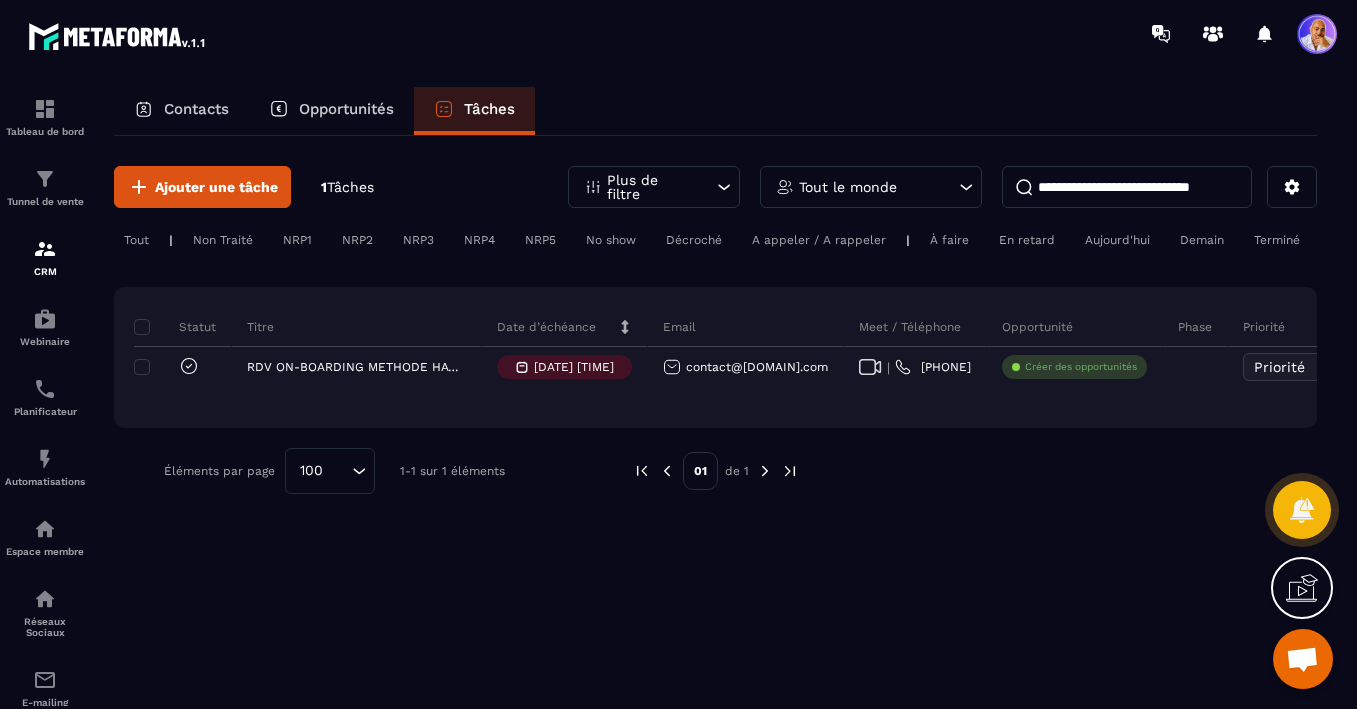 scroll, scrollTop: 0, scrollLeft: 0, axis: both 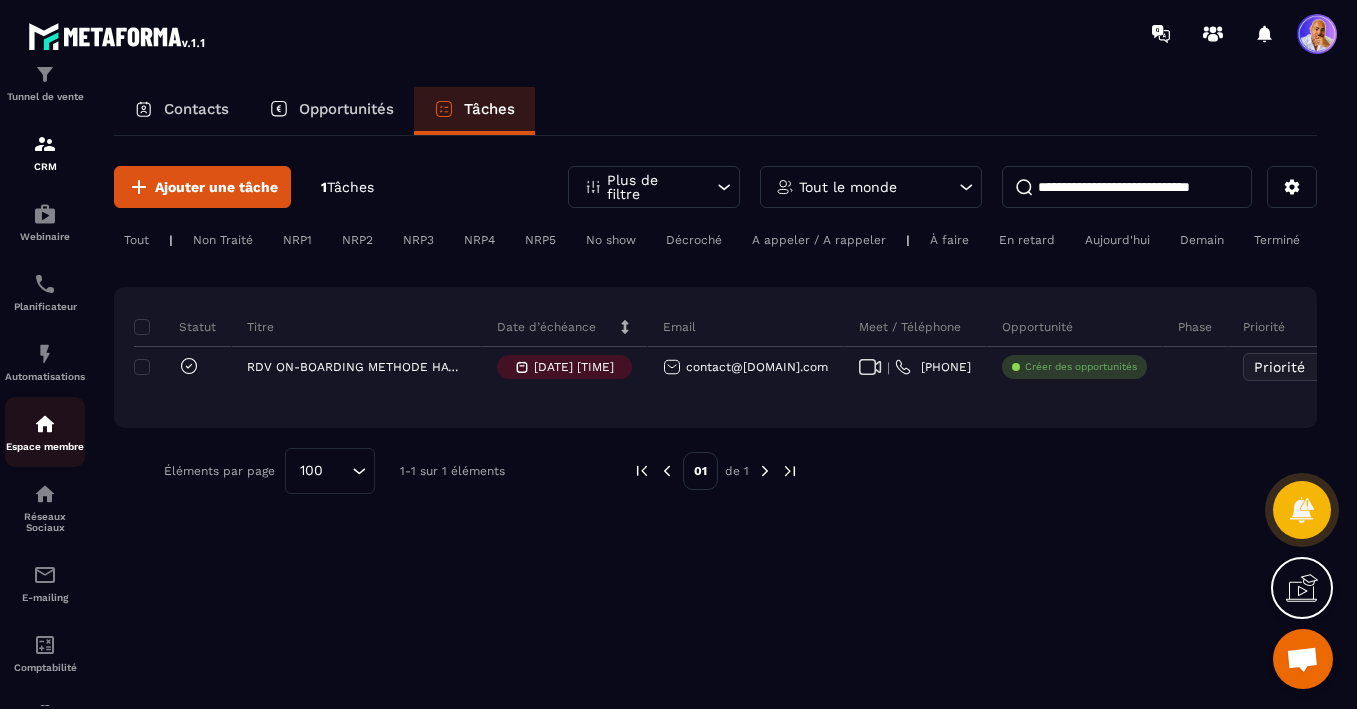 click at bounding box center (45, 424) 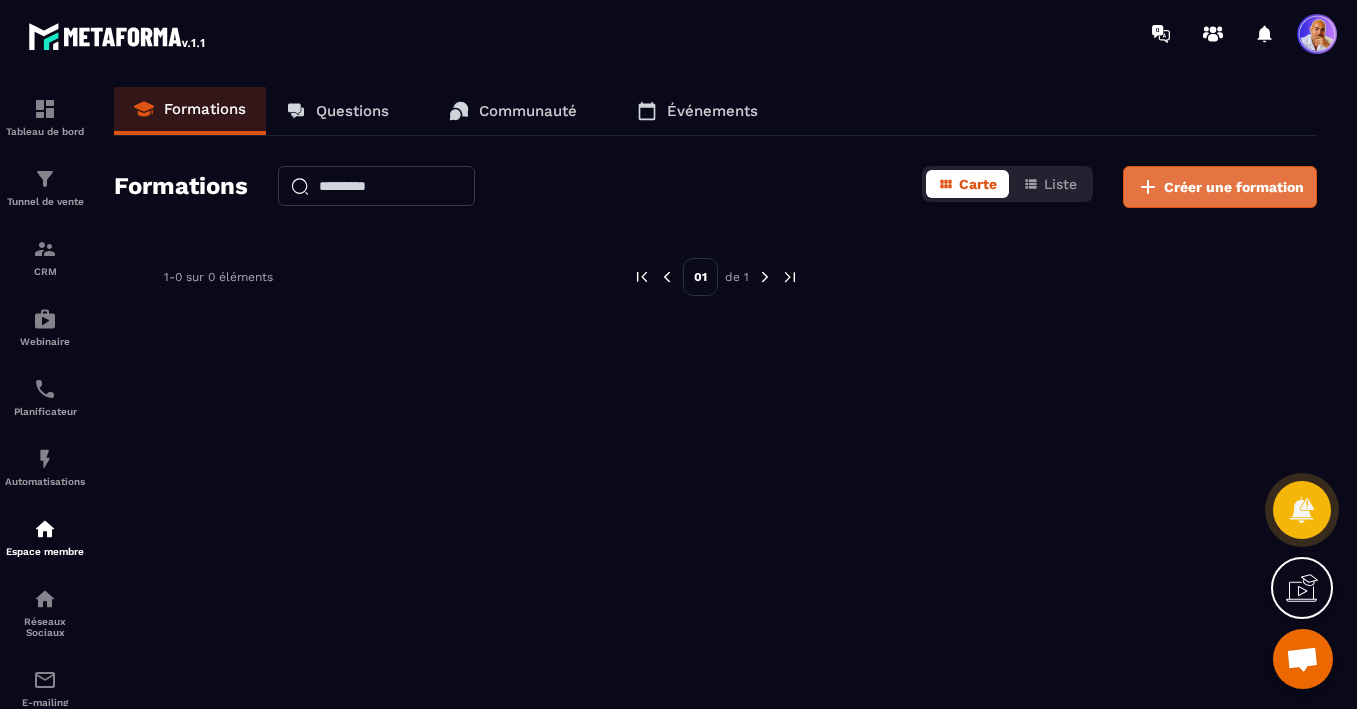 click on "Créer une formation" at bounding box center [1234, 187] 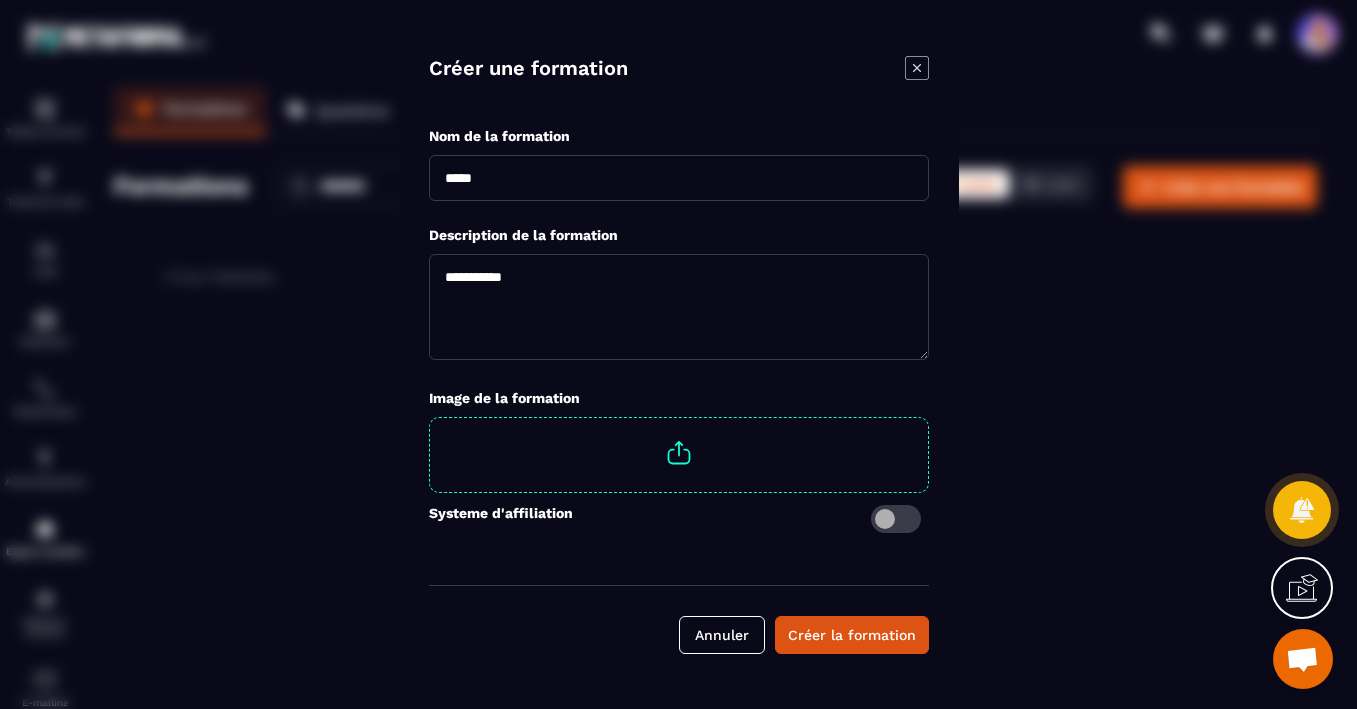 click at bounding box center [679, 178] 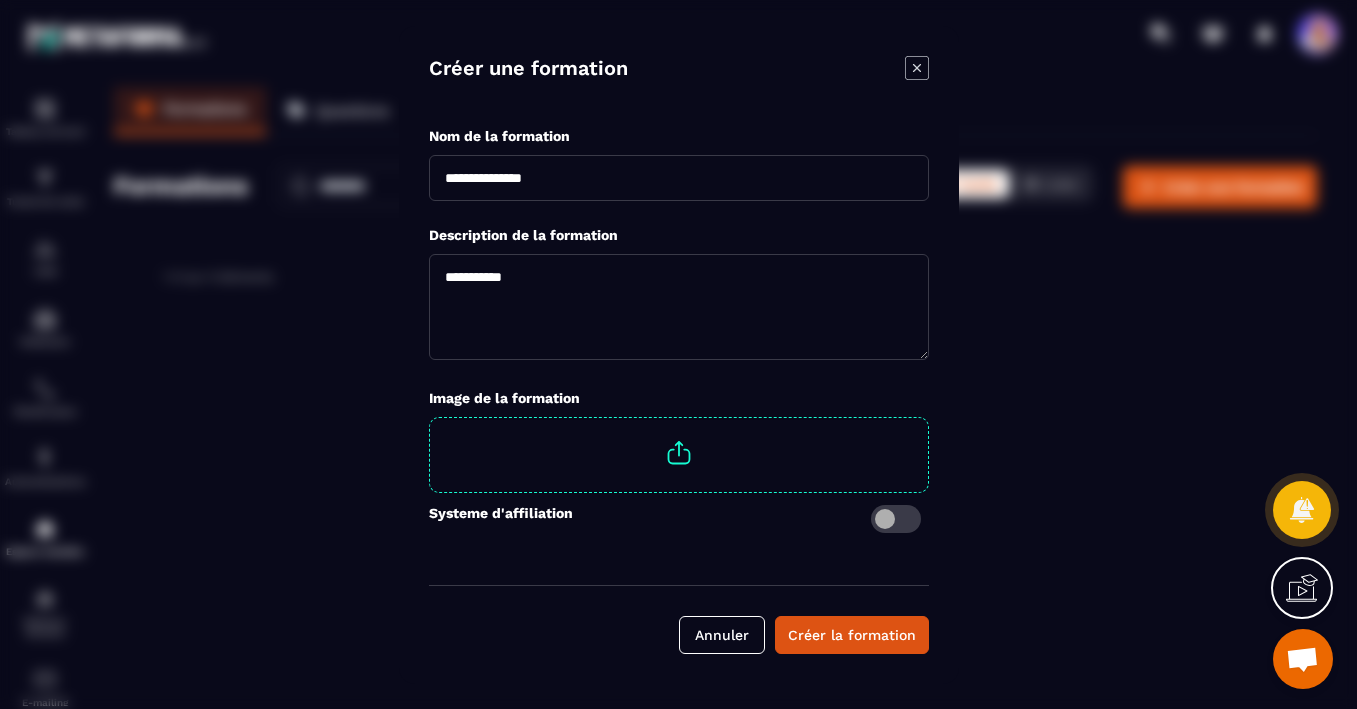 type on "**********" 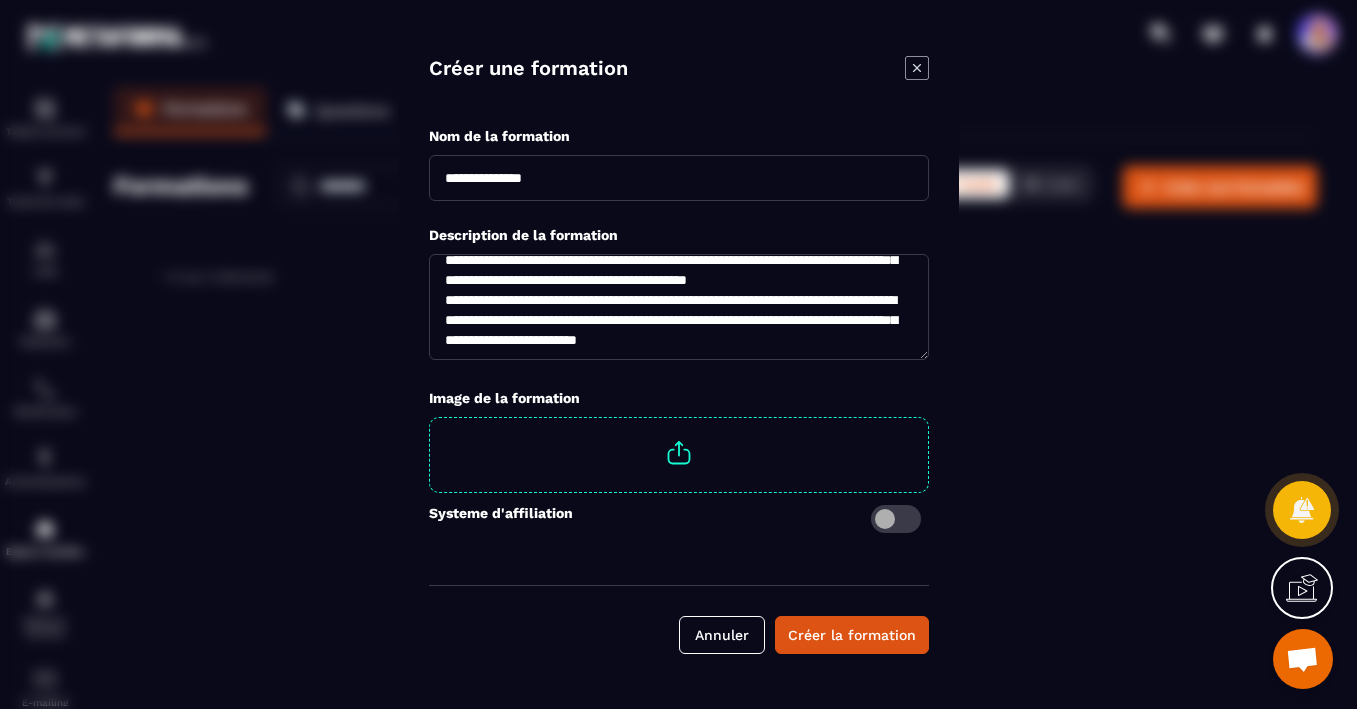 scroll, scrollTop: 70, scrollLeft: 0, axis: vertical 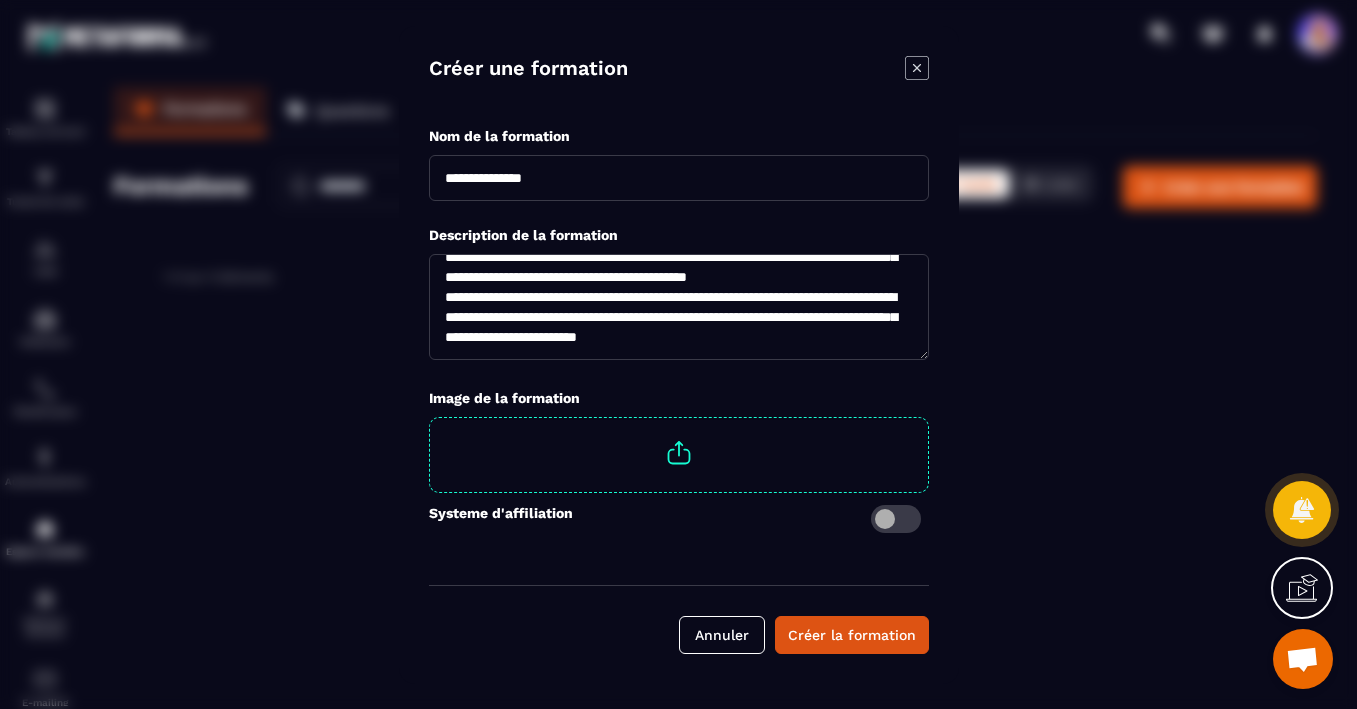 type on "**********" 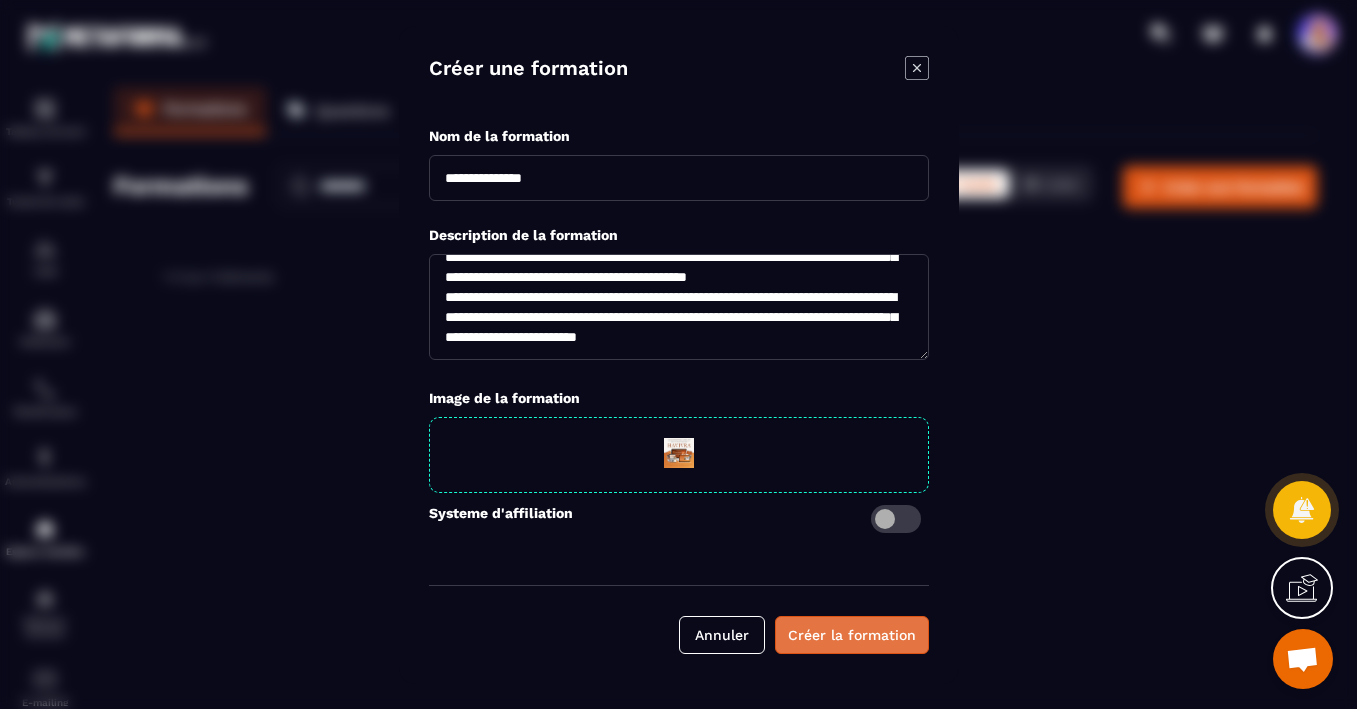 click on "Créer la formation" at bounding box center [852, 635] 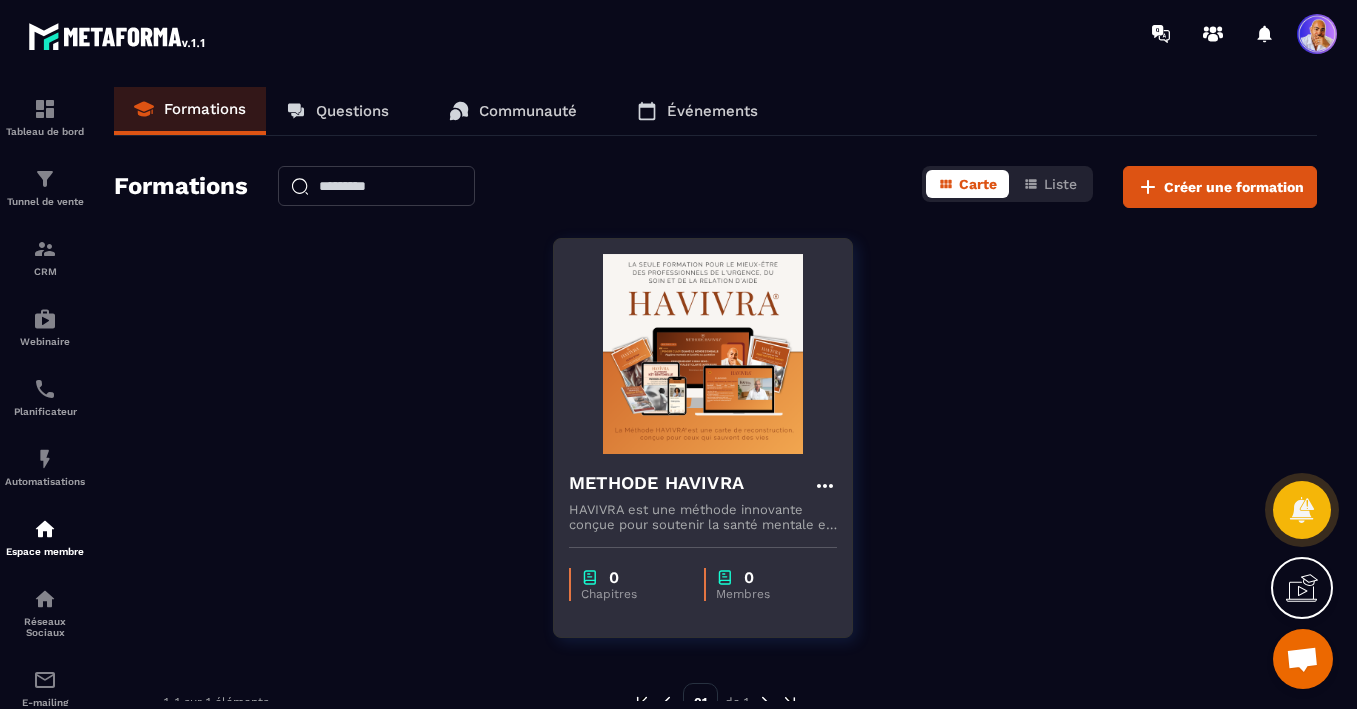 click at bounding box center (703, 354) 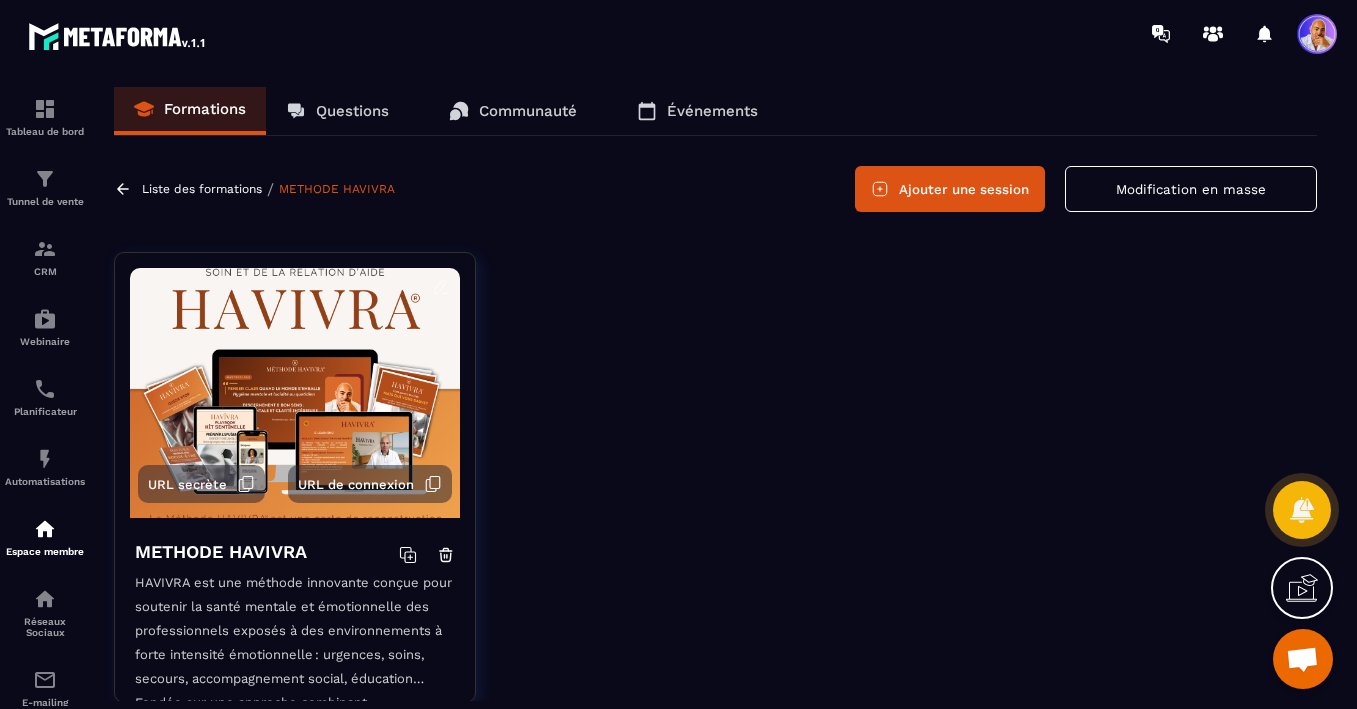 click on "Ajouter une session" at bounding box center [950, 189] 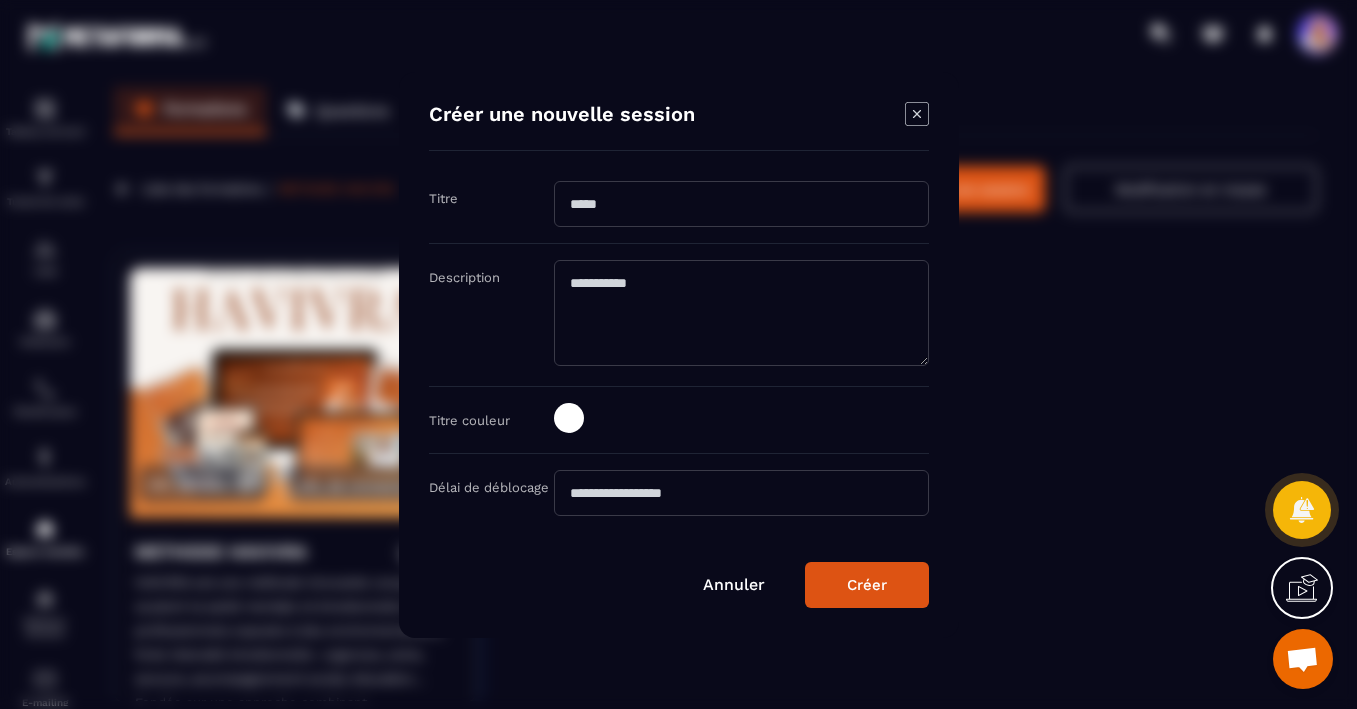 click at bounding box center [741, 204] 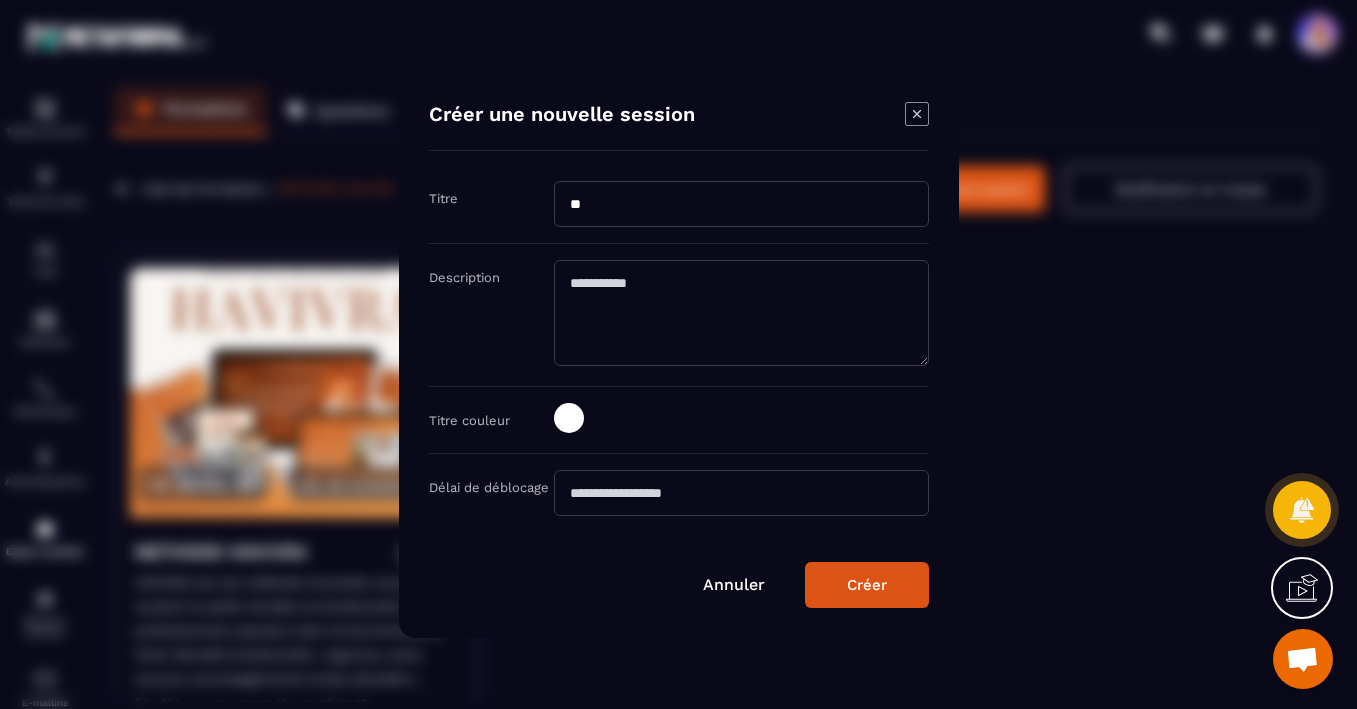 type on "*" 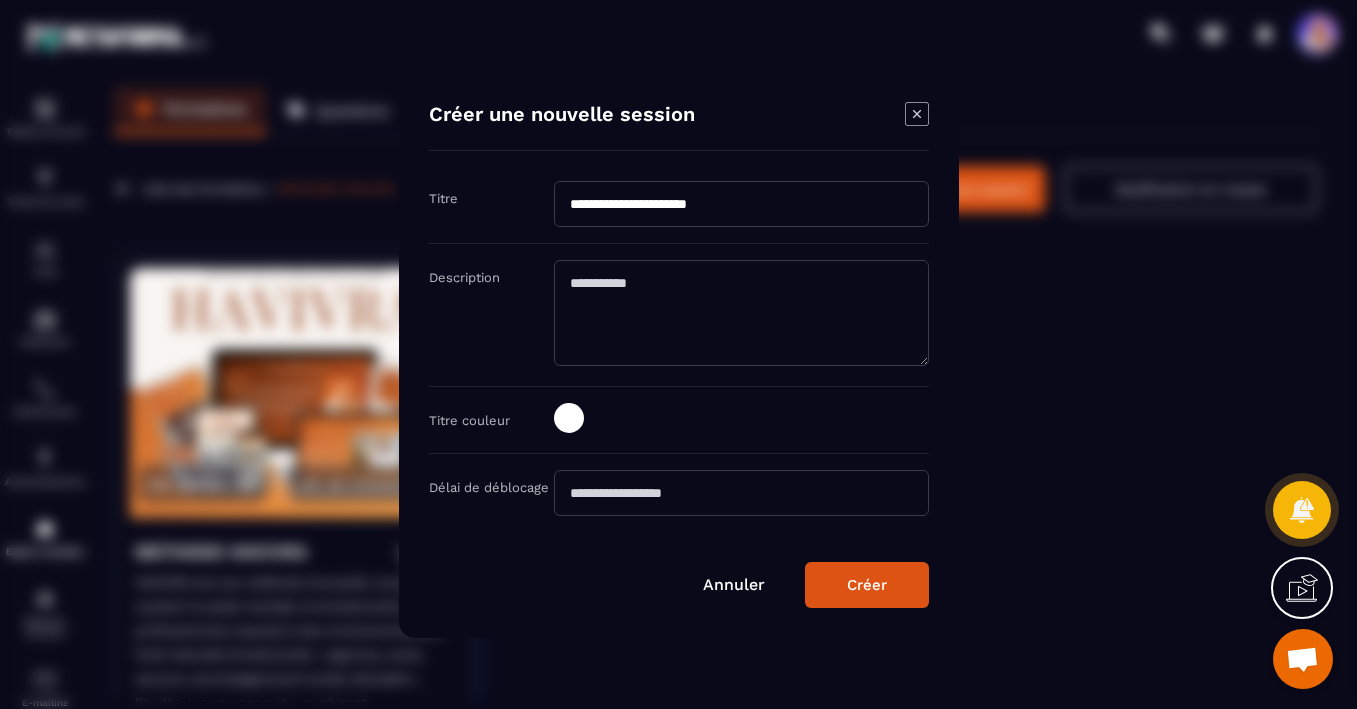 click on "**********" at bounding box center (741, 204) 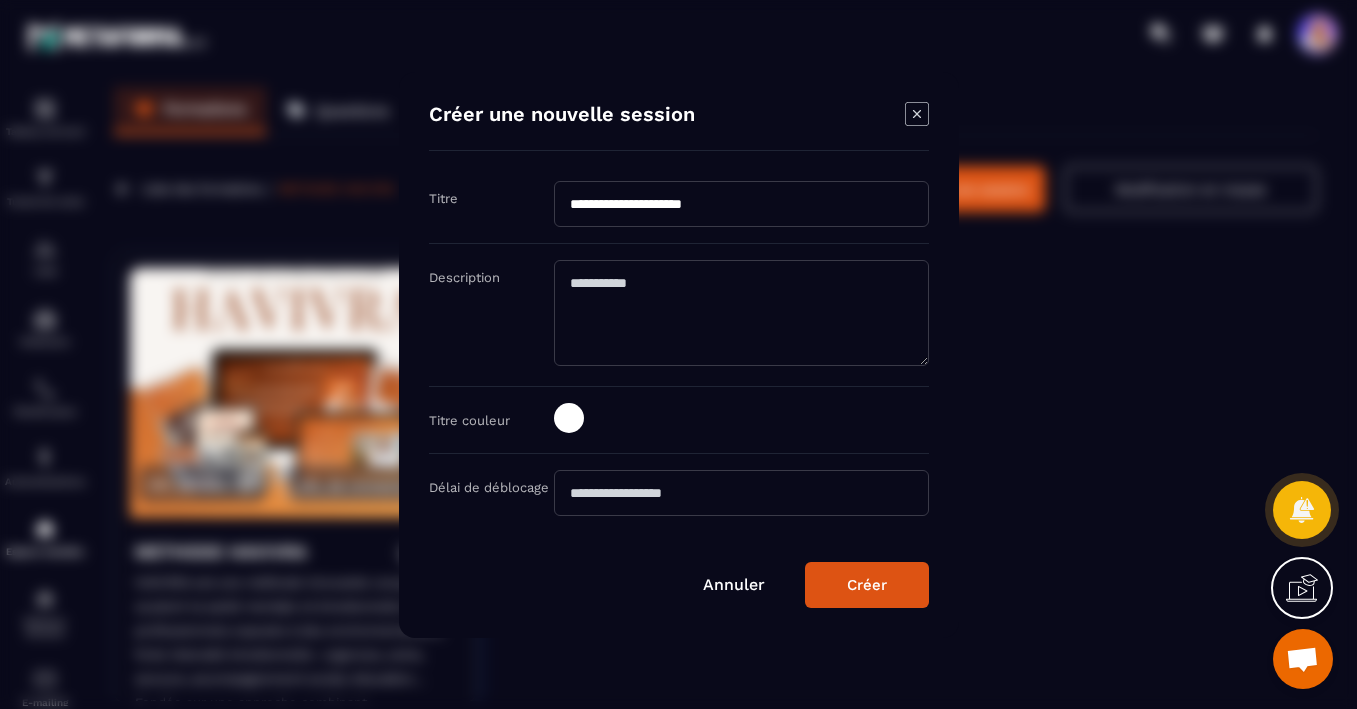 type on "**********" 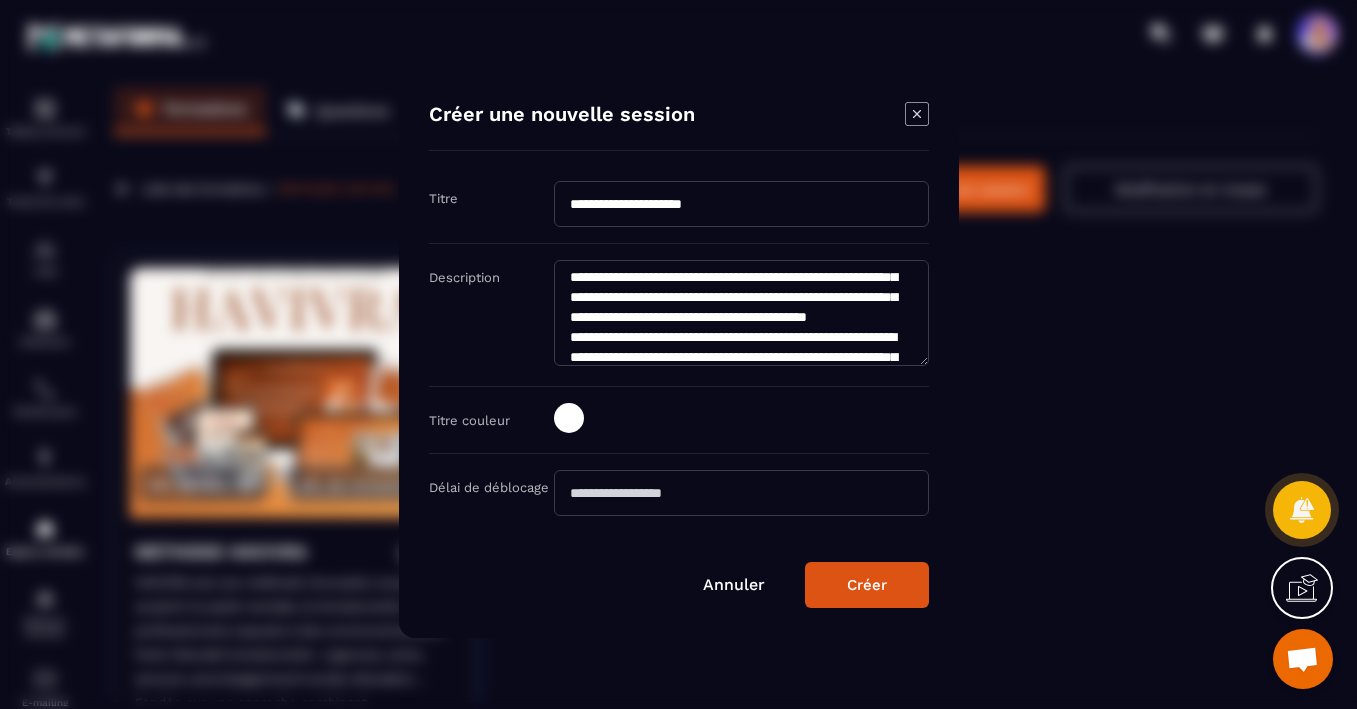 scroll, scrollTop: 0, scrollLeft: 0, axis: both 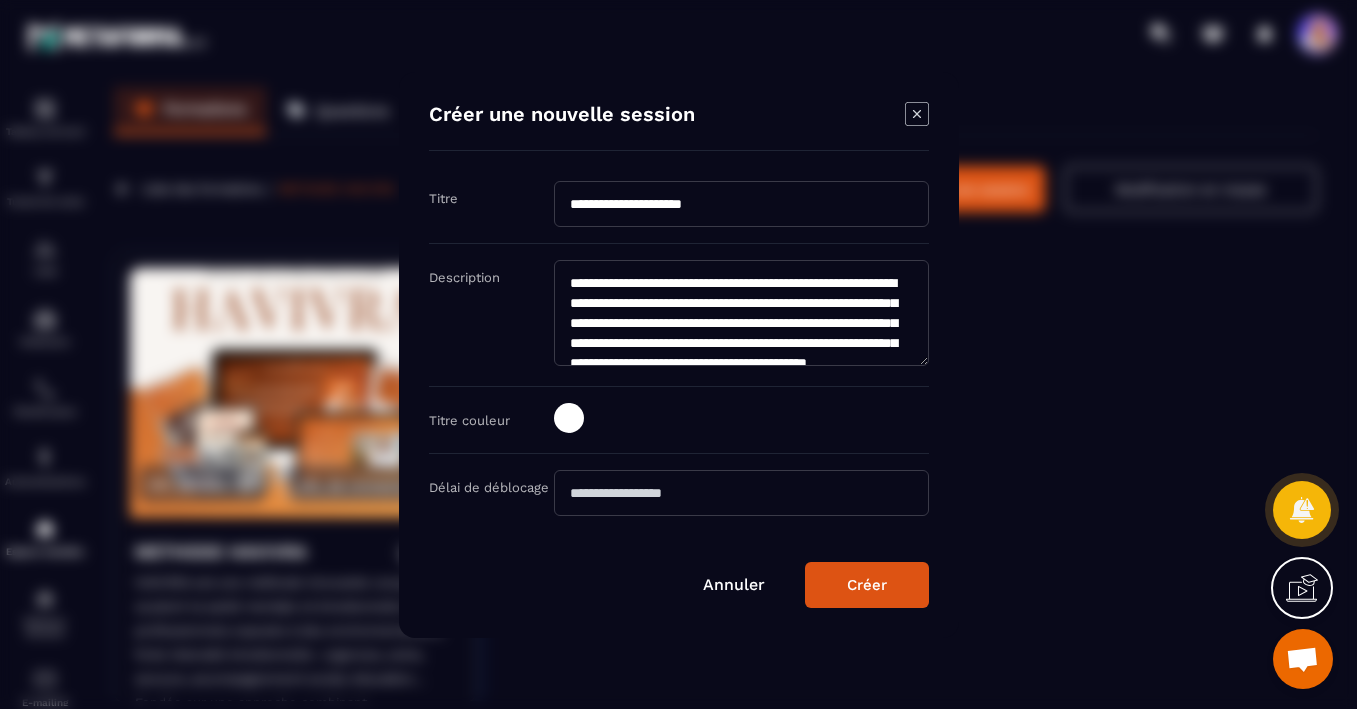 type on "**********" 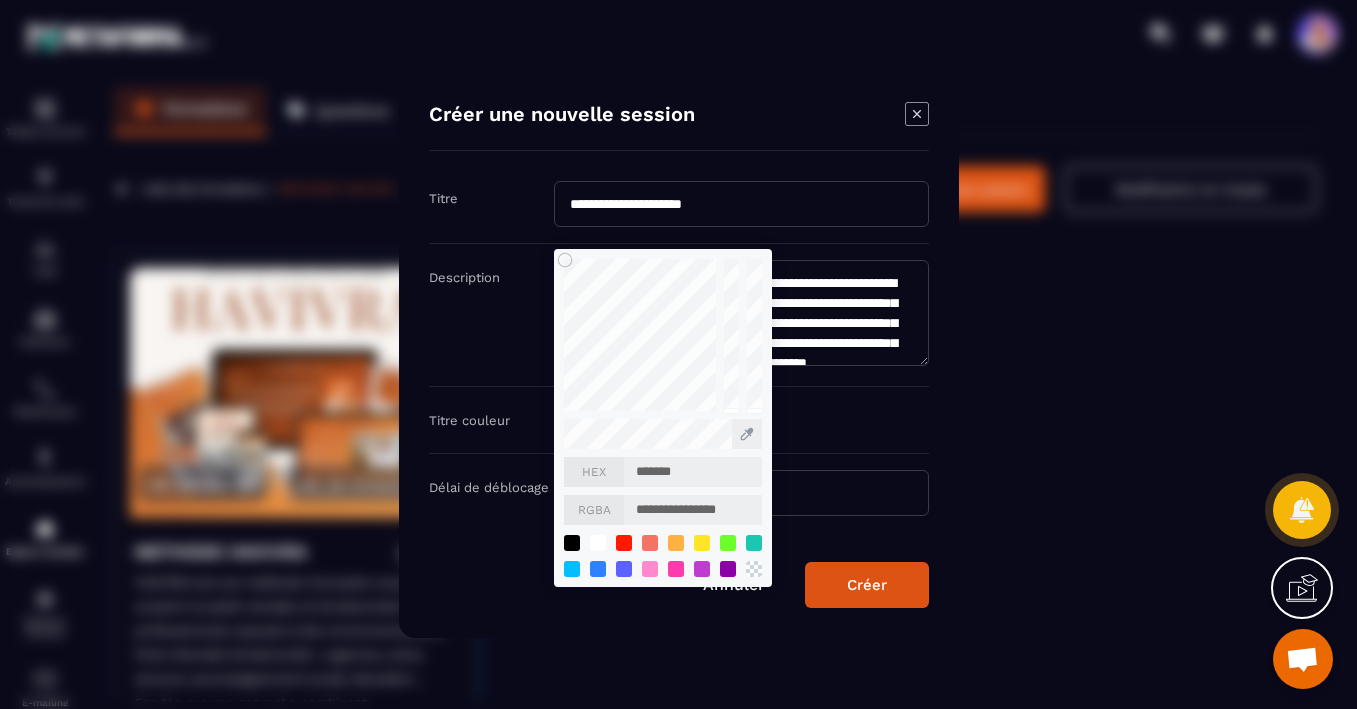 click on "*******" at bounding box center [693, 472] 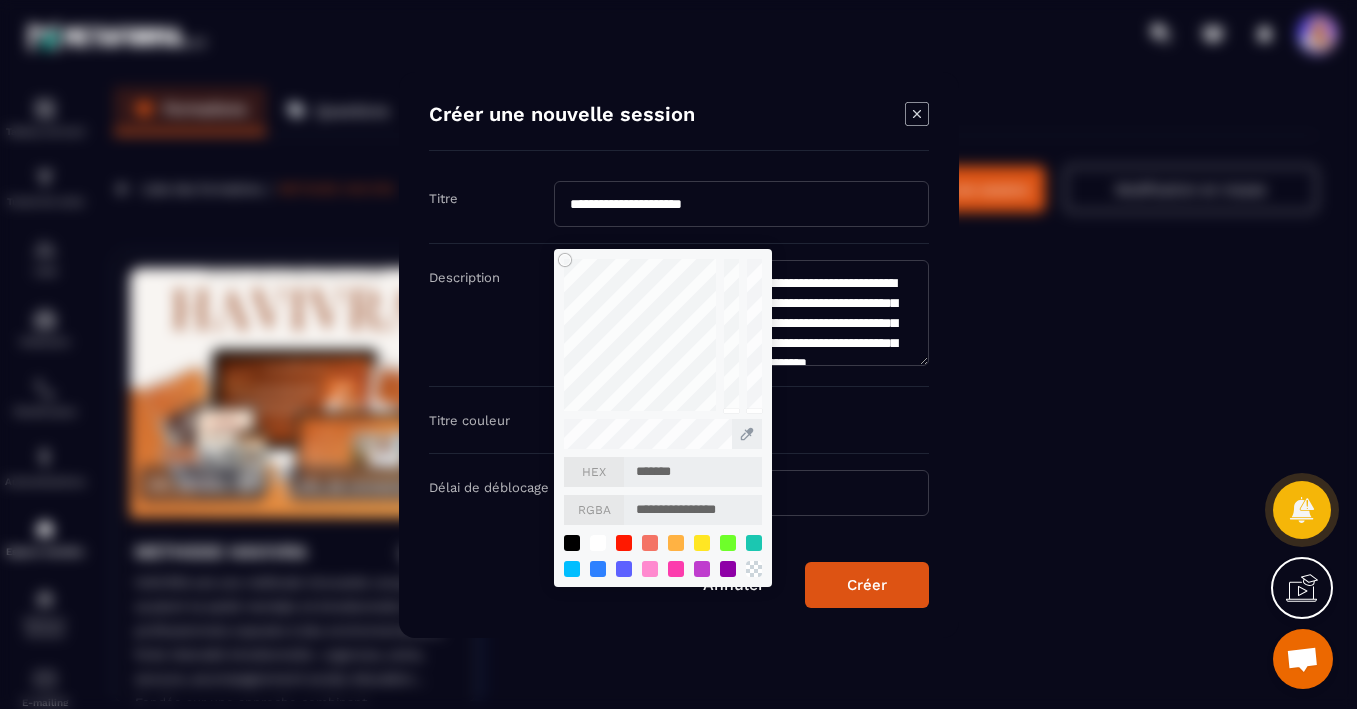 type on "**" 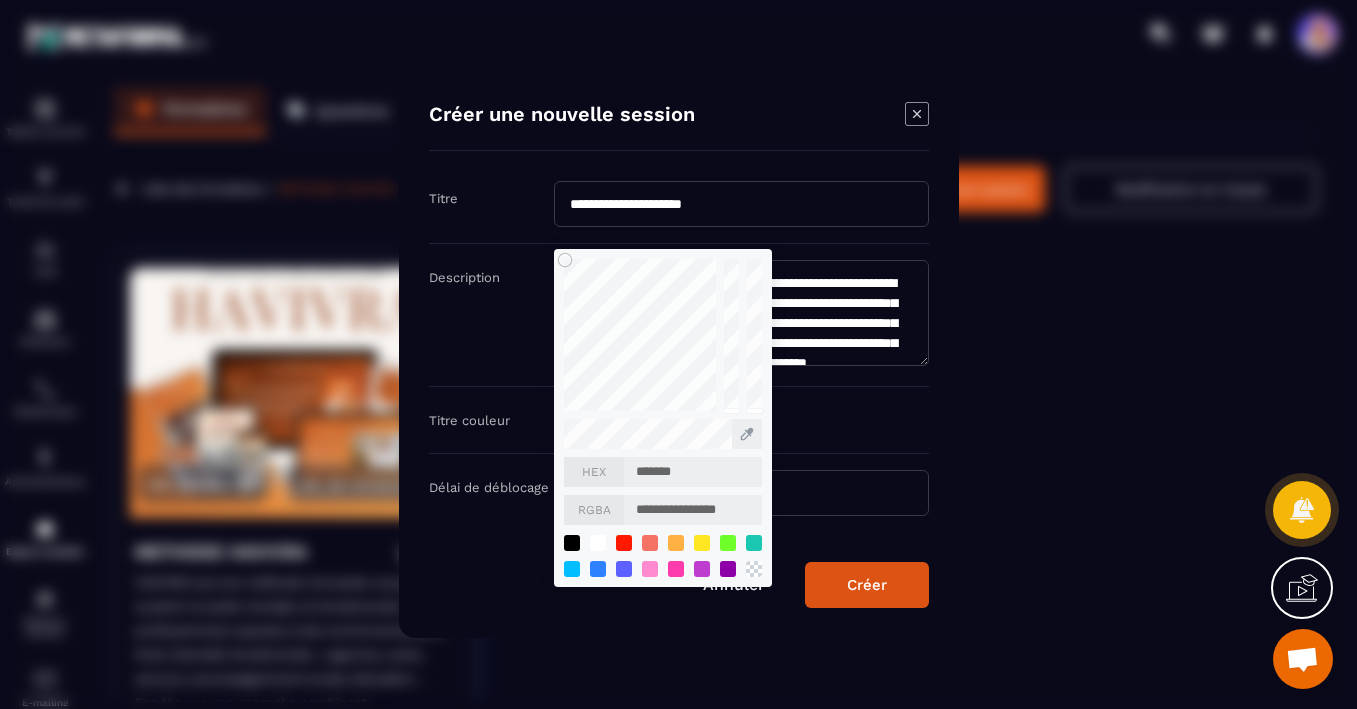 type on "**********" 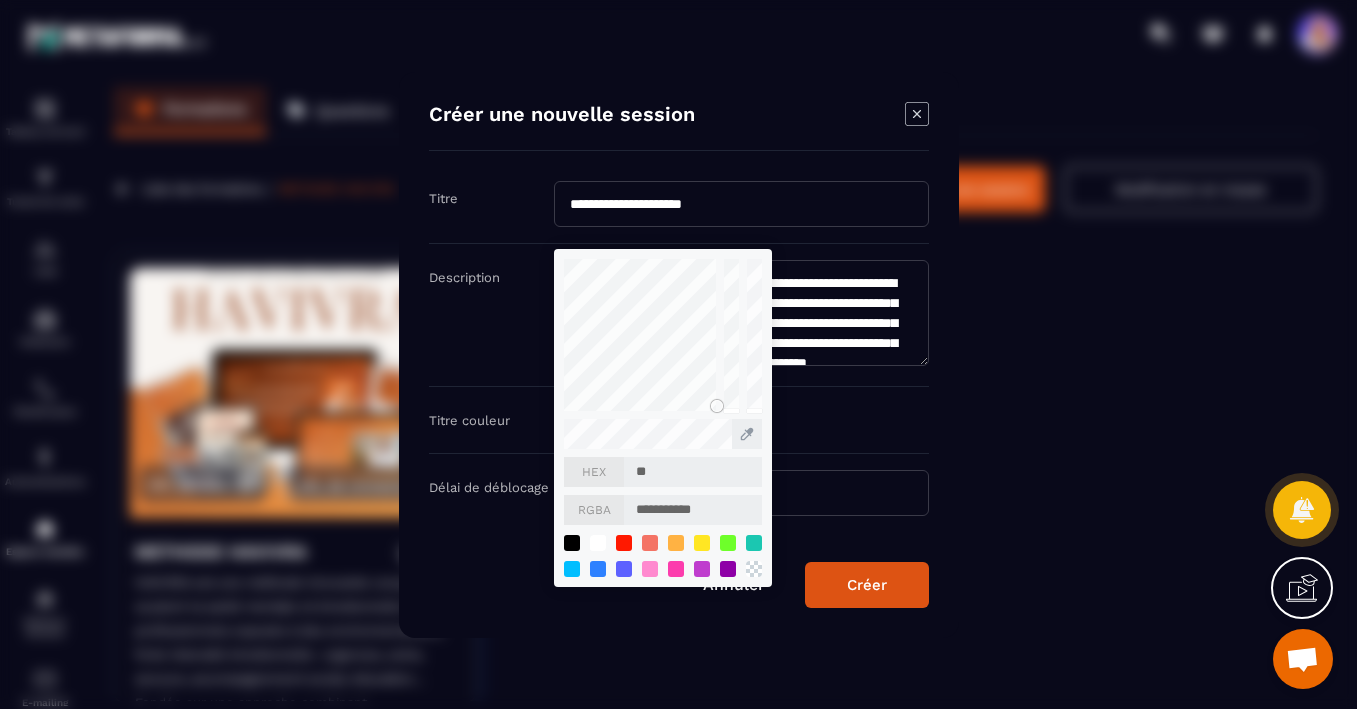 type on "***" 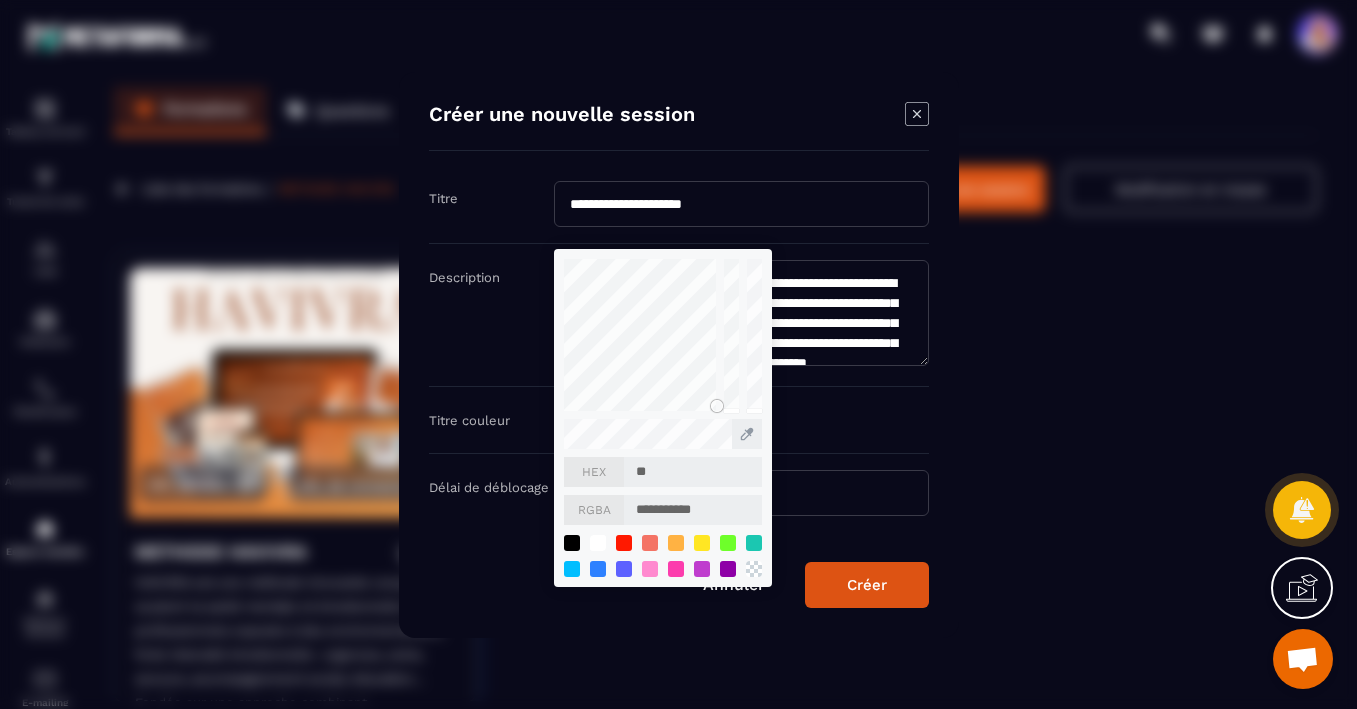 type on "**********" 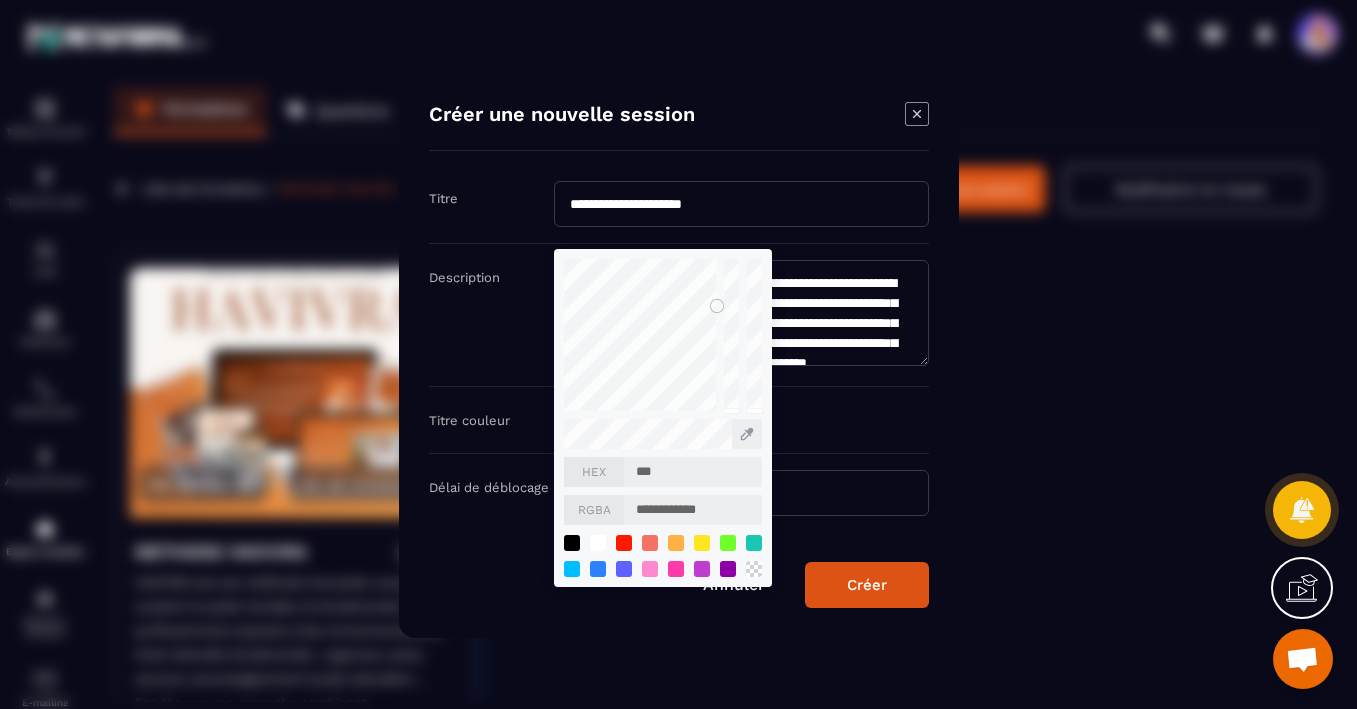 type on "****" 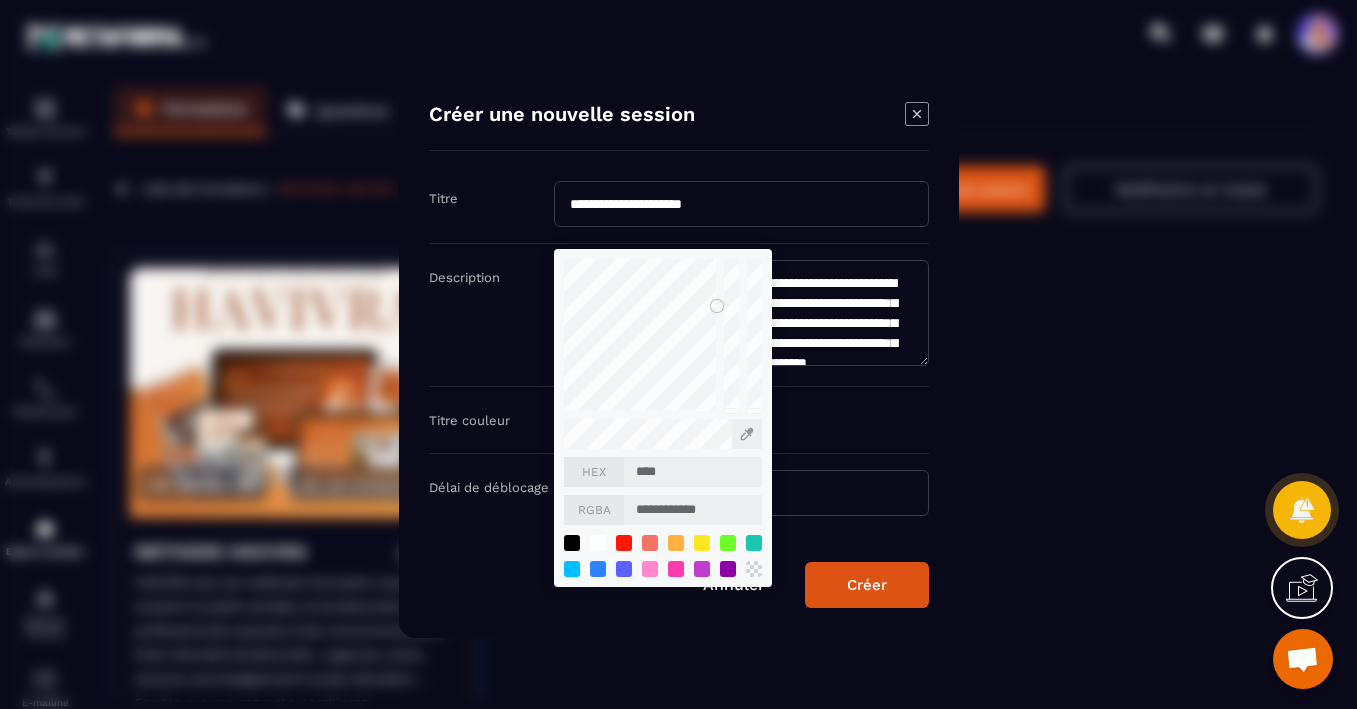 type on "*****" 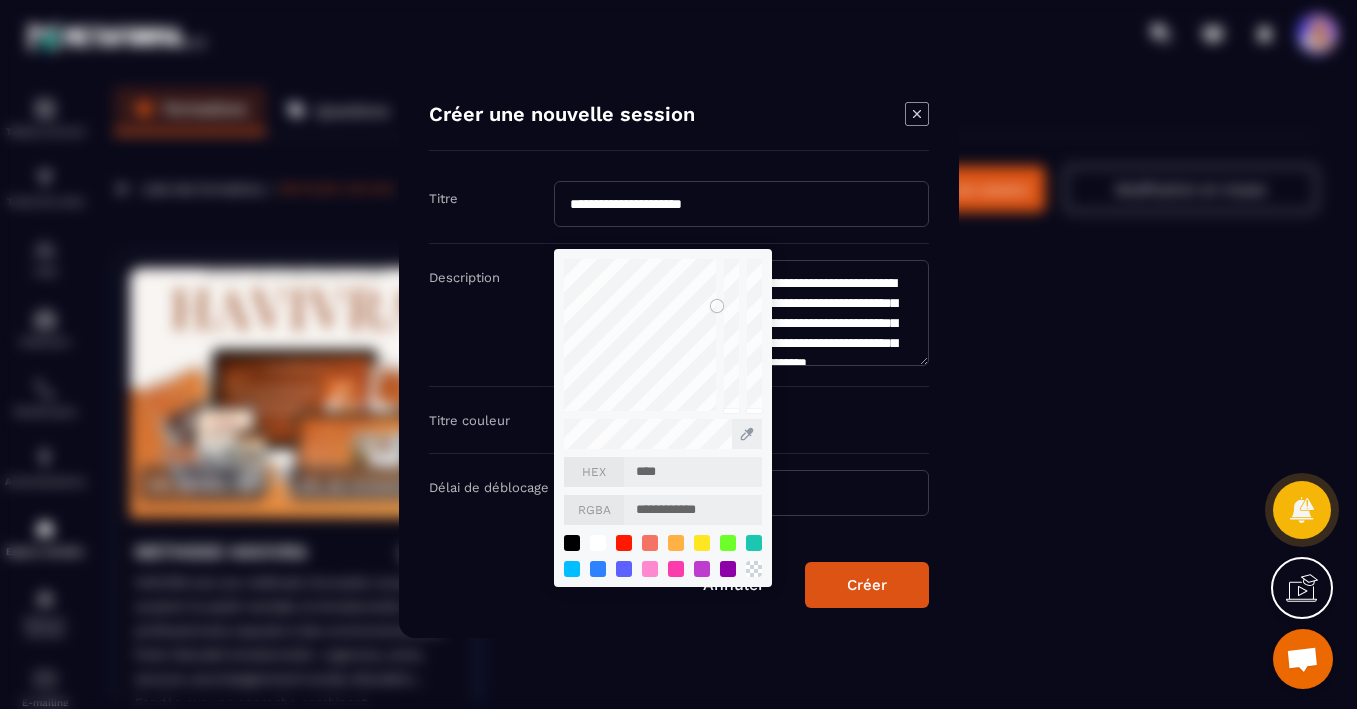 type on "**********" 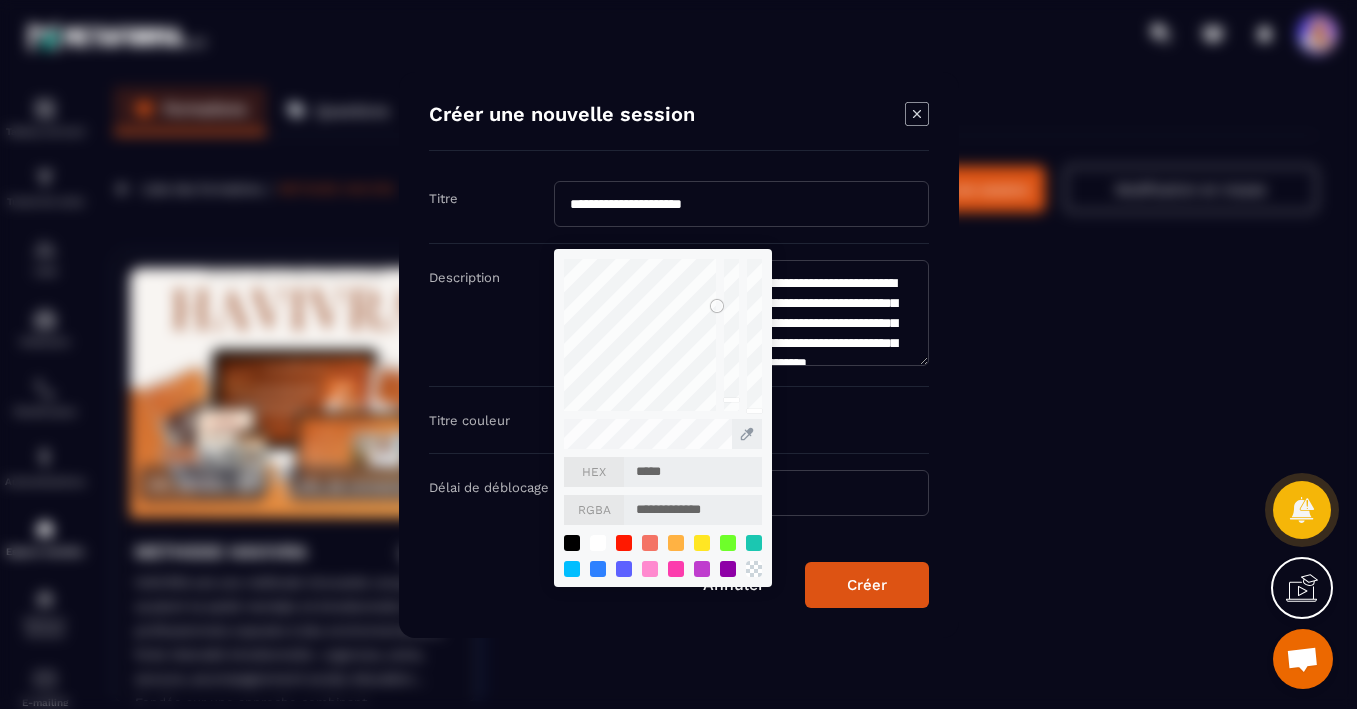 type on "******" 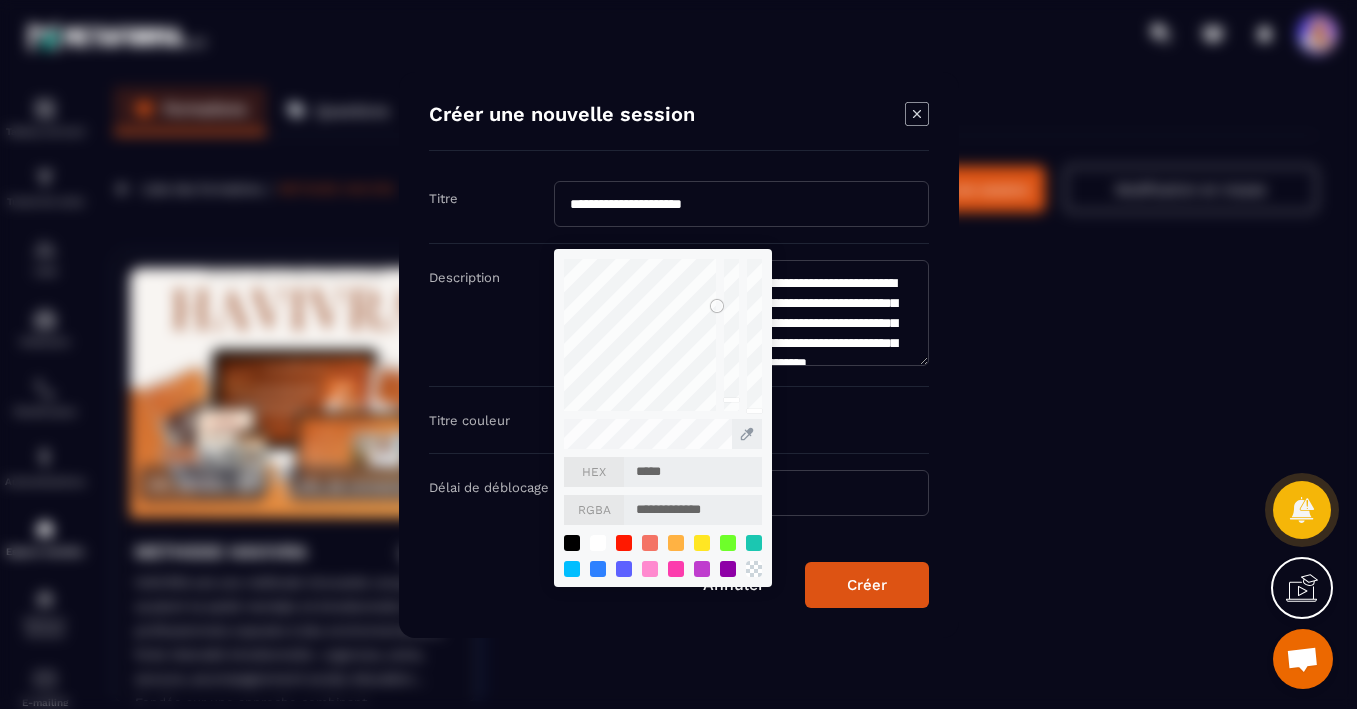 type on "**********" 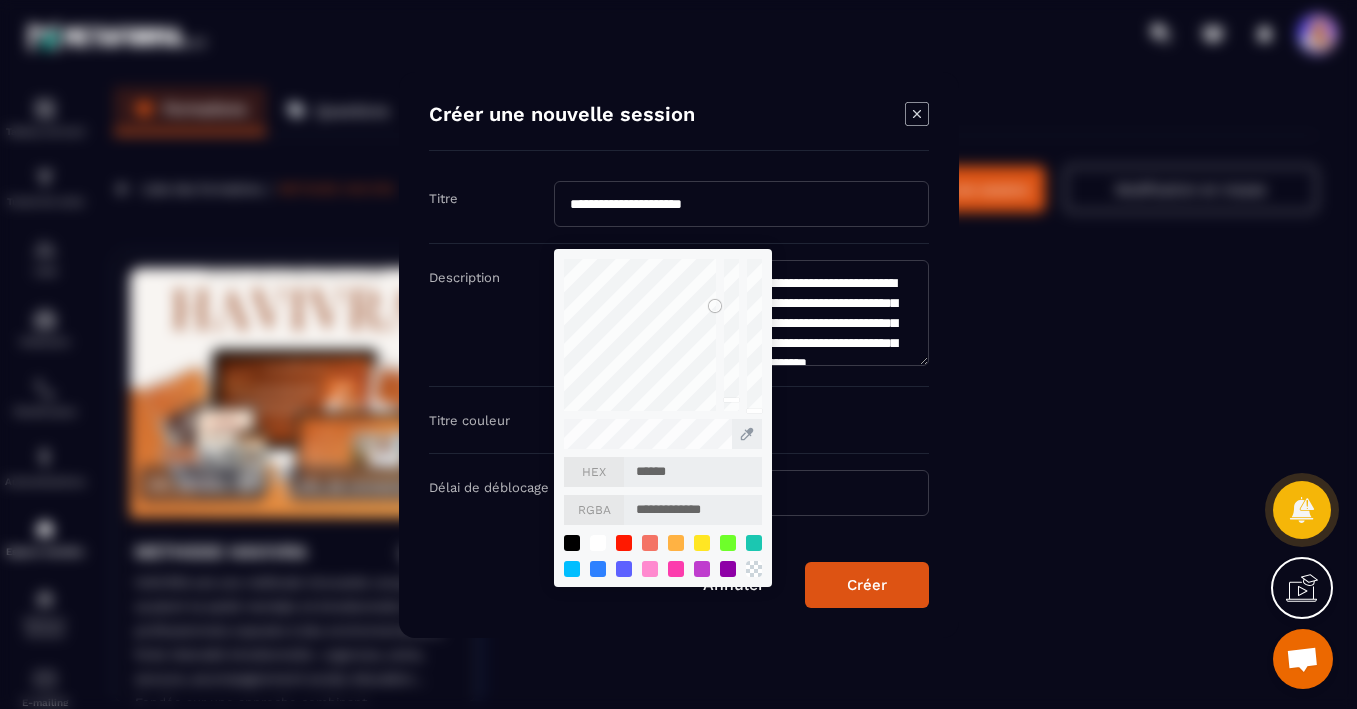 type on "*******" 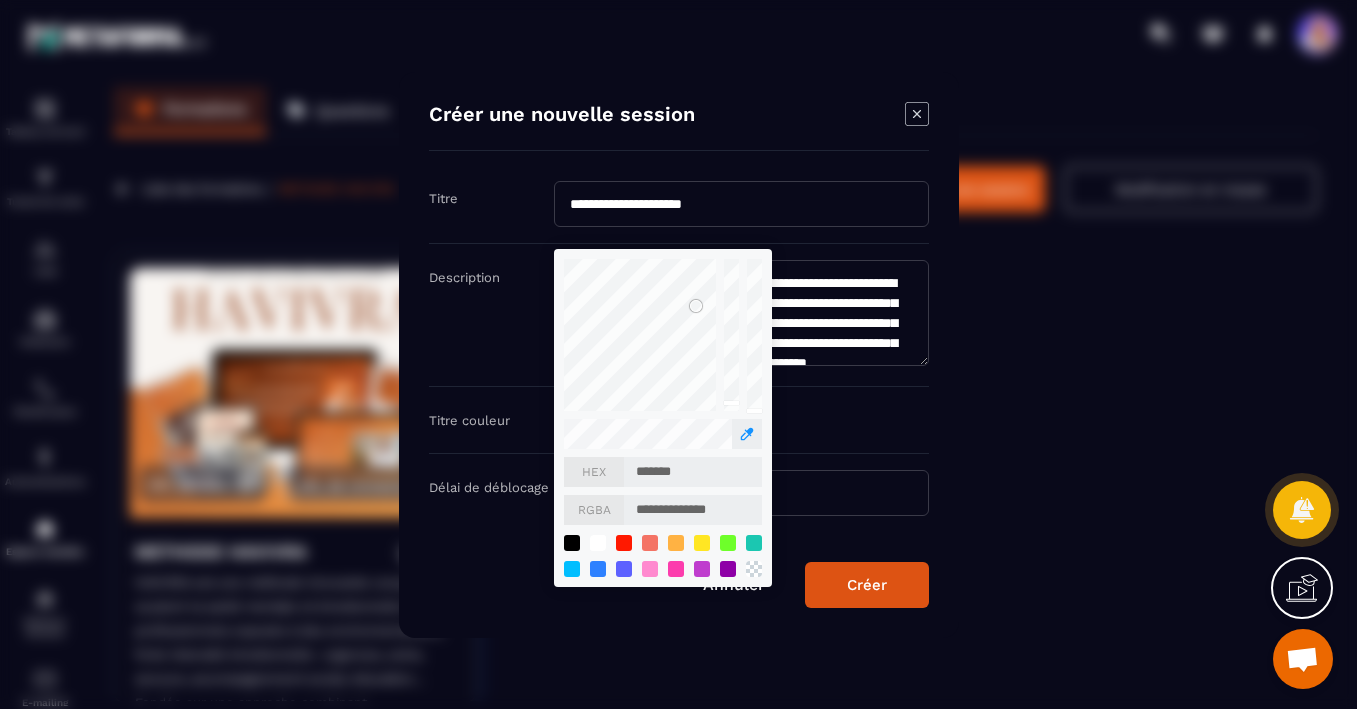 click 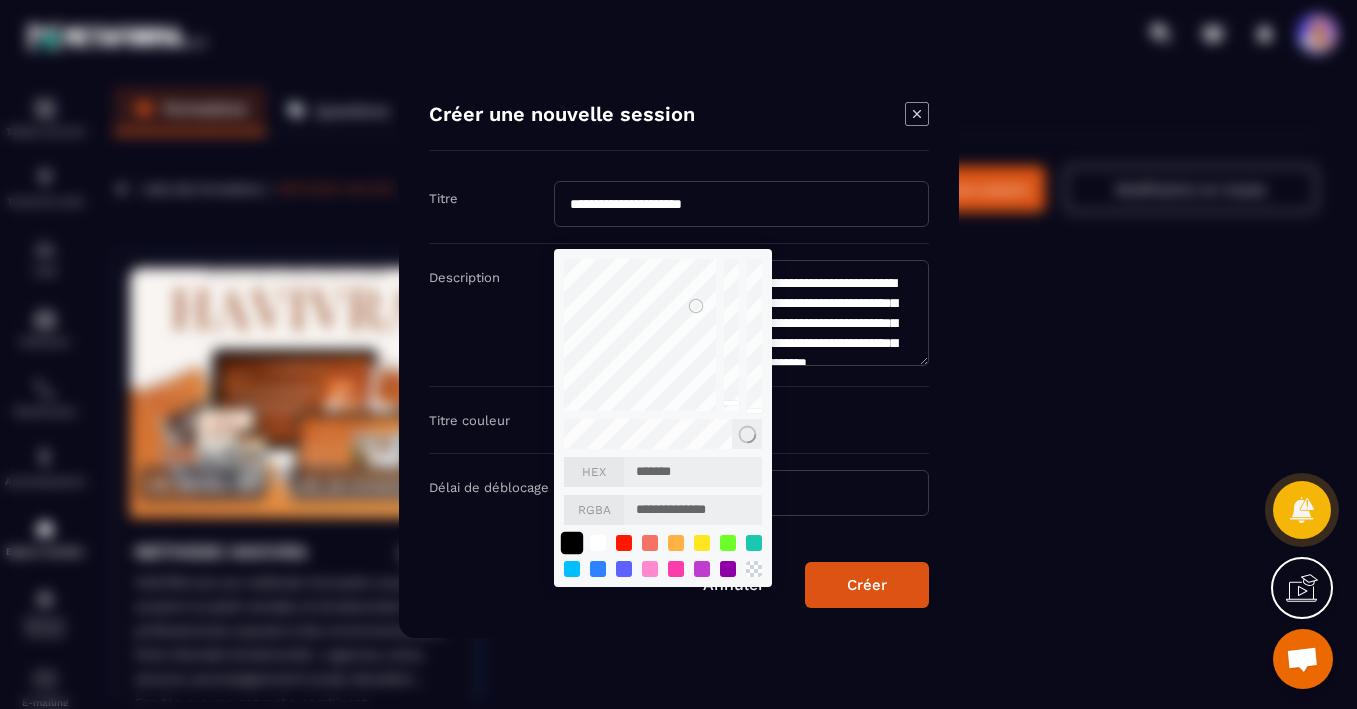 click at bounding box center [571, 542] 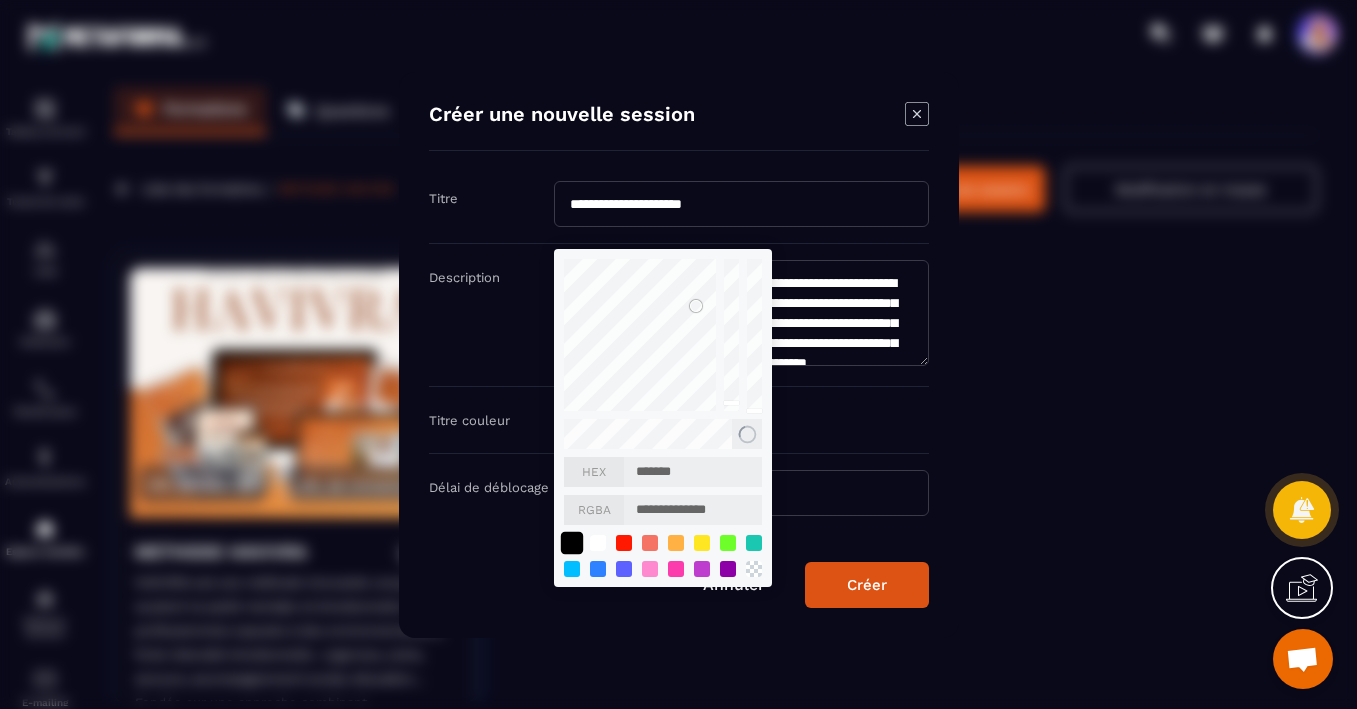 type on "*******" 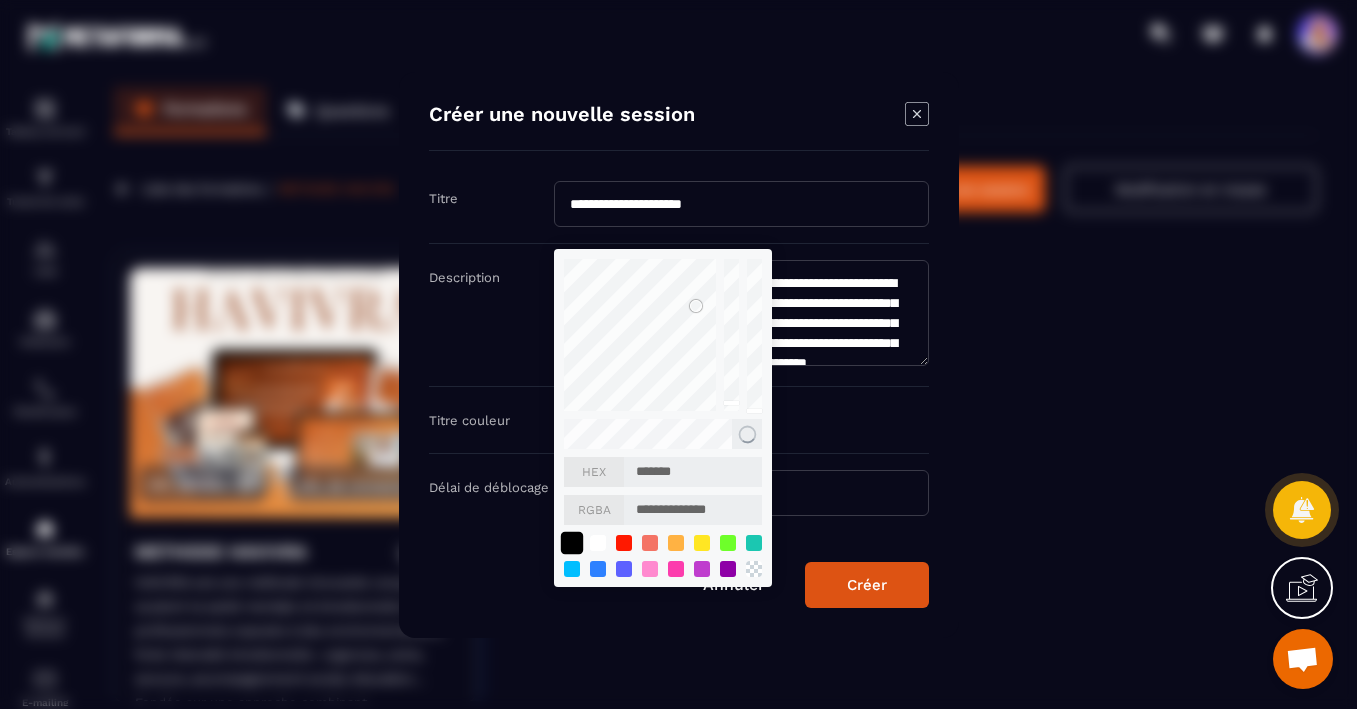 type on "**********" 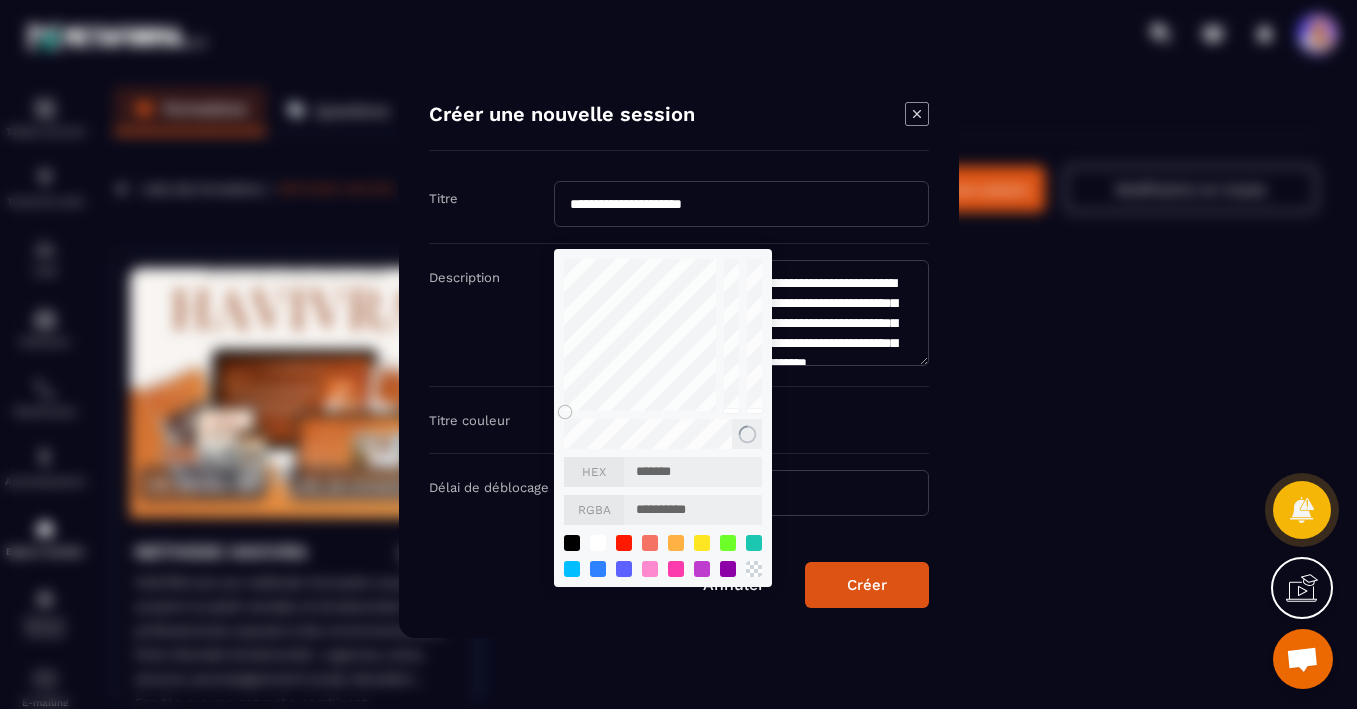 click on "Délai de déblocage" at bounding box center (679, 493) 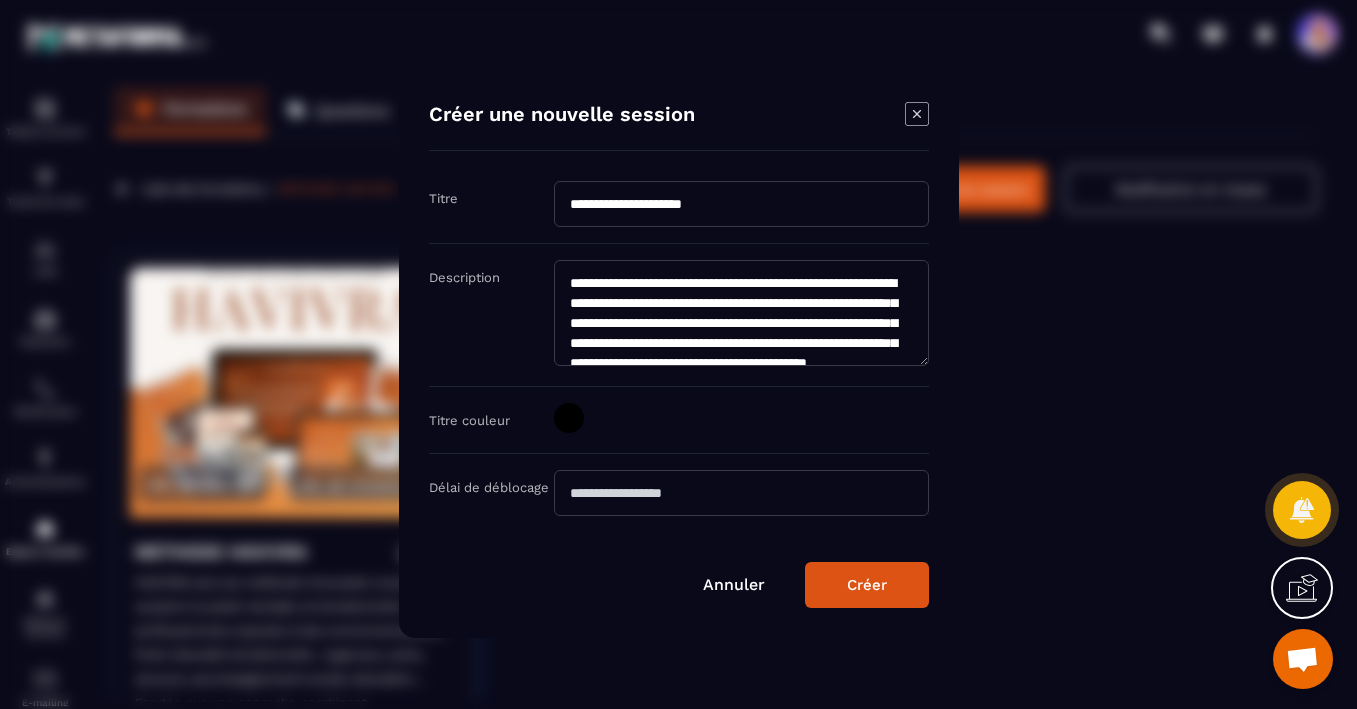 click at bounding box center [569, 418] 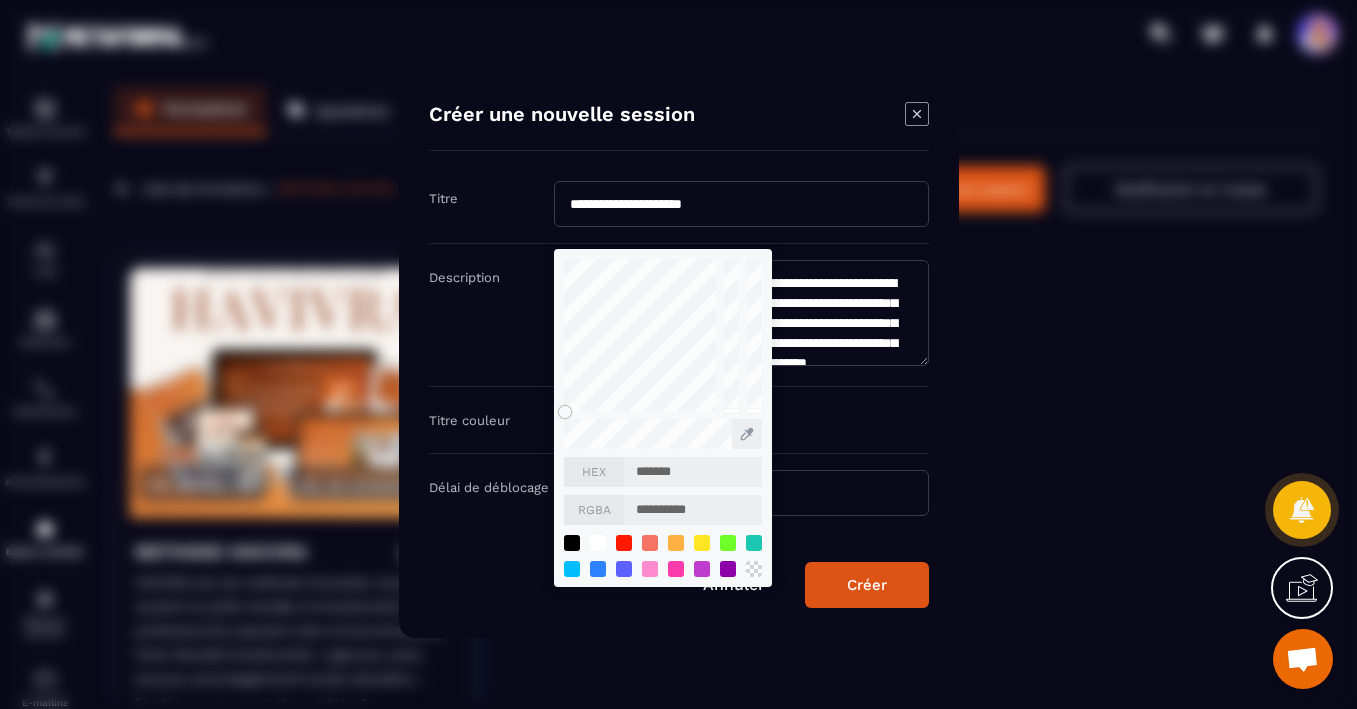 click on "*******" at bounding box center (693, 472) 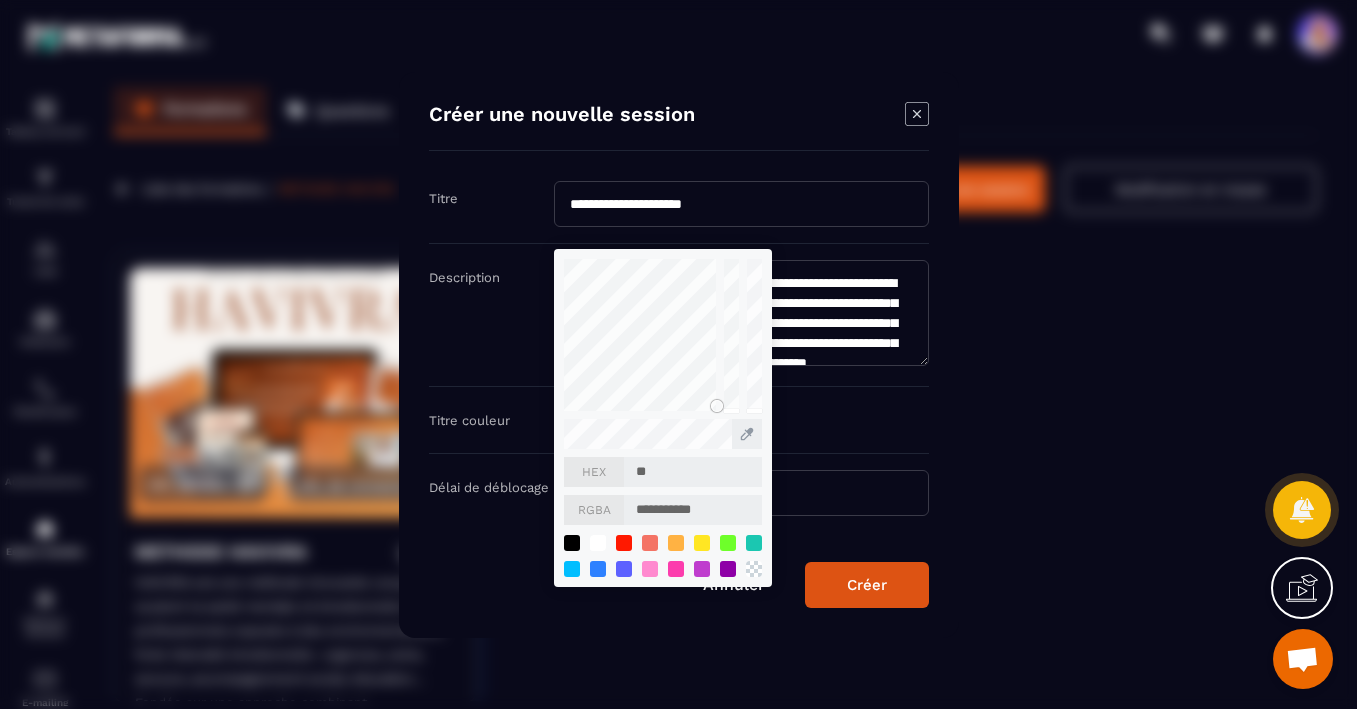 type on "***" 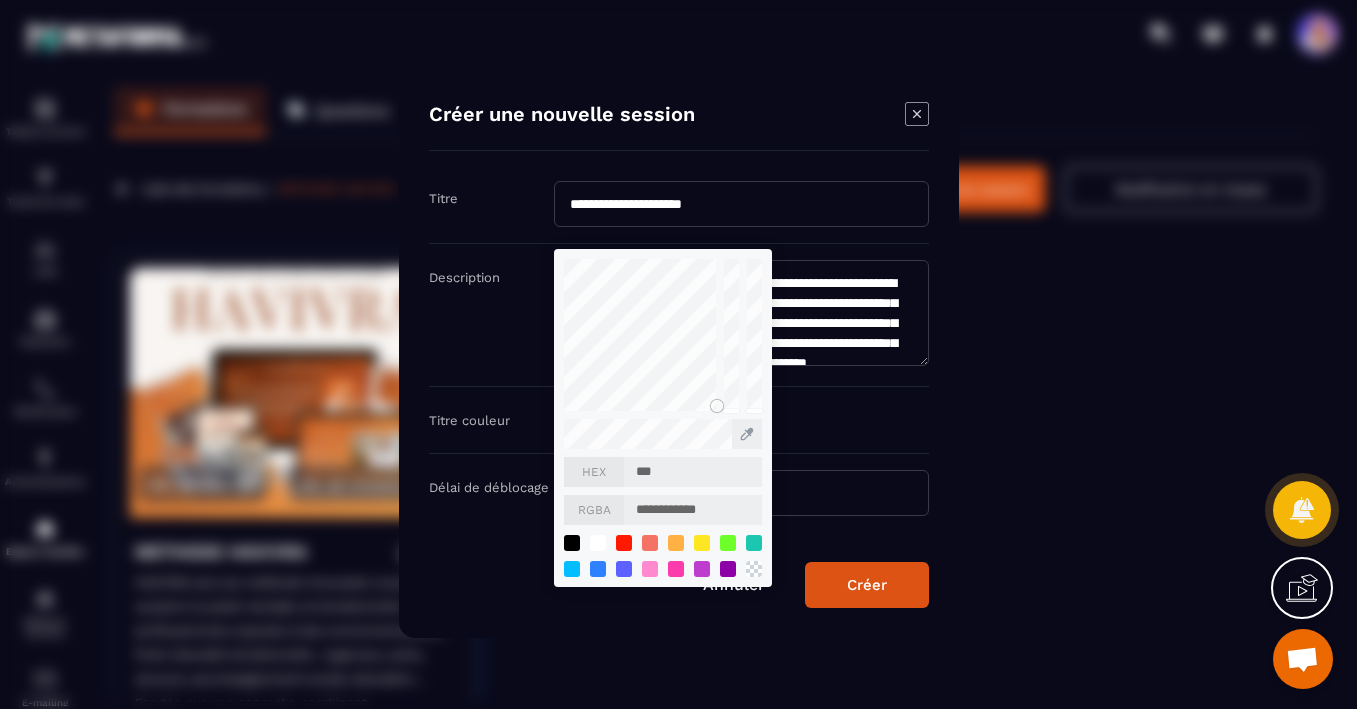 type on "****" 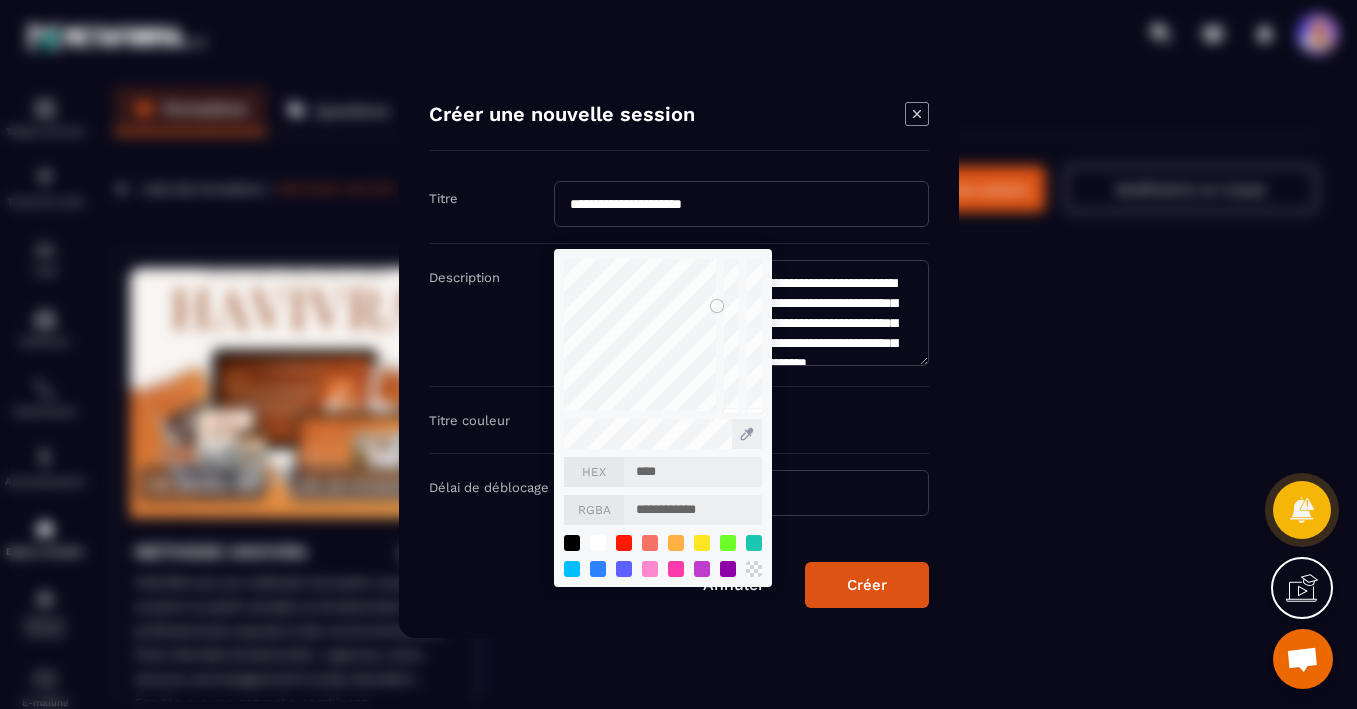 type on "*****" 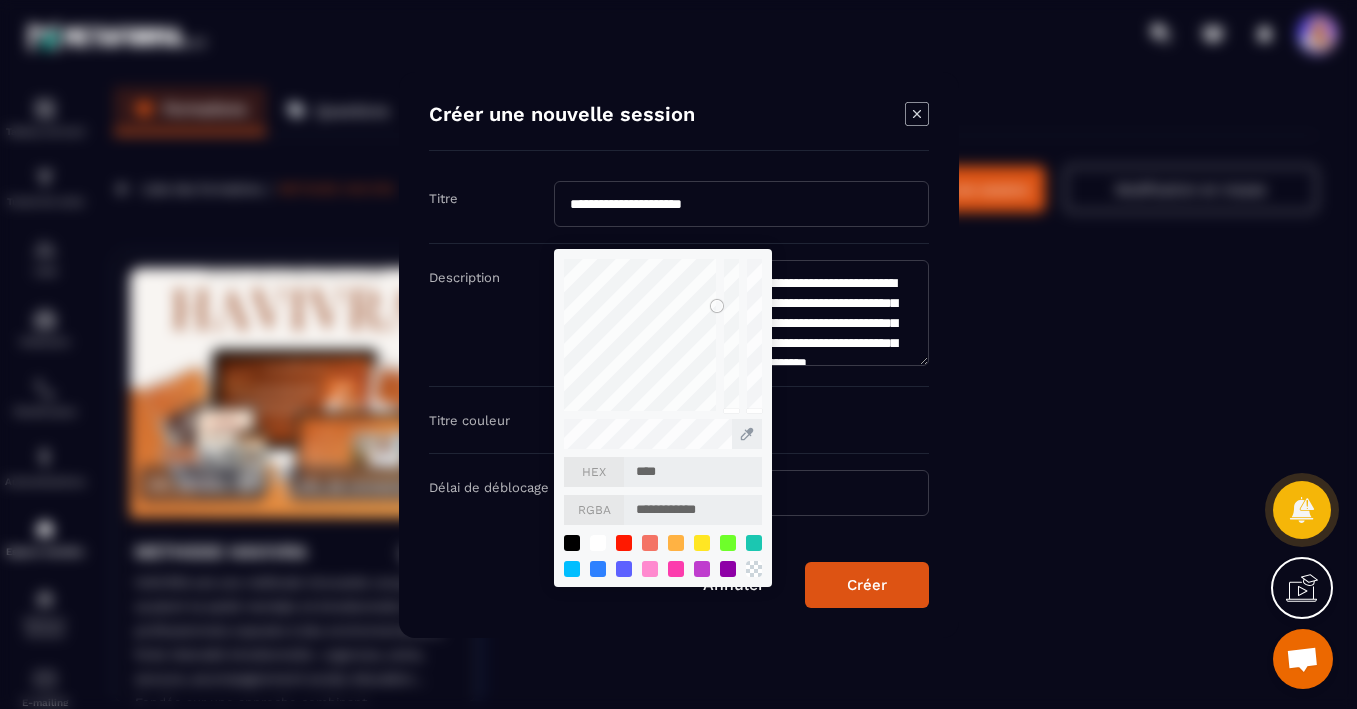 type on "**********" 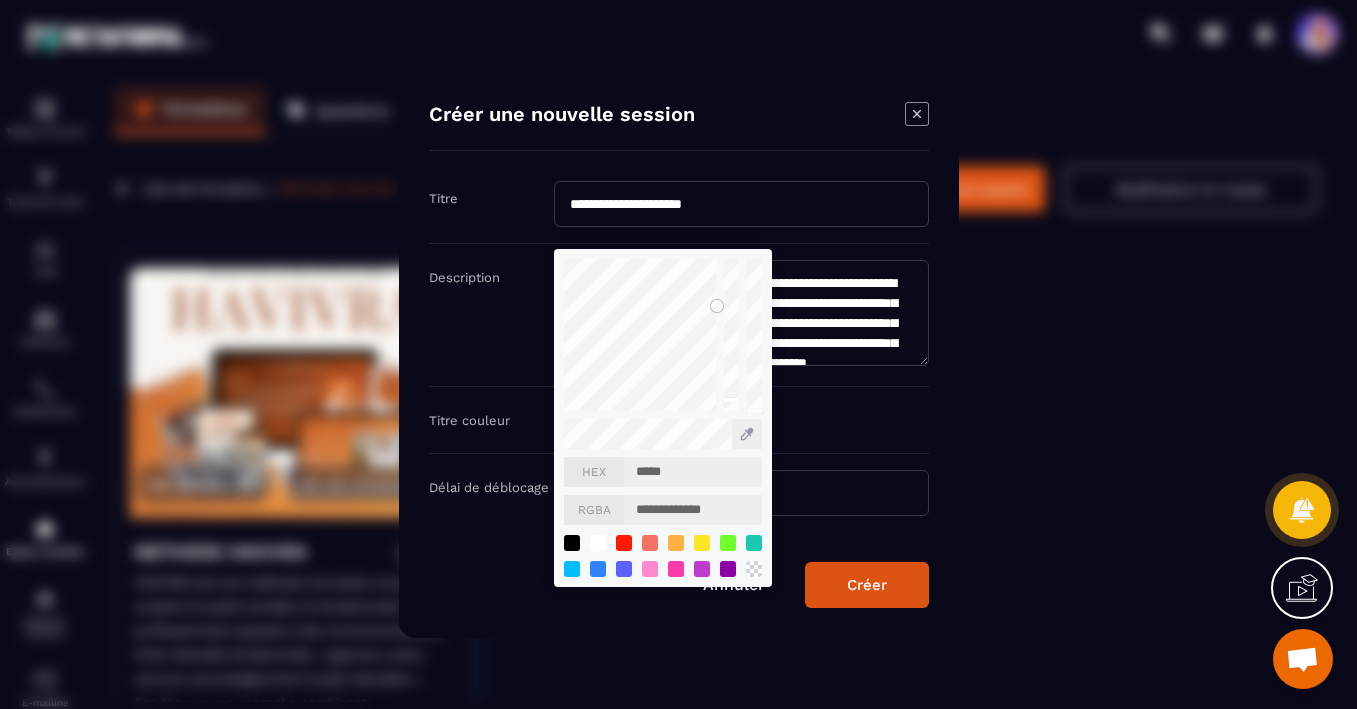 type on "******" 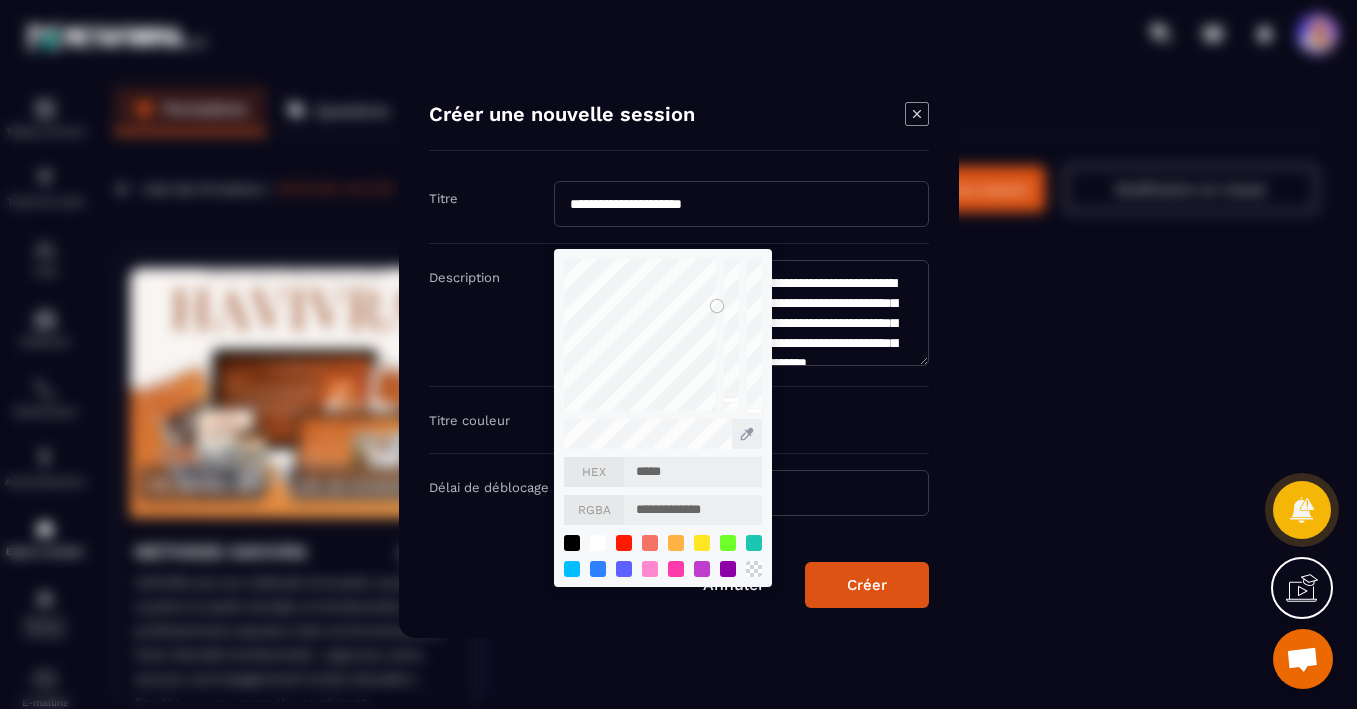 type on "**********" 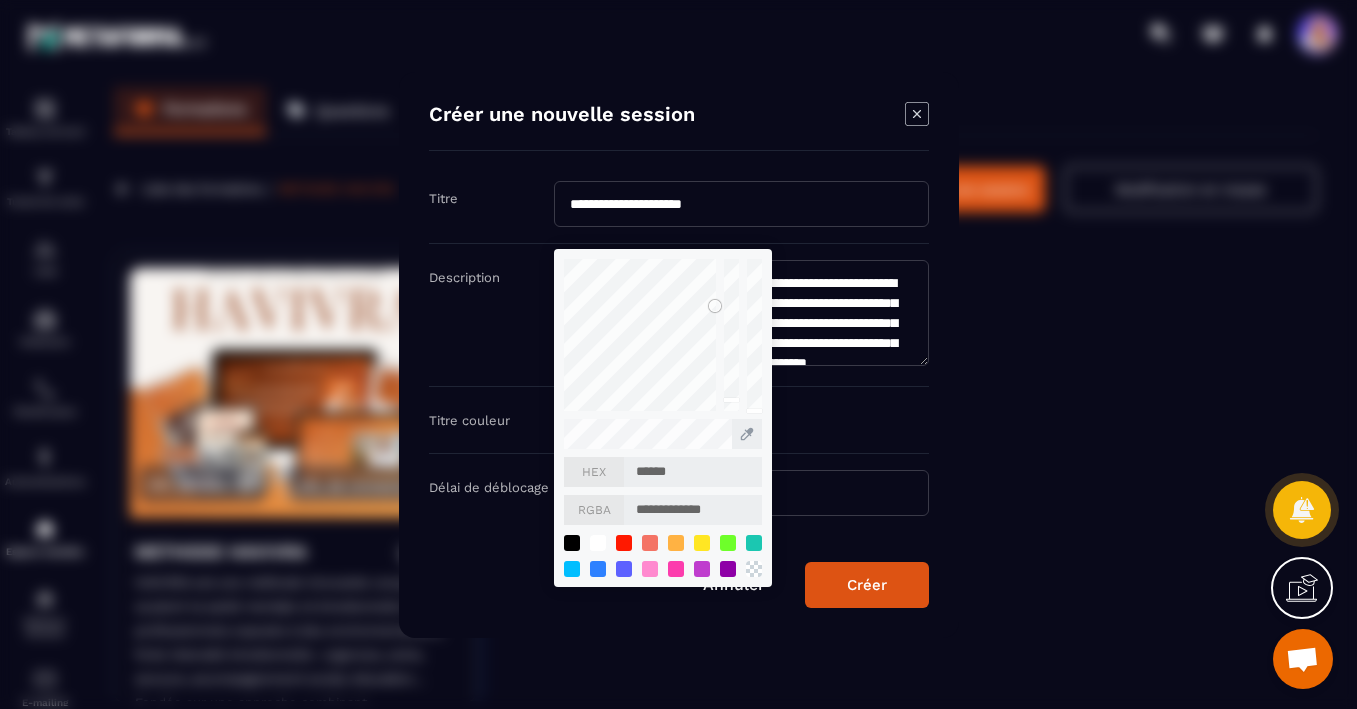 type on "*******" 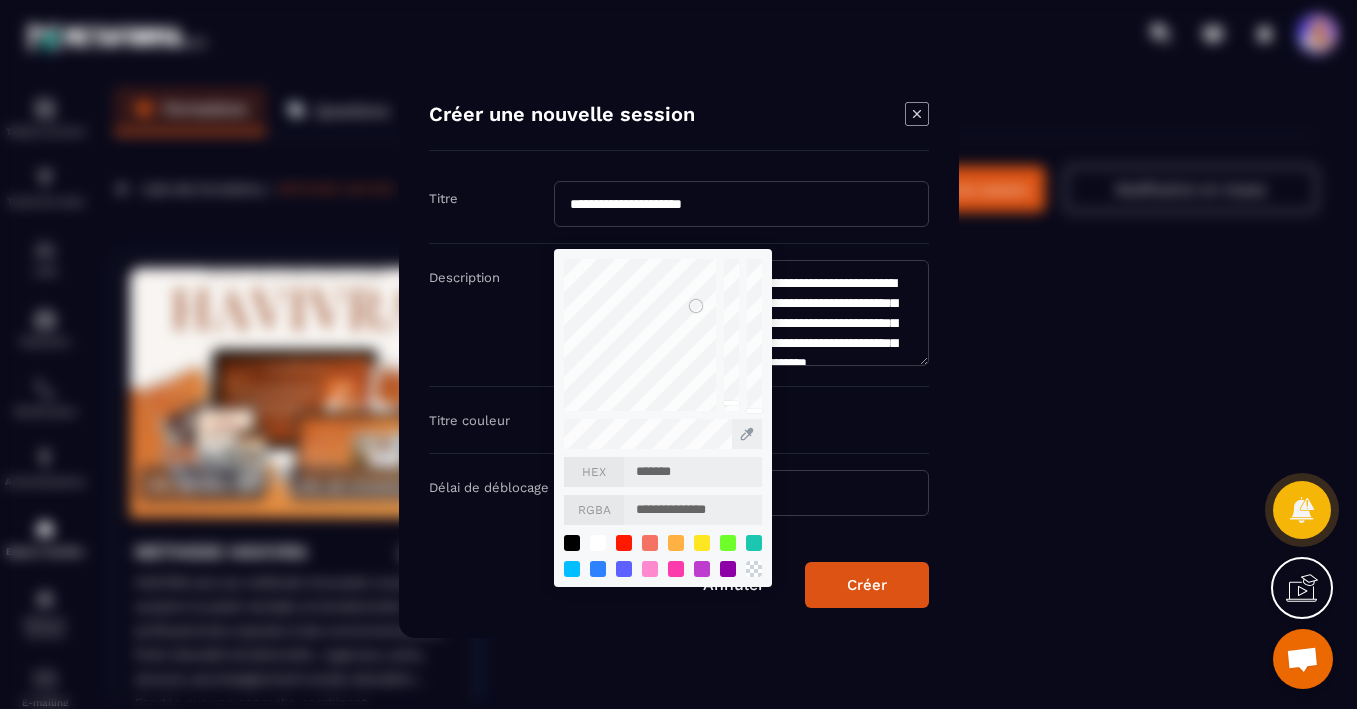 type on "*******" 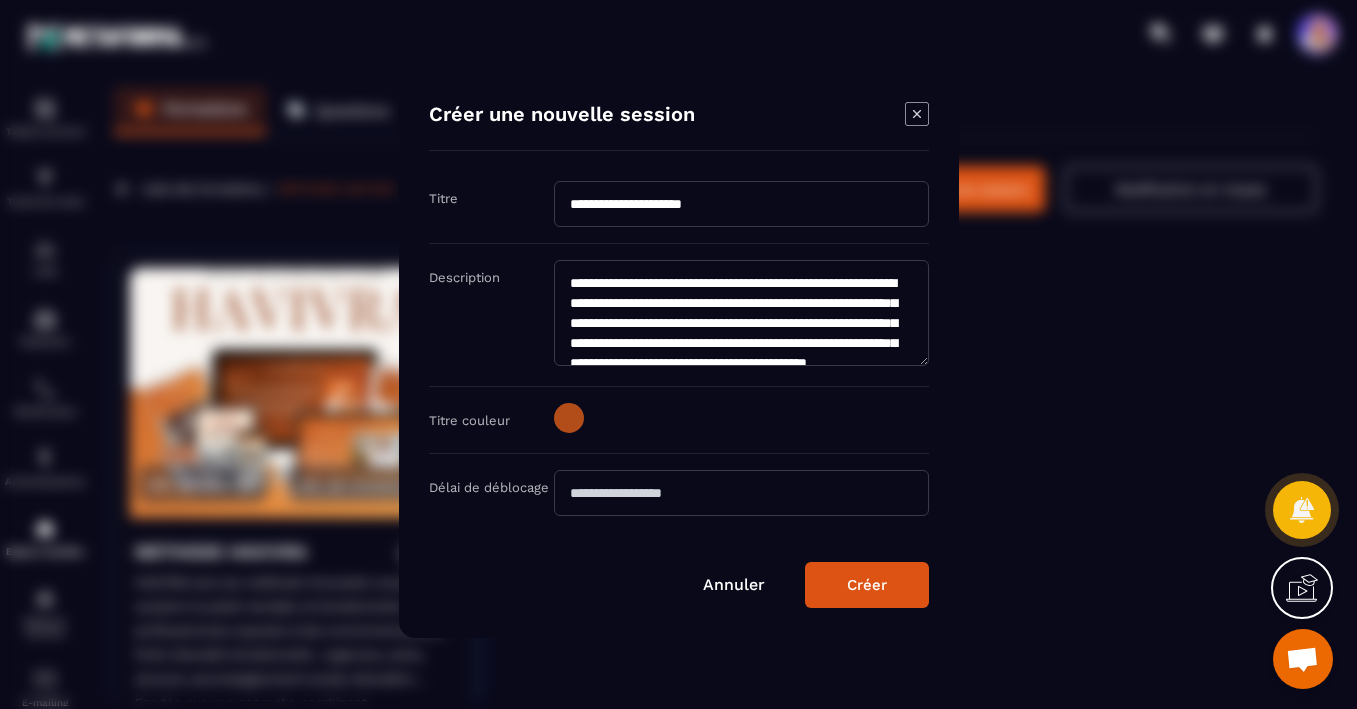 click at bounding box center [741, 493] 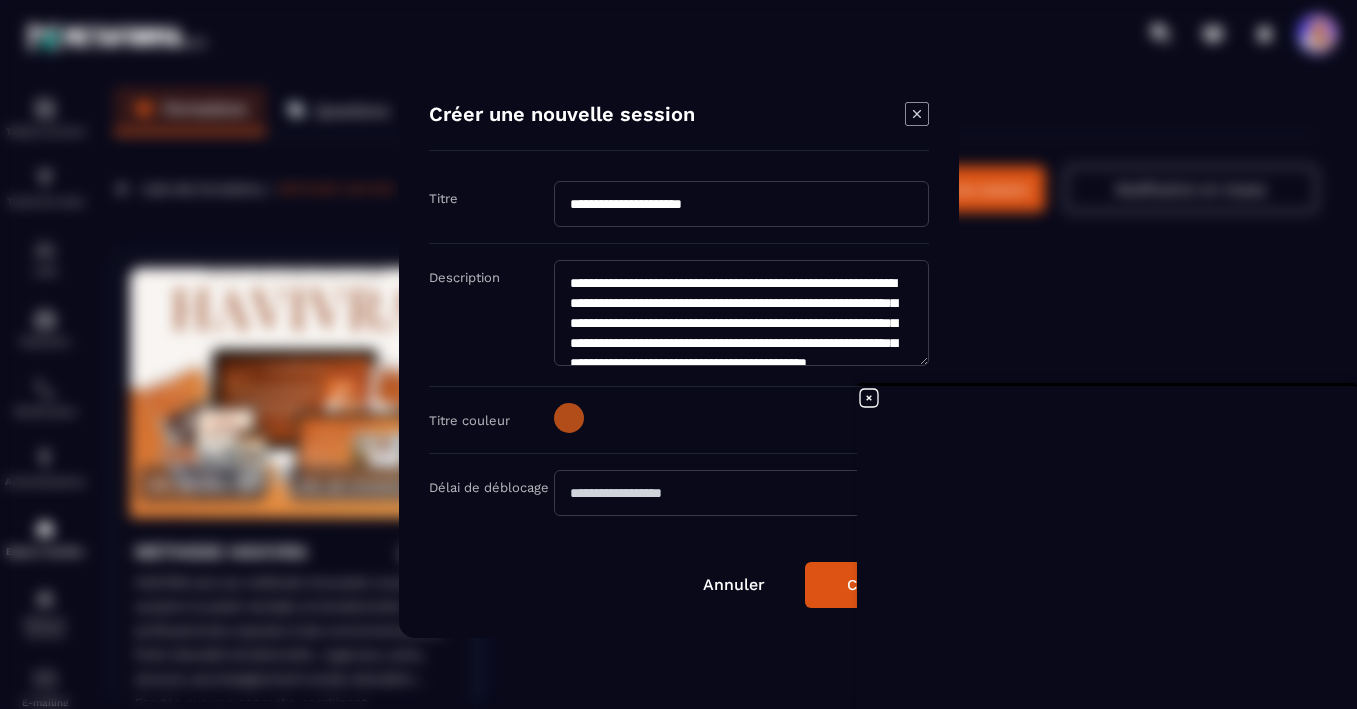 click on "**********" at bounding box center [679, 355] 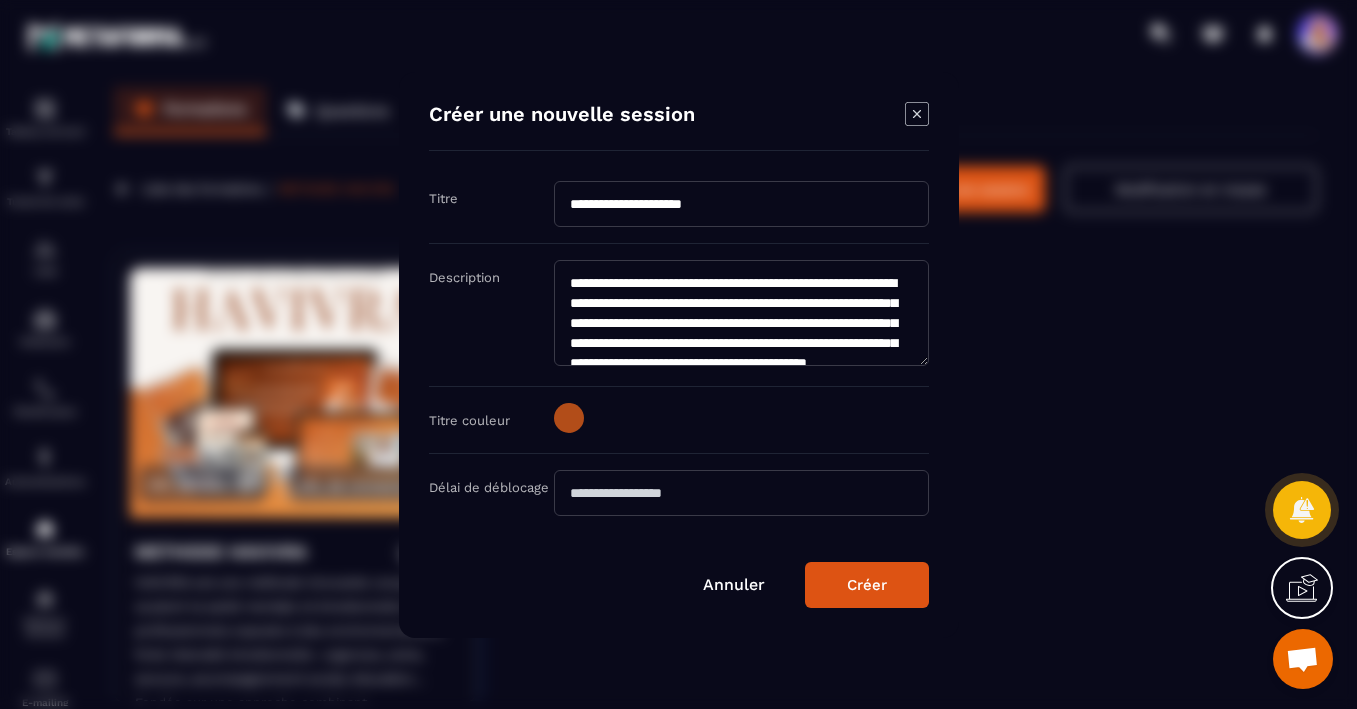 click on "Créer" at bounding box center (867, 585) 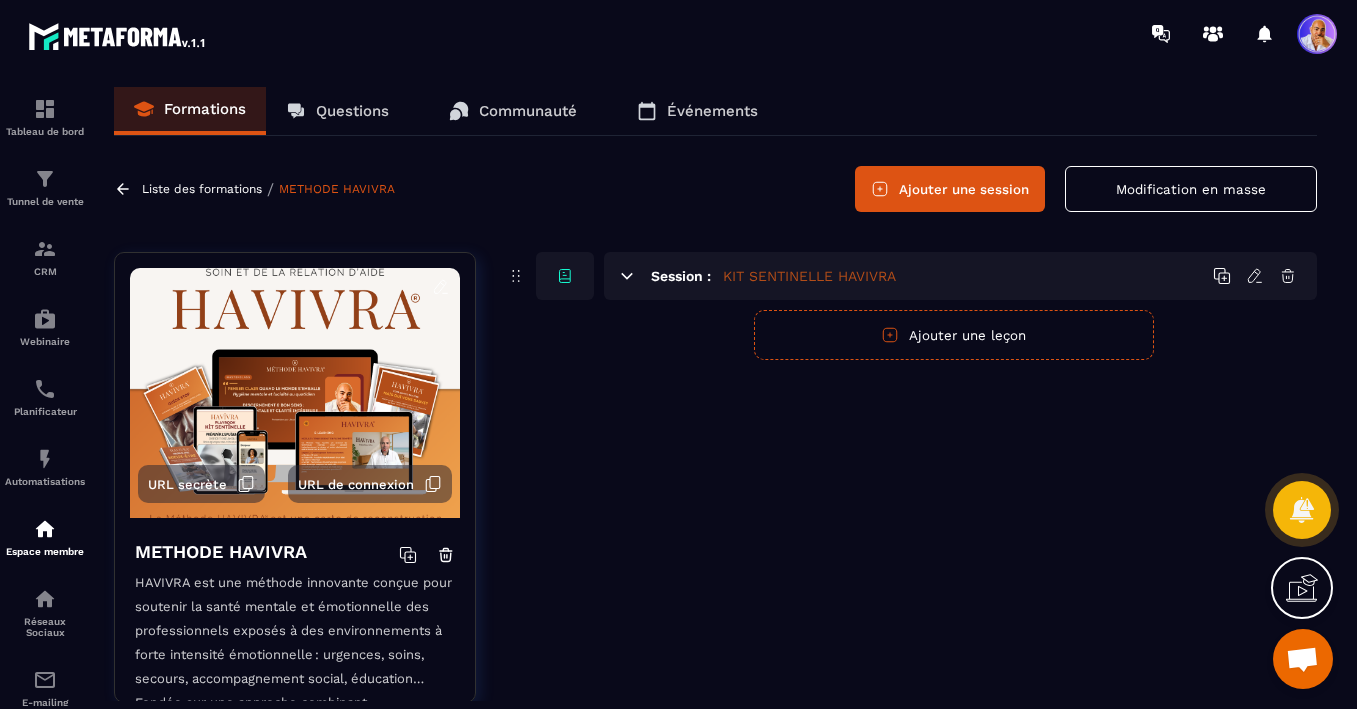 scroll, scrollTop: 52, scrollLeft: 0, axis: vertical 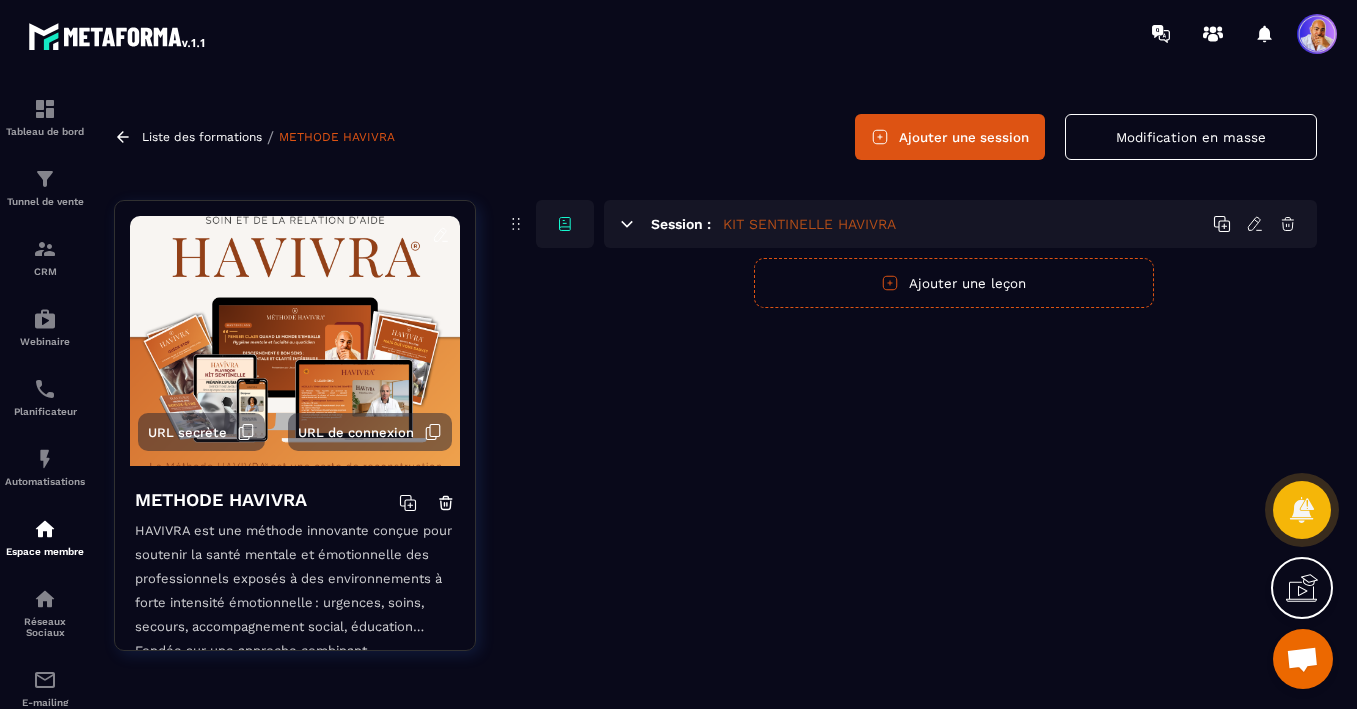 click at bounding box center (295, 341) 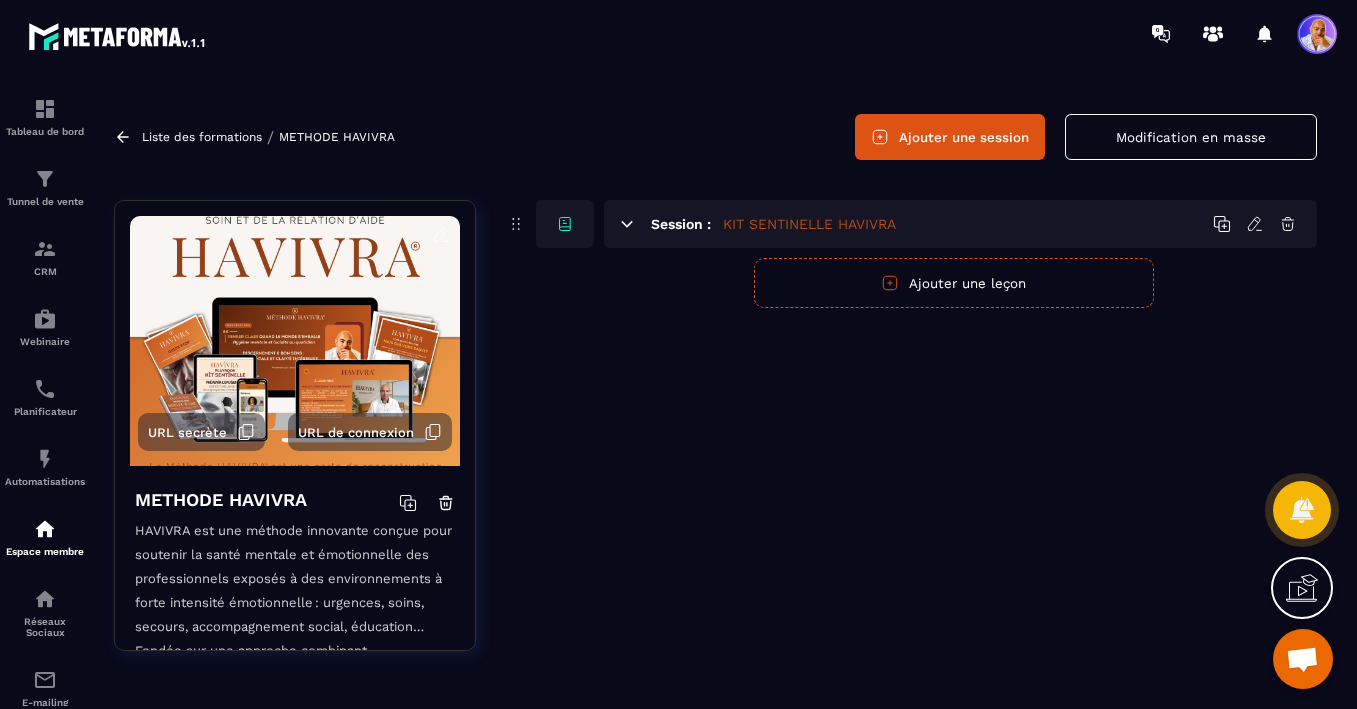 click on "METHODE HAVIVRA" at bounding box center (337, 137) 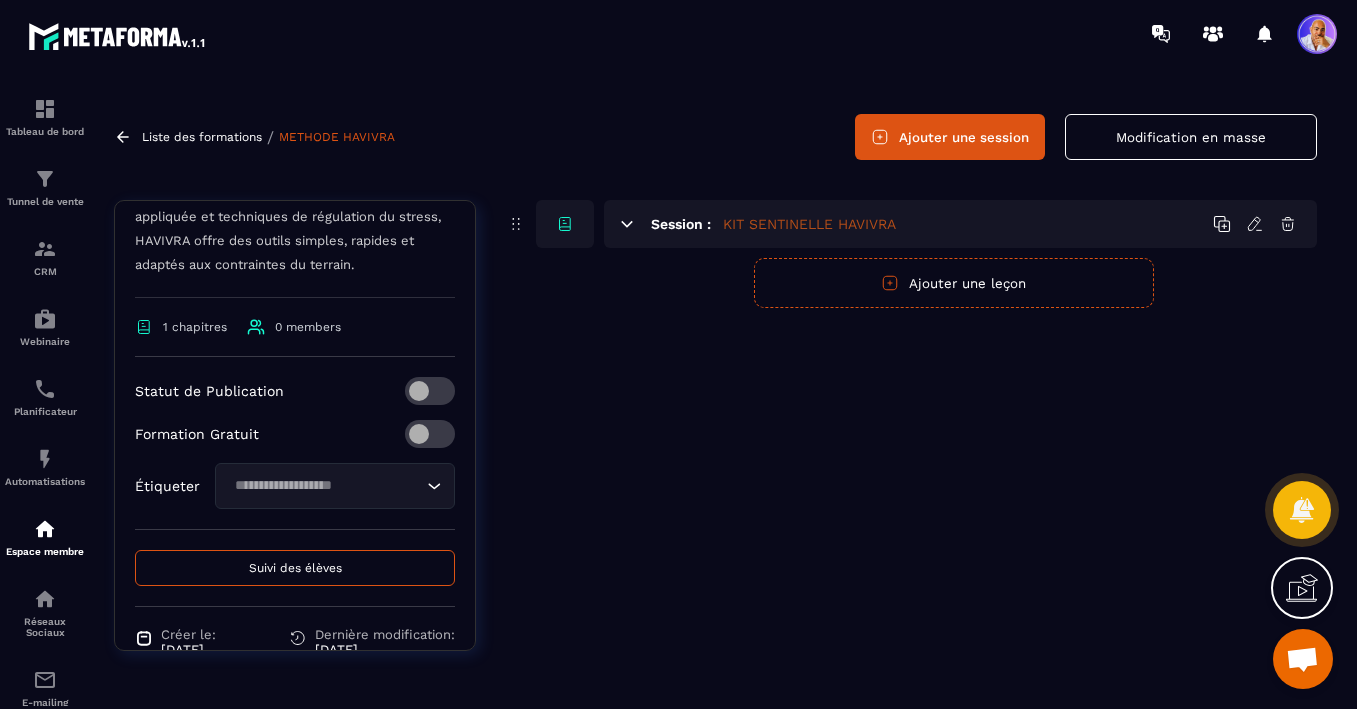 scroll, scrollTop: 519, scrollLeft: 0, axis: vertical 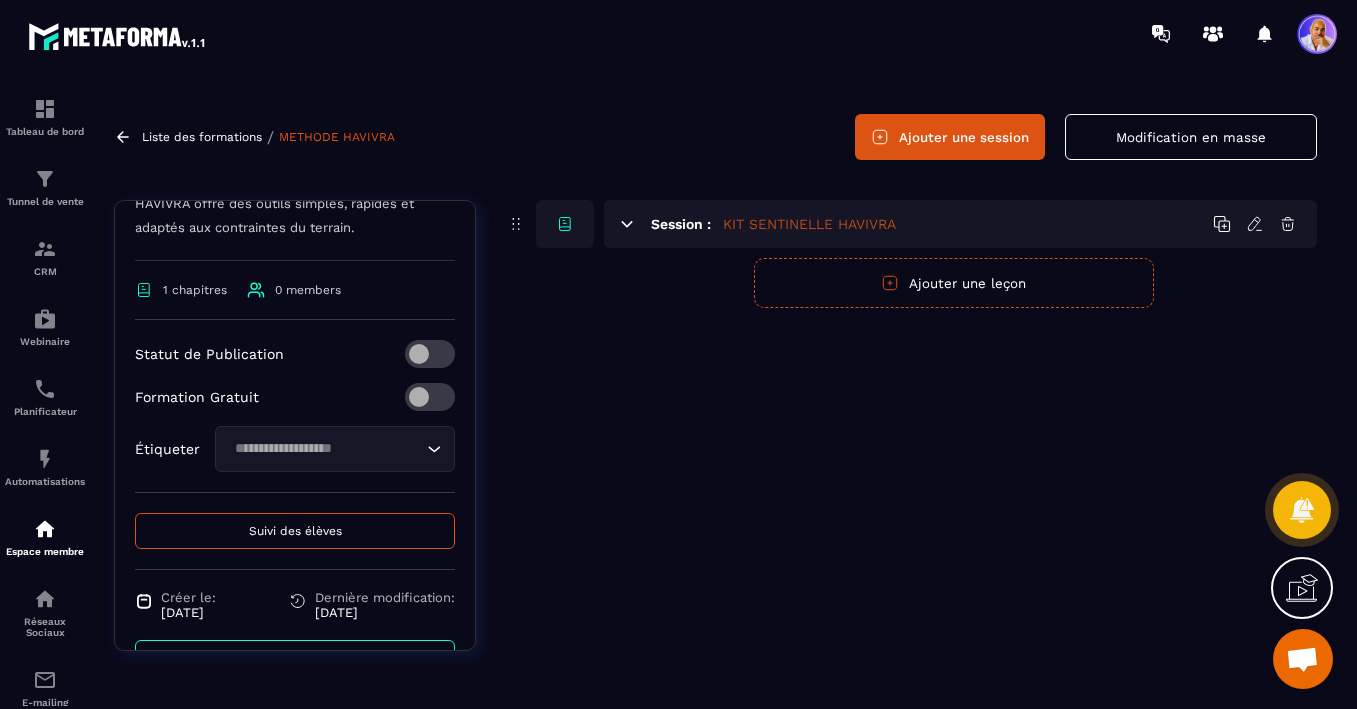 click 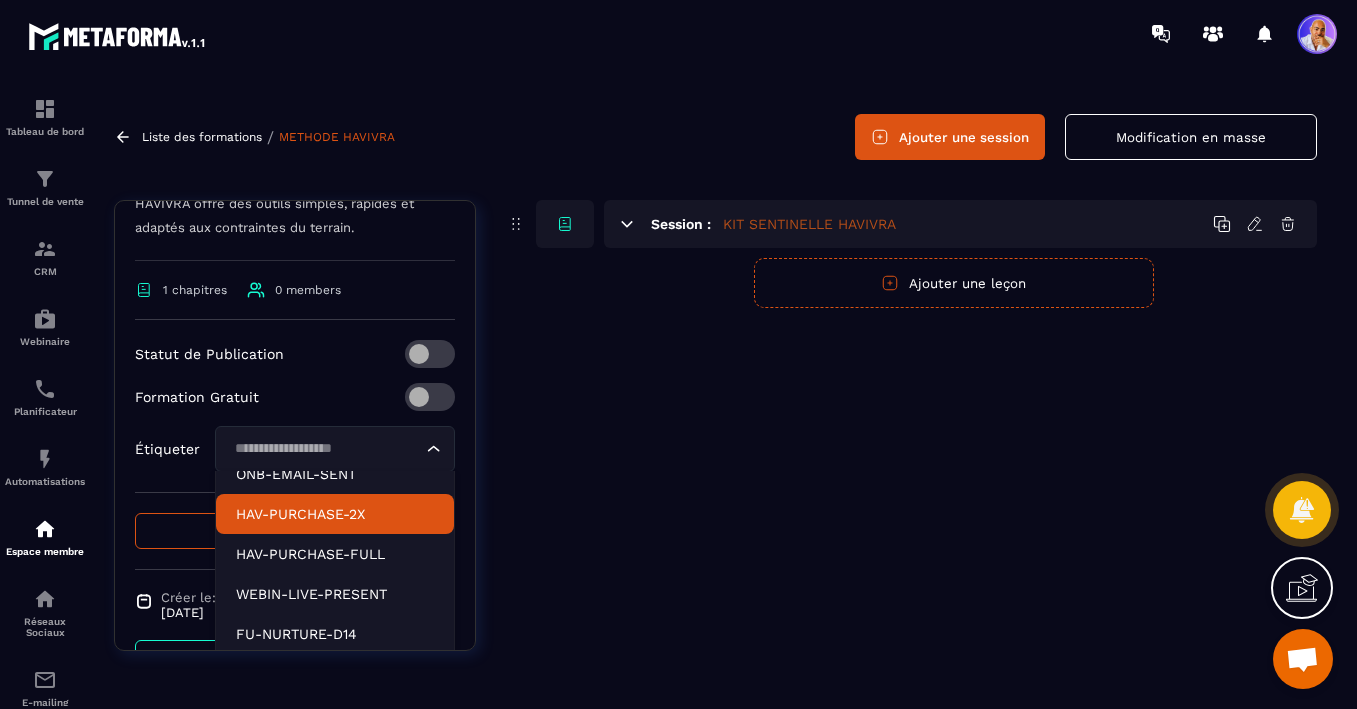 scroll, scrollTop: 2329, scrollLeft: 0, axis: vertical 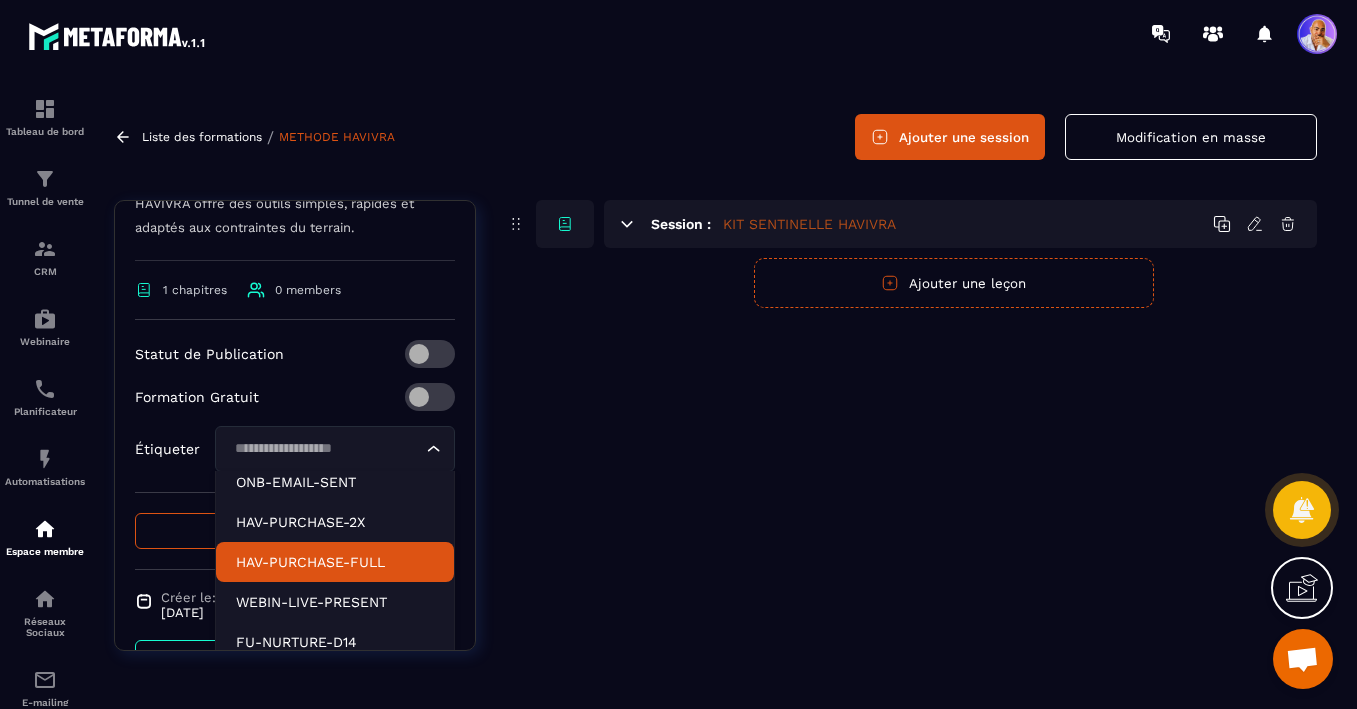 click on "HAV-PURCHASE-FULL" 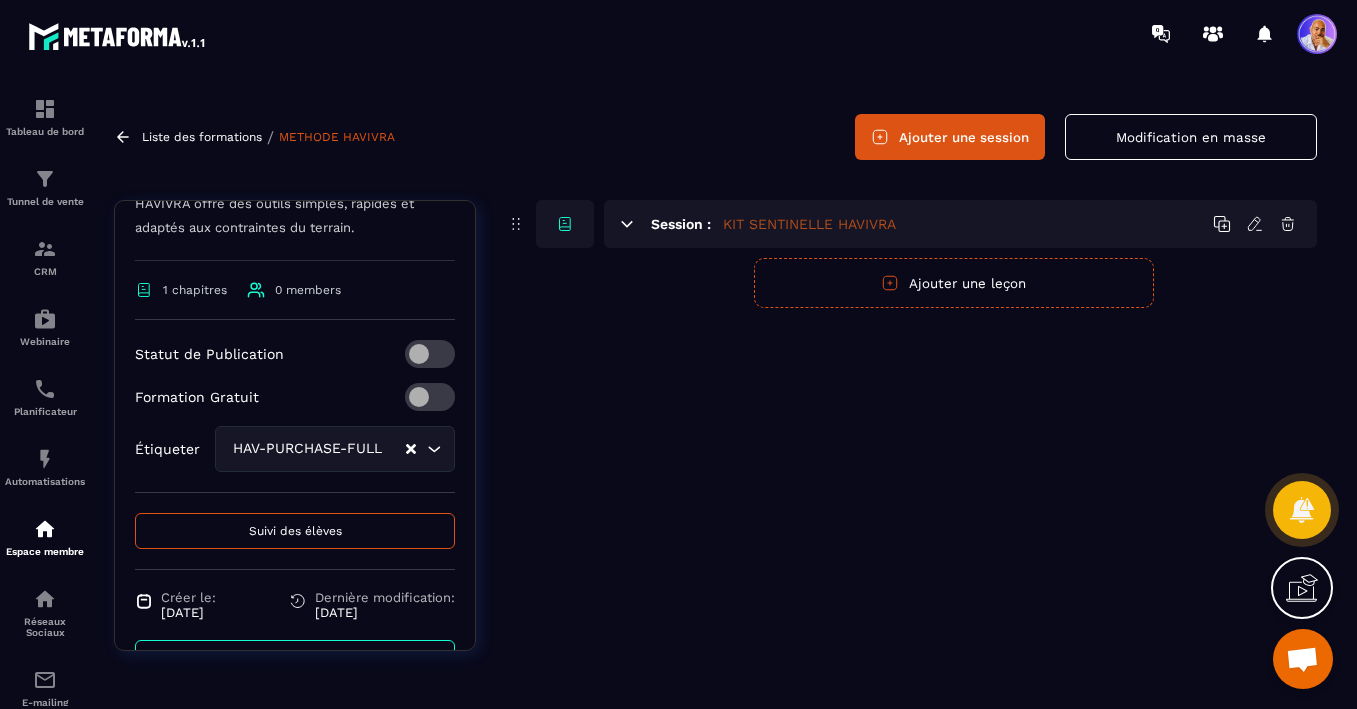 click 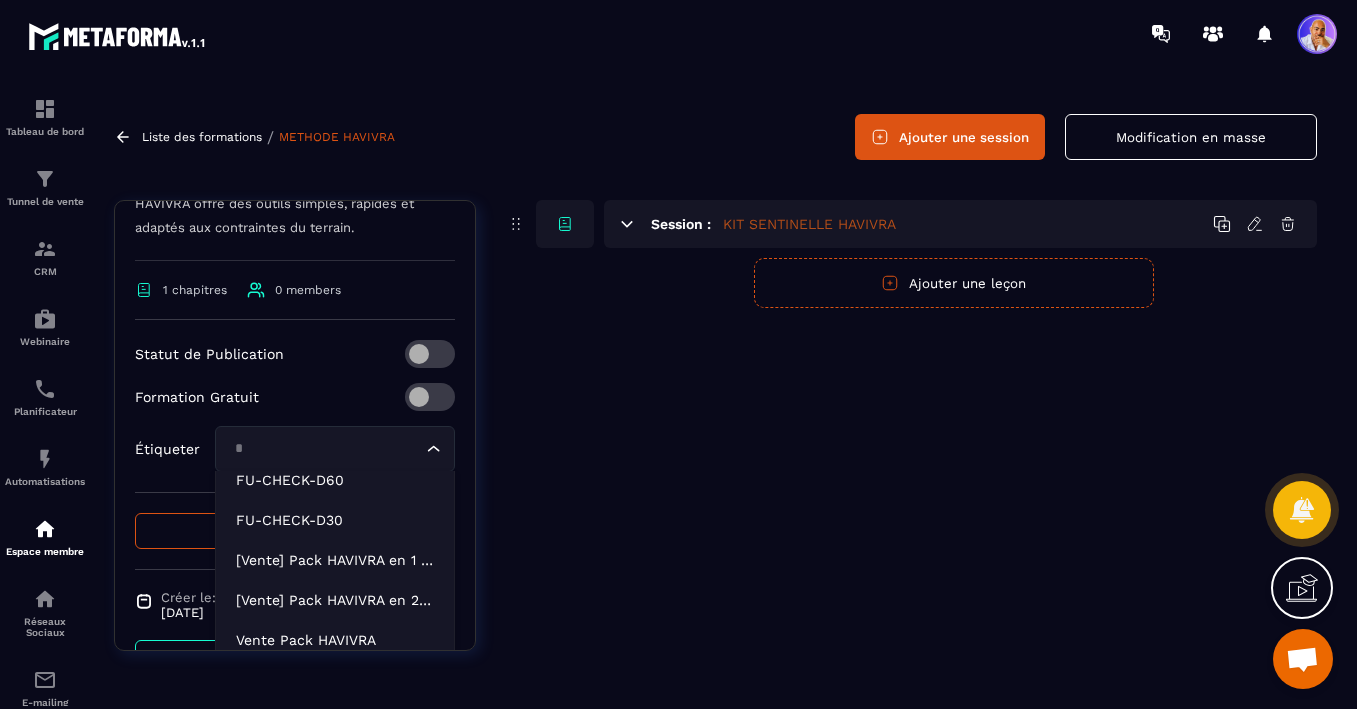 scroll, scrollTop: 0, scrollLeft: 0, axis: both 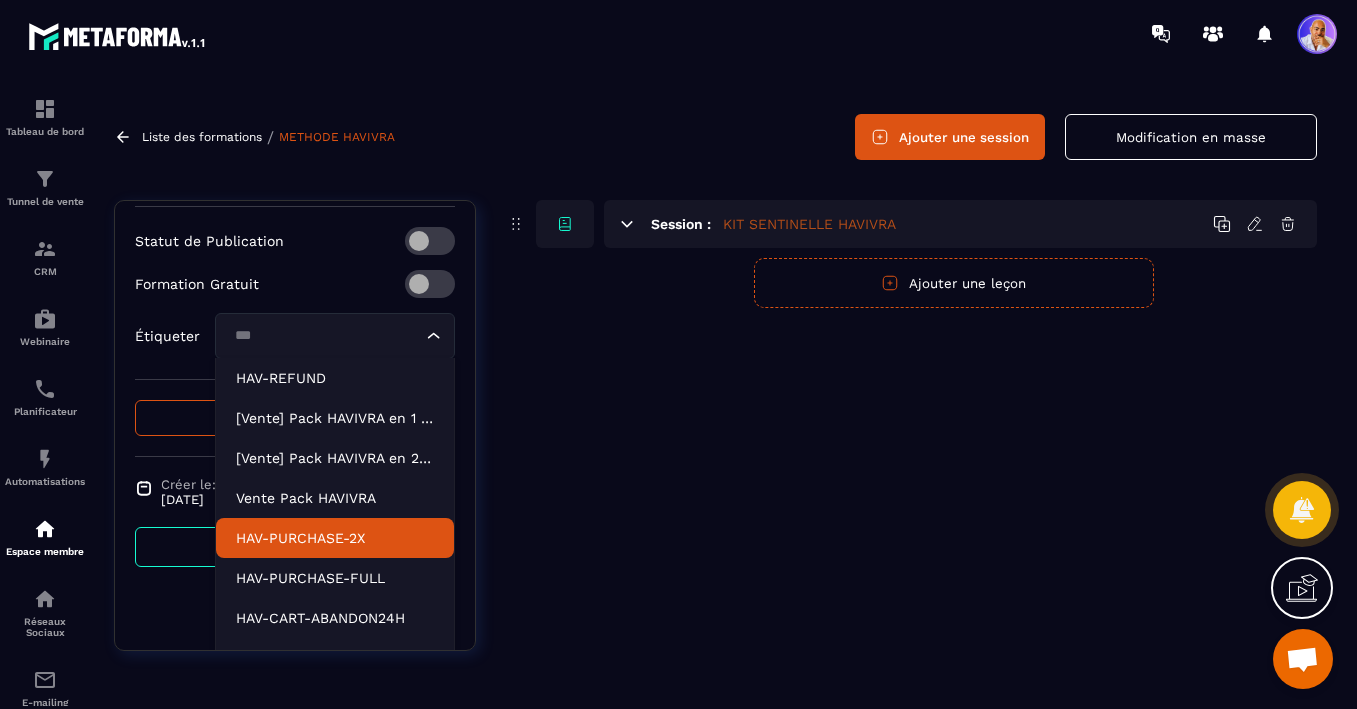 click on "HAV-PURCHASE-2X" 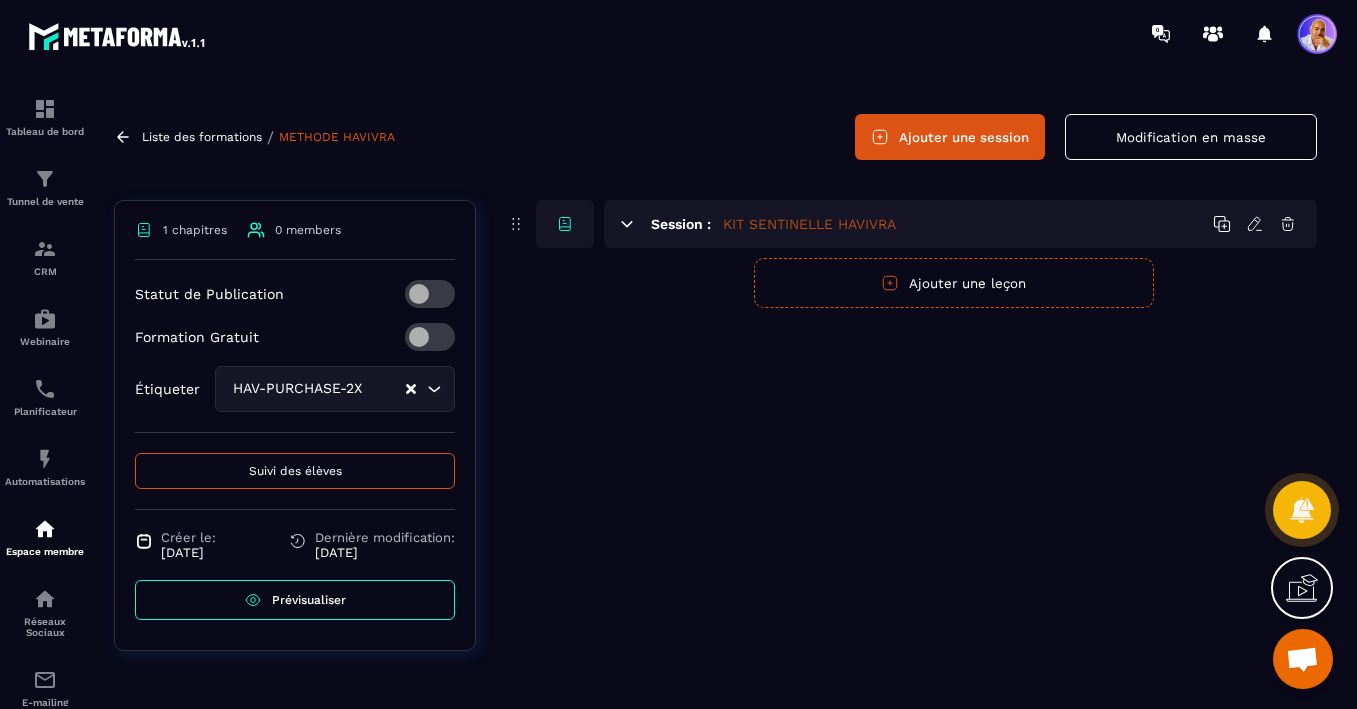 scroll, scrollTop: 579, scrollLeft: 0, axis: vertical 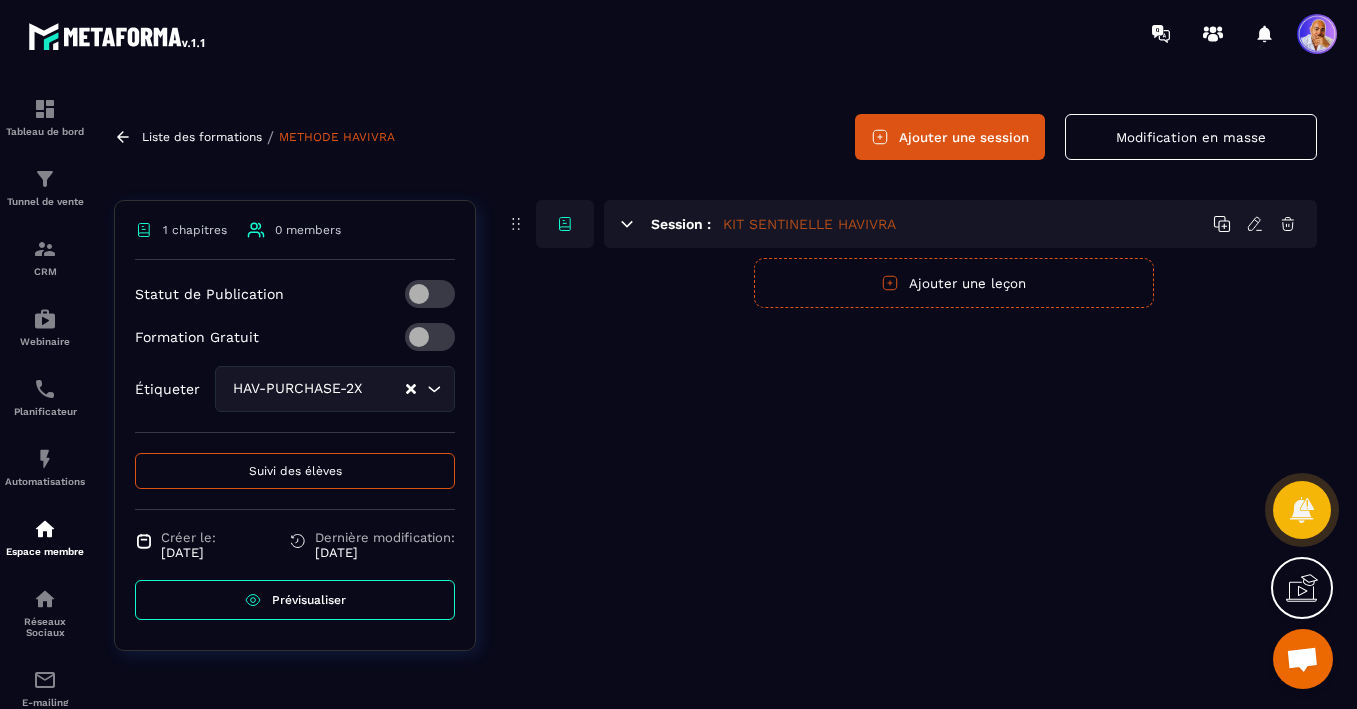 click 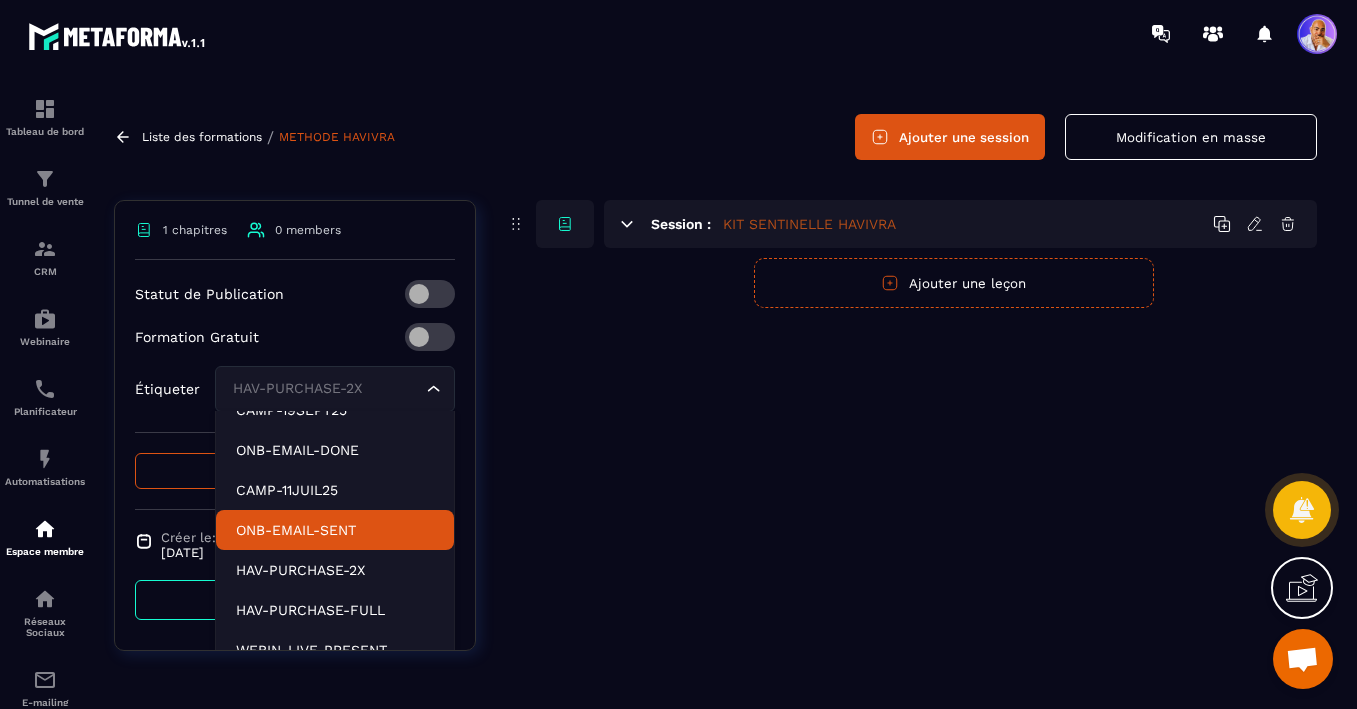 scroll, scrollTop: 2226, scrollLeft: 0, axis: vertical 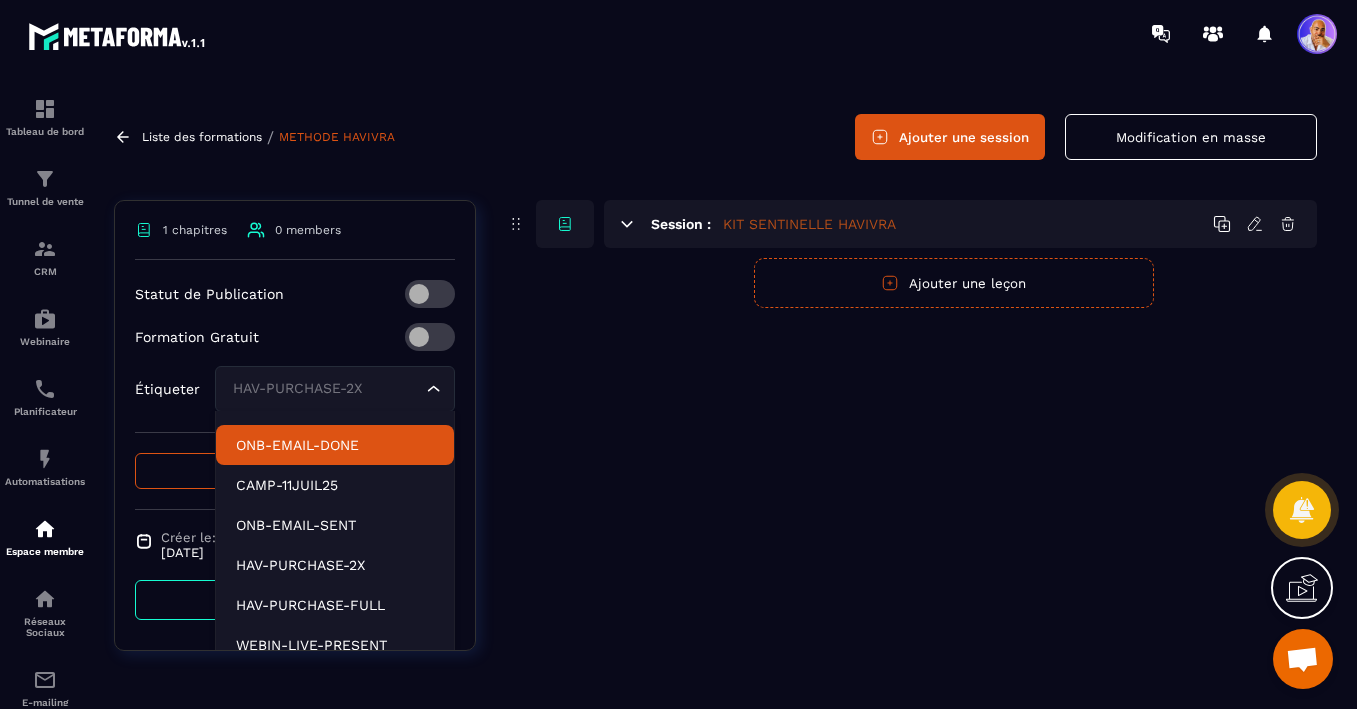 click on "ONB-EMAIL-DONE" 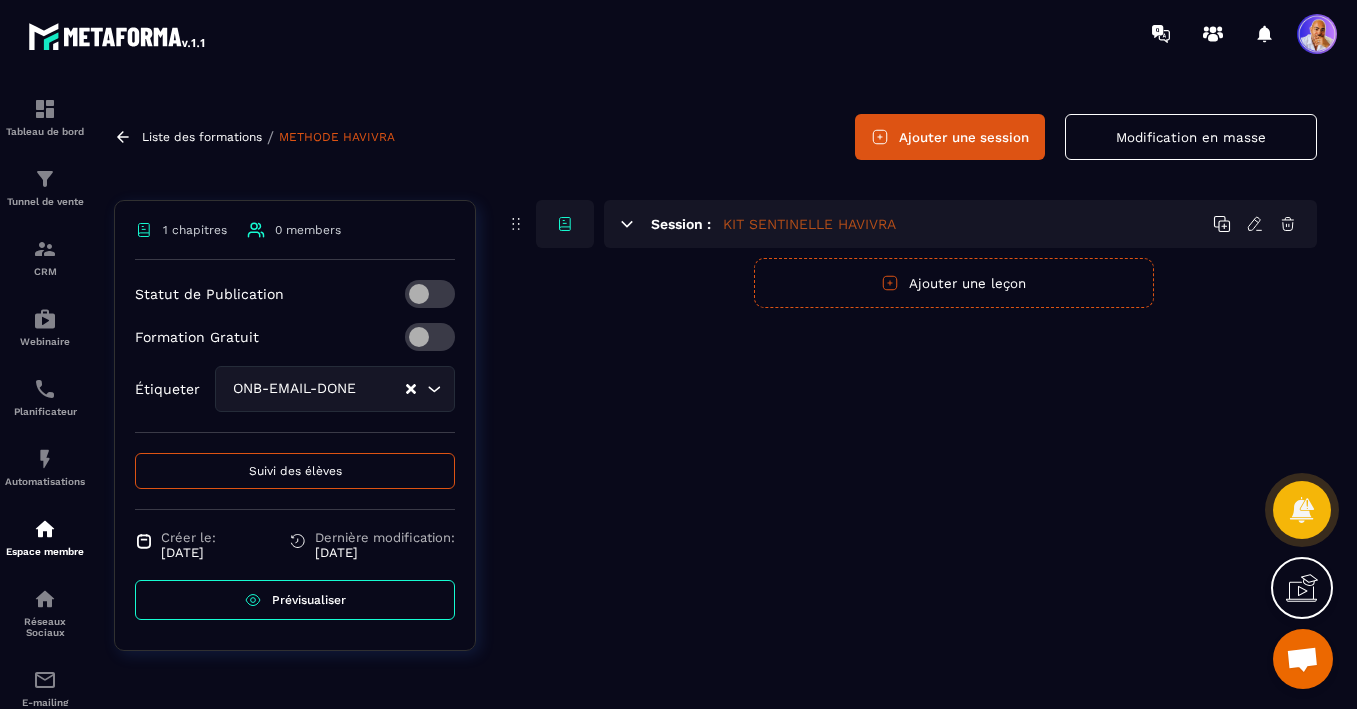 click on "Prévisualiser" at bounding box center [309, 600] 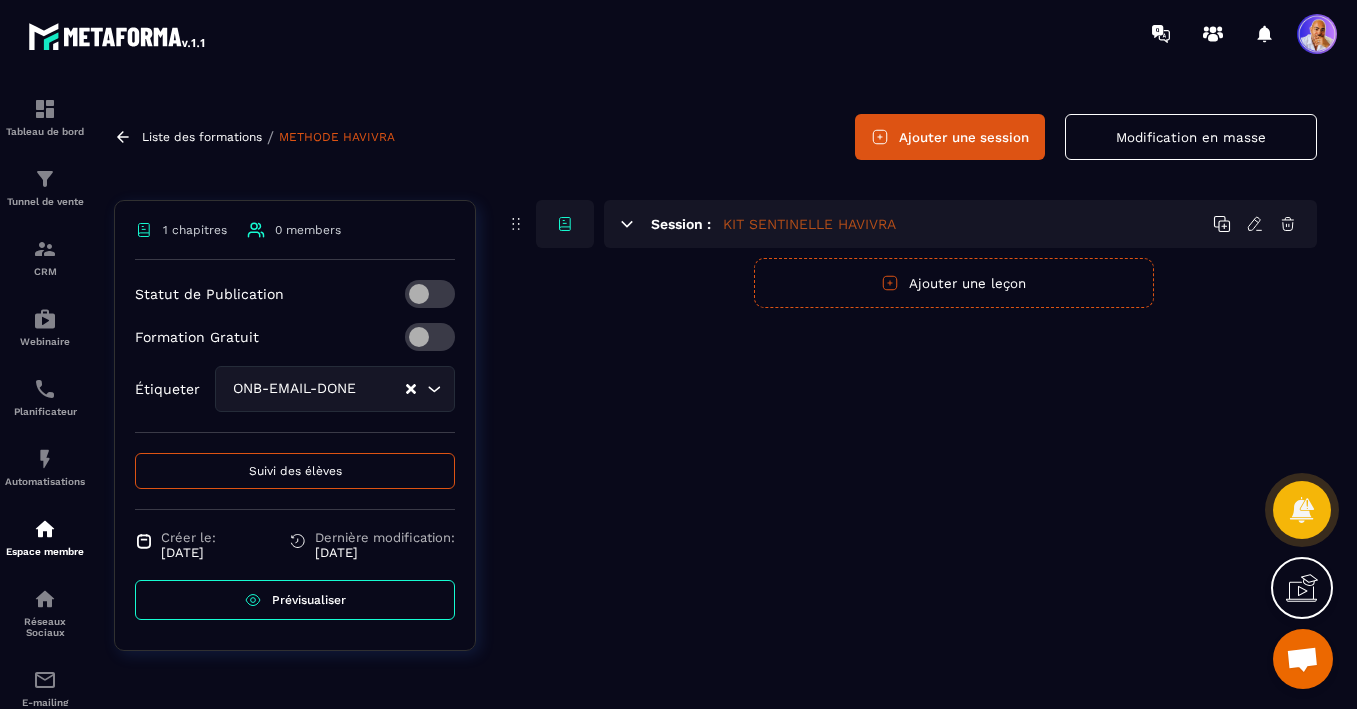 click 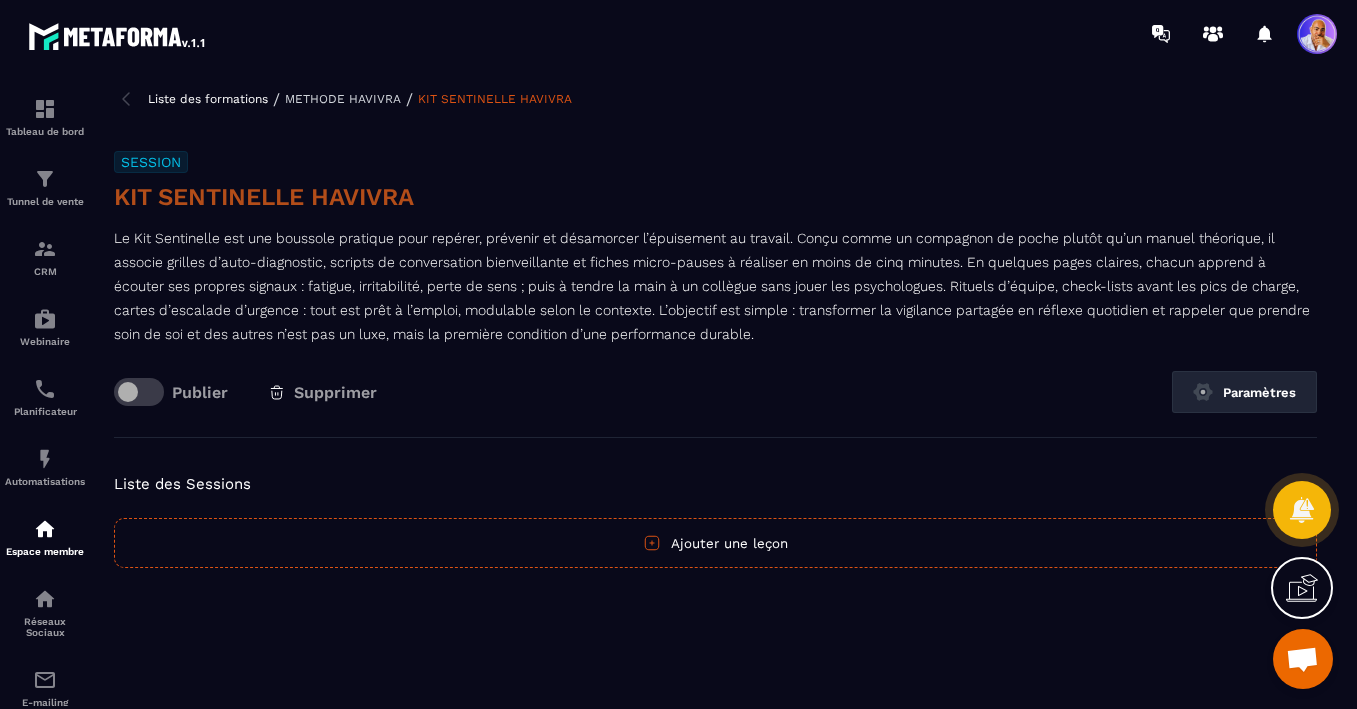 click on "Ajouter une leçon" at bounding box center [715, 543] 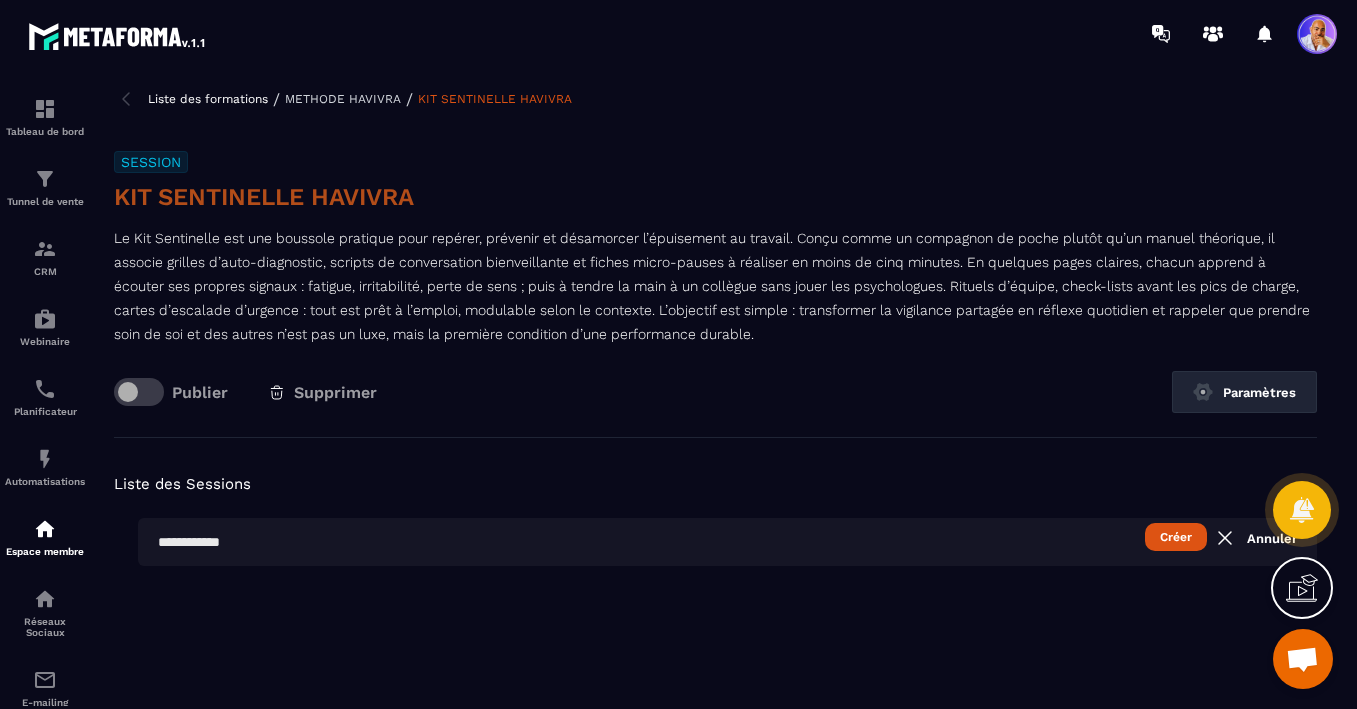 click on "Le Kit Sentinelle est une boussole pratique pour repérer, prévenir et désamorcer l’épuisement au travail. Conçu comme un compagnon de poche plutôt qu’un manuel théorique, il associe grilles d’auto-diagnostic, scripts de conversation bienveillante et fiches micro-pauses à réaliser en moins de cinq minutes.
En quelques pages claires, chacun apprend à écouter ses propres signaux : fatigue, irritabilité, perte de sens ; puis à tendre la main à un collègue sans jouer les psychologues.
Rituels d’équipe, check-lists avant les pics de charge, cartes d’escalade d’urgence : tout est prêt à l’emploi, modulable selon le contexte.
L’objectif est simple : transformer la vigilance partagée en réflexe quotidien et rappeler que prendre soin de soi et des autres n’est pas un luxe, mais la première condition d’une performance durable." at bounding box center (715, 286) 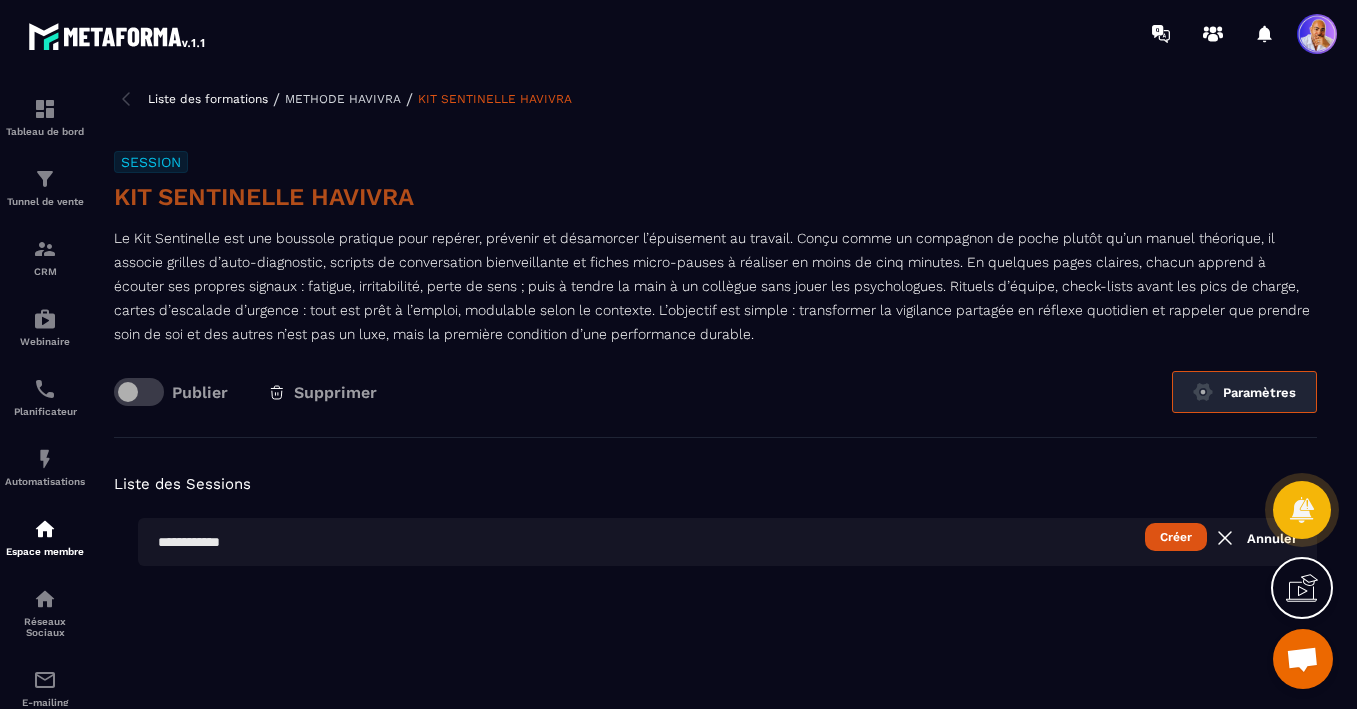 click on "Paramètres" 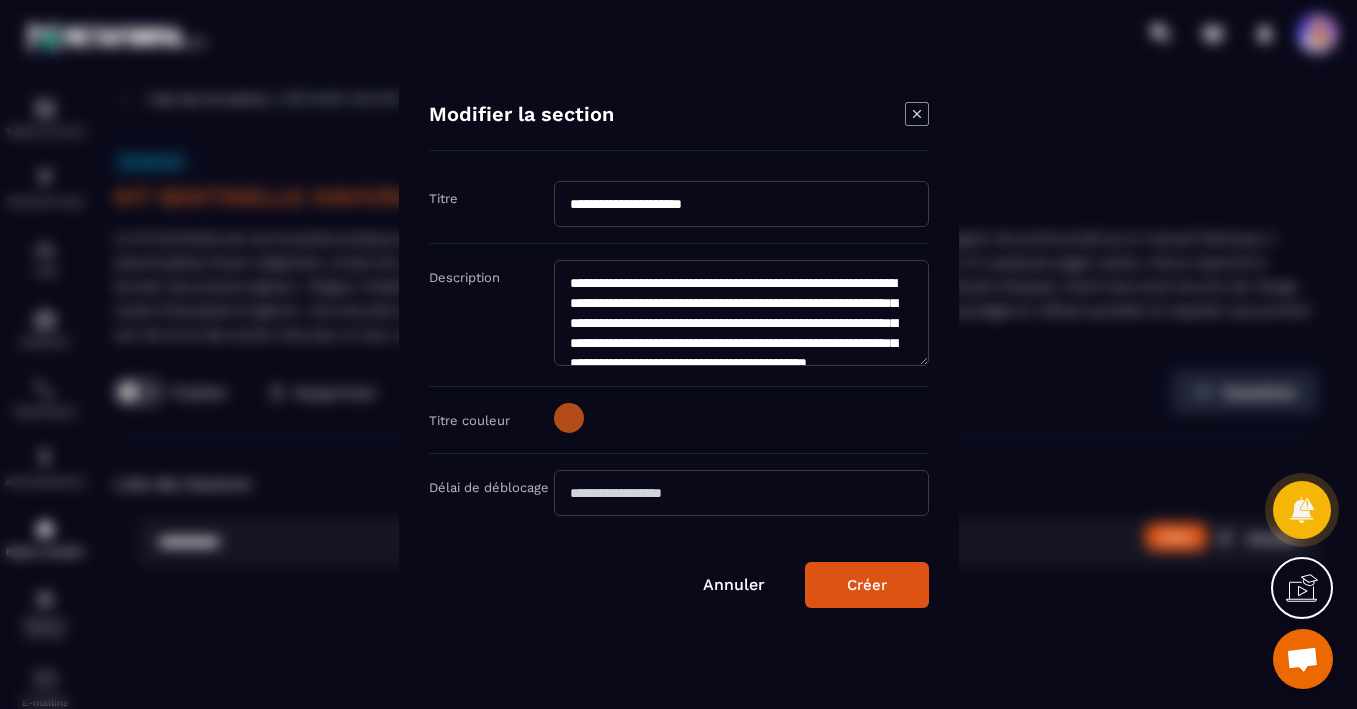 click 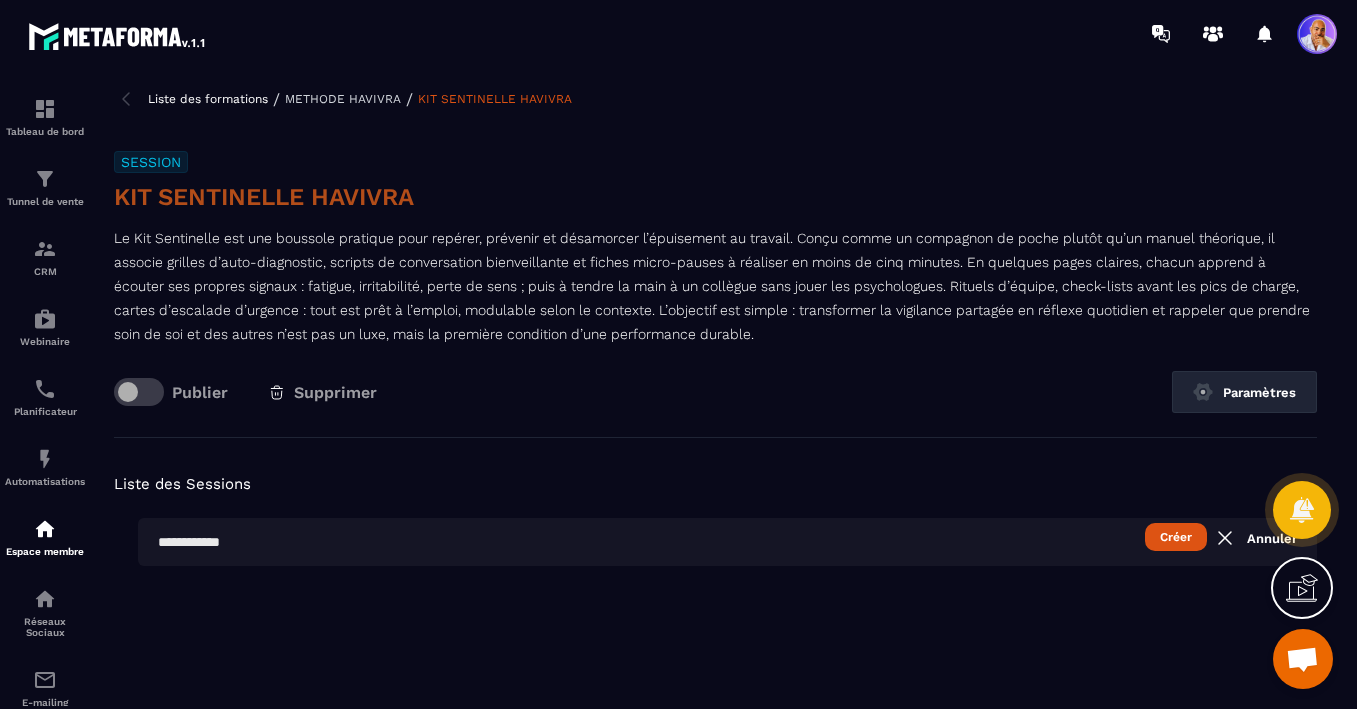 click on "Annuler" at bounding box center (1255, 538) 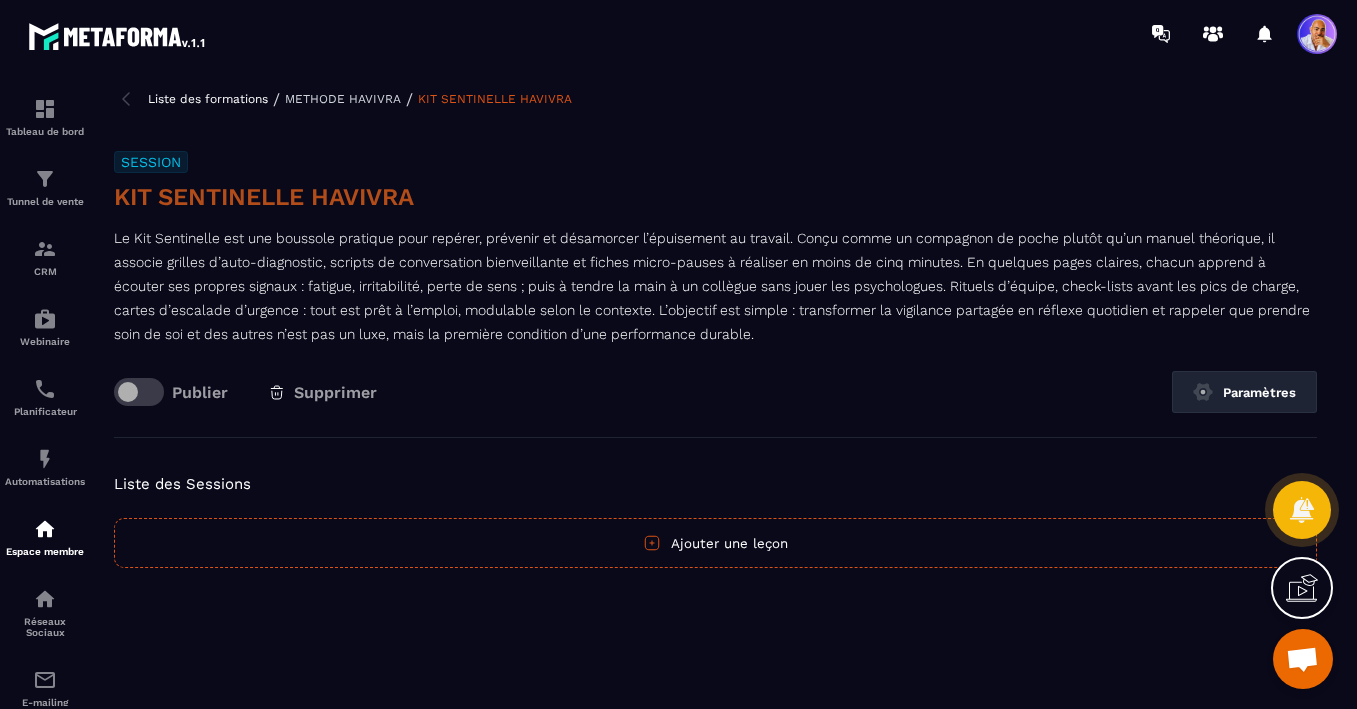 click at bounding box center (139, 392) 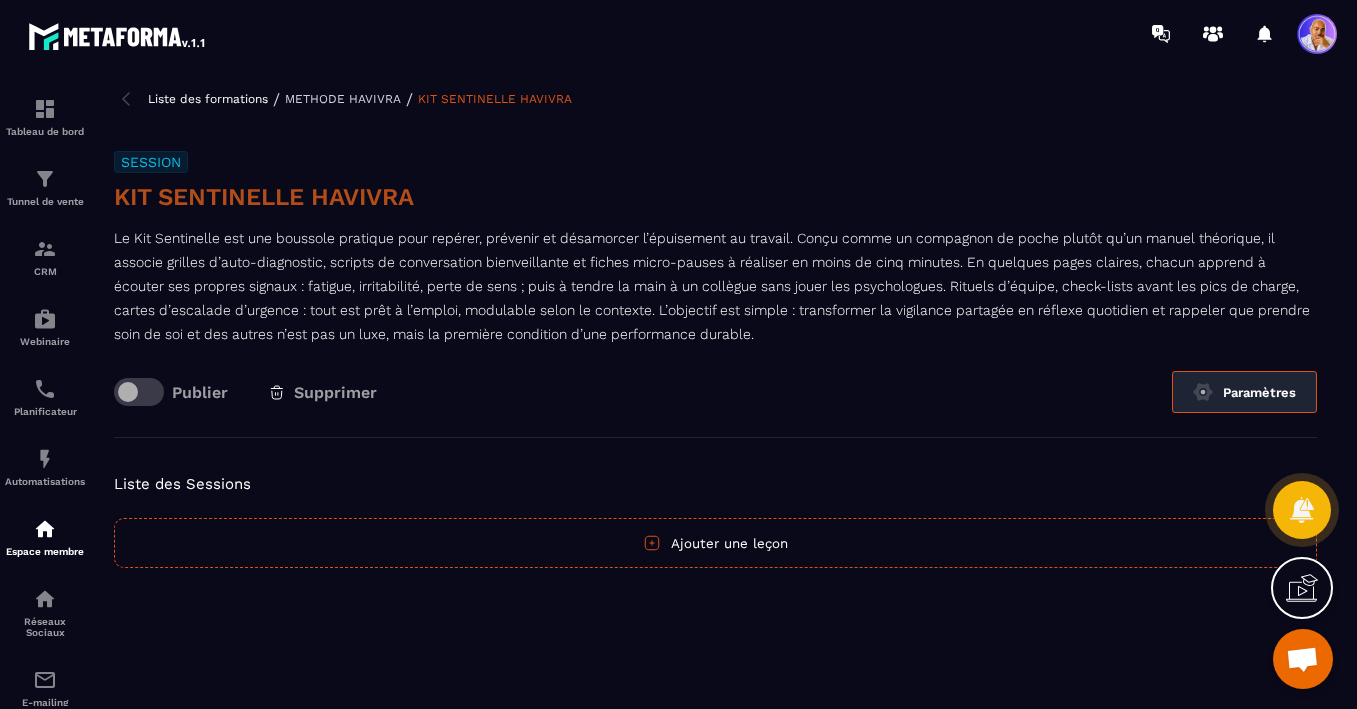 click on "Paramètres" 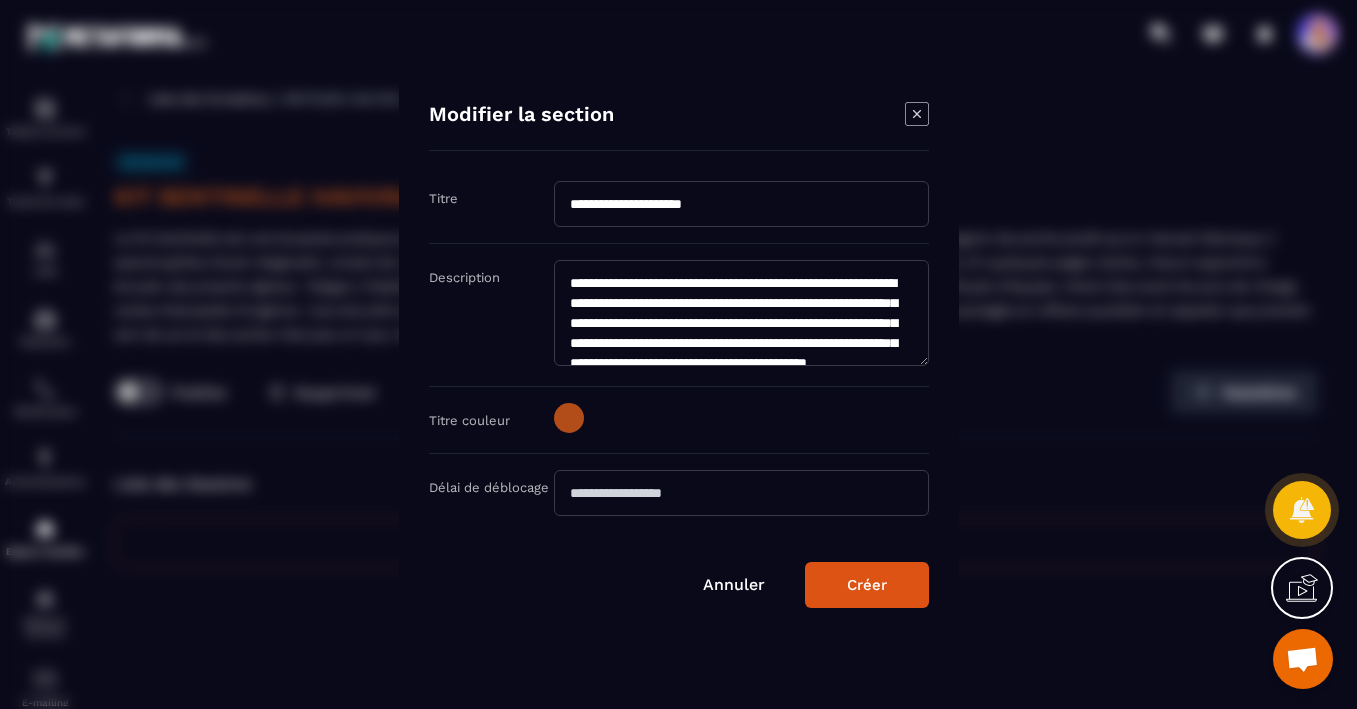 click 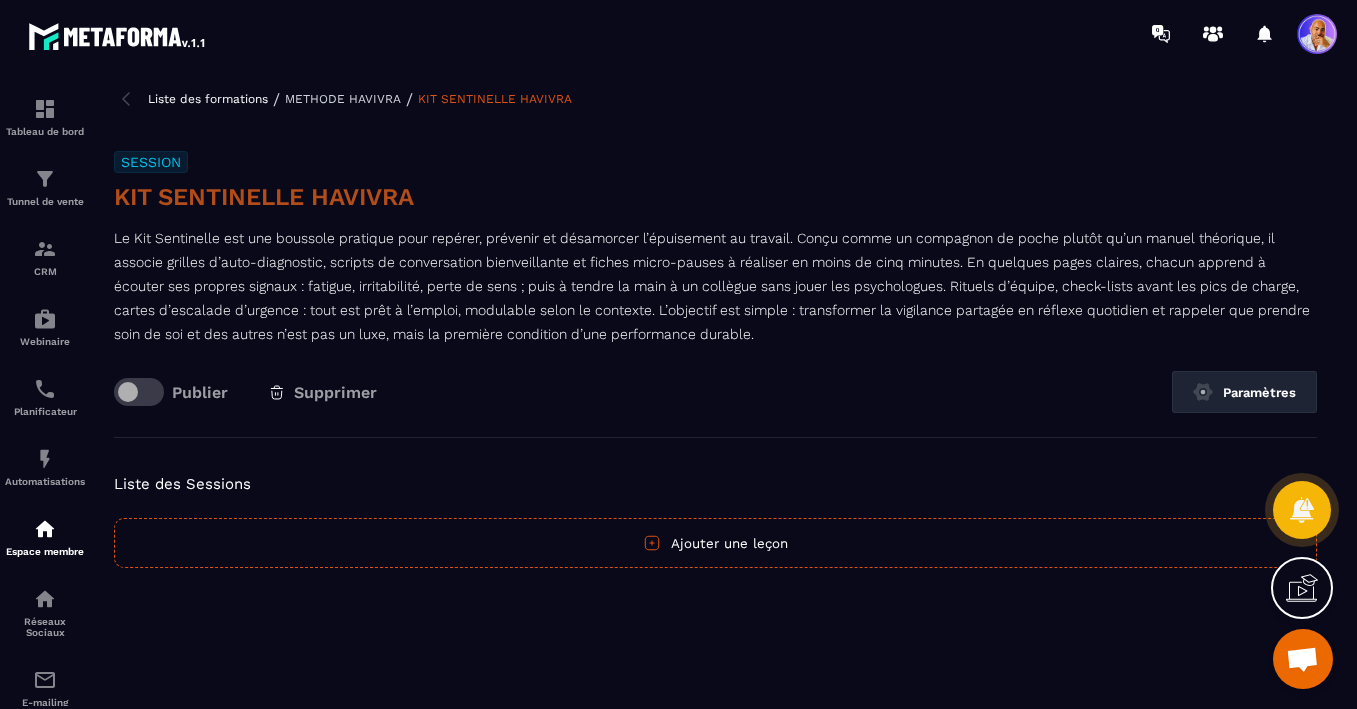 click on "METHODE HAVIVRA" at bounding box center (343, 99) 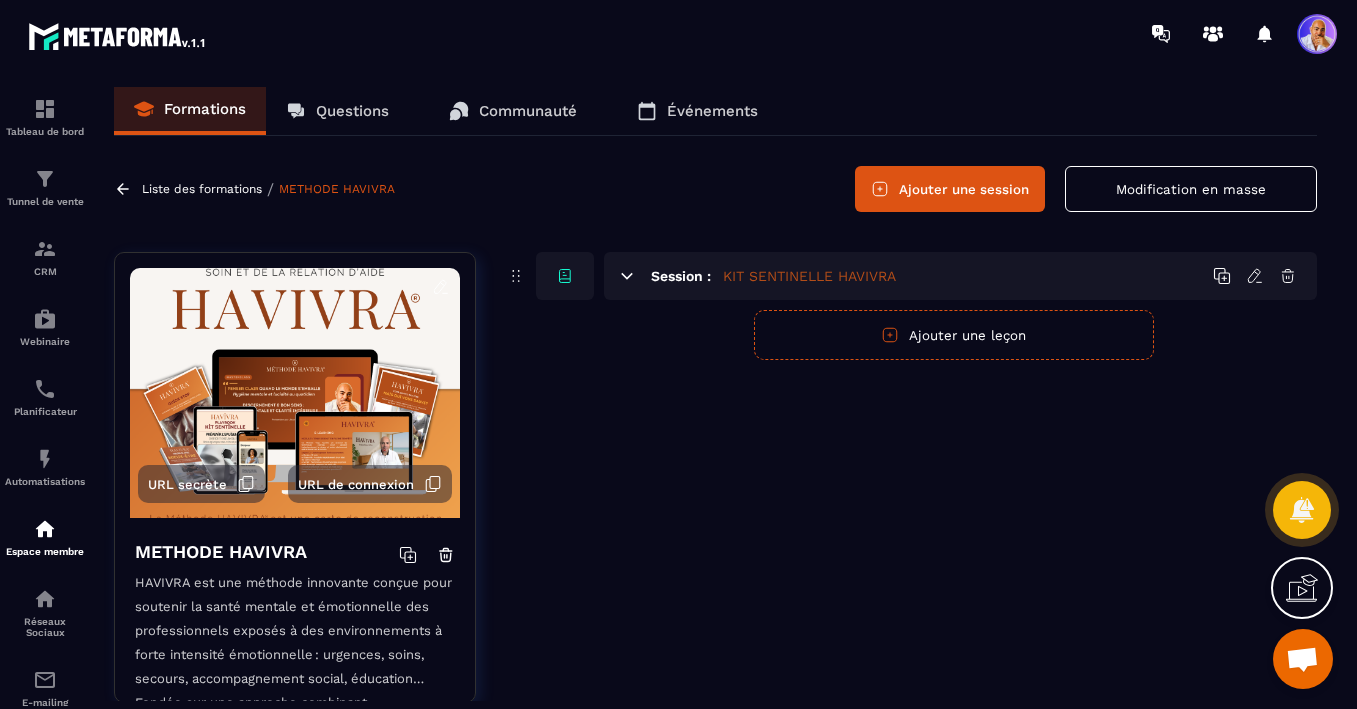 click 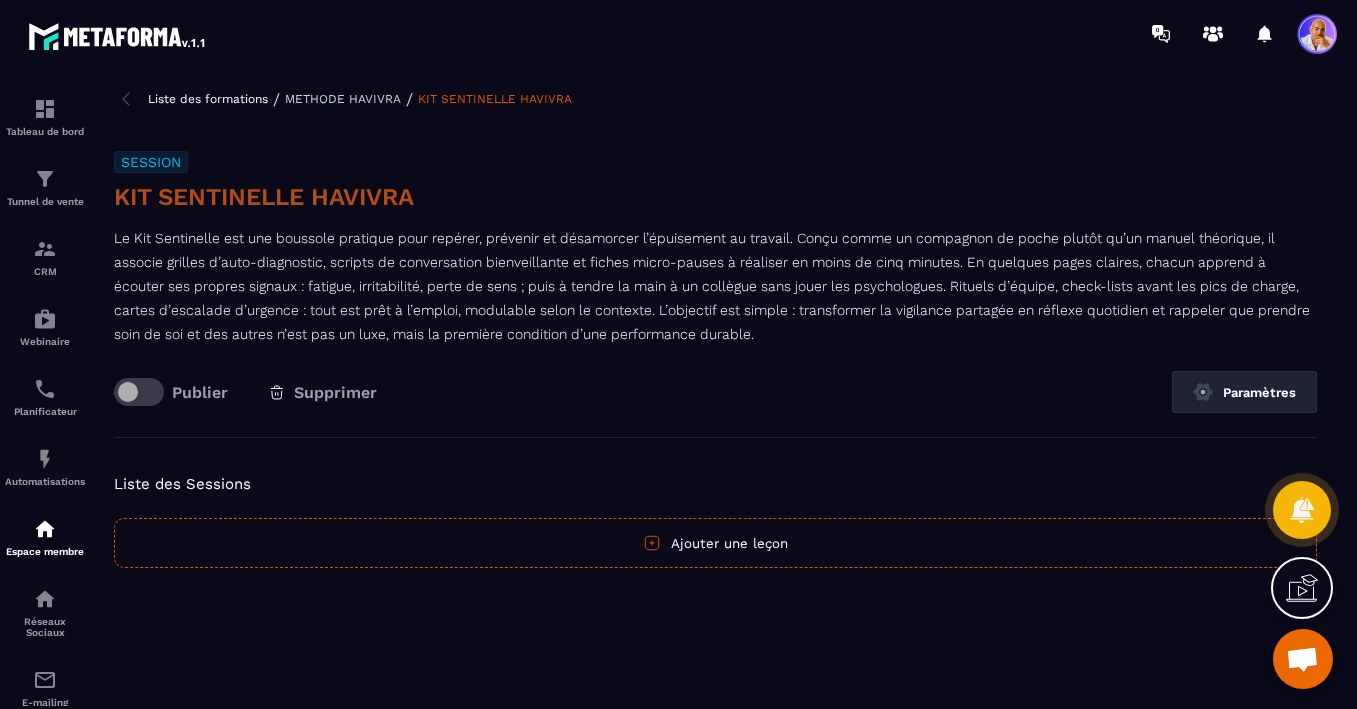 click at bounding box center (126, 99) 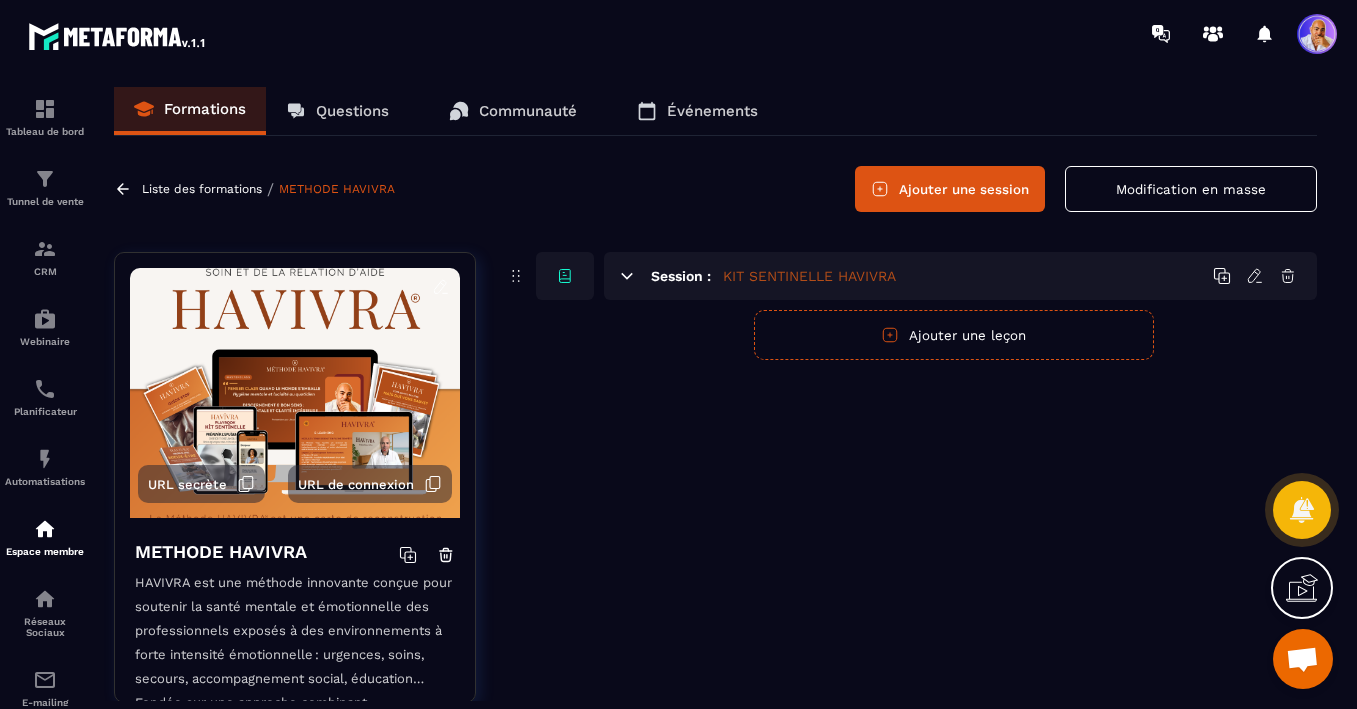 click 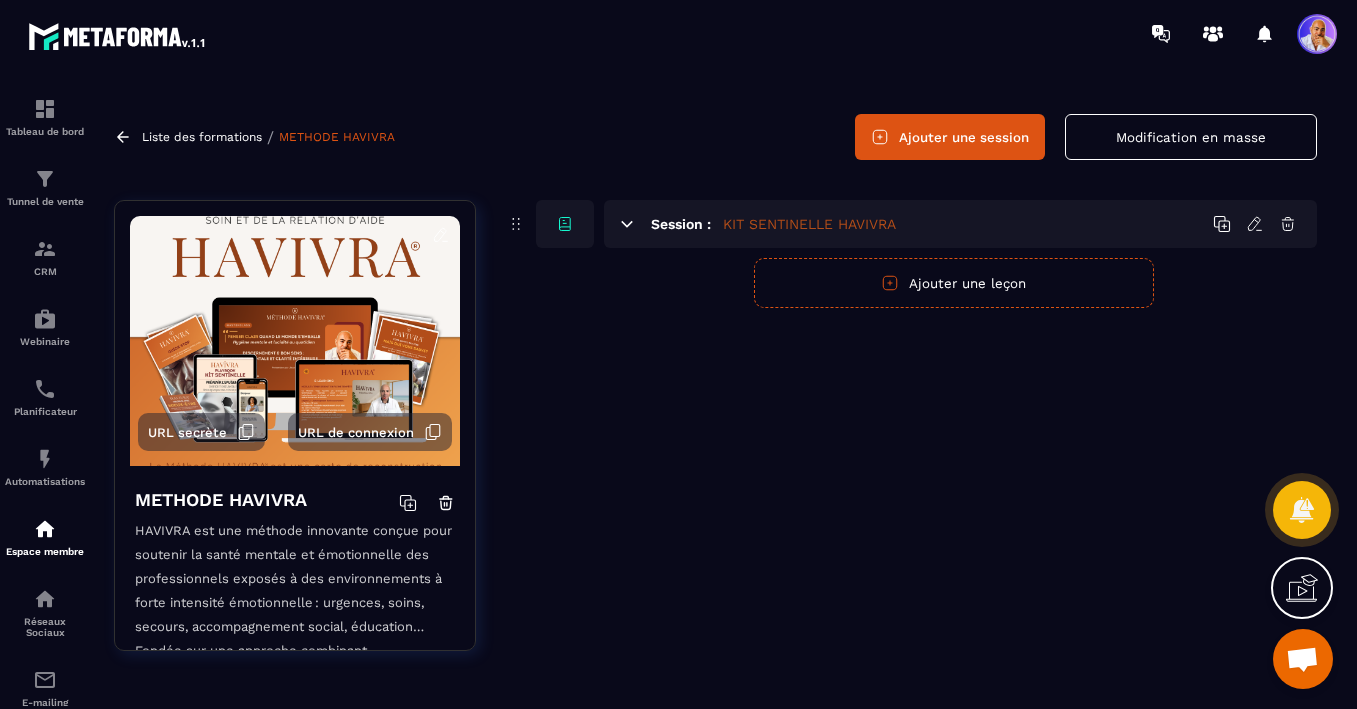 scroll, scrollTop: 0, scrollLeft: 0, axis: both 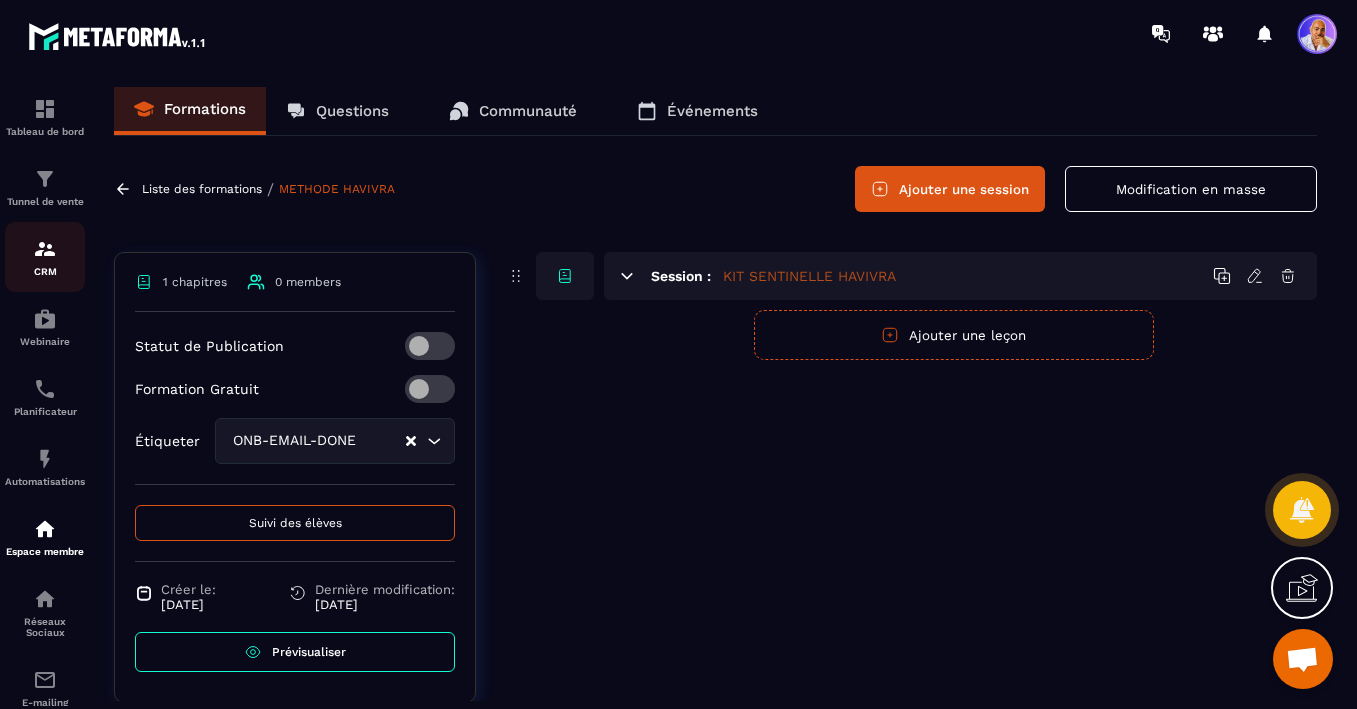 click at bounding box center [45, 249] 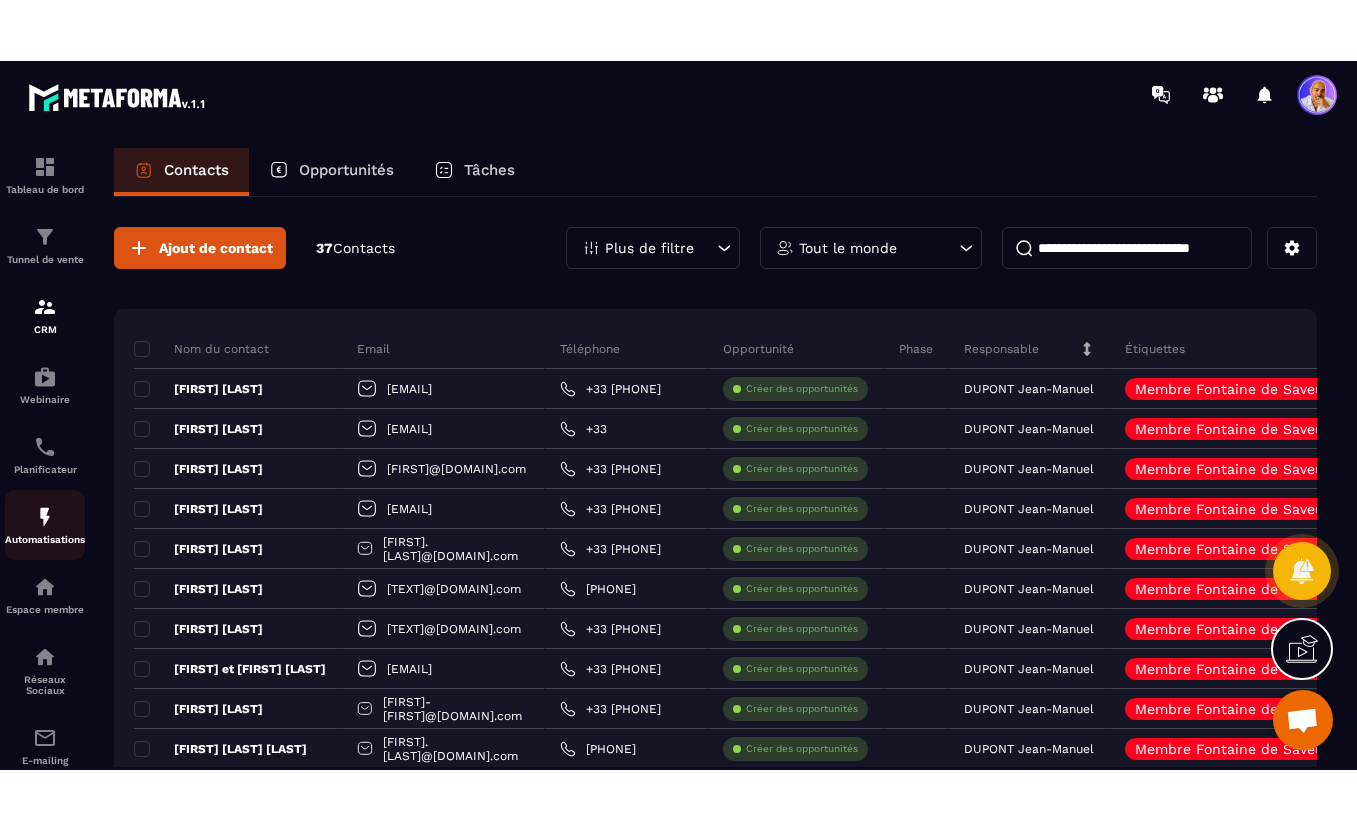 scroll, scrollTop: 0, scrollLeft: 0, axis: both 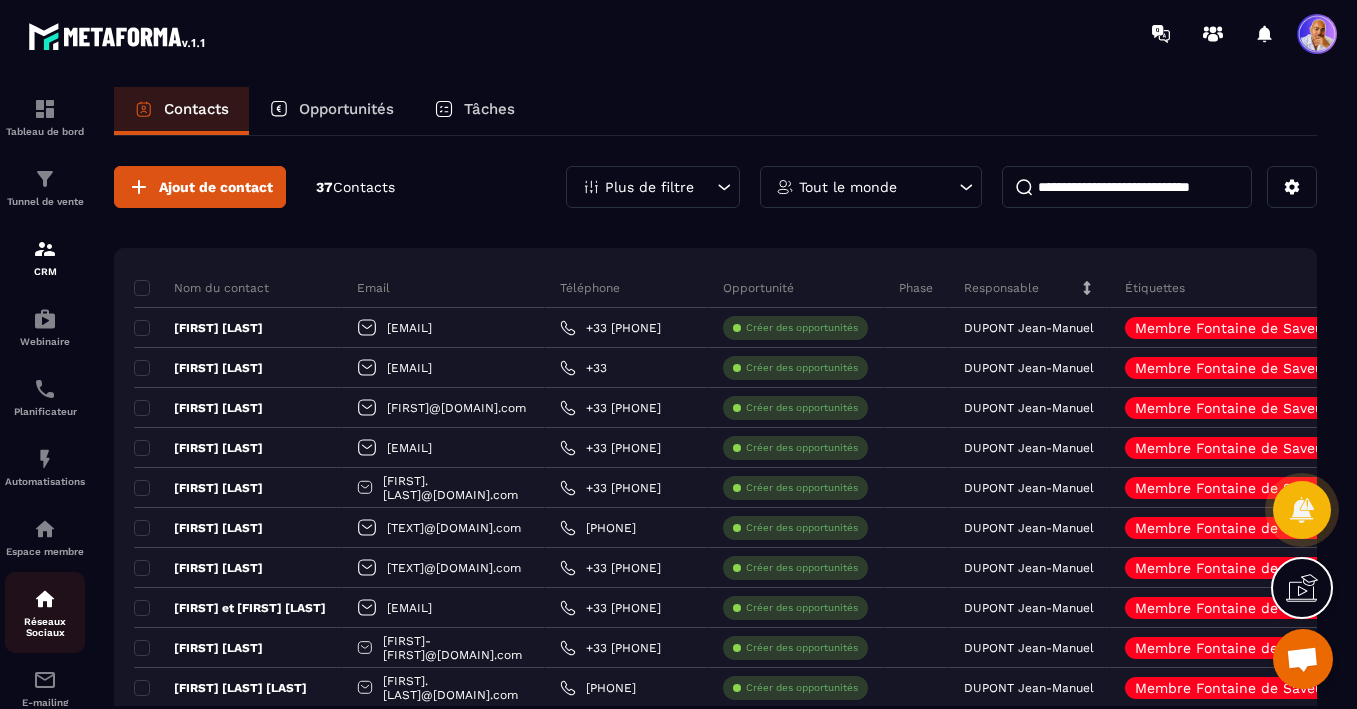 click at bounding box center [45, 599] 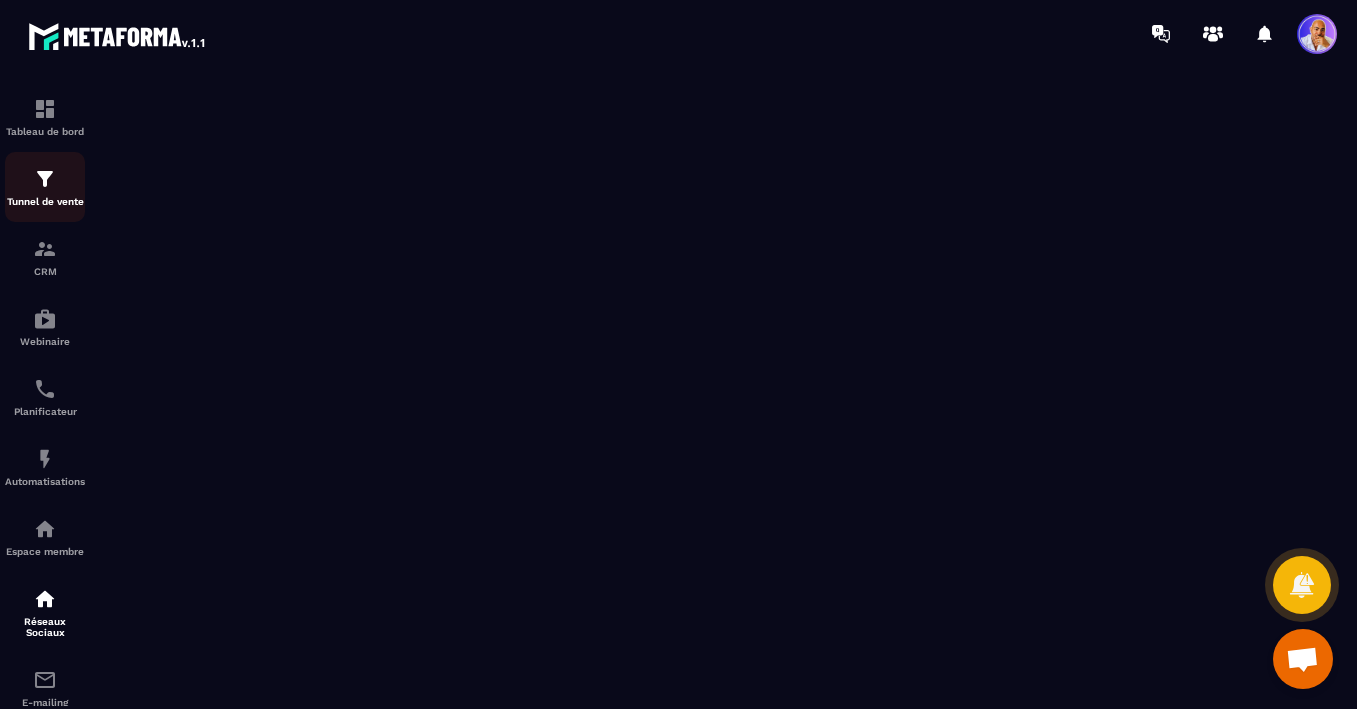 click at bounding box center [45, 179] 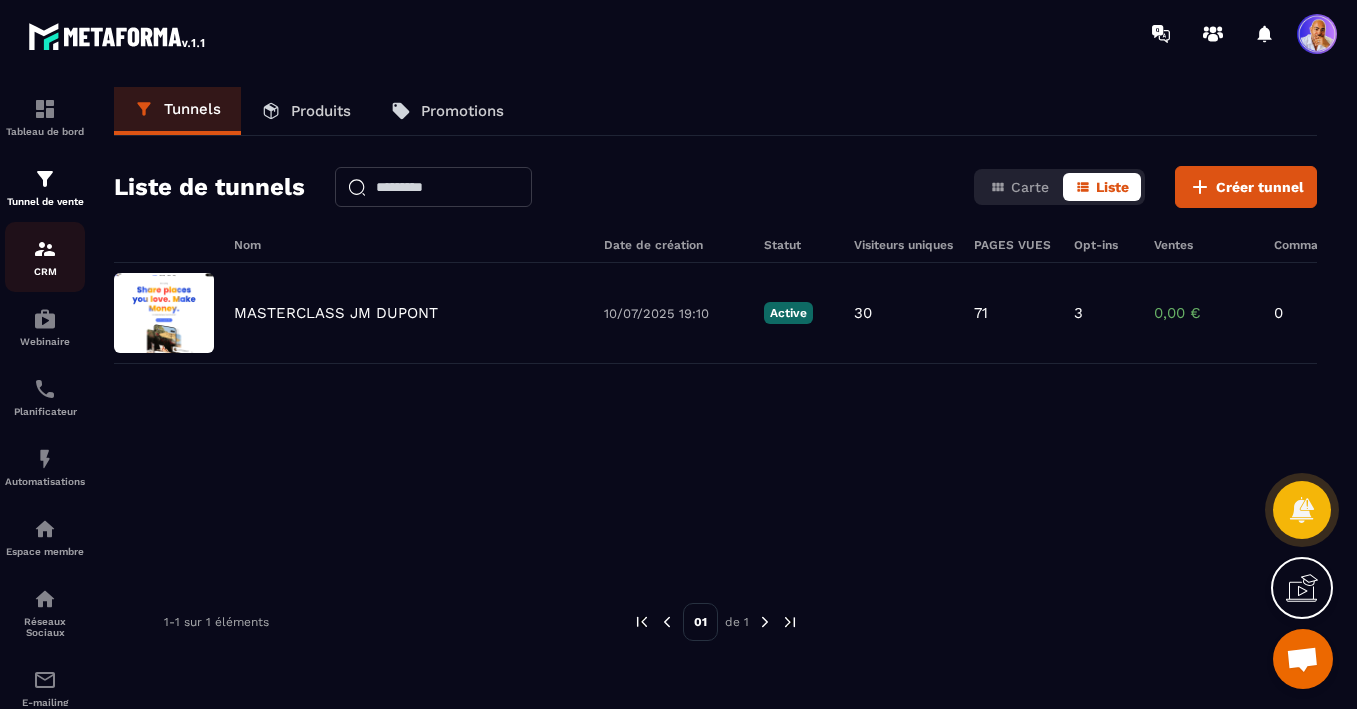 click at bounding box center (45, 249) 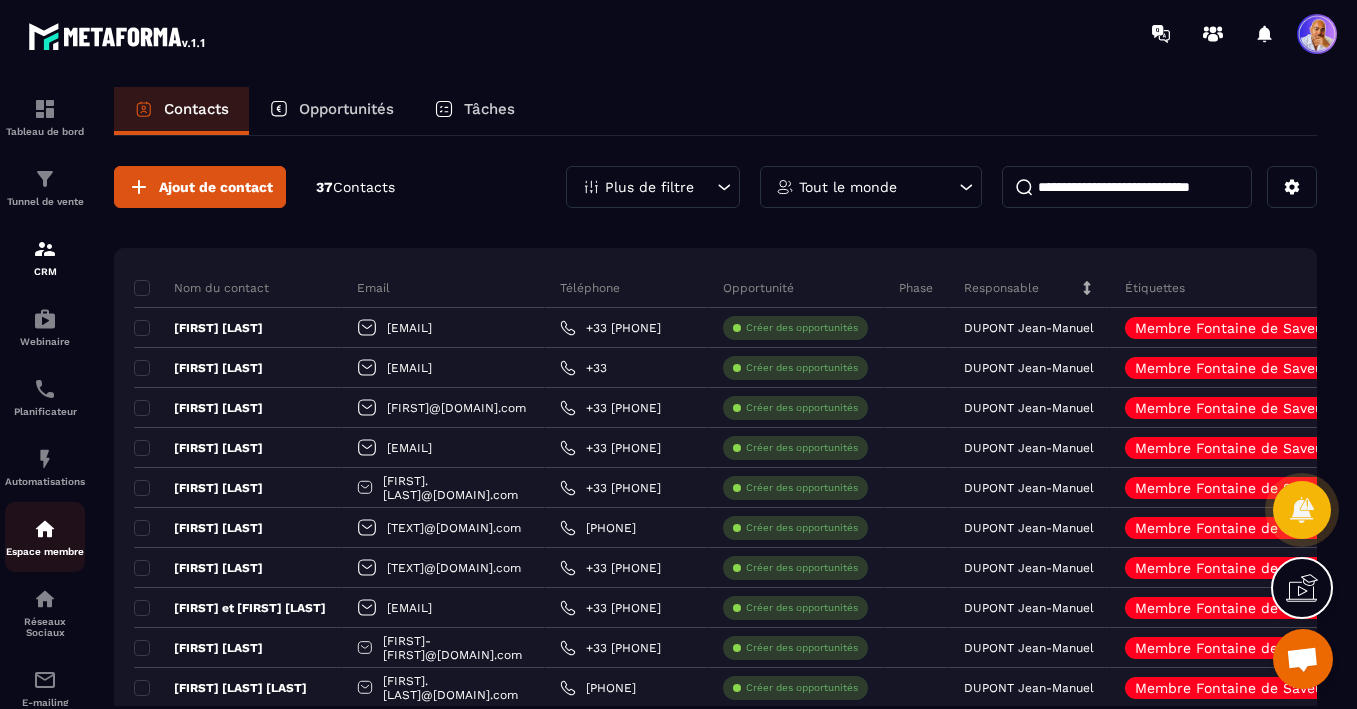 click at bounding box center [45, 529] 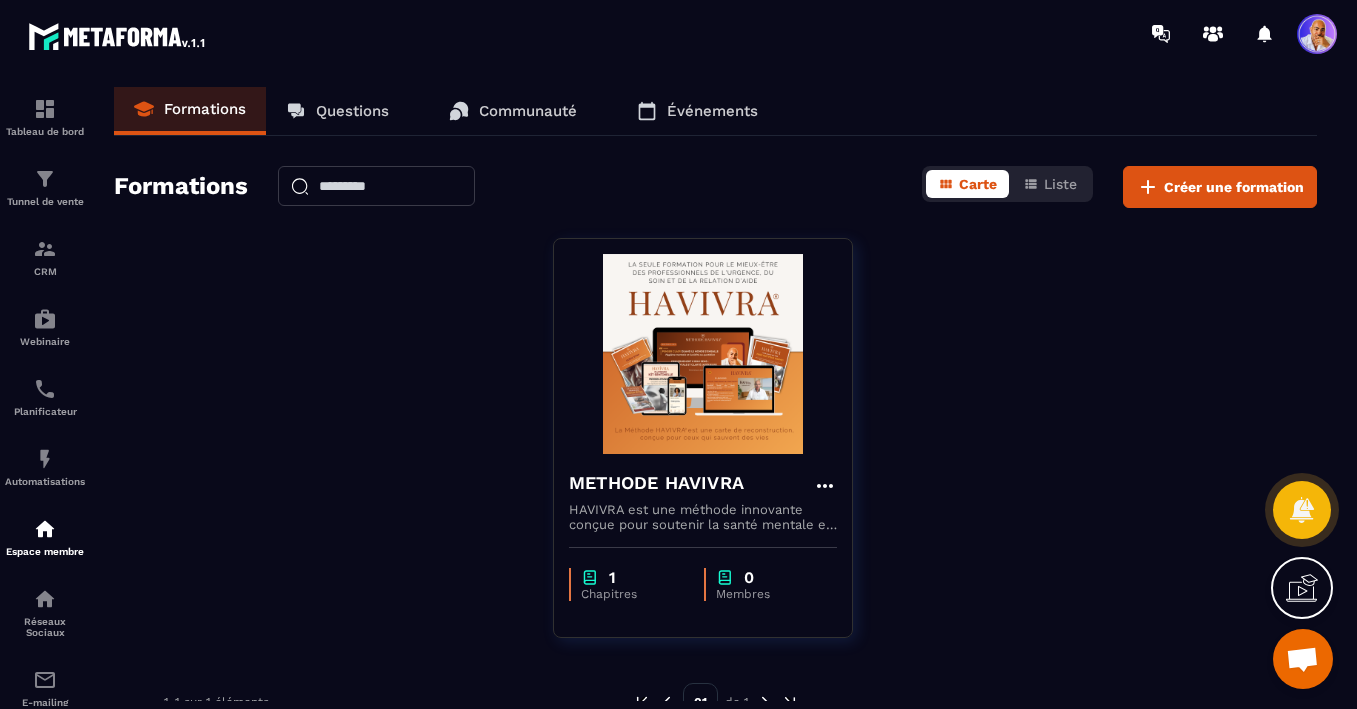 click 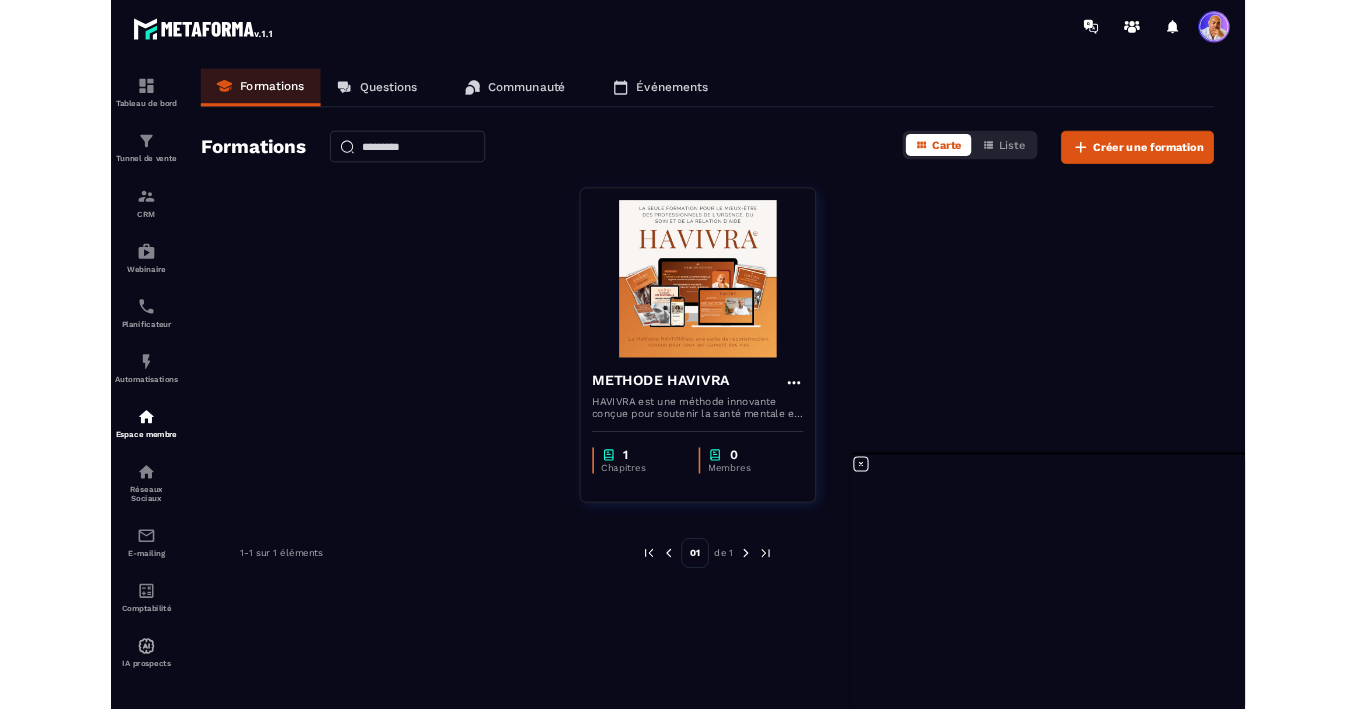 scroll, scrollTop: 3596, scrollLeft: 0, axis: vertical 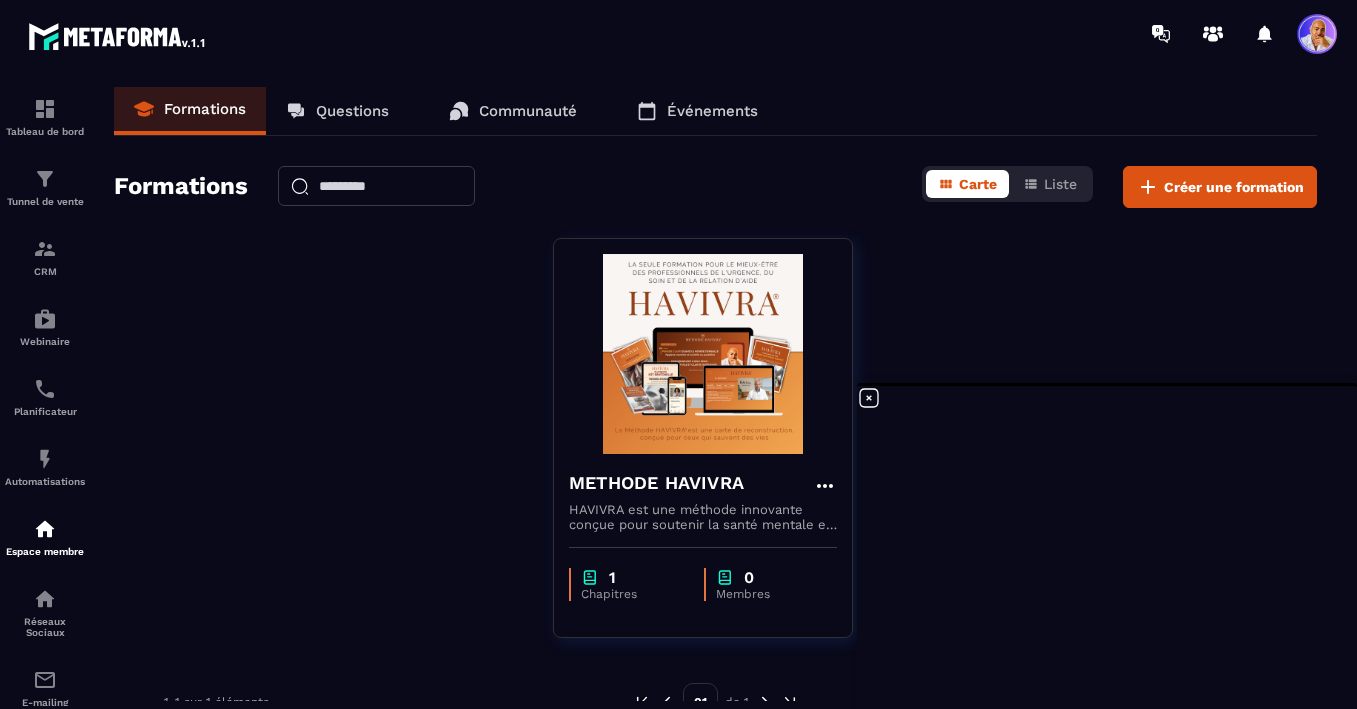 click 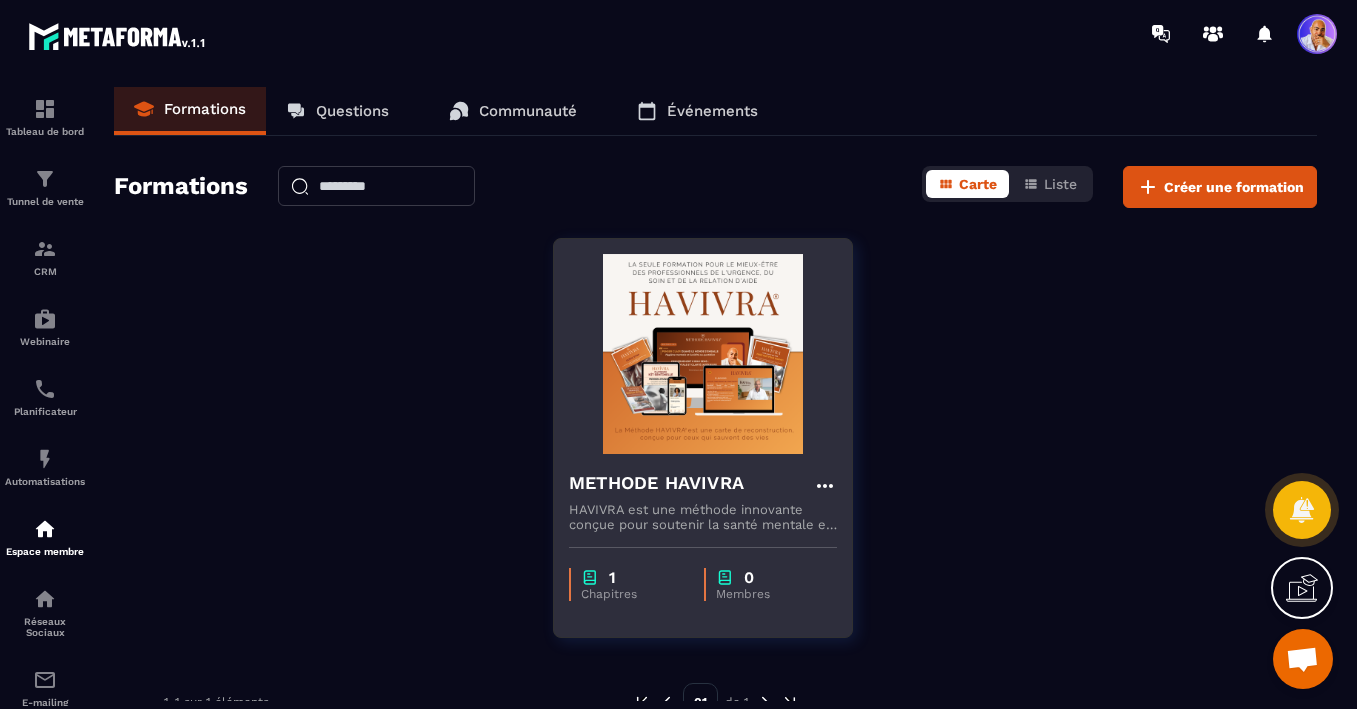 click on "METHODE HAVIVRA" at bounding box center (656, 483) 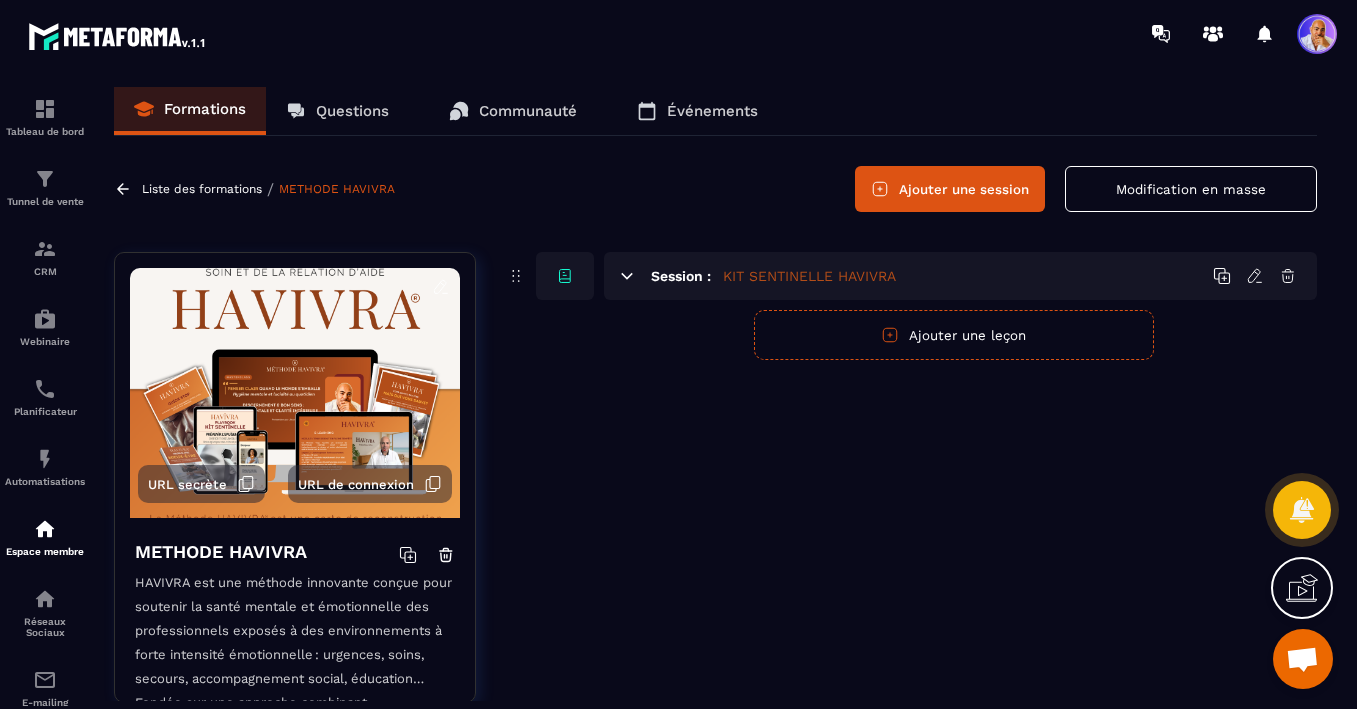 click on "KIT SENTINELLE HAVIVRA" at bounding box center (809, 276) 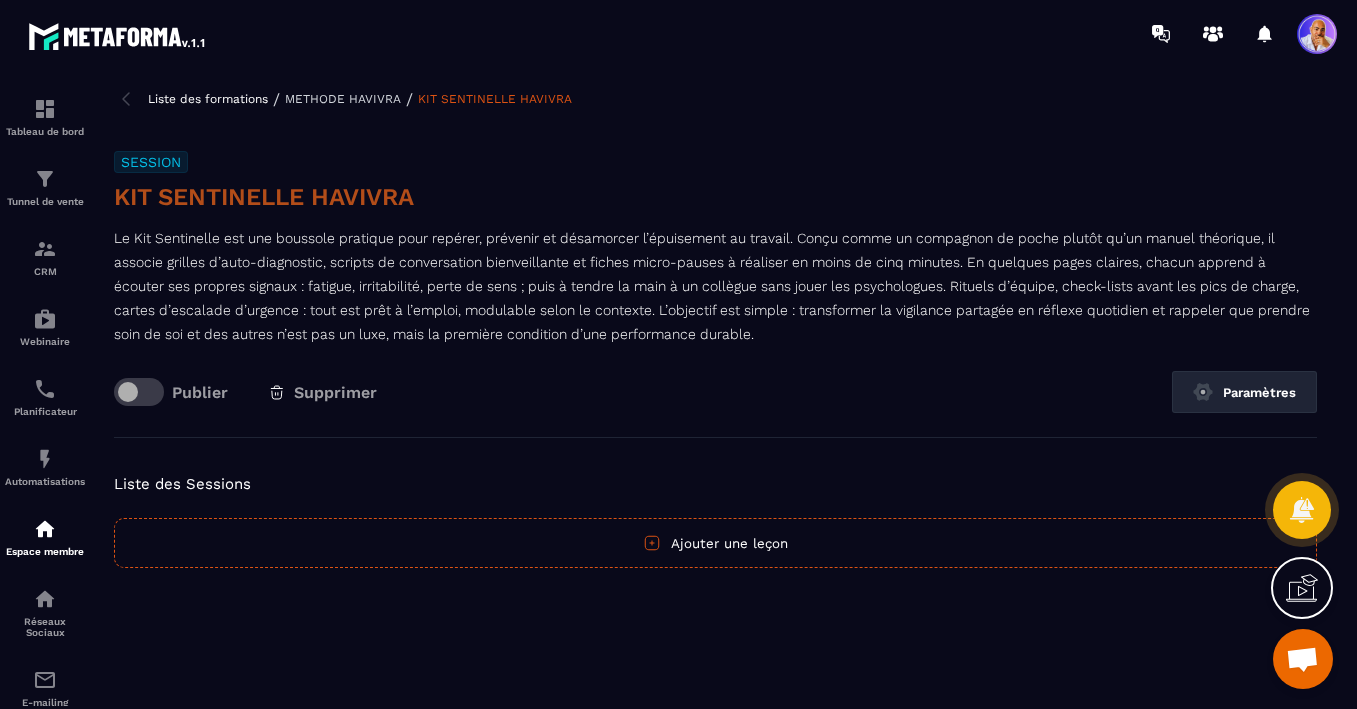 click on "Session" at bounding box center [151, 162] 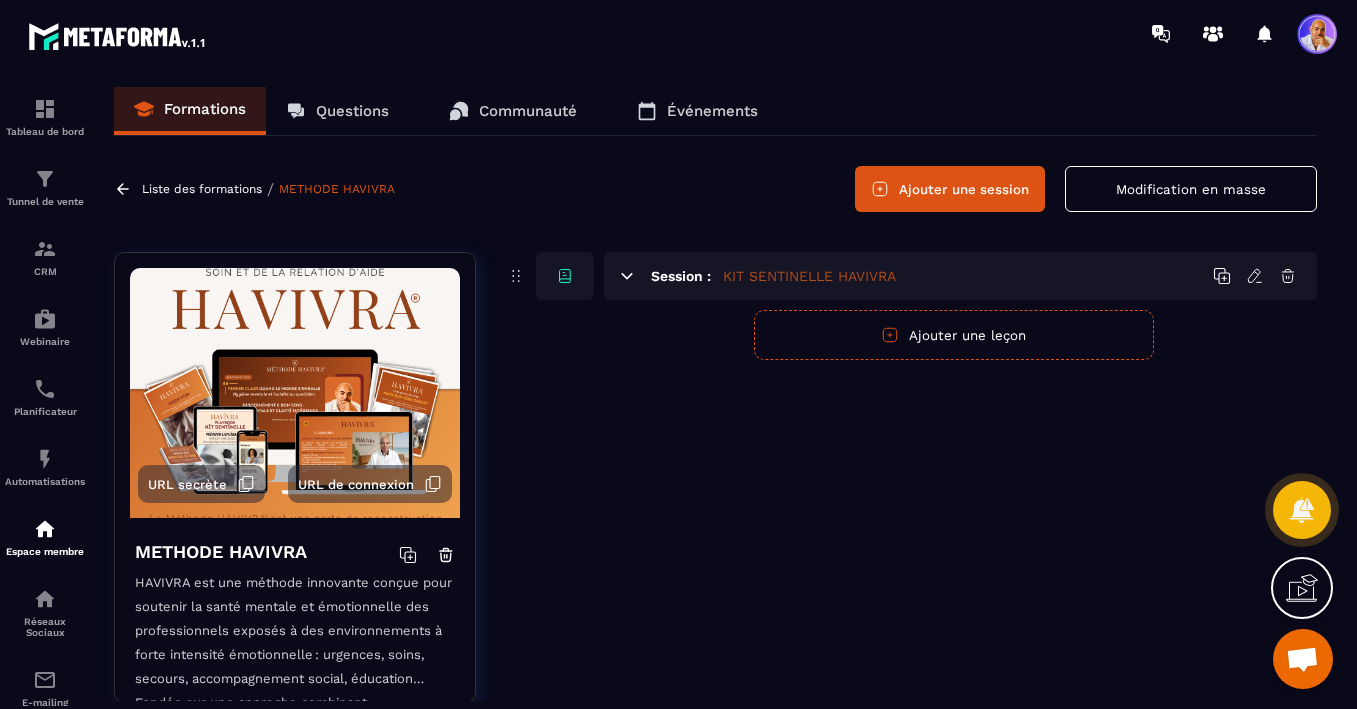 click on "Ajouter une leçon" at bounding box center [954, 335] 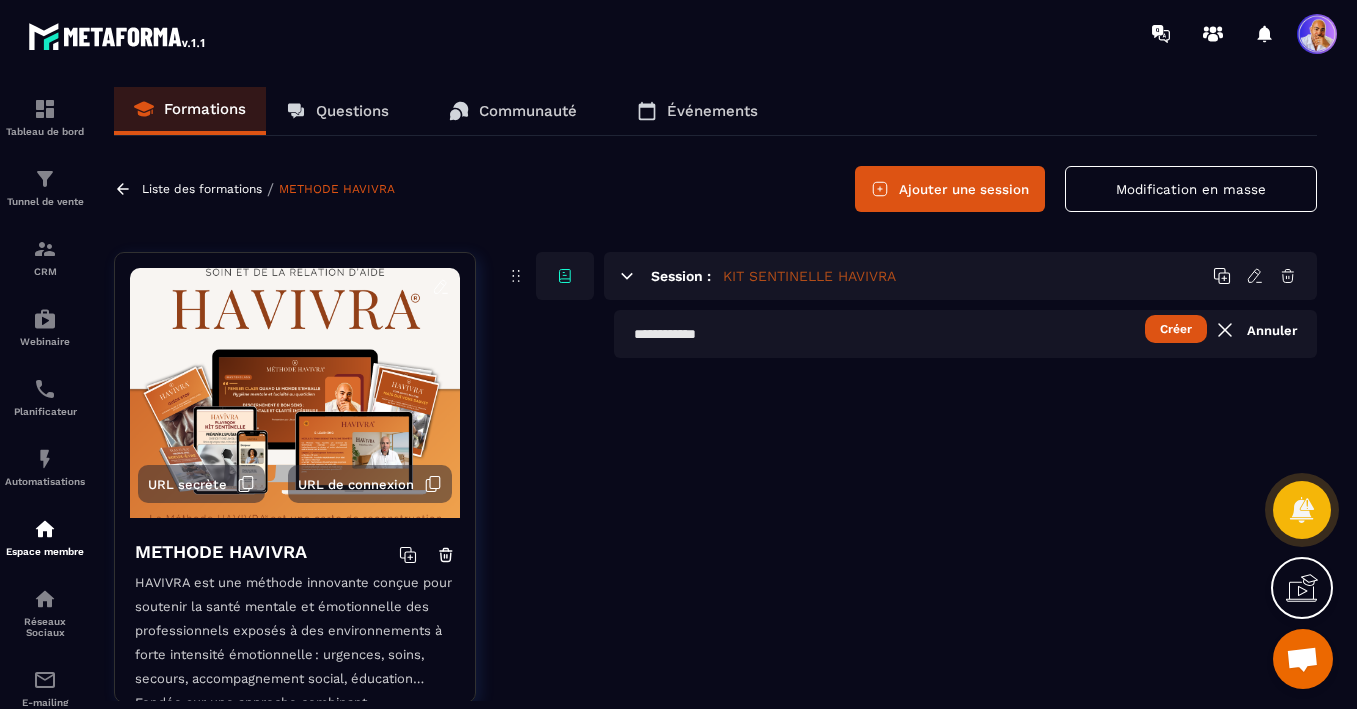 click at bounding box center (965, 334) 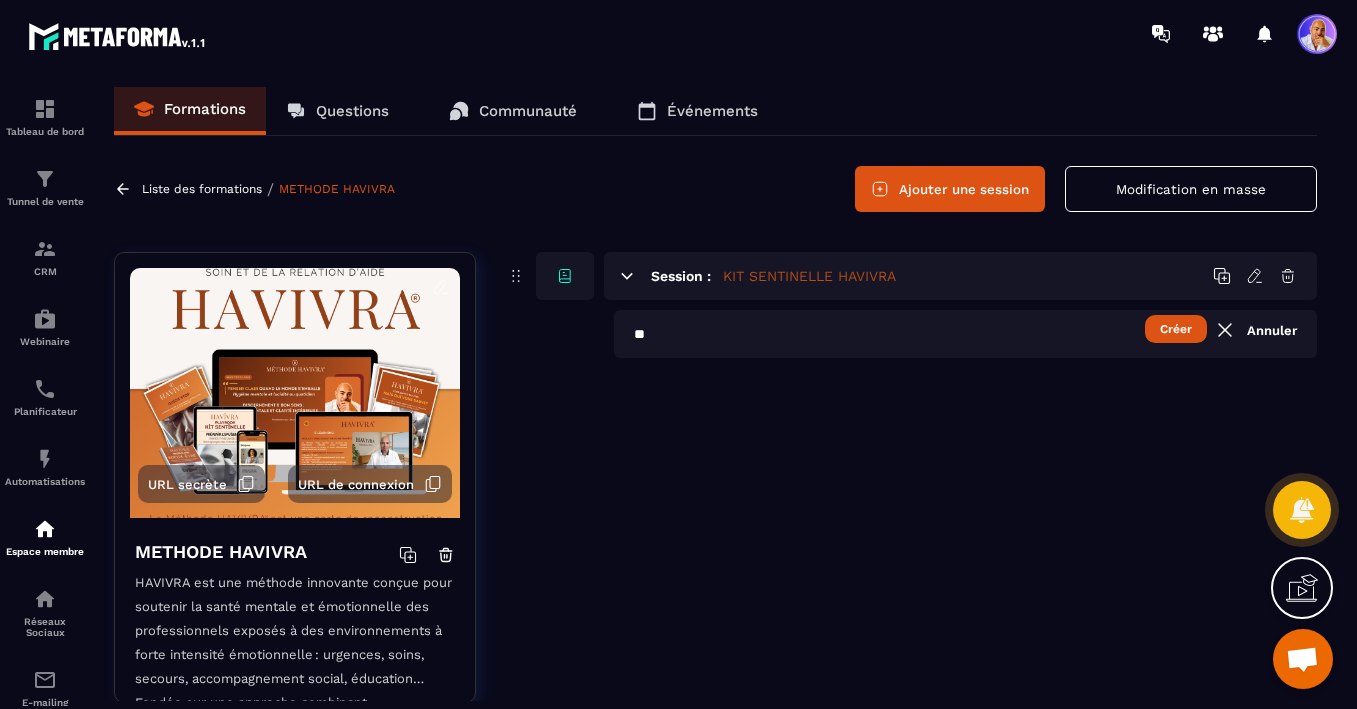 type on "*" 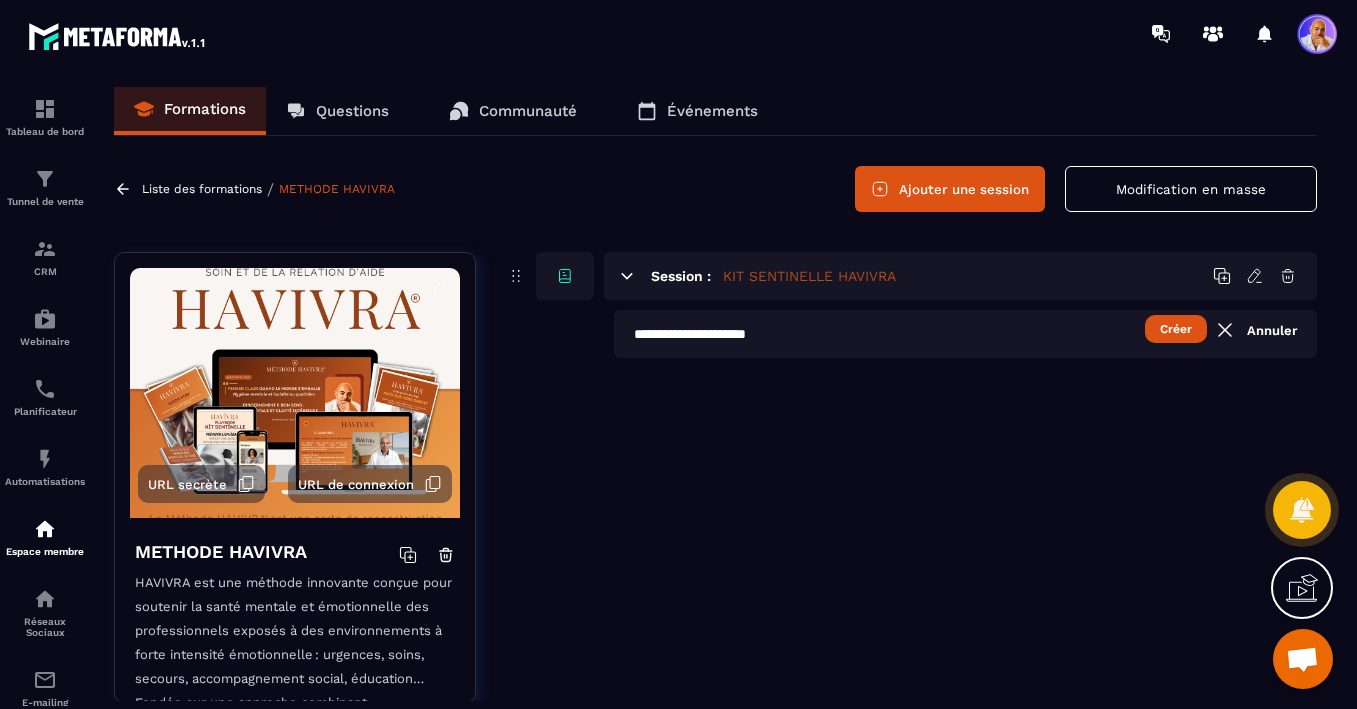 type on "**********" 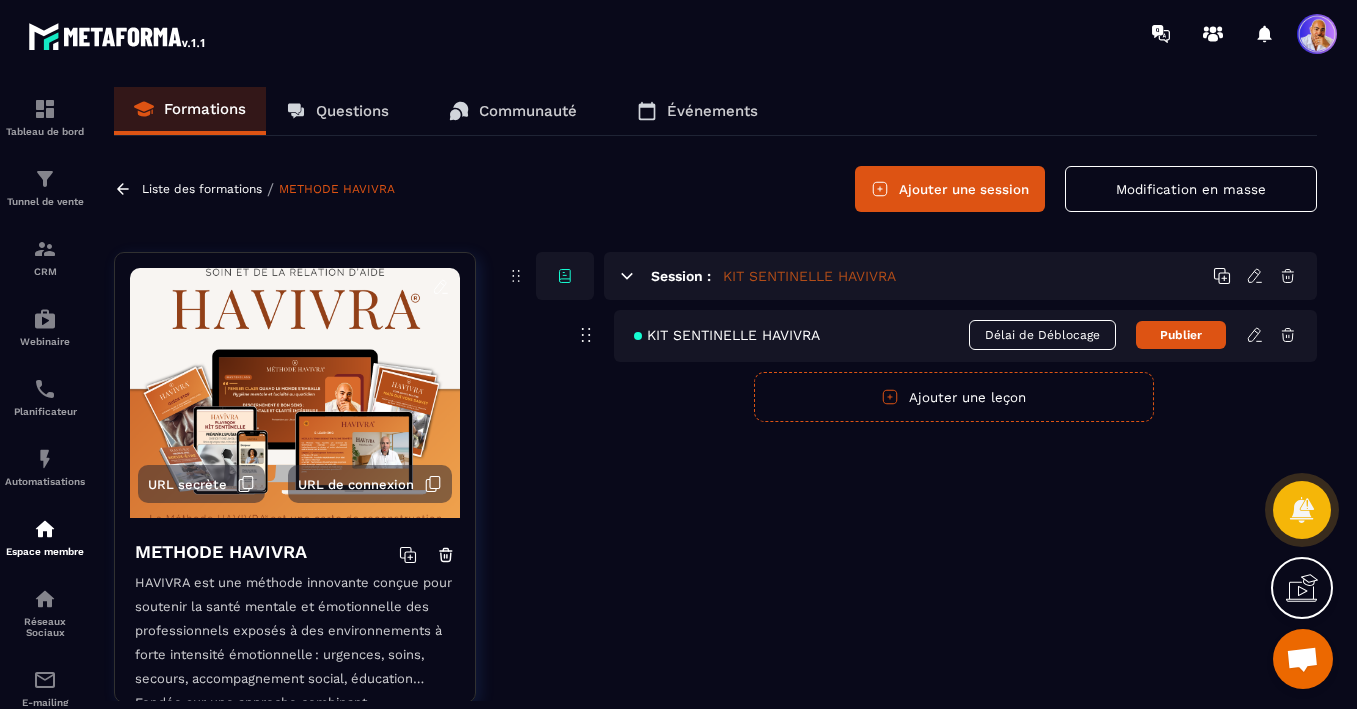 click 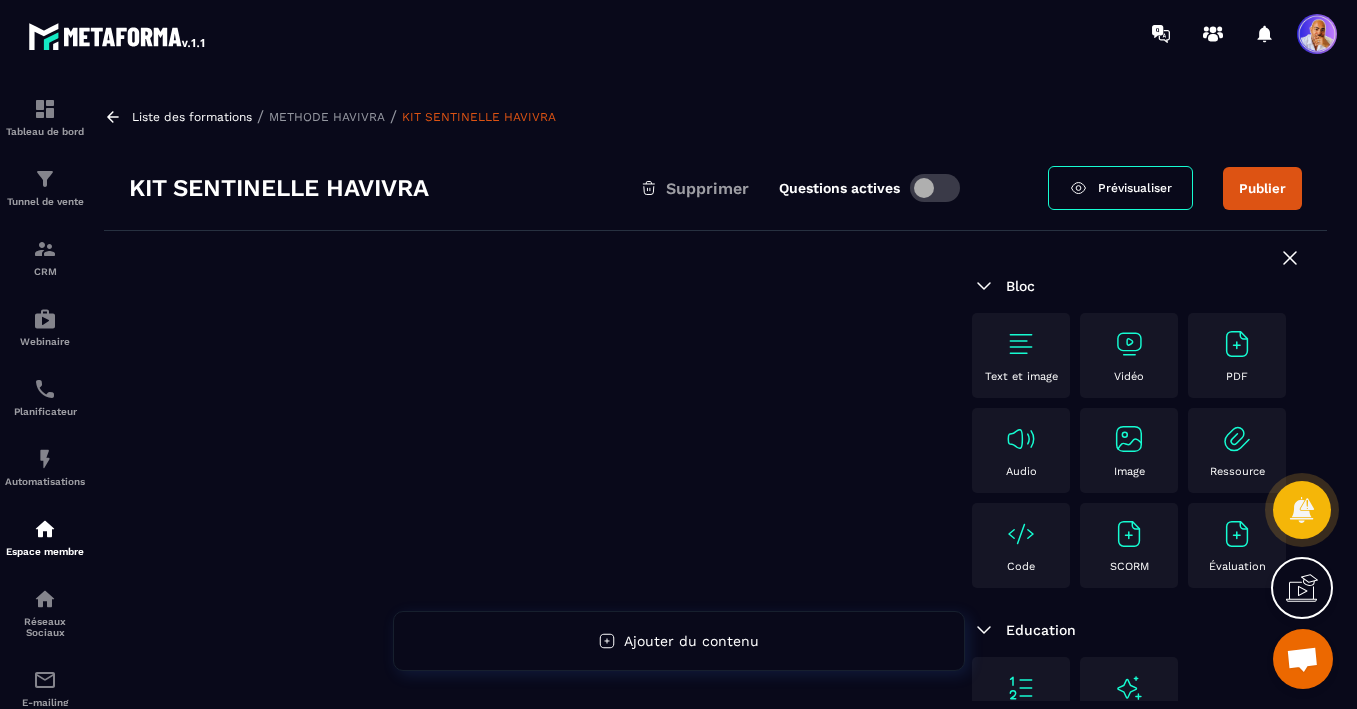 click at bounding box center (1237, 344) 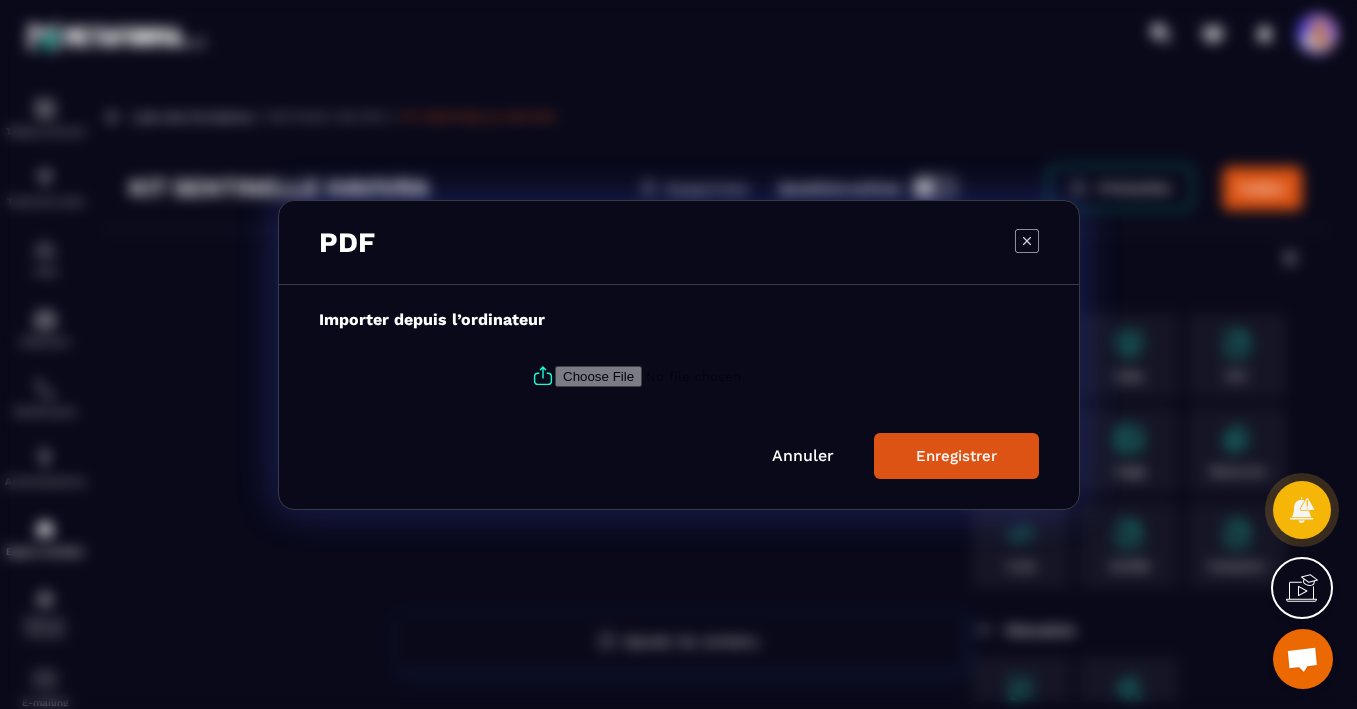 click 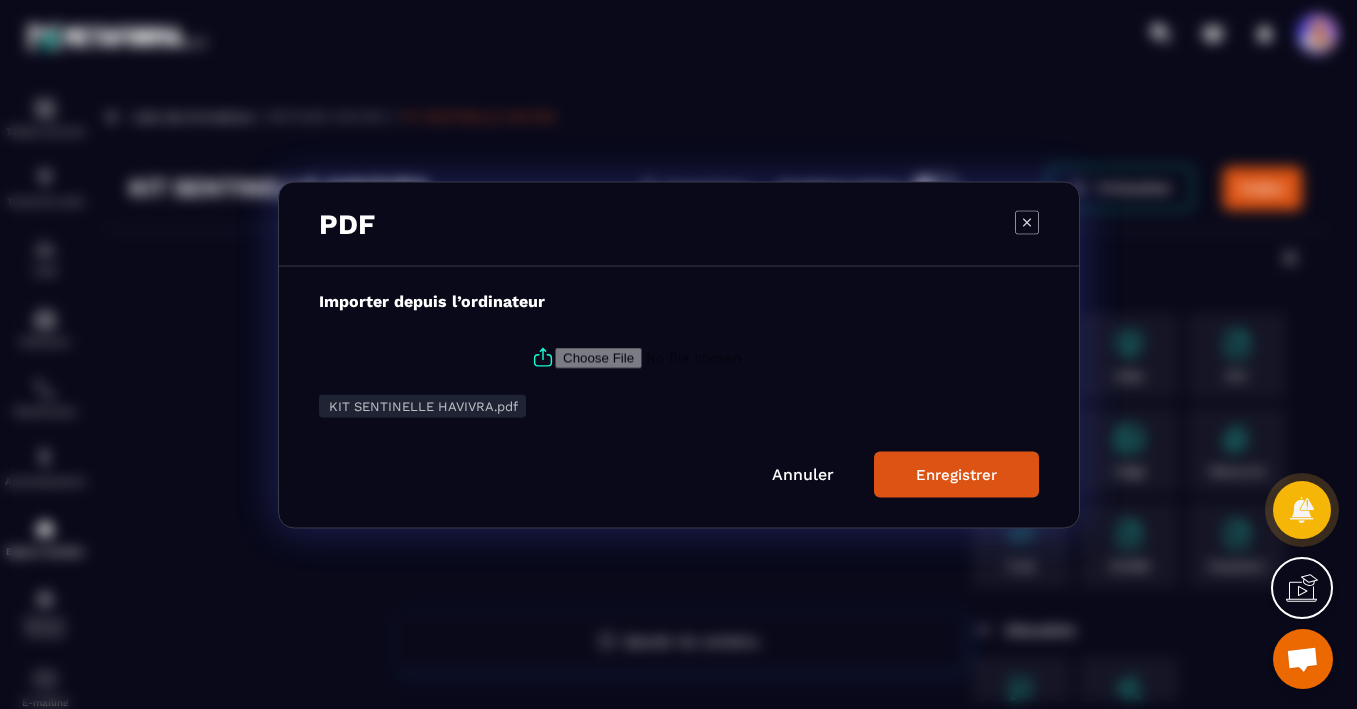 click on "Enregistrer" at bounding box center (956, 474) 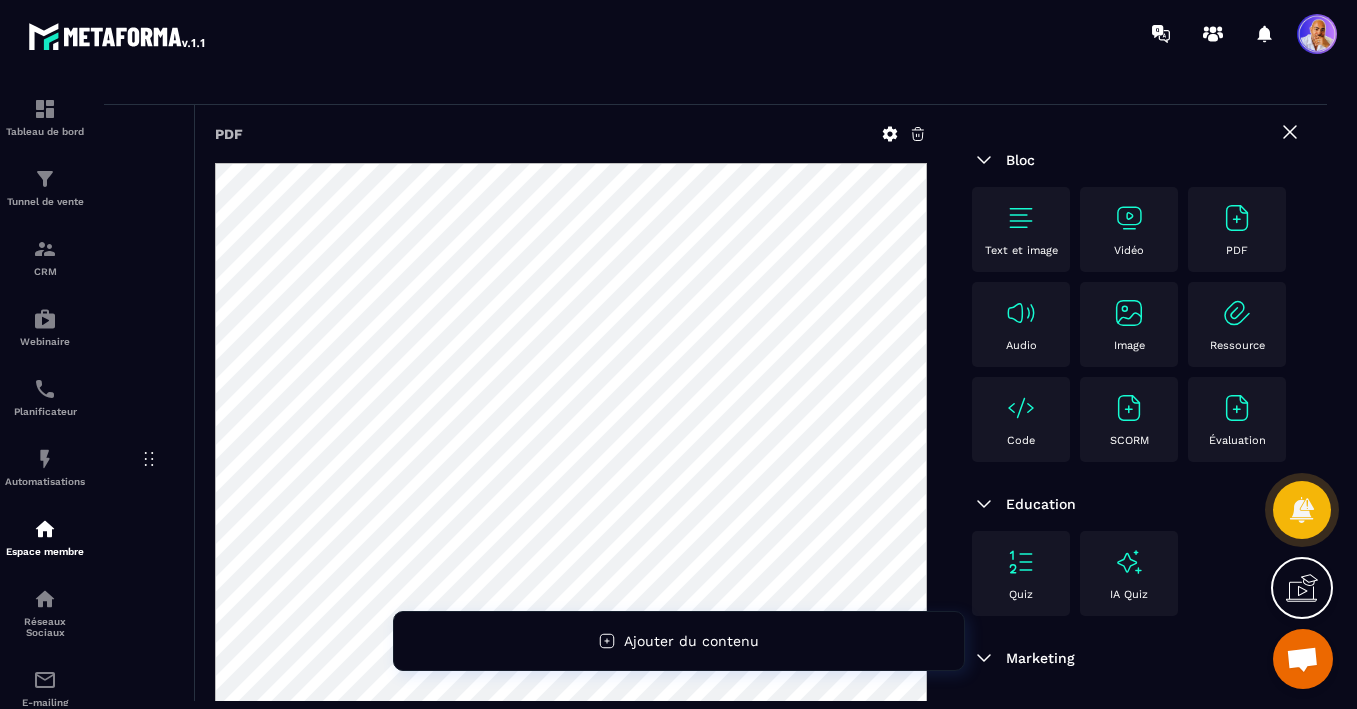 scroll, scrollTop: 0, scrollLeft: 0, axis: both 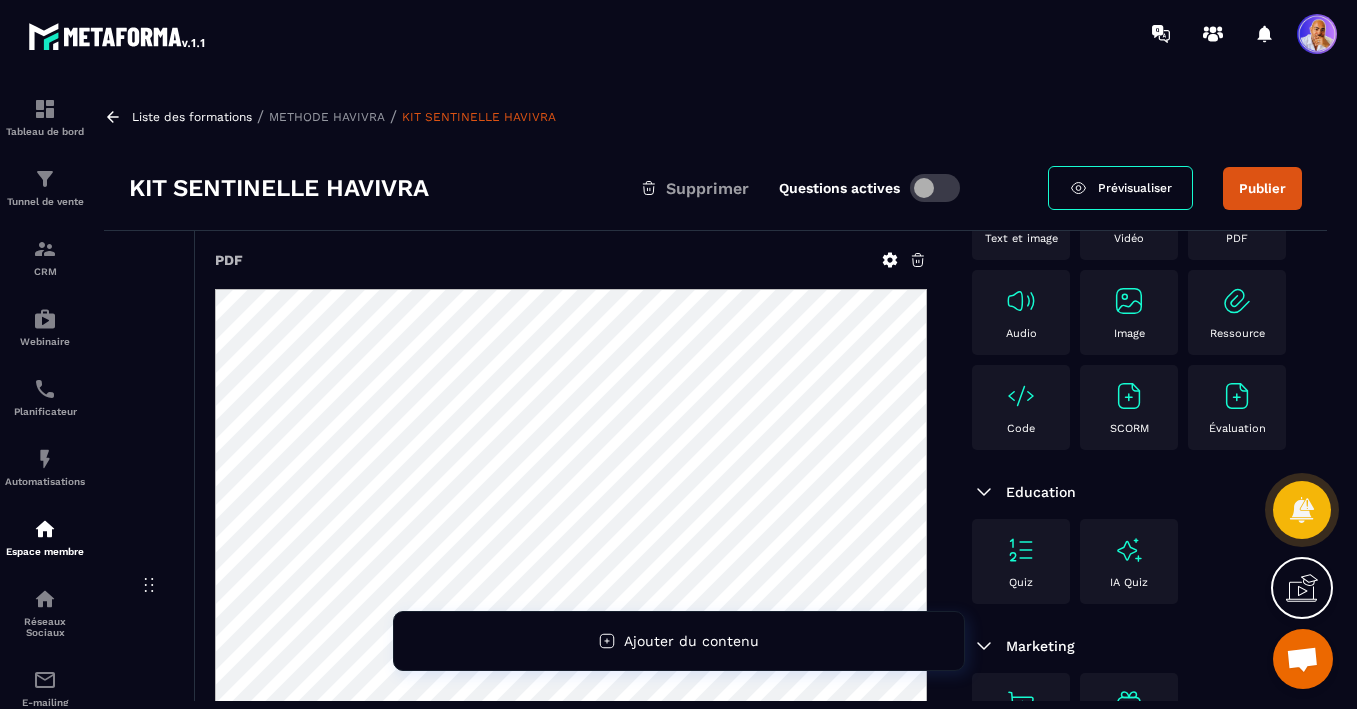 click on "Prévisualiser" at bounding box center [1135, 188] 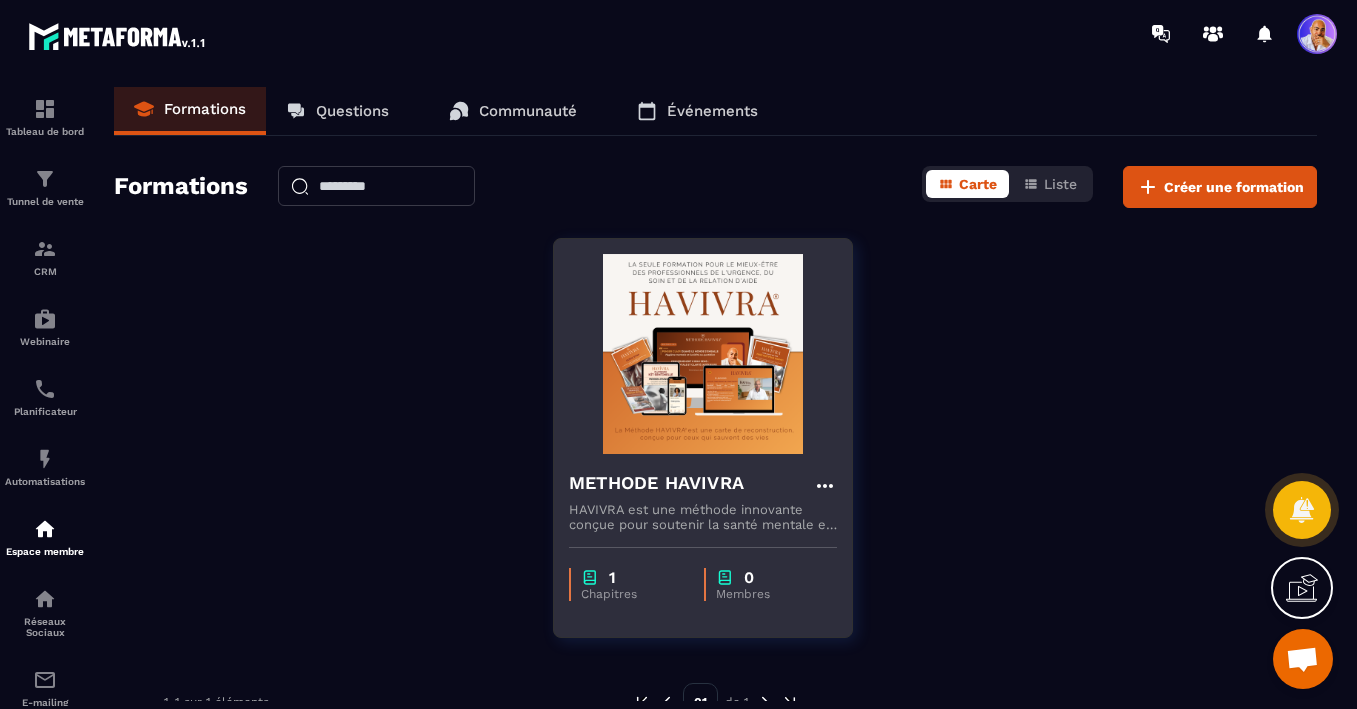 click at bounding box center [703, 354] 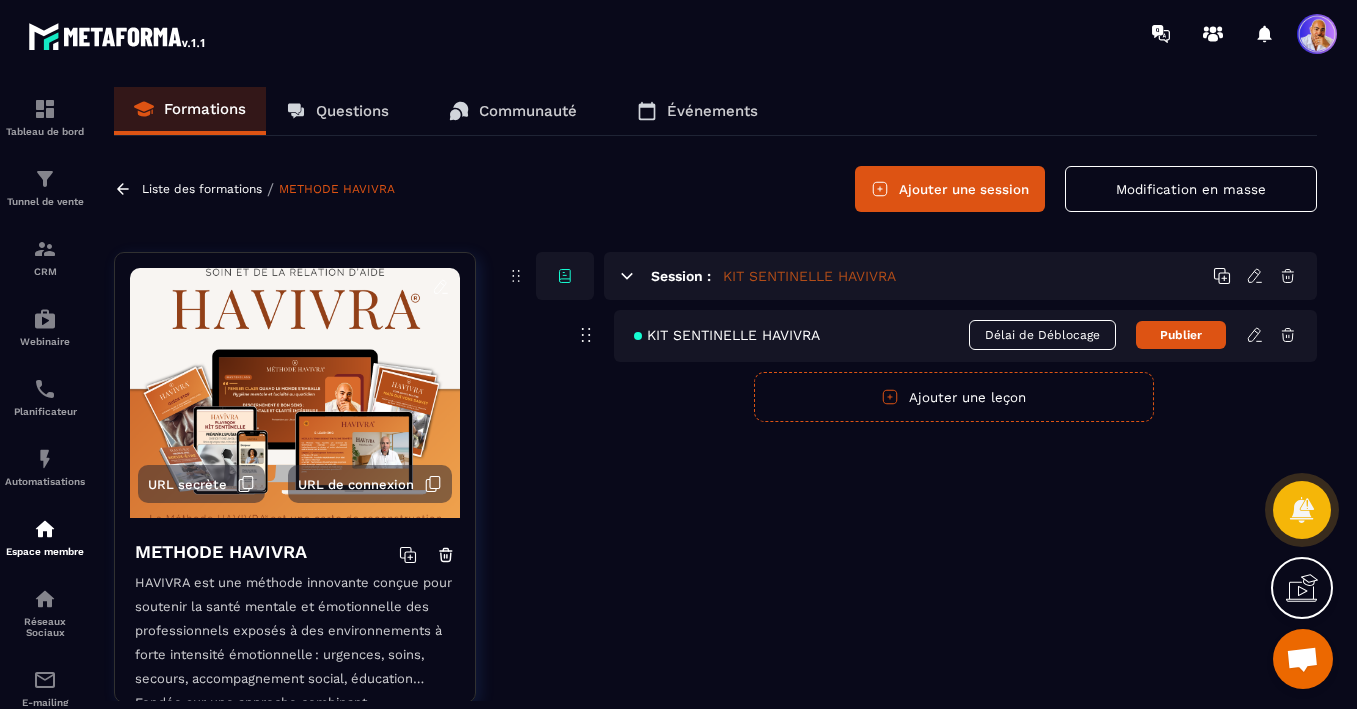 click on "Session : KIT SENTINELLE HAVIVRA  KIT SENTINELLE HAVIVRA Délai de Déblocage  Publier Publier  Annuler  Ajouter une leçon" 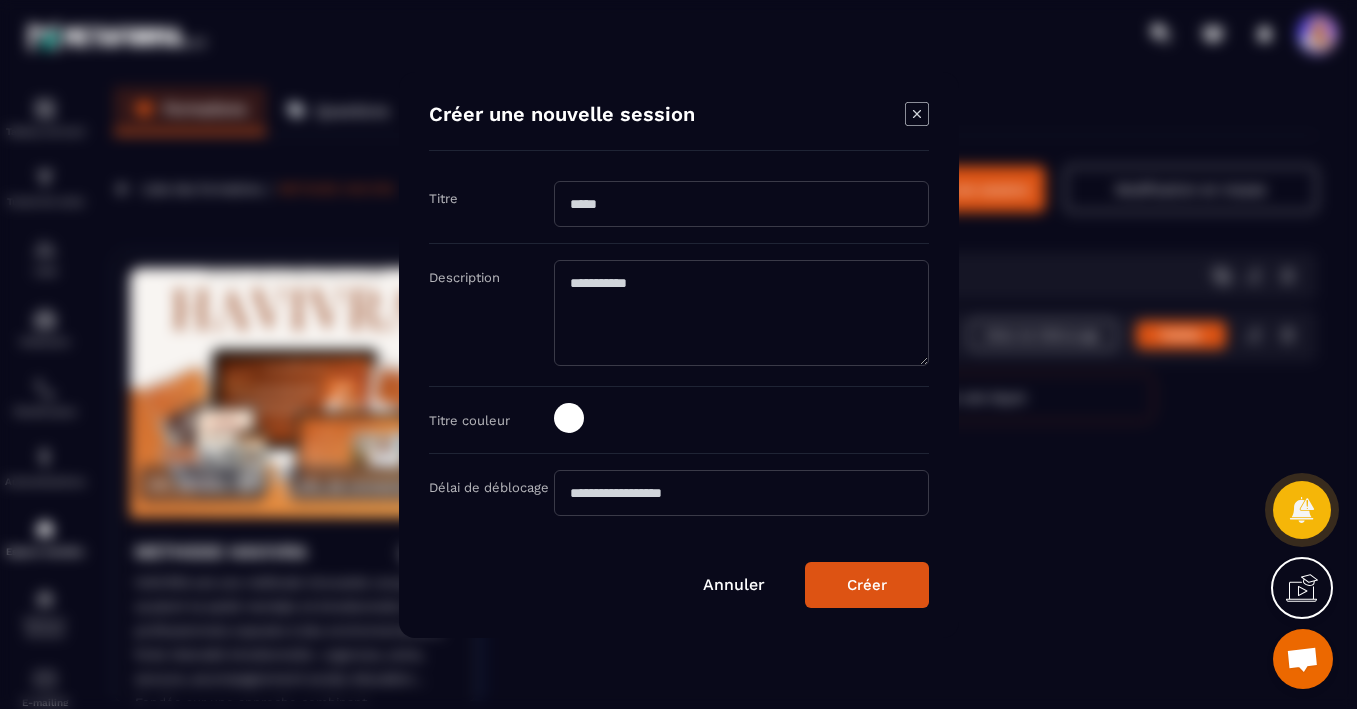 click at bounding box center (741, 204) 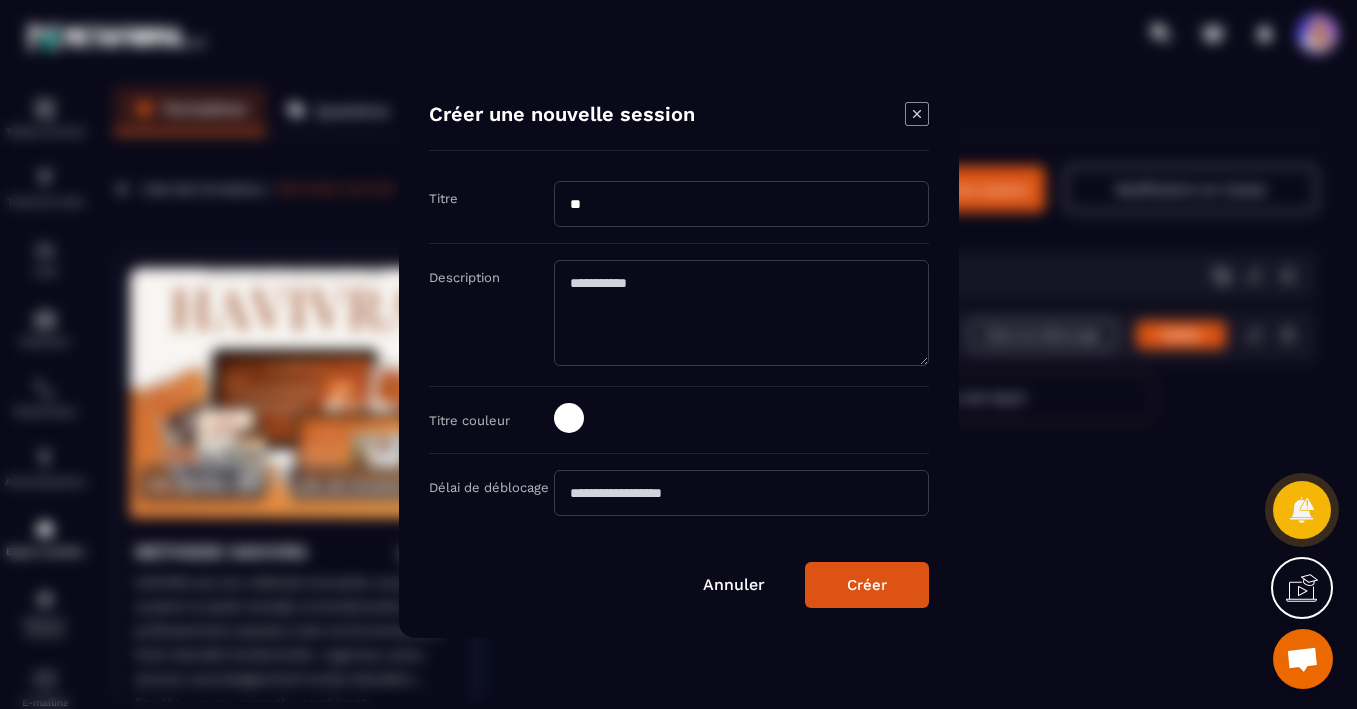 type on "*" 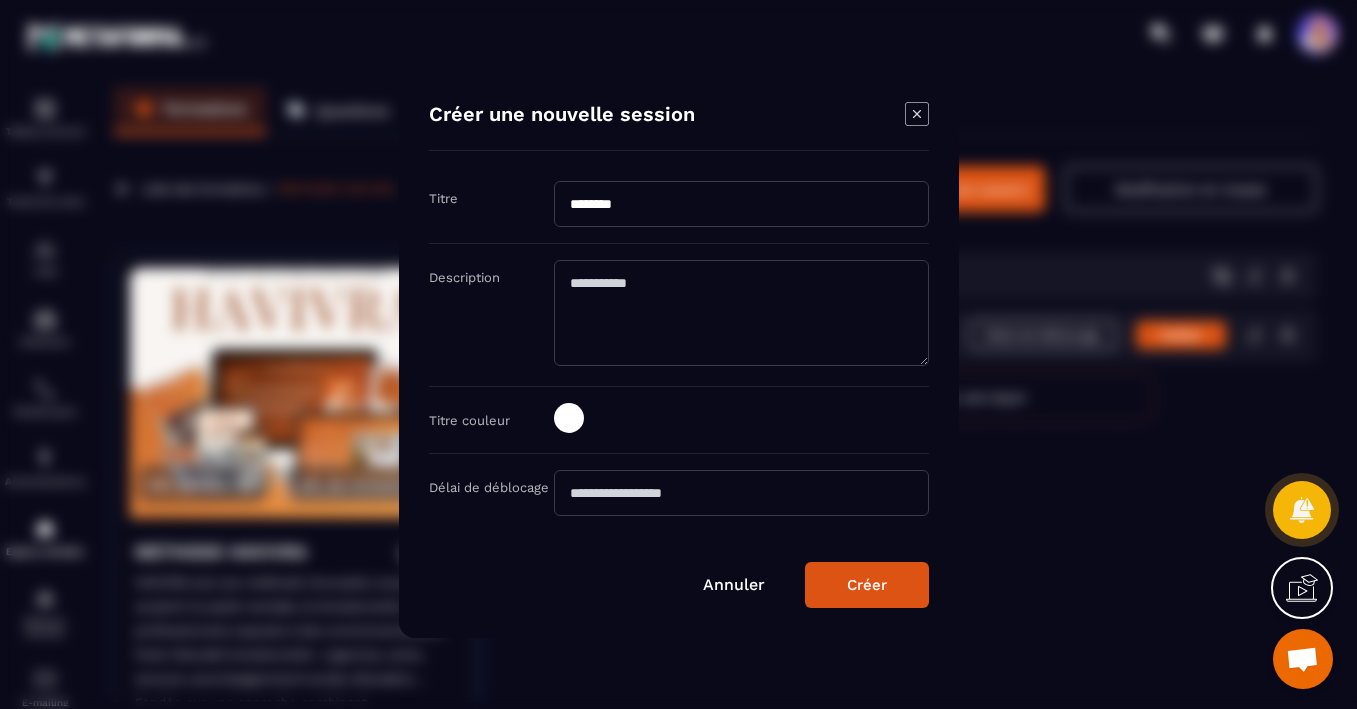 type on "********" 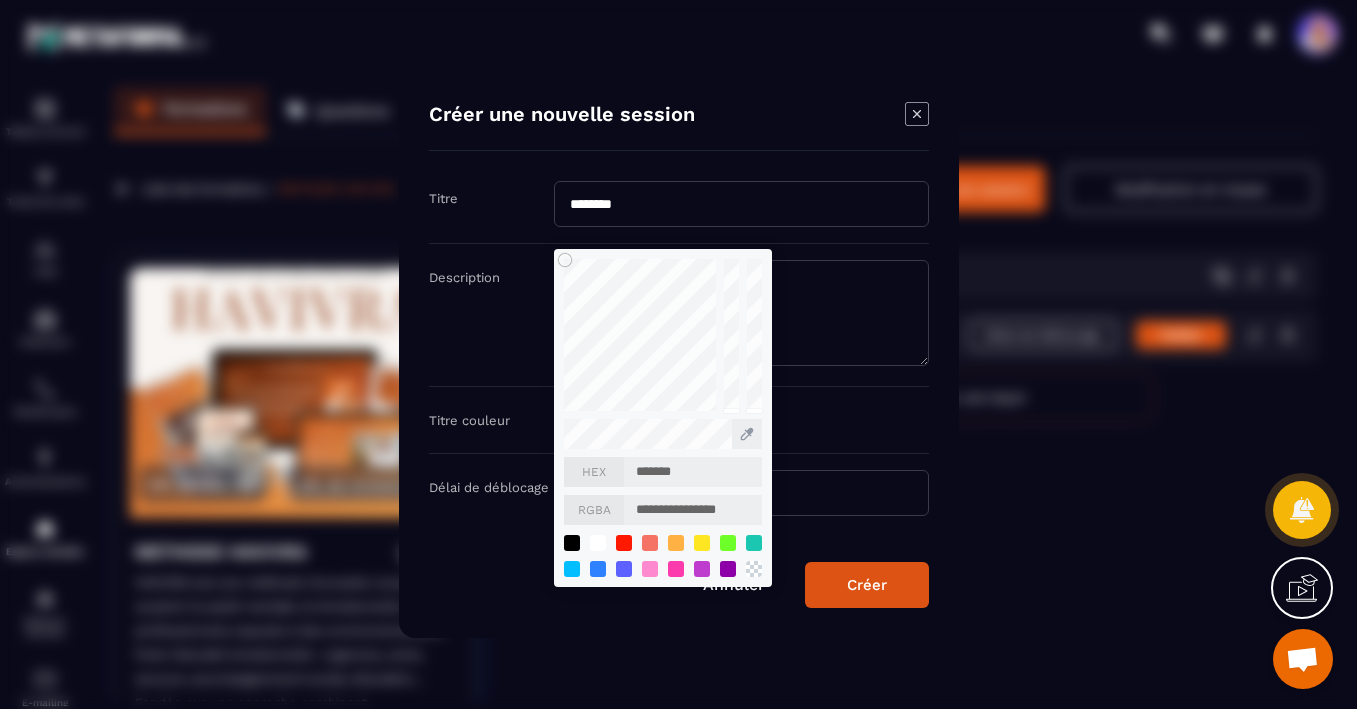 click on "*******" at bounding box center (693, 472) 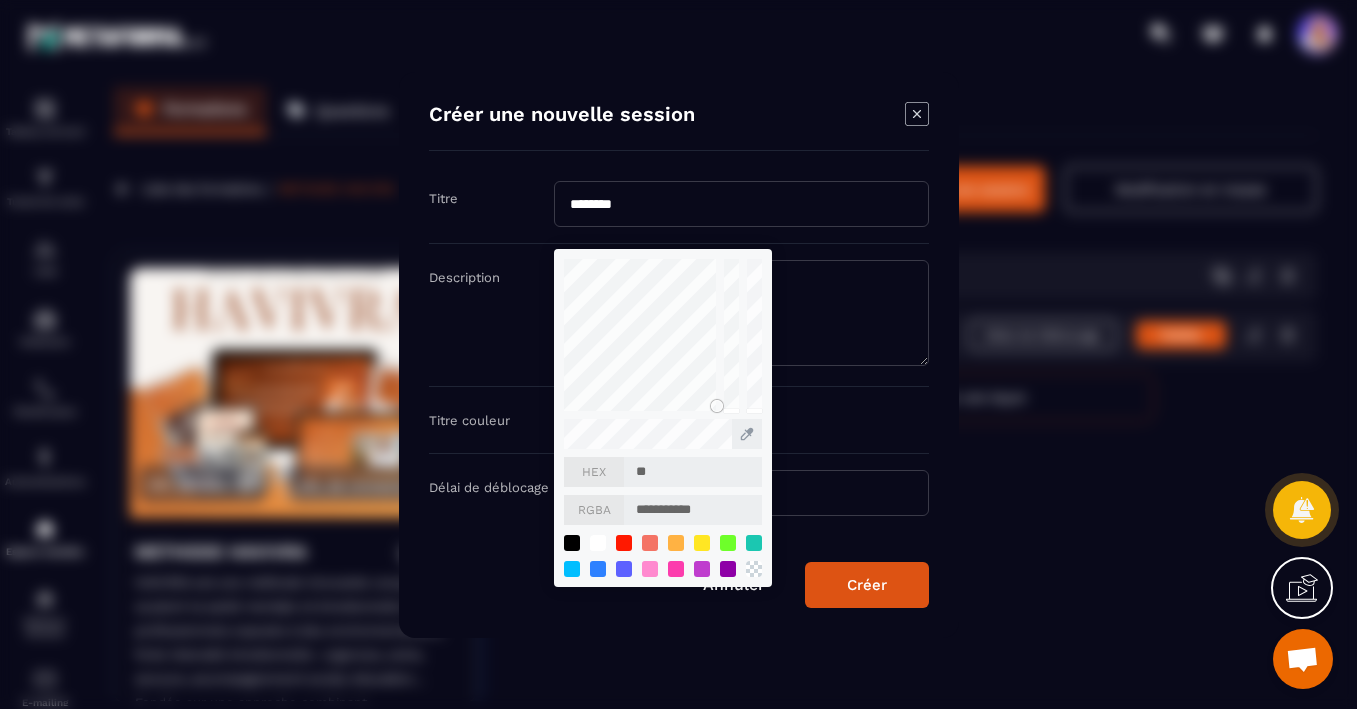 type on "***" 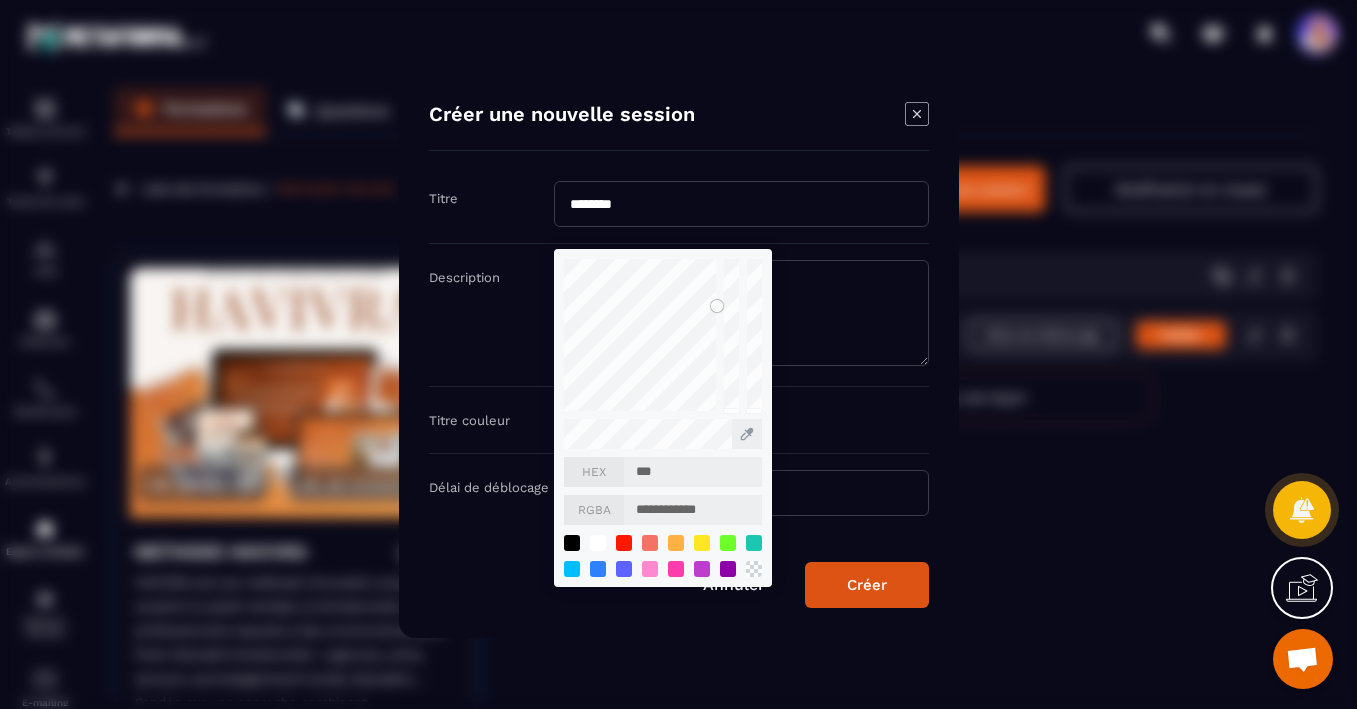 type on "****" 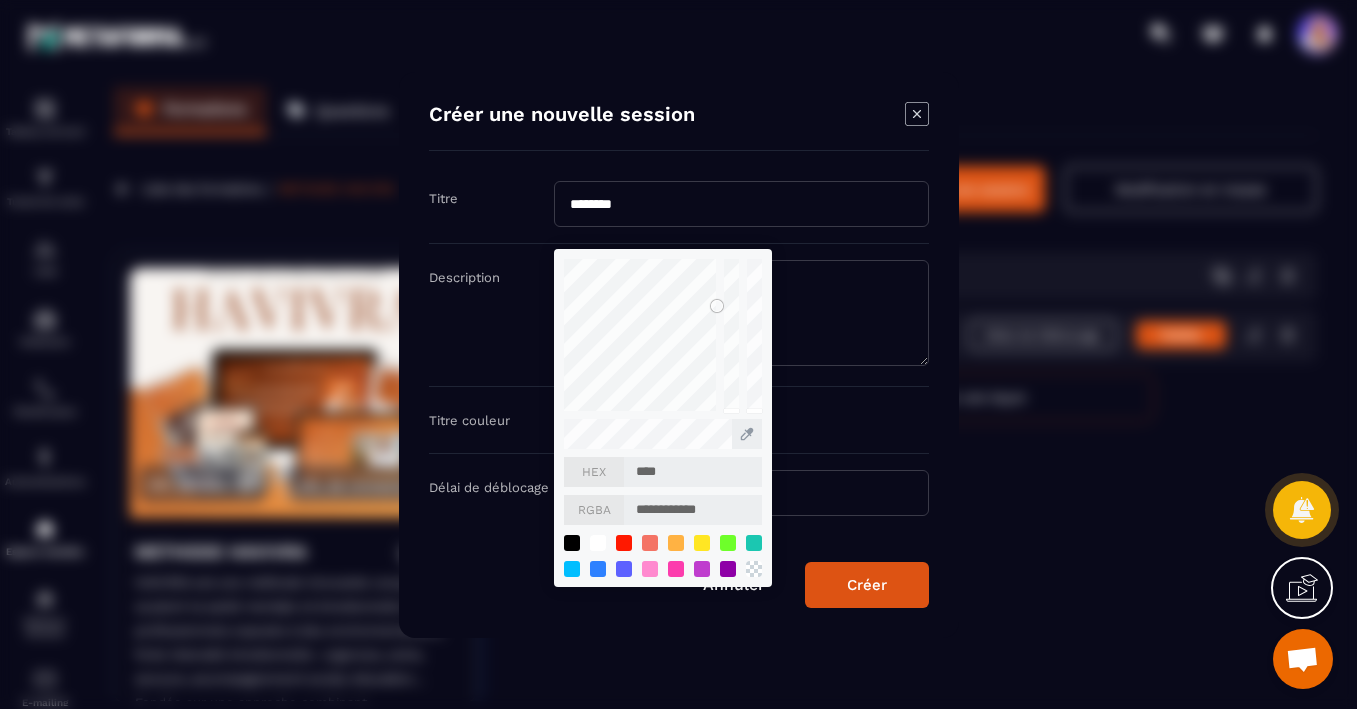 type on "*****" 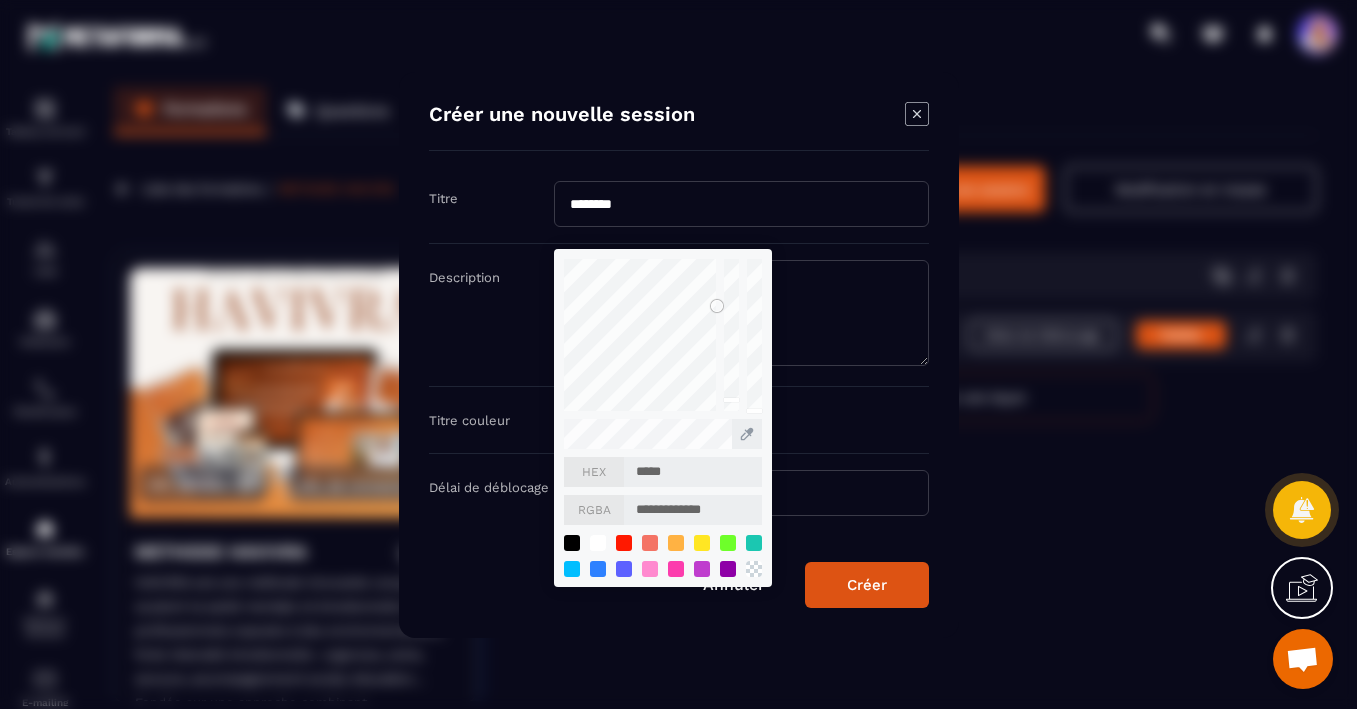 type on "******" 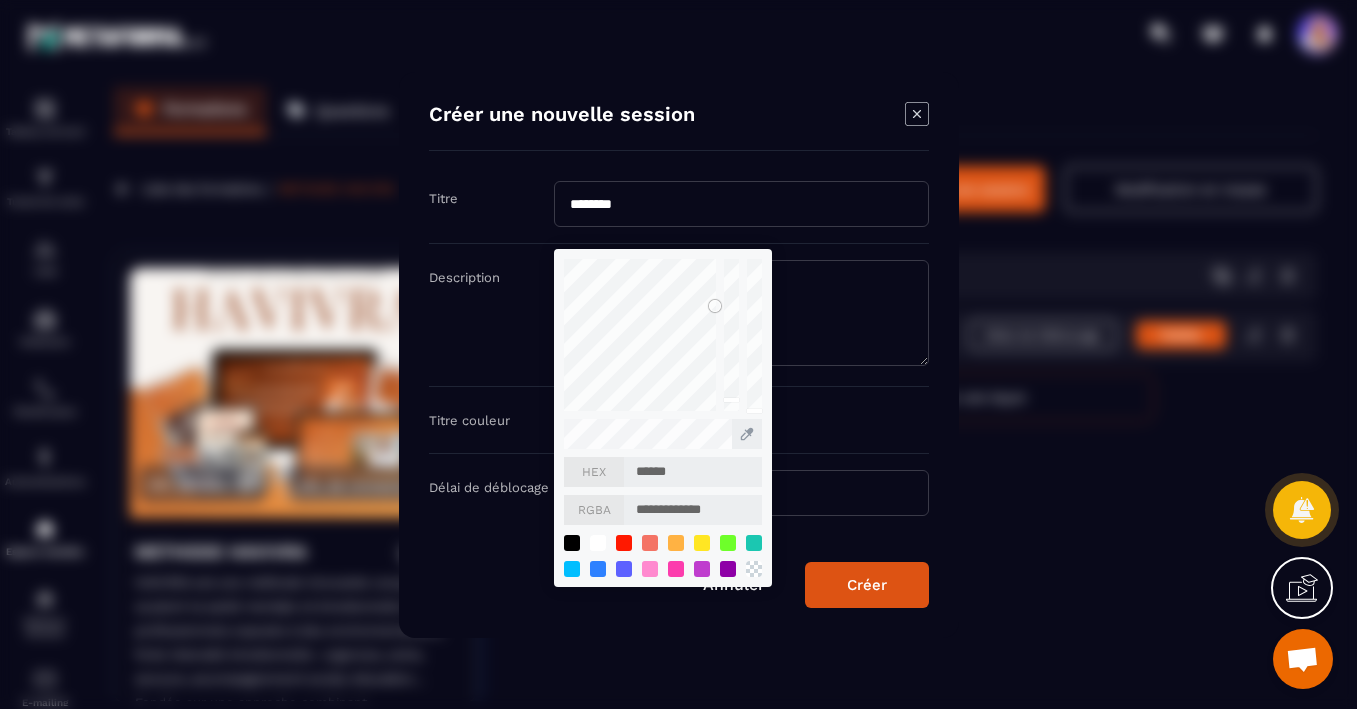 type on "*******" 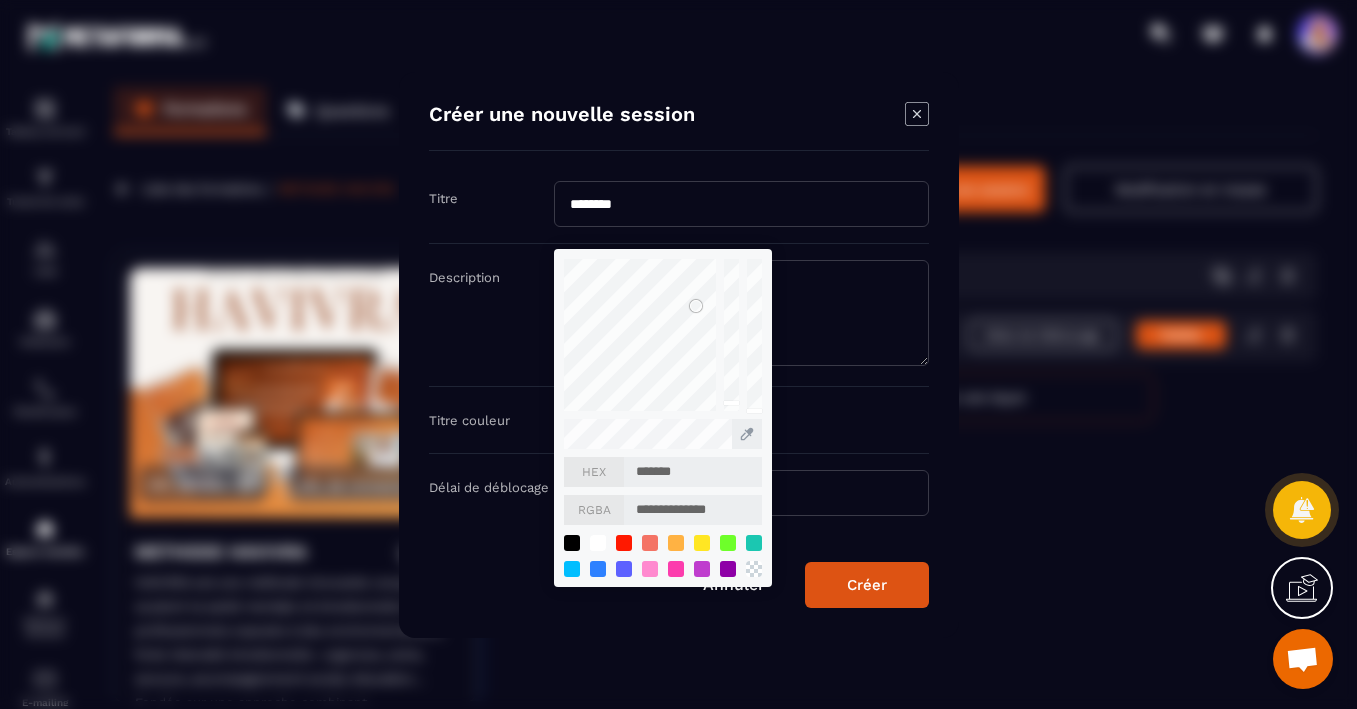 type on "*******" 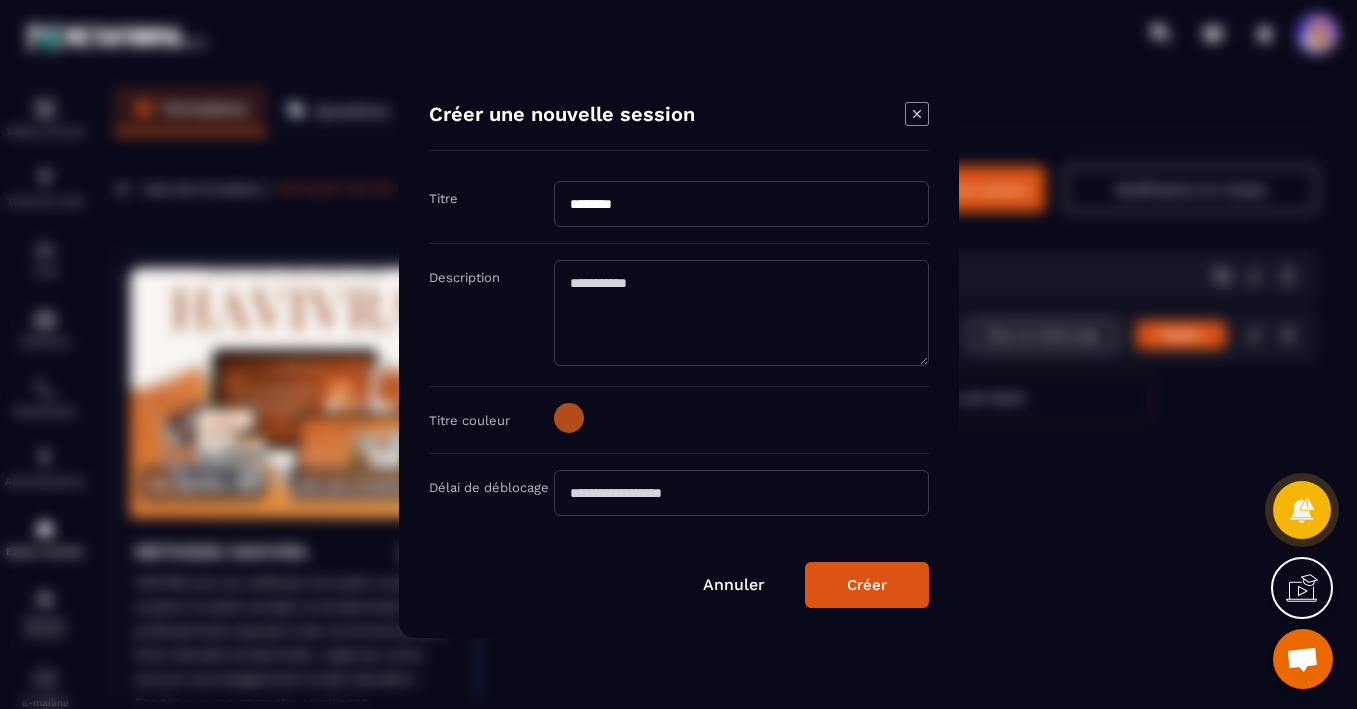 click on "Créer" at bounding box center (867, 585) 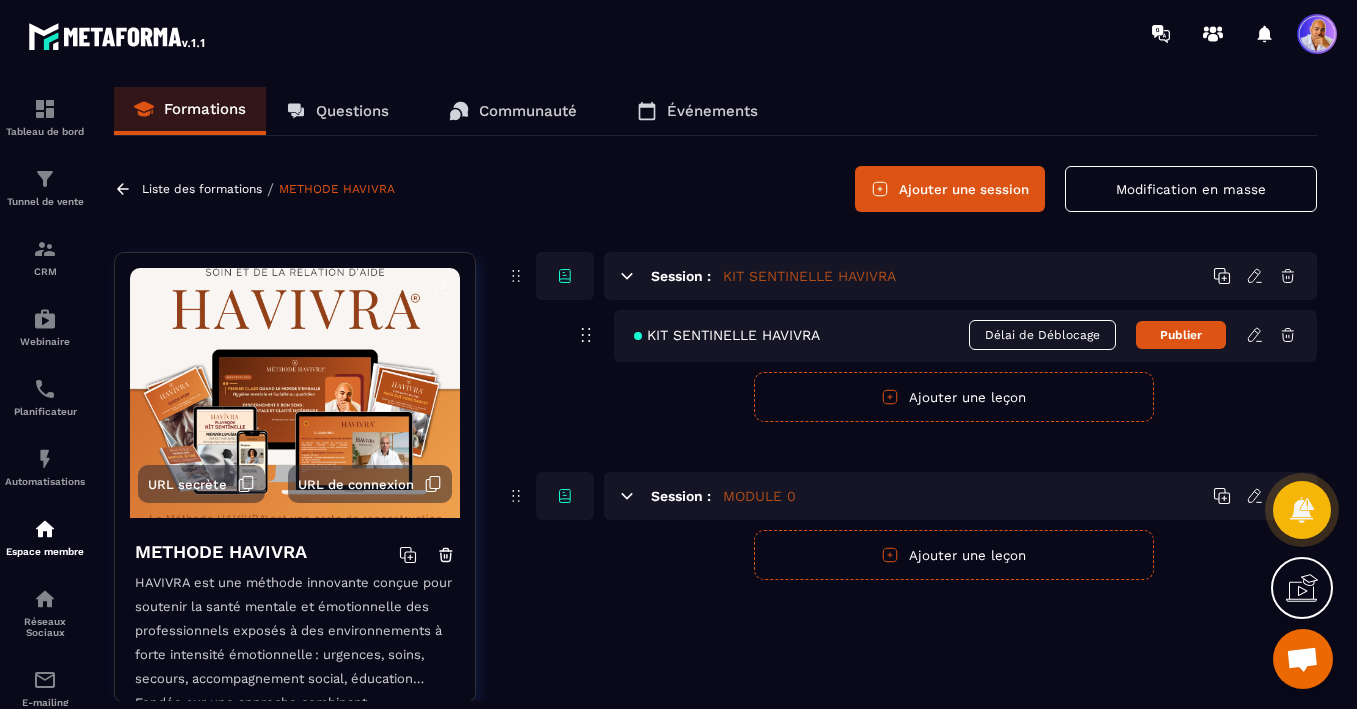 type 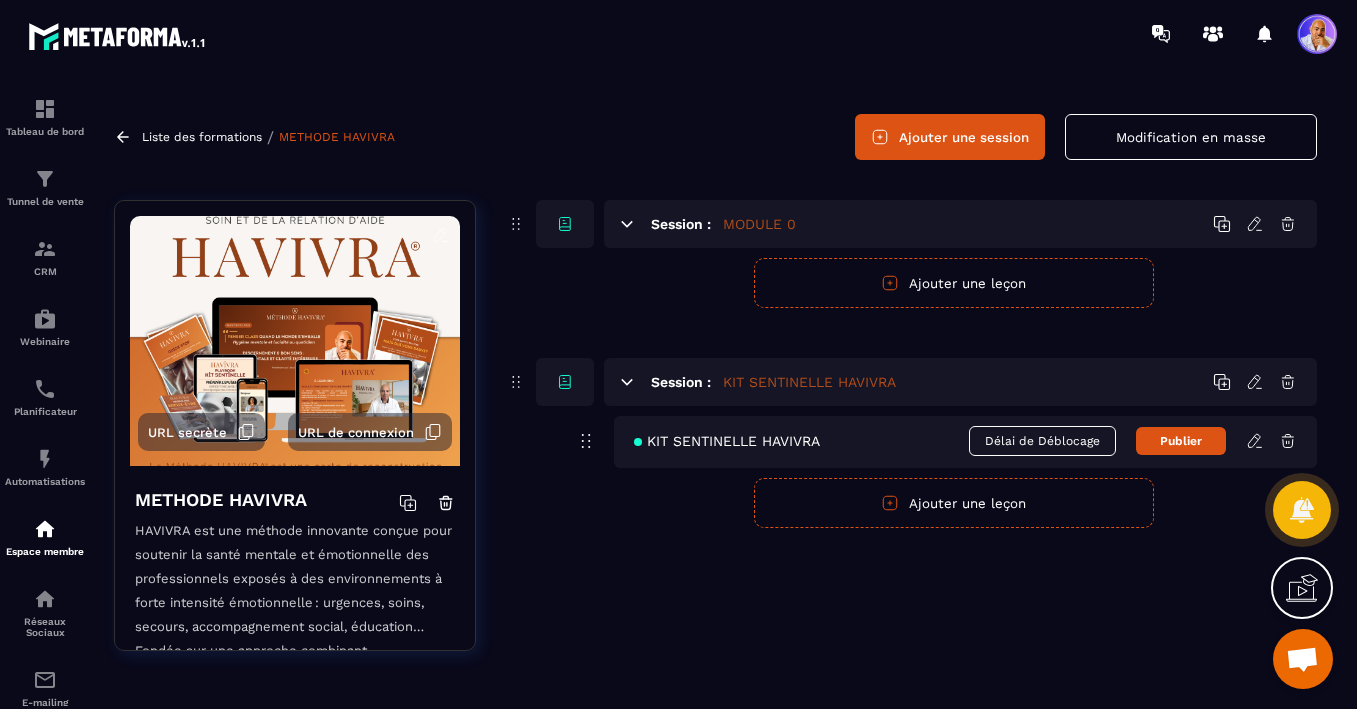 scroll, scrollTop: 0, scrollLeft: 0, axis: both 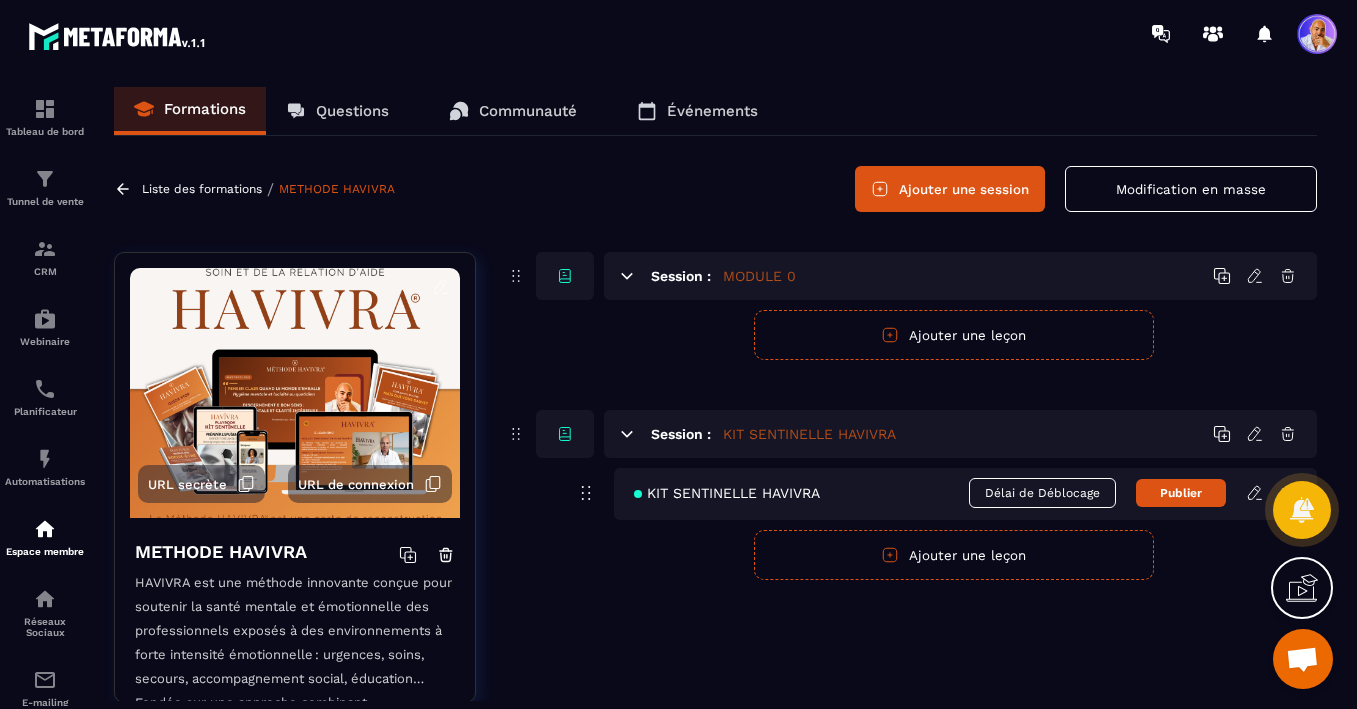 click on "Ajouter une session" at bounding box center (950, 189) 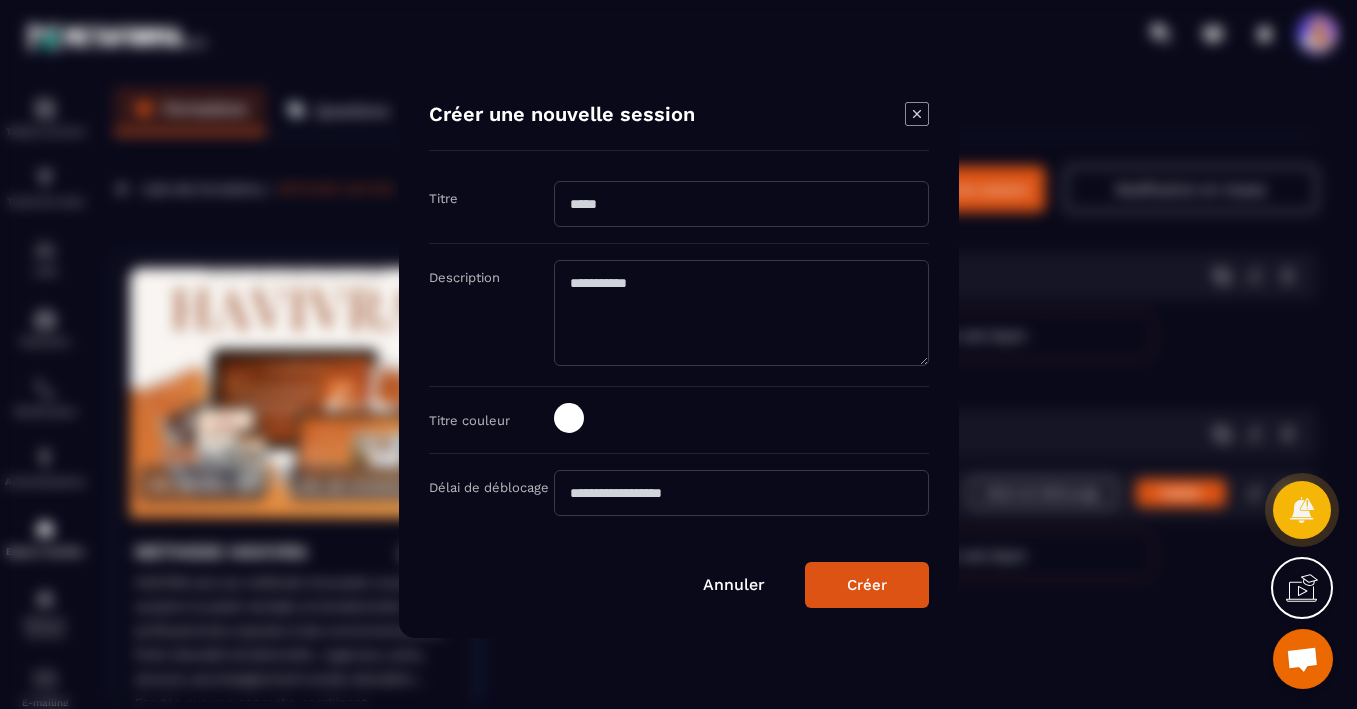 click at bounding box center (741, 204) 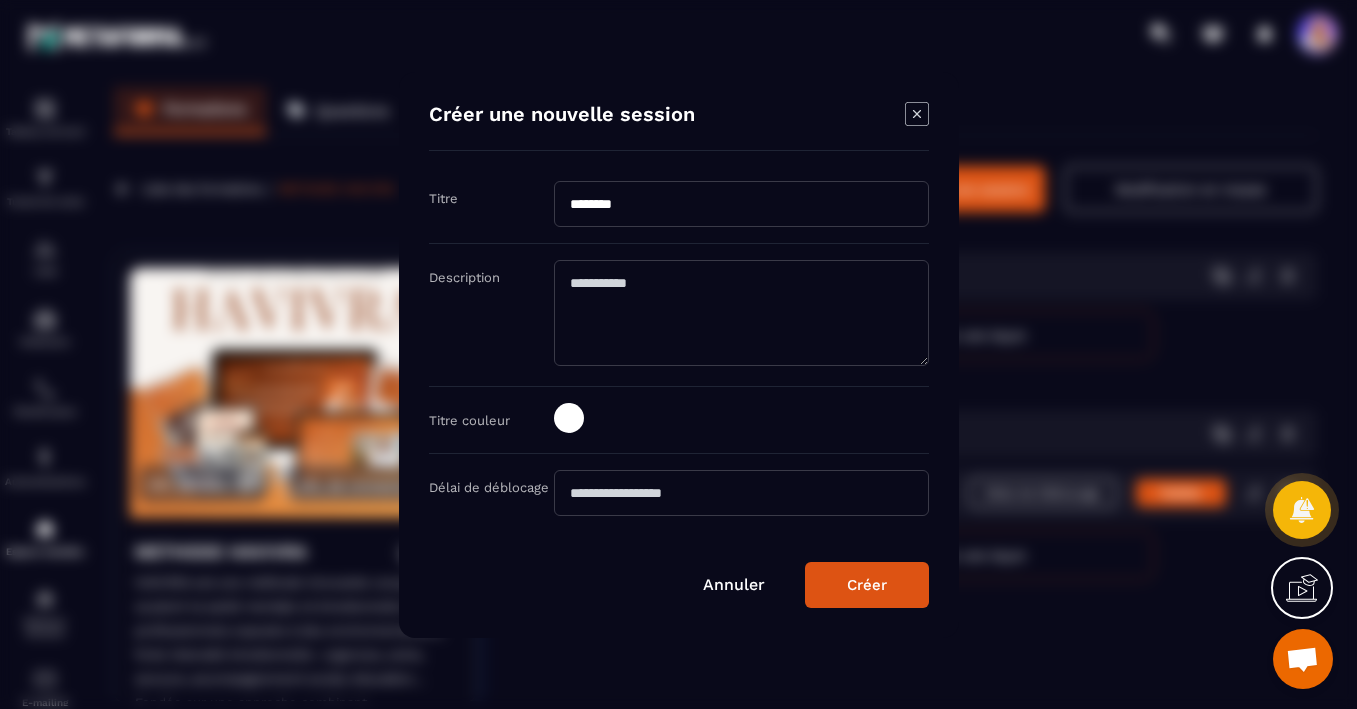 type on "********" 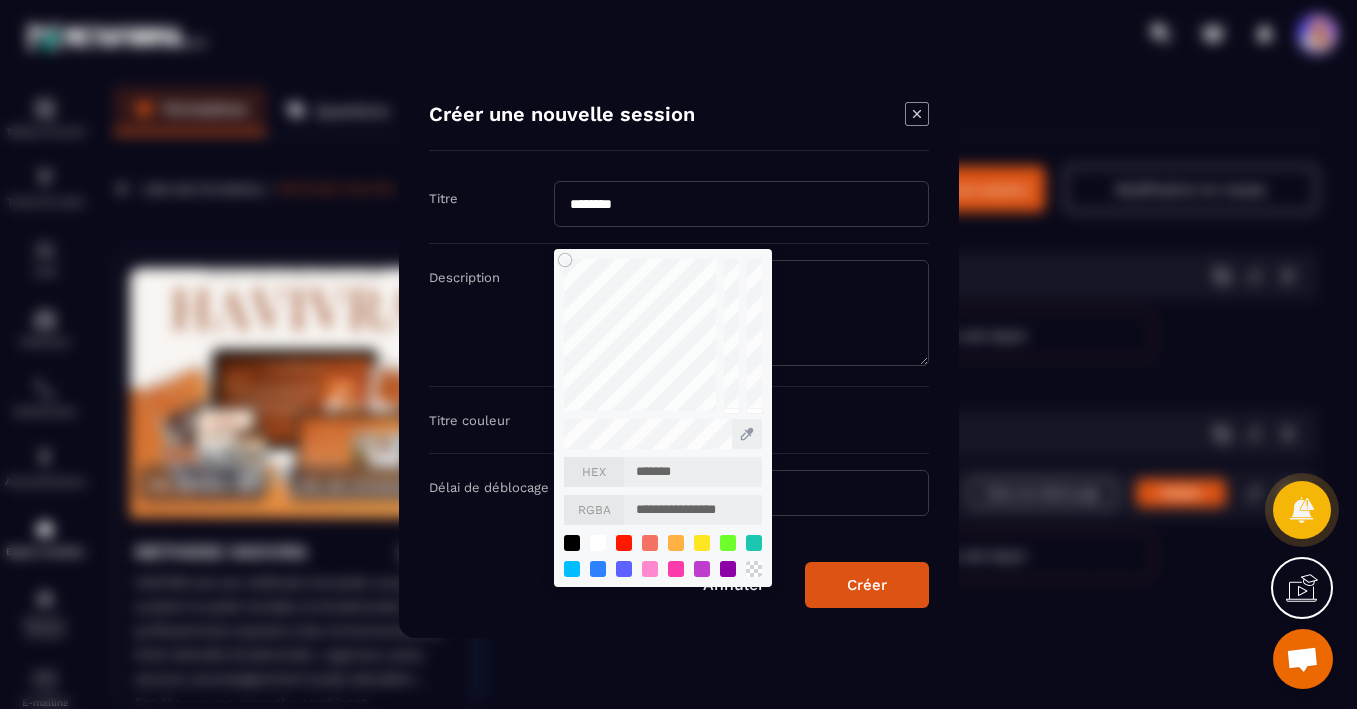 click on "*******" at bounding box center [693, 472] 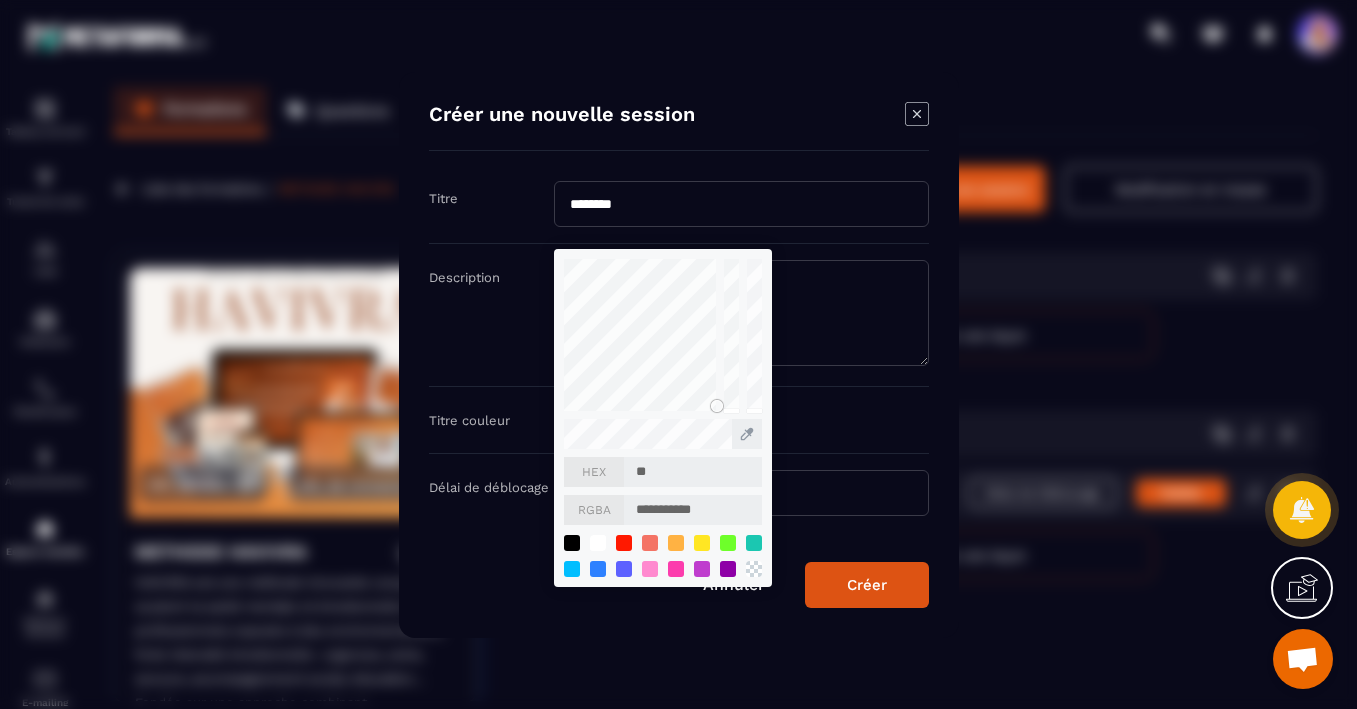 type on "***" 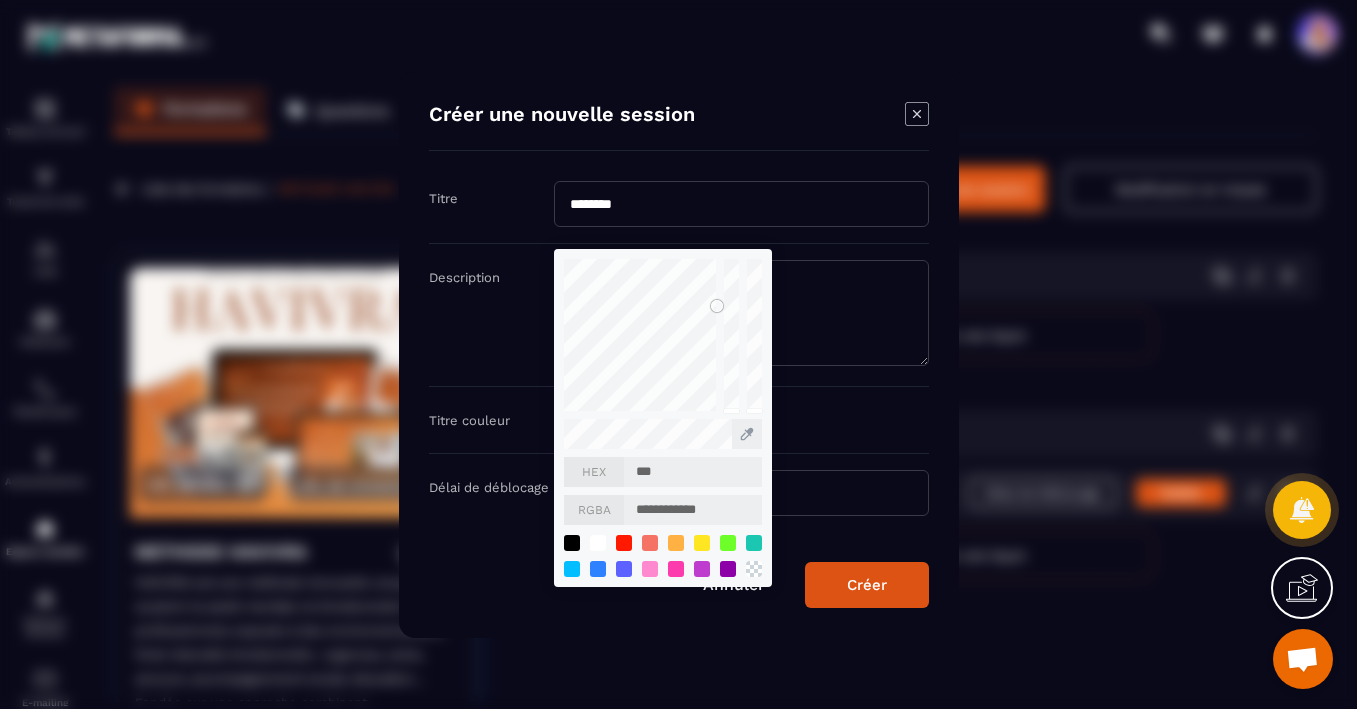type on "****" 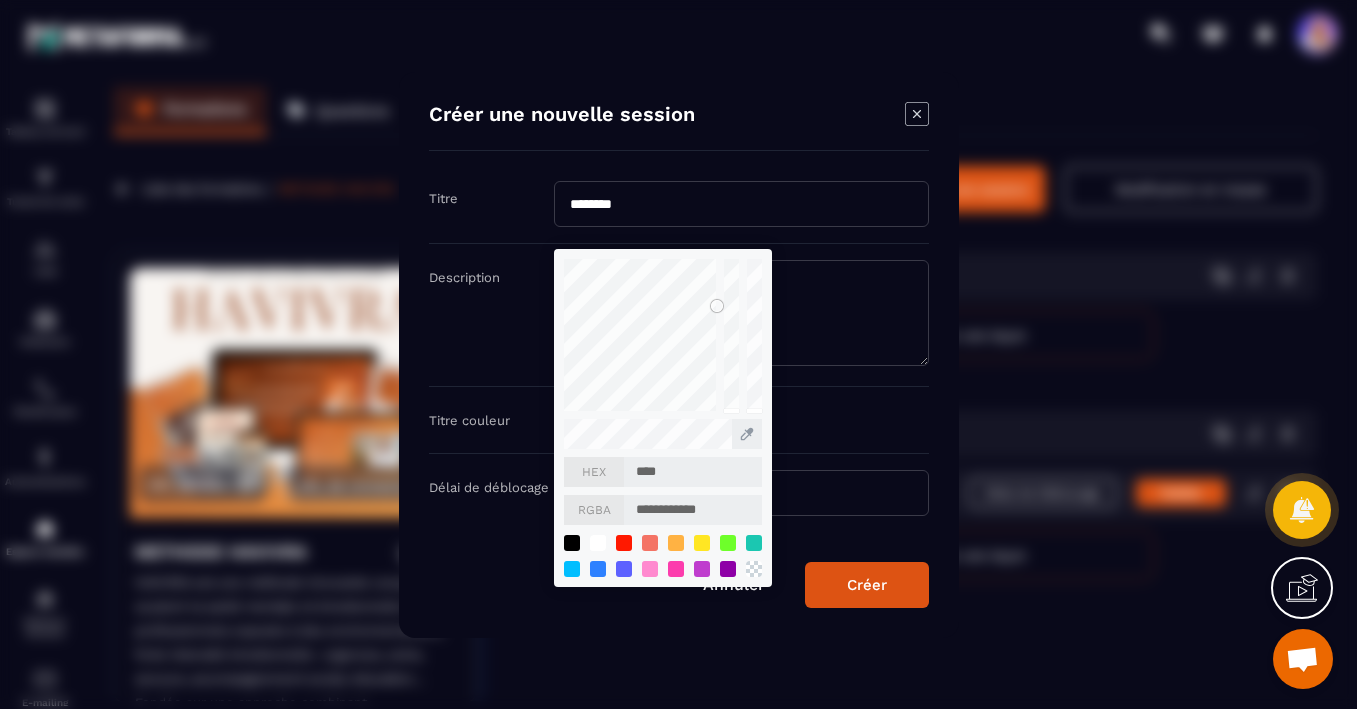 type on "*****" 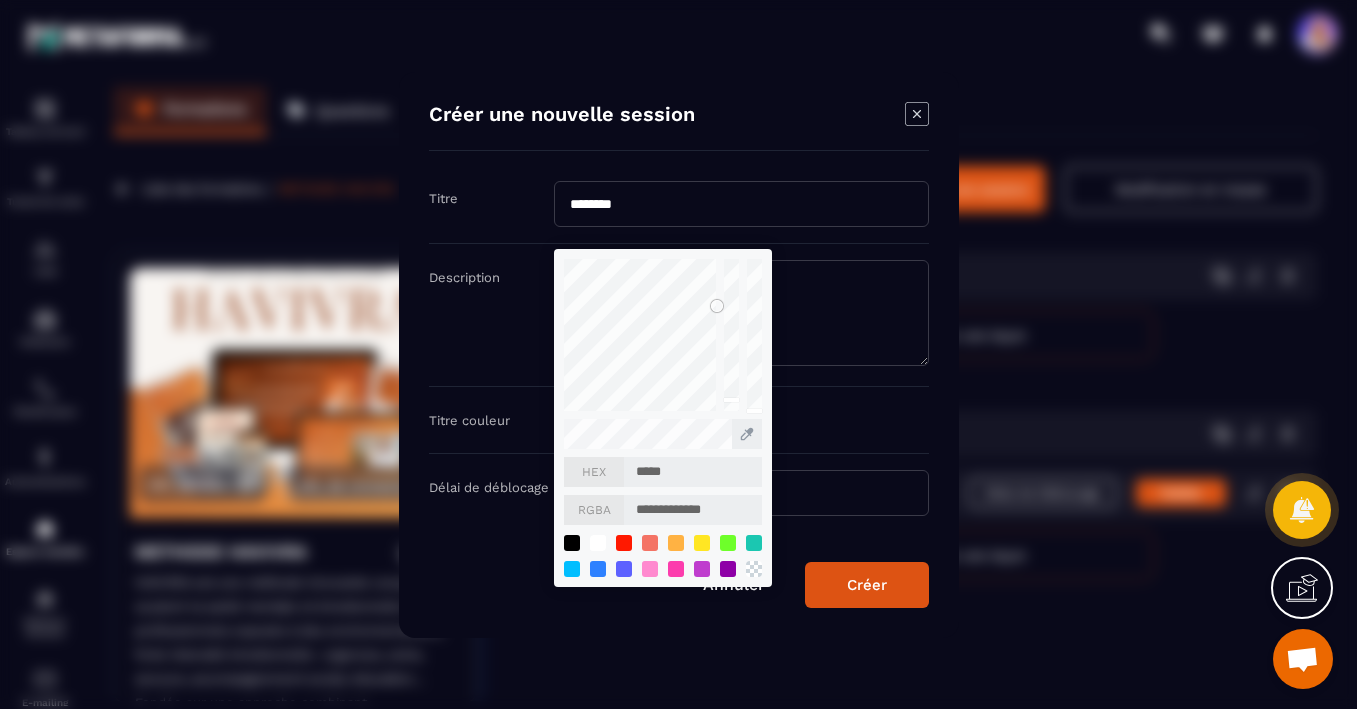 type on "******" 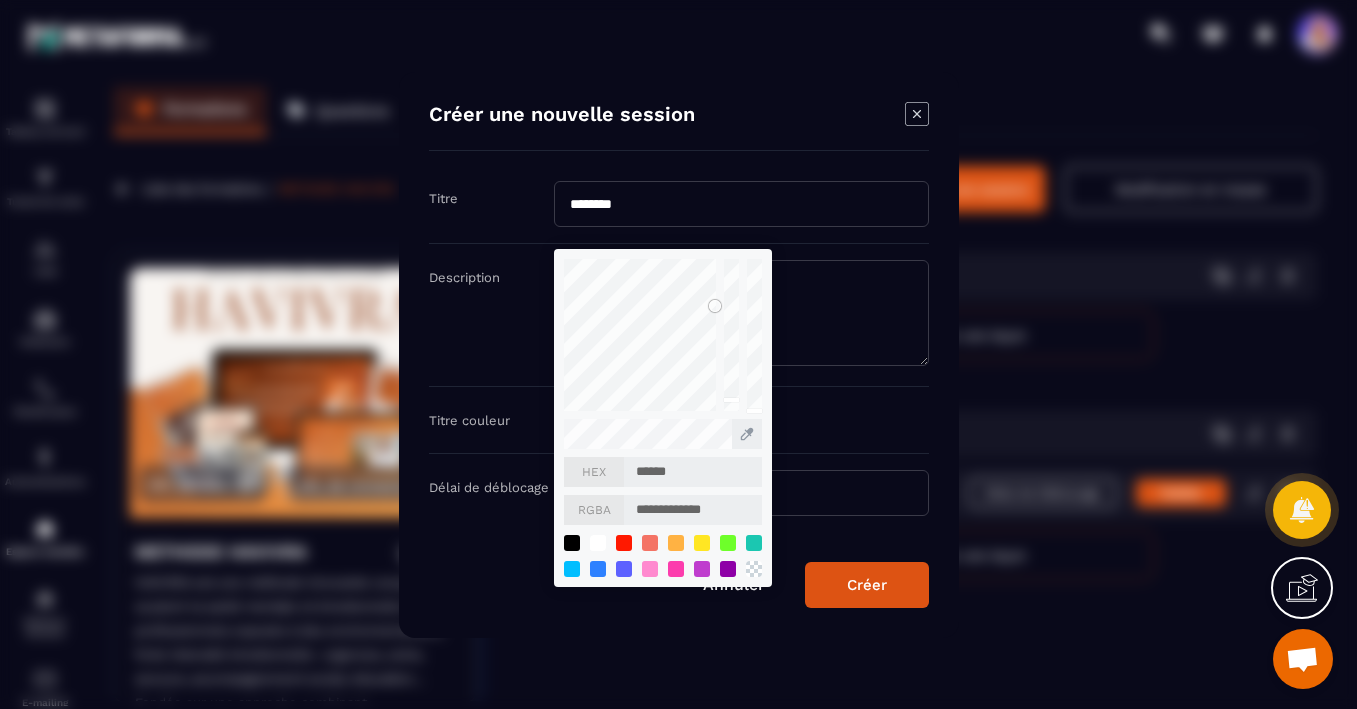 type on "*******" 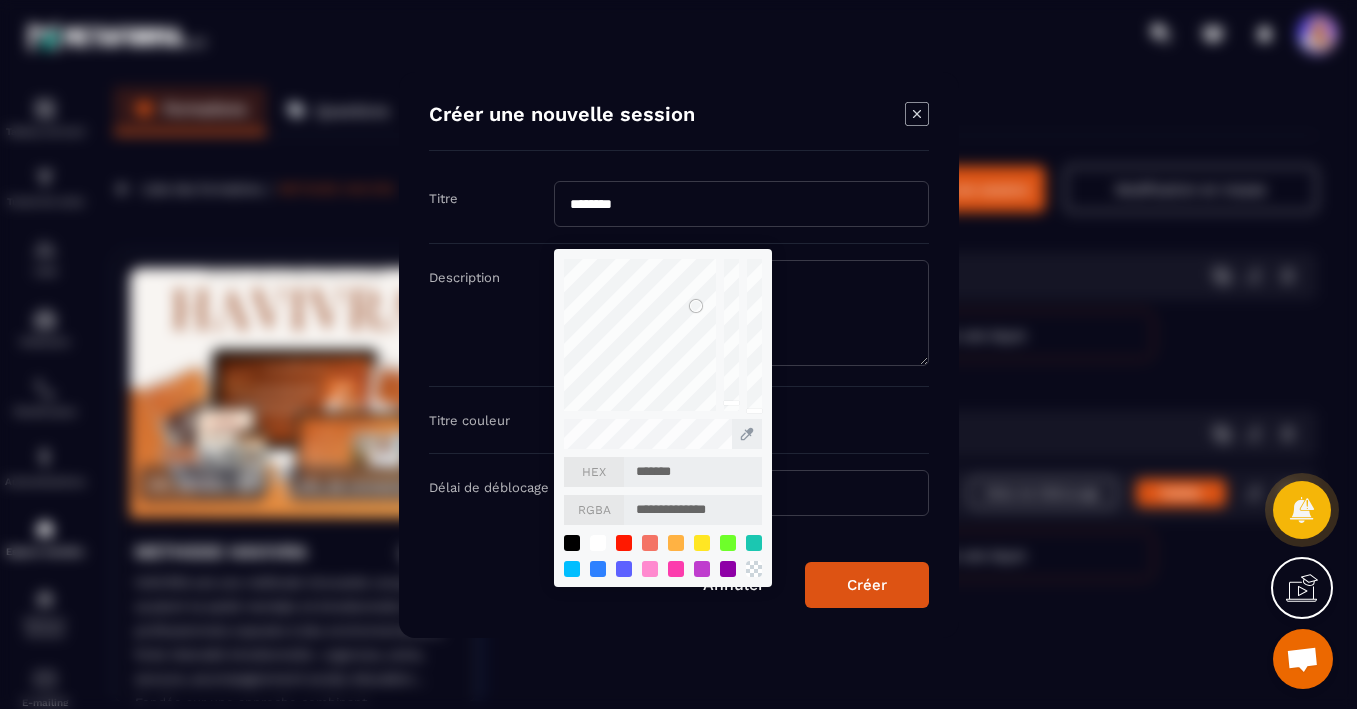 type on "*******" 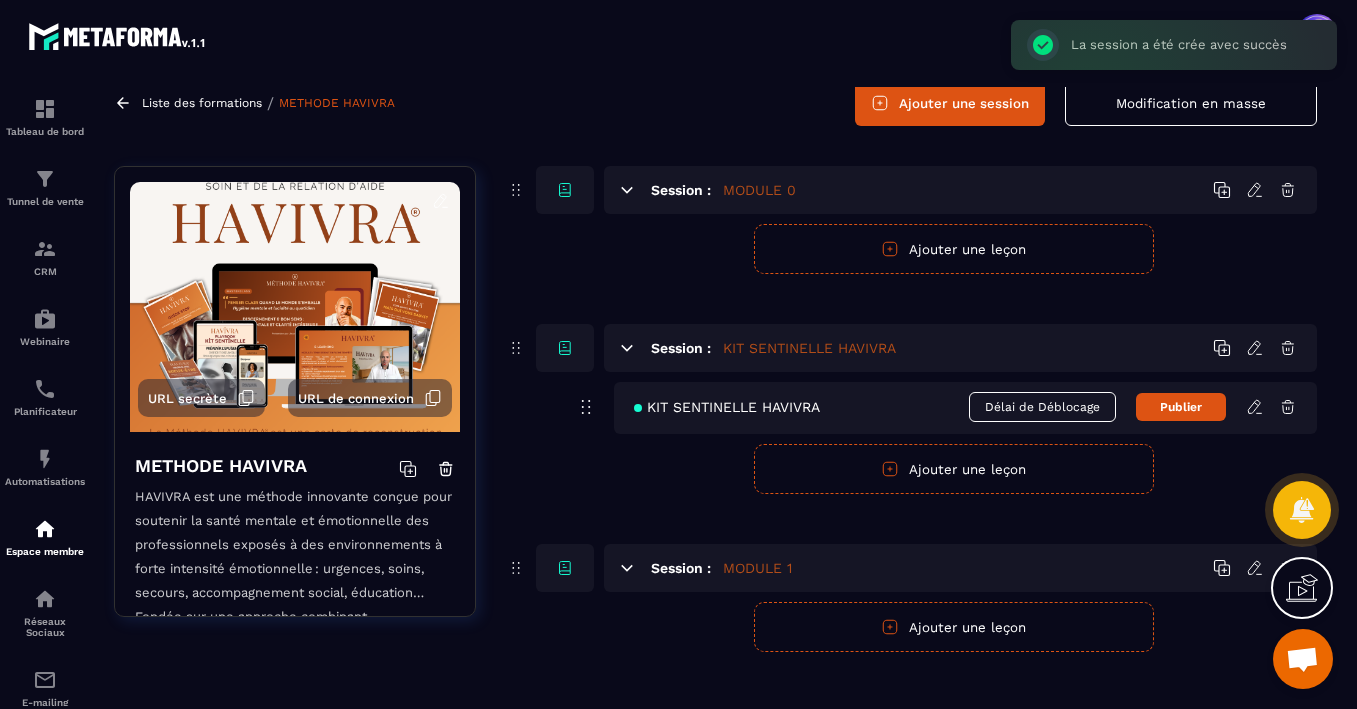 scroll, scrollTop: 88, scrollLeft: 0, axis: vertical 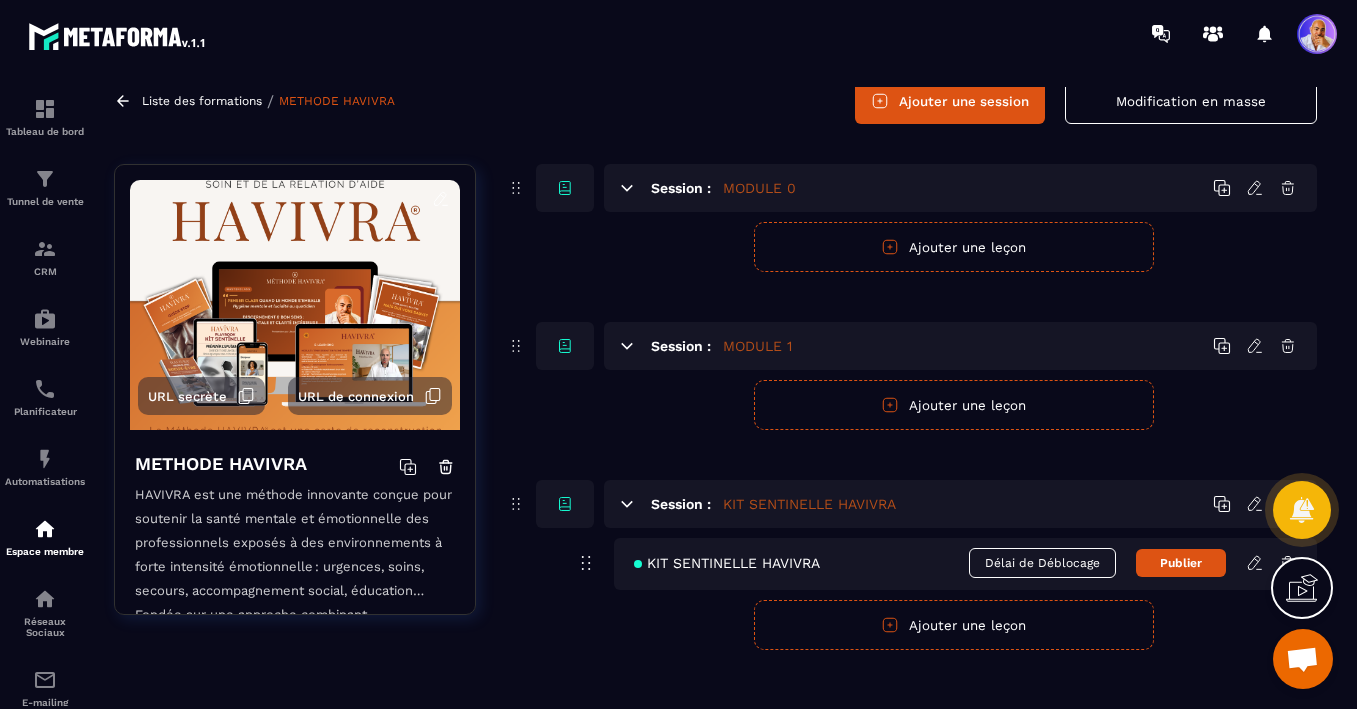 click on "Ajouter une session" at bounding box center [950, 101] 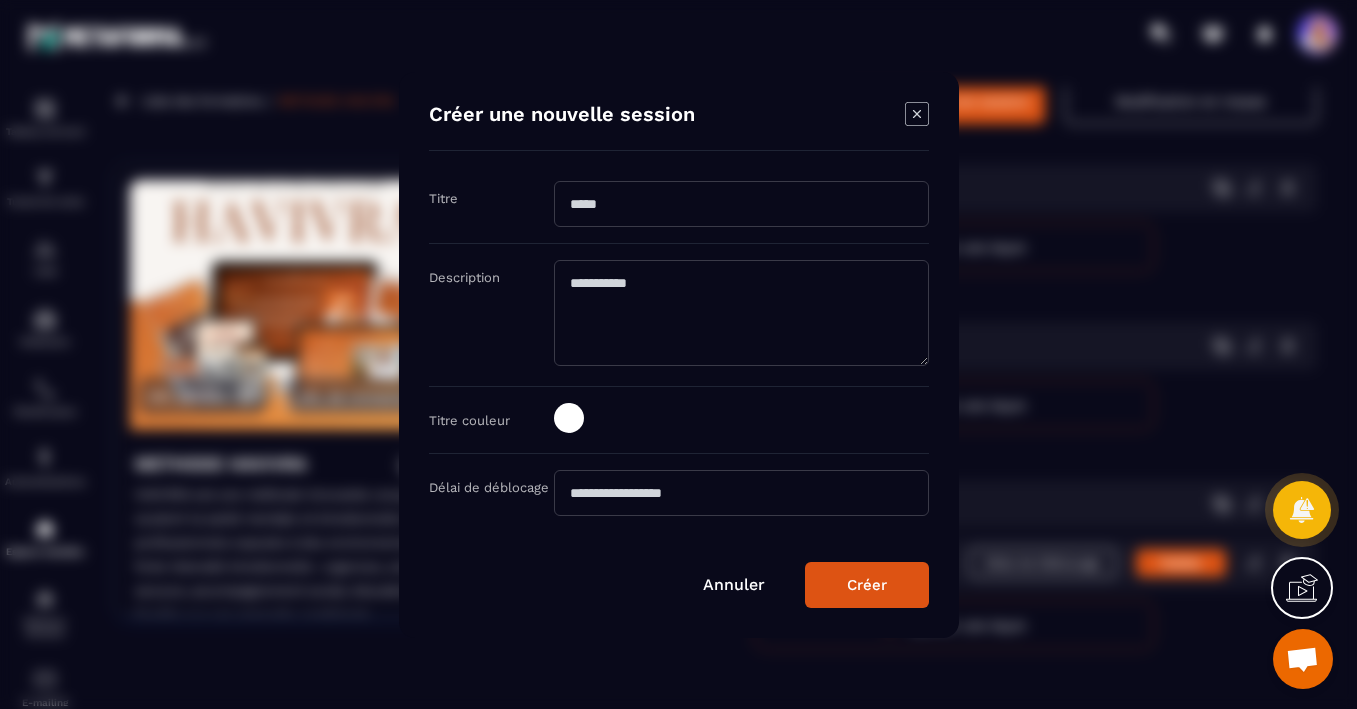 click at bounding box center [741, 204] 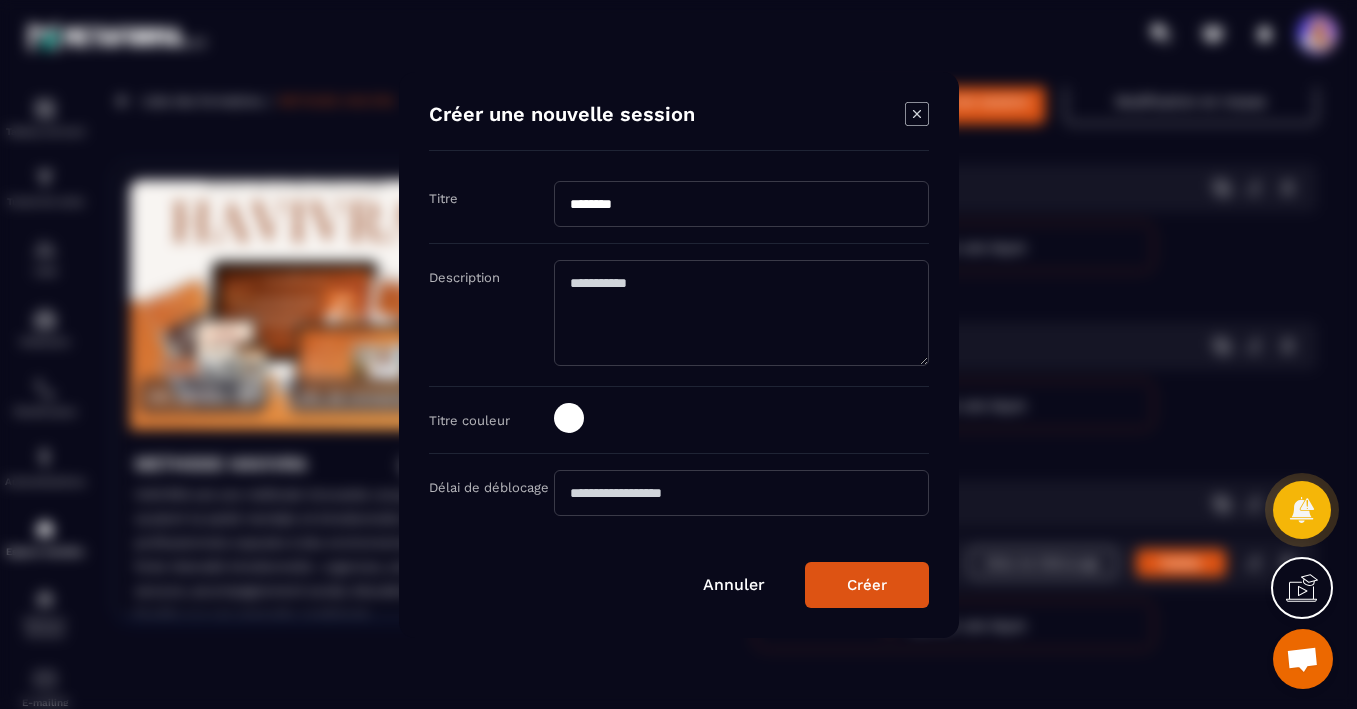 type on "********" 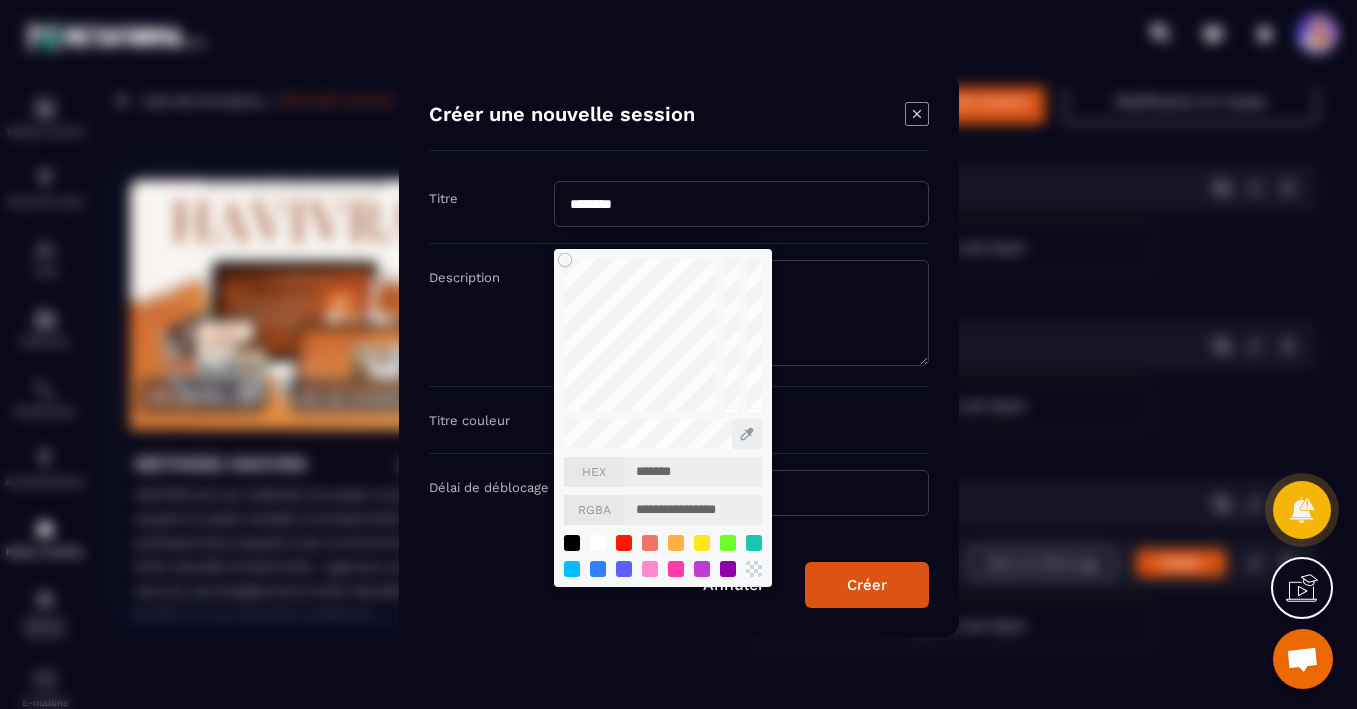 click on "*******" at bounding box center (693, 472) 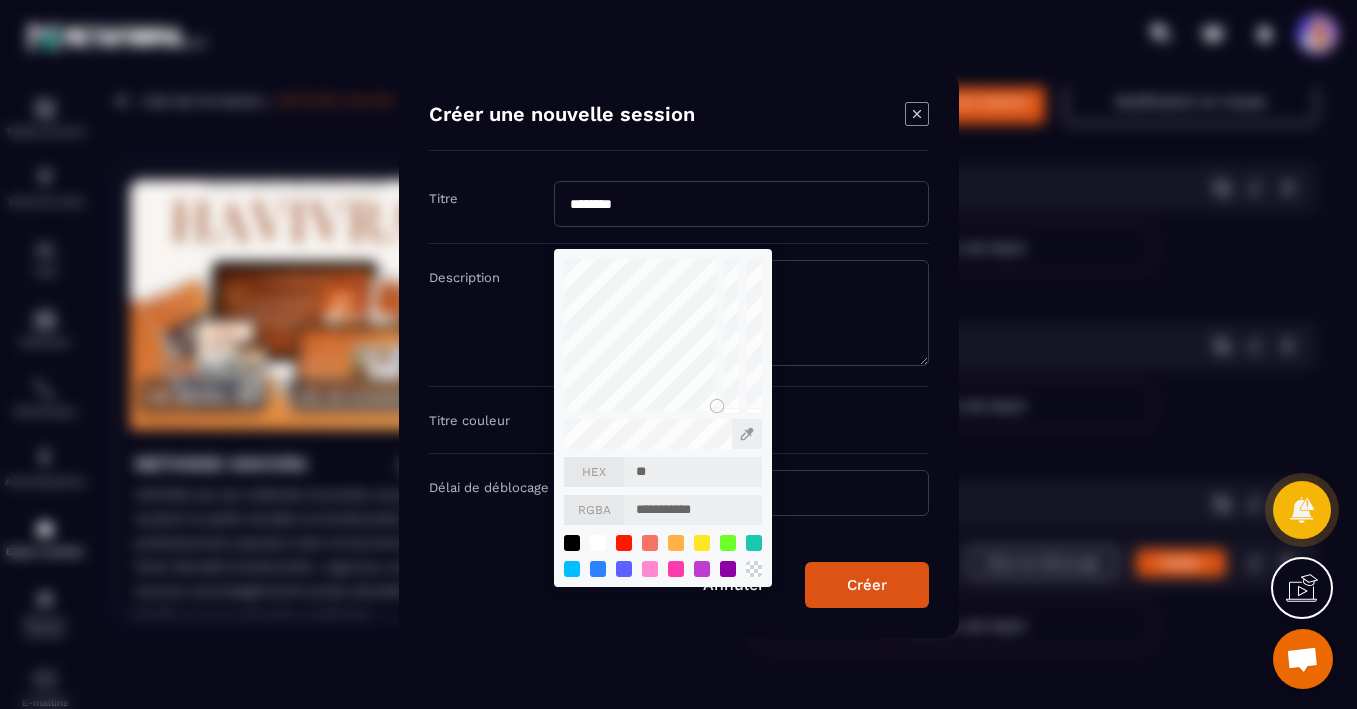 type on "***" 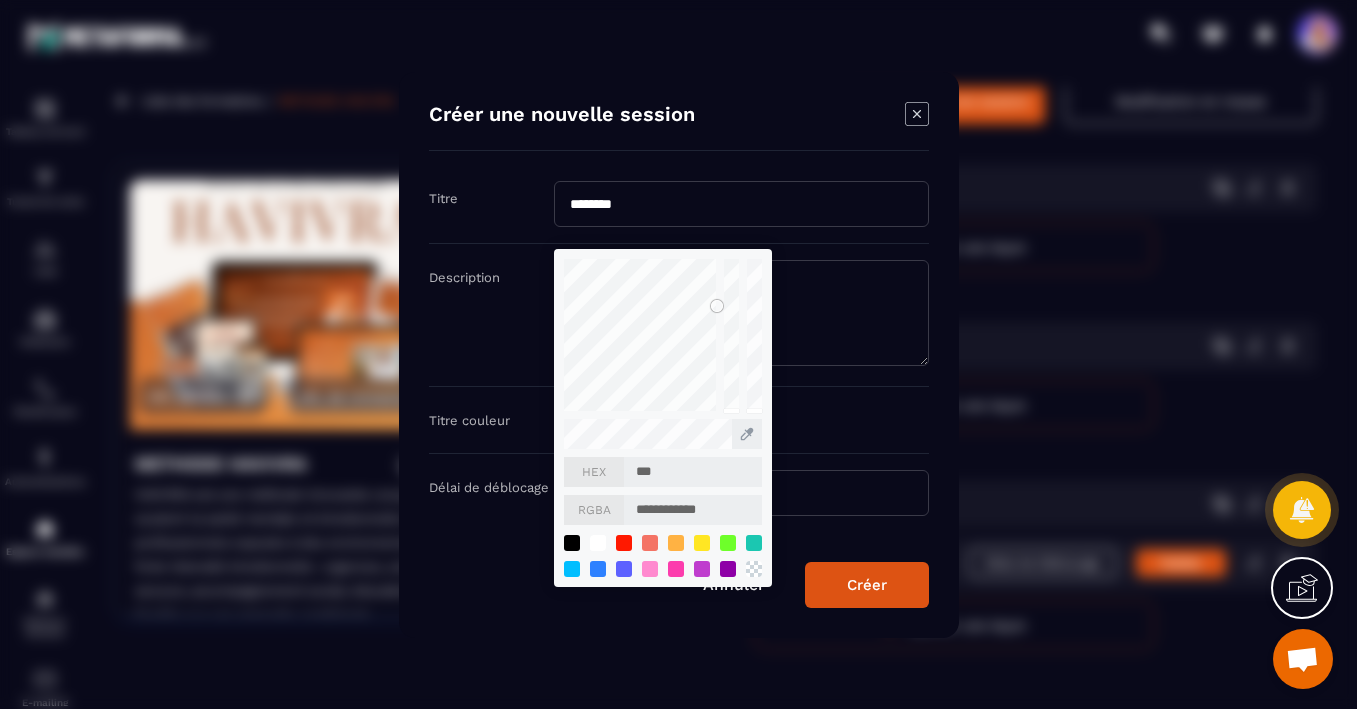 type on "****" 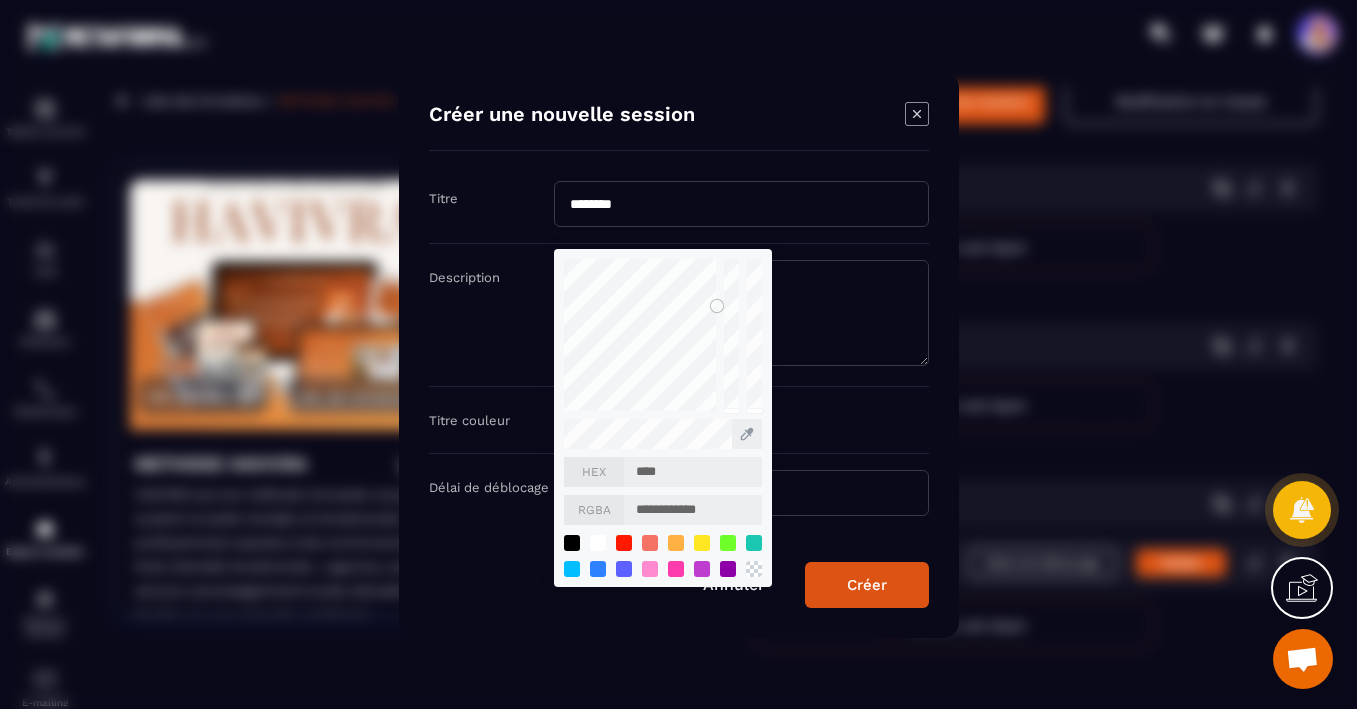type on "*****" 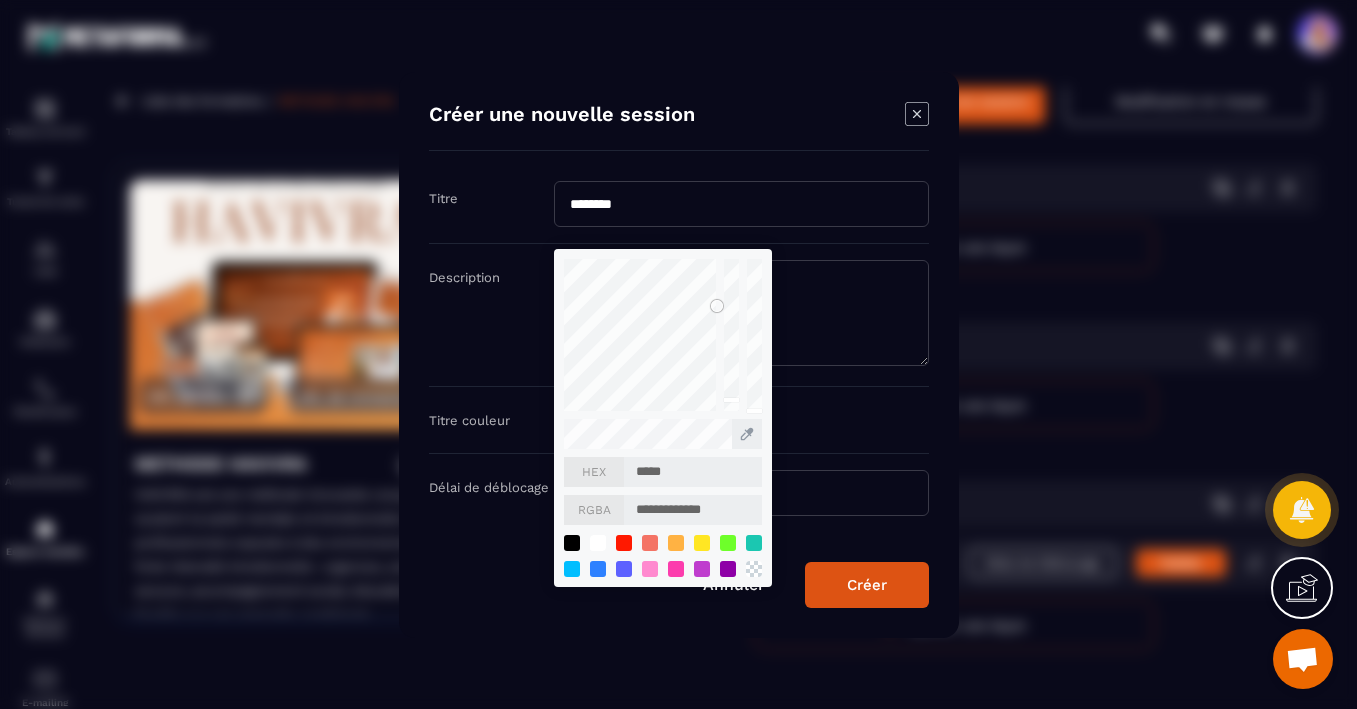type on "******" 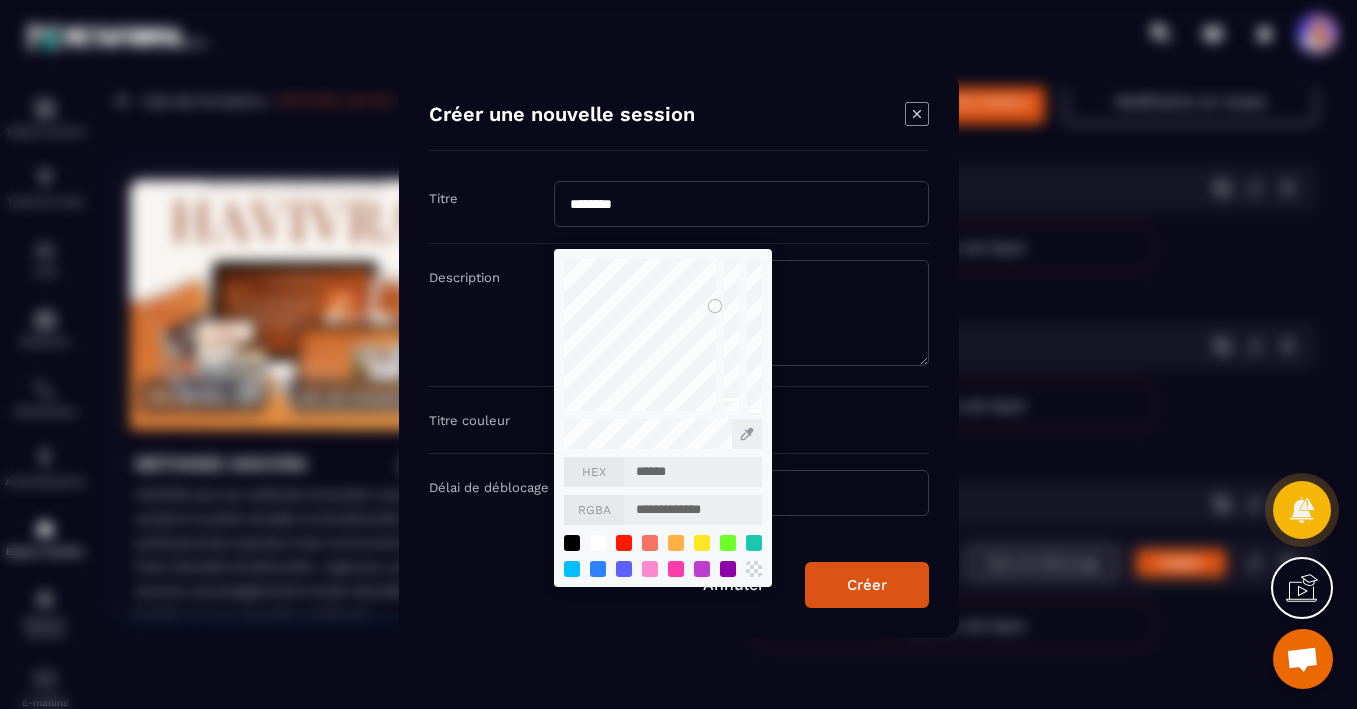 type on "*******" 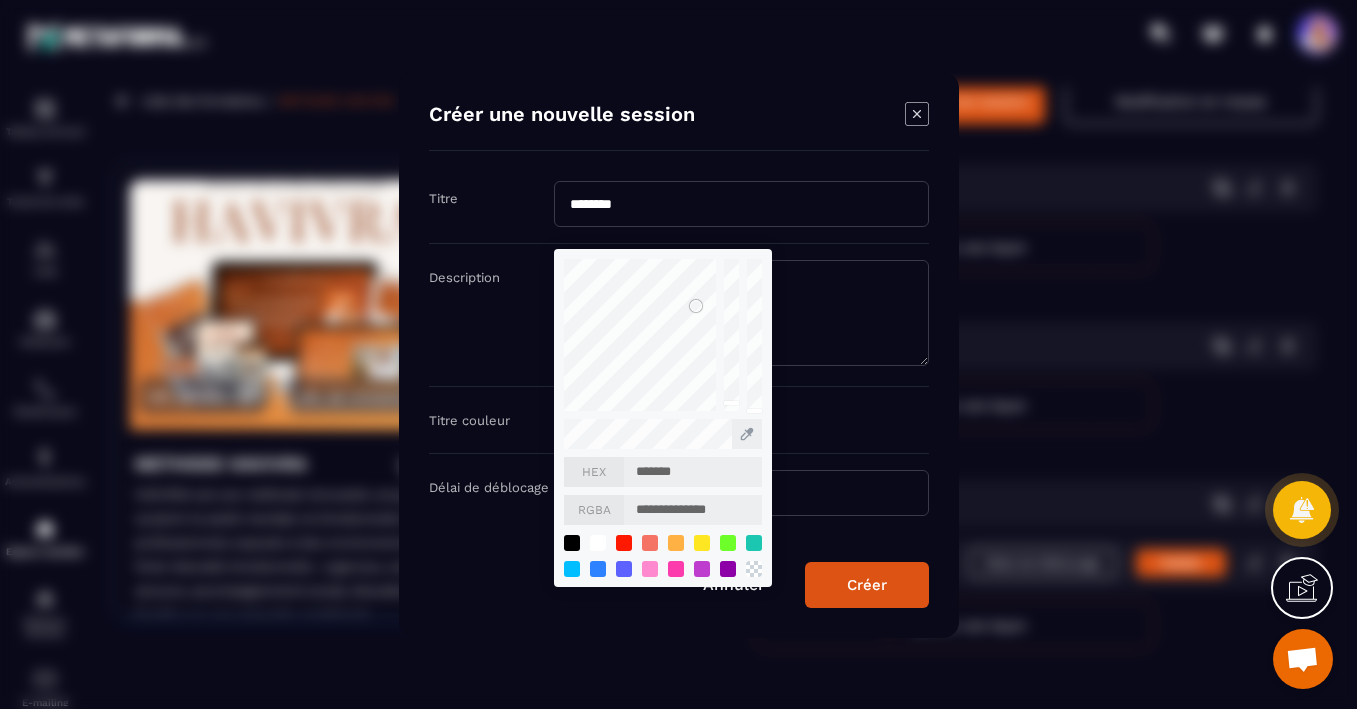 click on "**********" at bounding box center (679, 355) 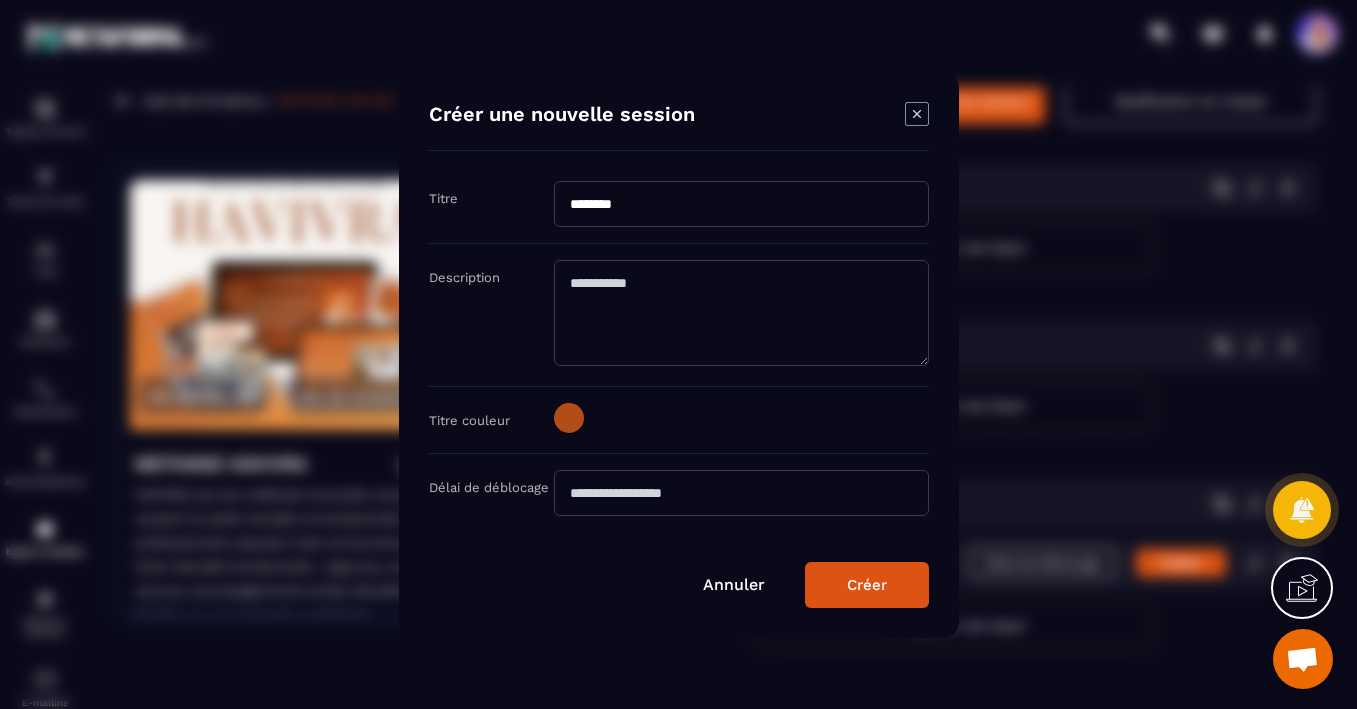 click on "Créer" at bounding box center [867, 585] 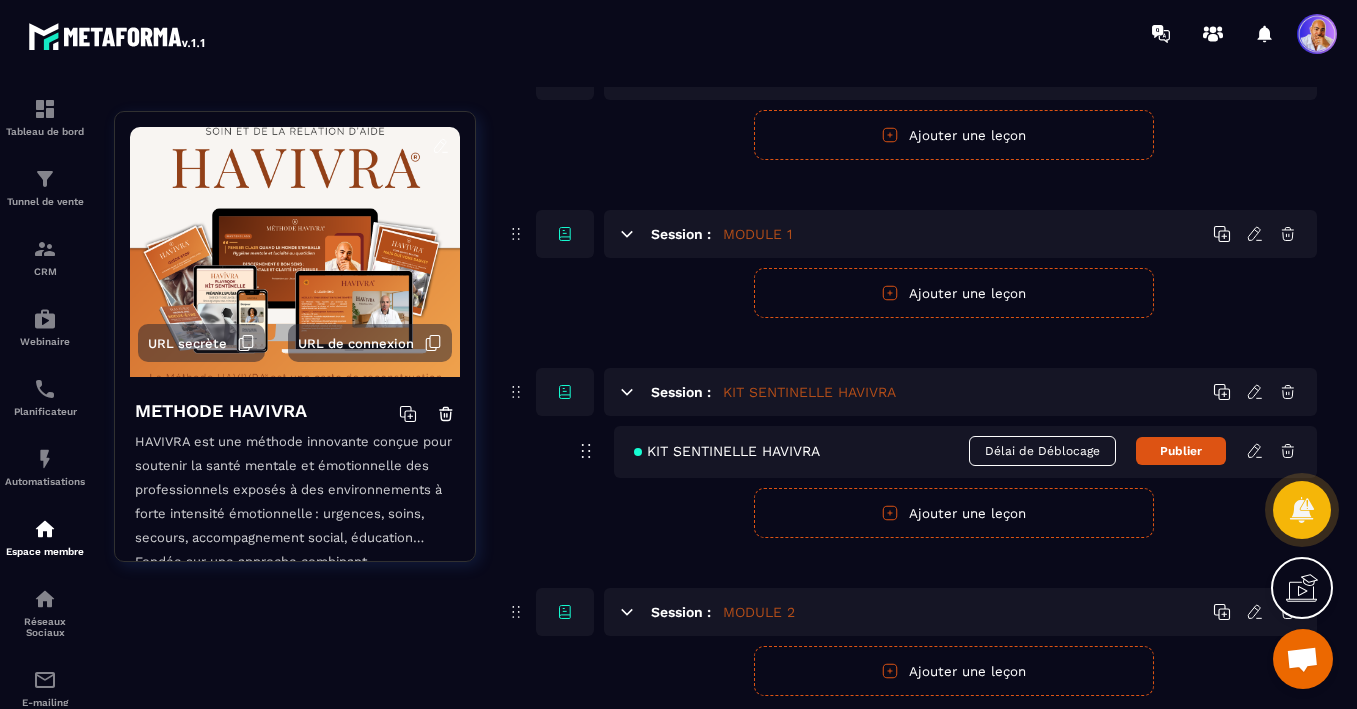 scroll, scrollTop: 207, scrollLeft: 0, axis: vertical 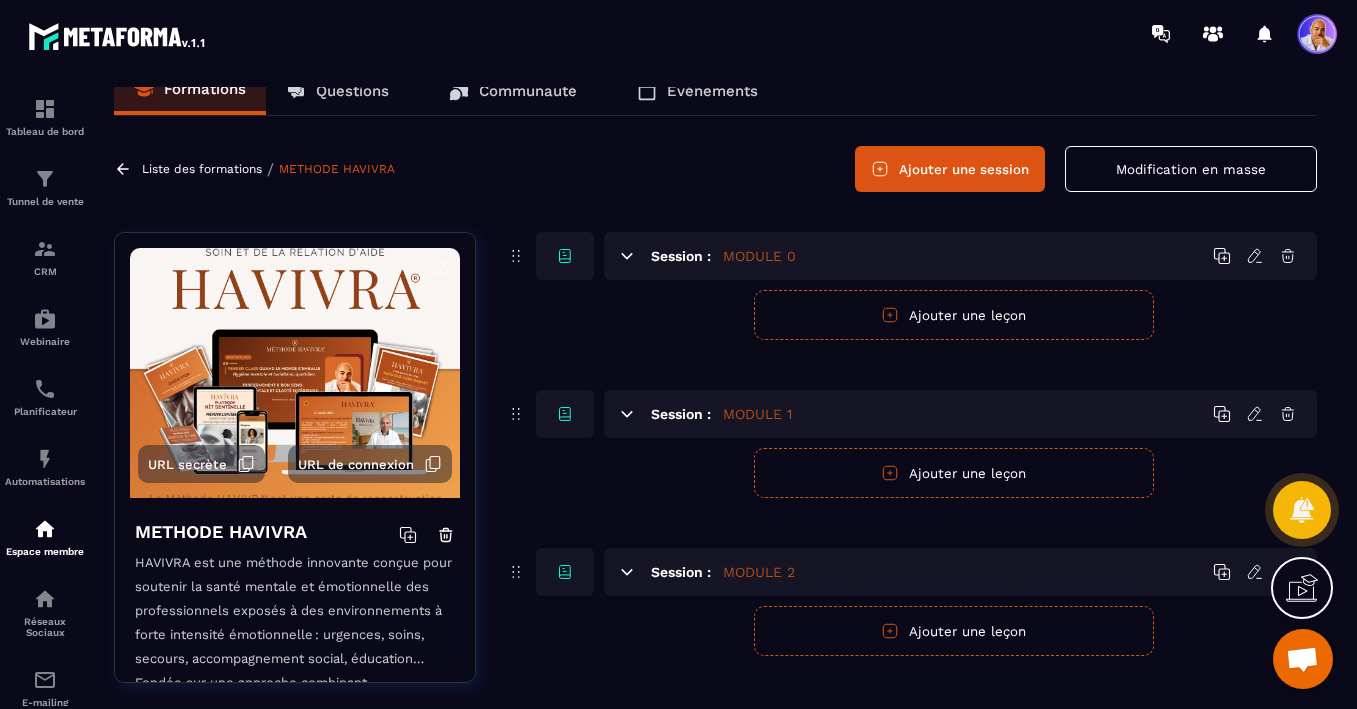 click on "Ajouter une session" at bounding box center (950, 169) 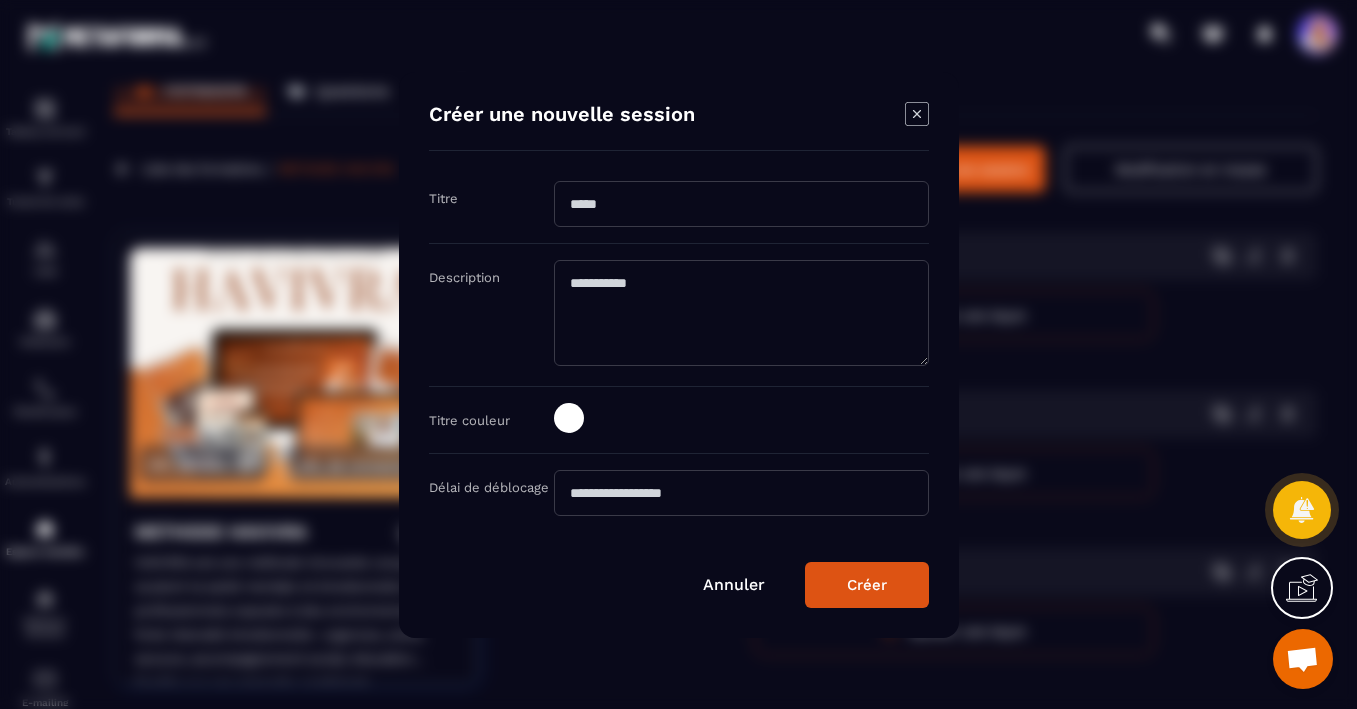 click at bounding box center [741, 204] 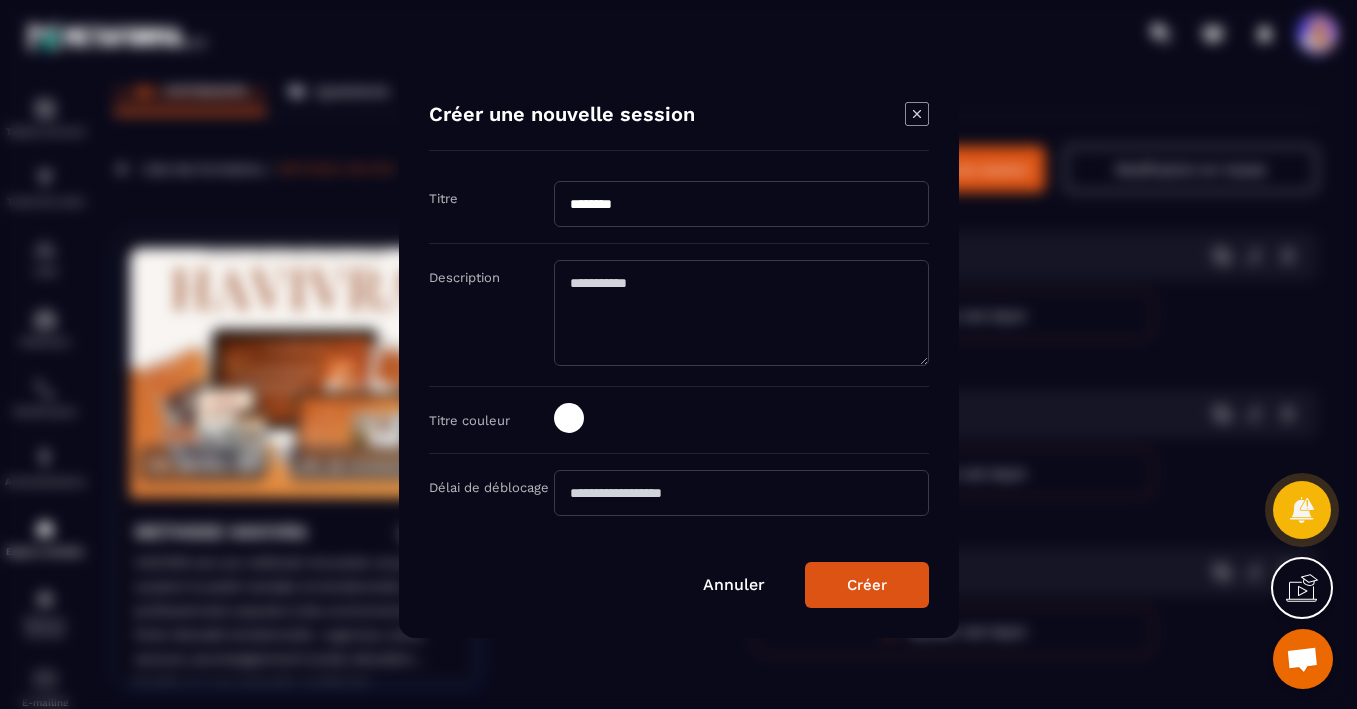 type on "********" 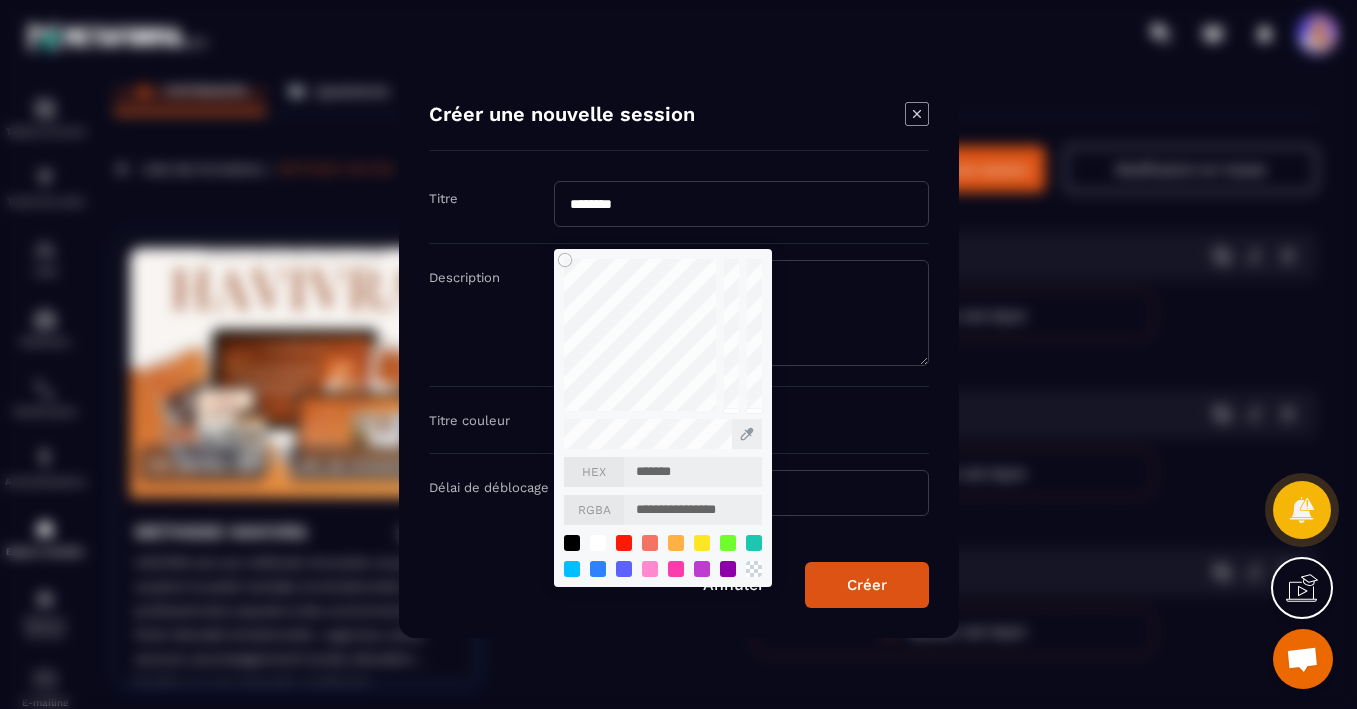 click on "*******" at bounding box center (693, 472) 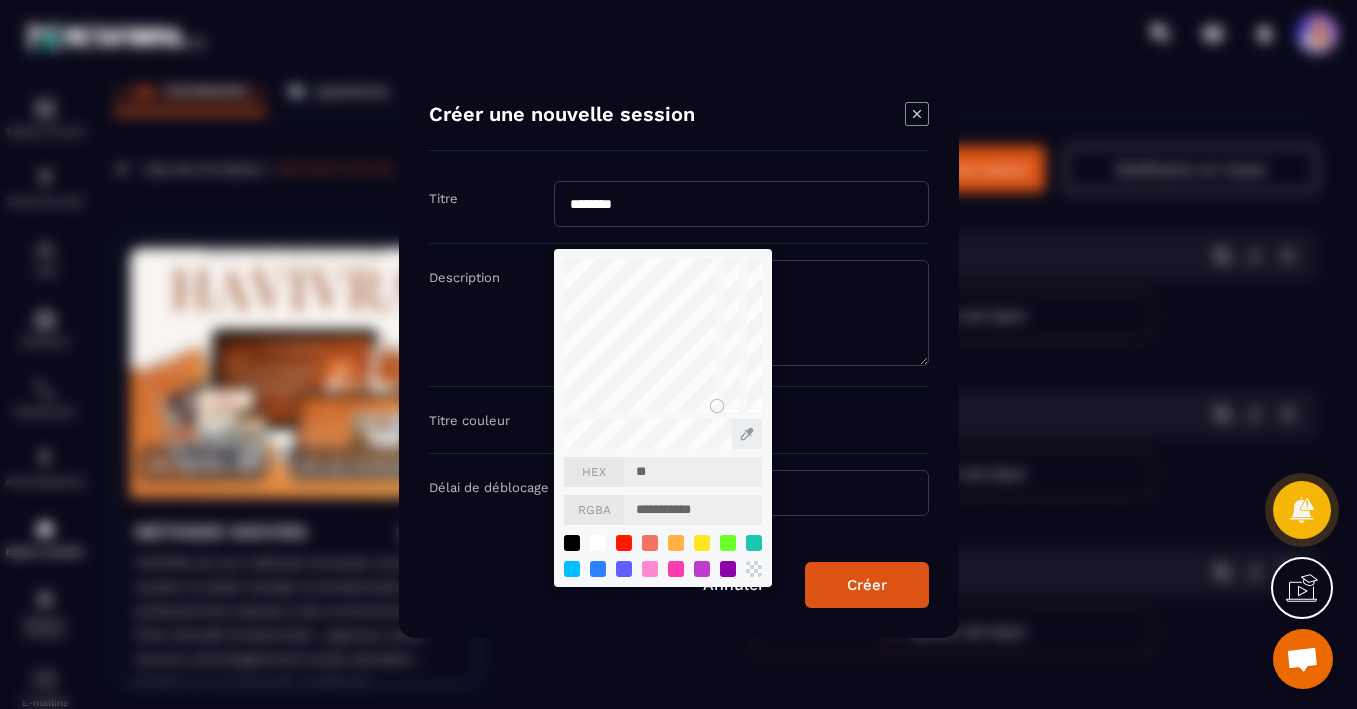 type on "***" 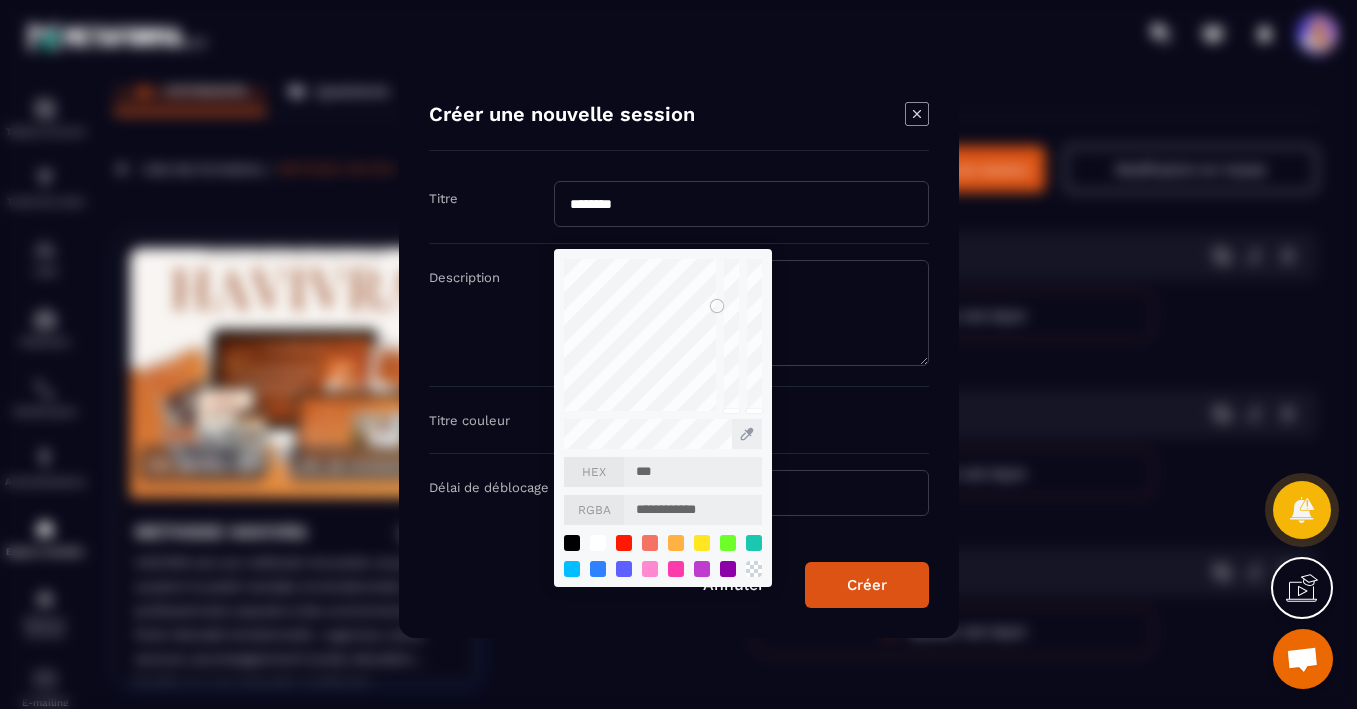 type on "****" 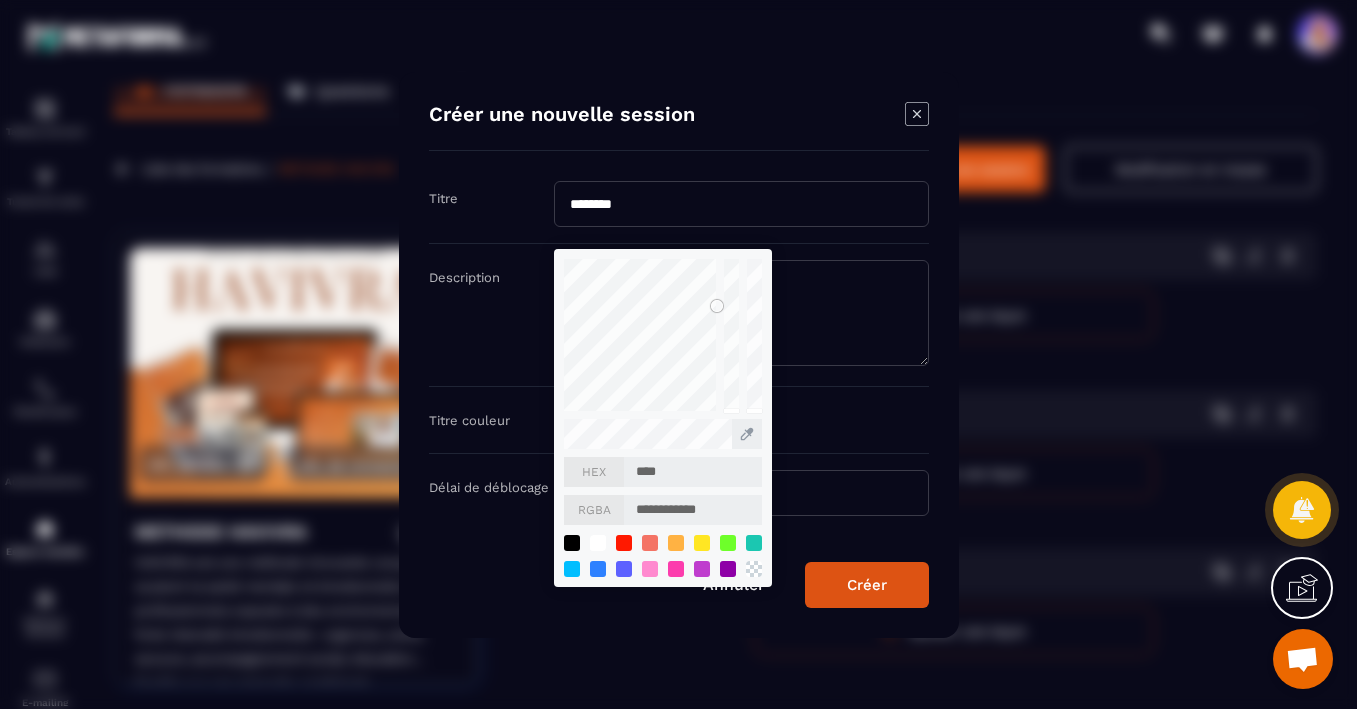 type on "*****" 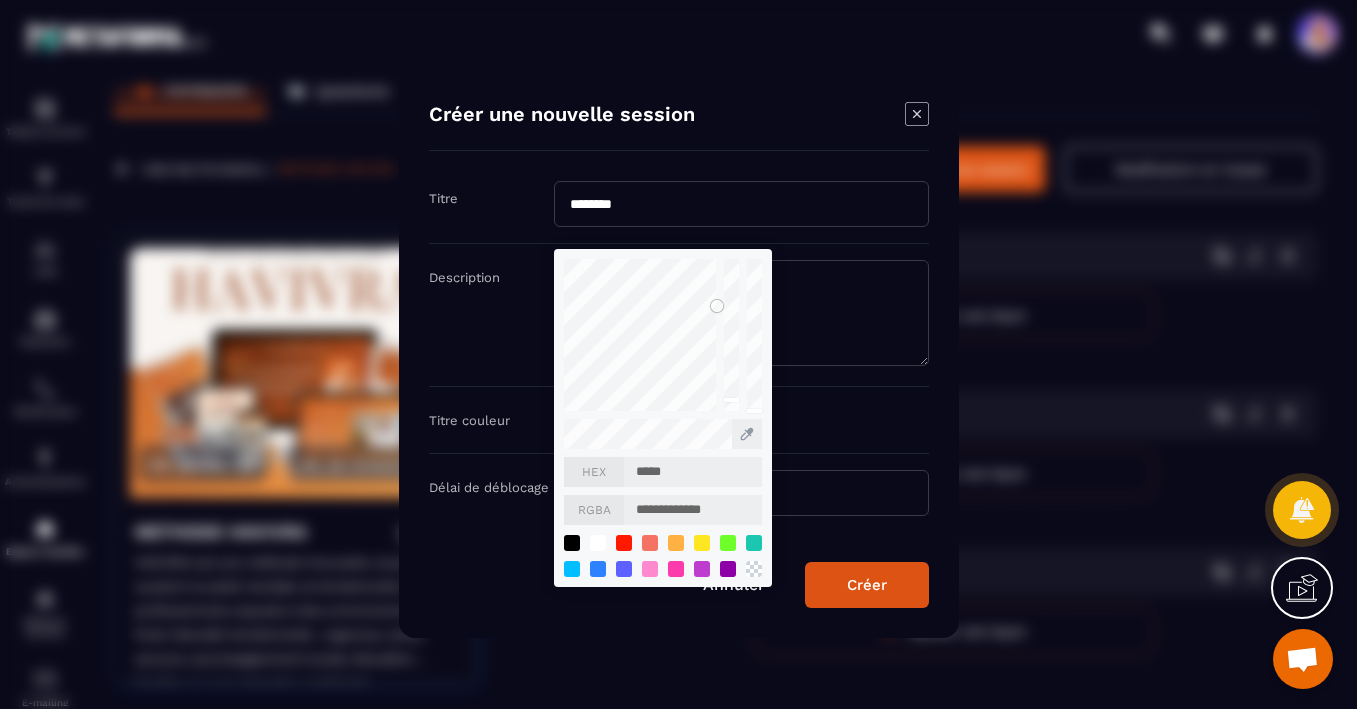 type on "******" 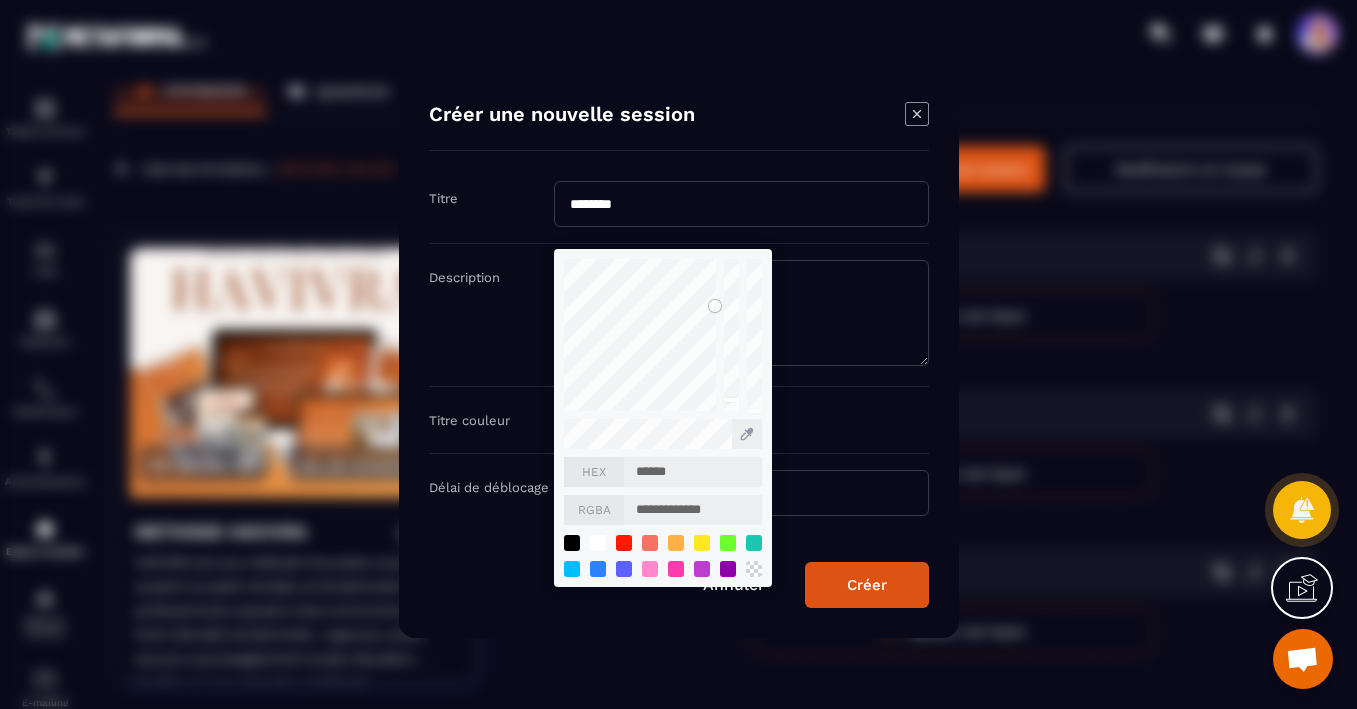 type on "*******" 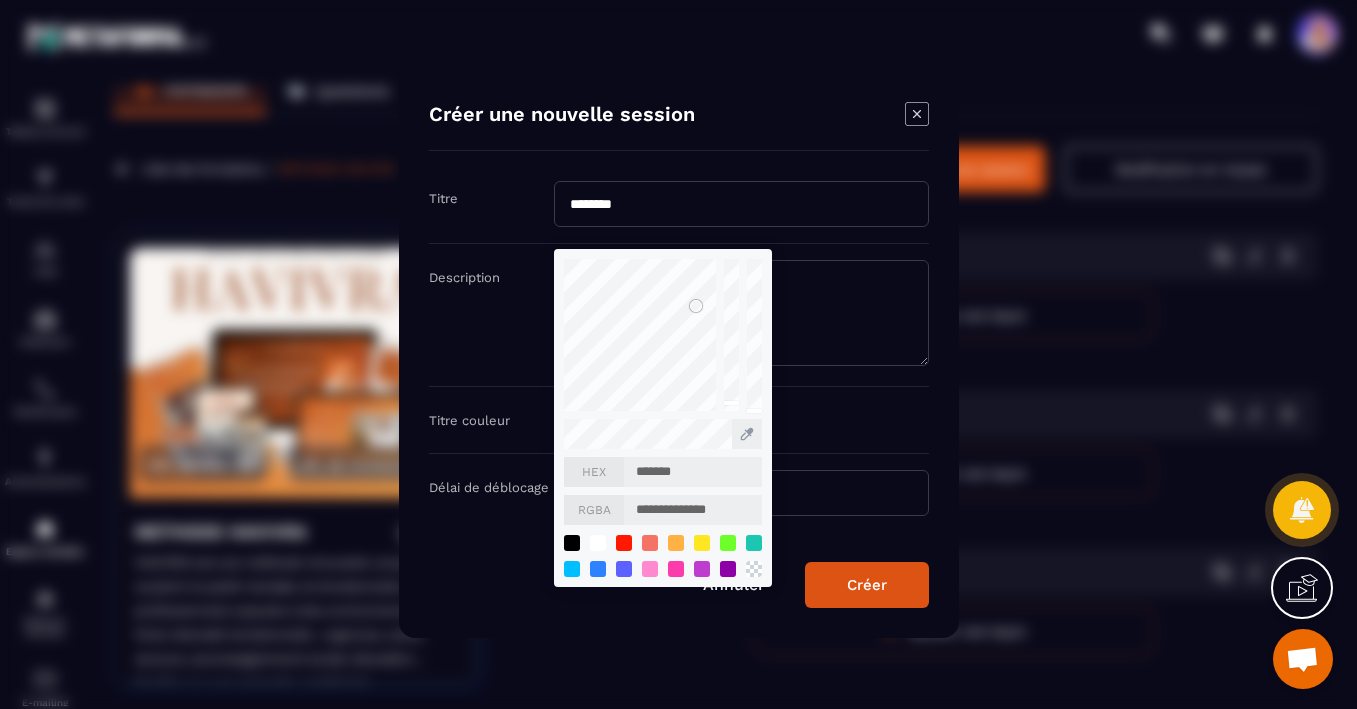 type on "*******" 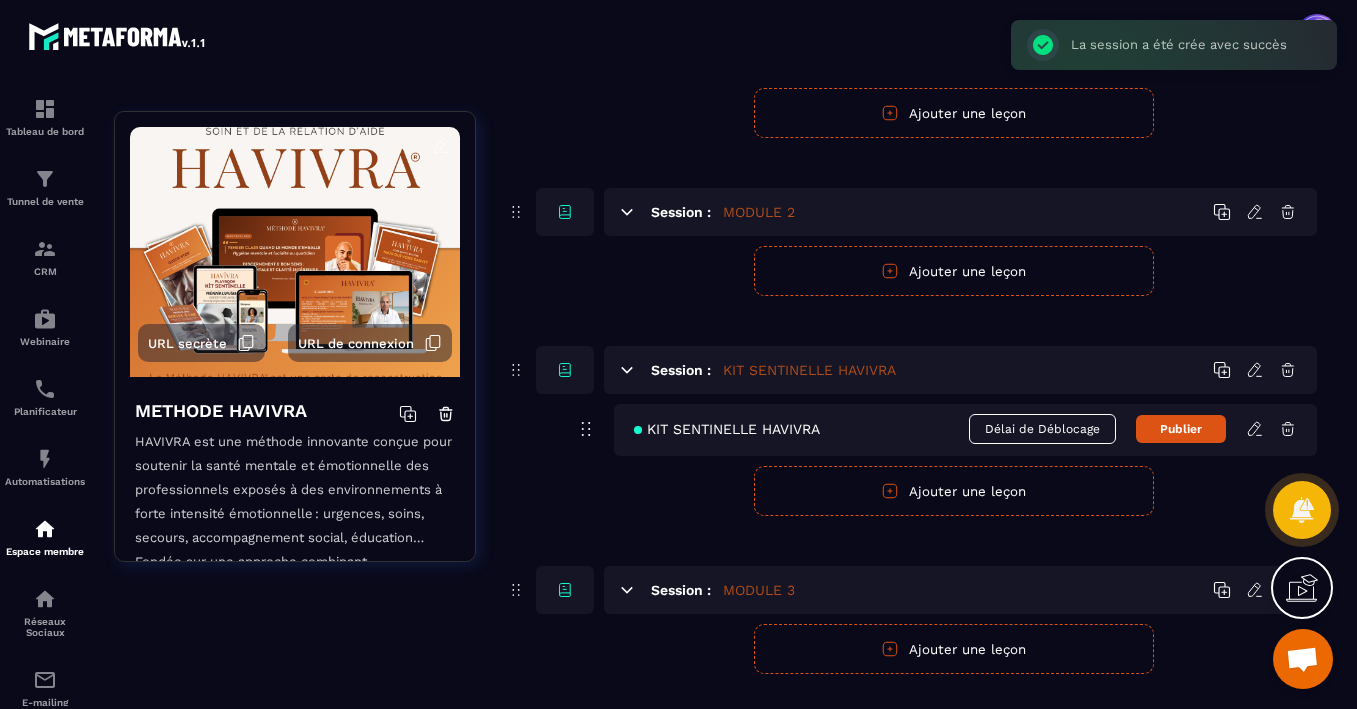 scroll, scrollTop: 382, scrollLeft: 0, axis: vertical 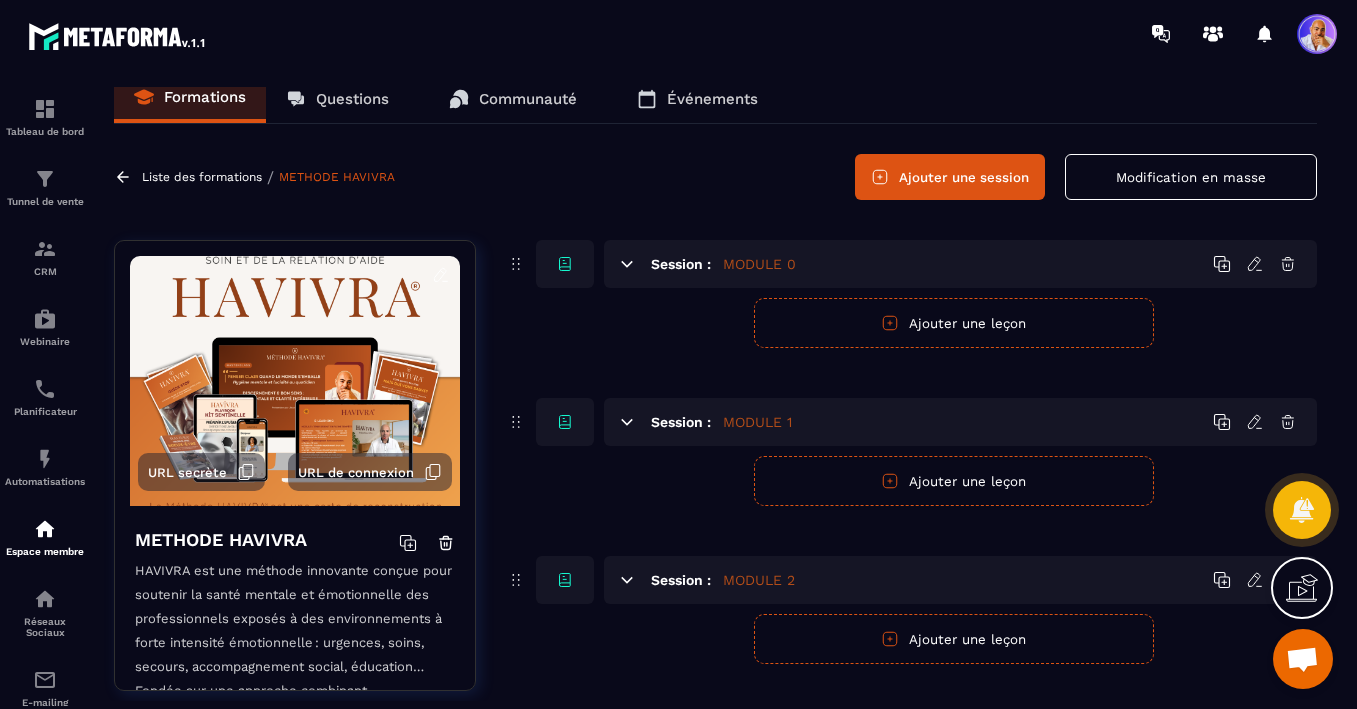 click on "Ajouter une session" at bounding box center (950, 177) 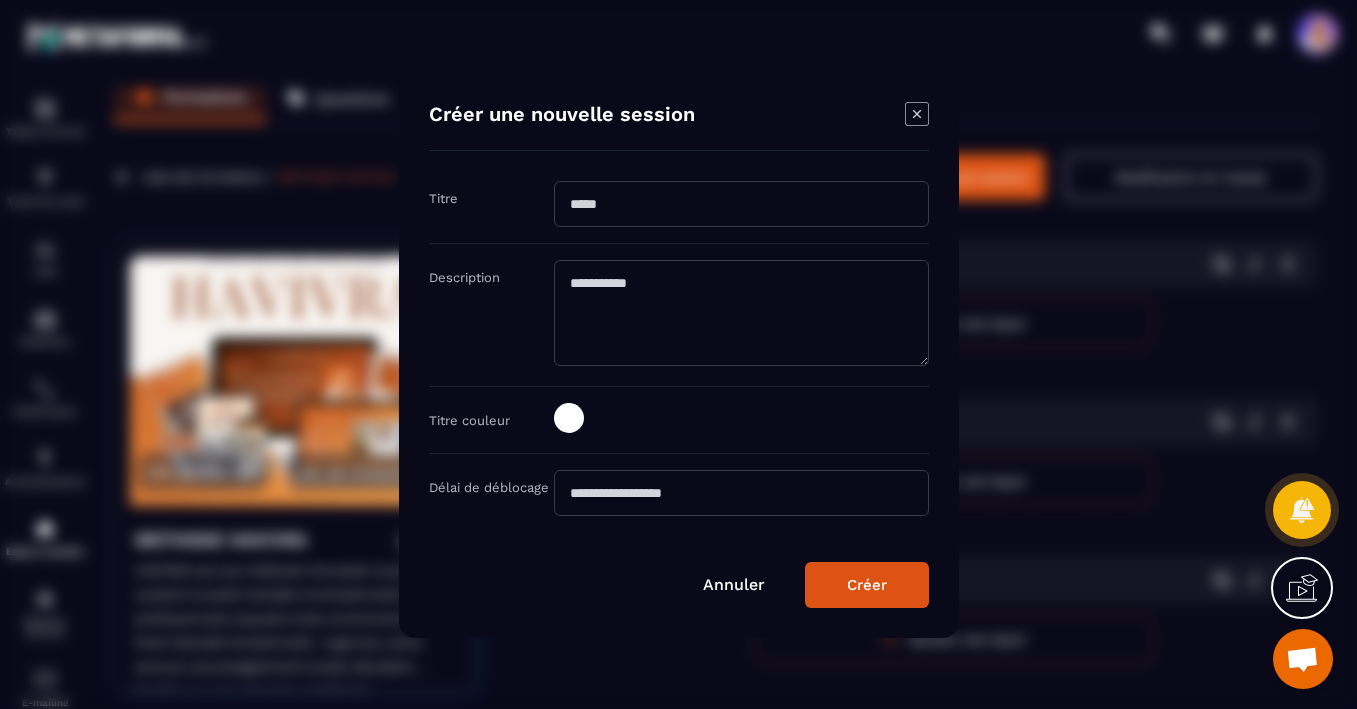 click at bounding box center [741, 204] 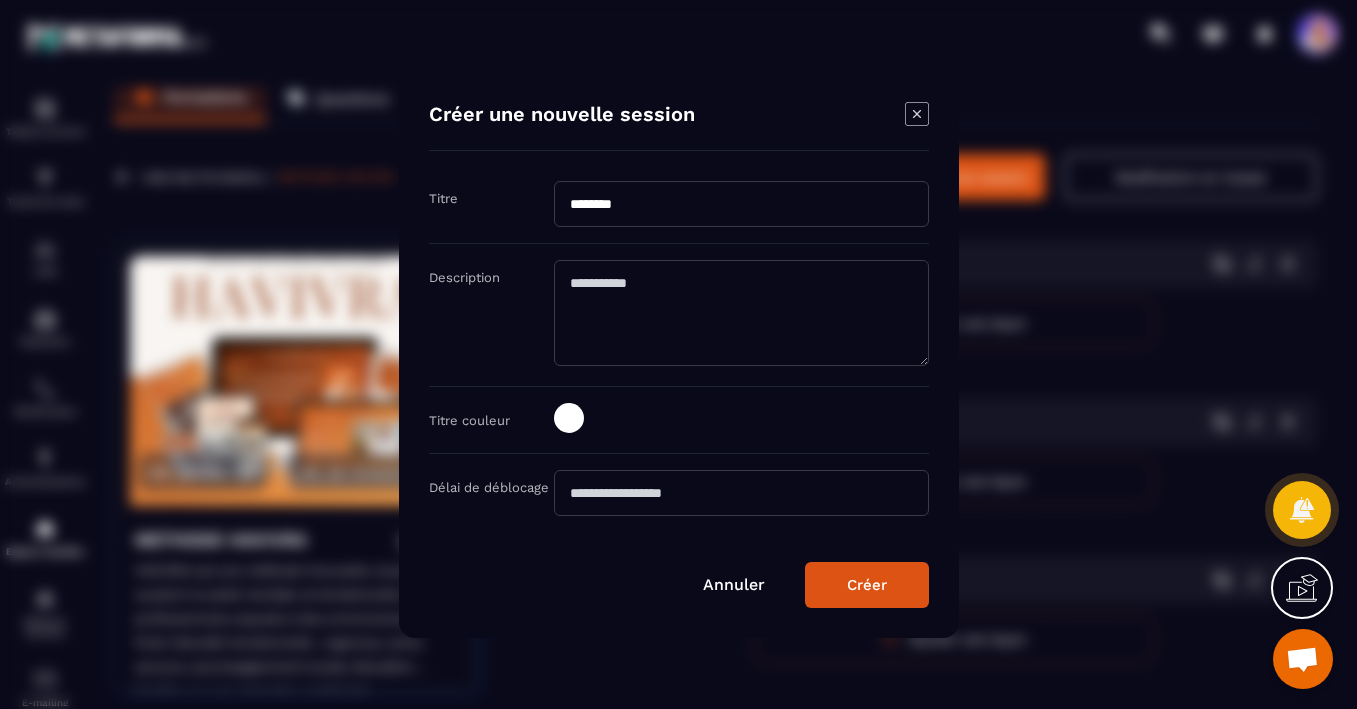 type on "********" 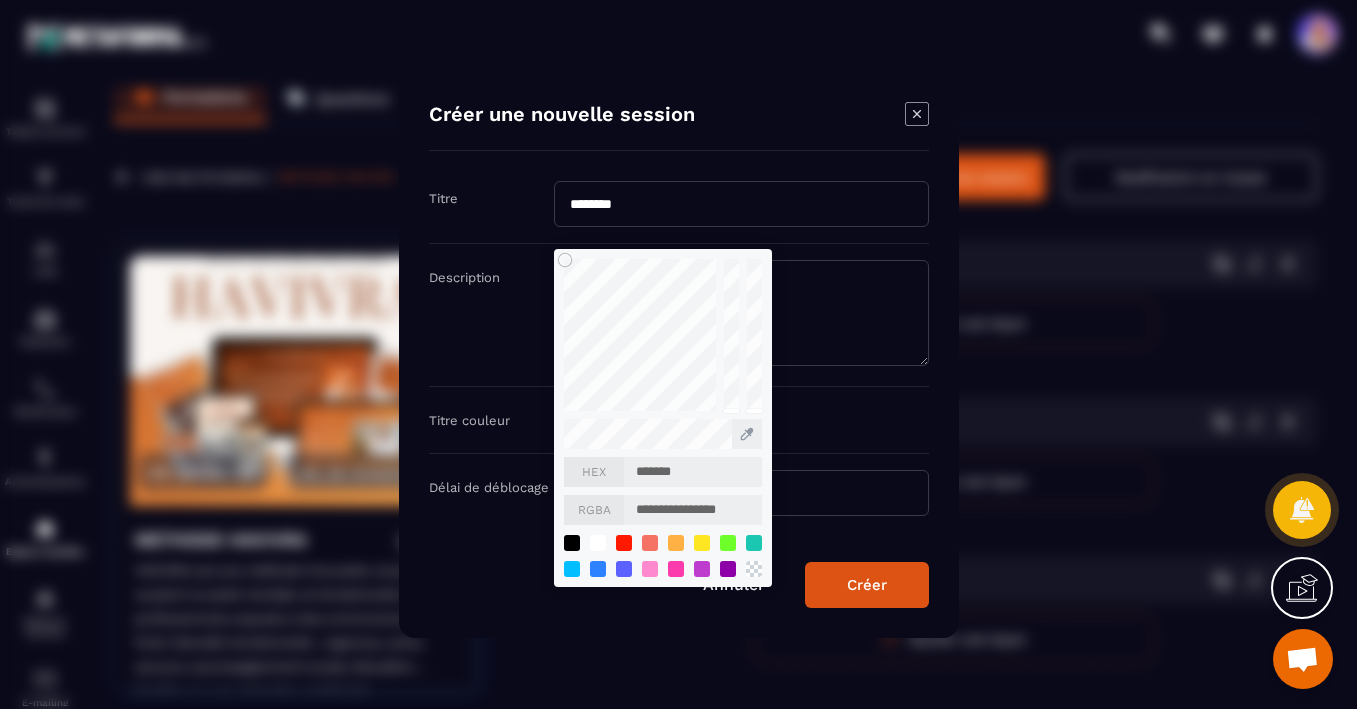 click on "*******" at bounding box center [693, 472] 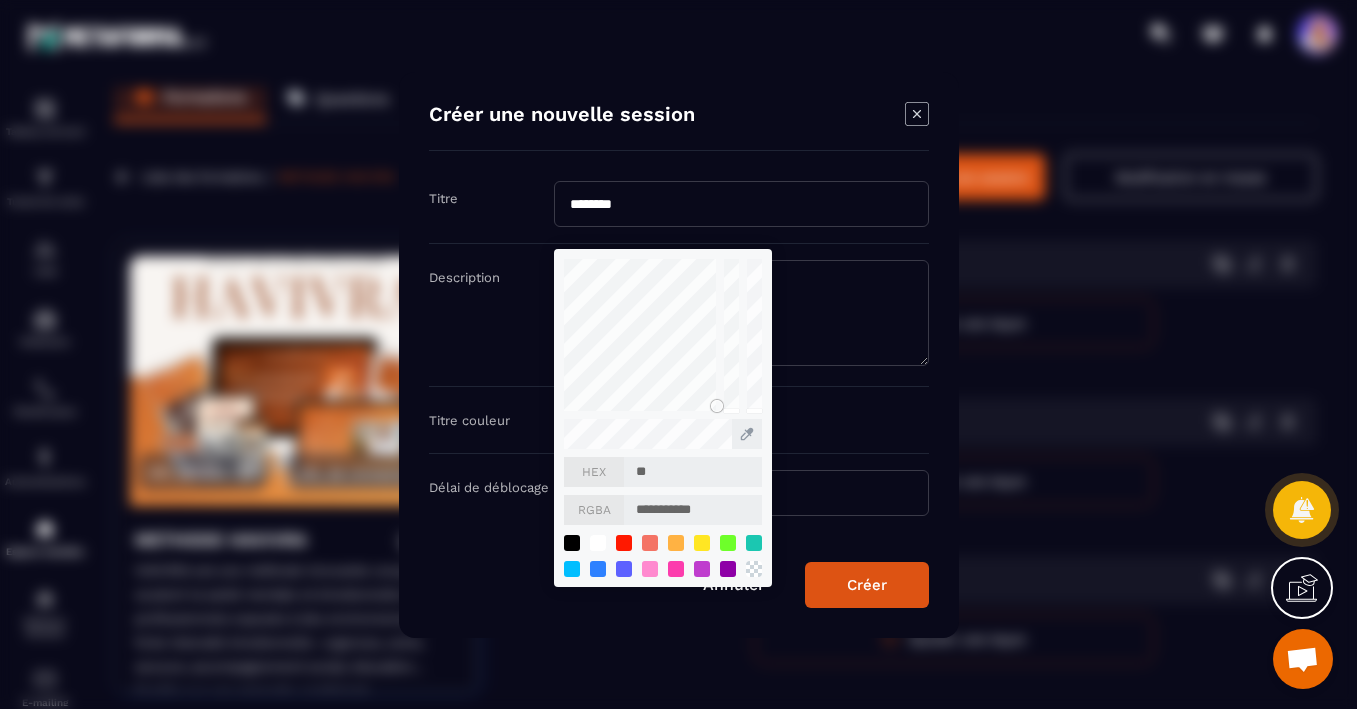 type on "***" 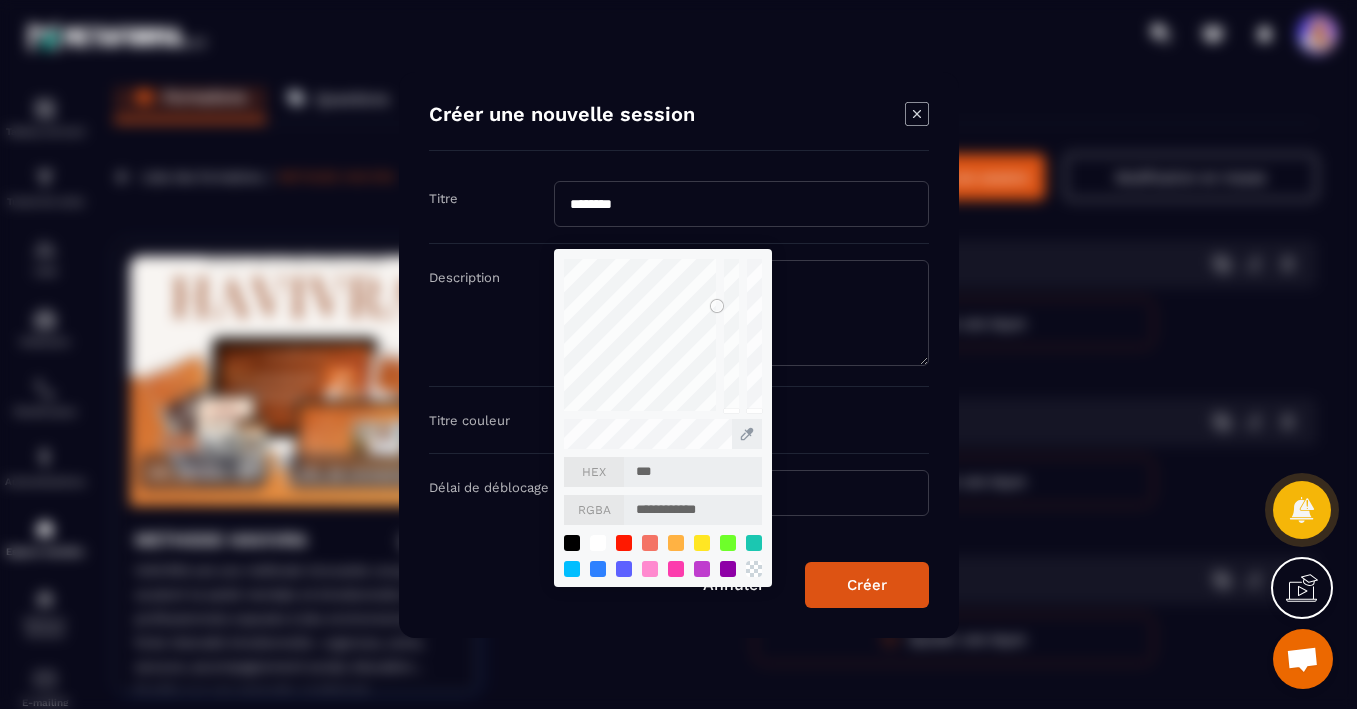 type on "****" 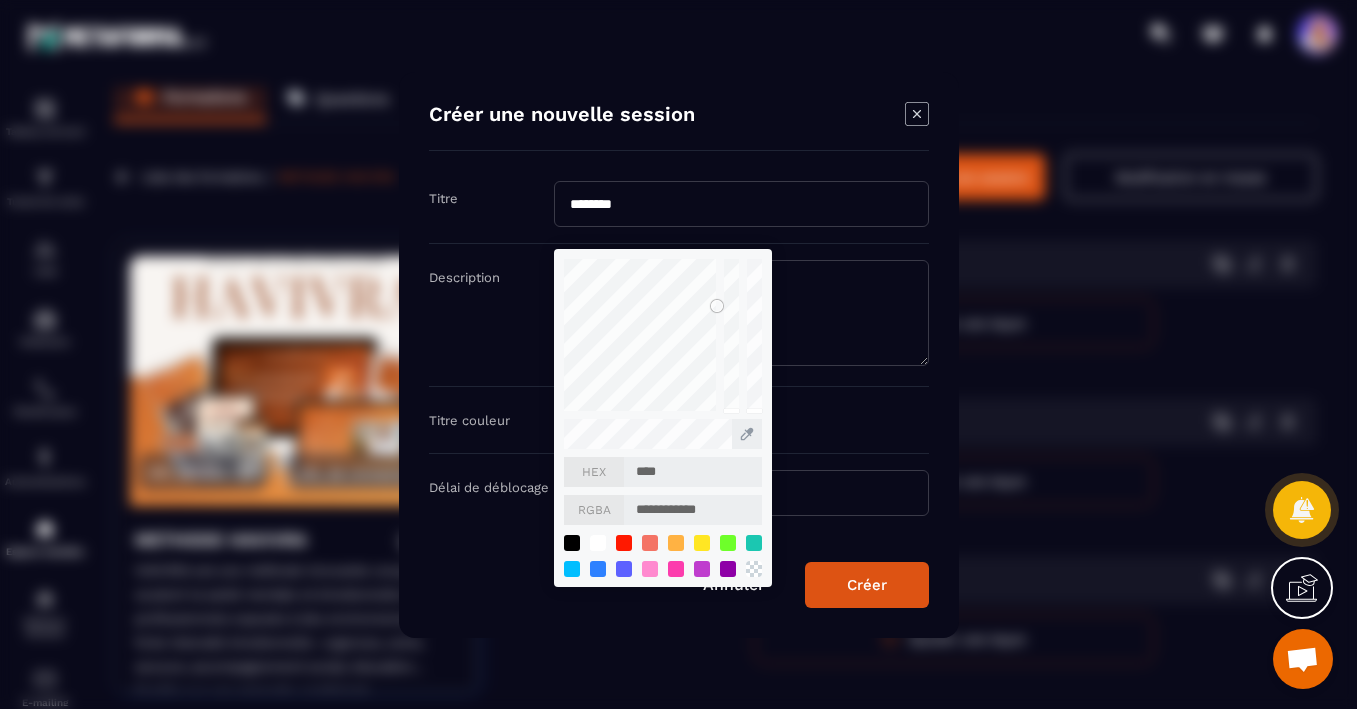 type on "*****" 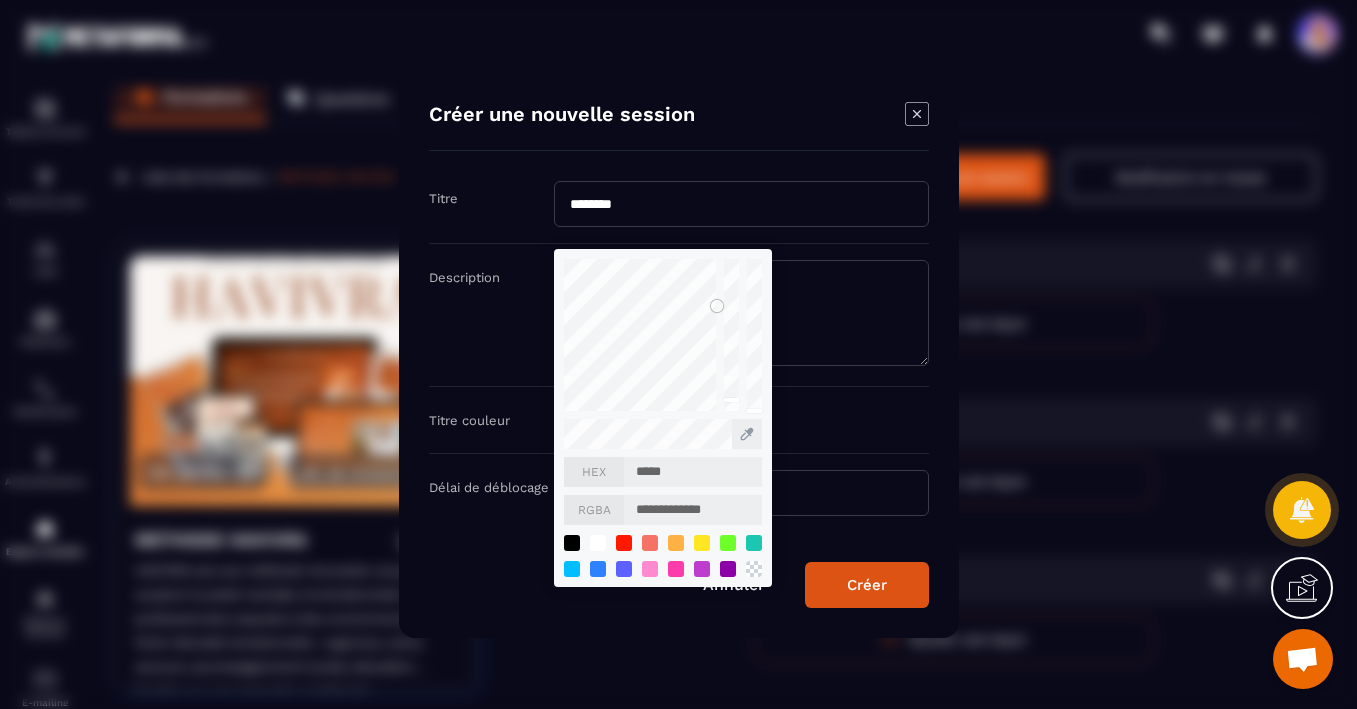 type on "******" 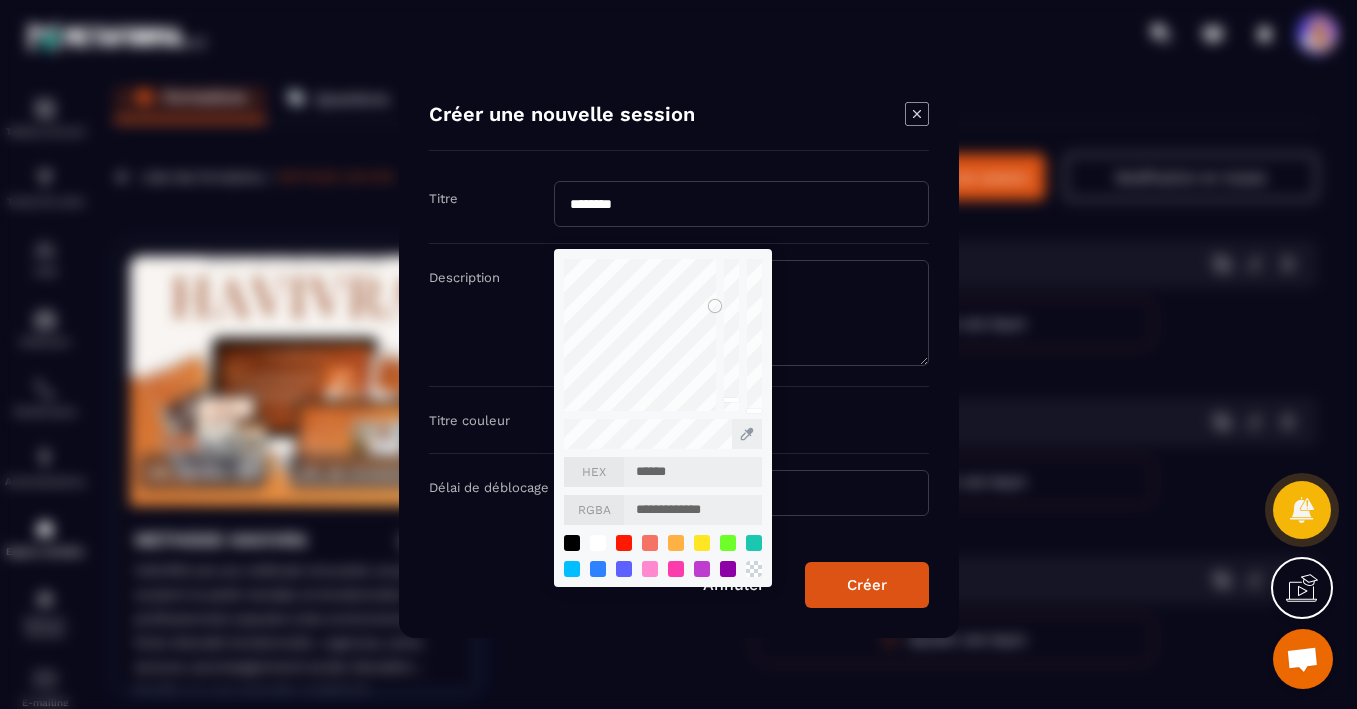type on "*******" 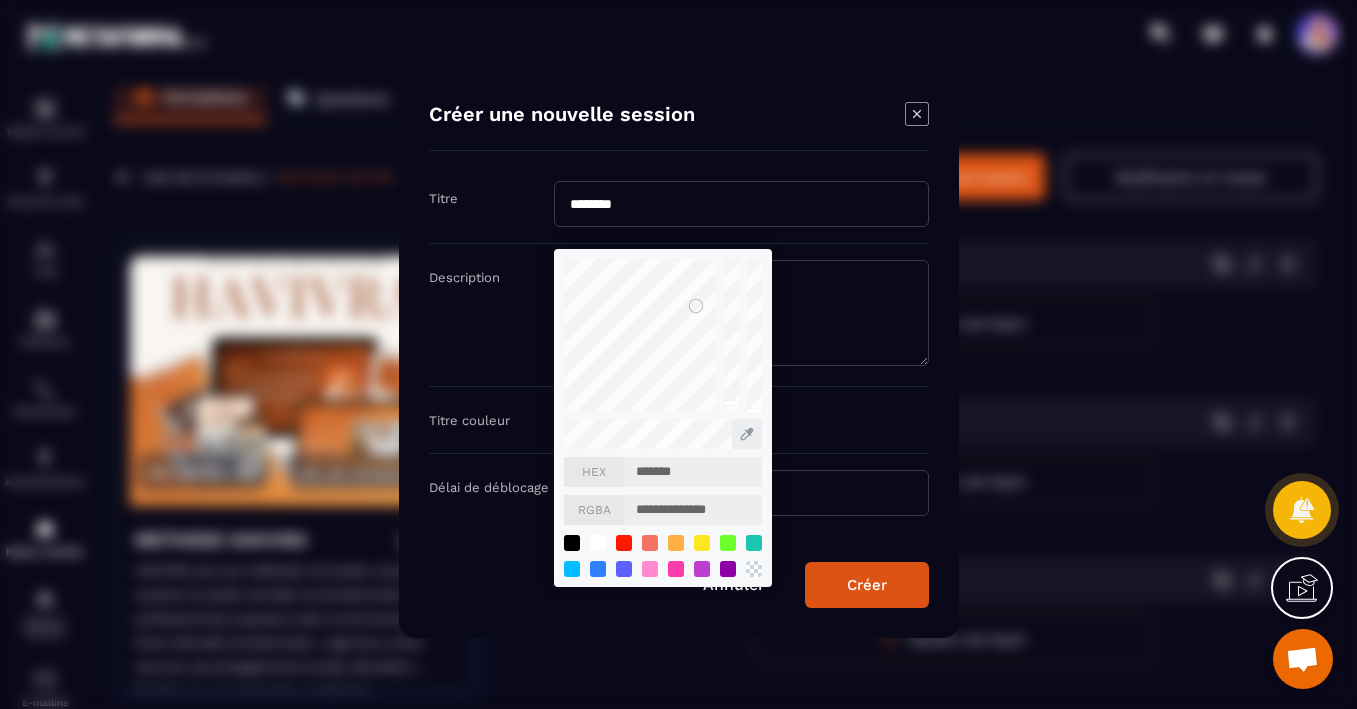 click on "Créer" at bounding box center [867, 585] 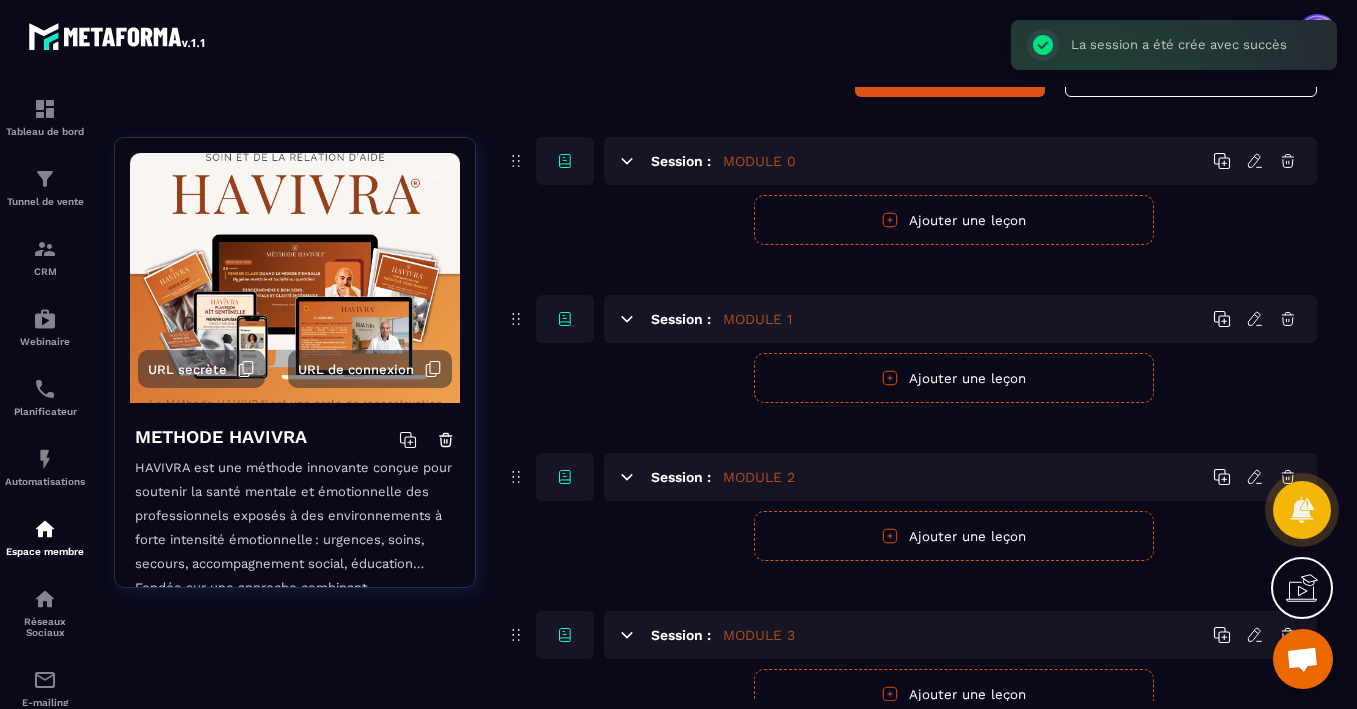 scroll, scrollTop: 0, scrollLeft: 0, axis: both 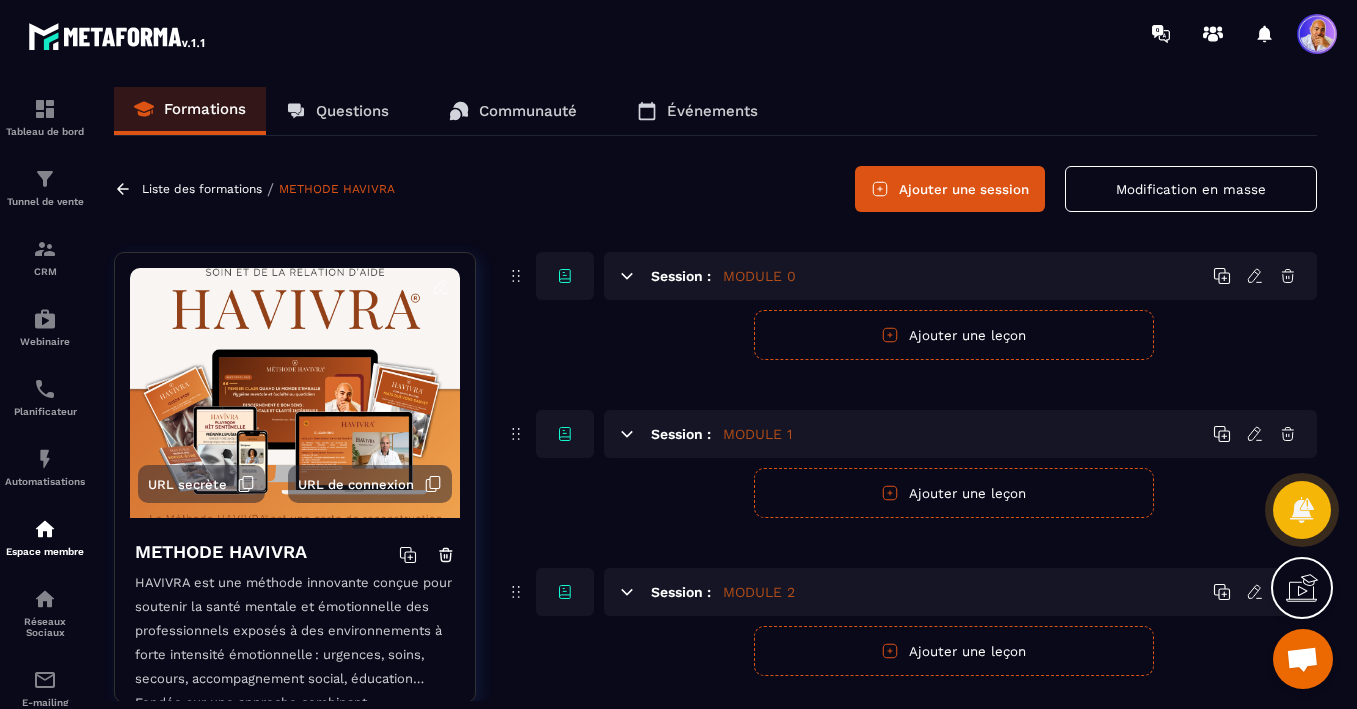 click on "Ajouter une session" at bounding box center (950, 189) 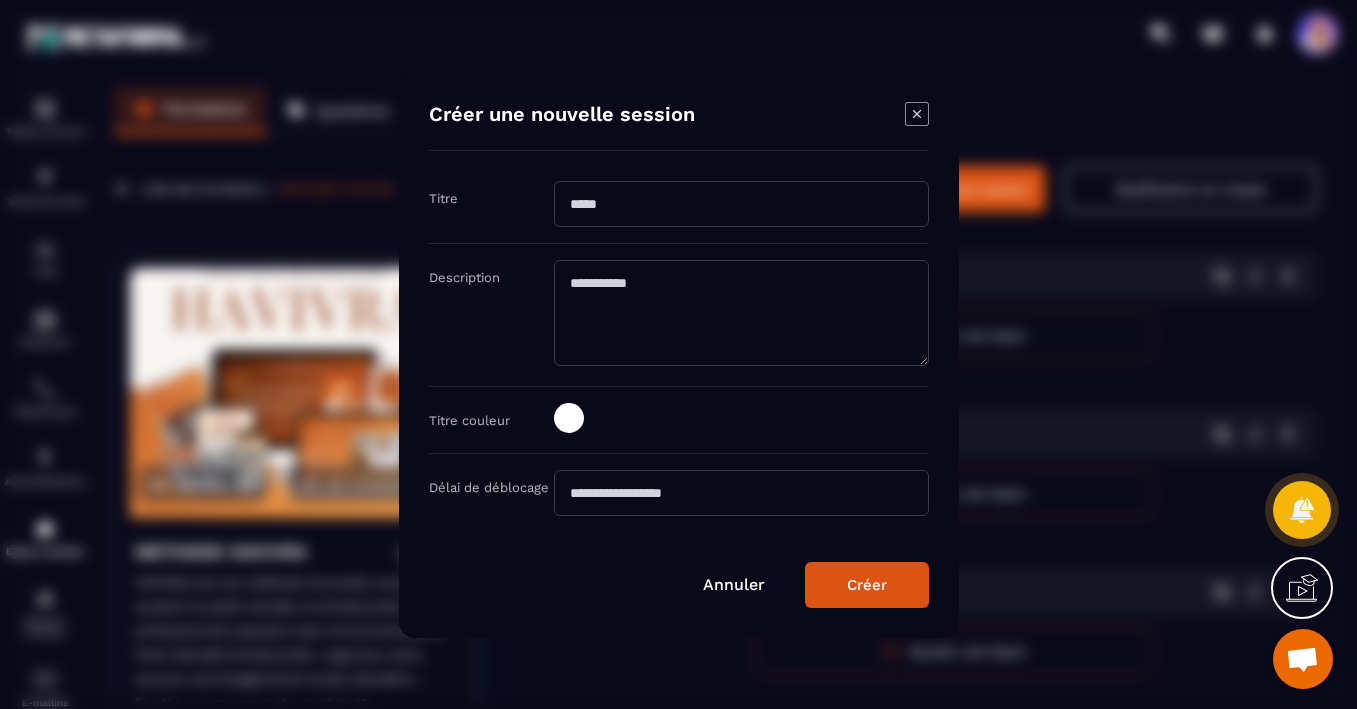 click at bounding box center [741, 204] 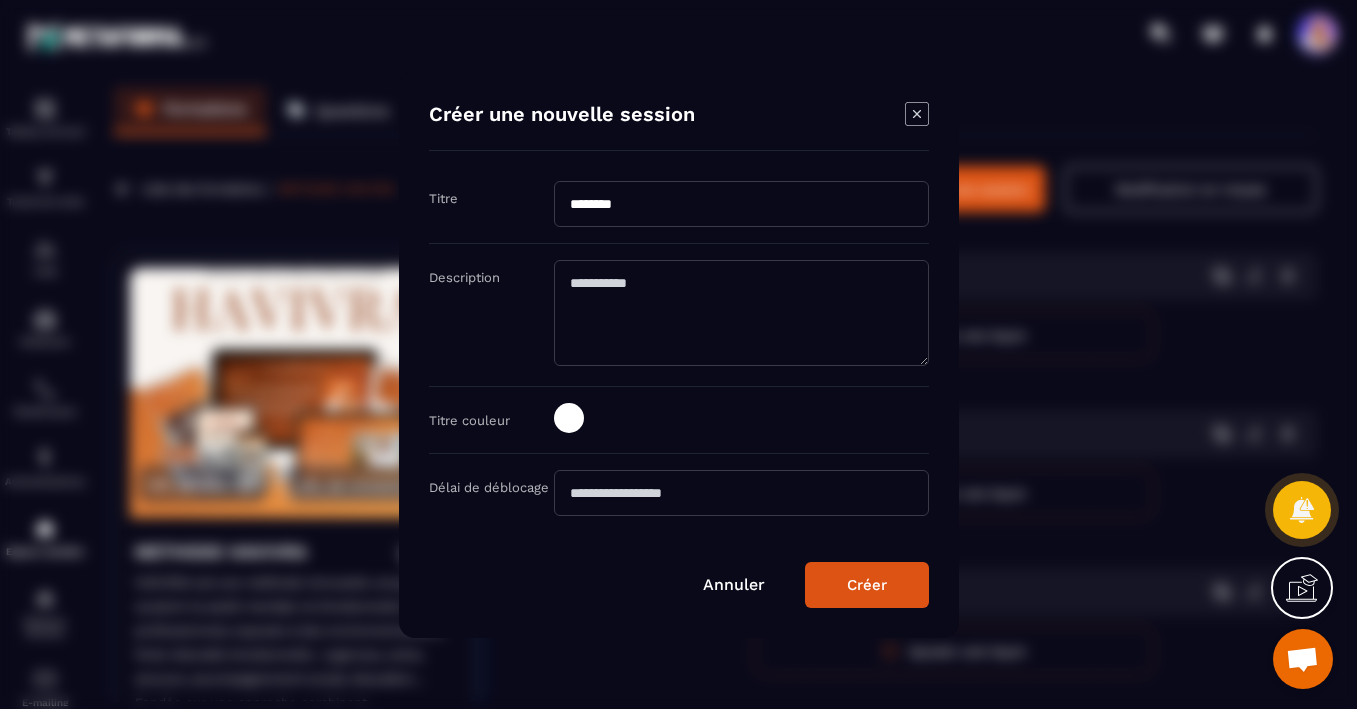 type on "********" 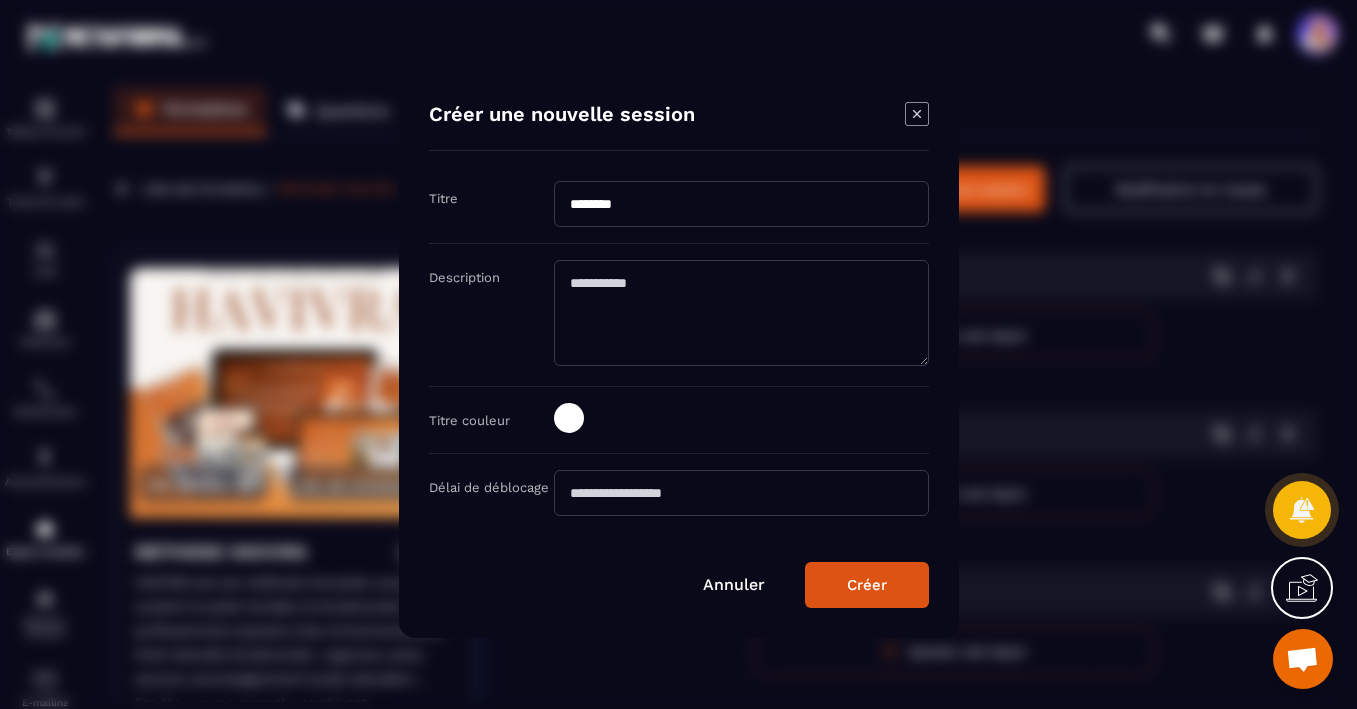 click at bounding box center [569, 418] 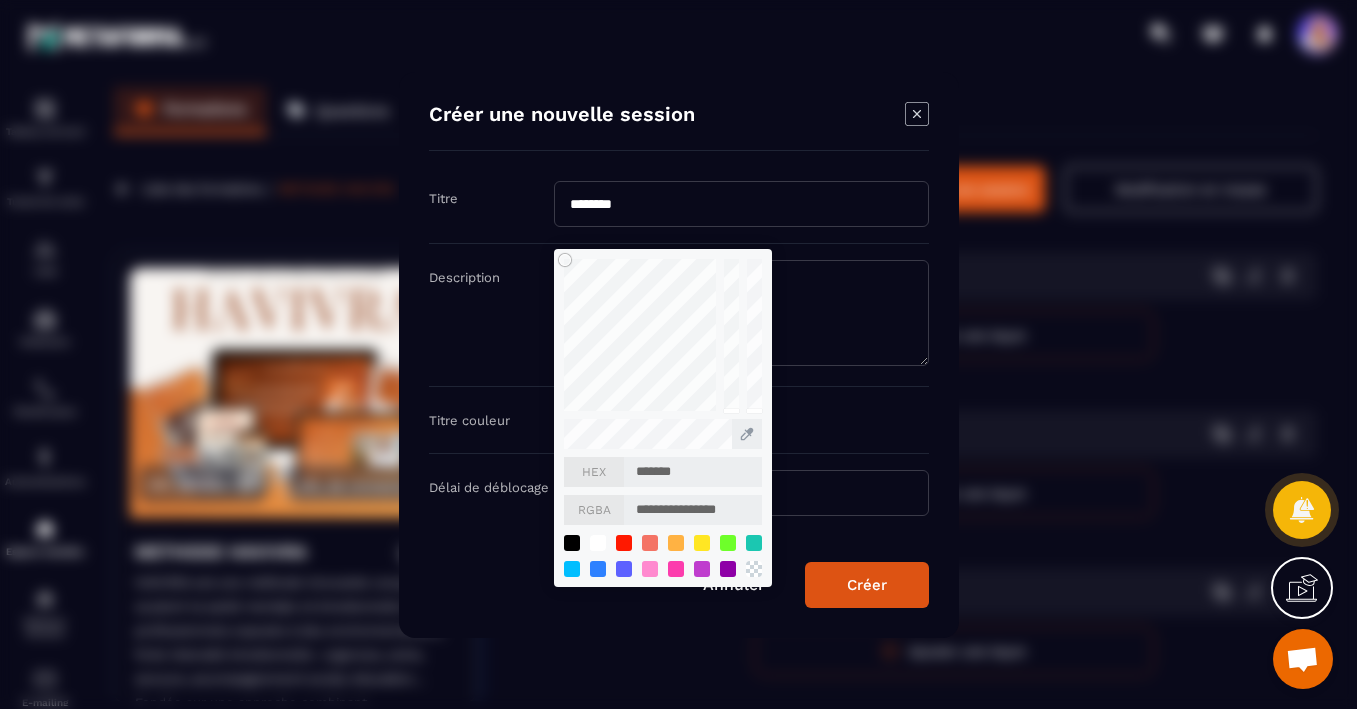 click on "*******" at bounding box center [693, 472] 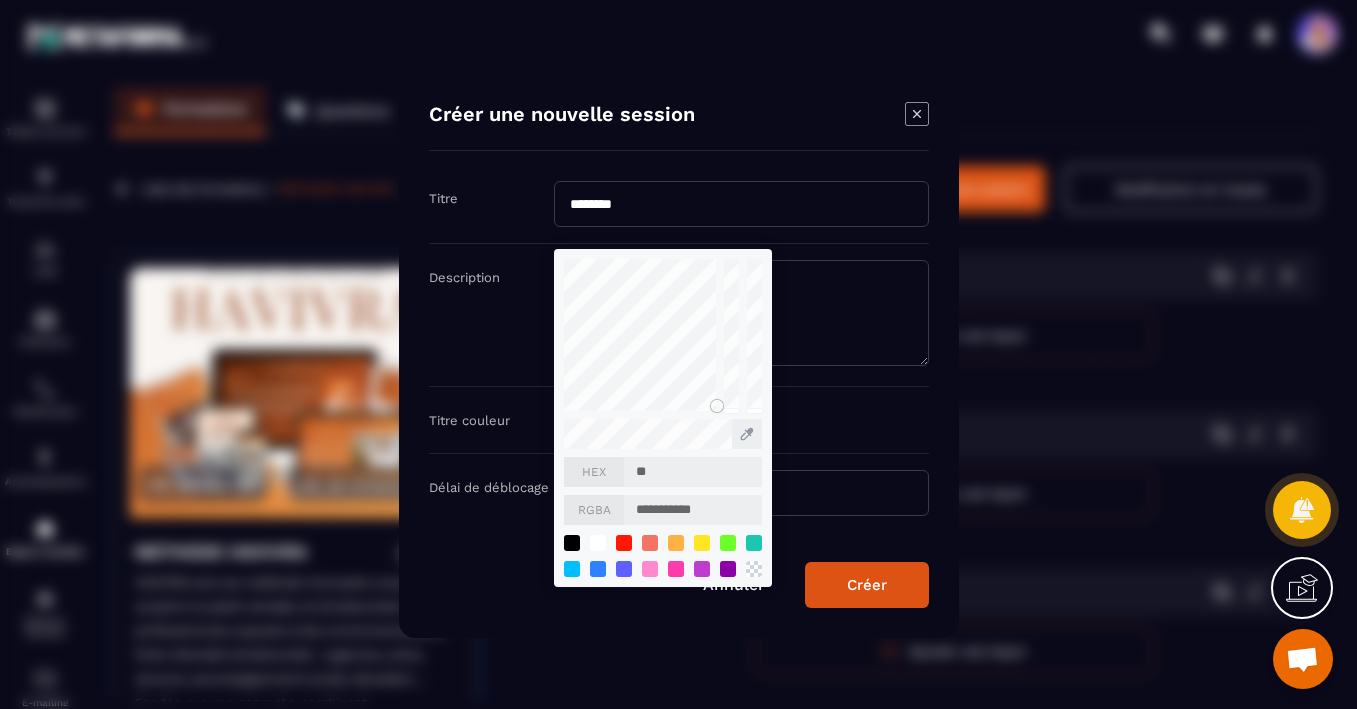 type on "***" 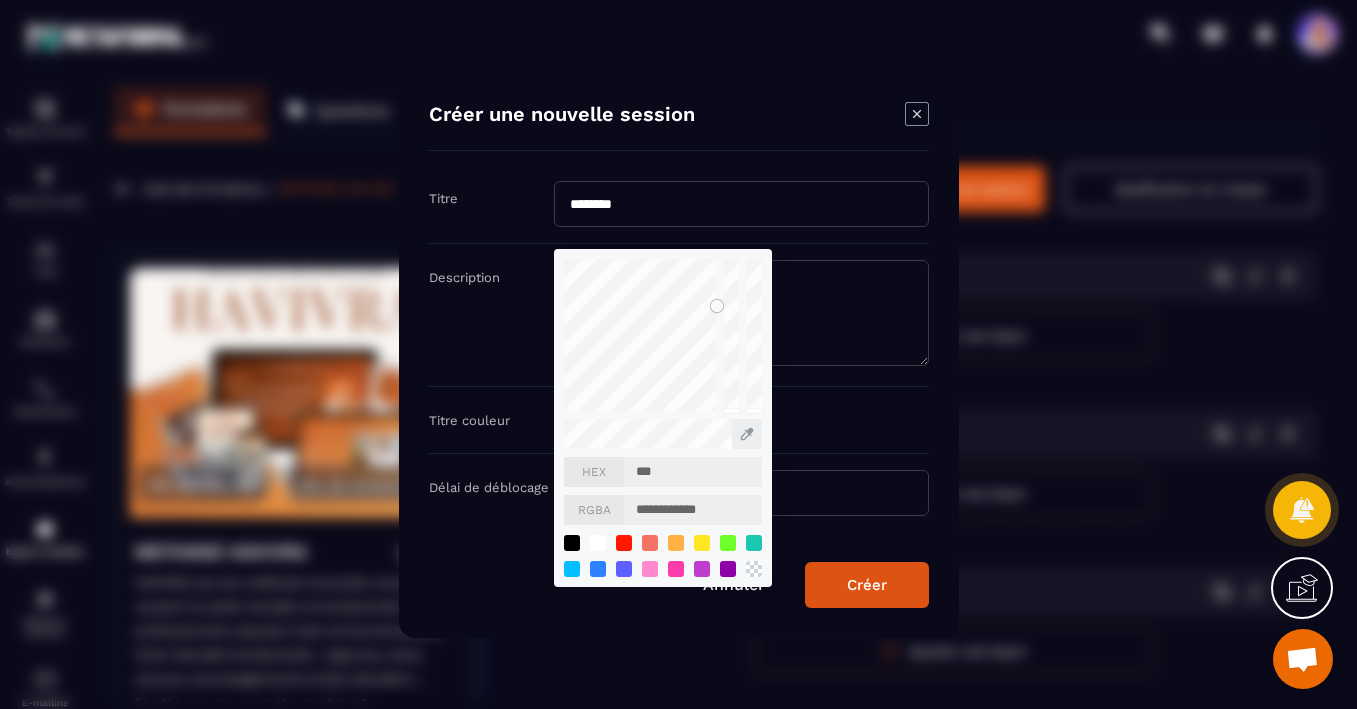 type on "****" 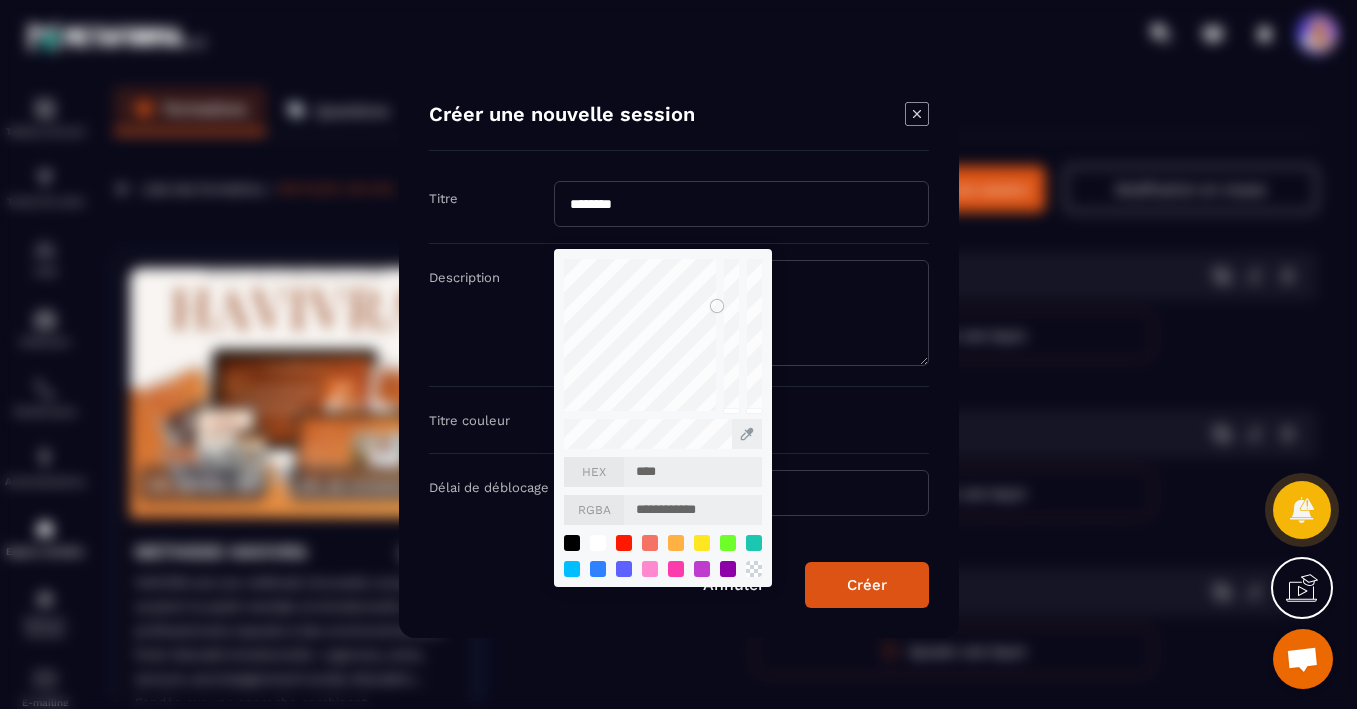 type on "*****" 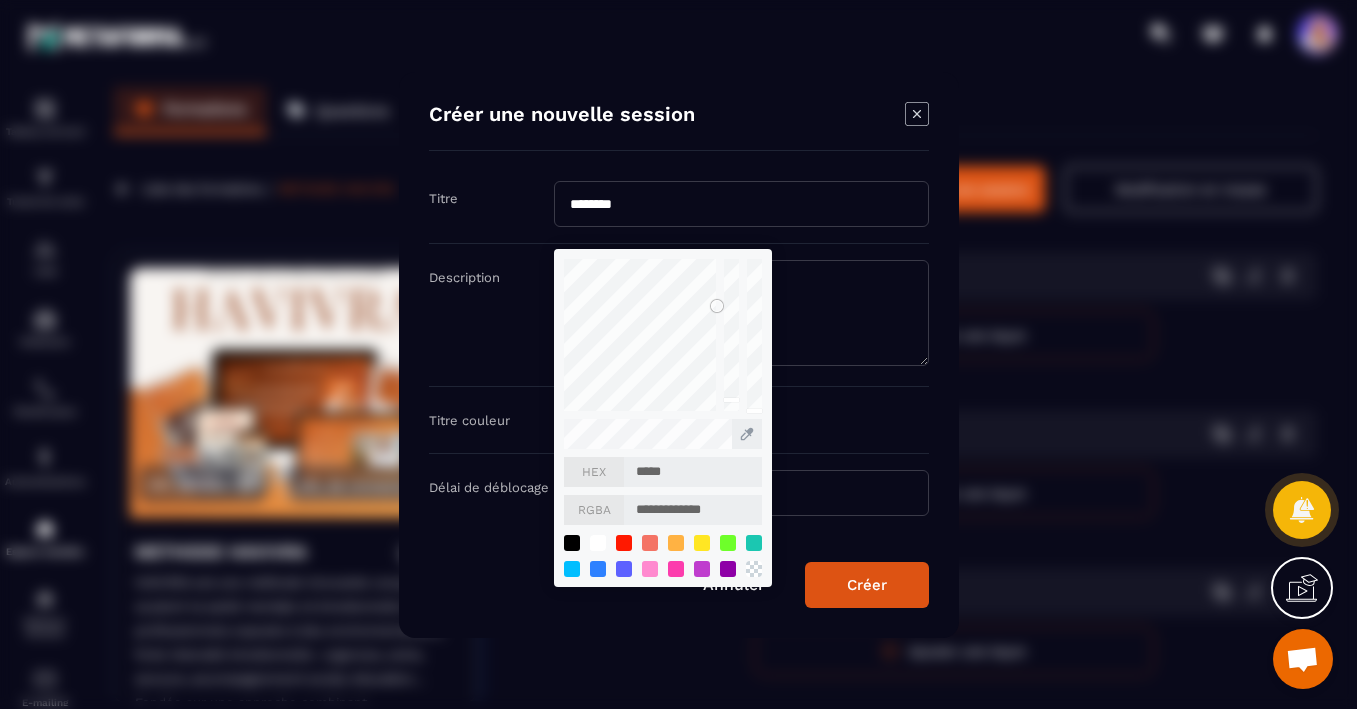 type on "******" 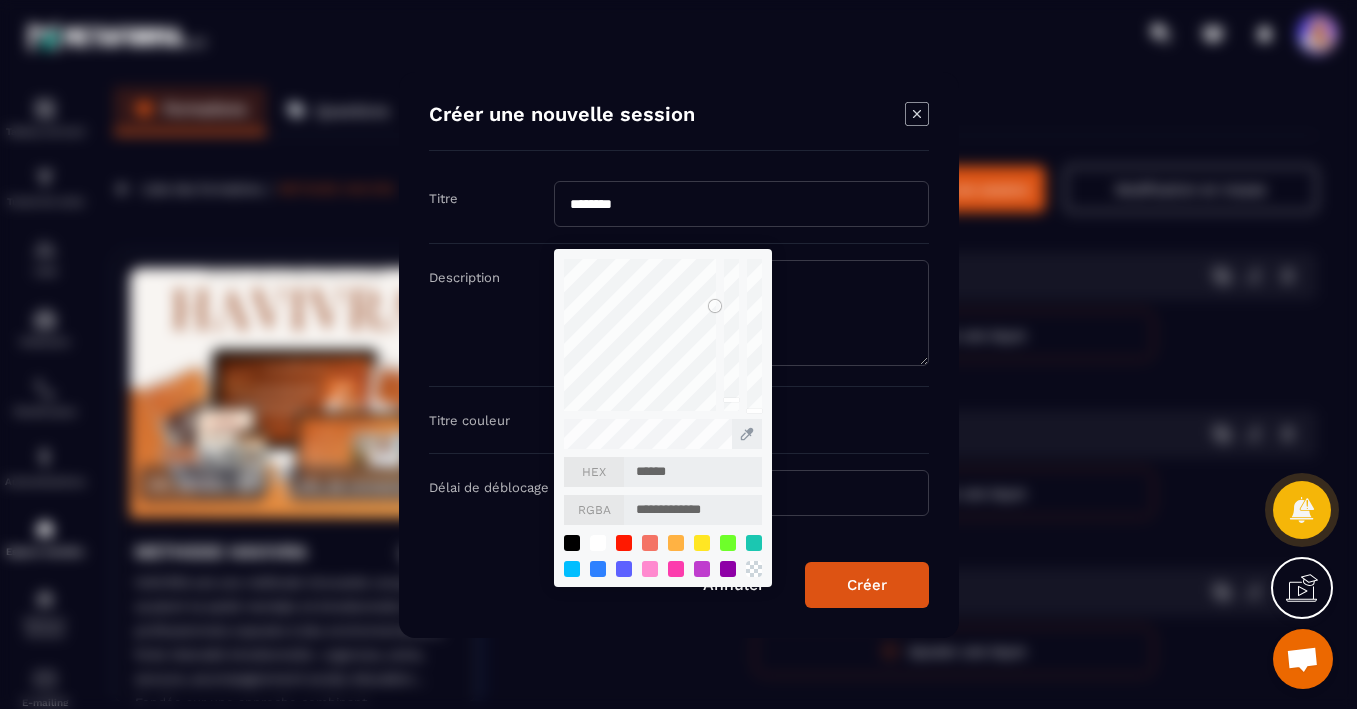type on "*******" 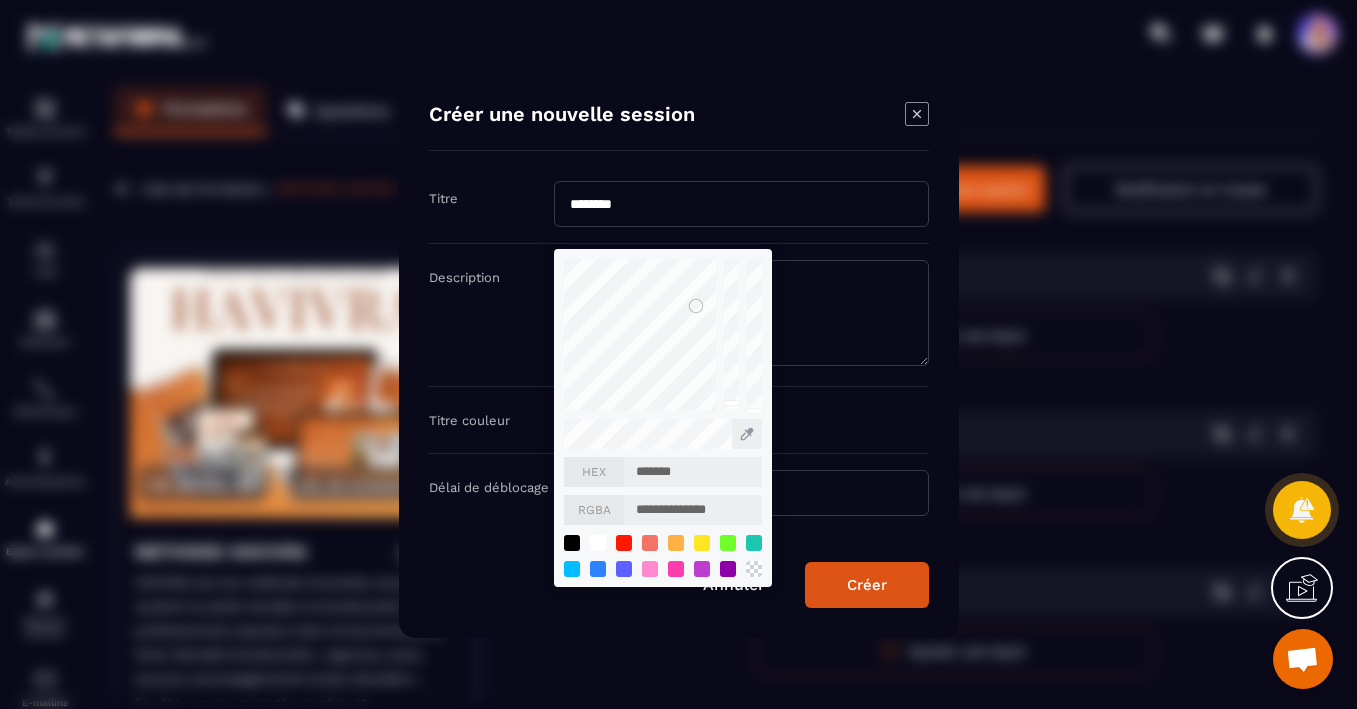 click on "Créer" at bounding box center [867, 585] 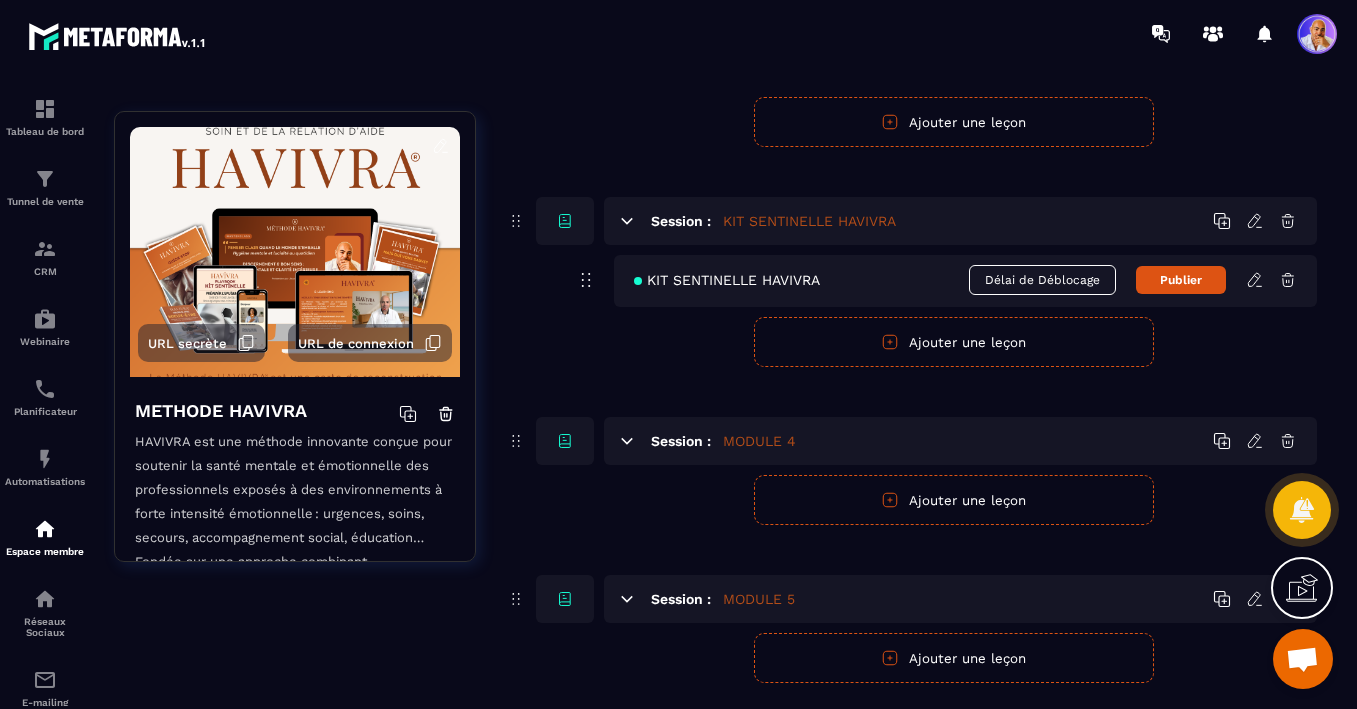 scroll, scrollTop: 707, scrollLeft: 0, axis: vertical 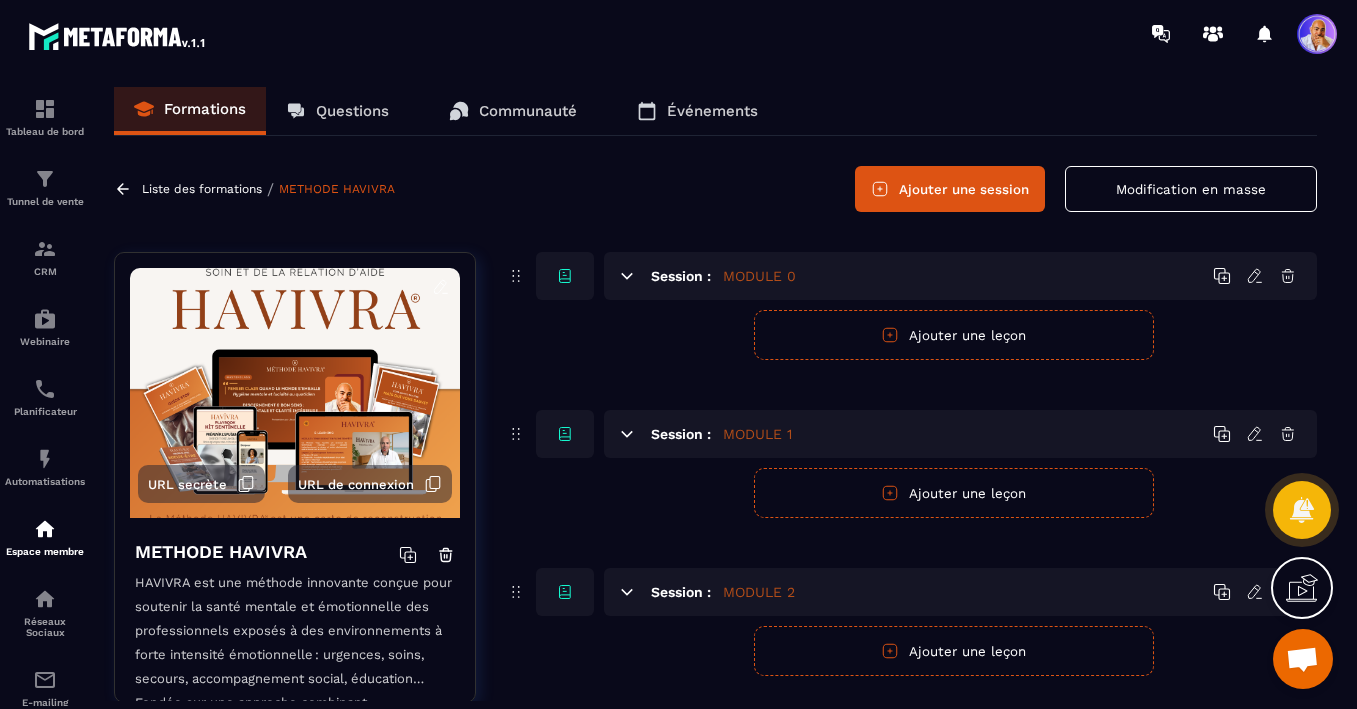 click on "Ajouter une session" at bounding box center [950, 189] 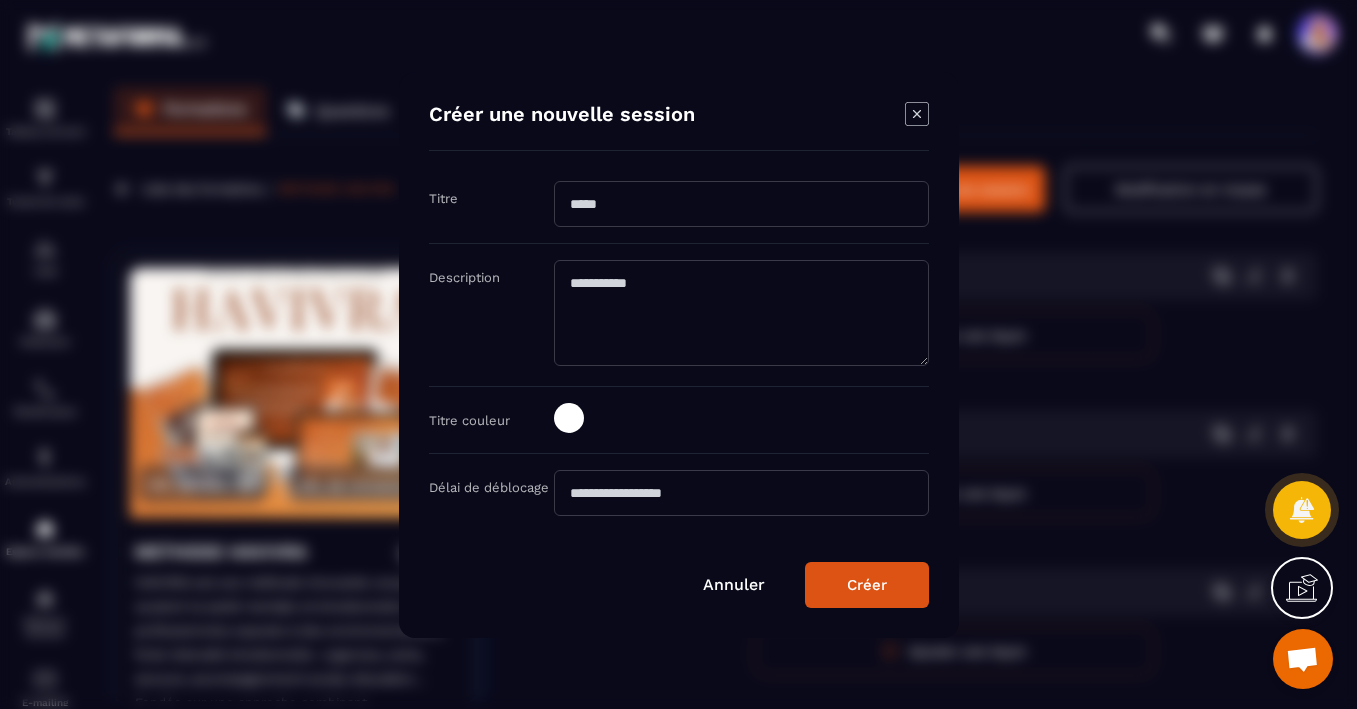 click at bounding box center (741, 204) 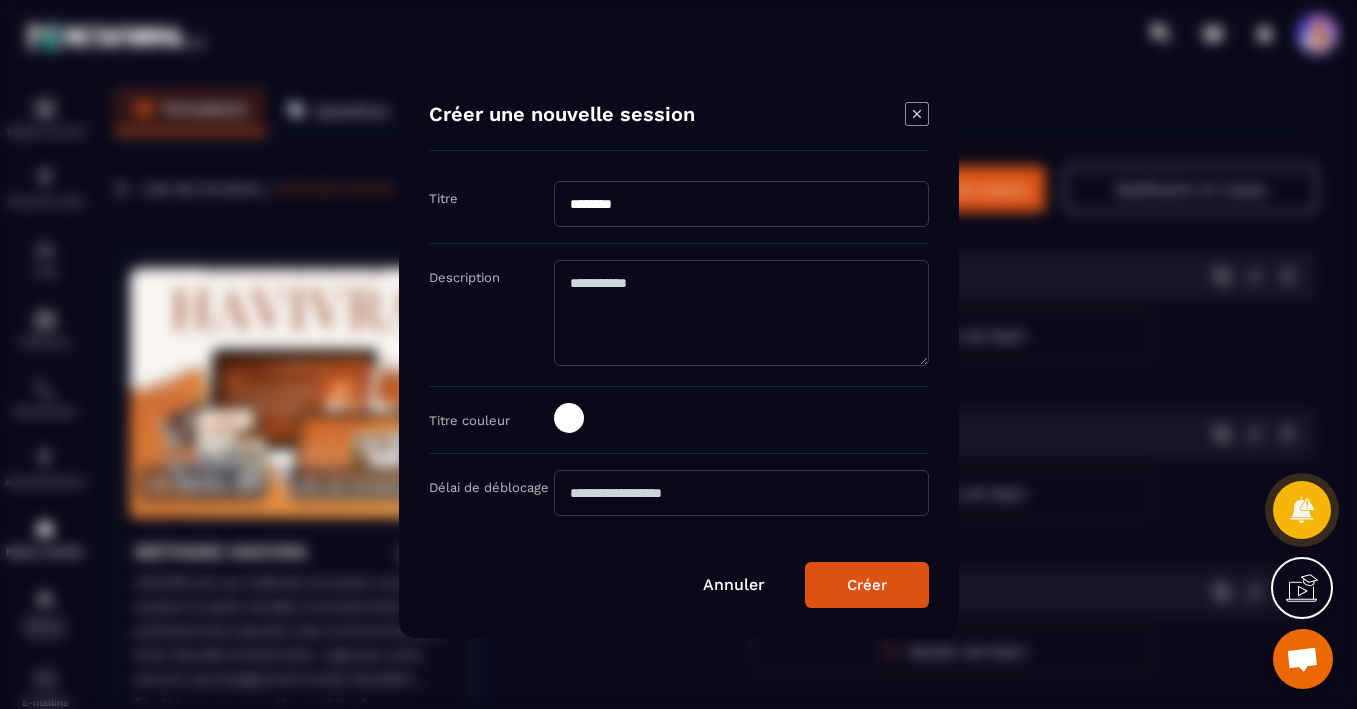 type on "********" 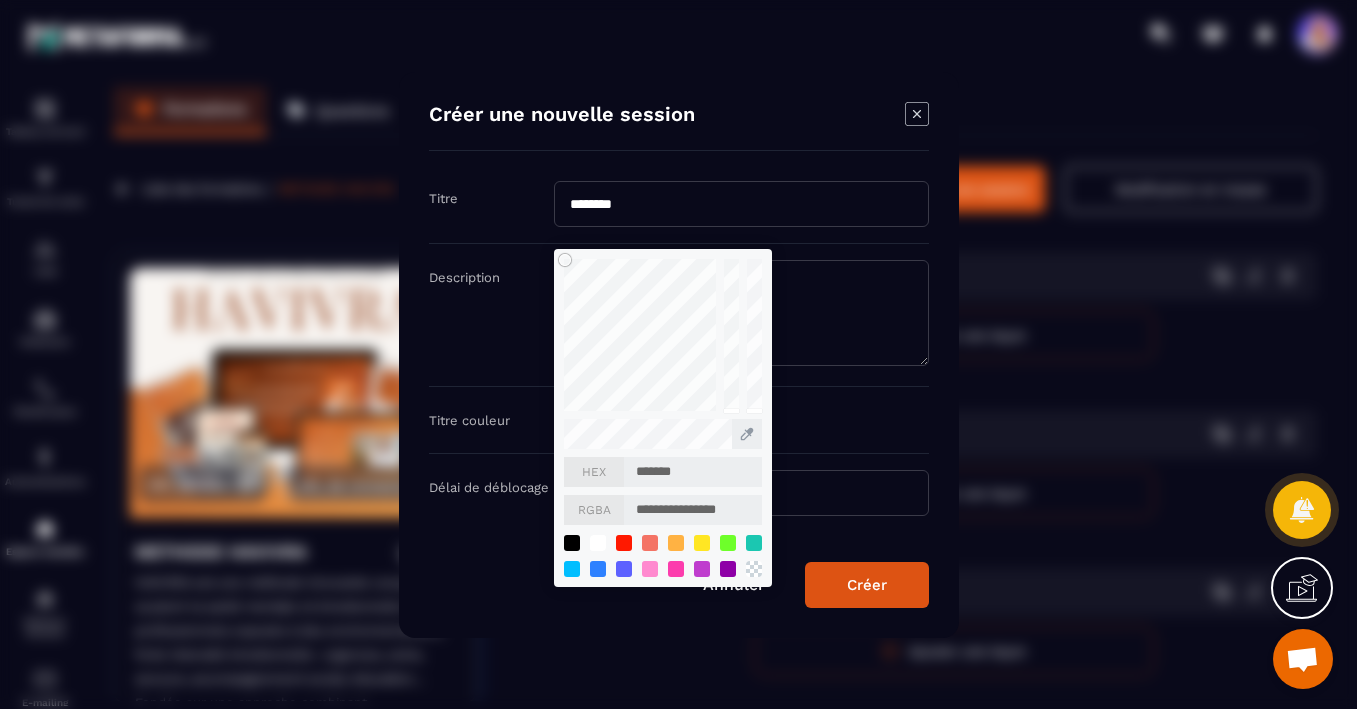 click on "*******" at bounding box center [693, 472] 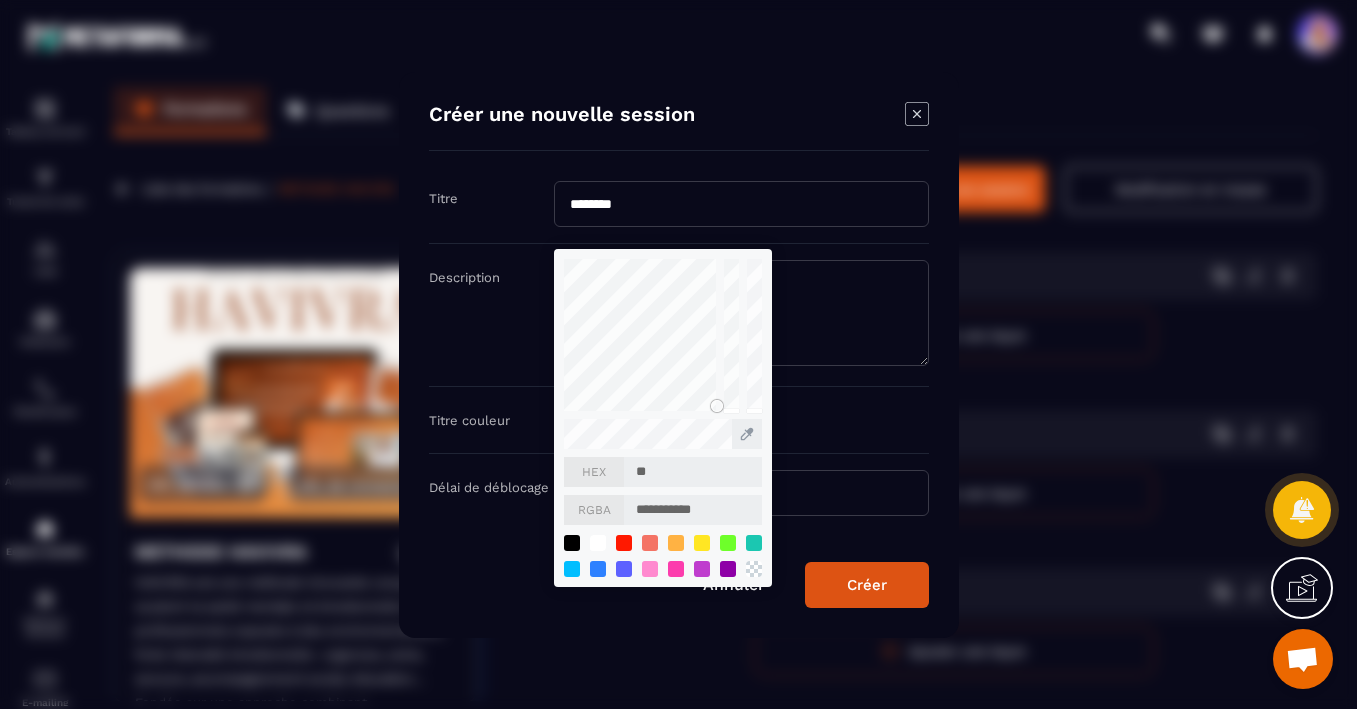 type on "***" 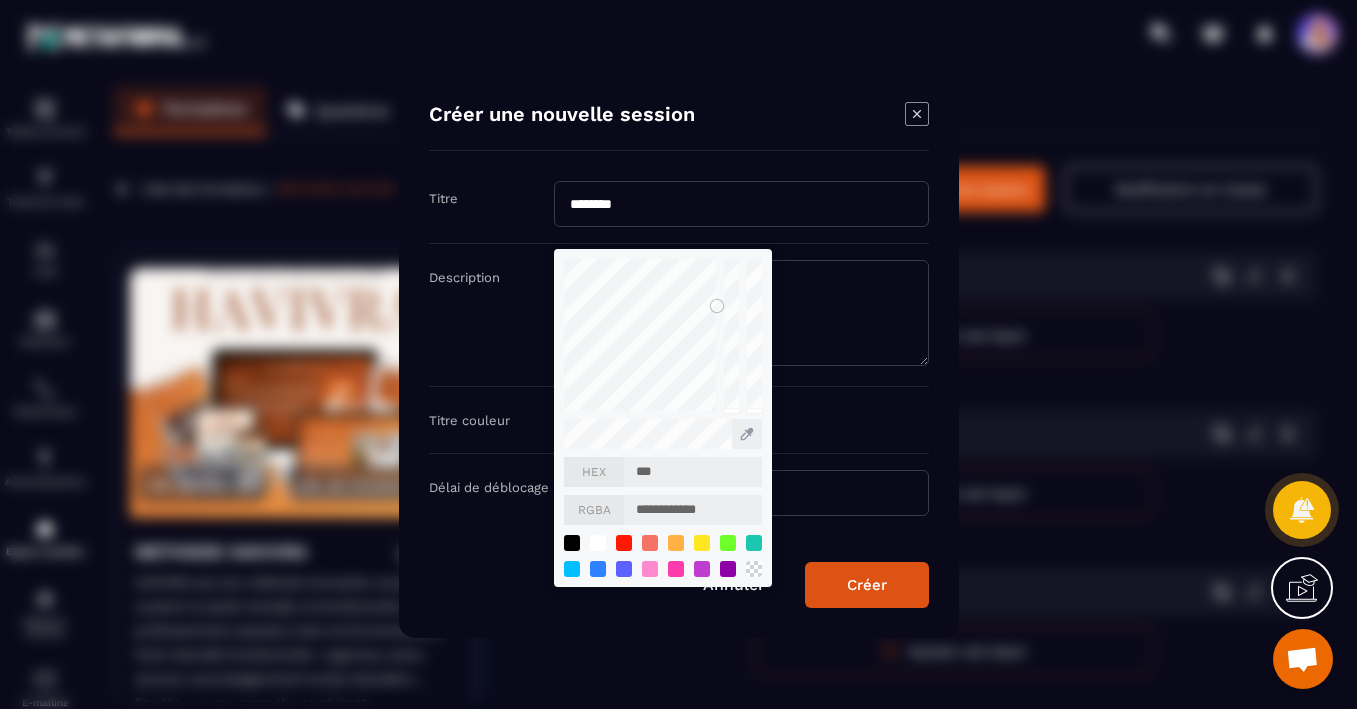 type on "****" 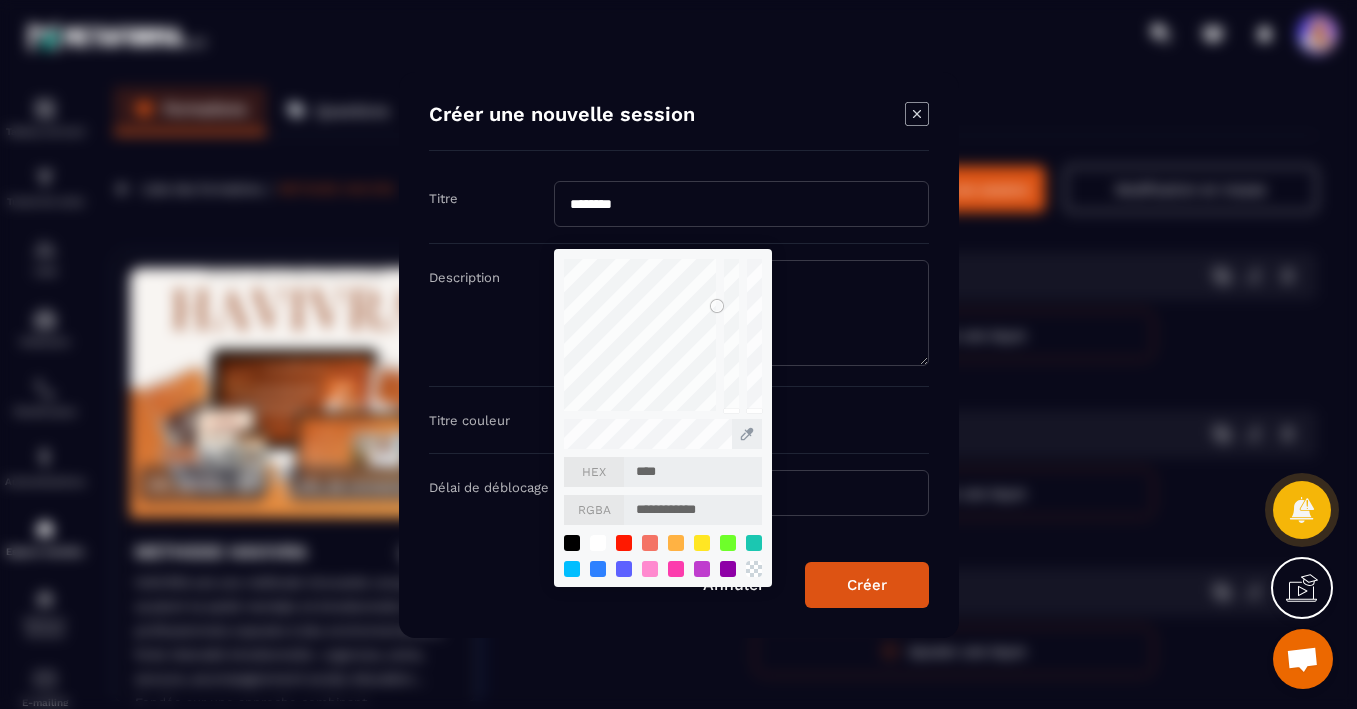 type on "*****" 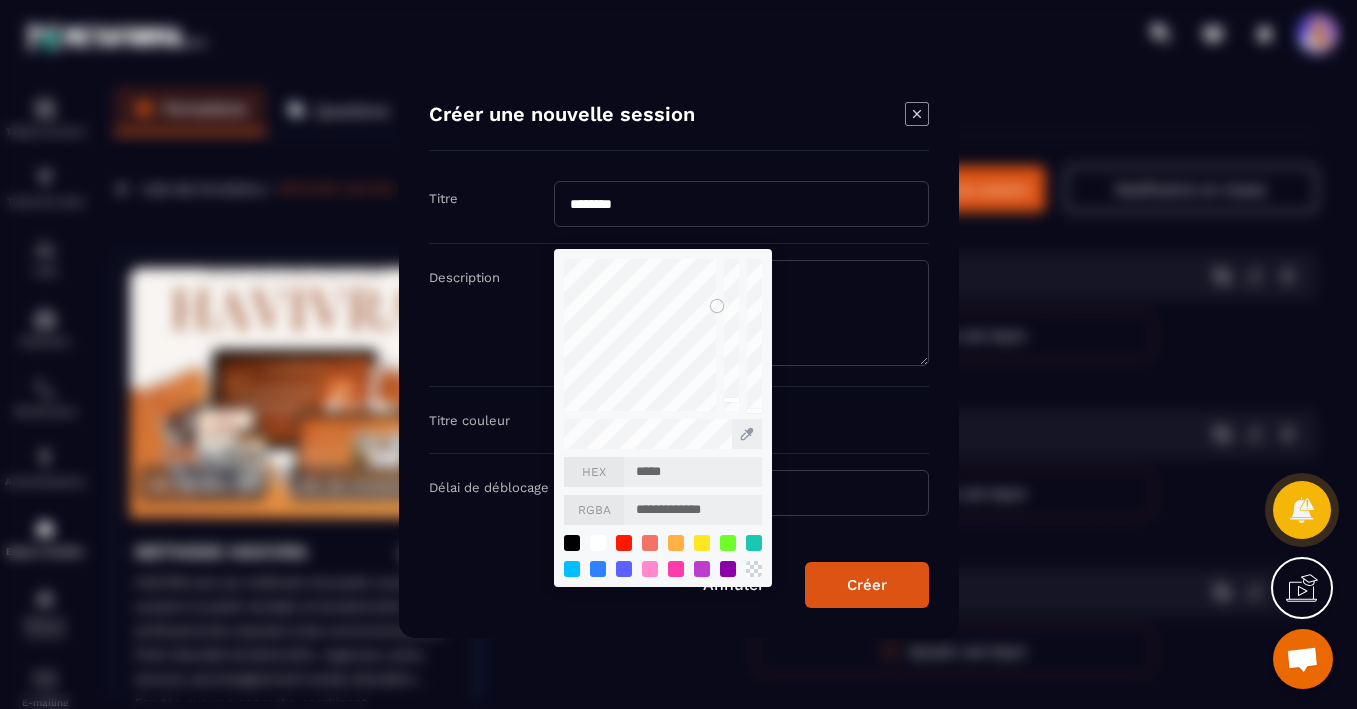 type on "******" 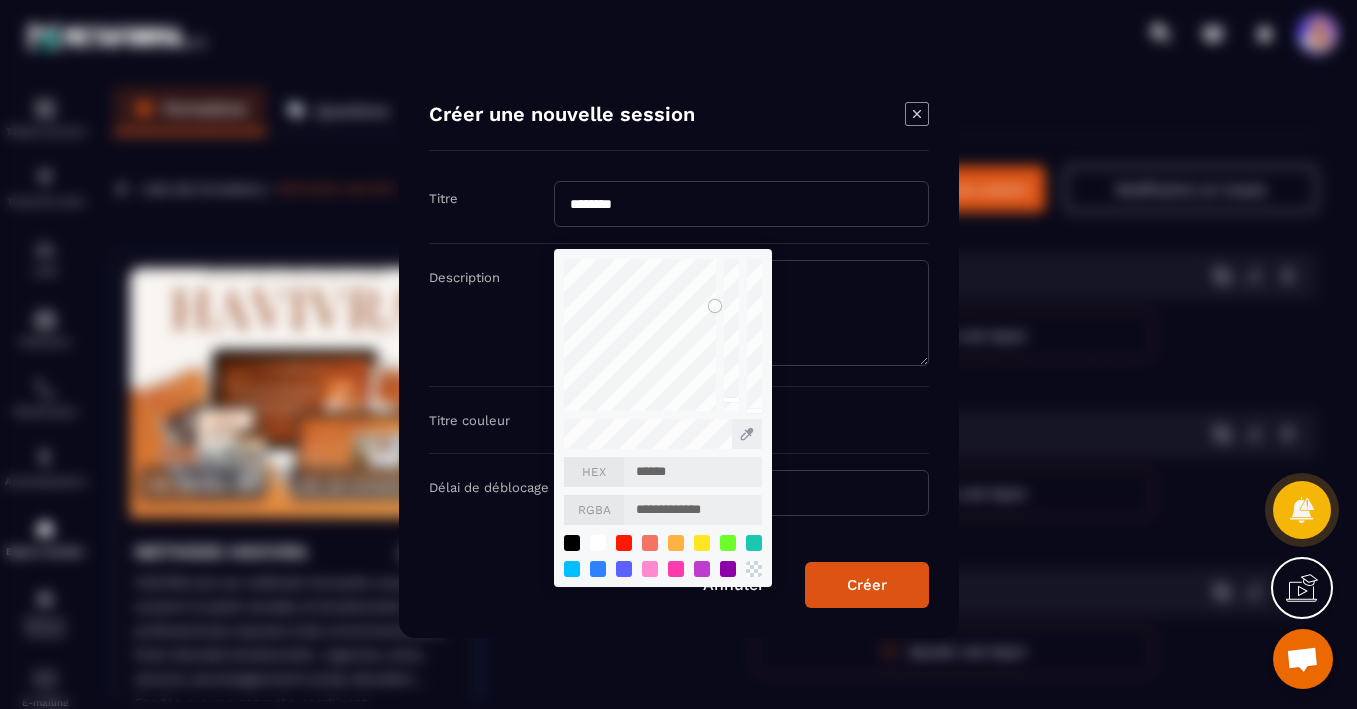 type on "*******" 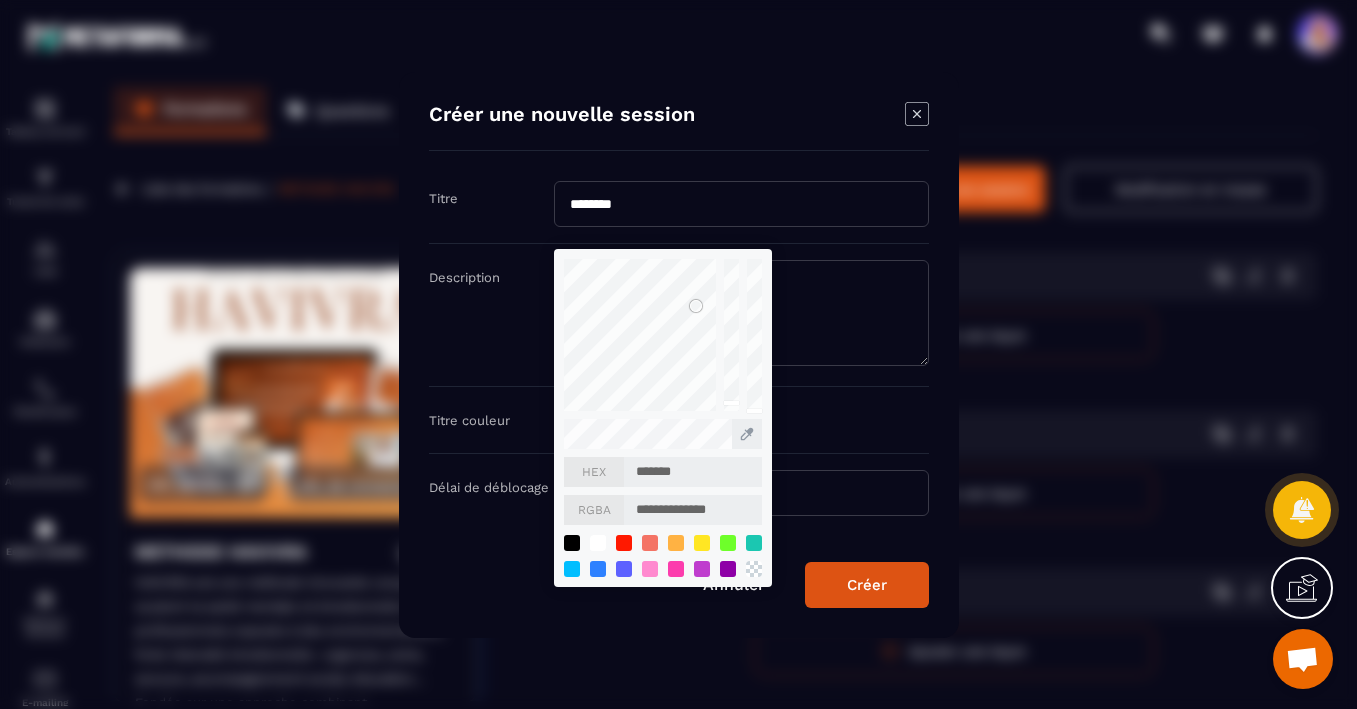 type on "*******" 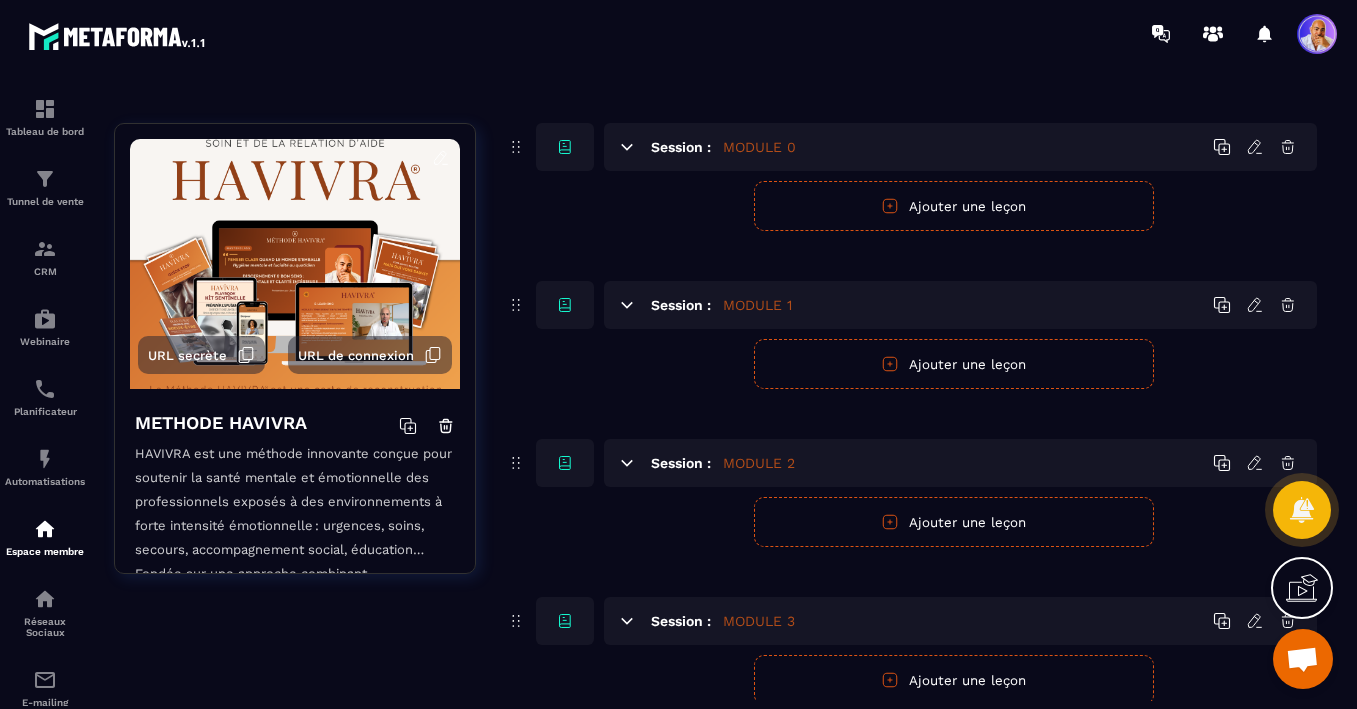 scroll, scrollTop: 0, scrollLeft: 0, axis: both 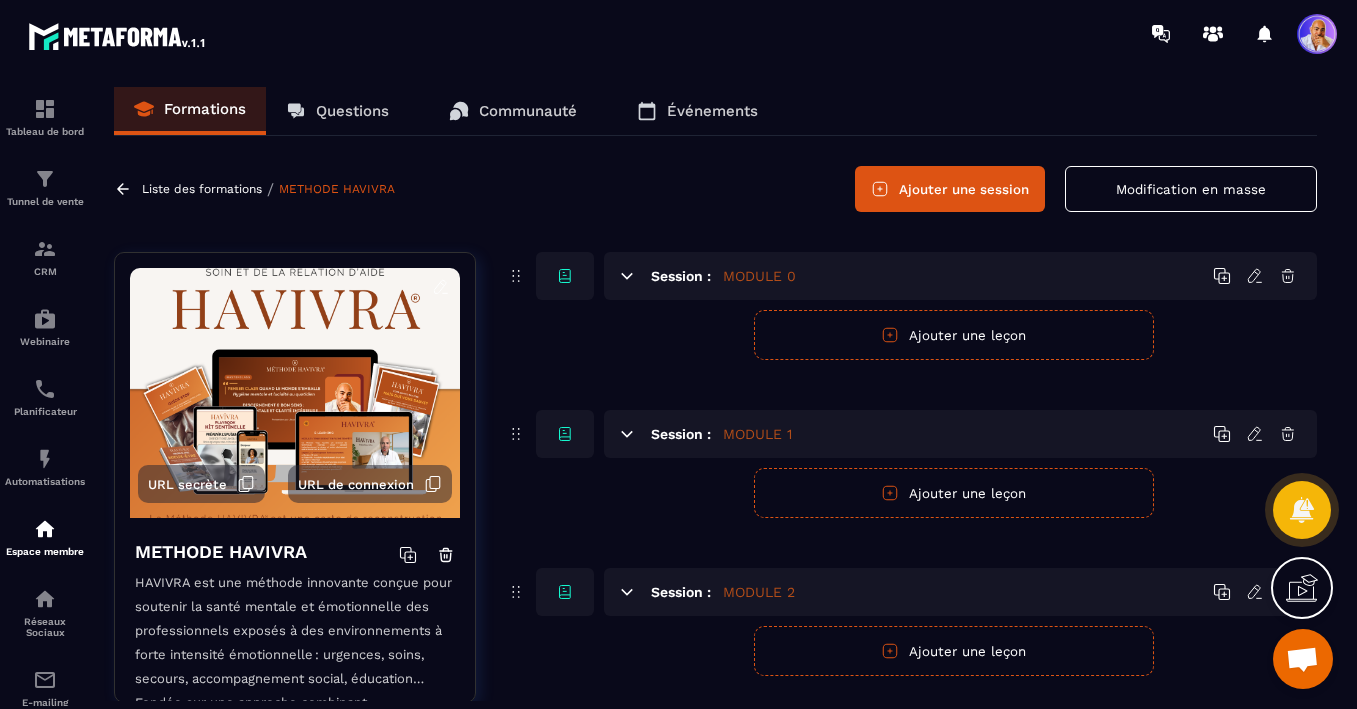 click on "Ajouter une session" at bounding box center (950, 189) 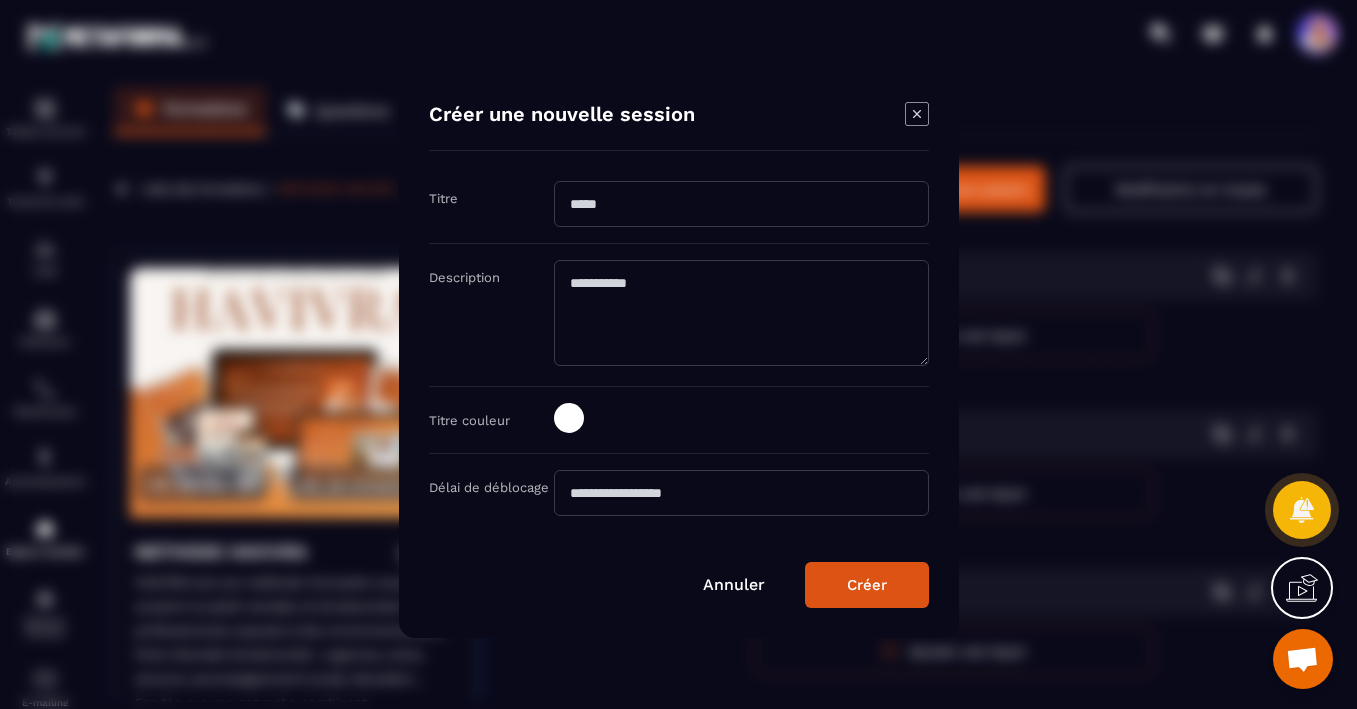 click at bounding box center [741, 204] 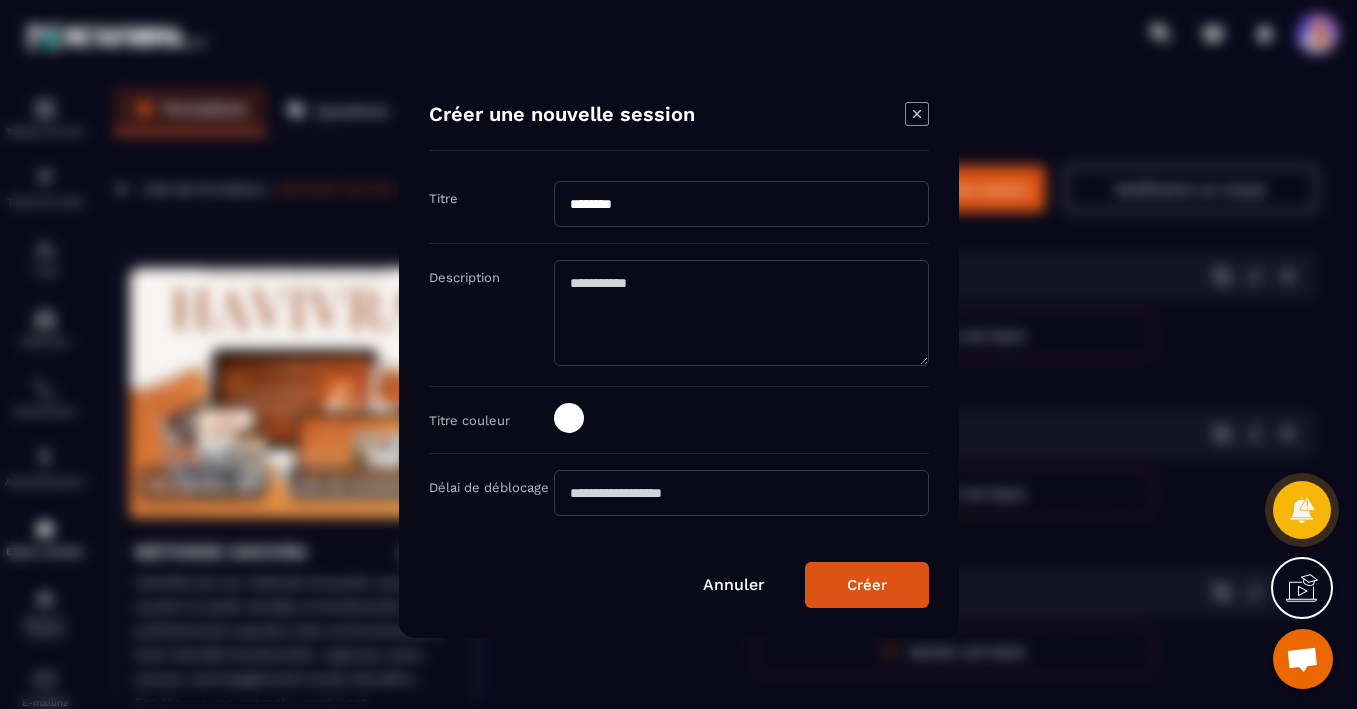 type on "********" 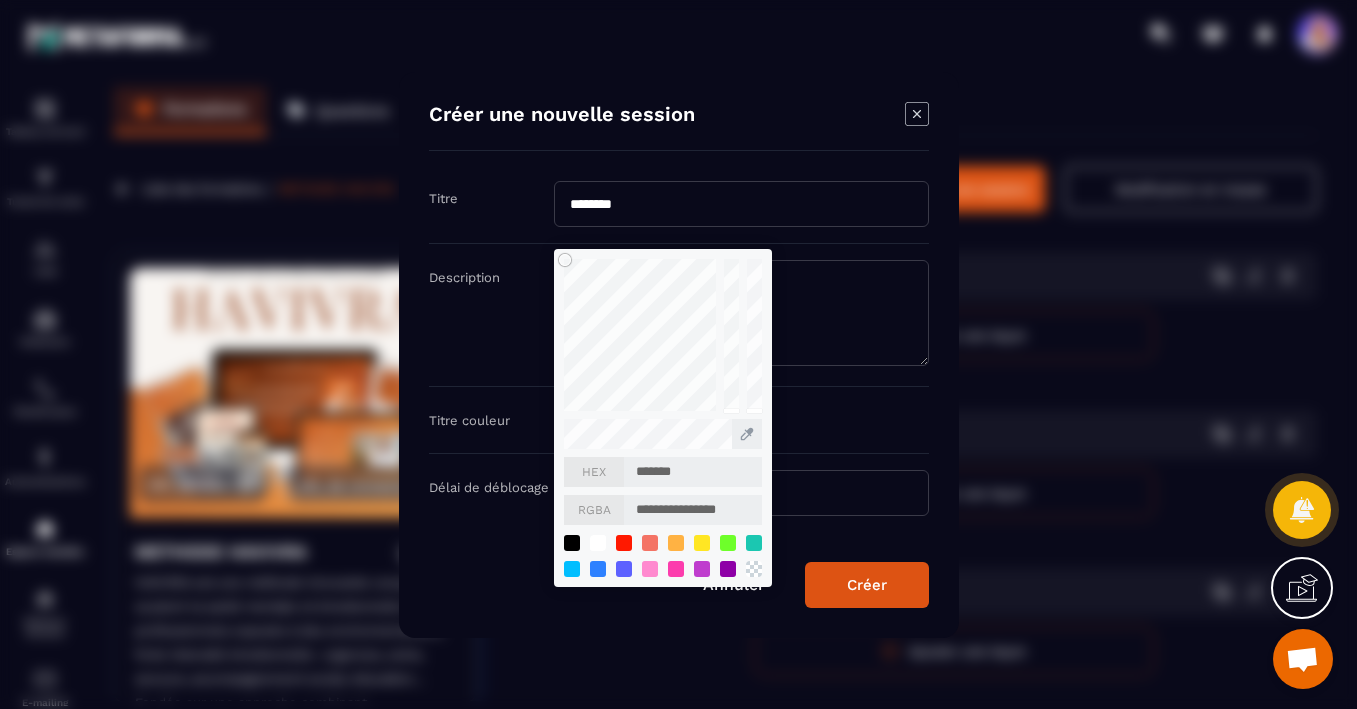 click on "*******" at bounding box center [693, 472] 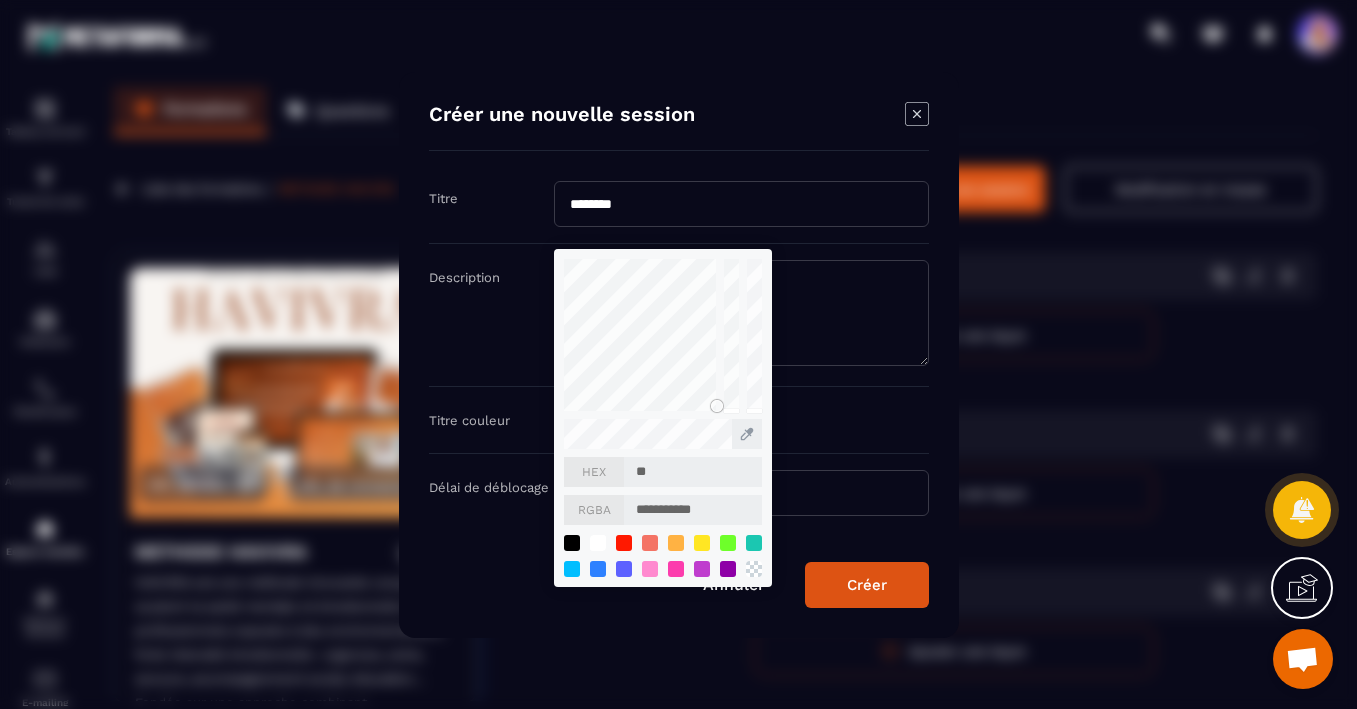 type on "***" 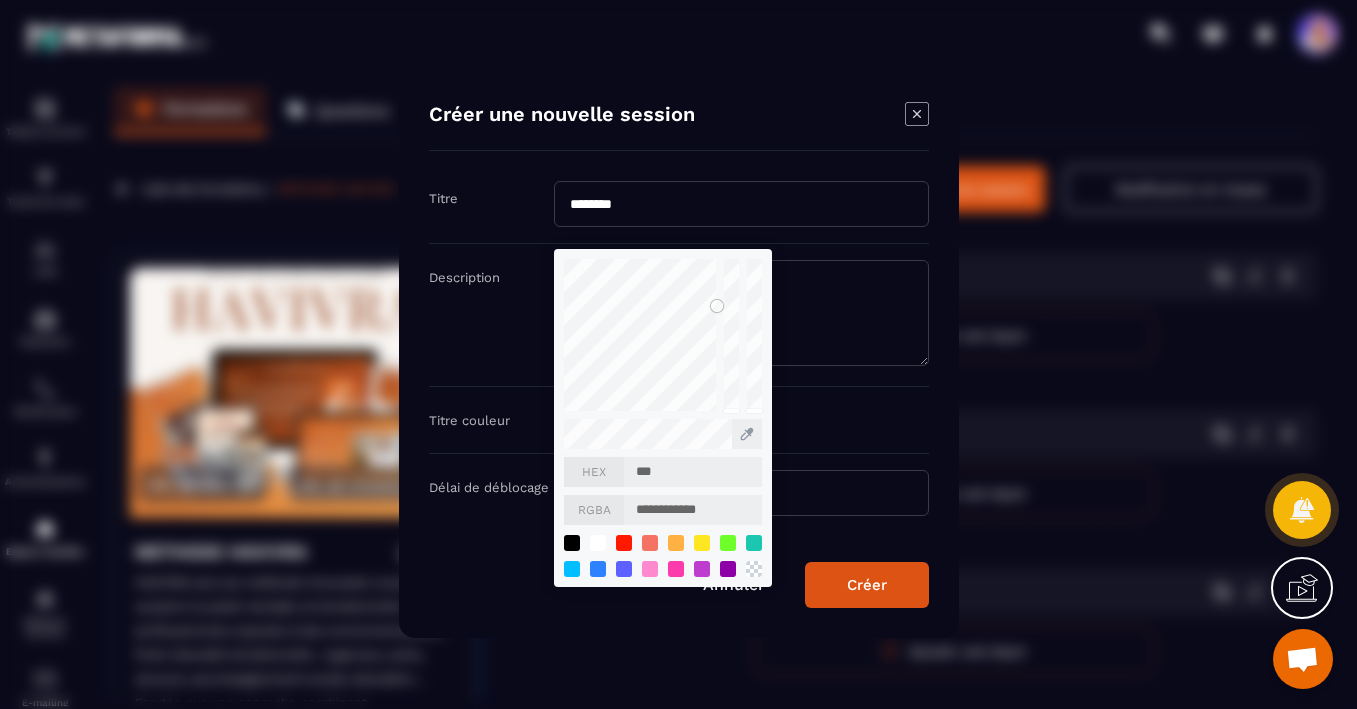 type on "****" 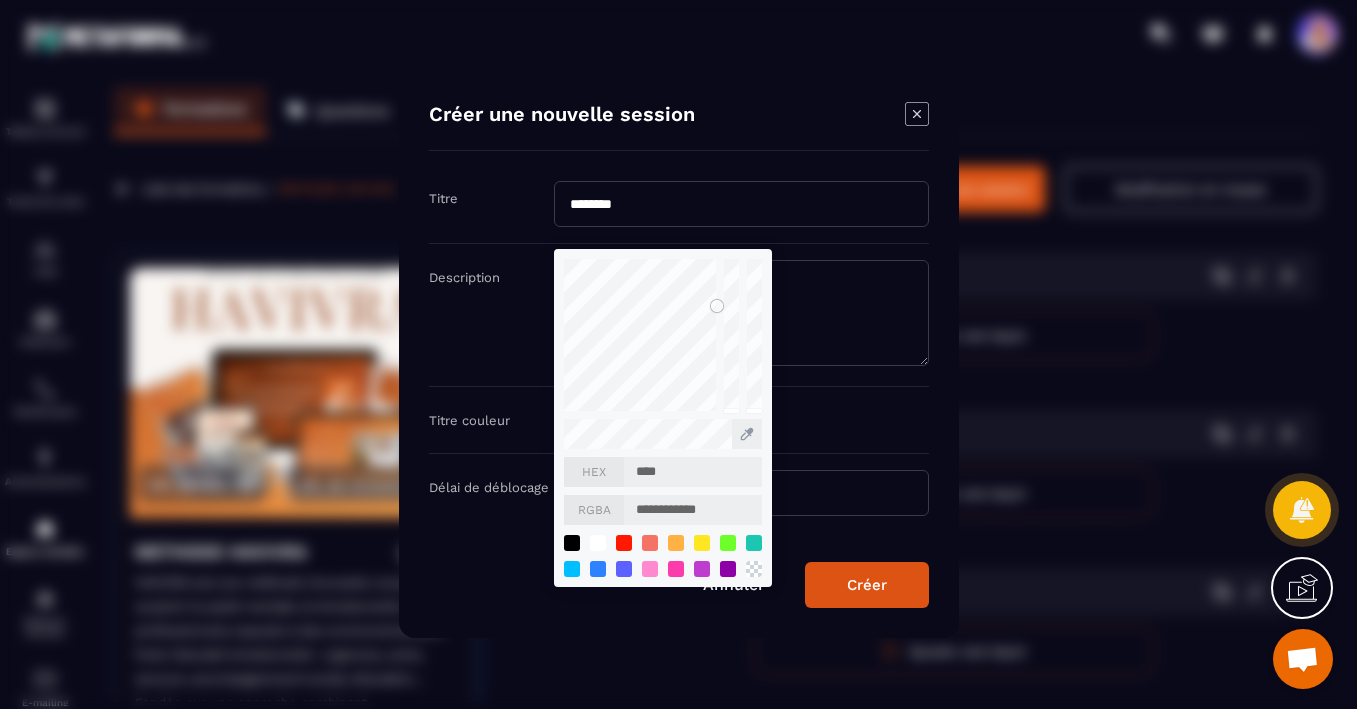 type on "*****" 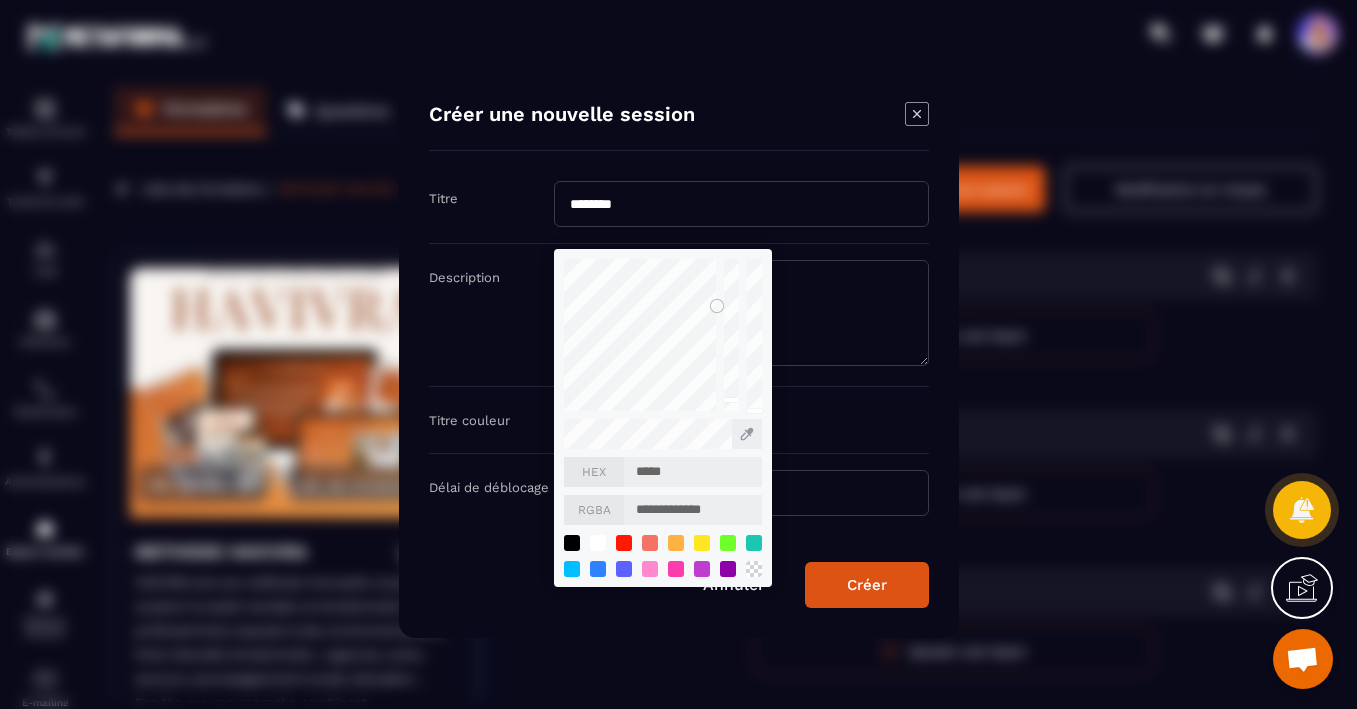 type on "******" 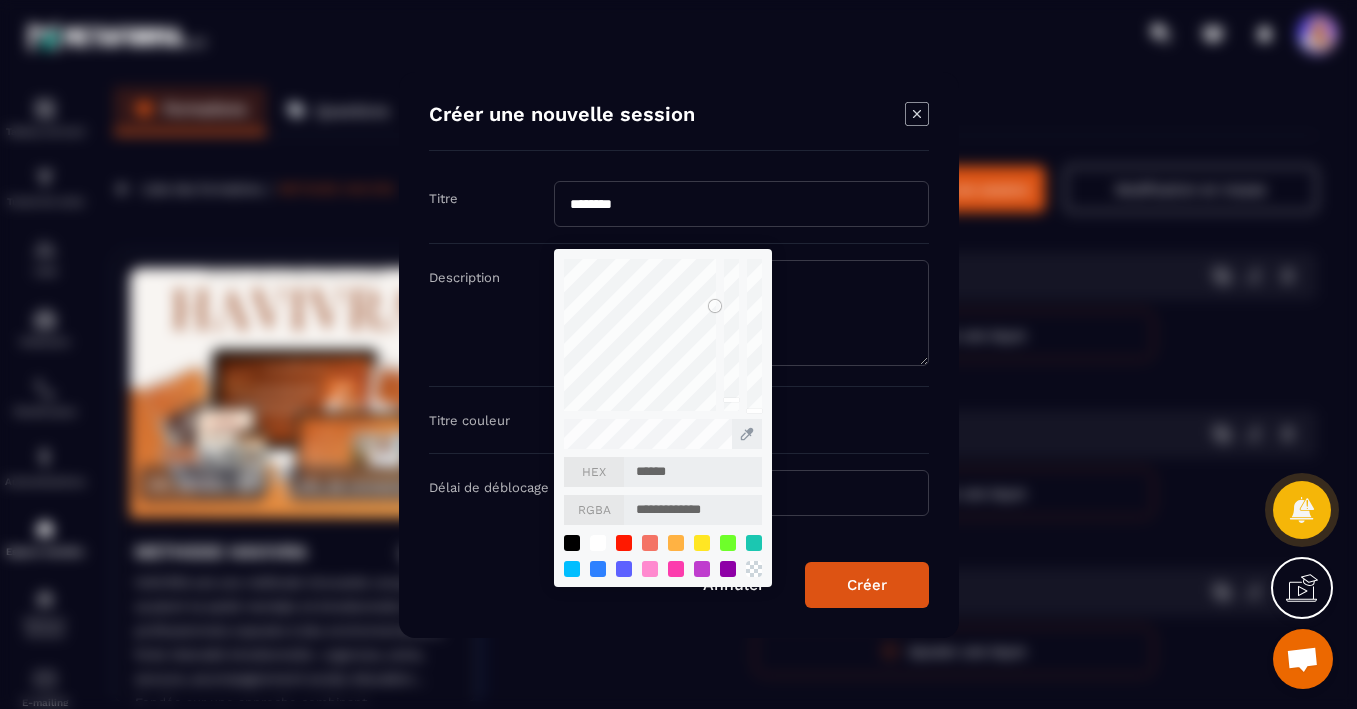 type on "*******" 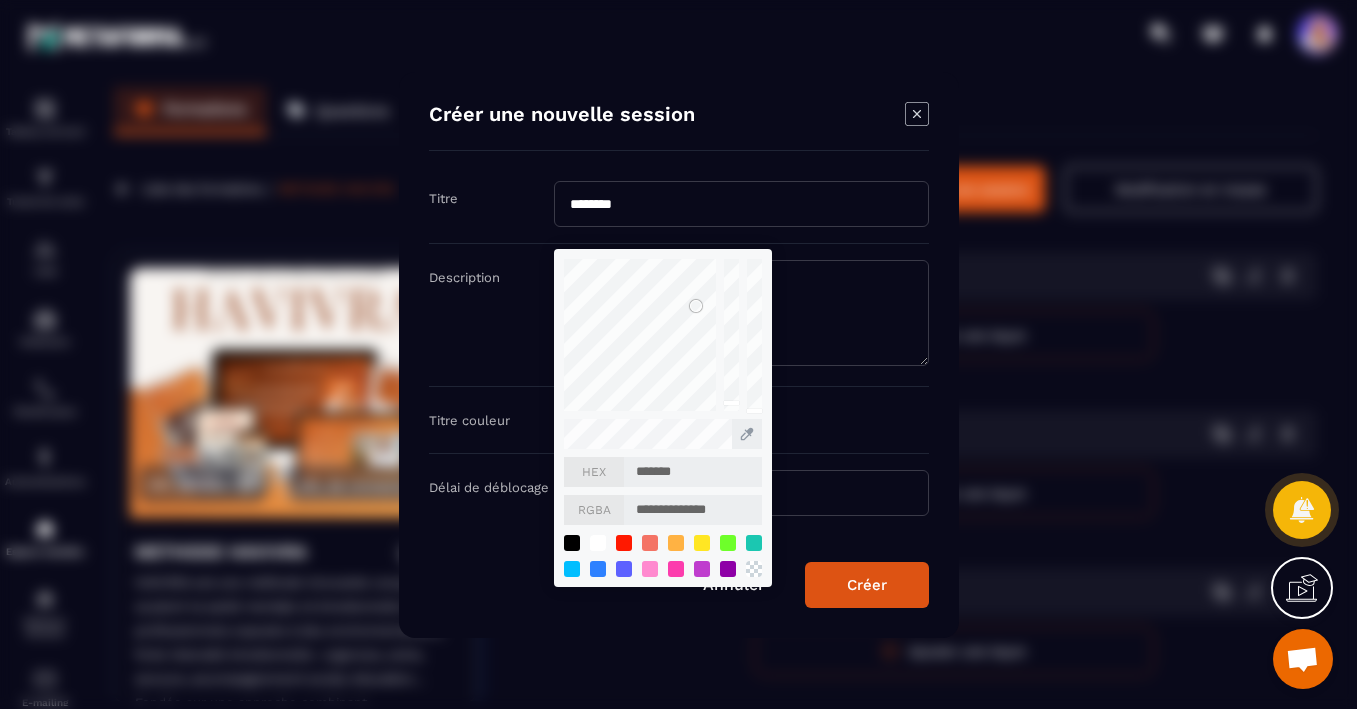 type on "*******" 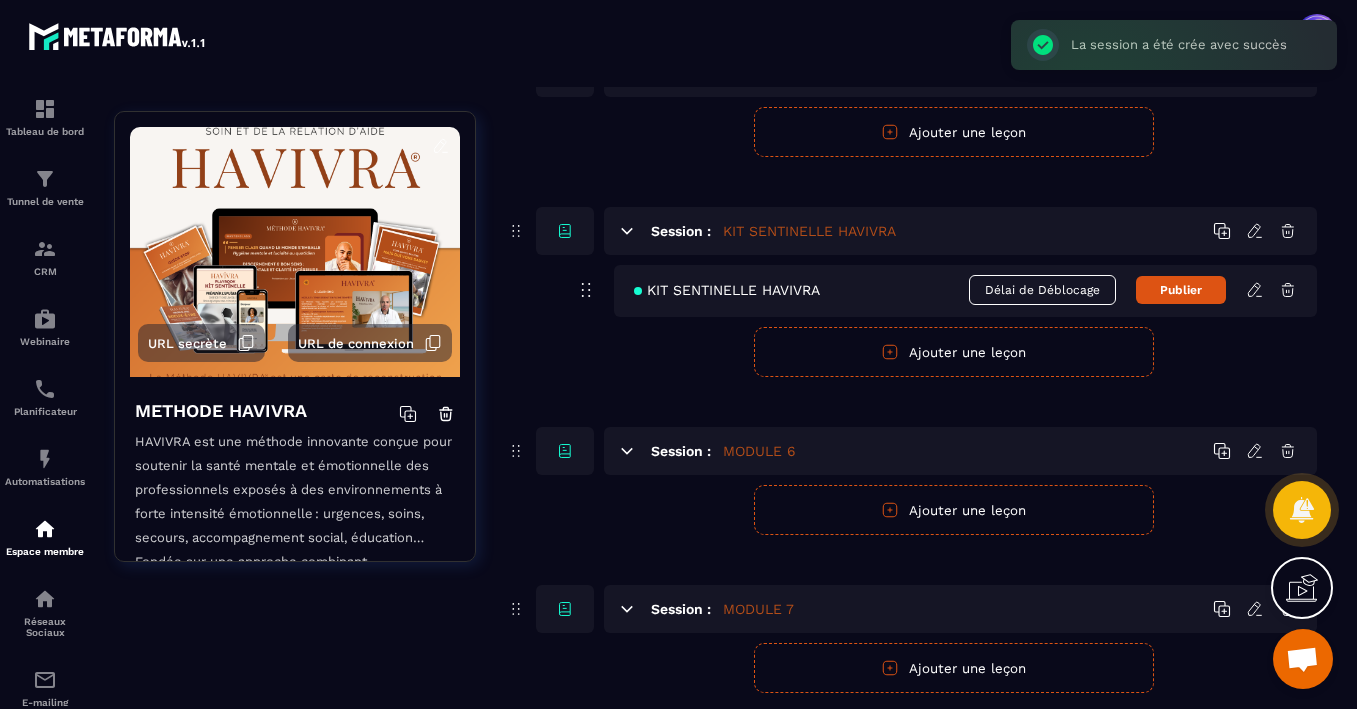 scroll, scrollTop: 997, scrollLeft: 0, axis: vertical 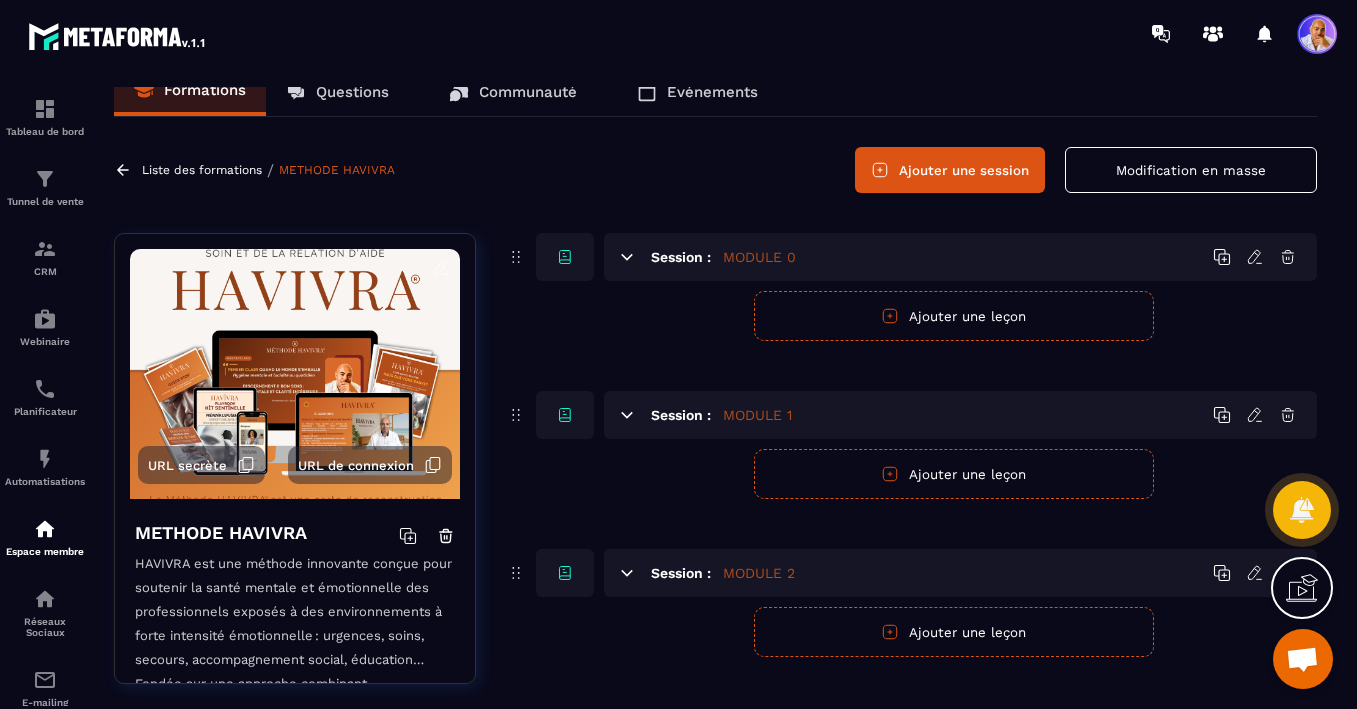 click on "Ajouter une leçon" at bounding box center (954, 316) 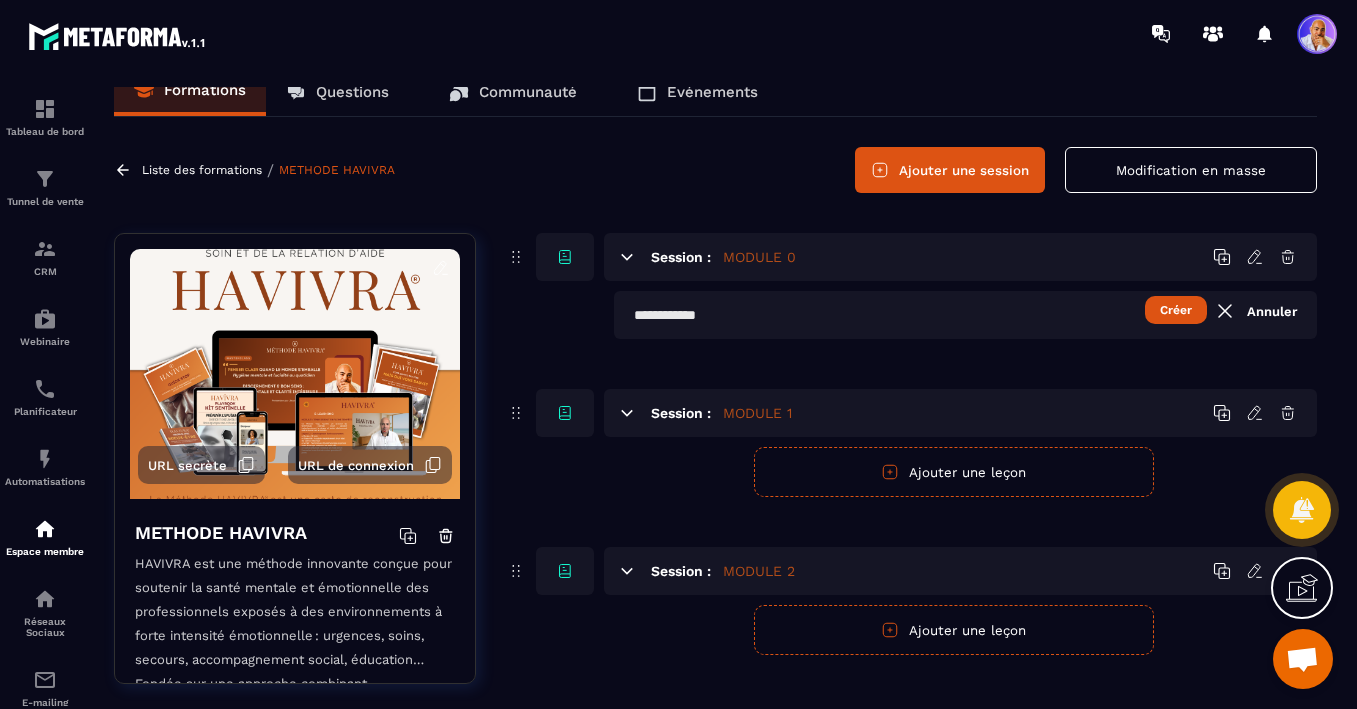 click on "Créer" at bounding box center [1176, 310] 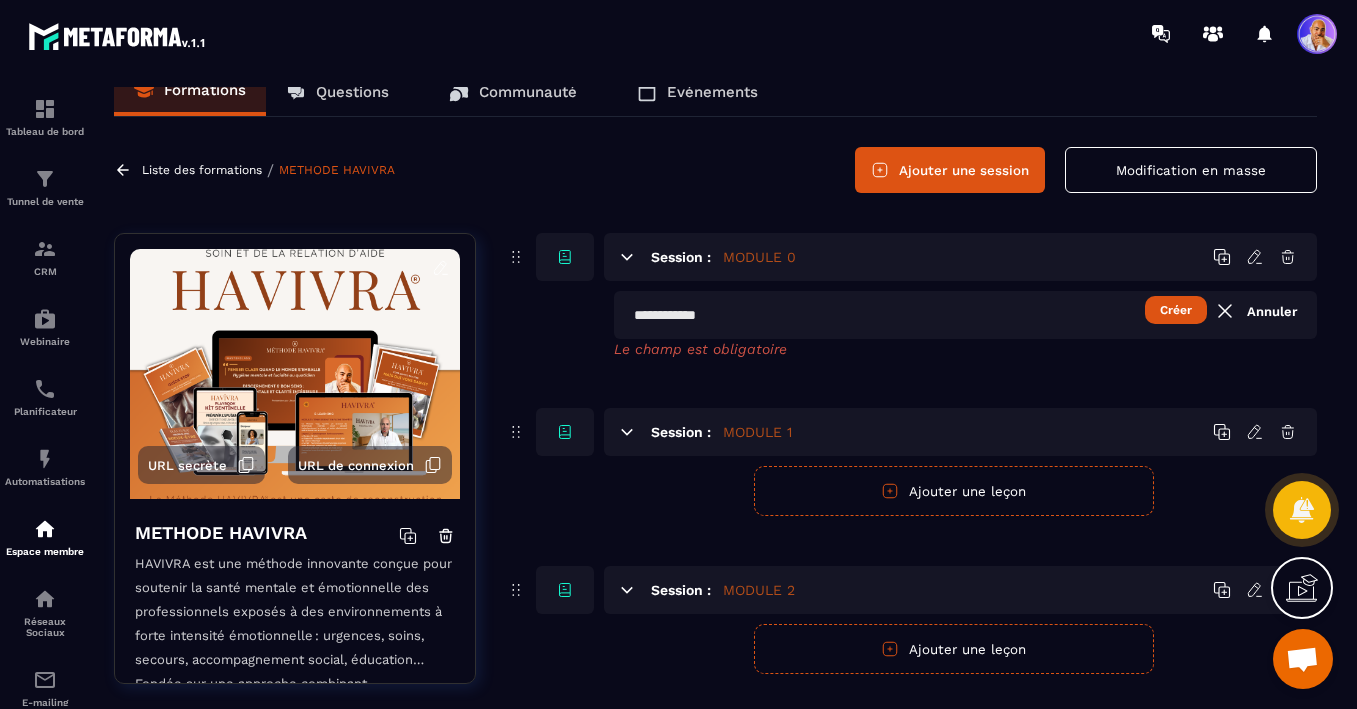click on "Session : MODULE 0" at bounding box center [960, 257] 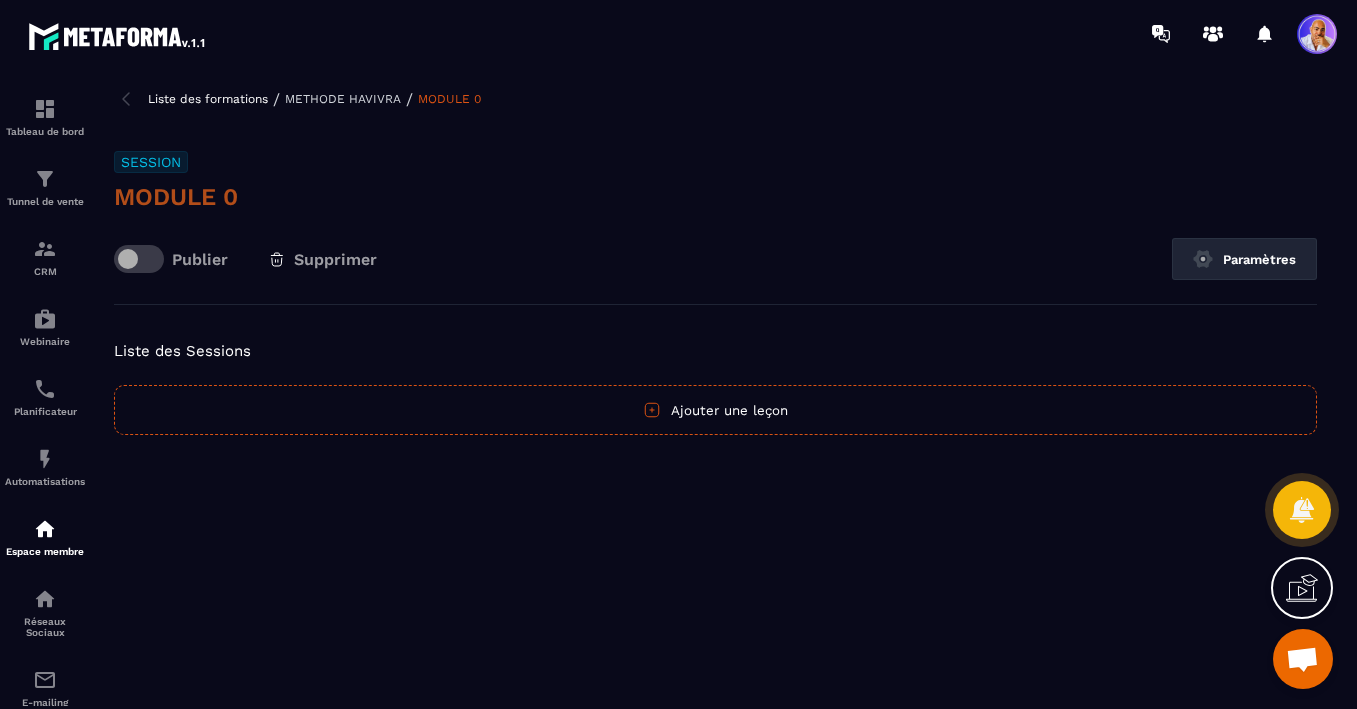 click on "MODULE 0" at bounding box center (715, 197) 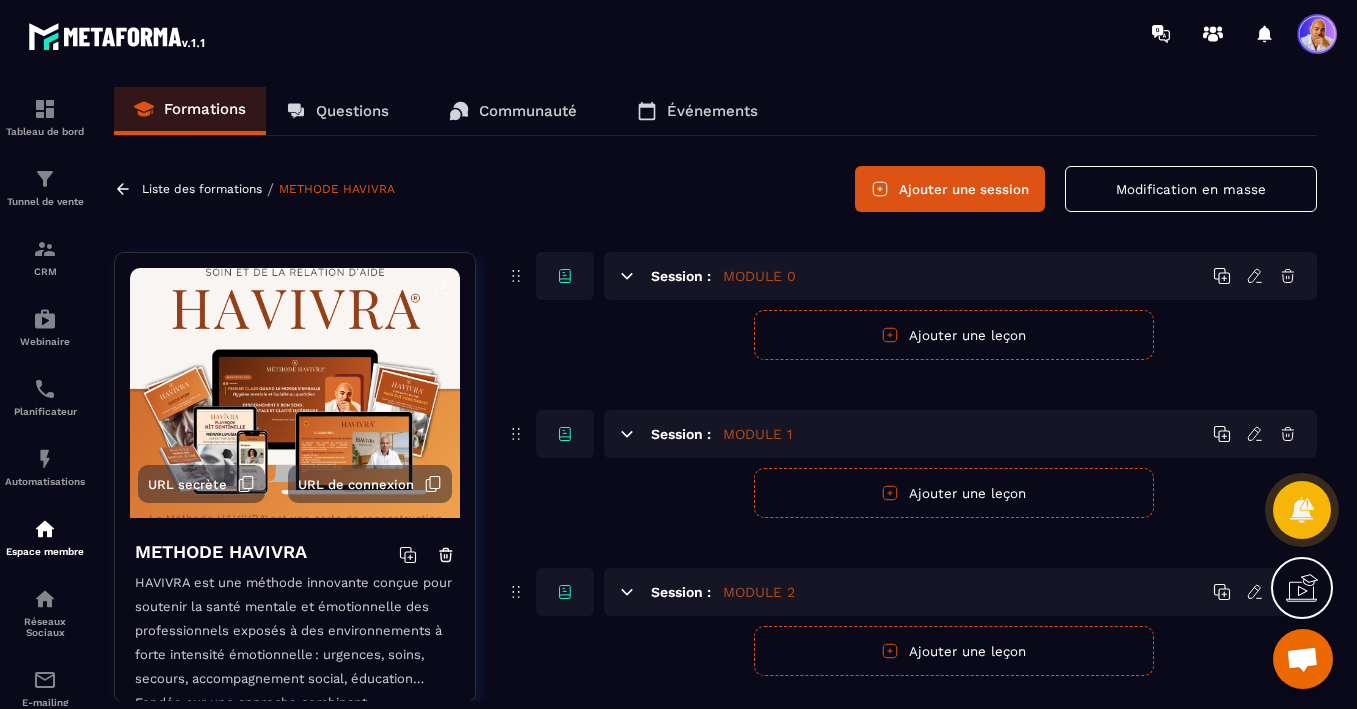 click on "Session : MODULE 0" at bounding box center (960, 276) 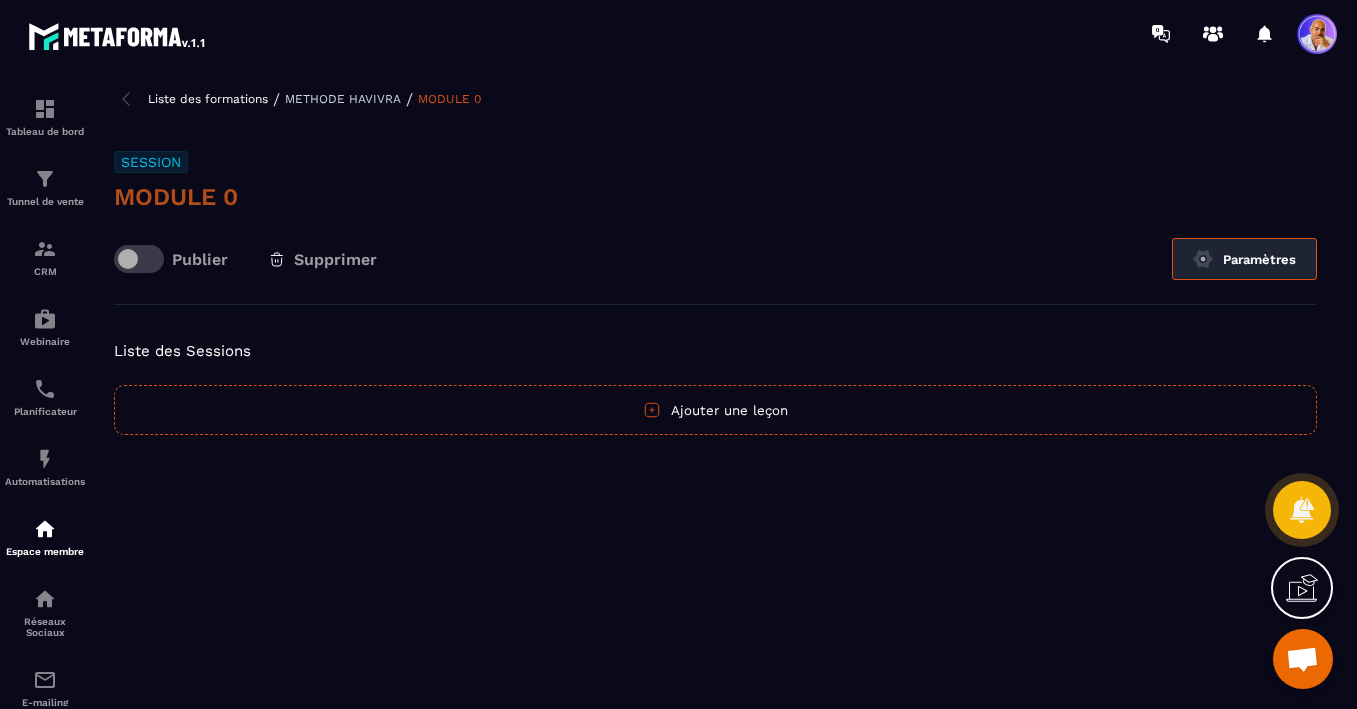 click on "Paramètres" 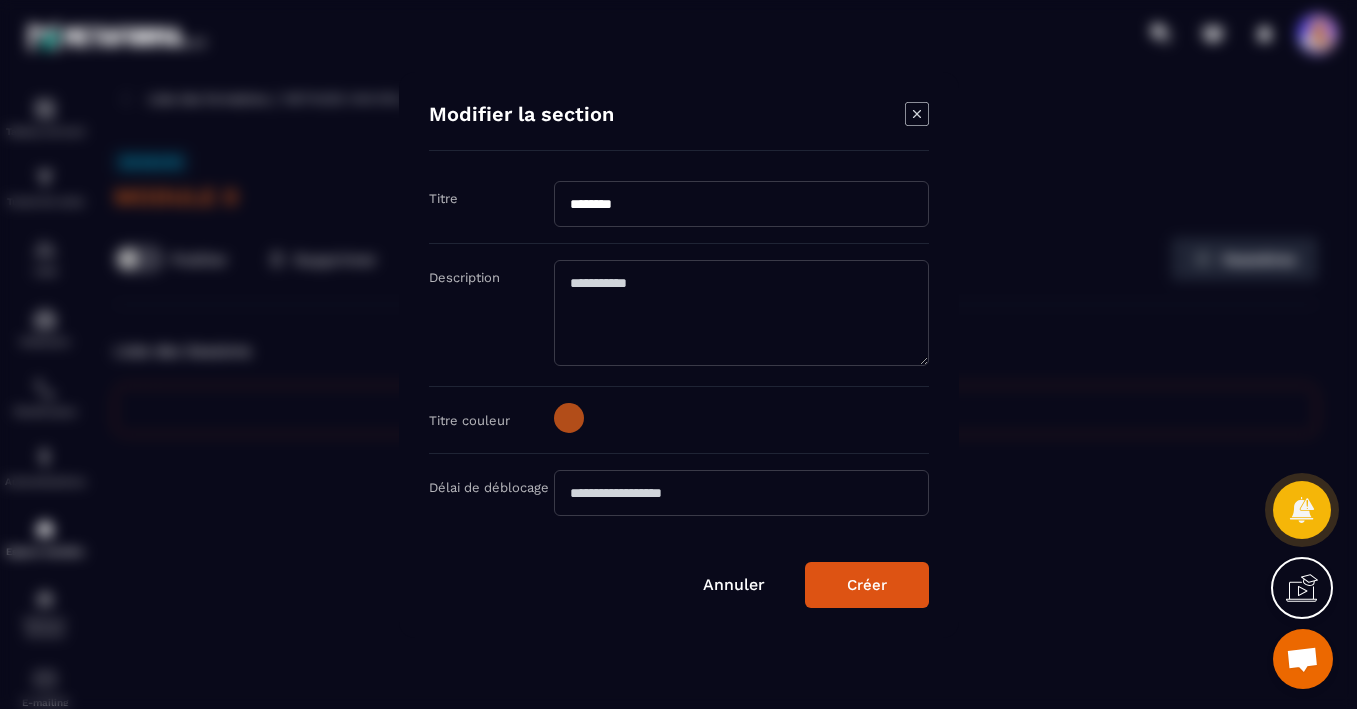 click on "********" at bounding box center [741, 204] 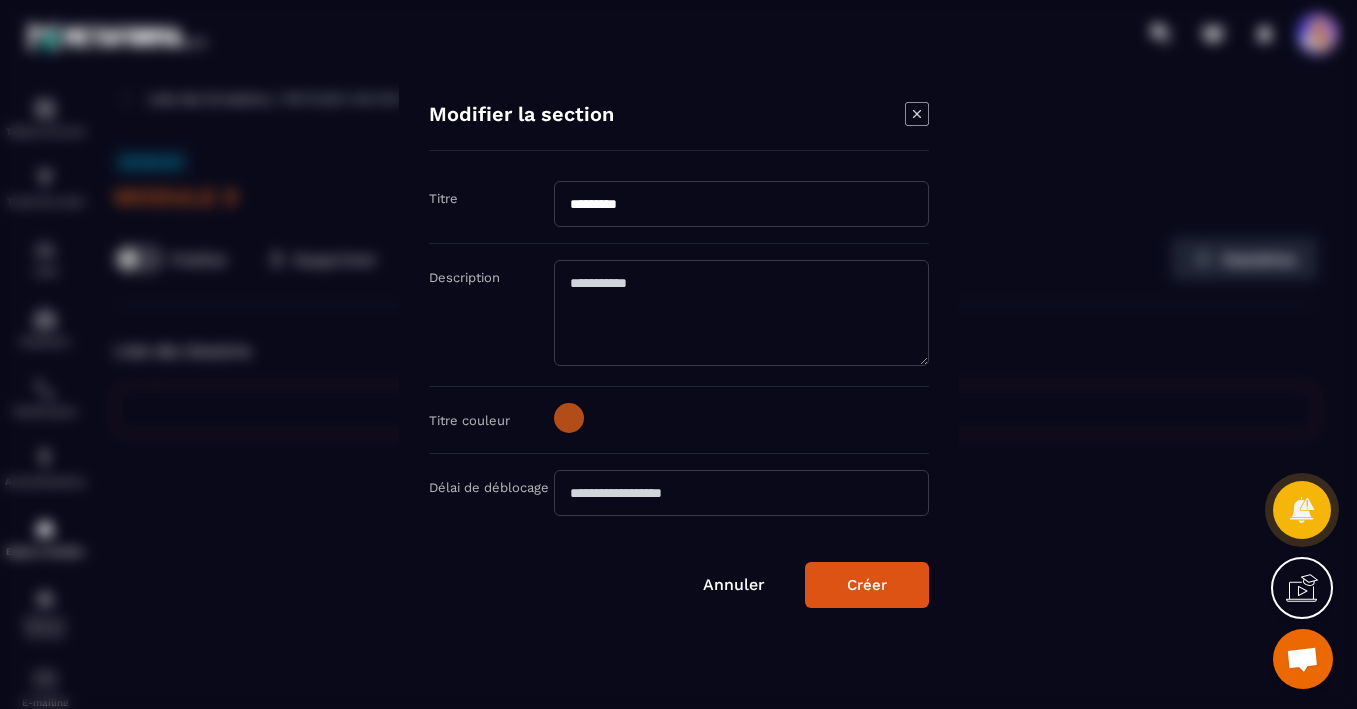 paste on "**********" 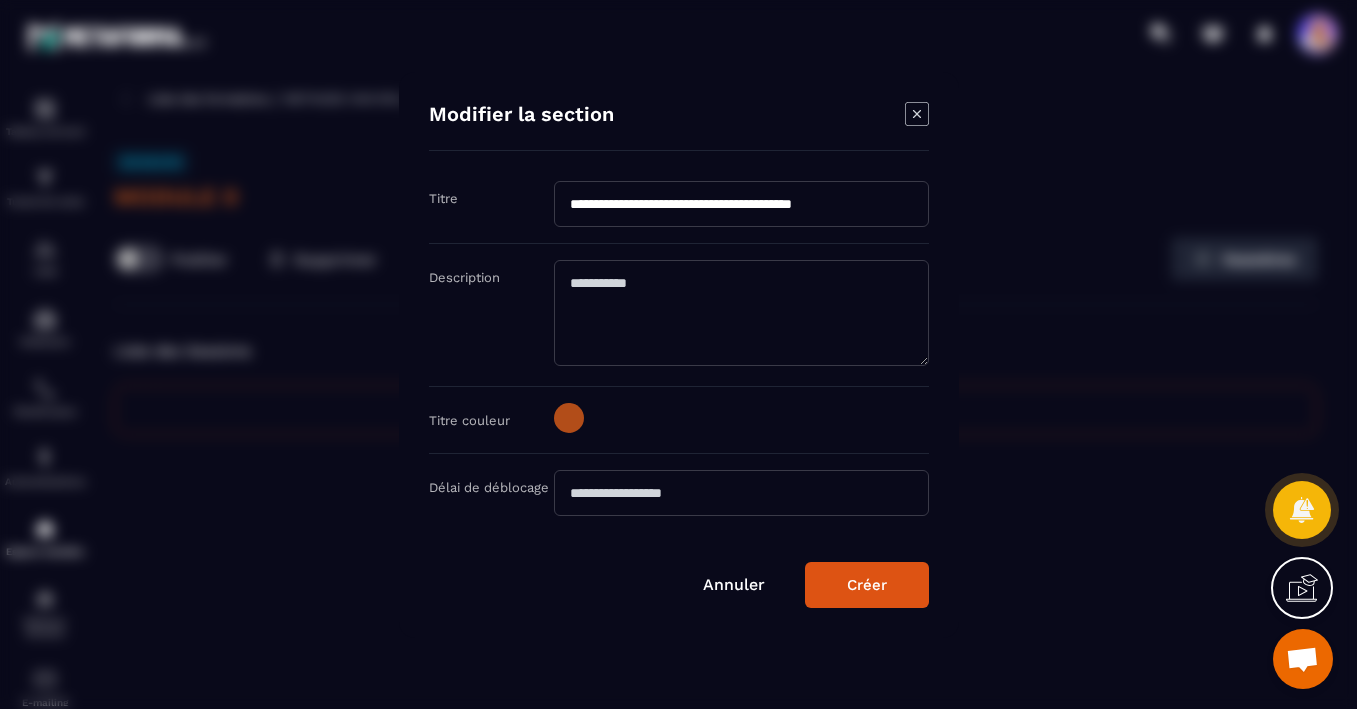 click on "**********" at bounding box center [741, 204] 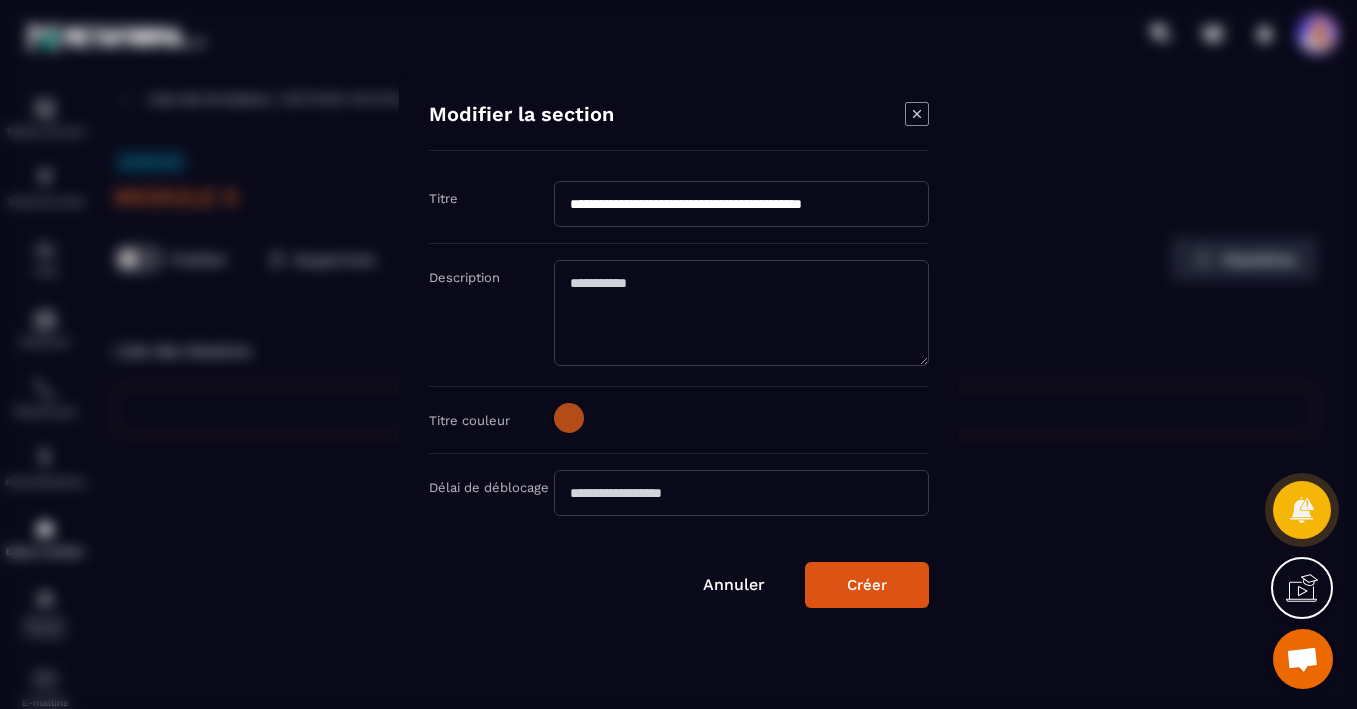 type on "**********" 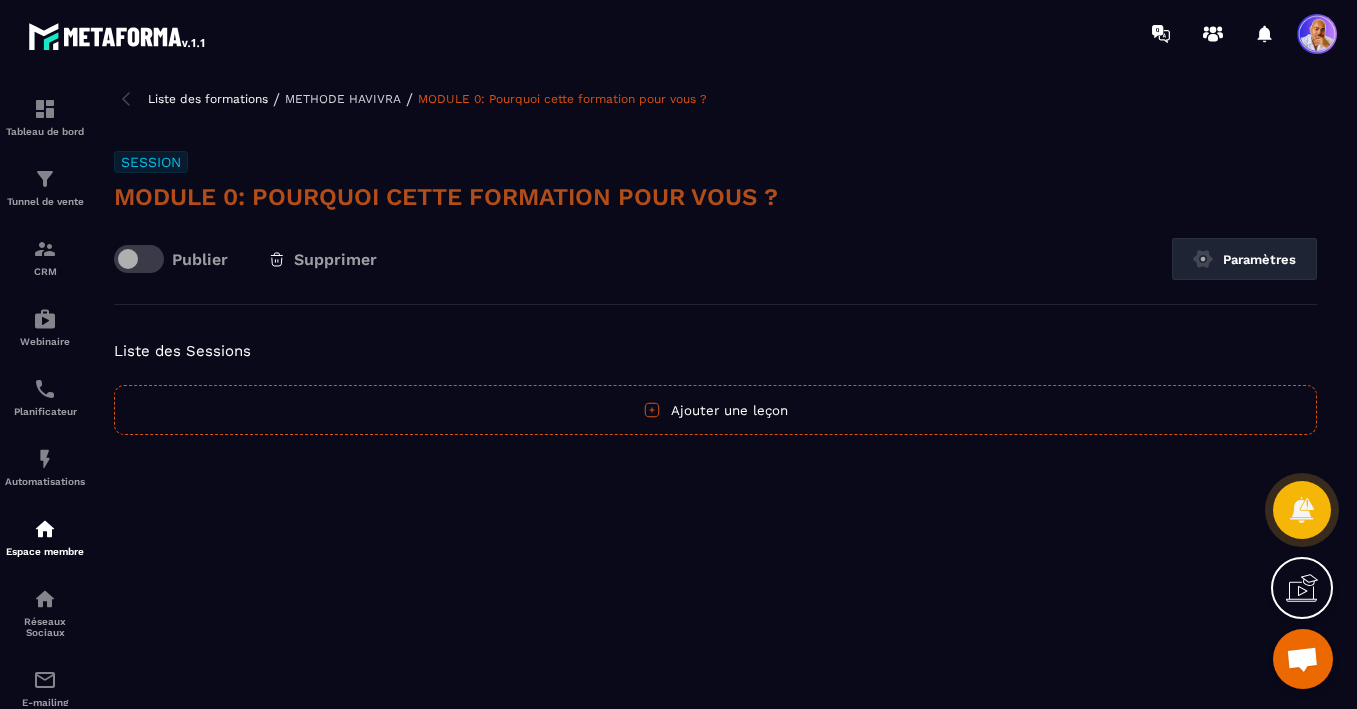 click on "Liste des formations / METHODE HAVIVRA / MODULE 0: Pourquoi cette formation pour vous ?" at bounding box center (715, 99) 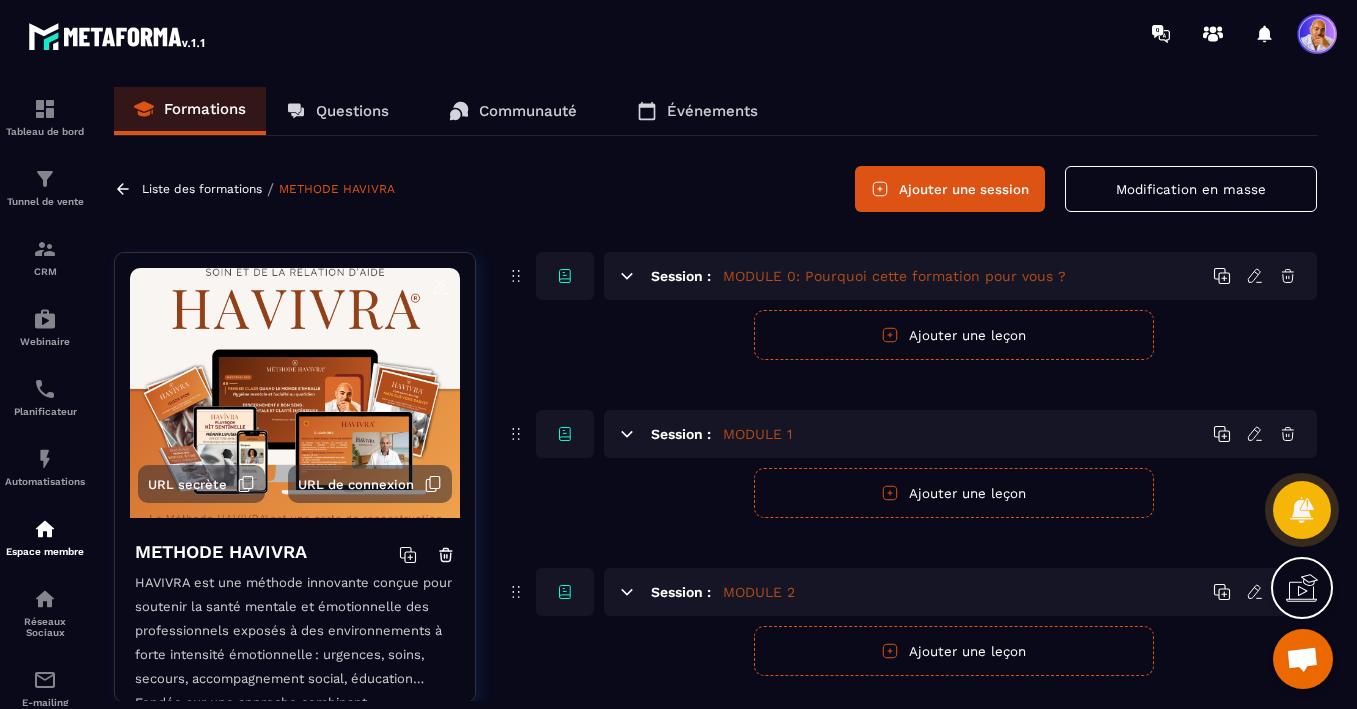 click on "Ajouter une leçon" at bounding box center [954, 335] 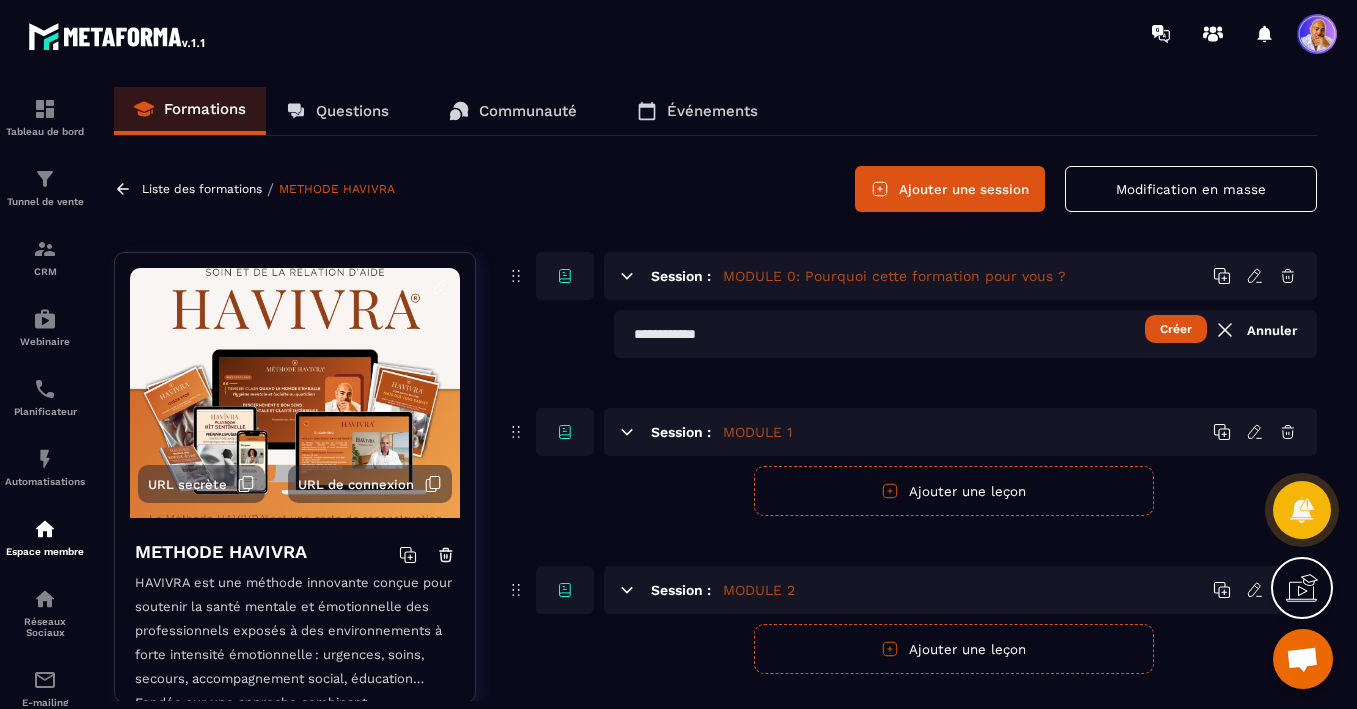 click on "Créer" at bounding box center (1176, 329) 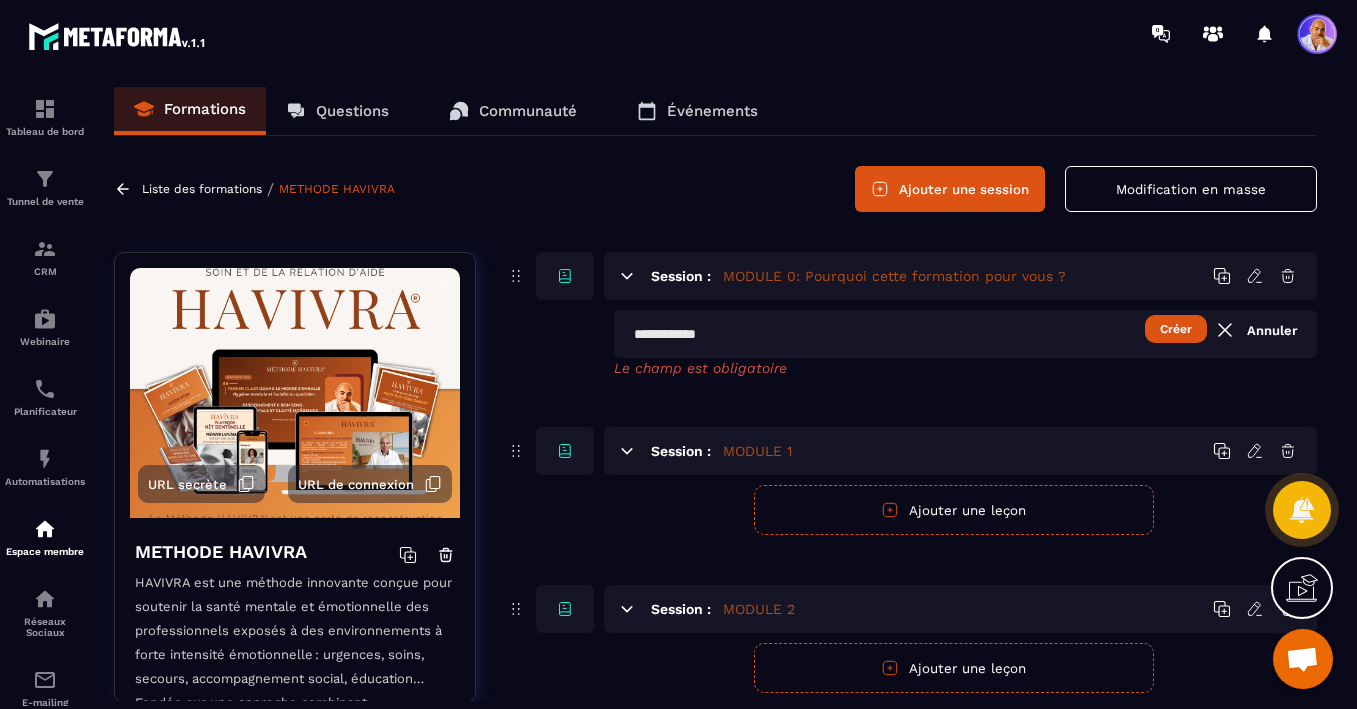 click at bounding box center [965, 334] 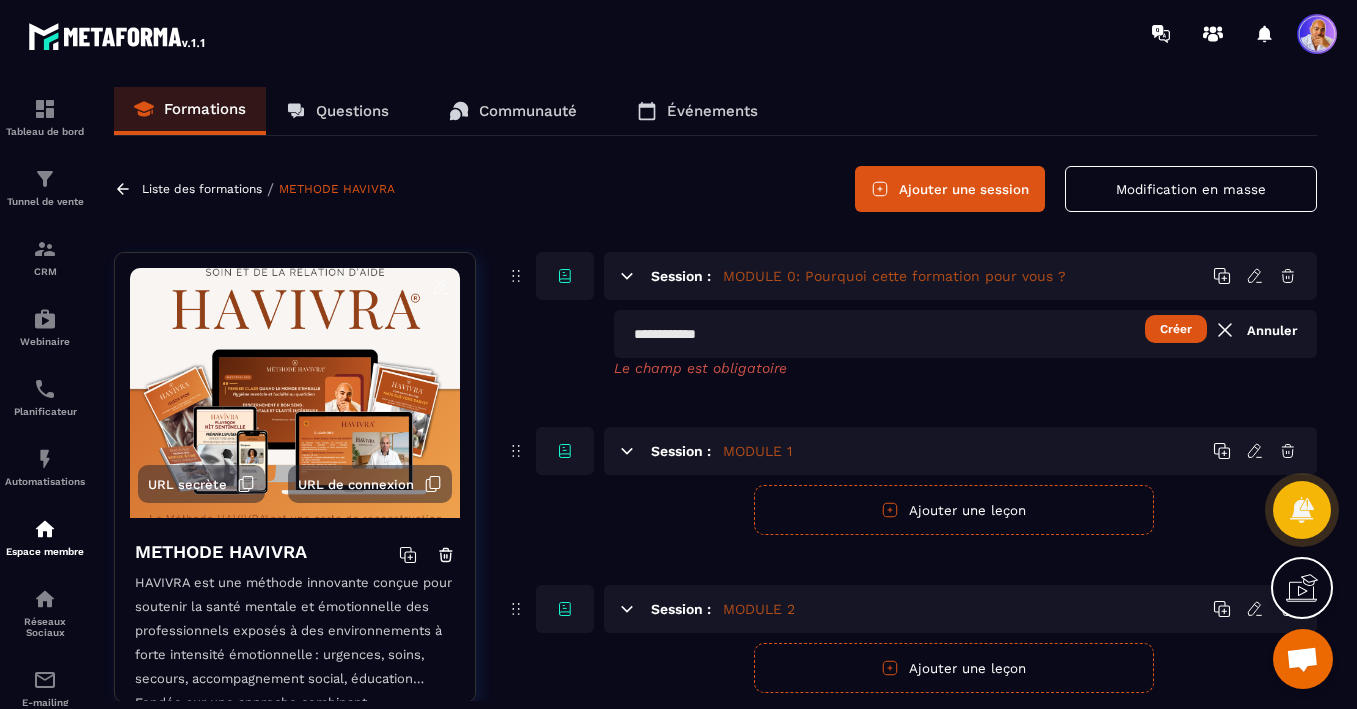 paste on "**********" 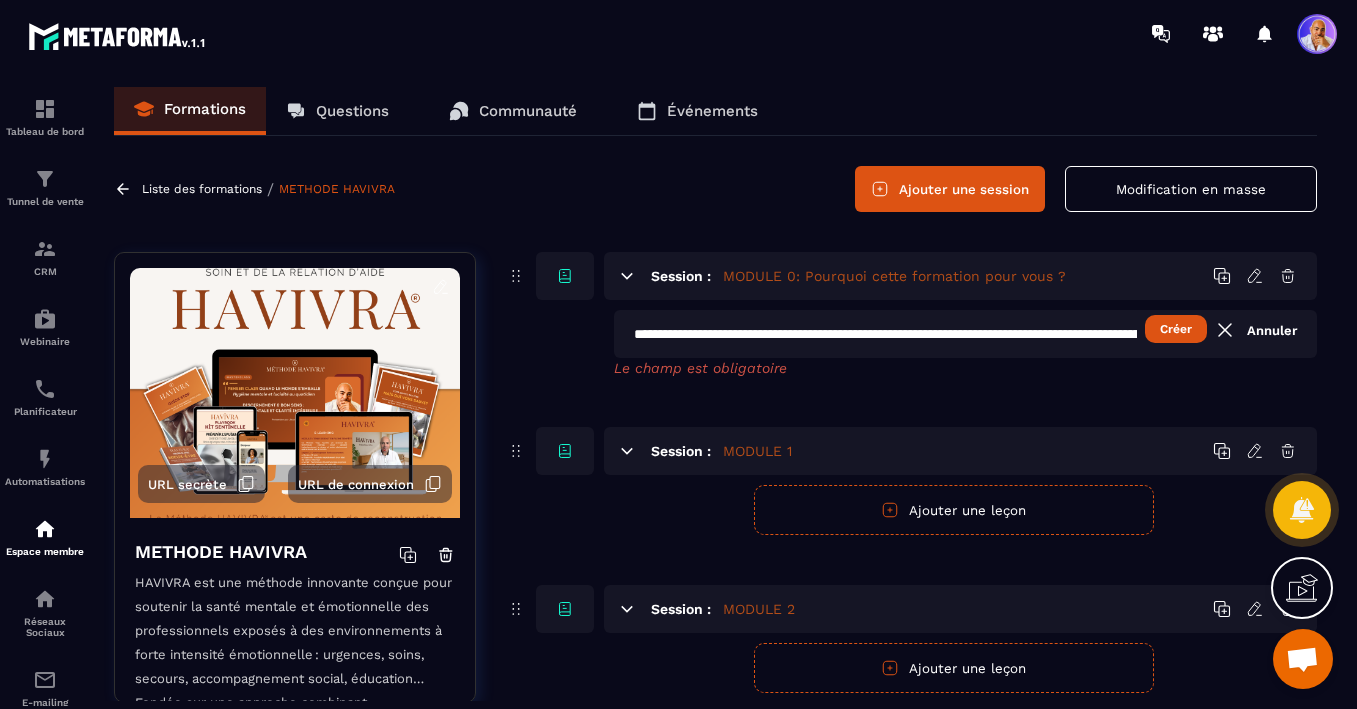 scroll, scrollTop: 0, scrollLeft: 9430, axis: horizontal 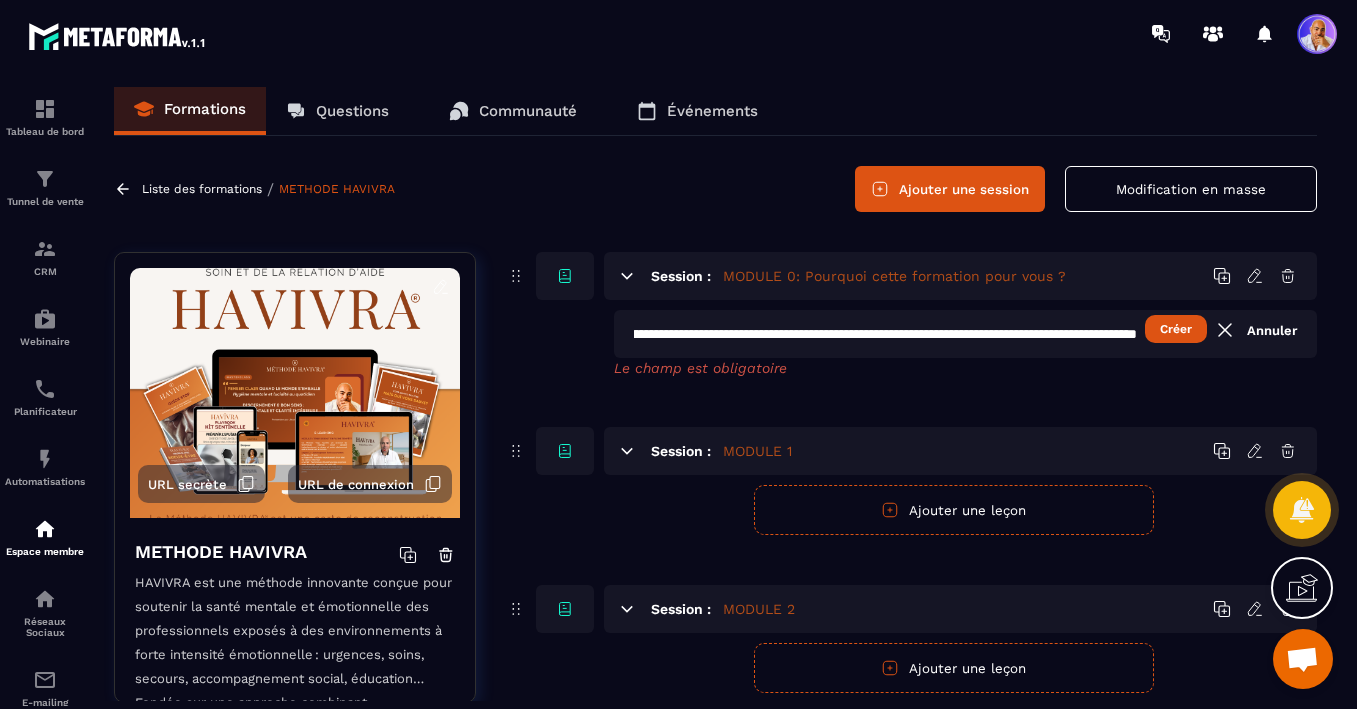 type on "**********" 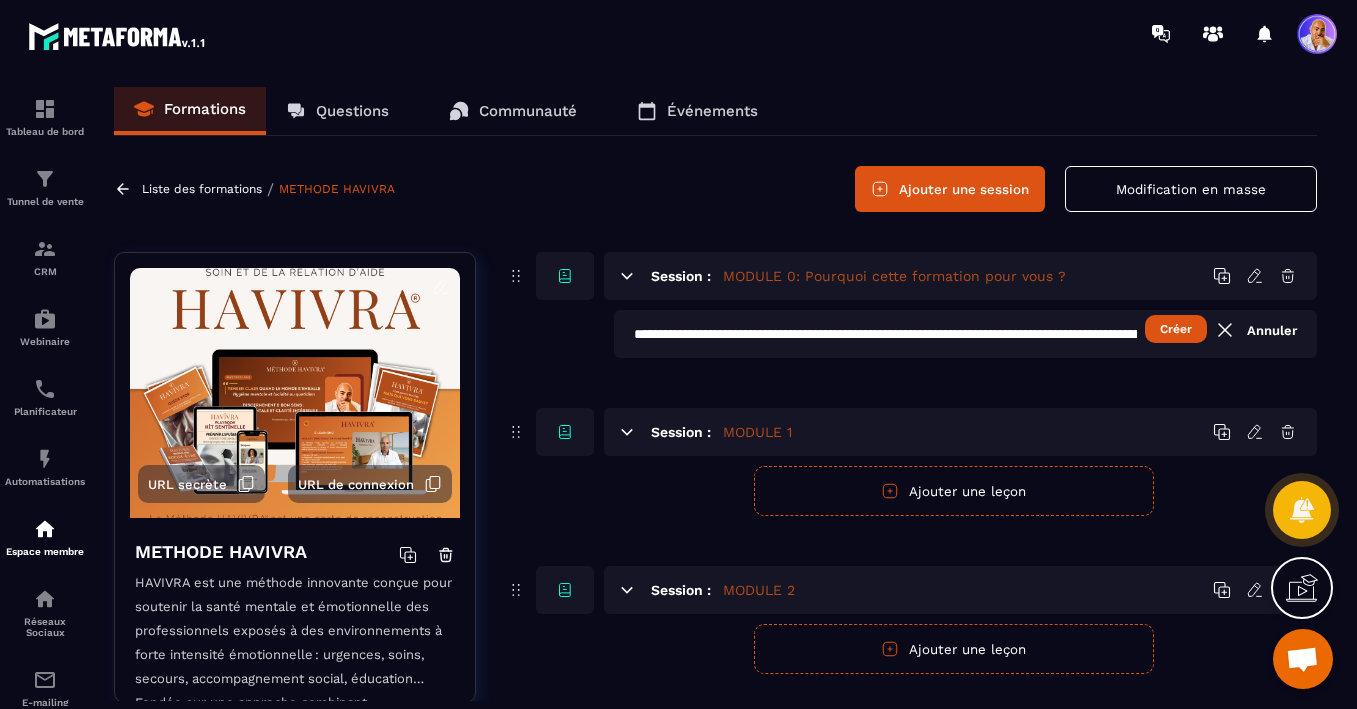 click on "Annuler" at bounding box center [1255, 330] 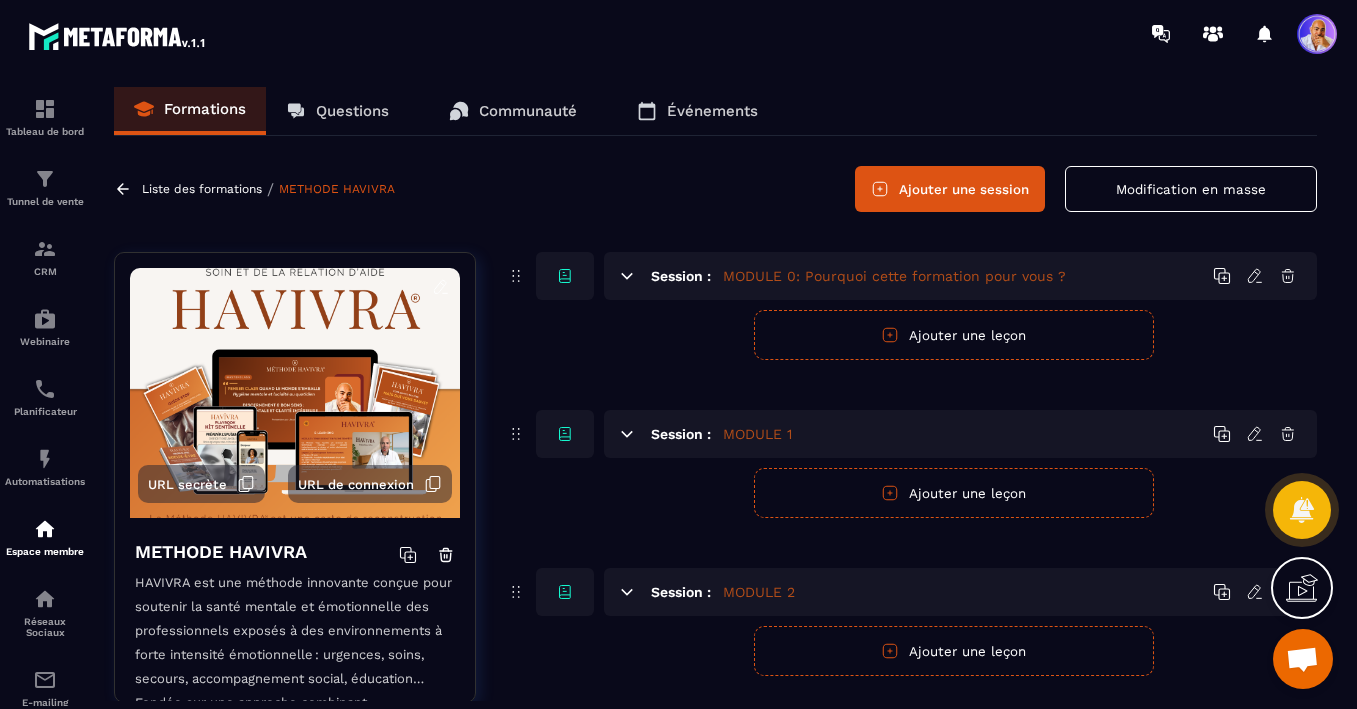 click on "Ajouter une leçon" at bounding box center [954, 335] 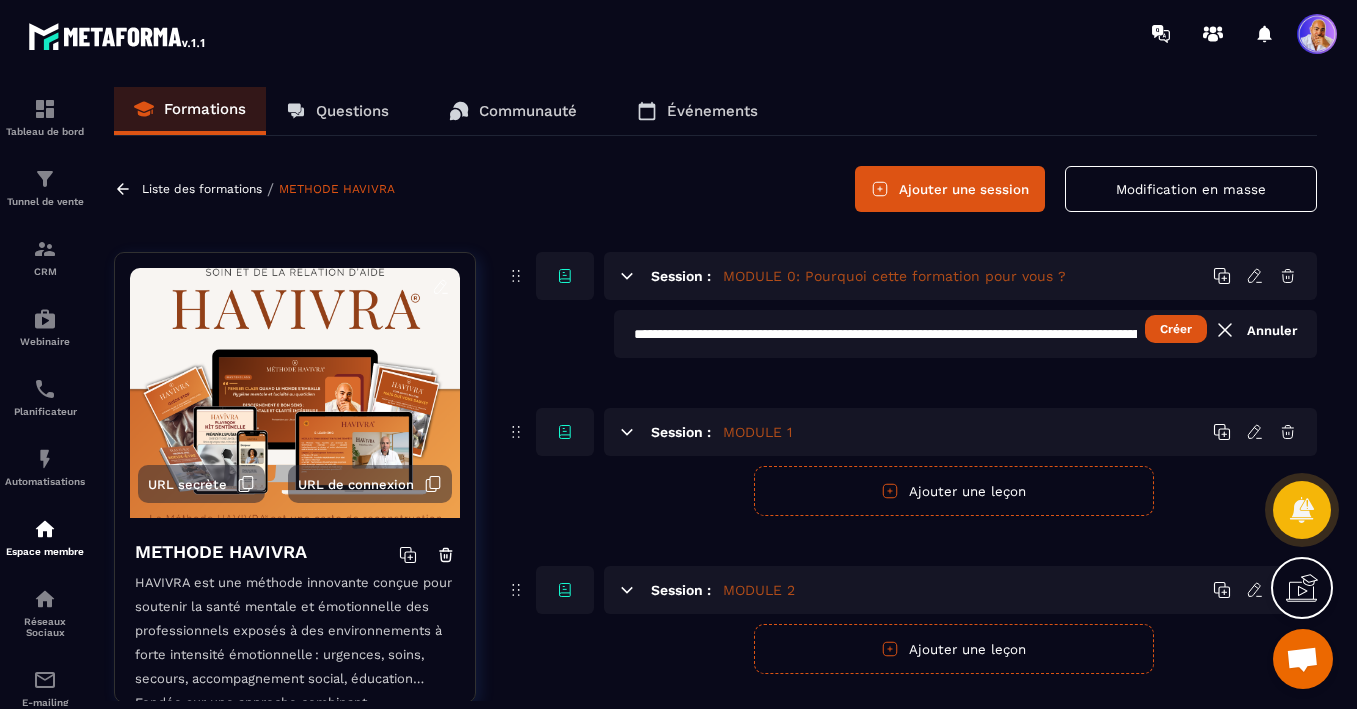 click at bounding box center [965, 334] 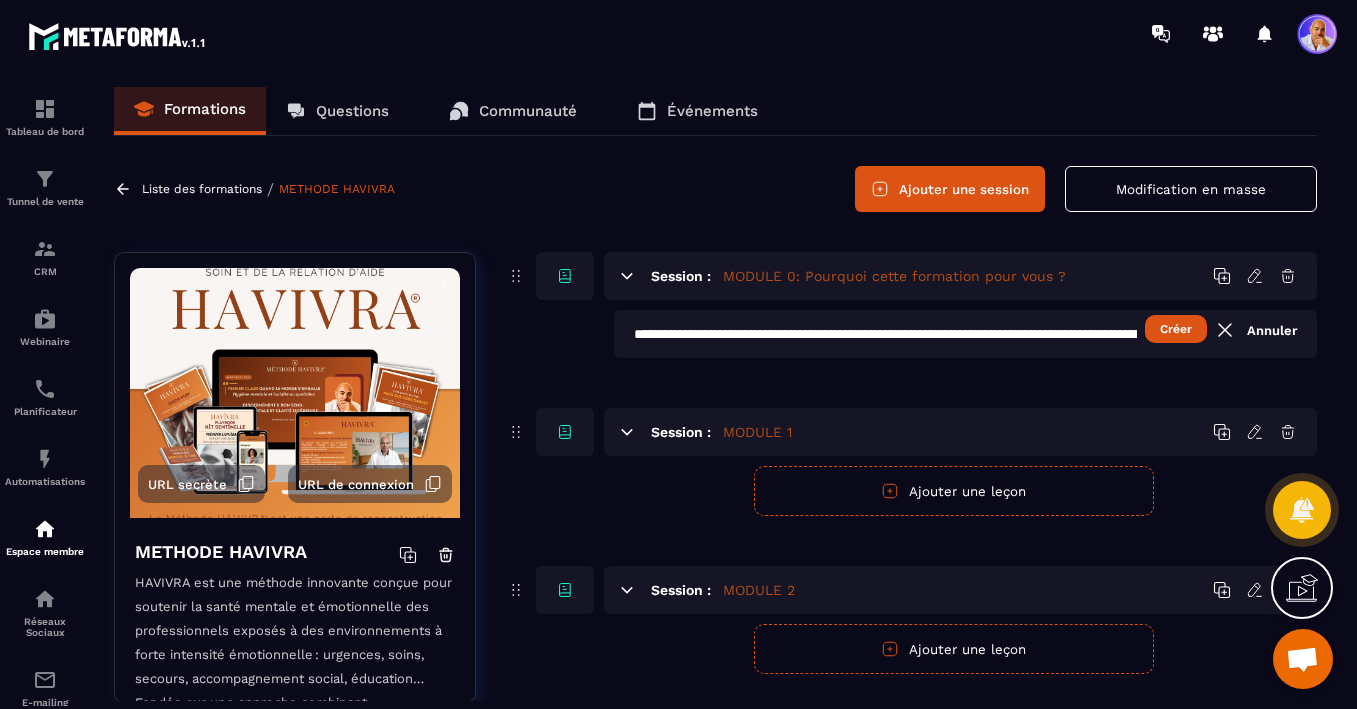 type 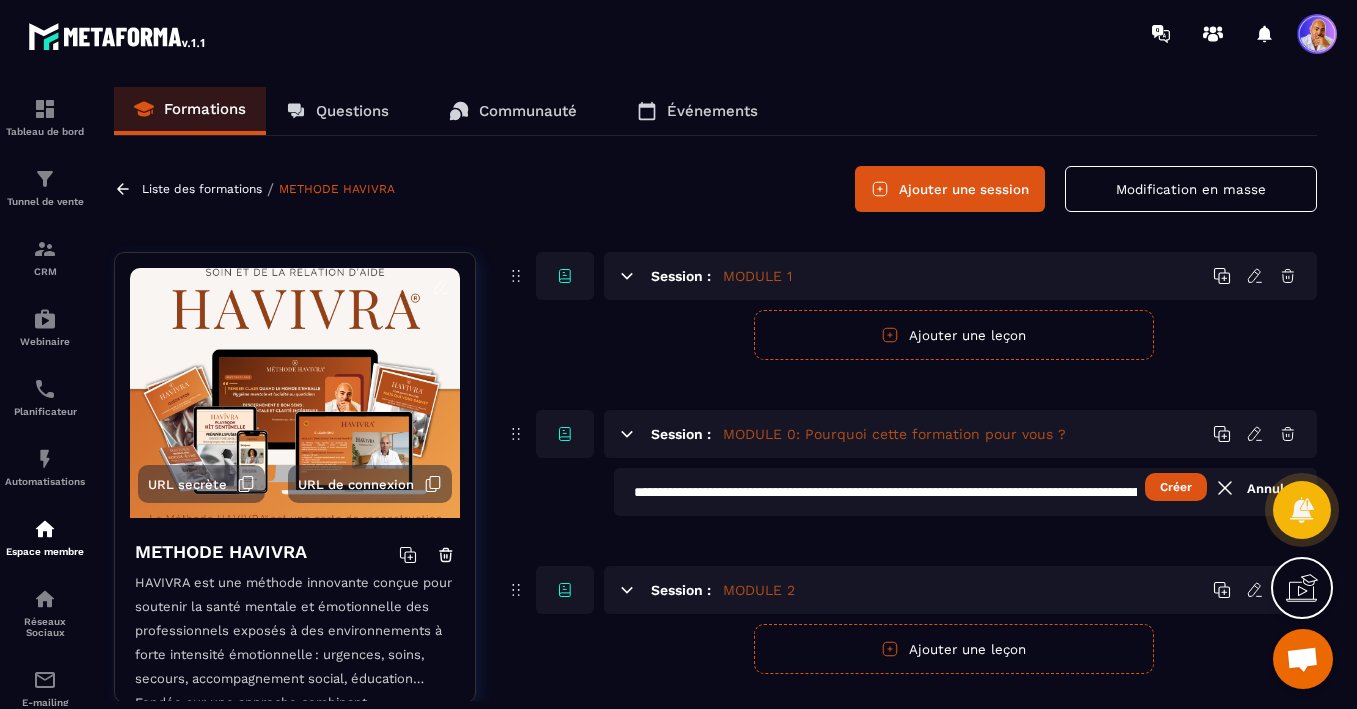 drag, startPoint x: 929, startPoint y: 332, endPoint x: 966, endPoint y: 411, distance: 87.23531 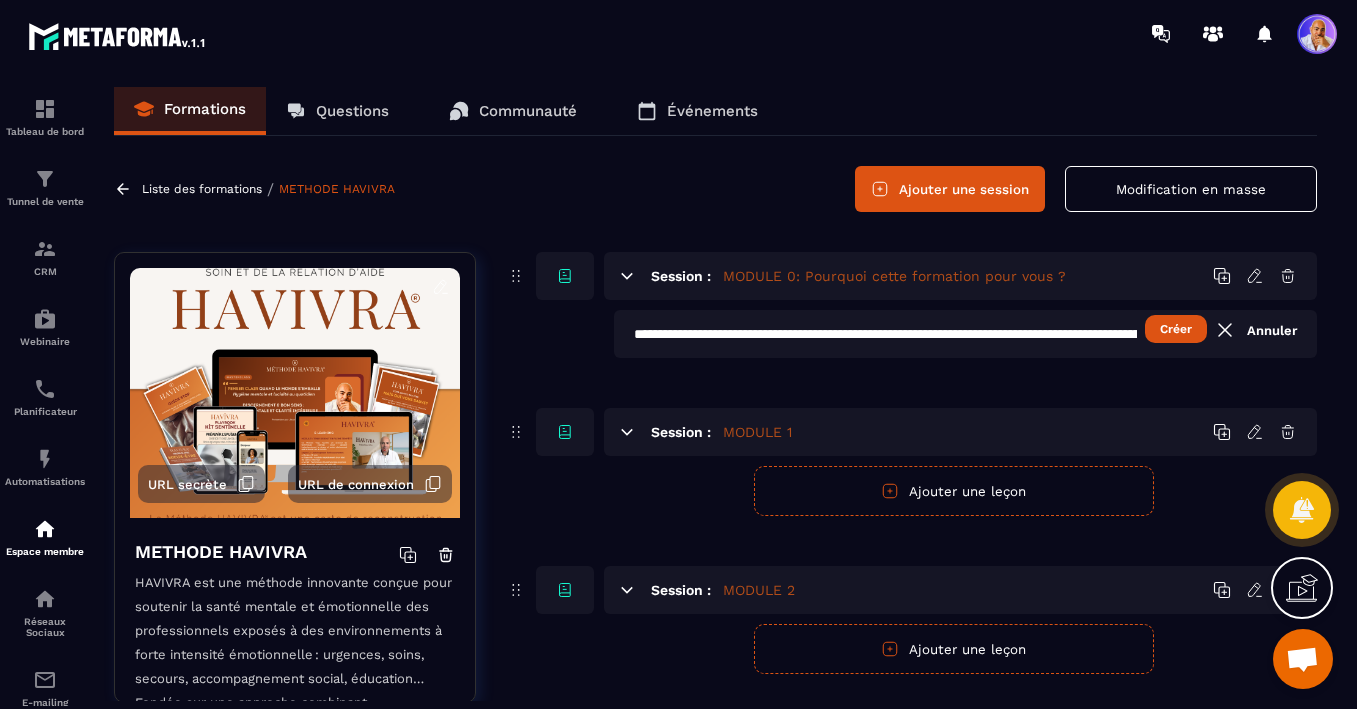 click at bounding box center (965, 334) 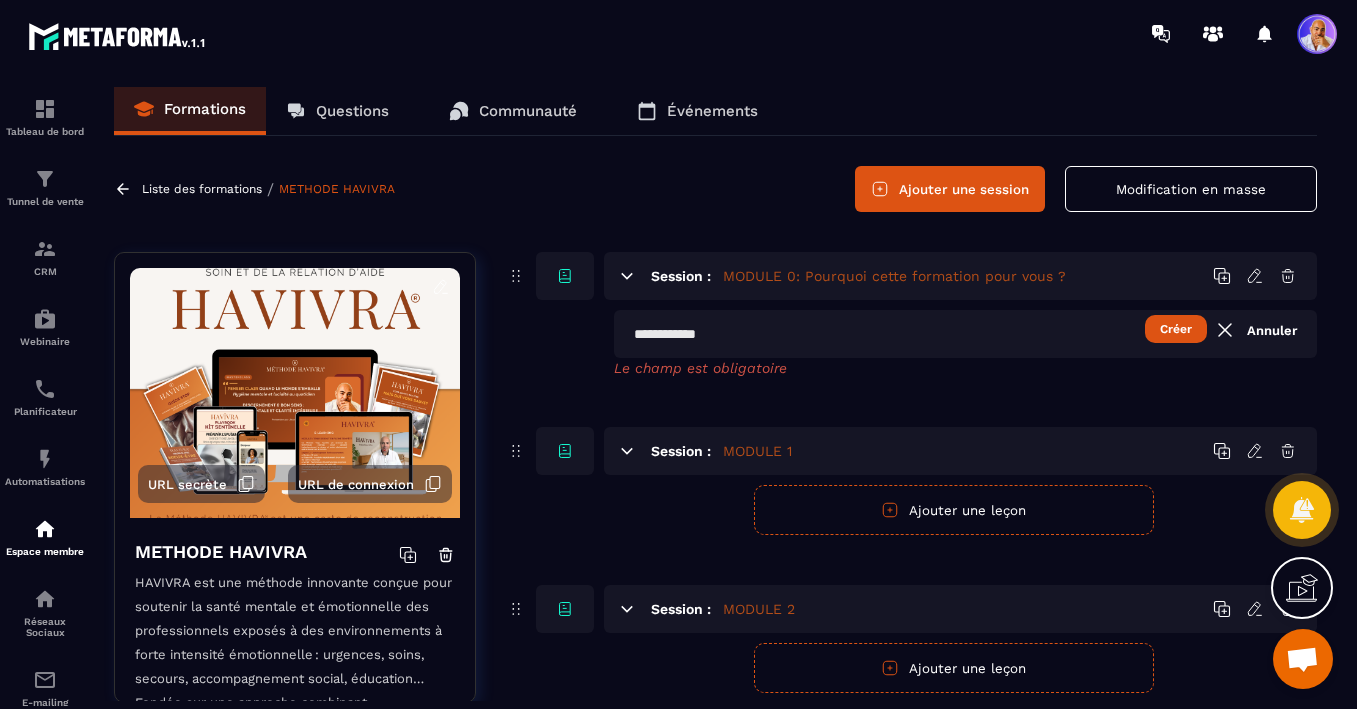 paste on "**********" 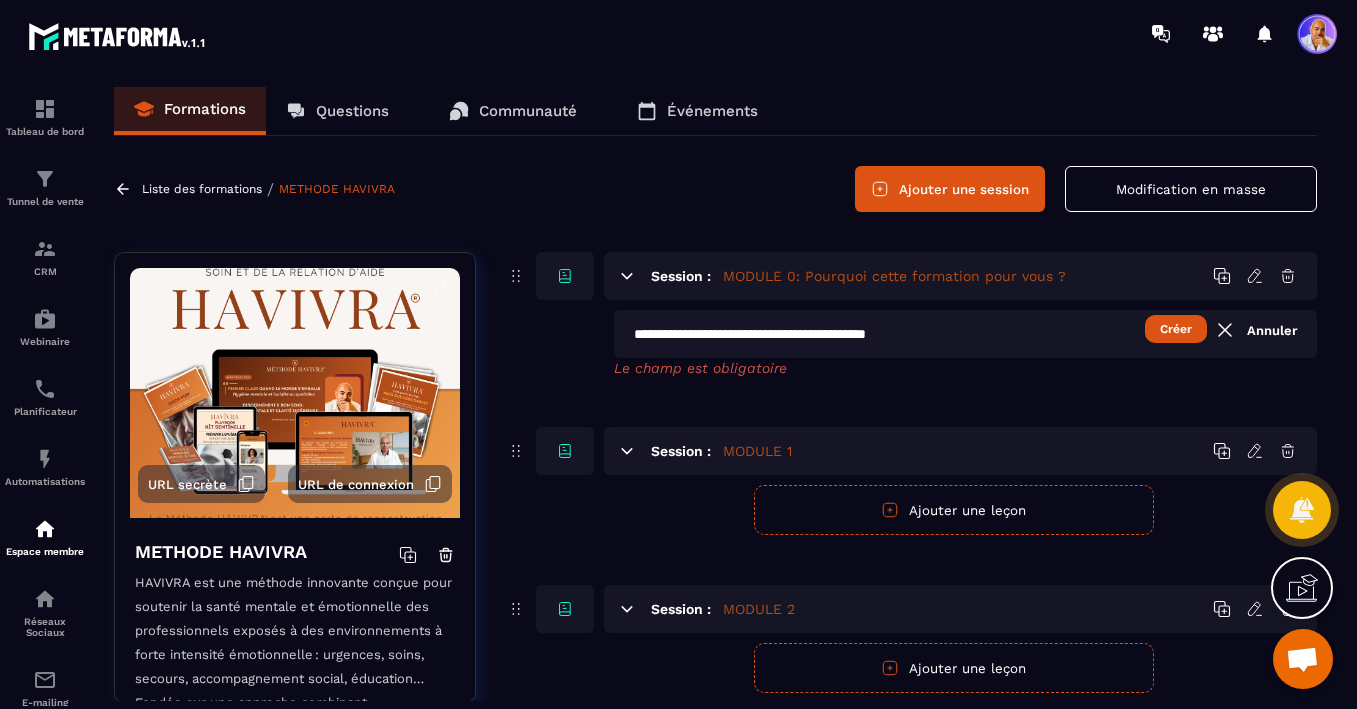click on "**********" at bounding box center [965, 334] 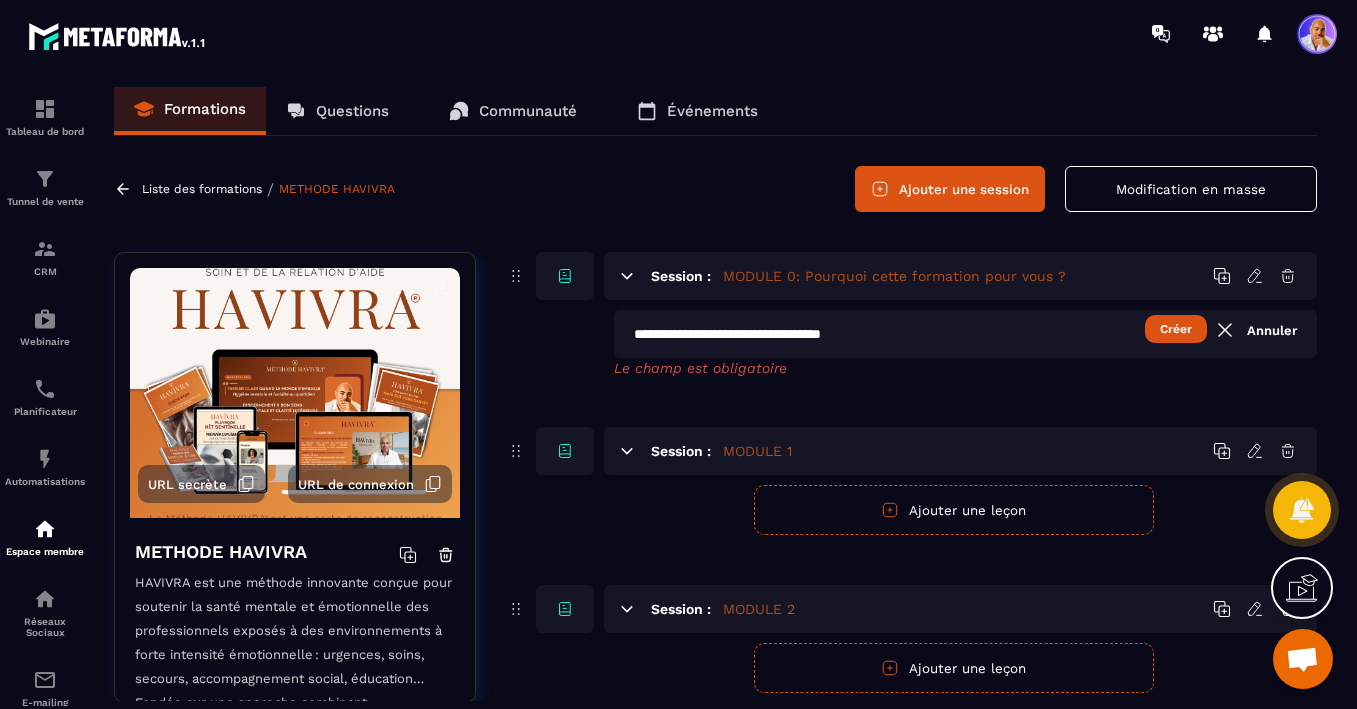 type on "**********" 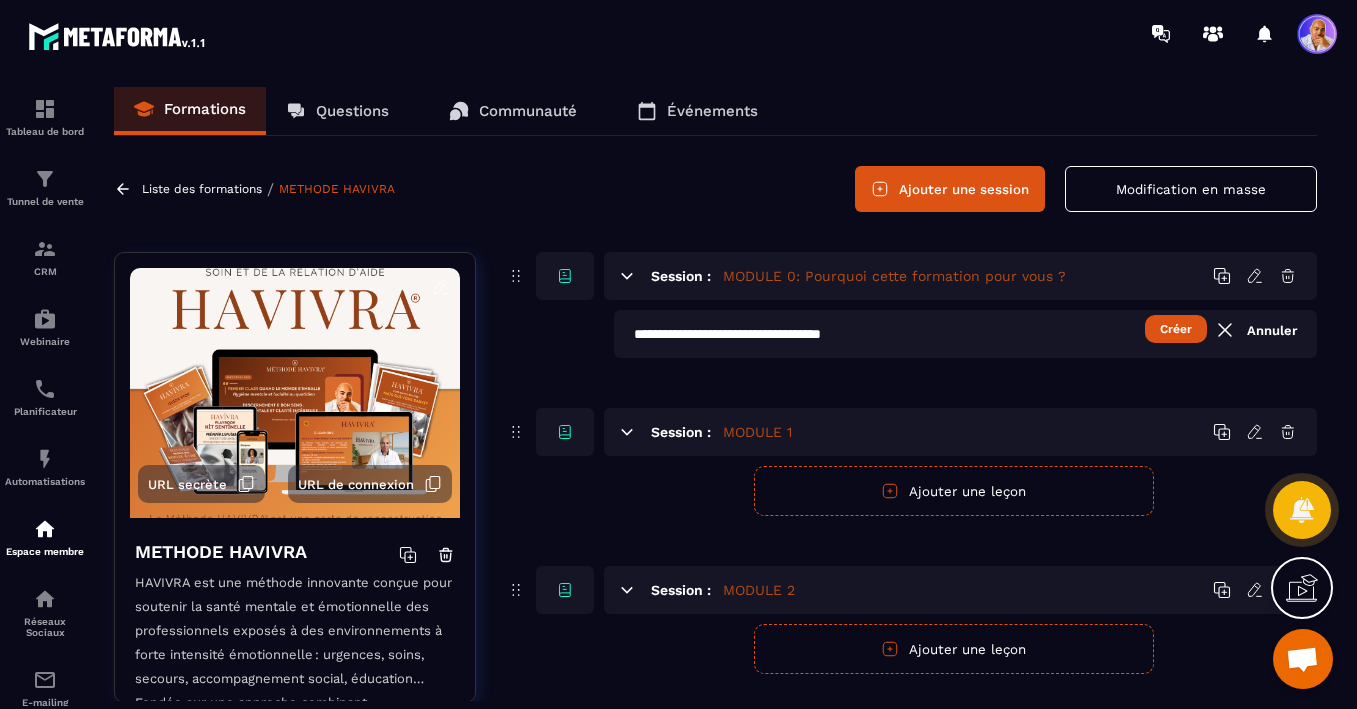click on "Créer" at bounding box center [1176, 329] 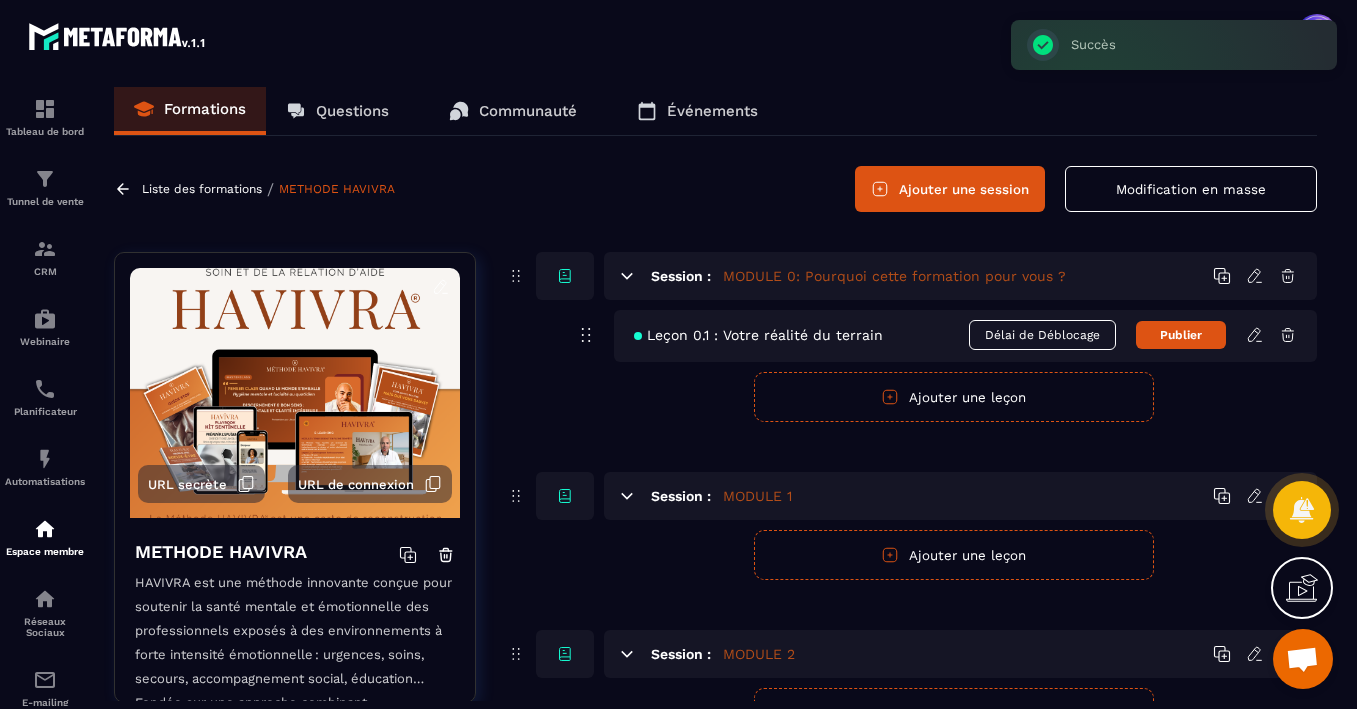 click on "Ajouter une leçon" at bounding box center [954, 397] 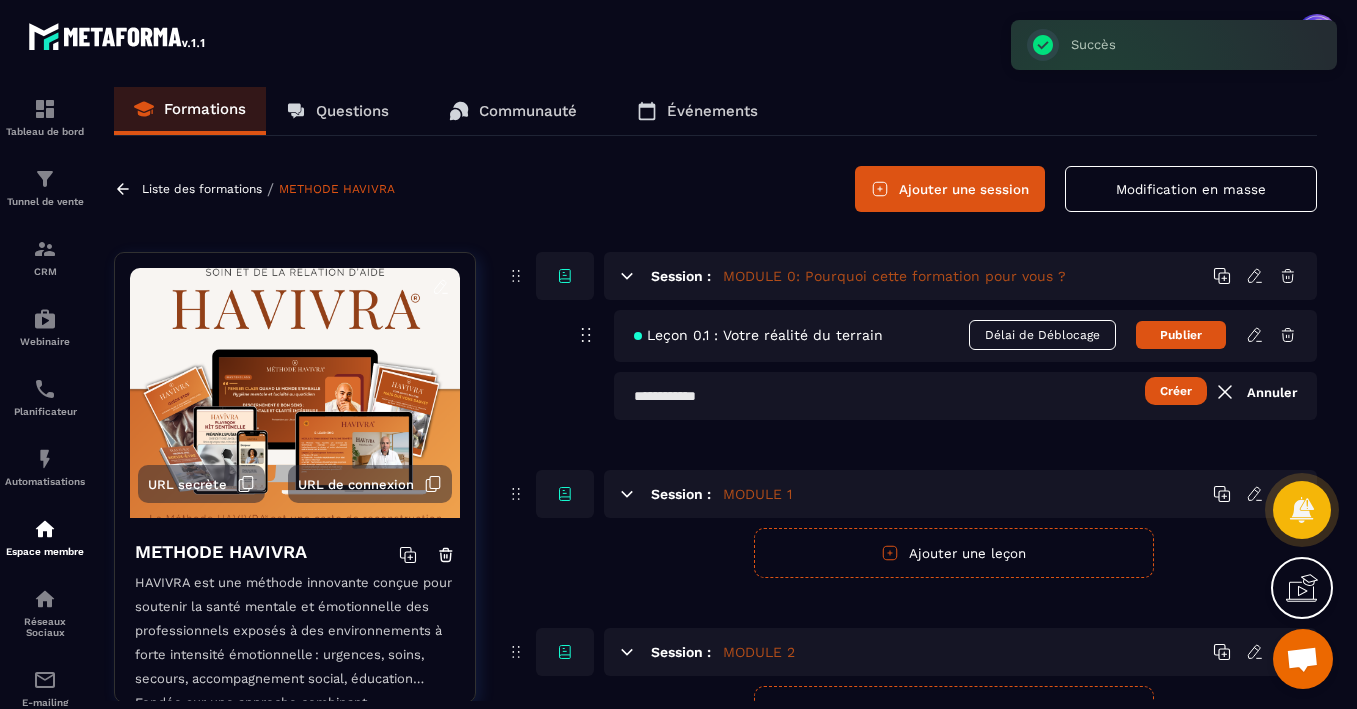 click at bounding box center (965, 396) 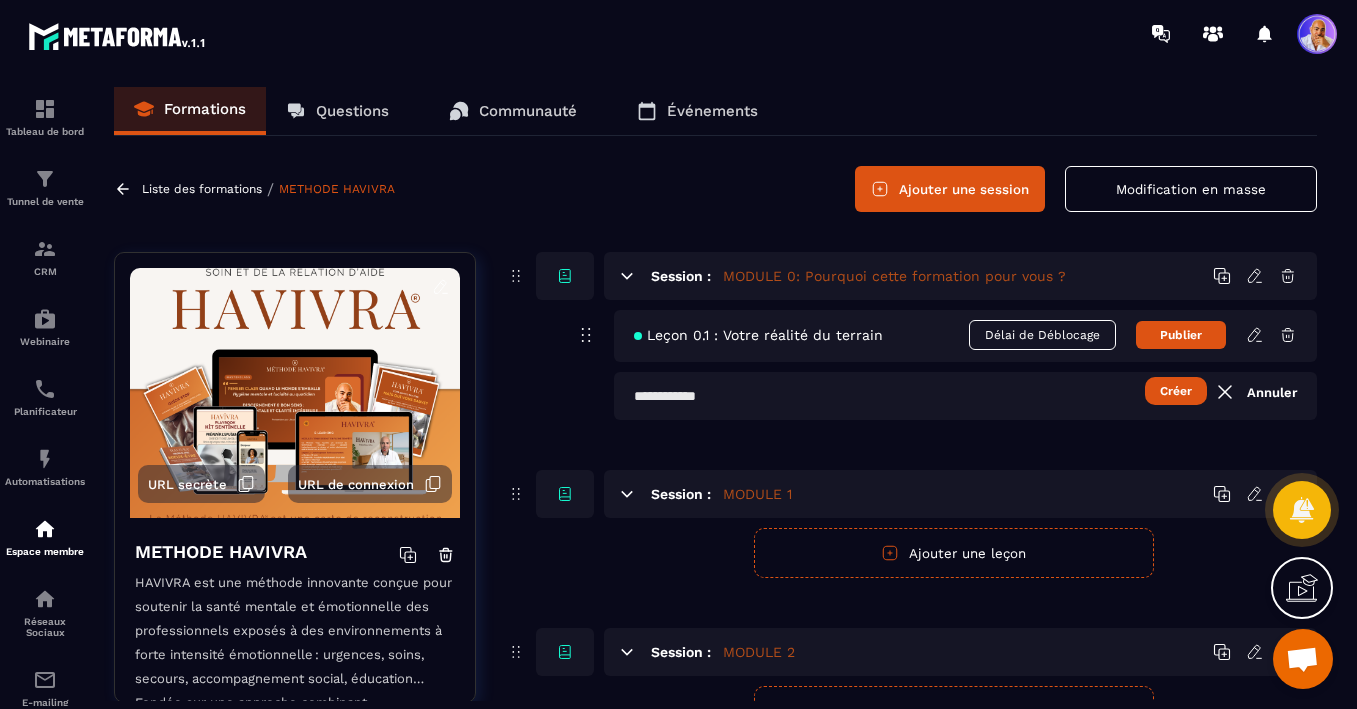 paste on "**********" 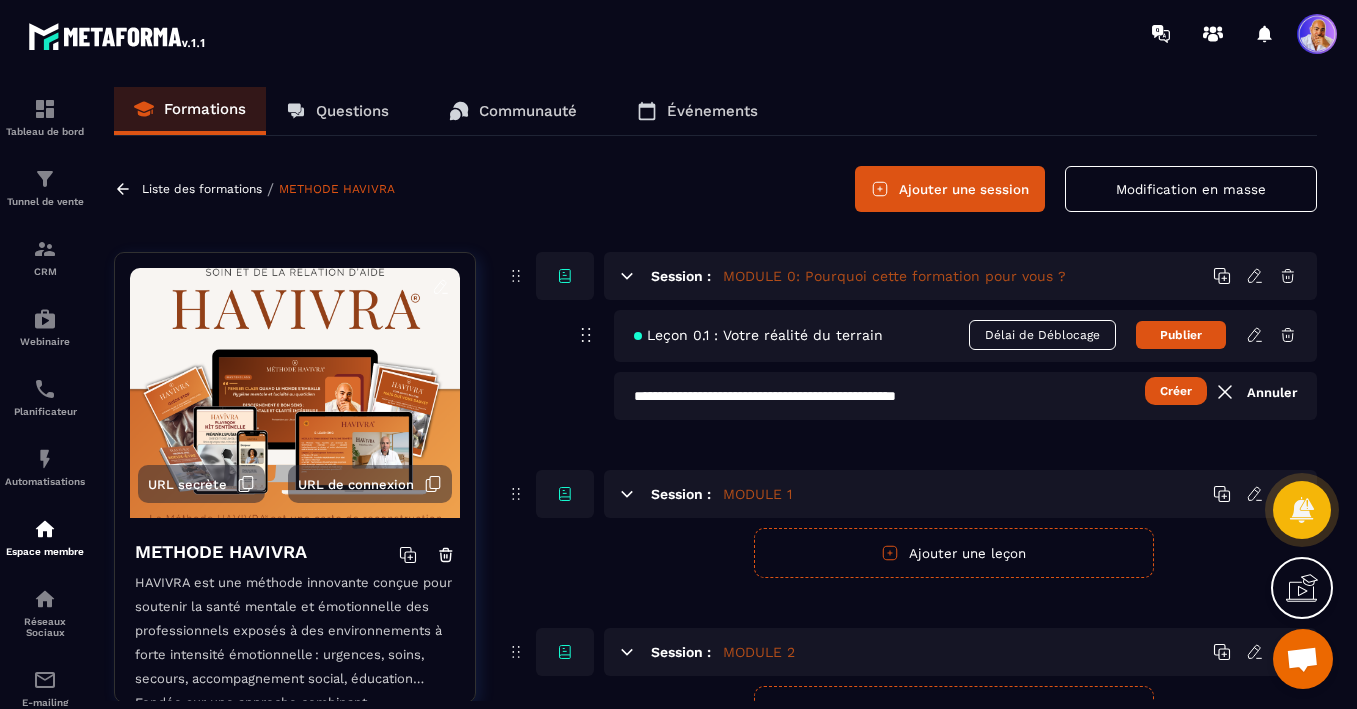 click on "**********" at bounding box center (965, 396) 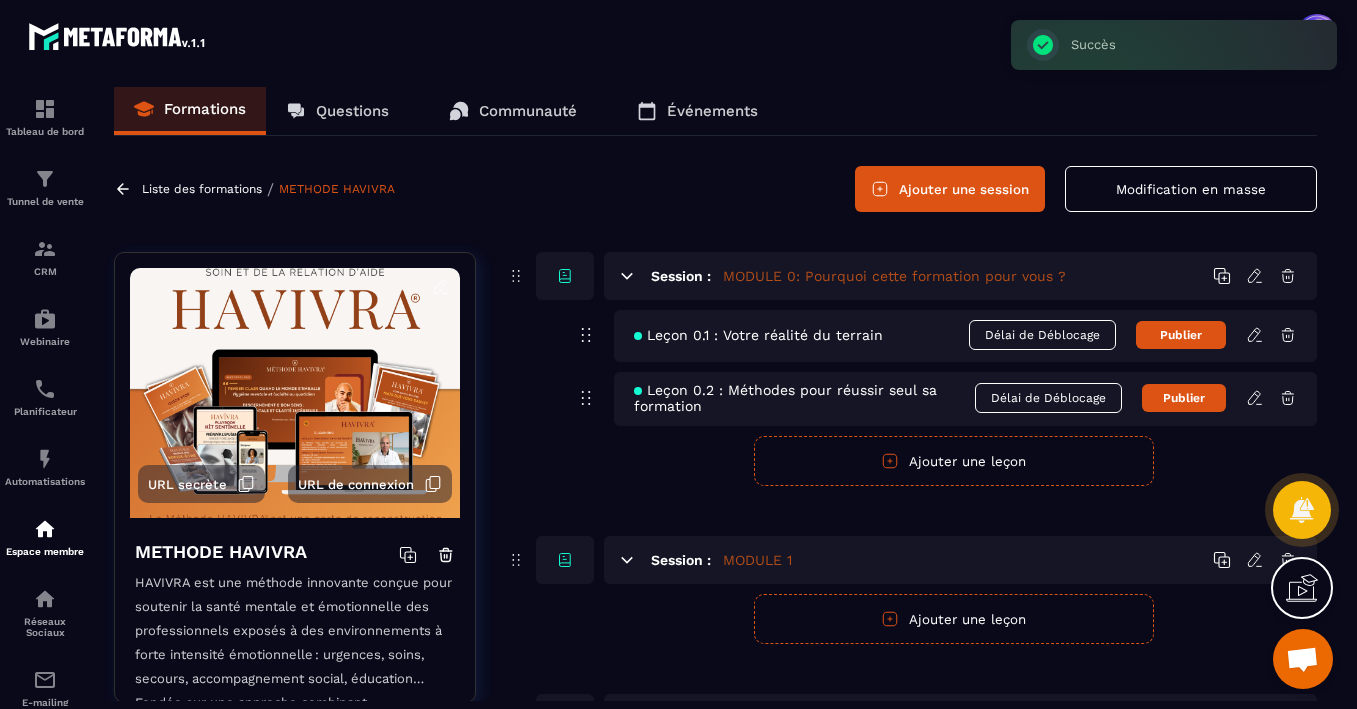 click on "Ajouter une leçon" at bounding box center [954, 461] 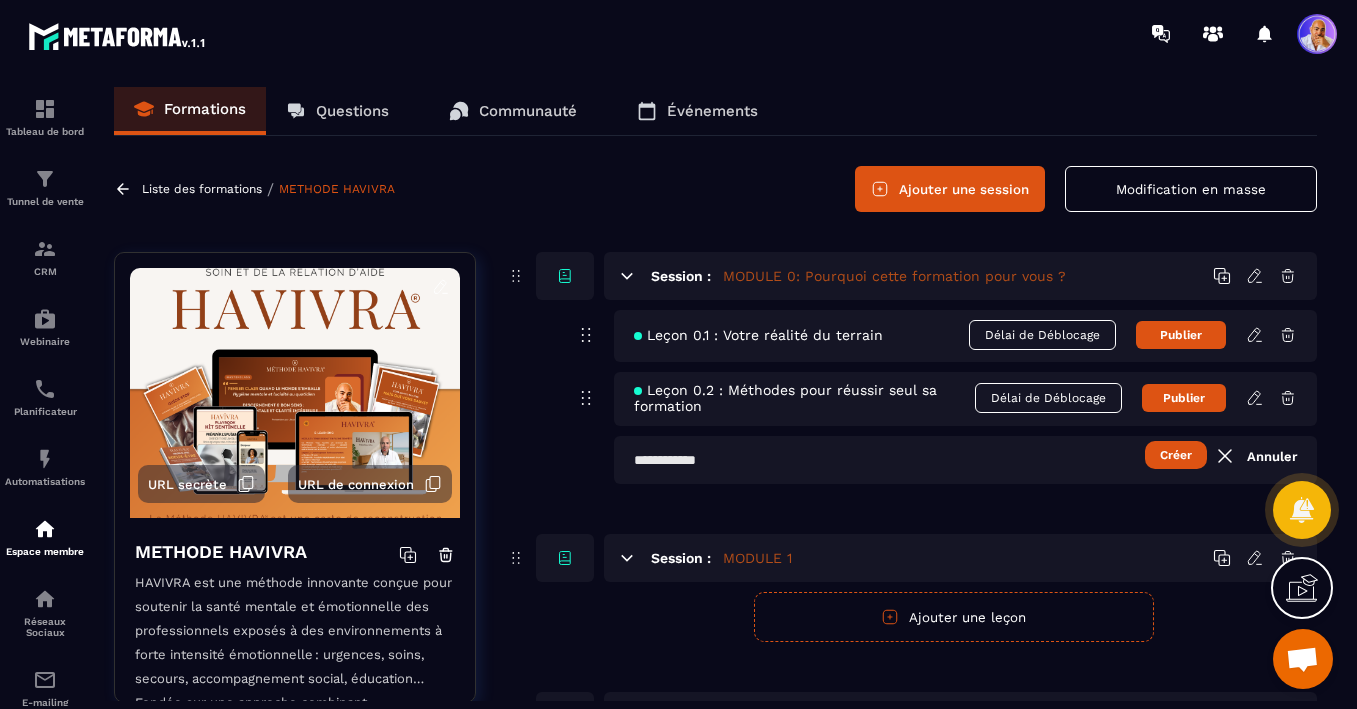 click at bounding box center [965, 460] 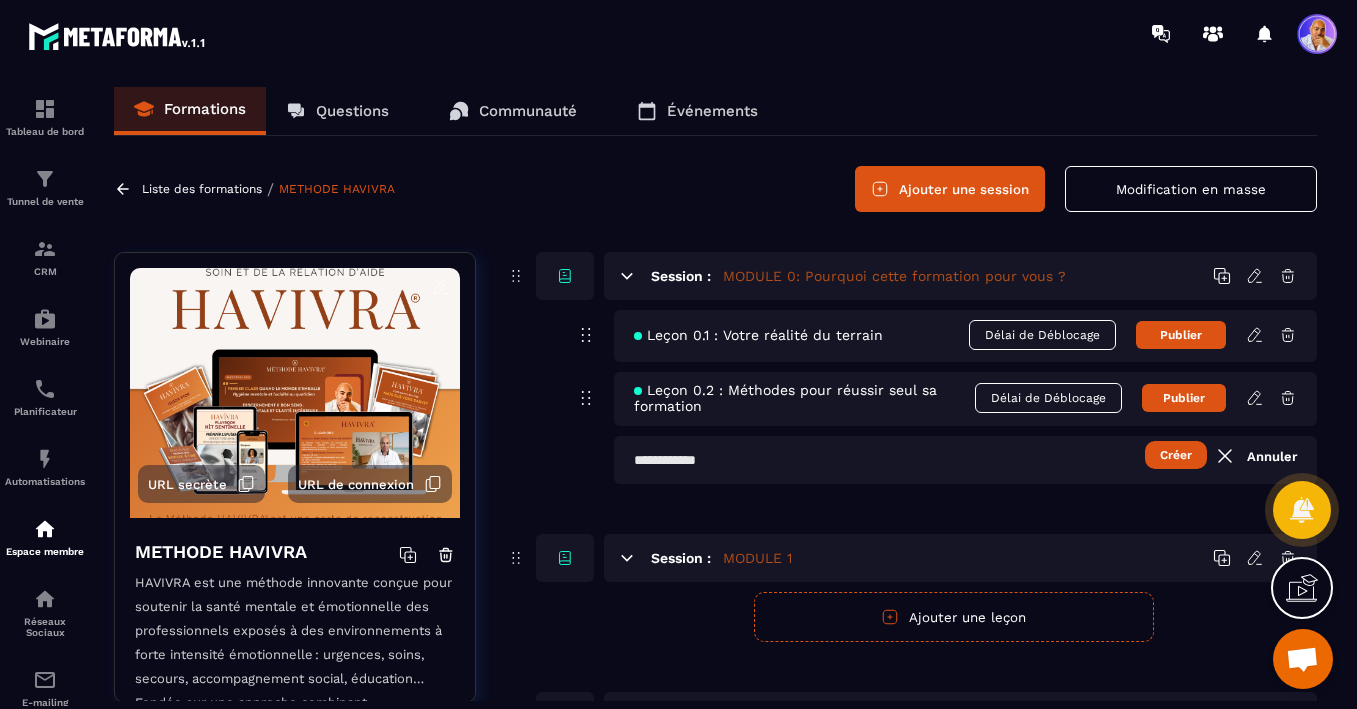 paste on "**********" 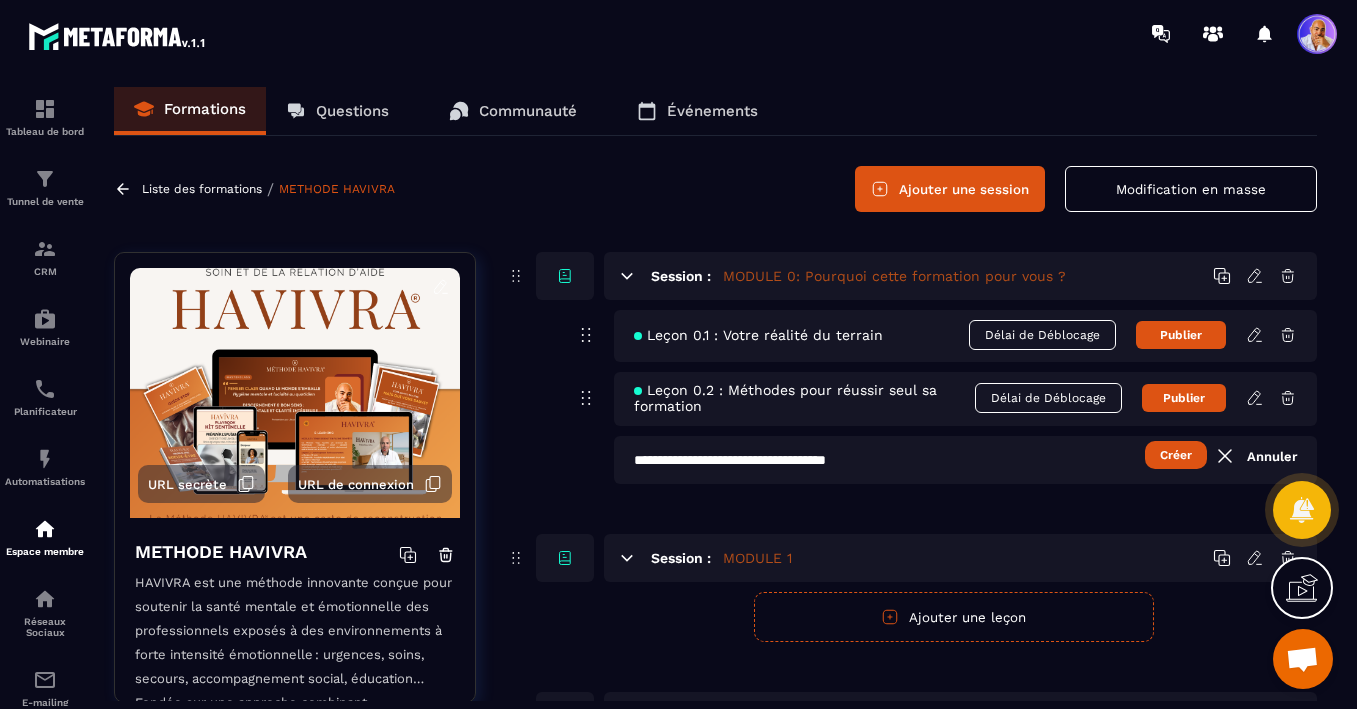 type on "**********" 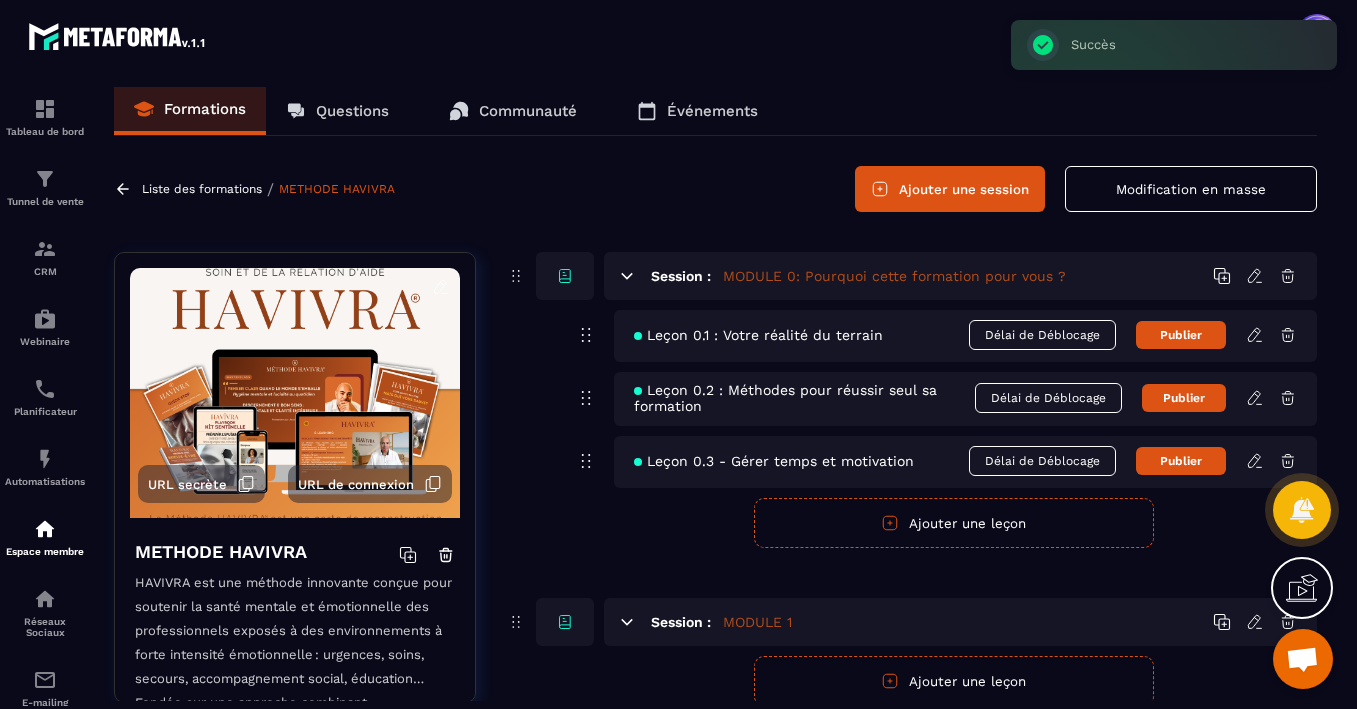 click on "Ajouter une leçon" at bounding box center [954, 523] 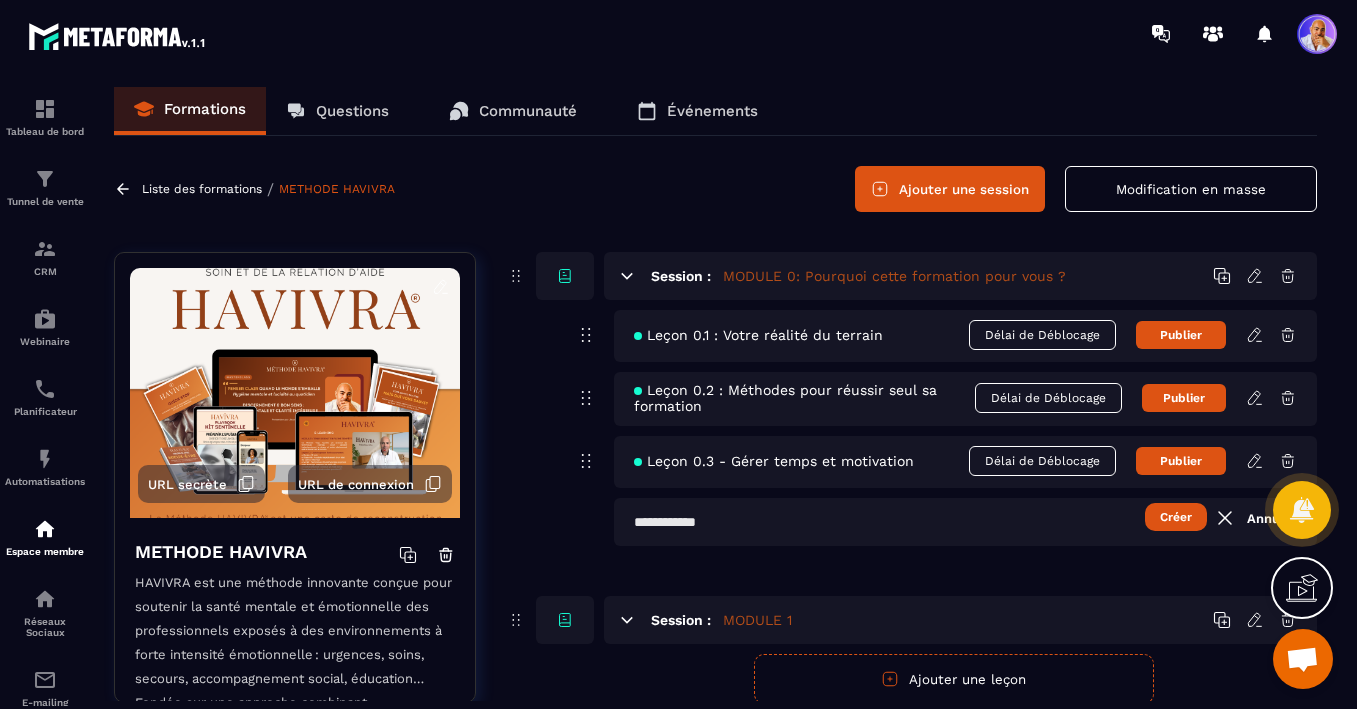 click at bounding box center (965, 522) 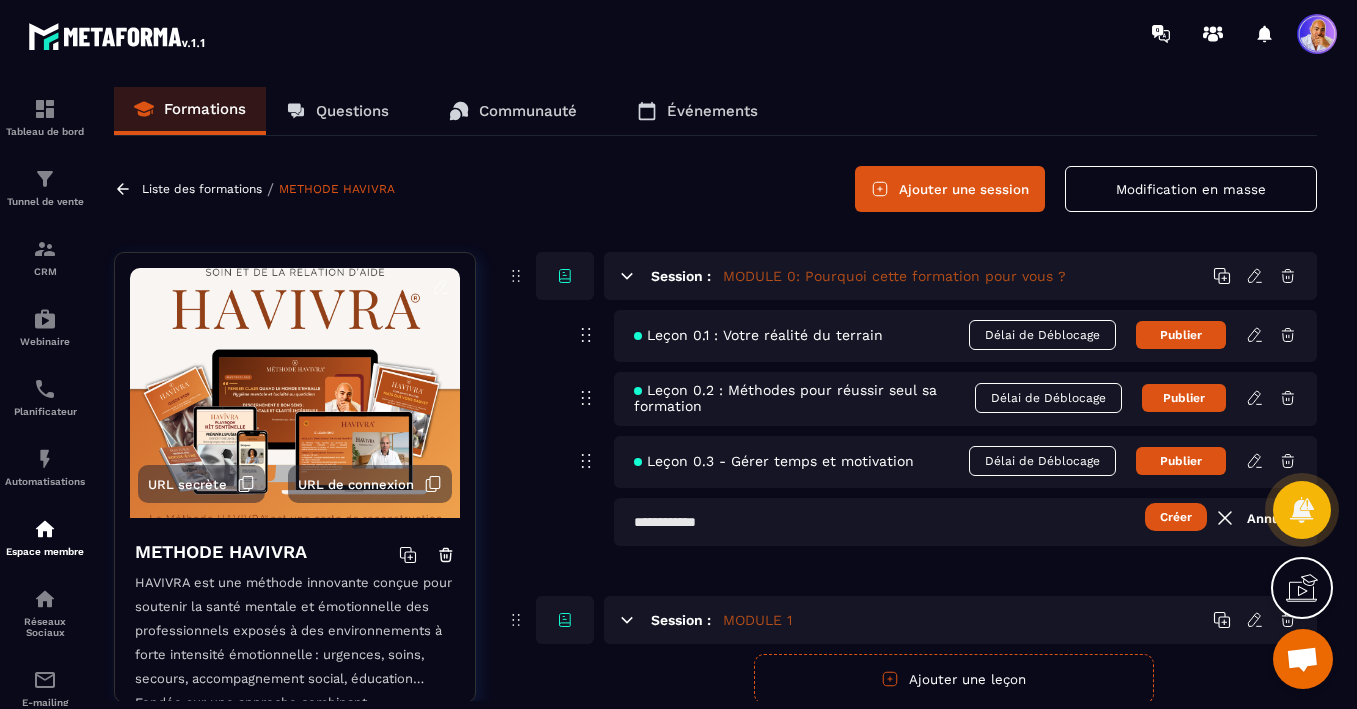 paste on "**********" 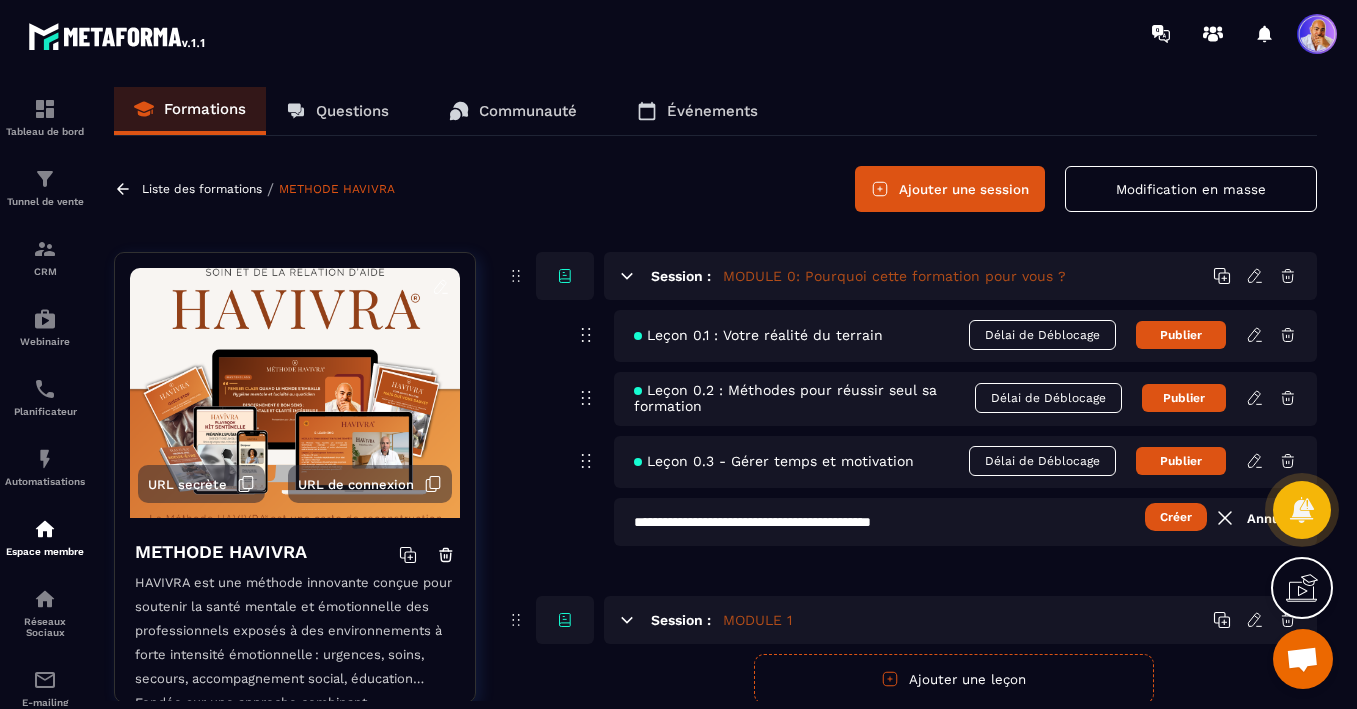 type on "**********" 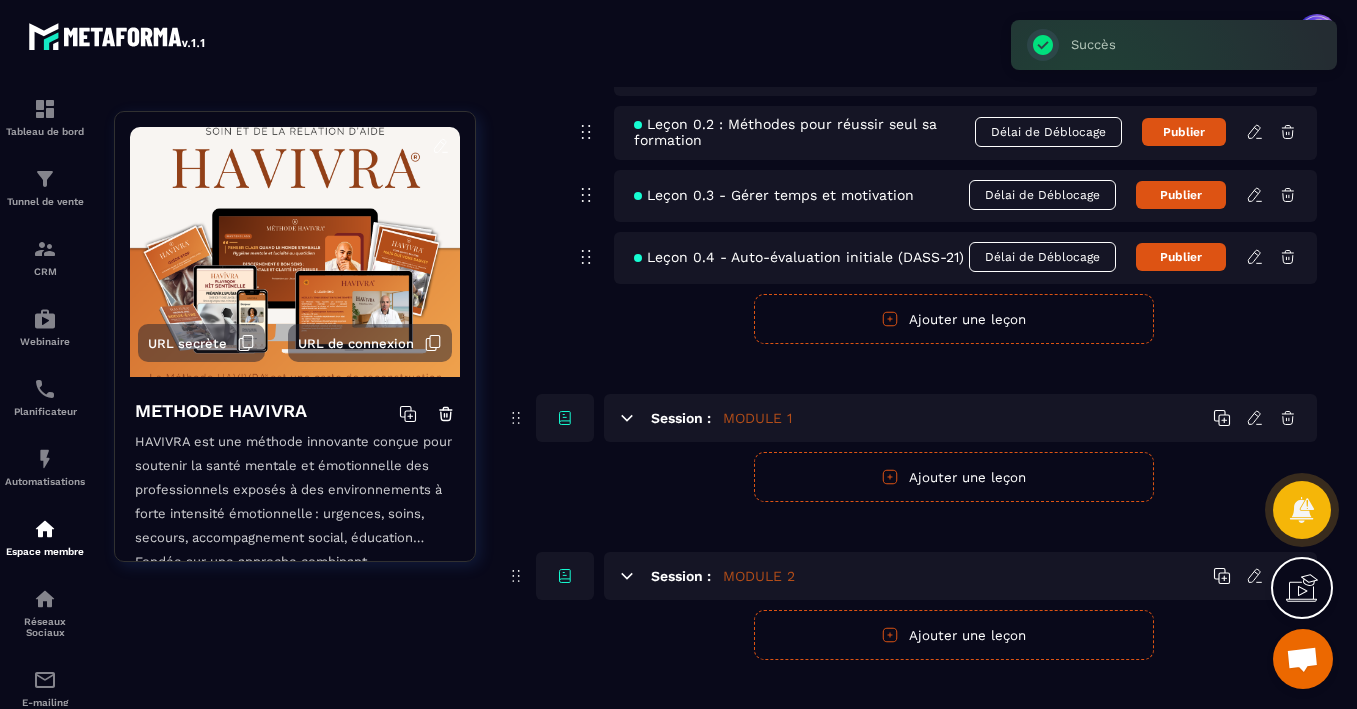 scroll, scrollTop: 296, scrollLeft: 0, axis: vertical 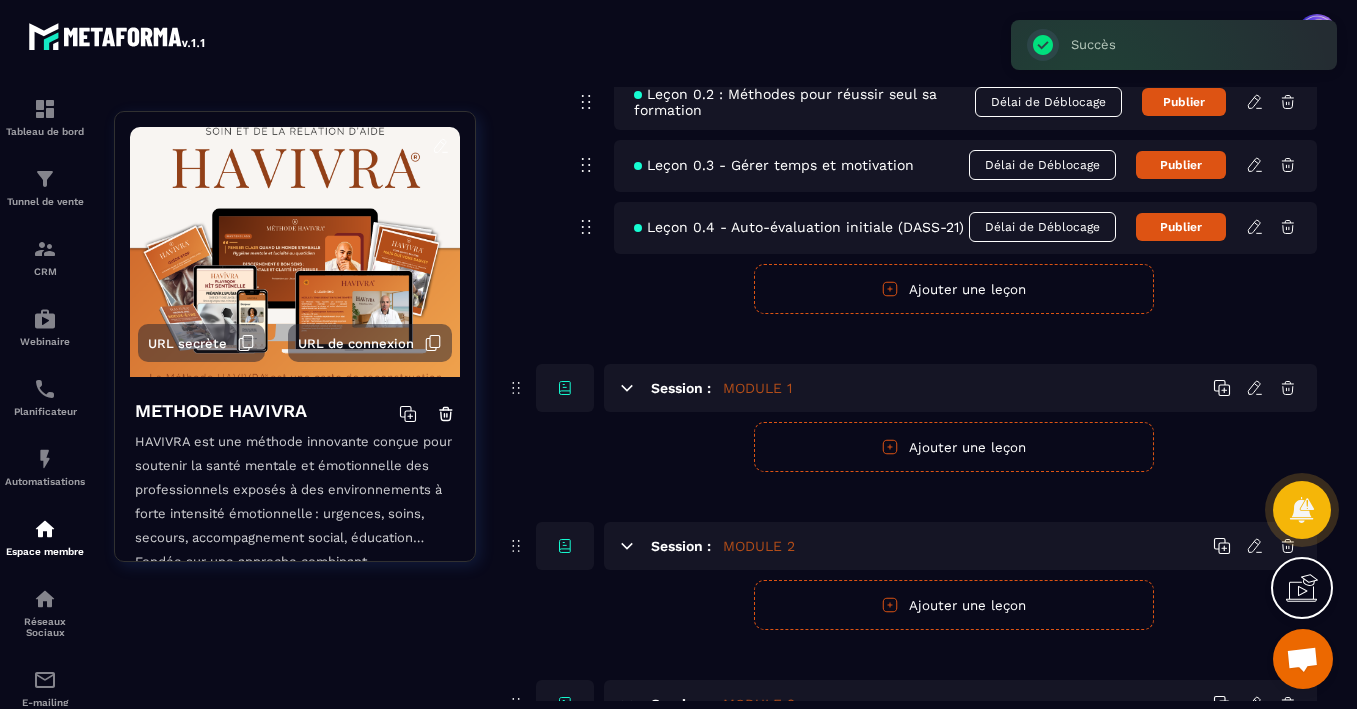 click on "Ajouter une leçon" at bounding box center [954, 447] 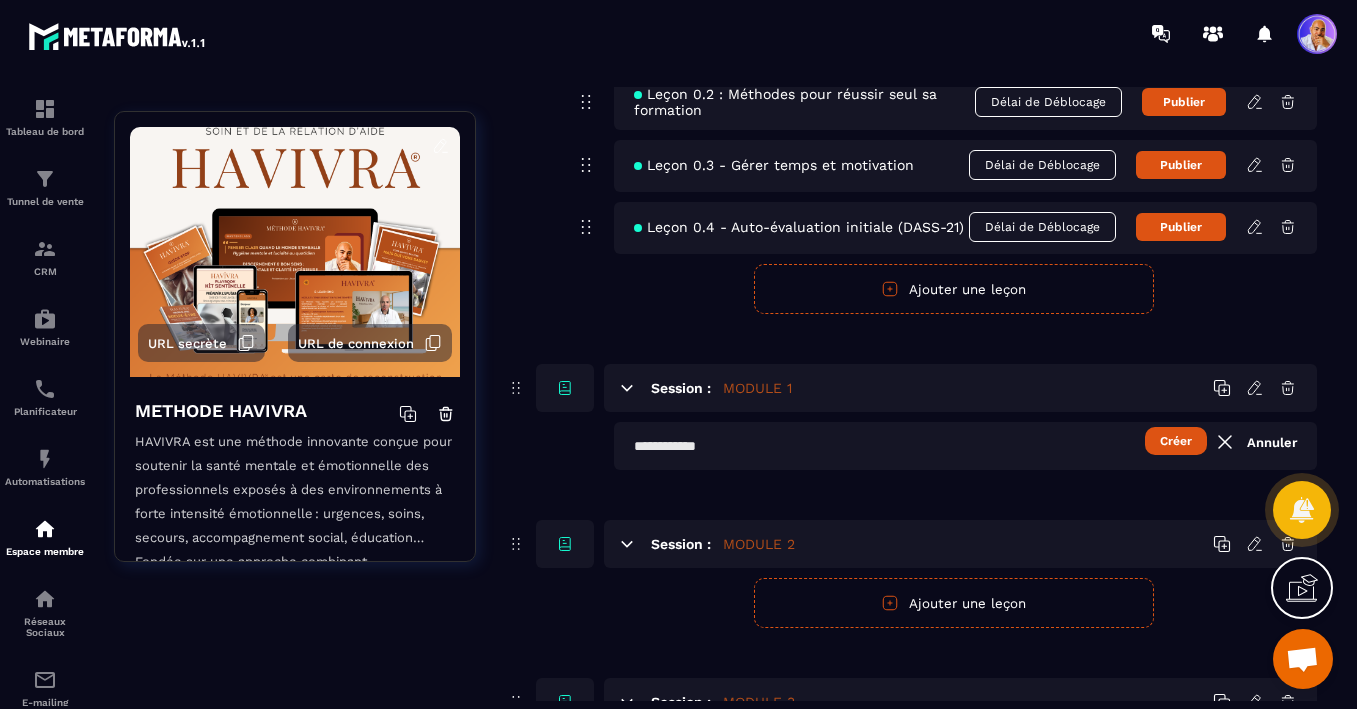 click at bounding box center [965, 446] 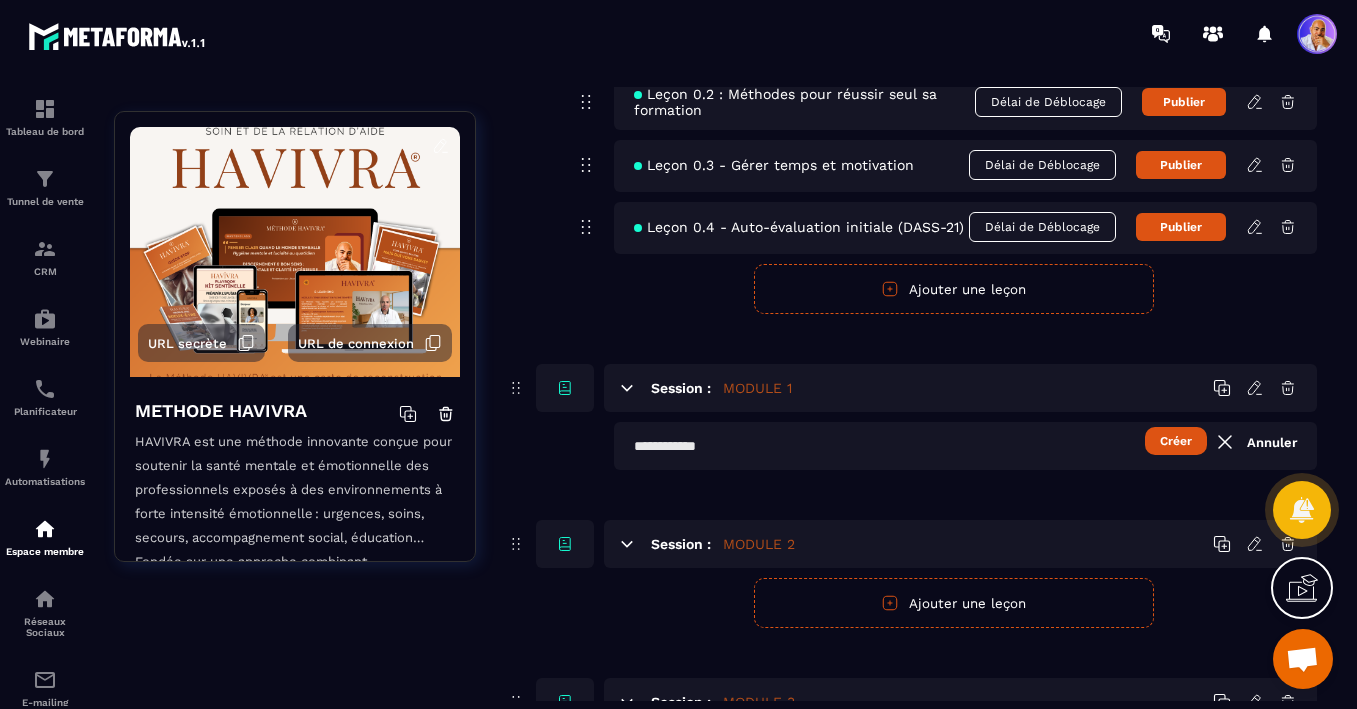 paste on "**********" 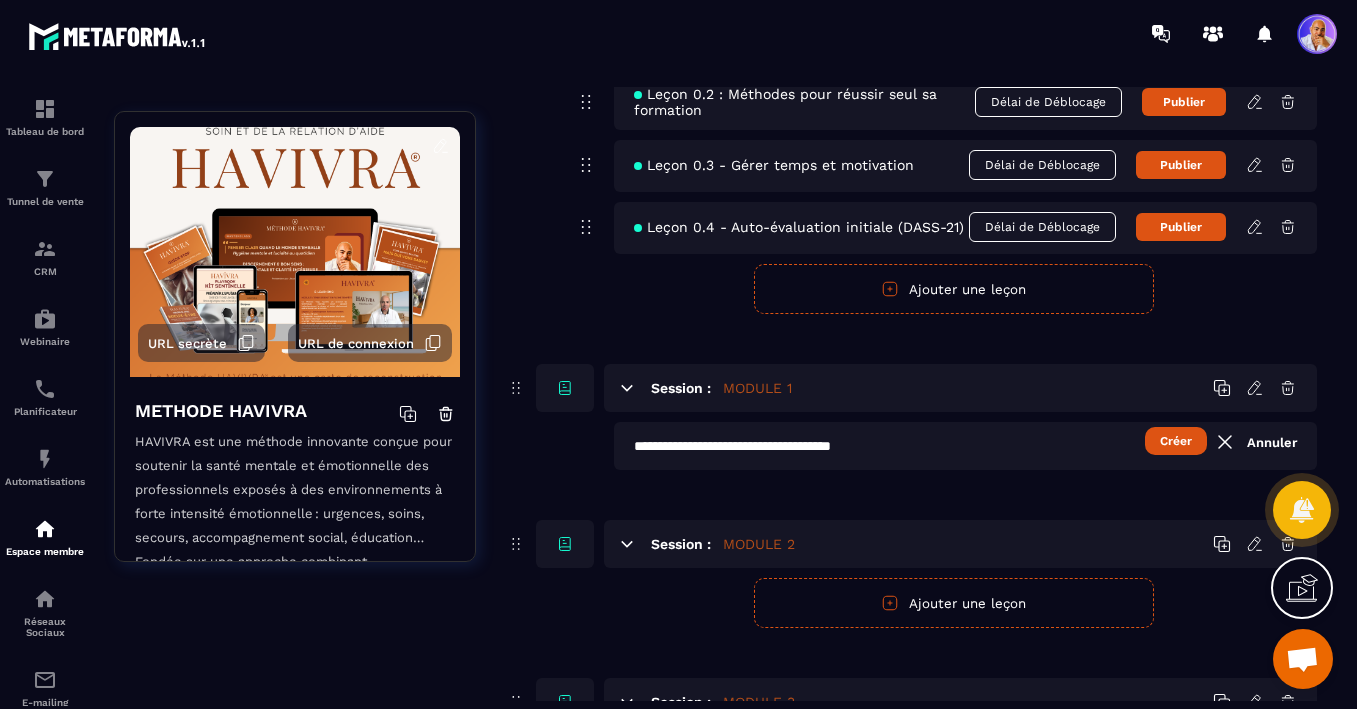 click on "**********" at bounding box center [965, 446] 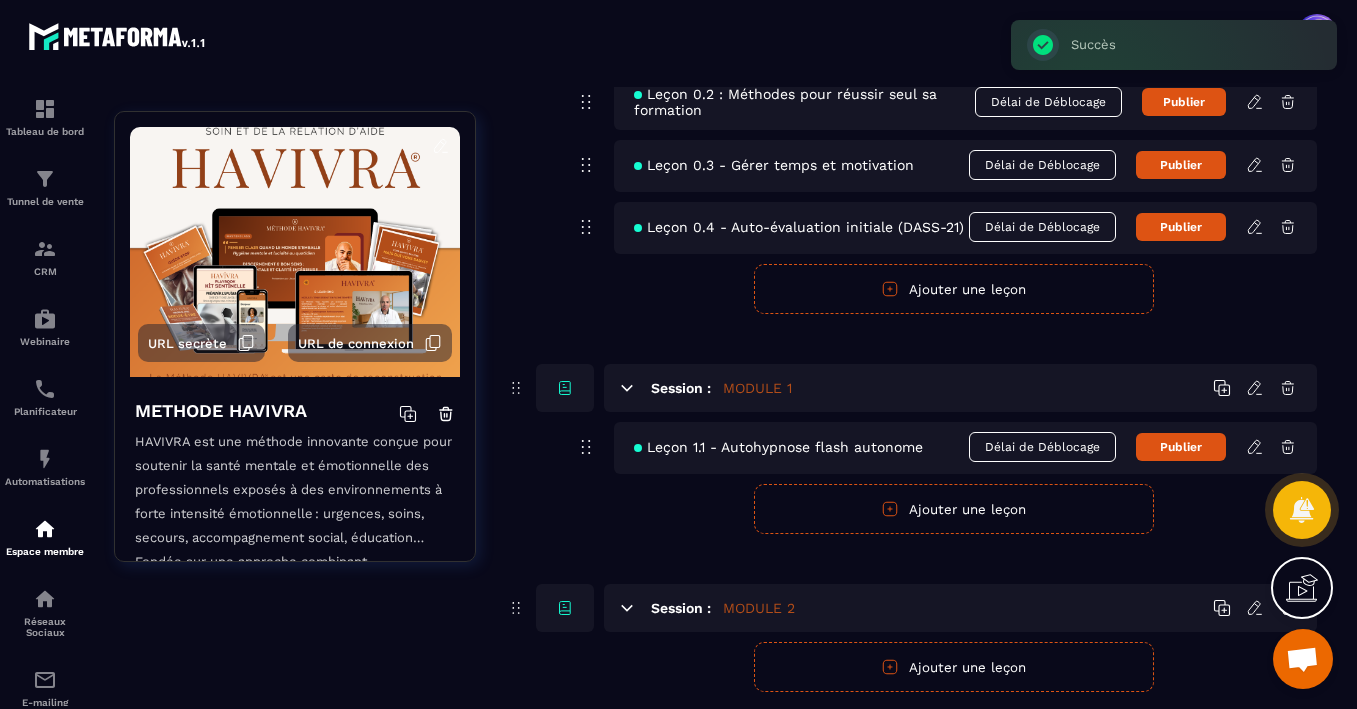click on "Ajouter une leçon" at bounding box center [954, 509] 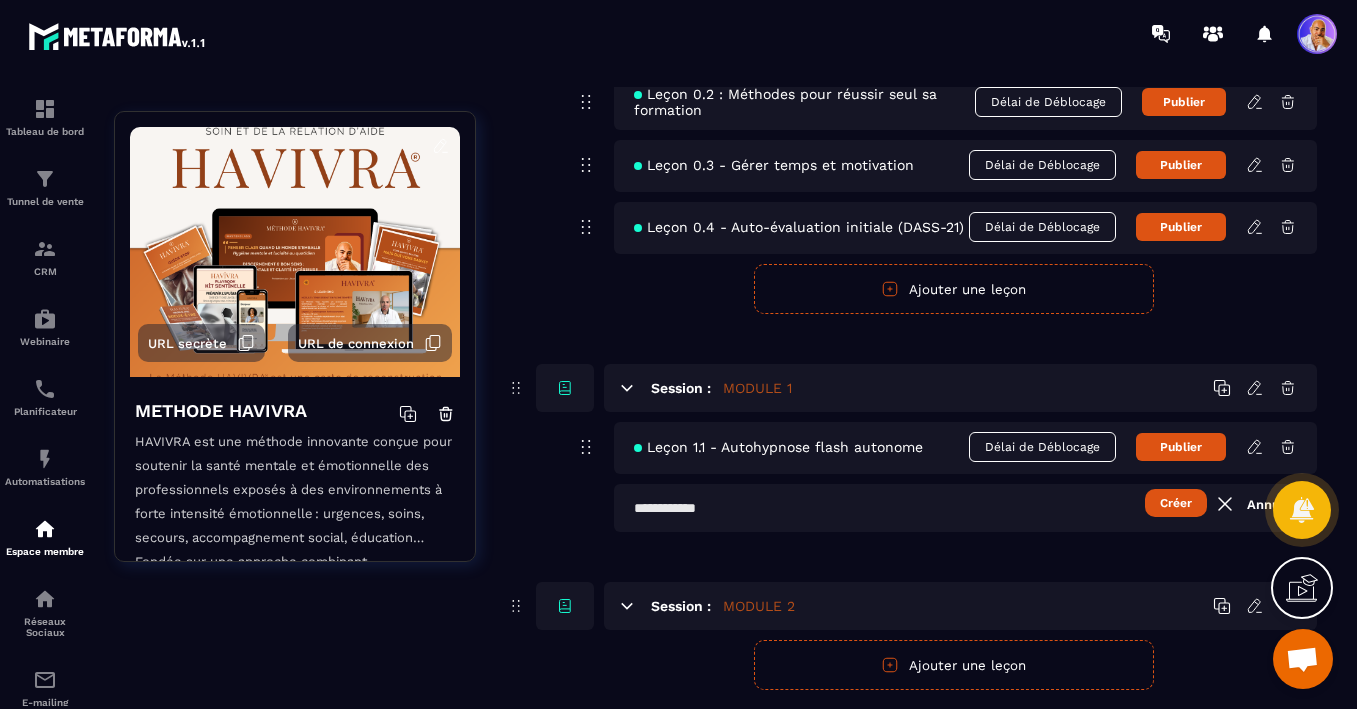 paste on "**********" 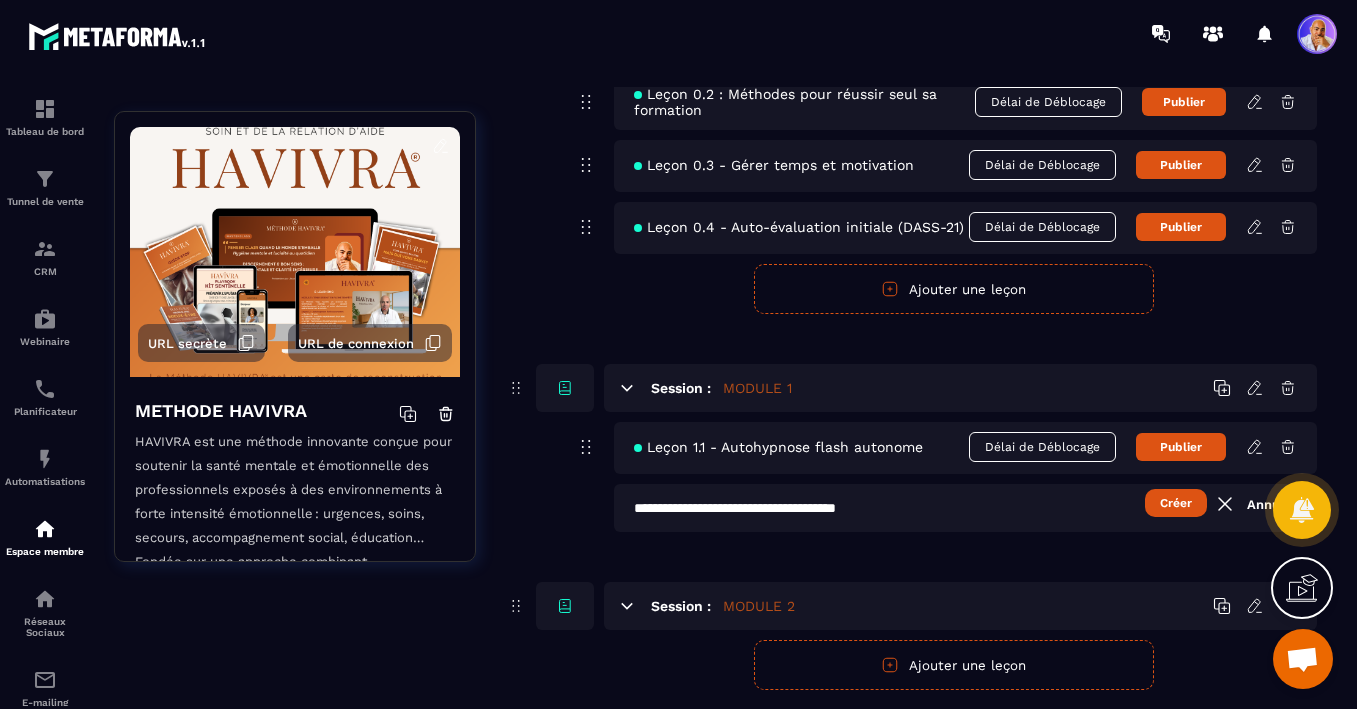 click on "**********" at bounding box center [965, 508] 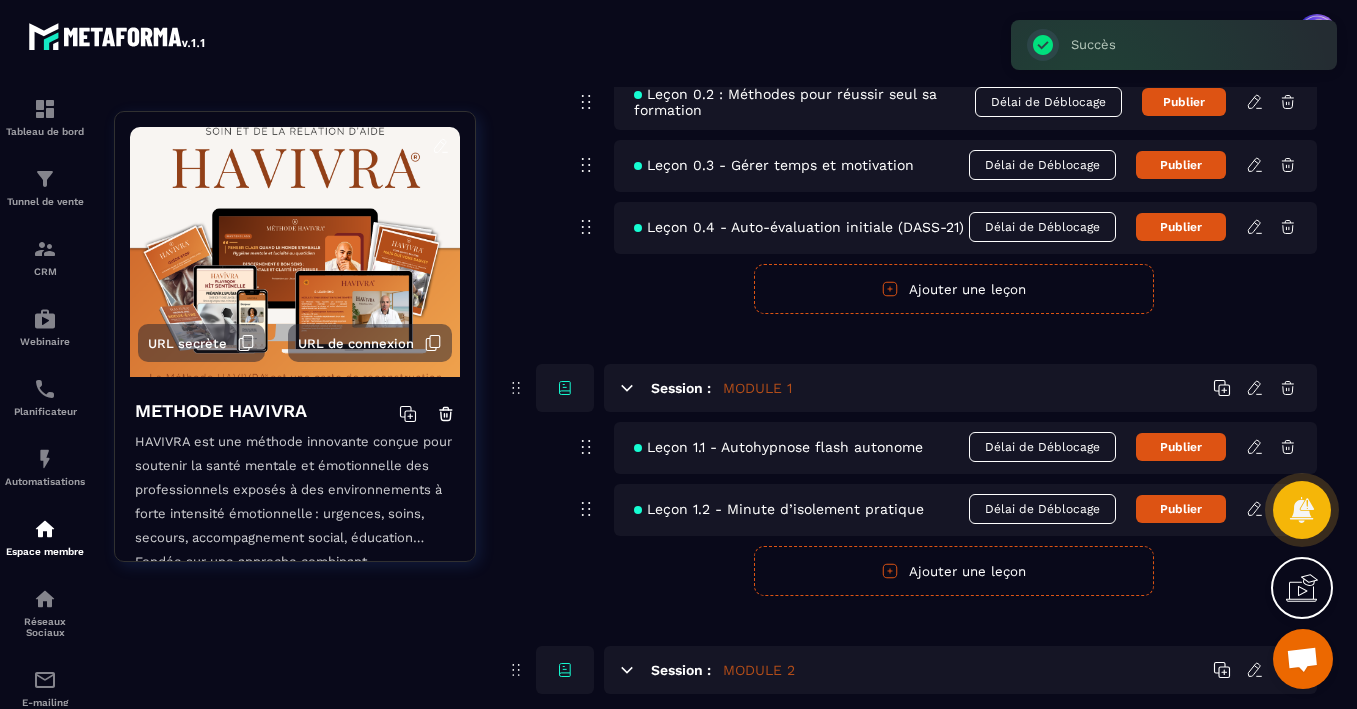 click on "Ajouter une leçon" at bounding box center (954, 571) 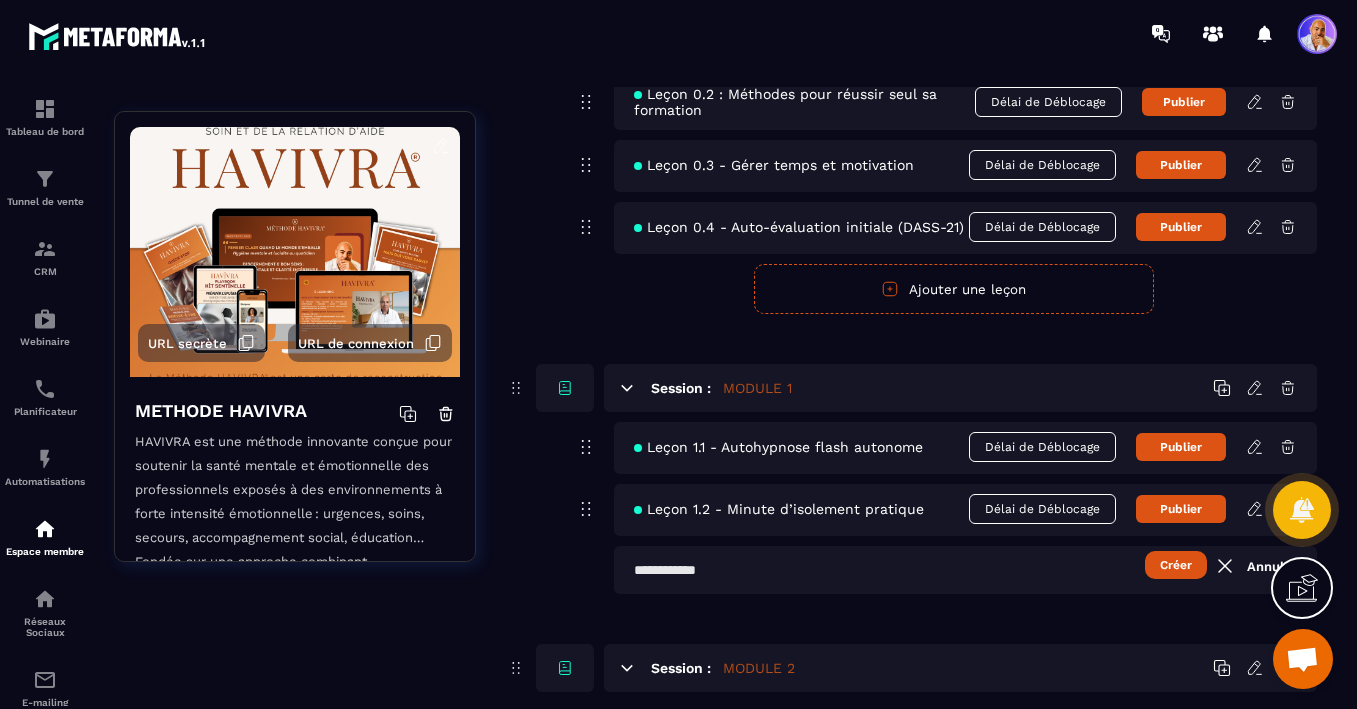 click at bounding box center (965, 570) 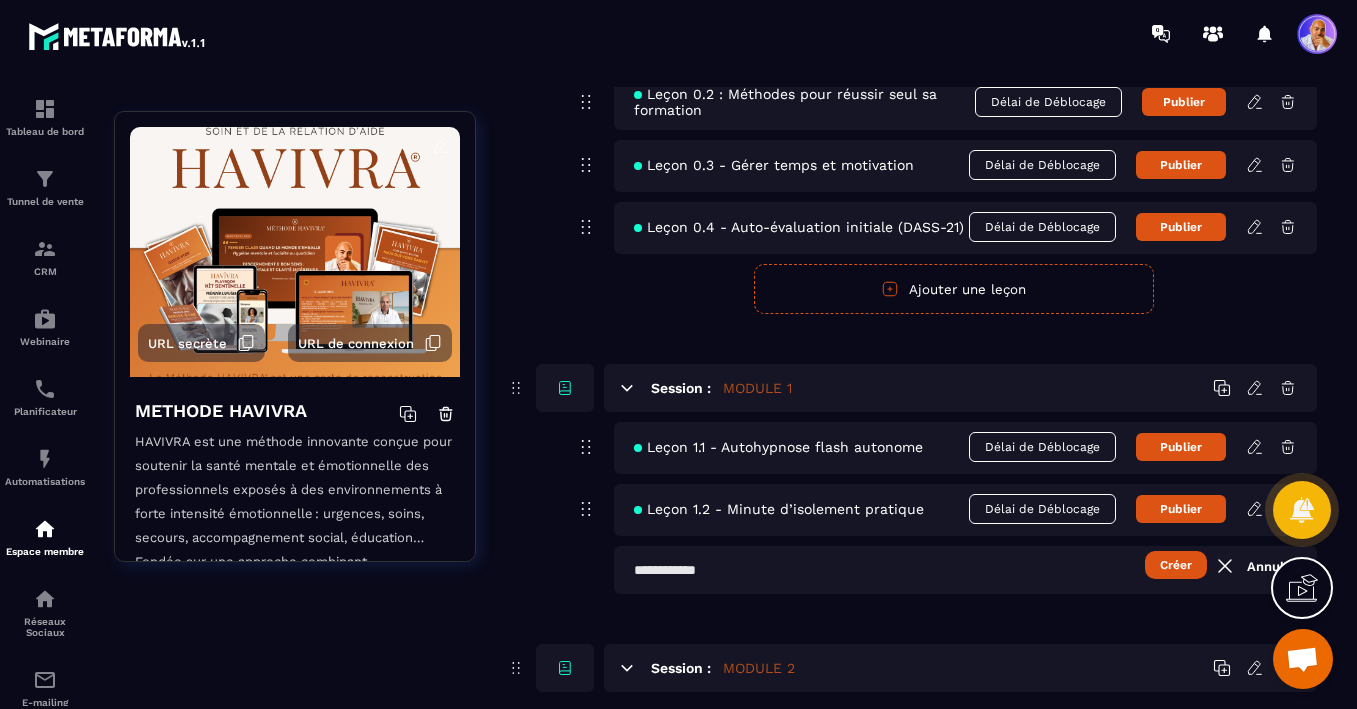 paste on "**********" 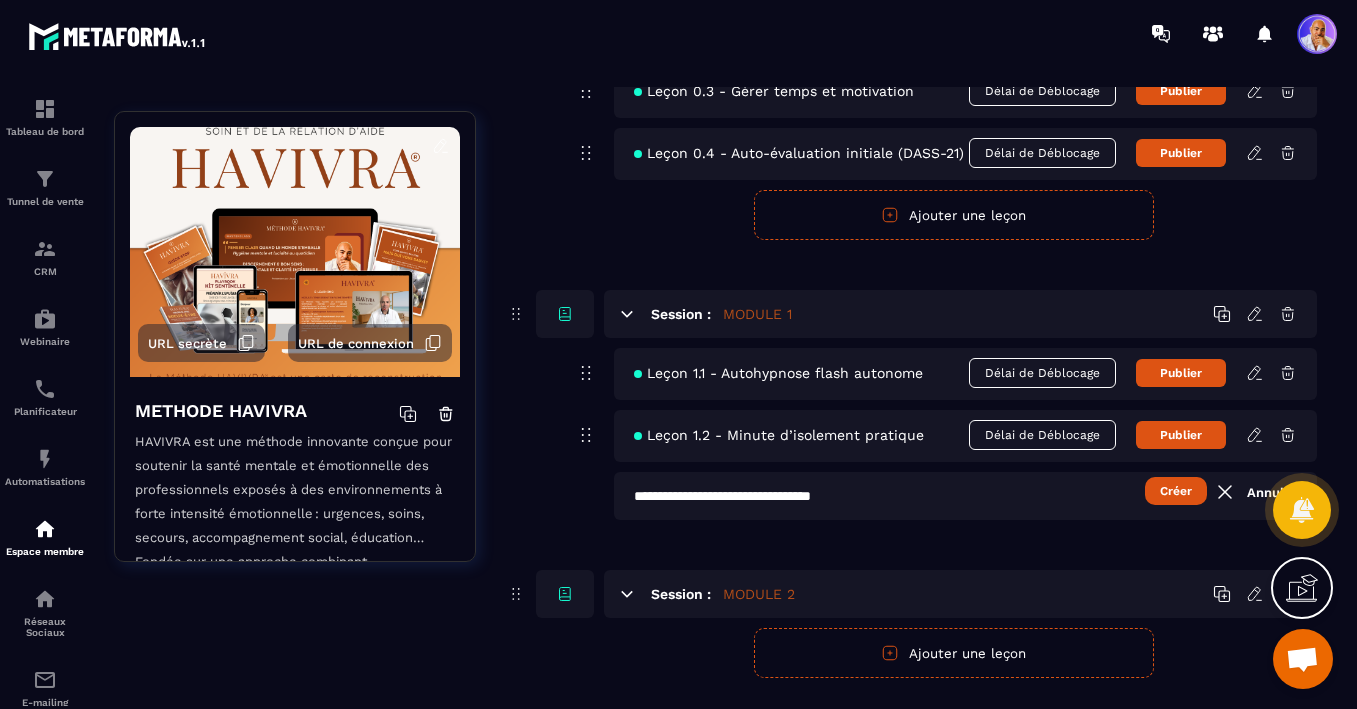scroll, scrollTop: 393, scrollLeft: 0, axis: vertical 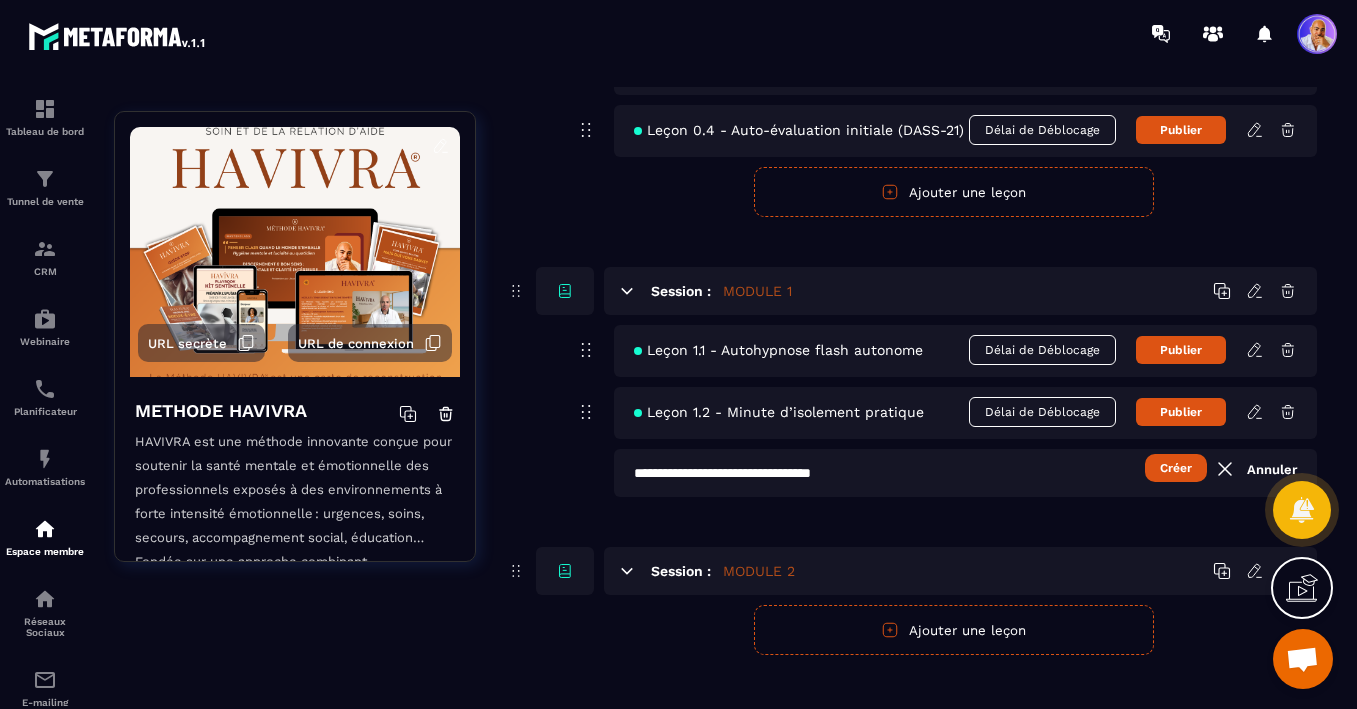 click on "Créer" at bounding box center [1176, 468] 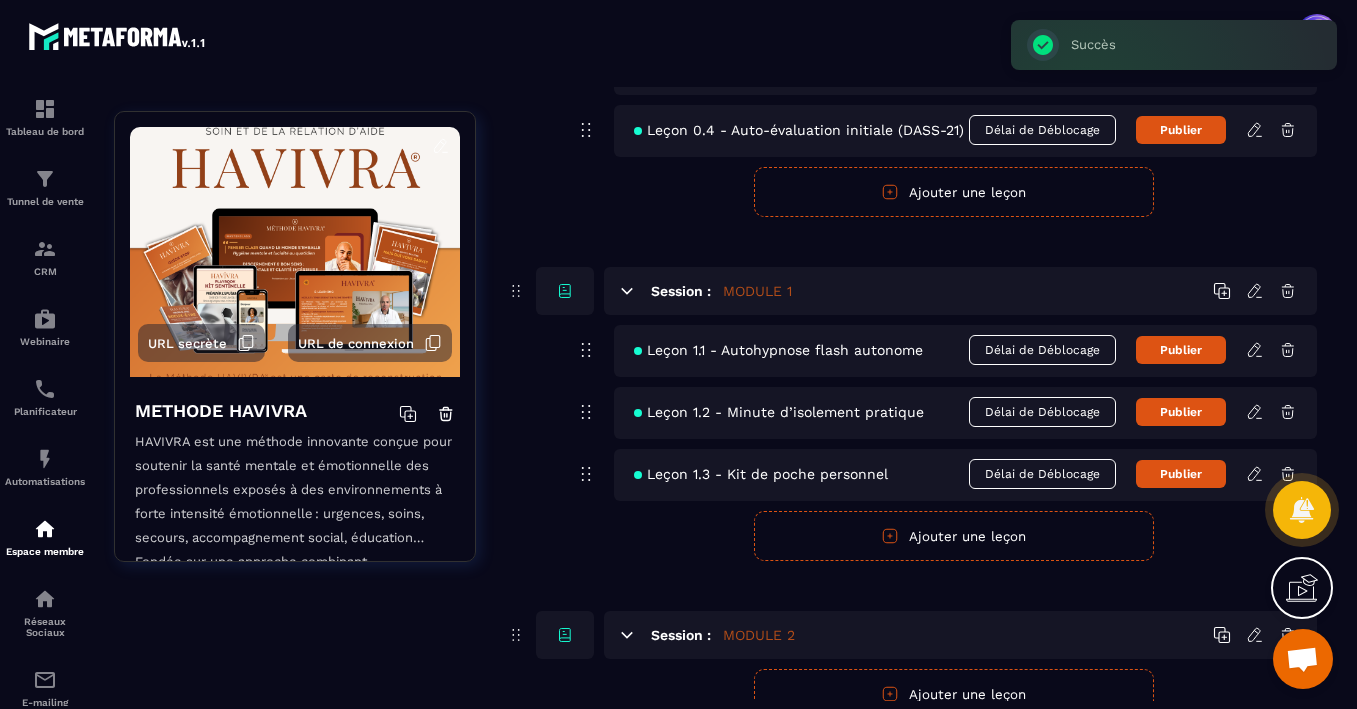 click on "Ajouter une leçon" at bounding box center [954, 536] 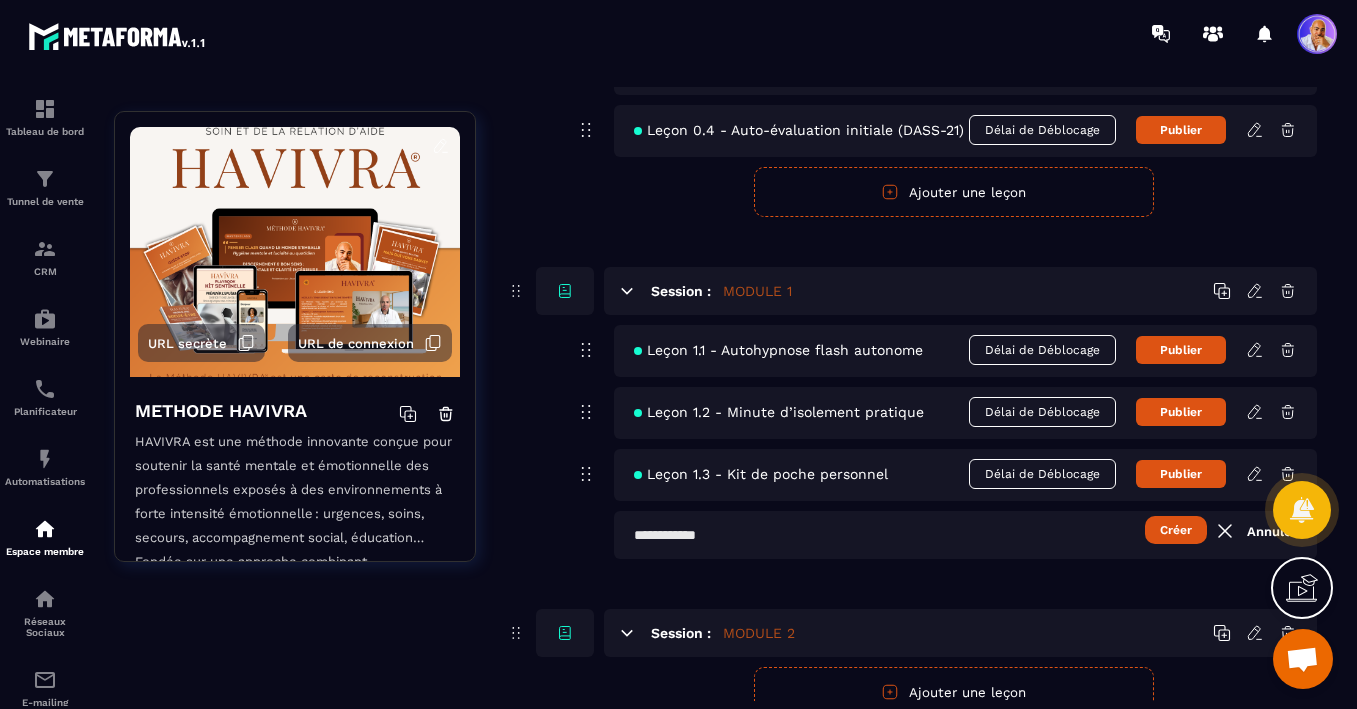 click at bounding box center (965, 535) 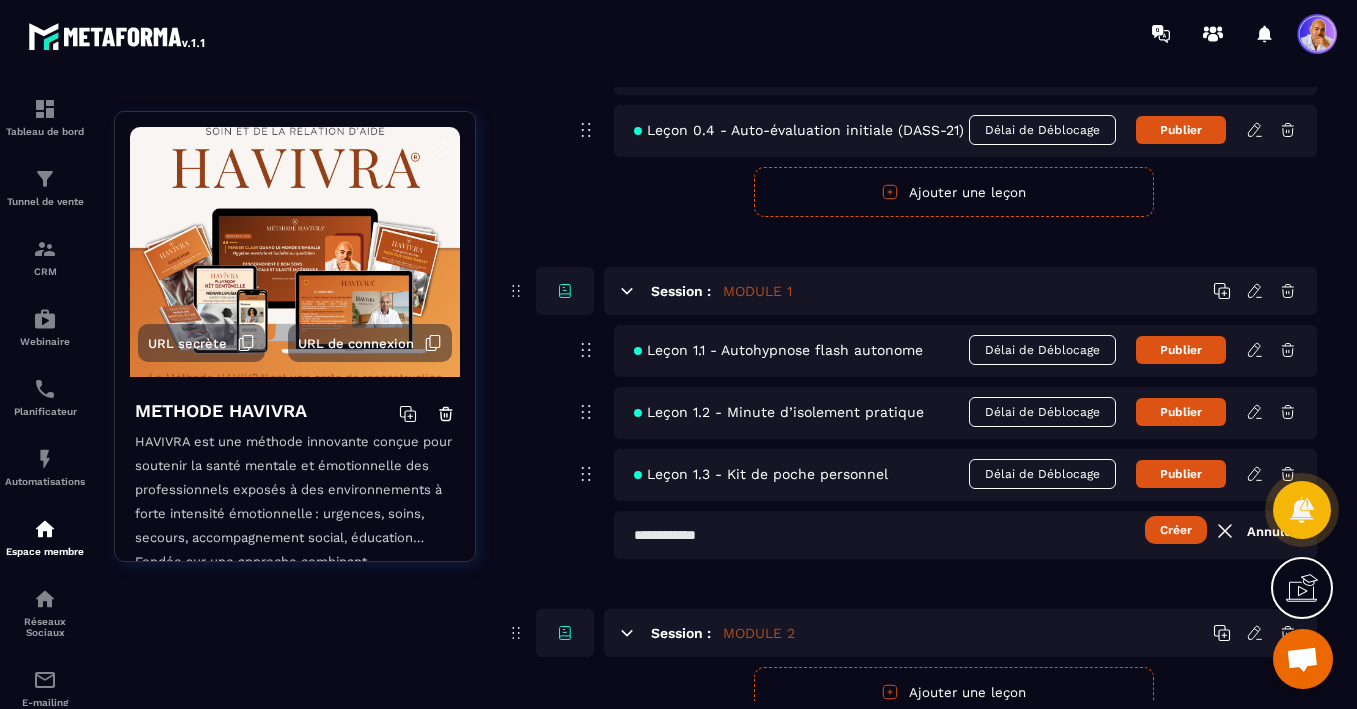 paste on "**********" 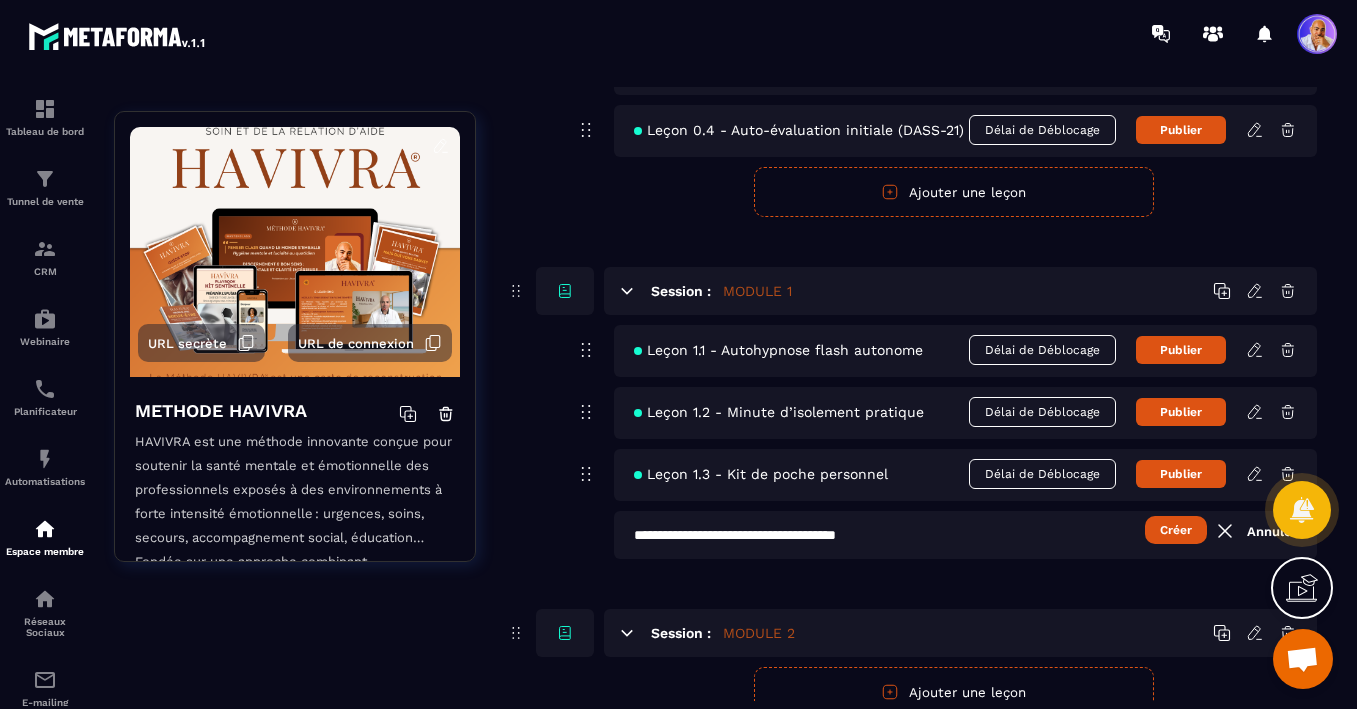 type on "**********" 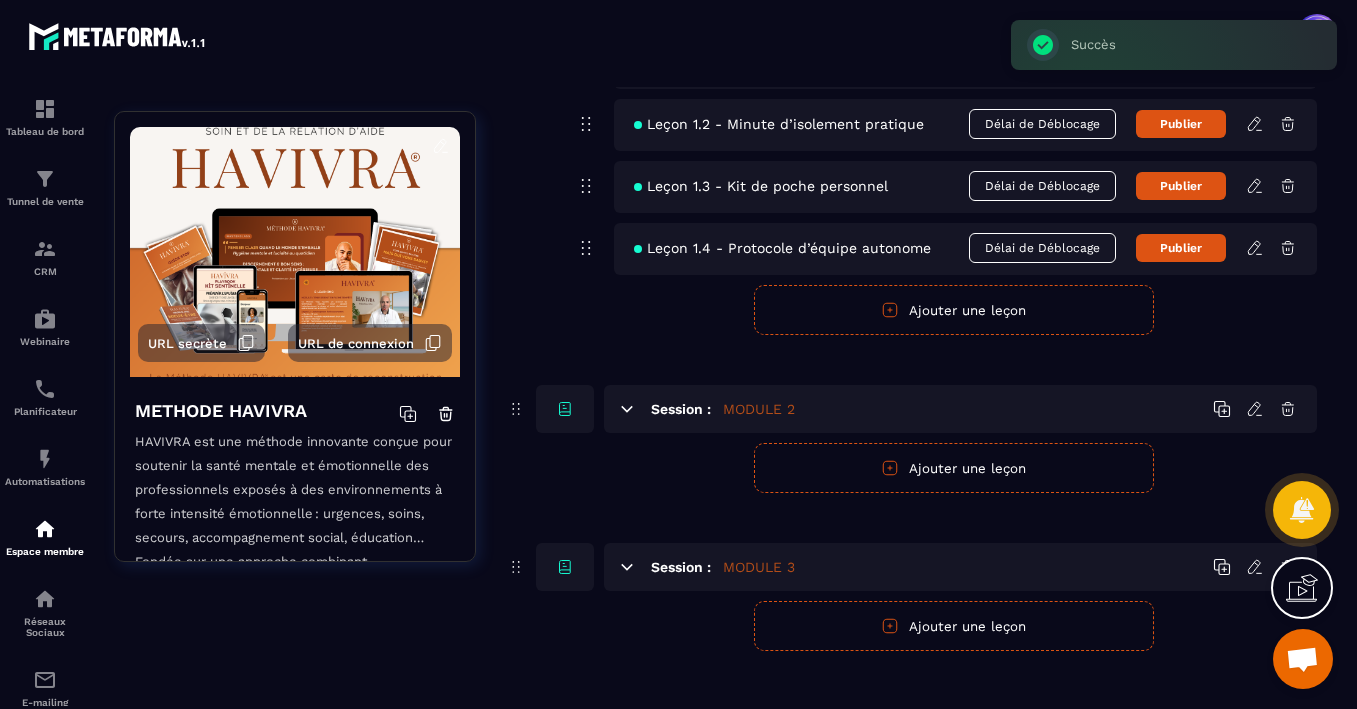scroll, scrollTop: 690, scrollLeft: 0, axis: vertical 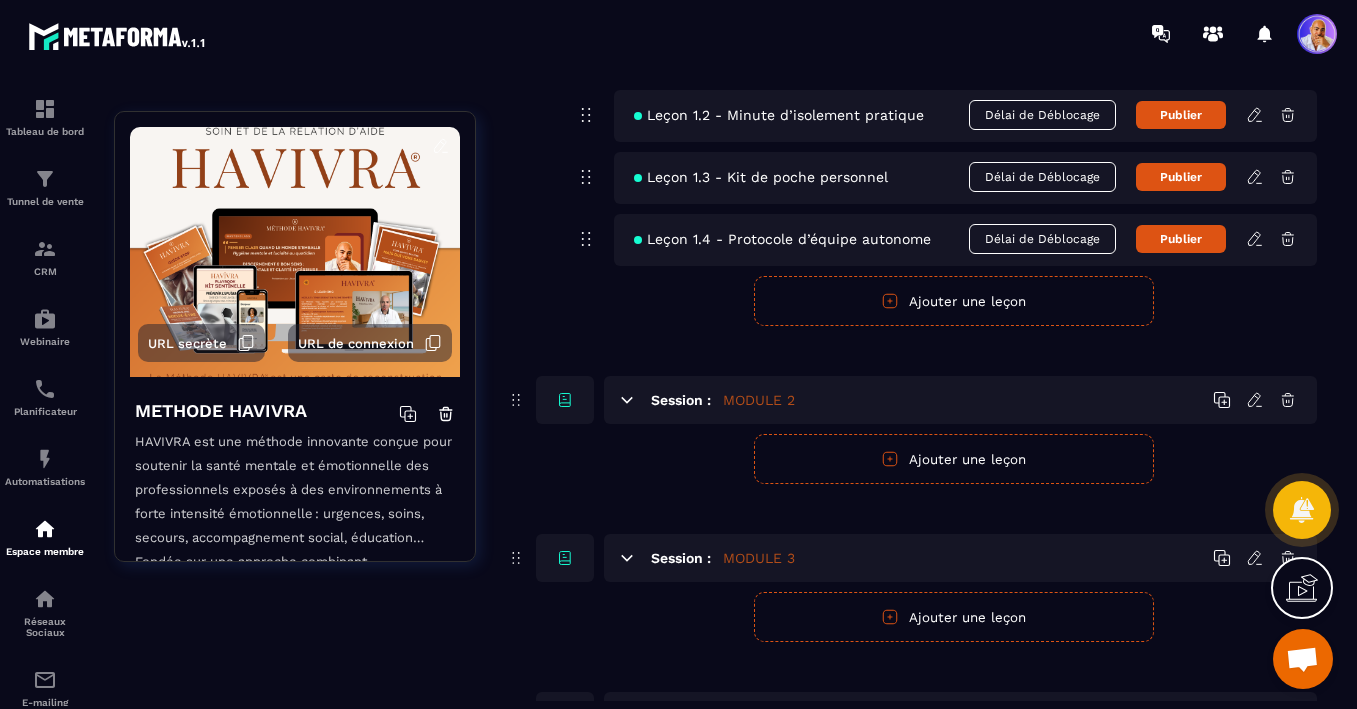 click on "Ajouter une leçon" at bounding box center [954, 459] 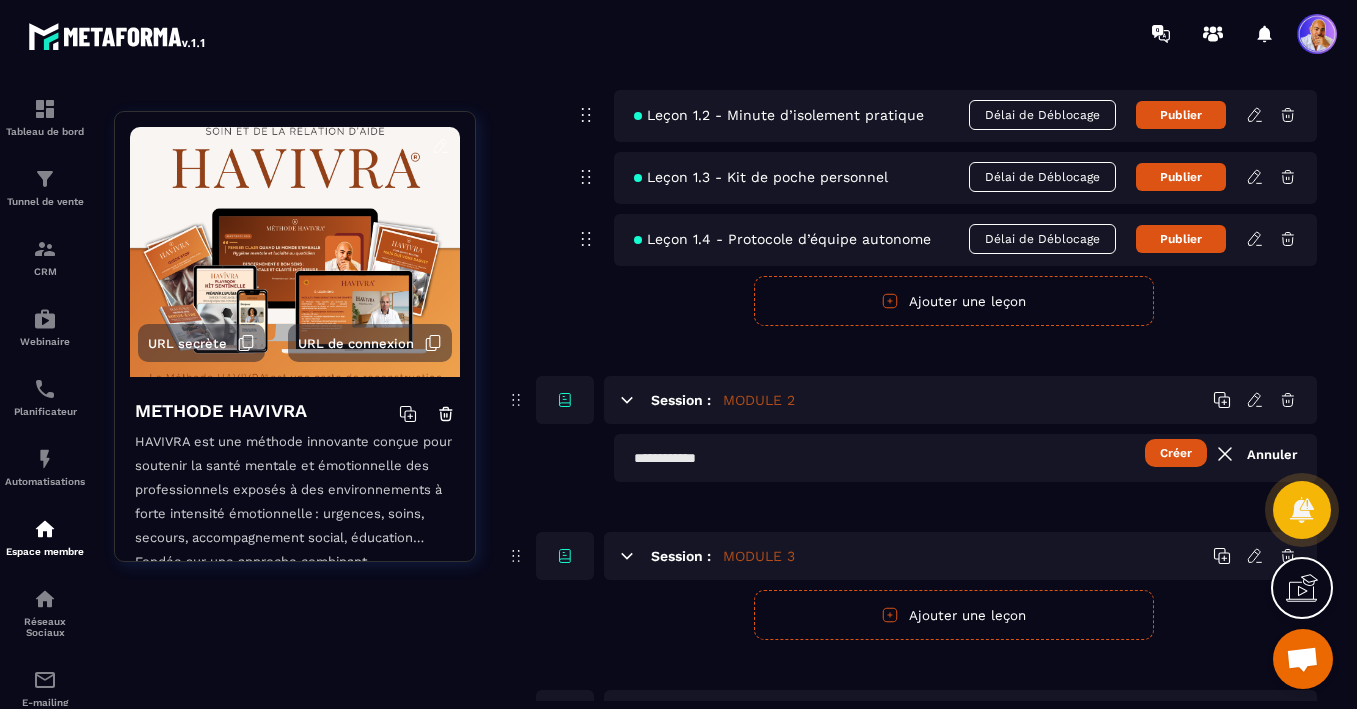 paste on "**********" 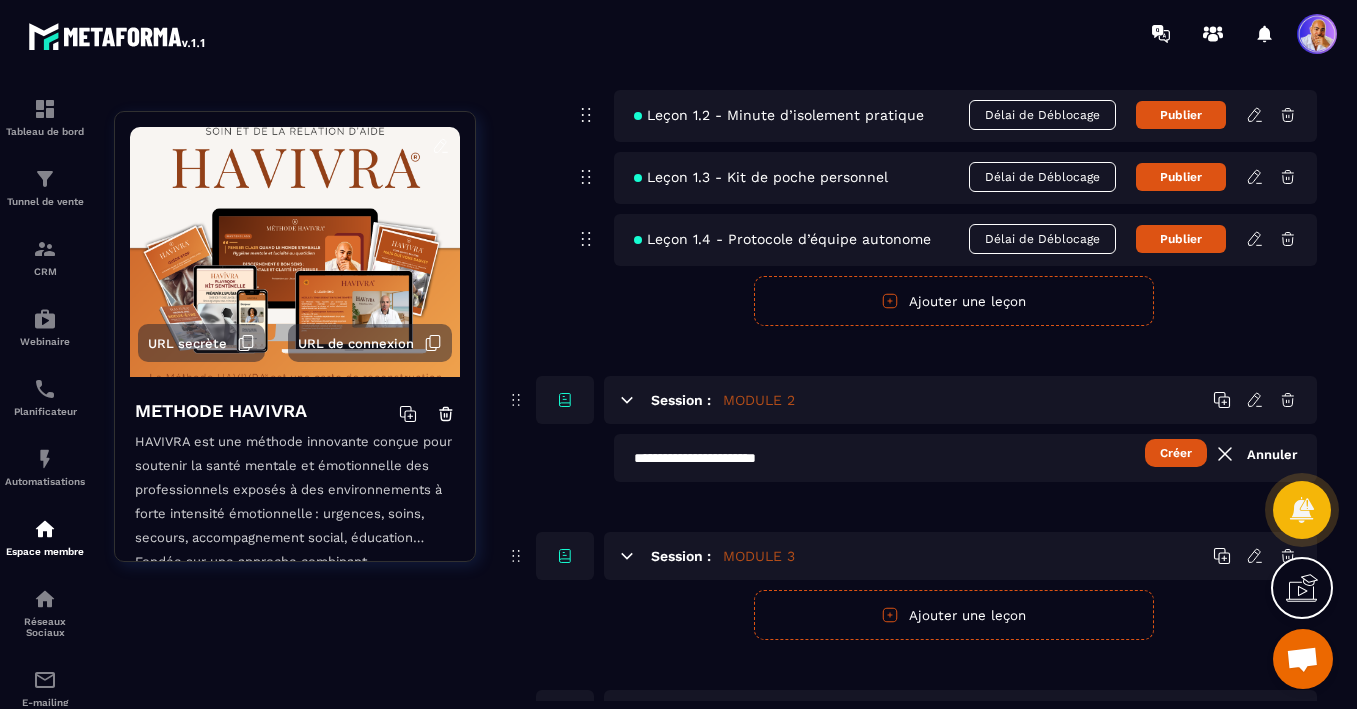 click on "Créer" at bounding box center (1176, 453) 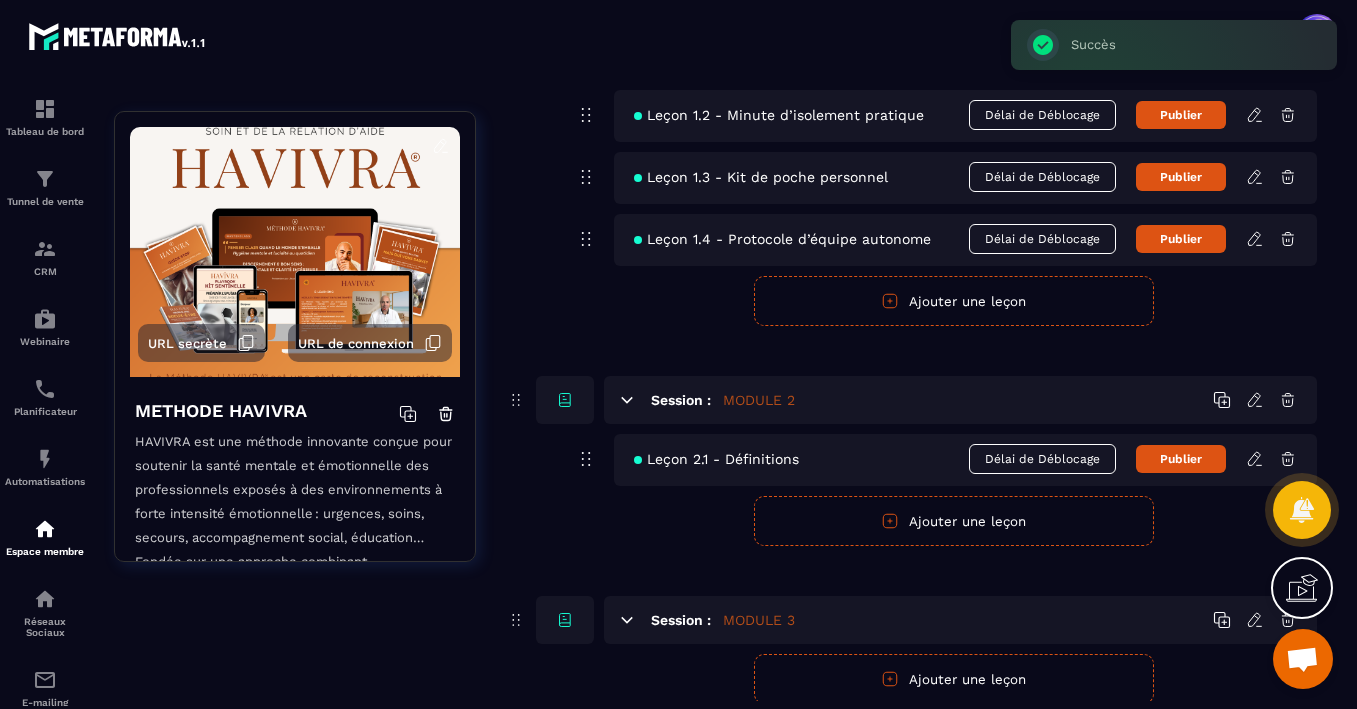 click on "Ajouter une leçon" at bounding box center (954, 521) 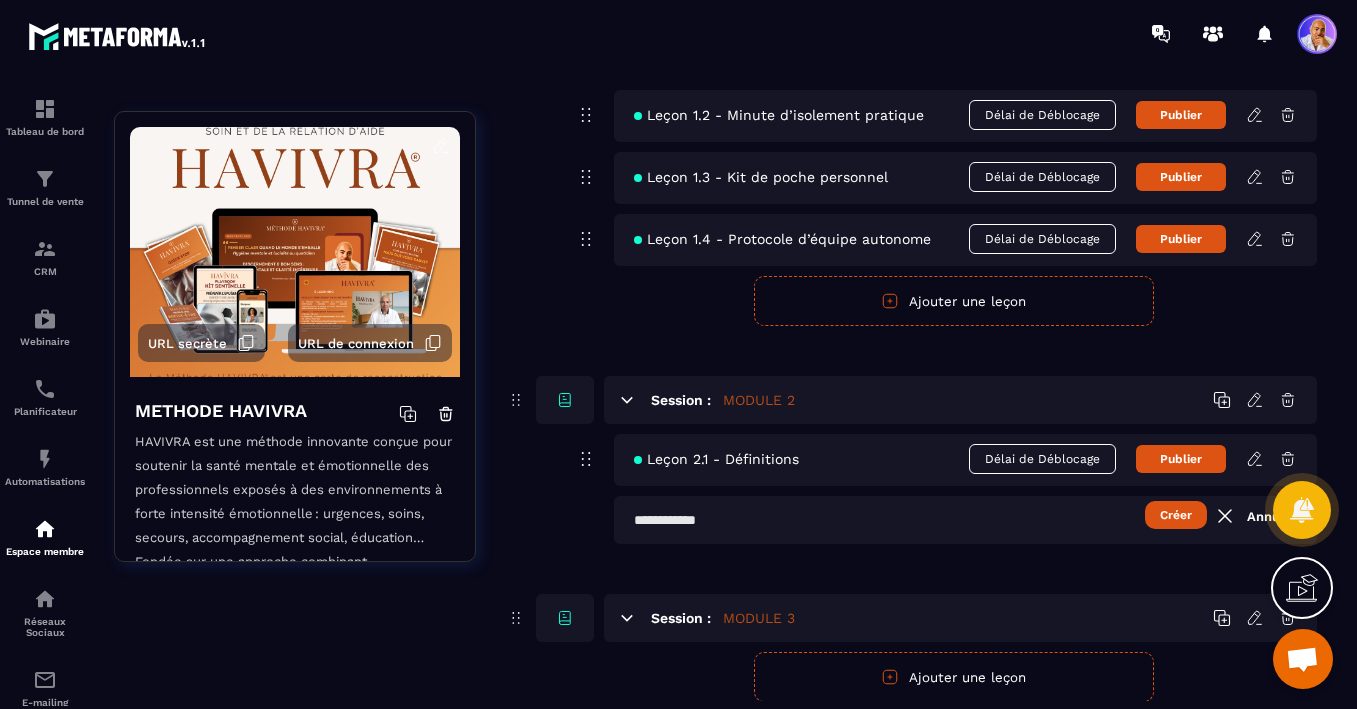 click at bounding box center [965, 520] 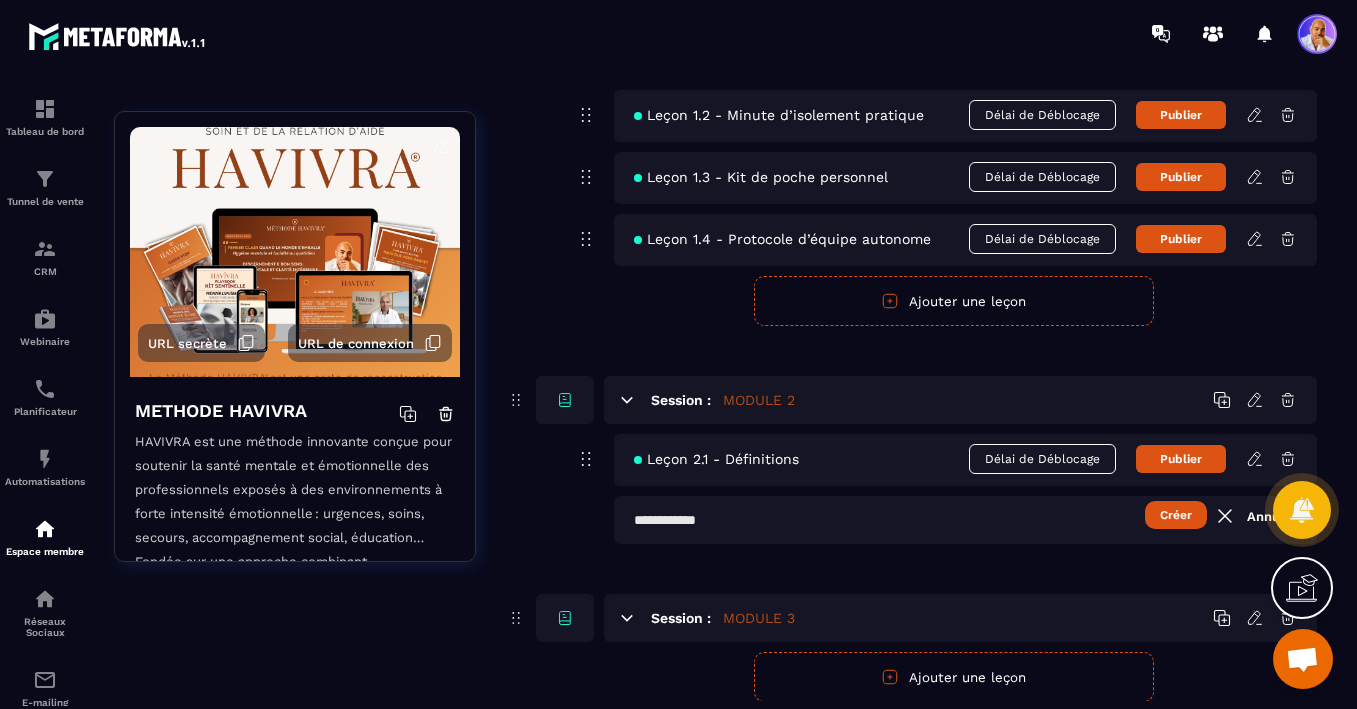paste on "**********" 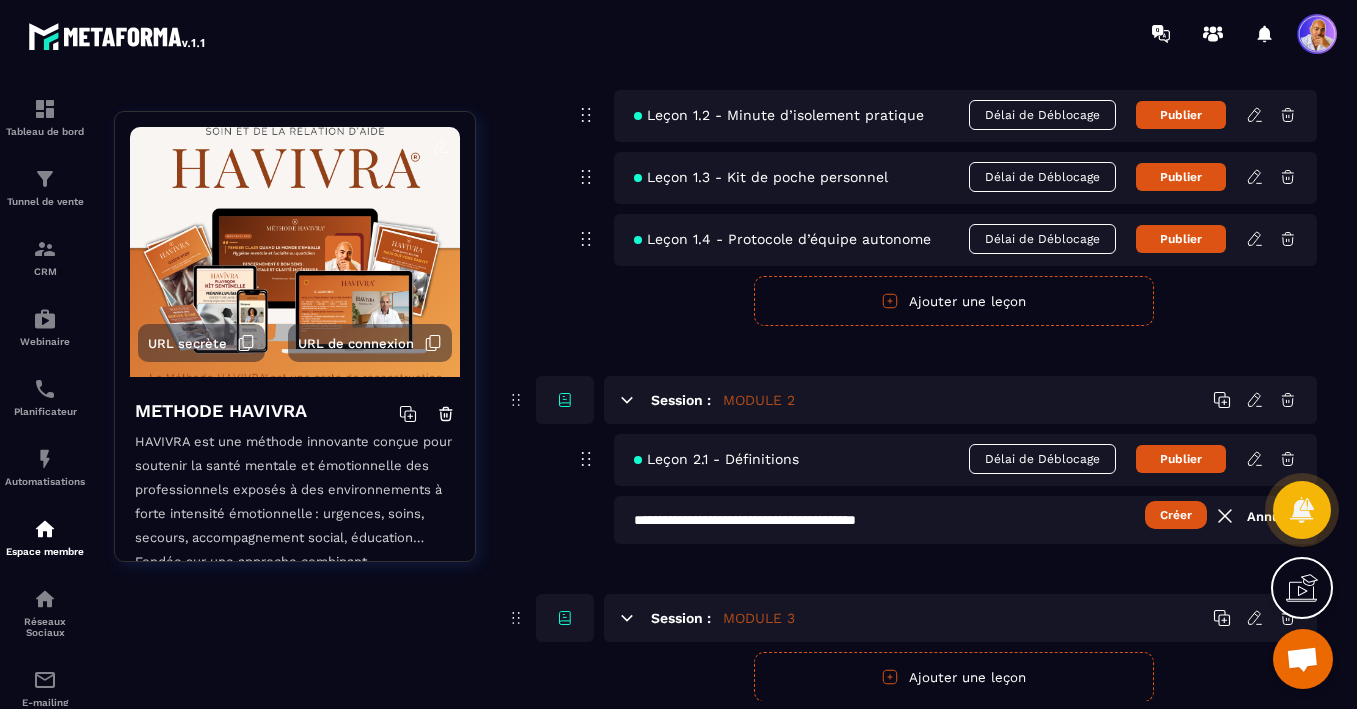 click on "Créer" at bounding box center [1176, 515] 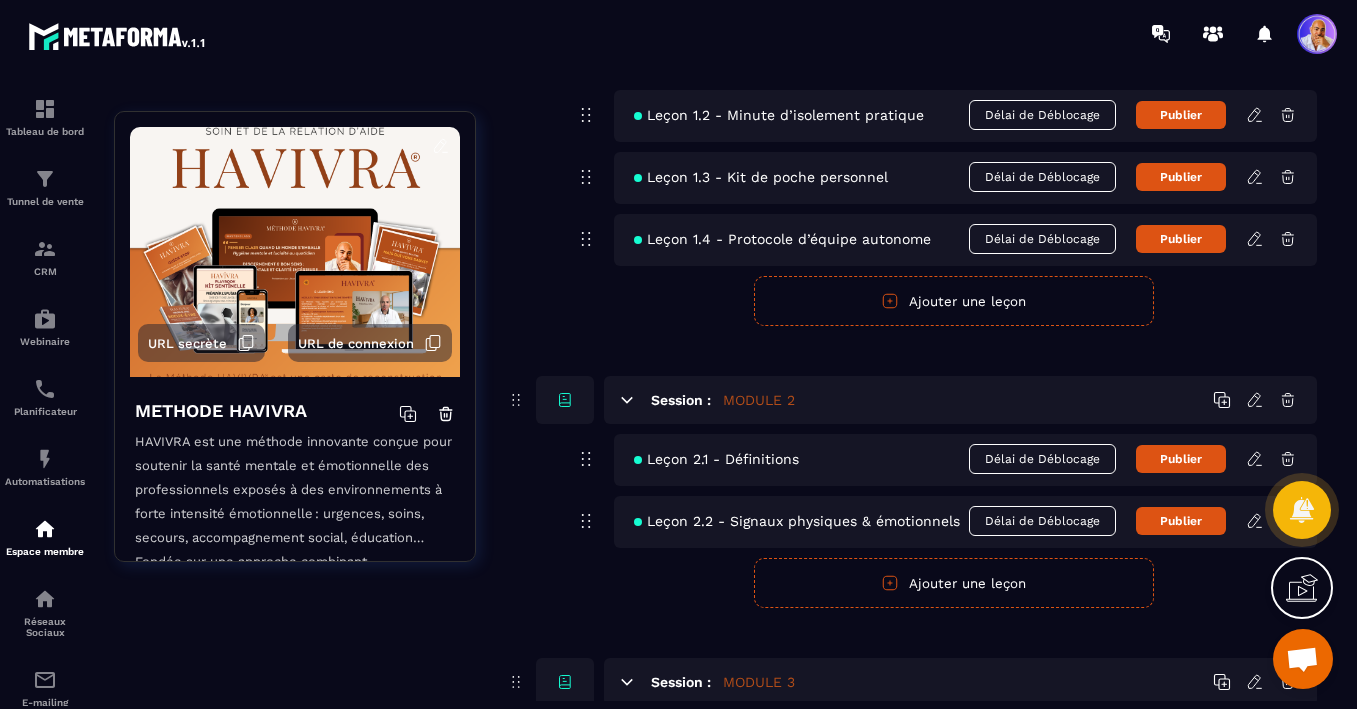 click on "Ajouter une leçon" at bounding box center (954, 583) 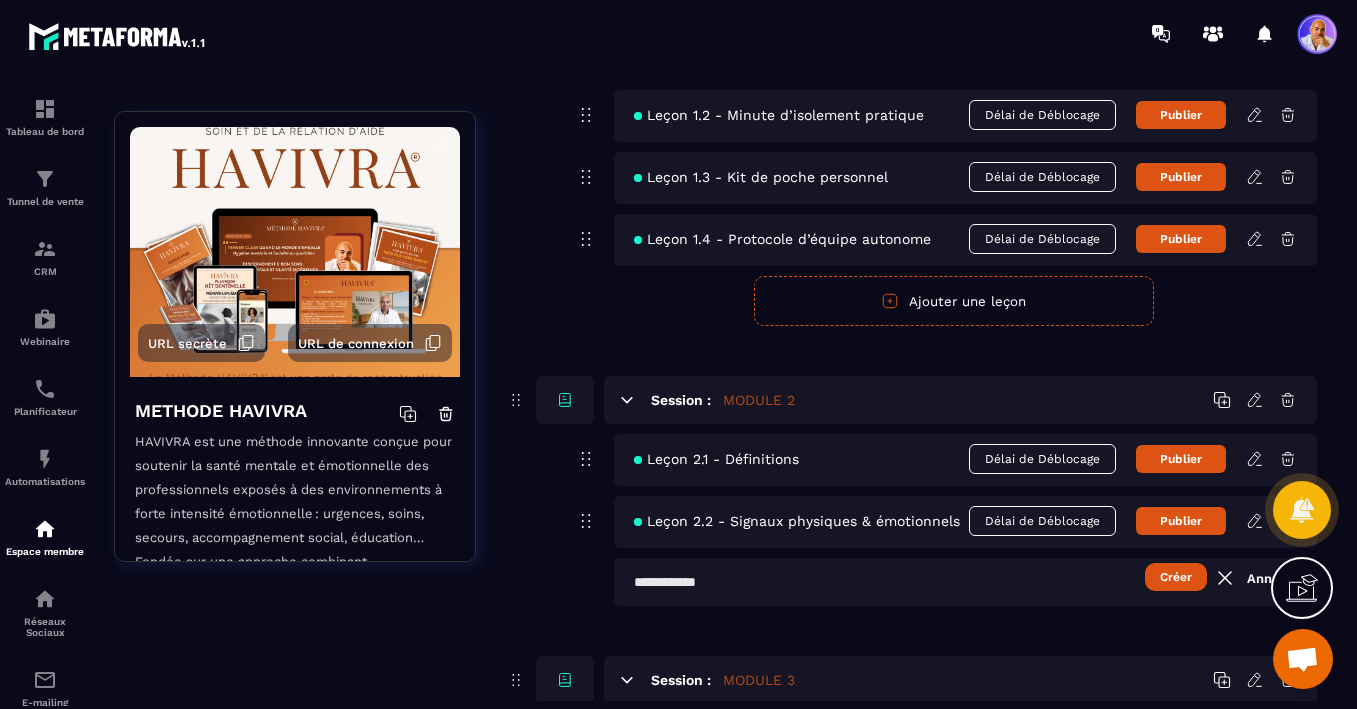 paste on "**********" 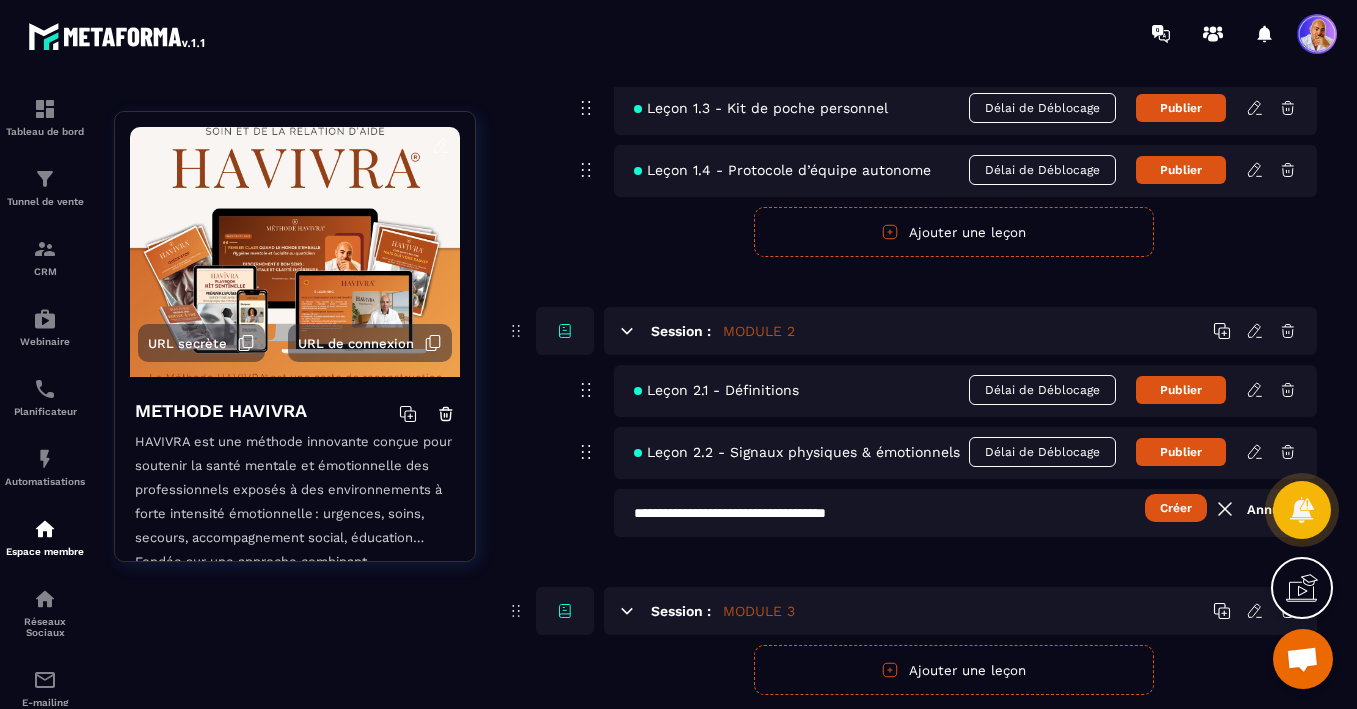 scroll, scrollTop: 800, scrollLeft: 0, axis: vertical 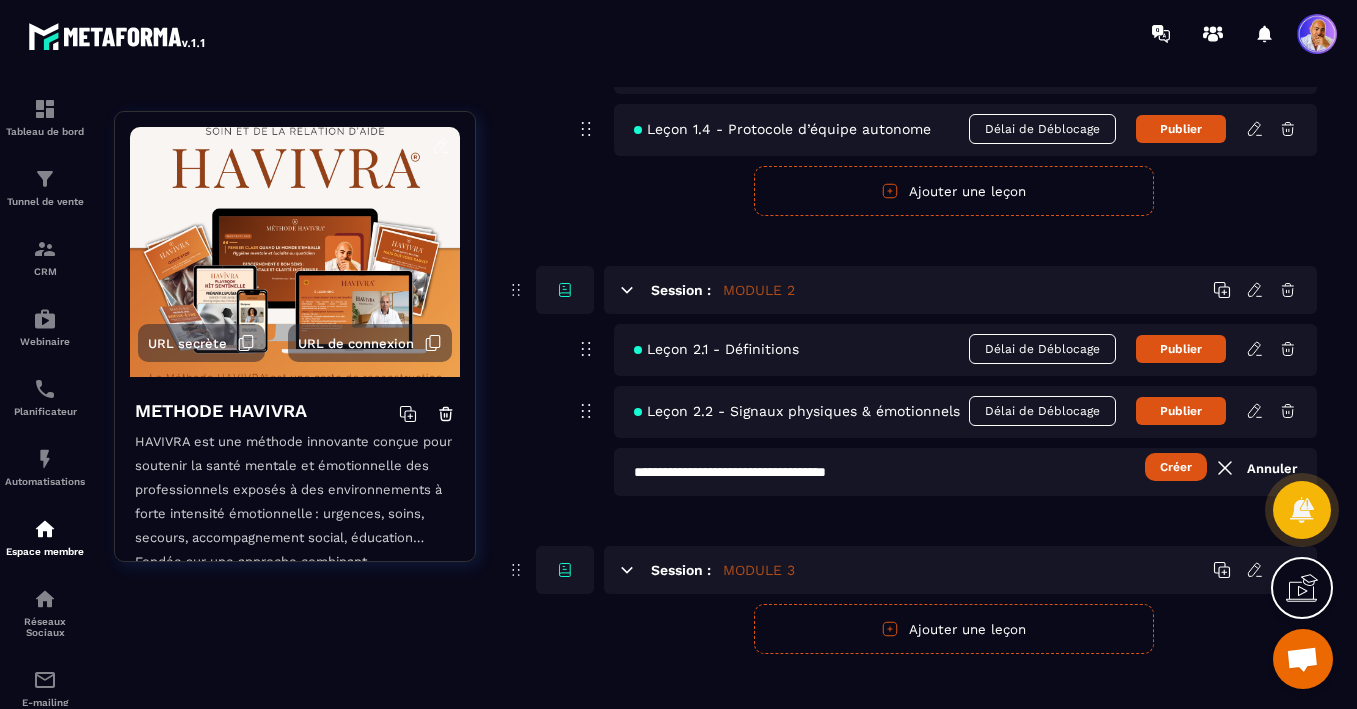 type on "**********" 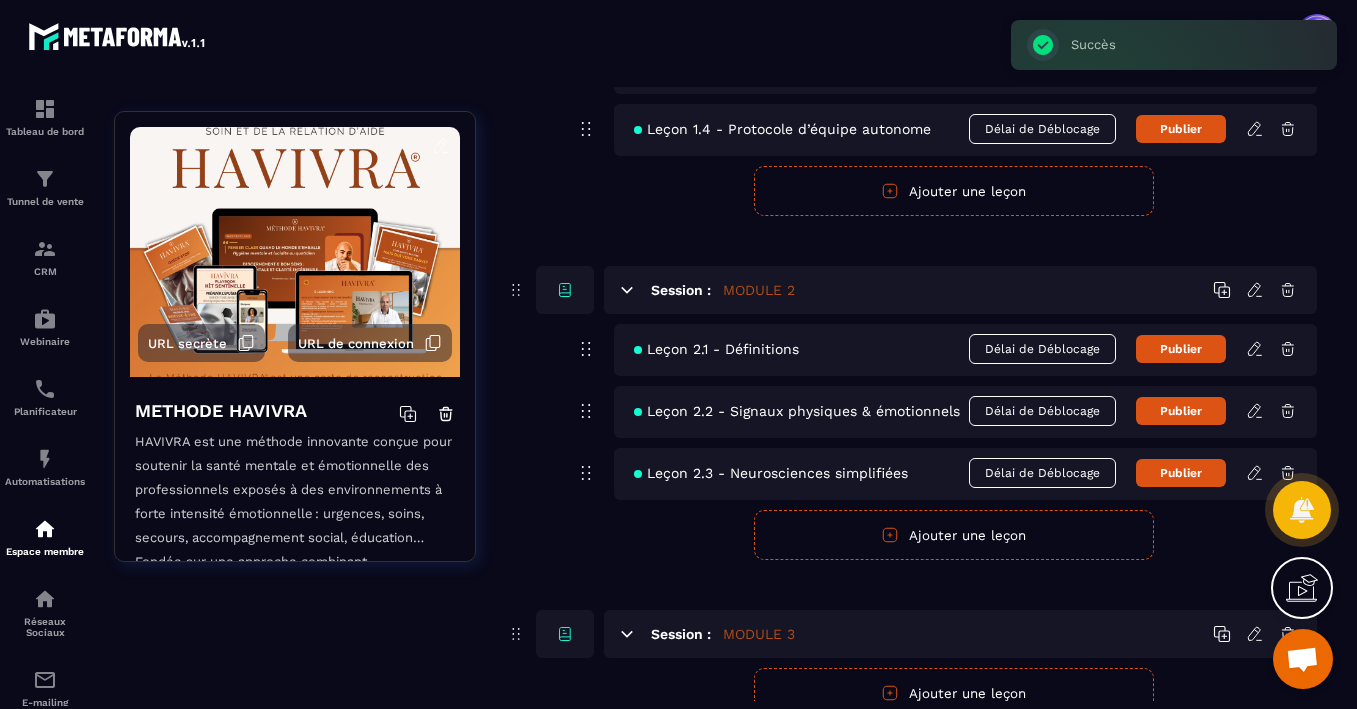 click on "Ajouter une leçon" at bounding box center [954, 535] 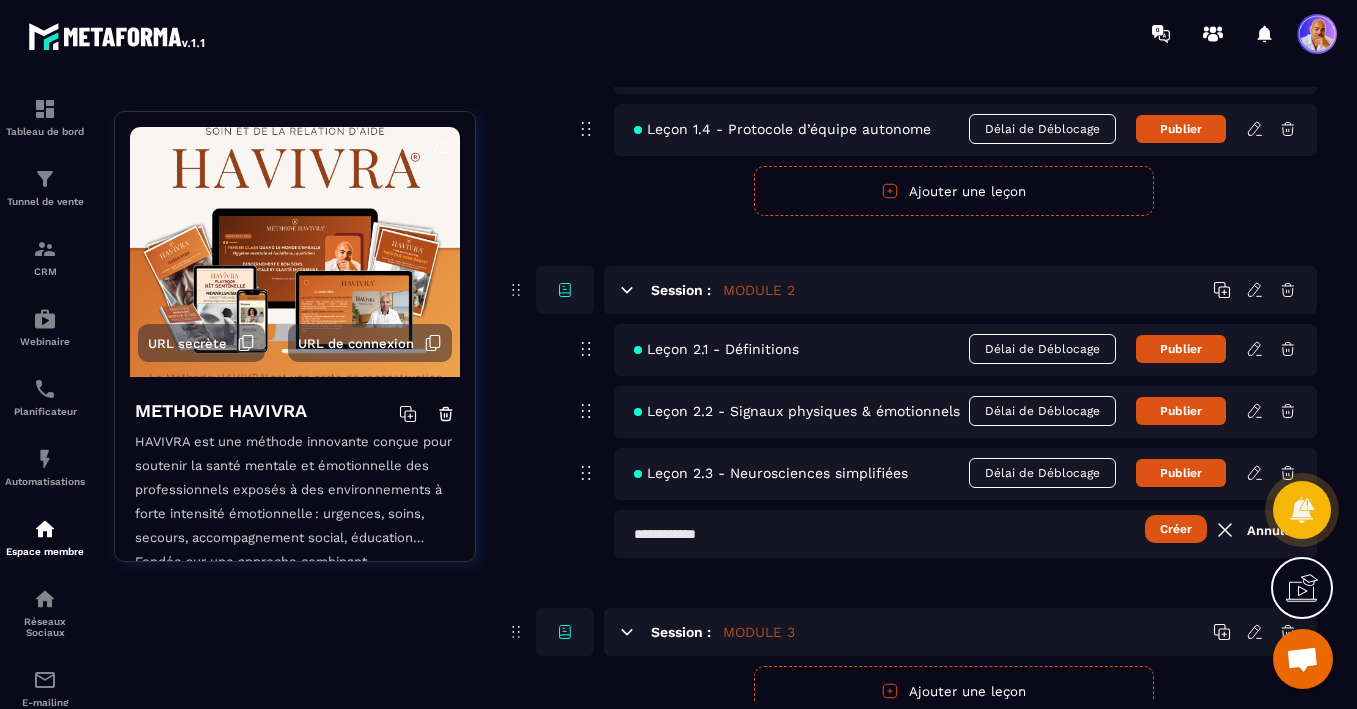 click at bounding box center (965, 534) 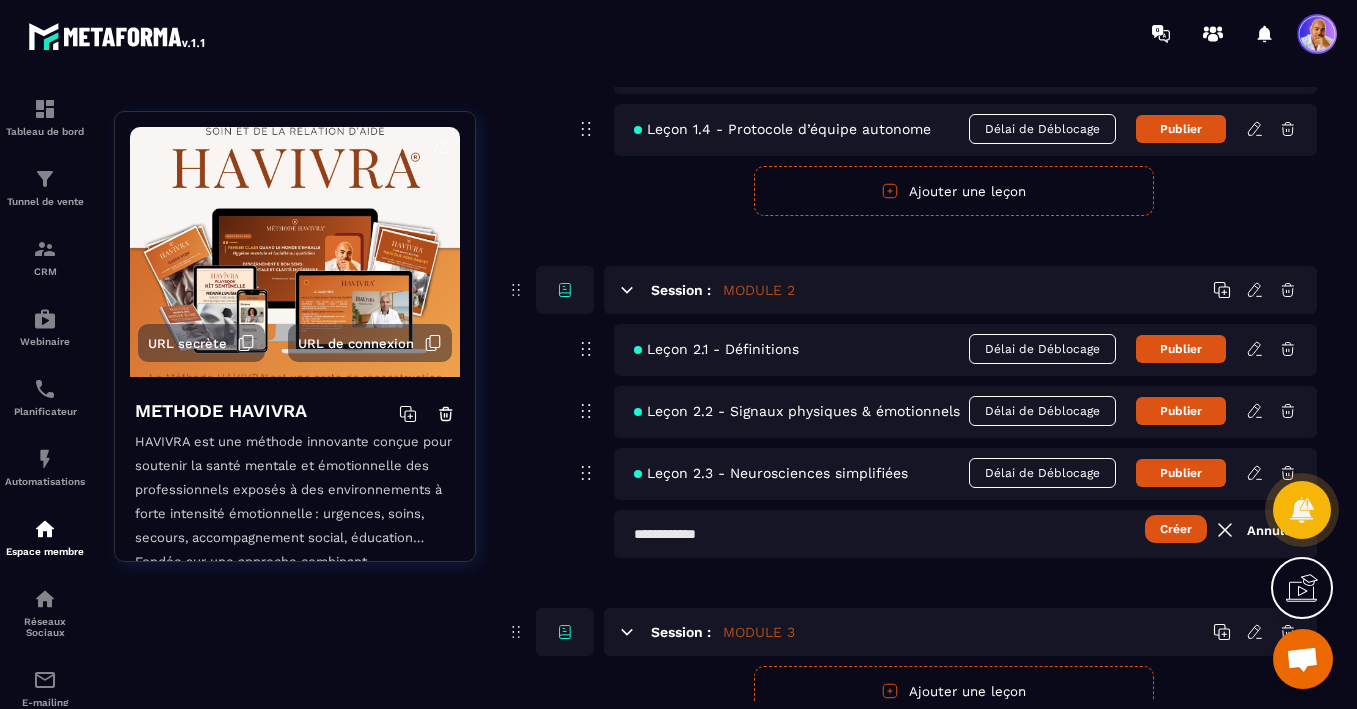 paste on "**********" 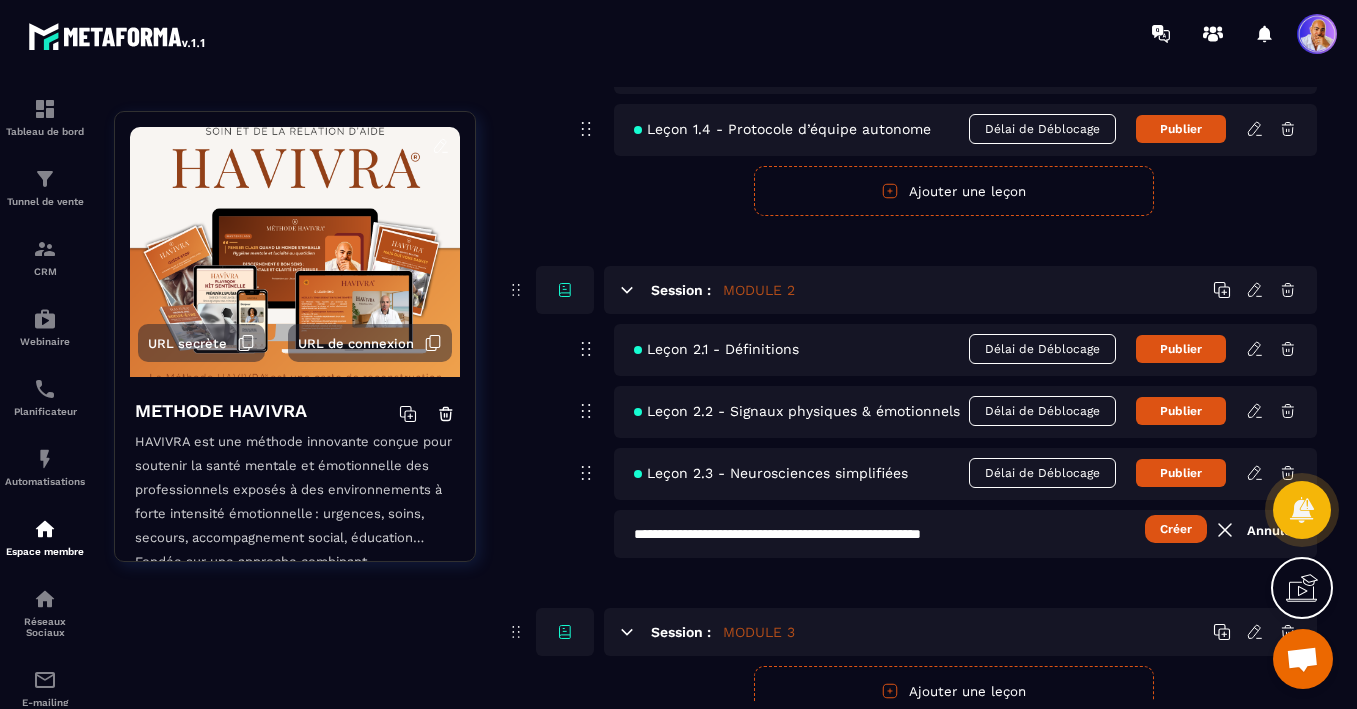 type on "**********" 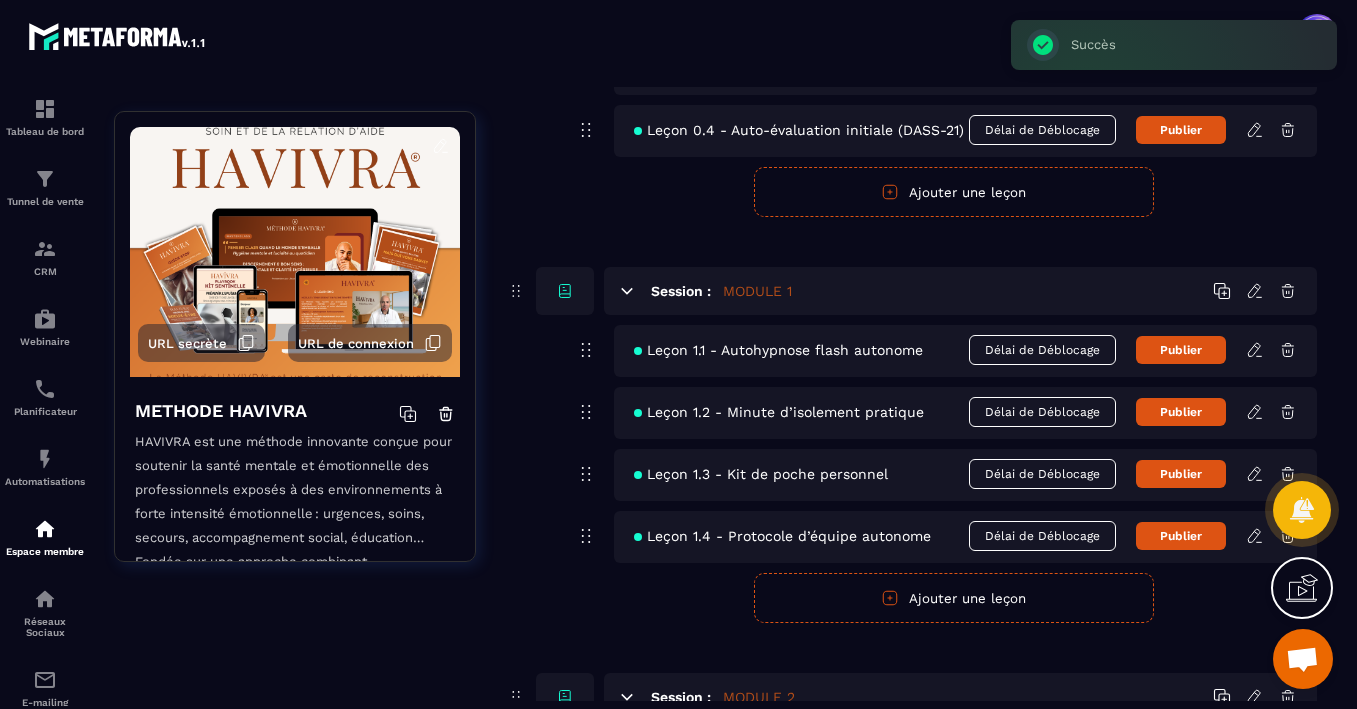 scroll, scrollTop: 391, scrollLeft: 0, axis: vertical 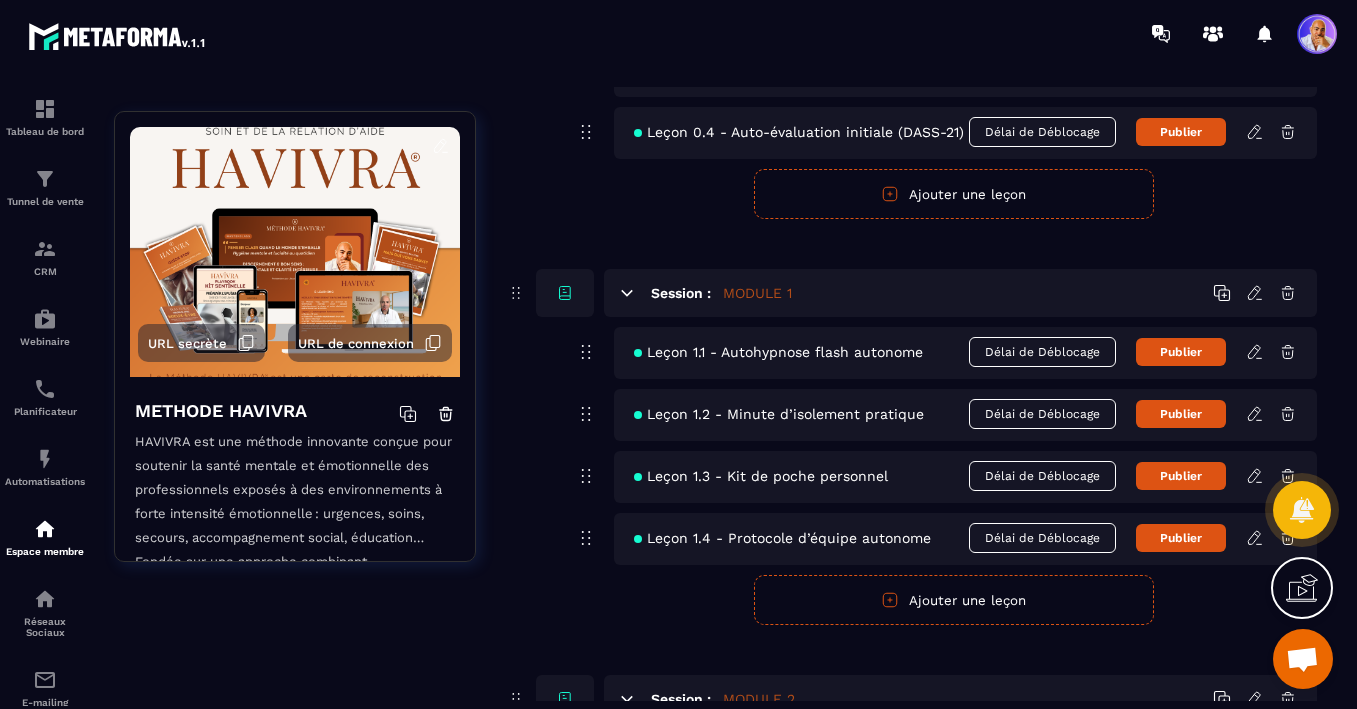 click 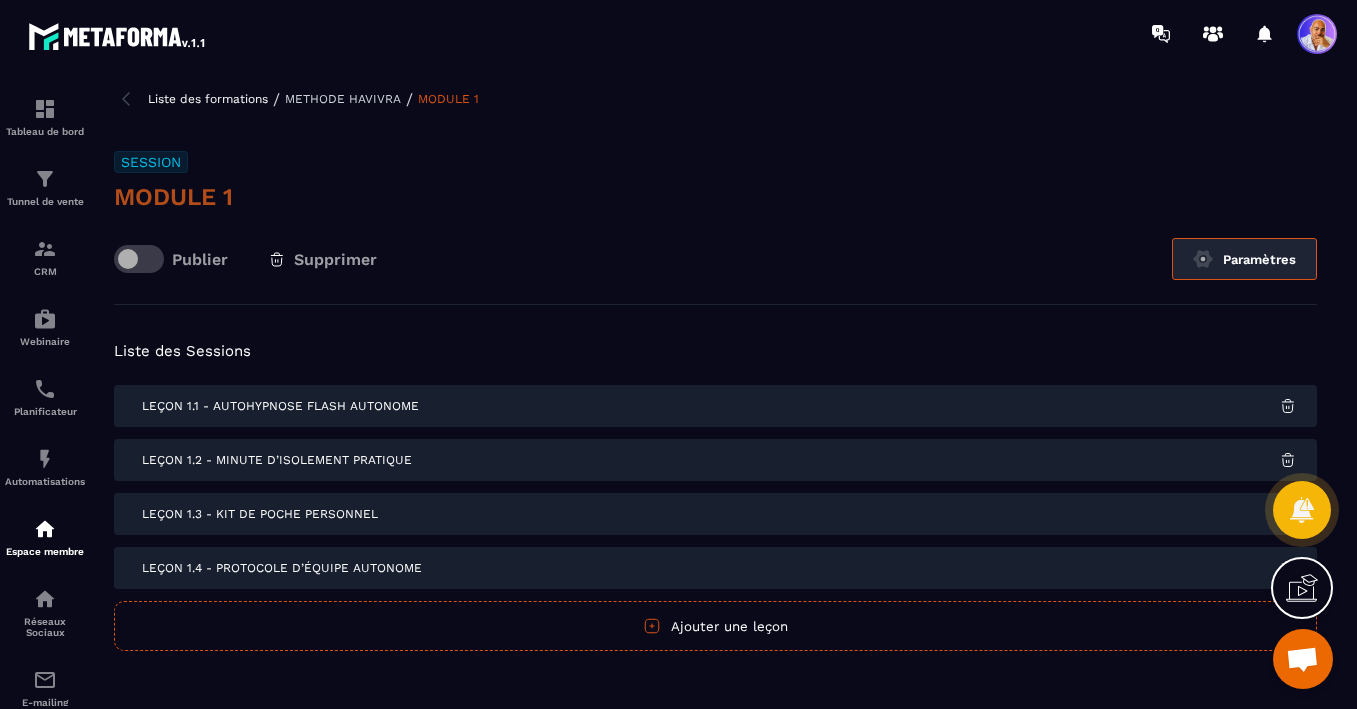 click on "Paramètres" 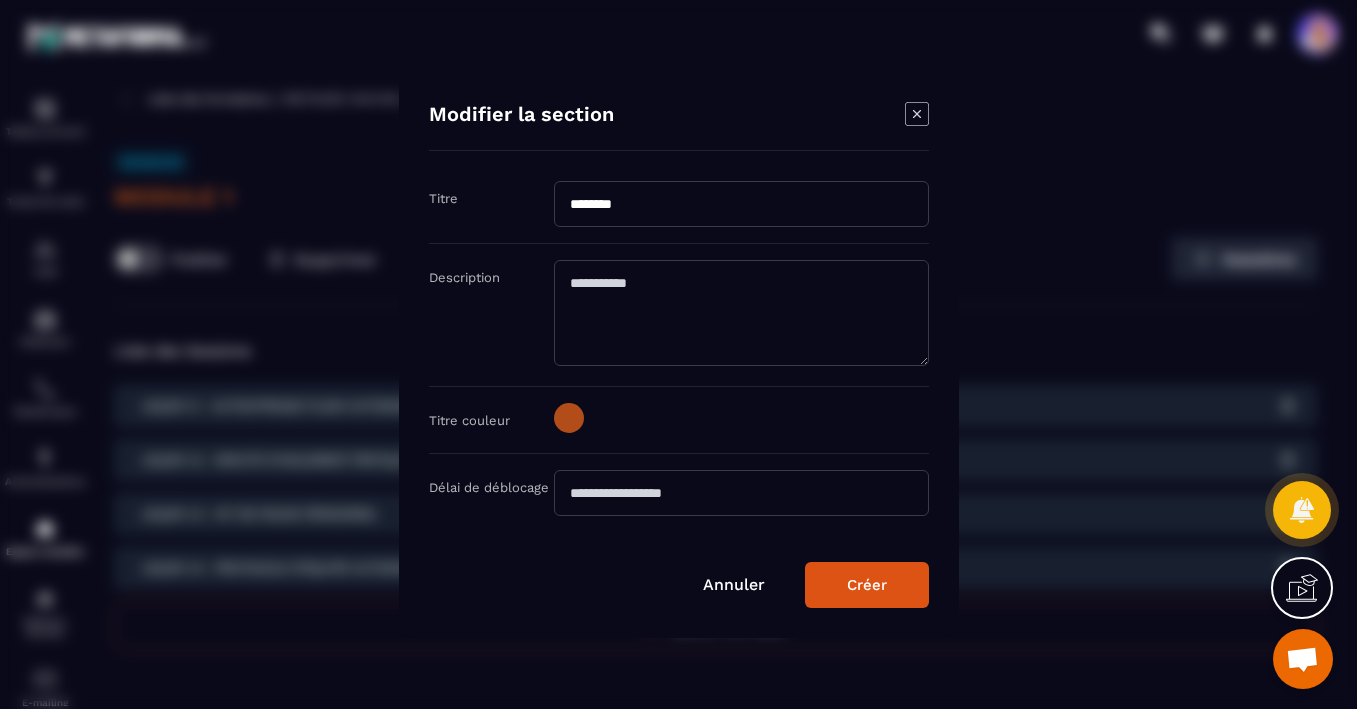 click on "********" at bounding box center [741, 204] 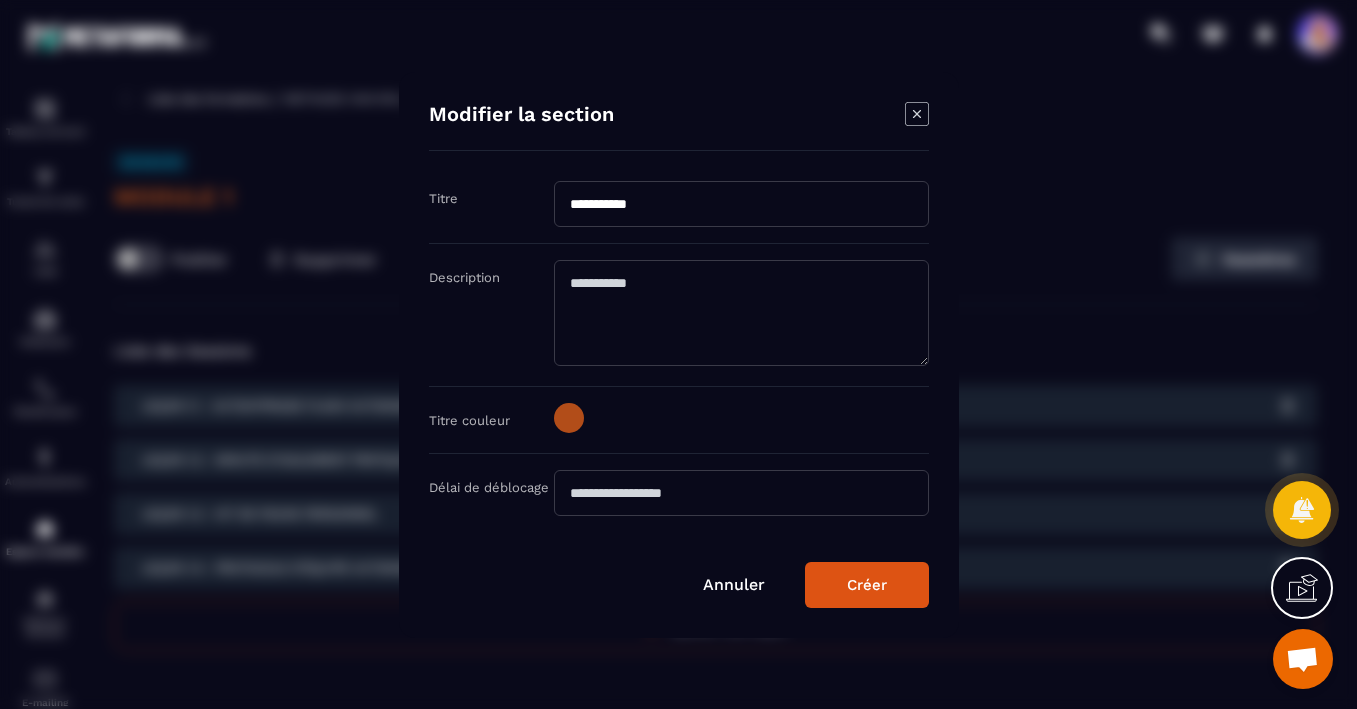 paste on "**********" 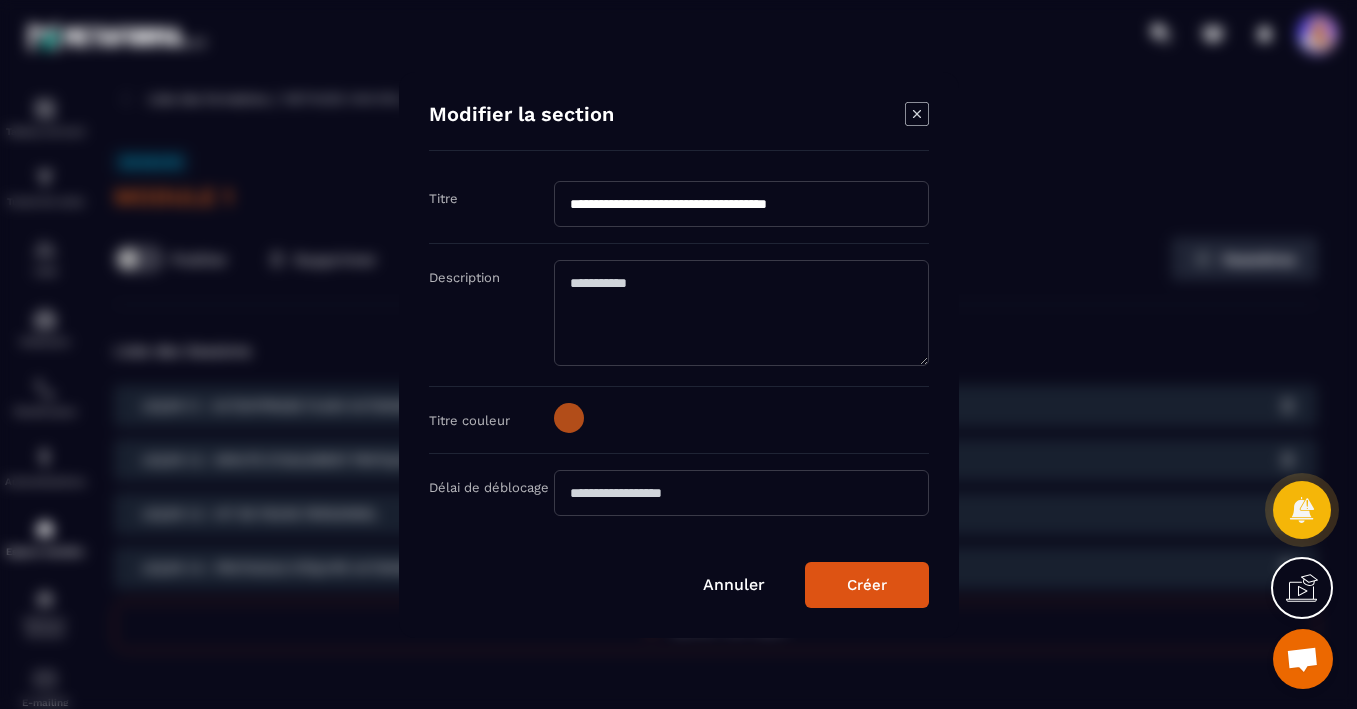 click on "**********" at bounding box center (741, 204) 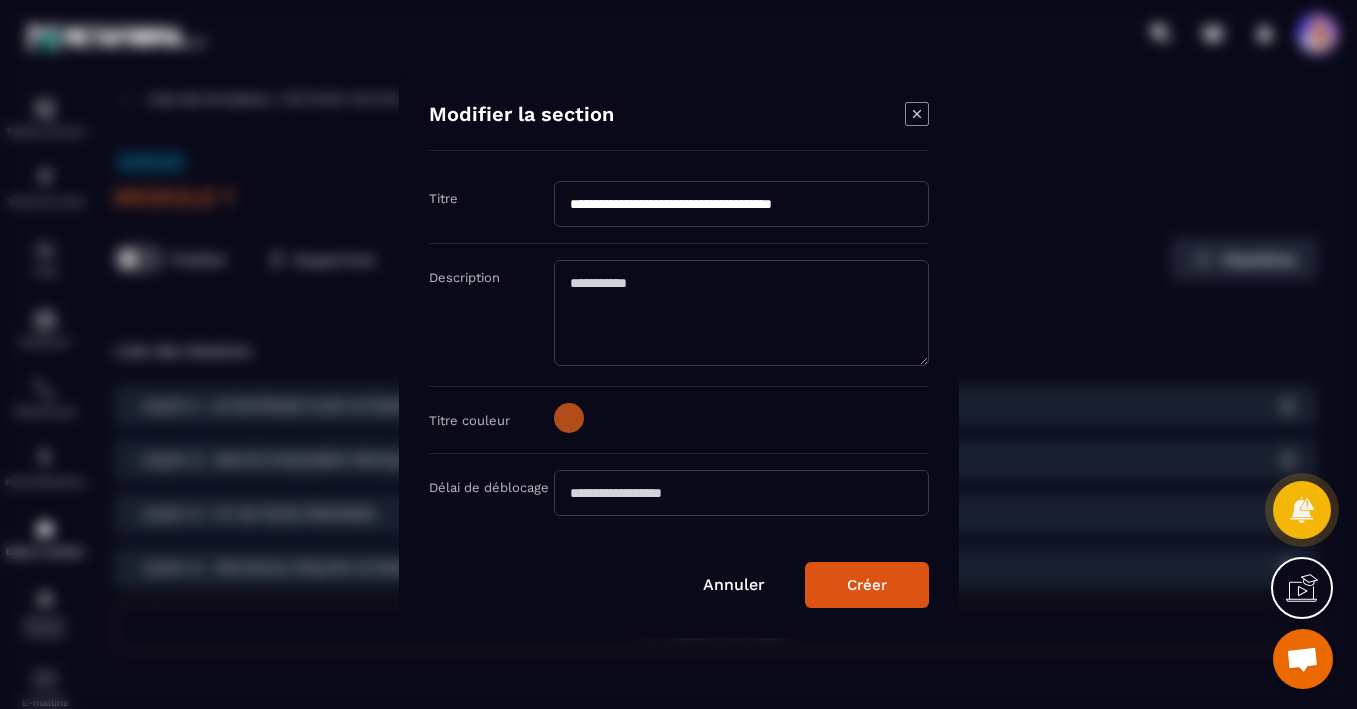 type on "**********" 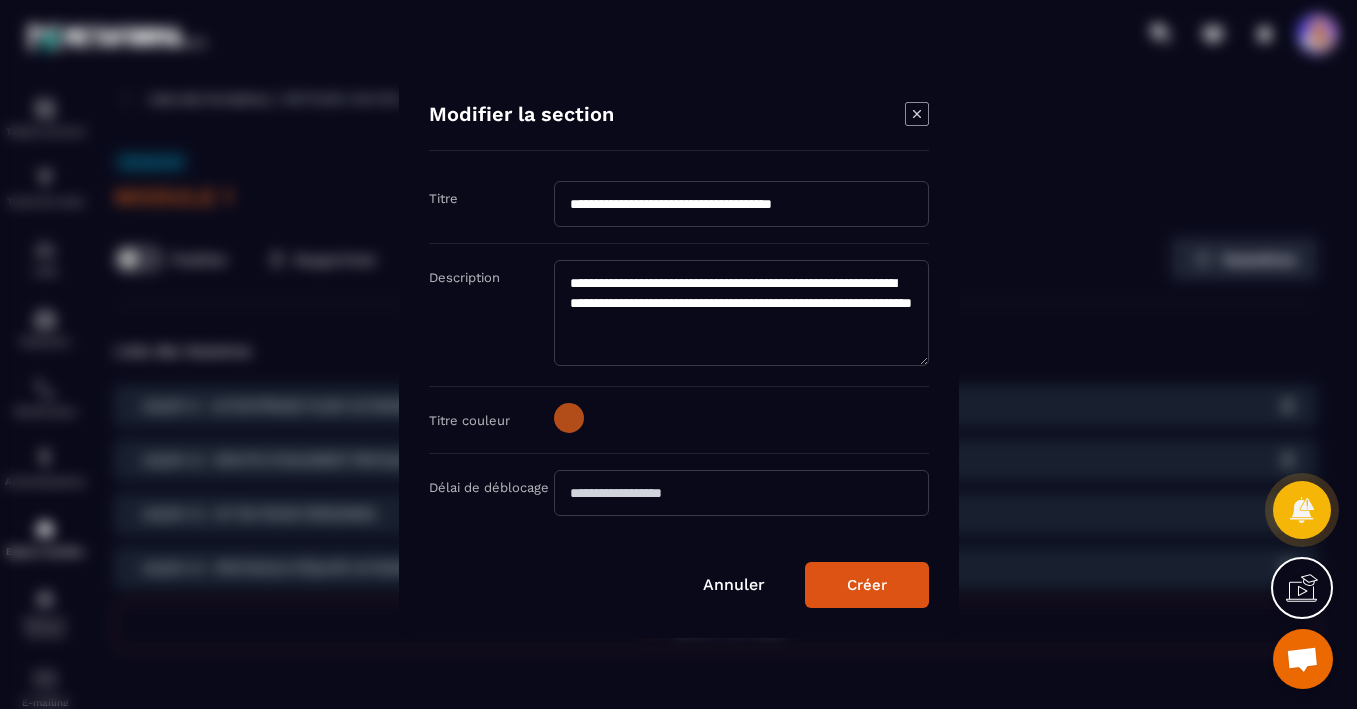 click on "**********" 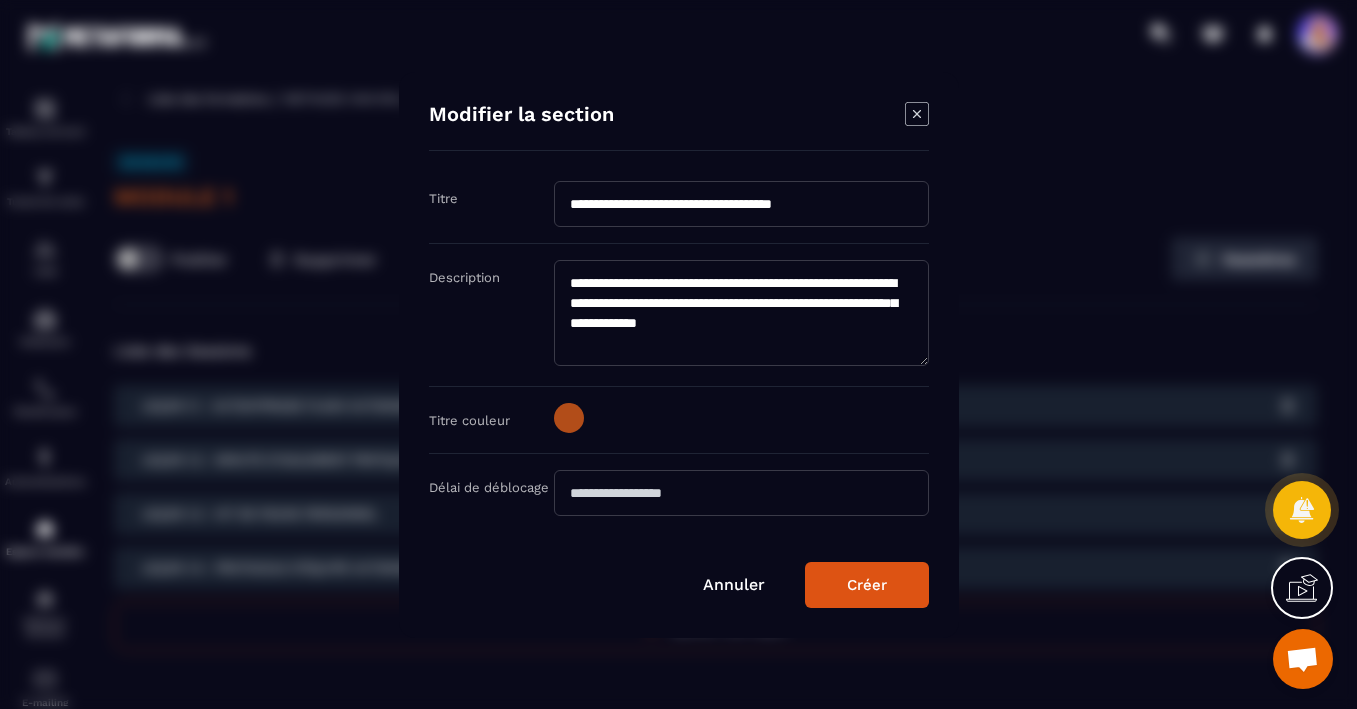 type on "**********" 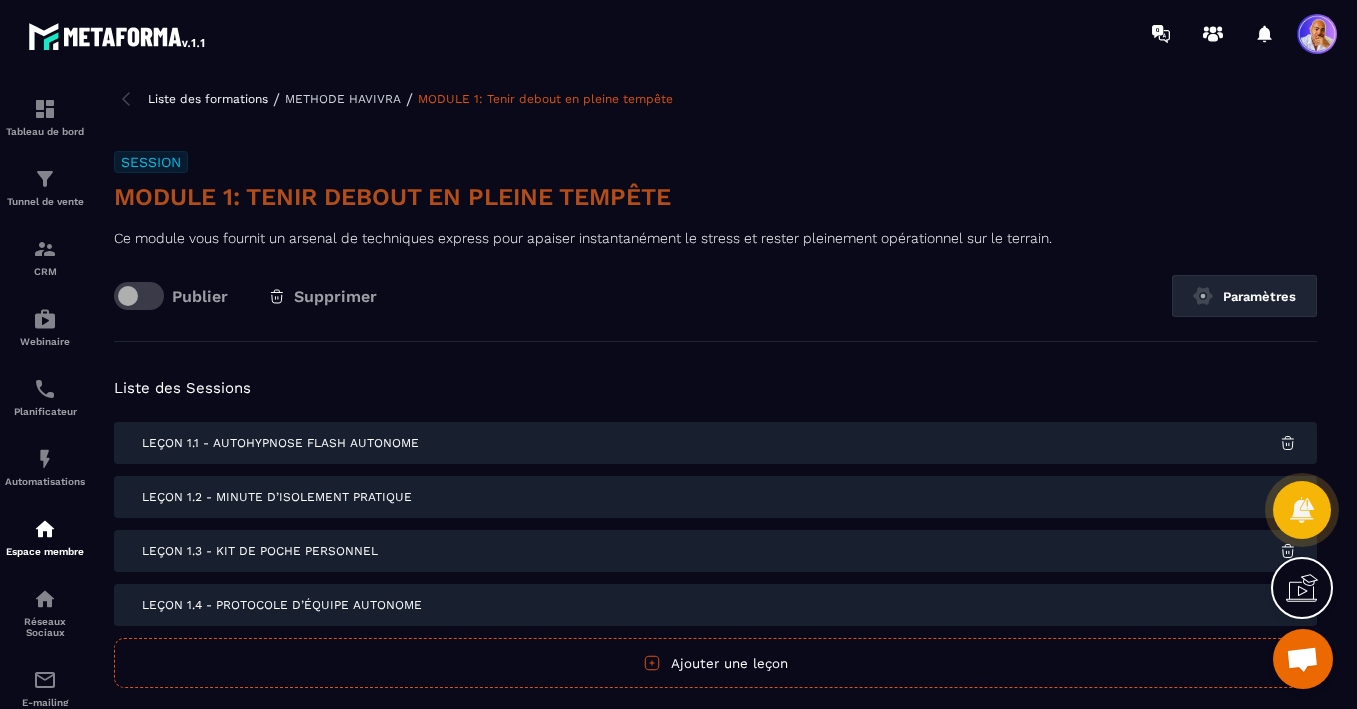 click at bounding box center (126, 99) 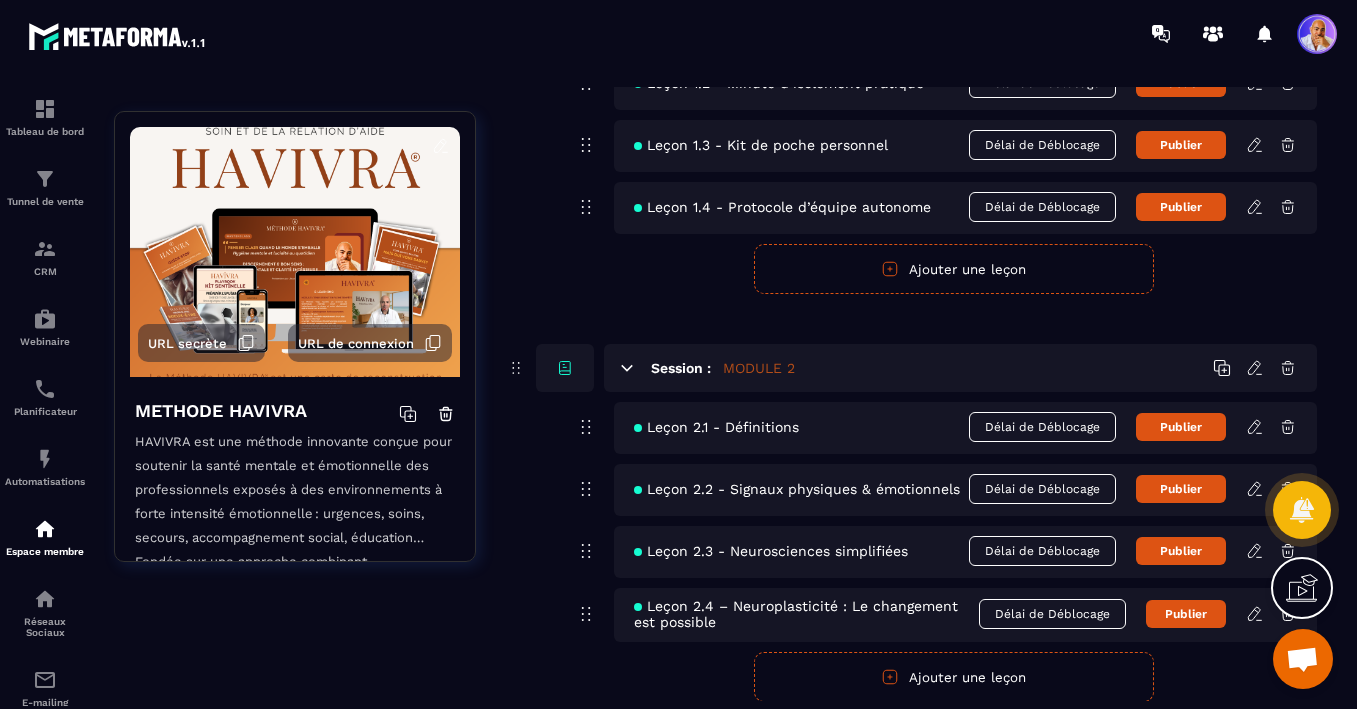 scroll, scrollTop: 764, scrollLeft: 0, axis: vertical 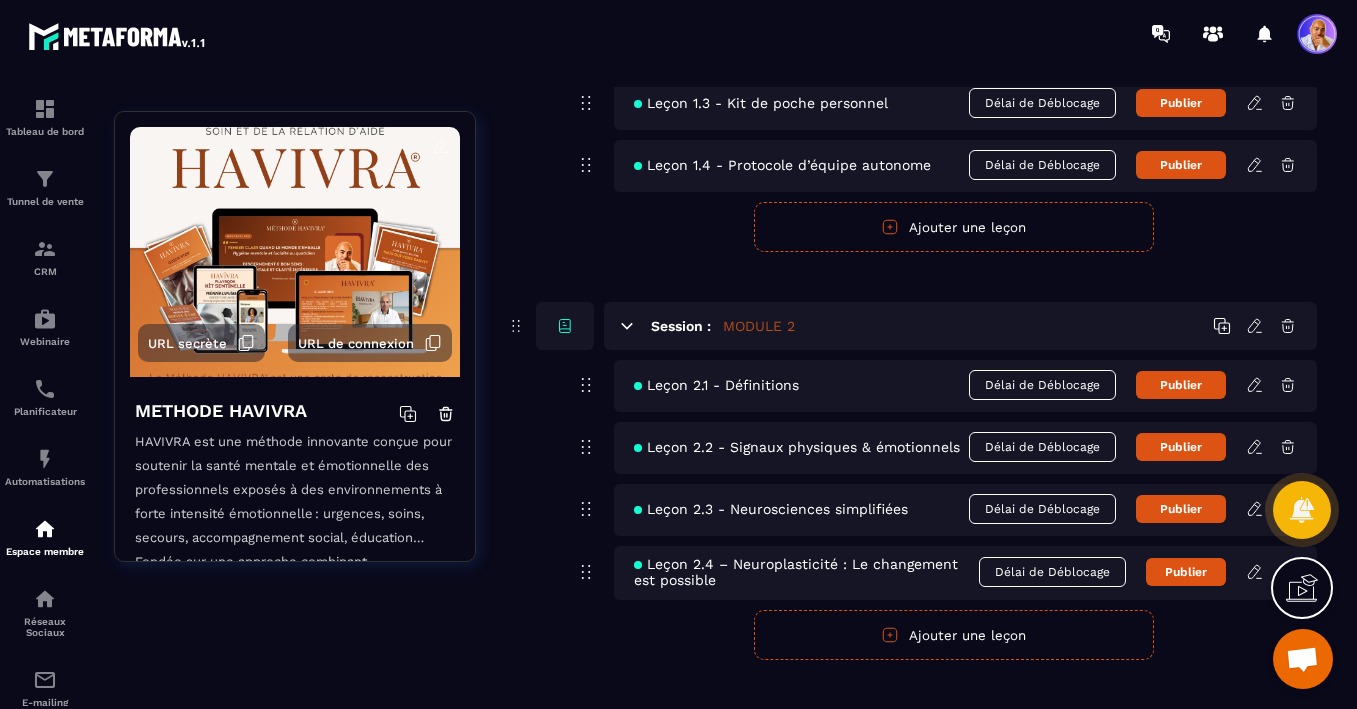 click 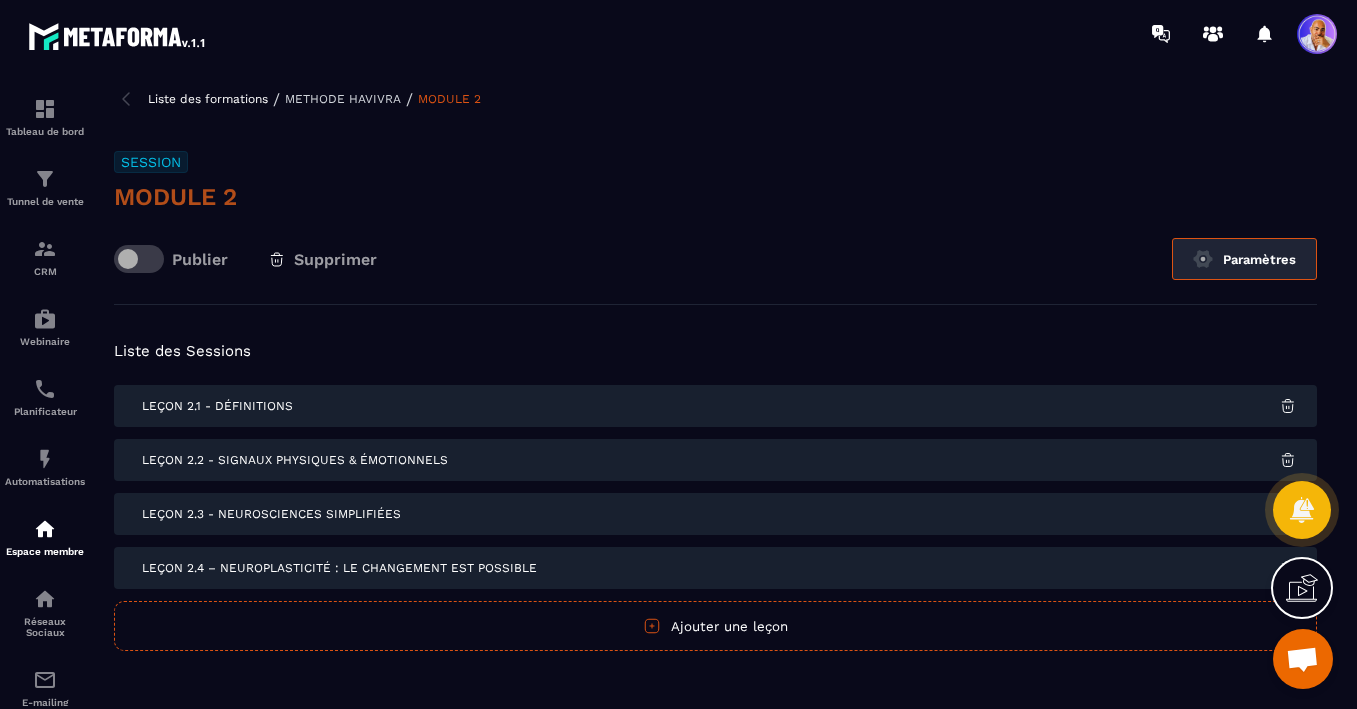 click on "Paramètres" 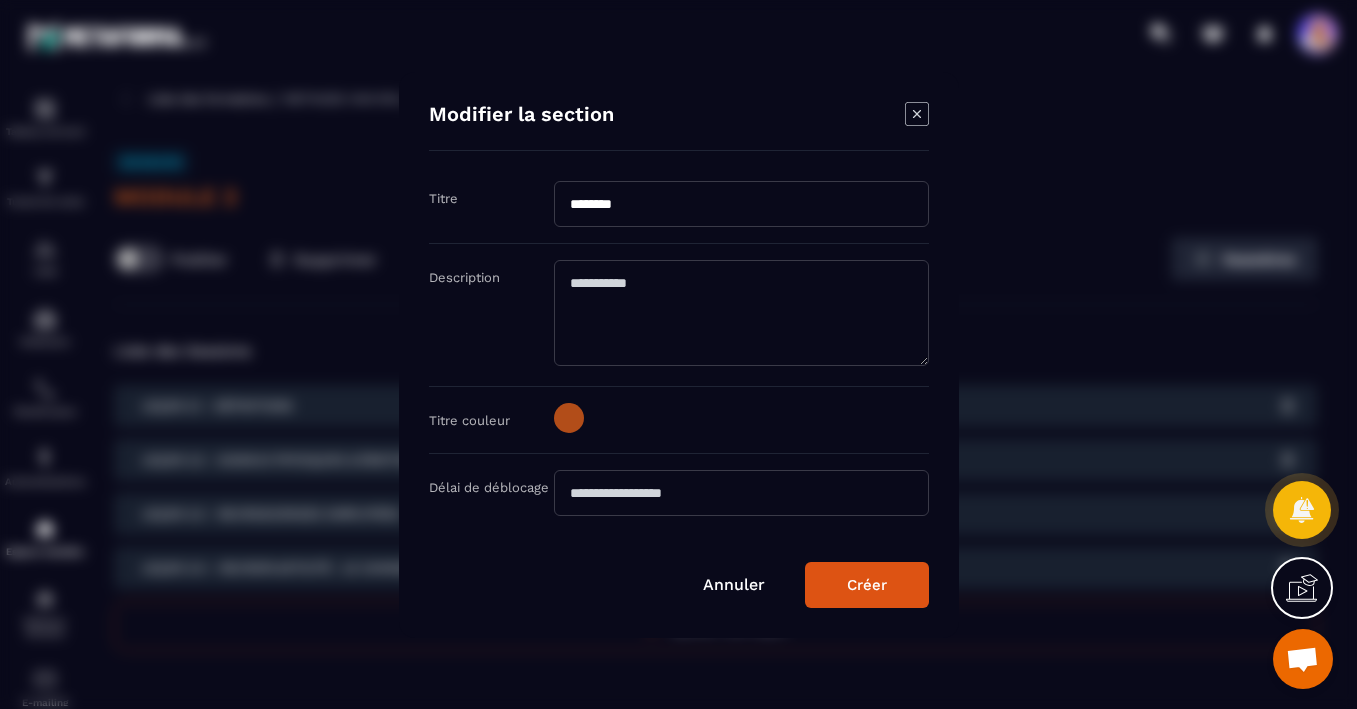 click on "********" at bounding box center [741, 204] 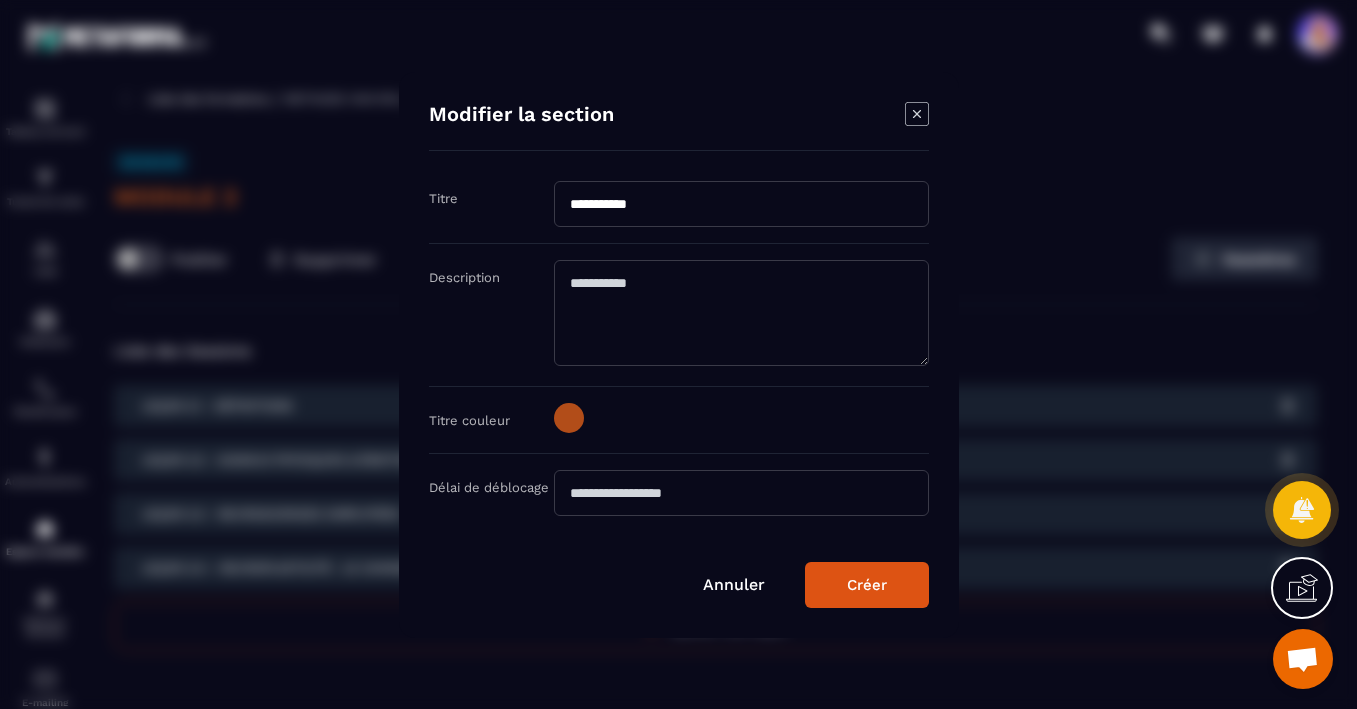 paste on "**********" 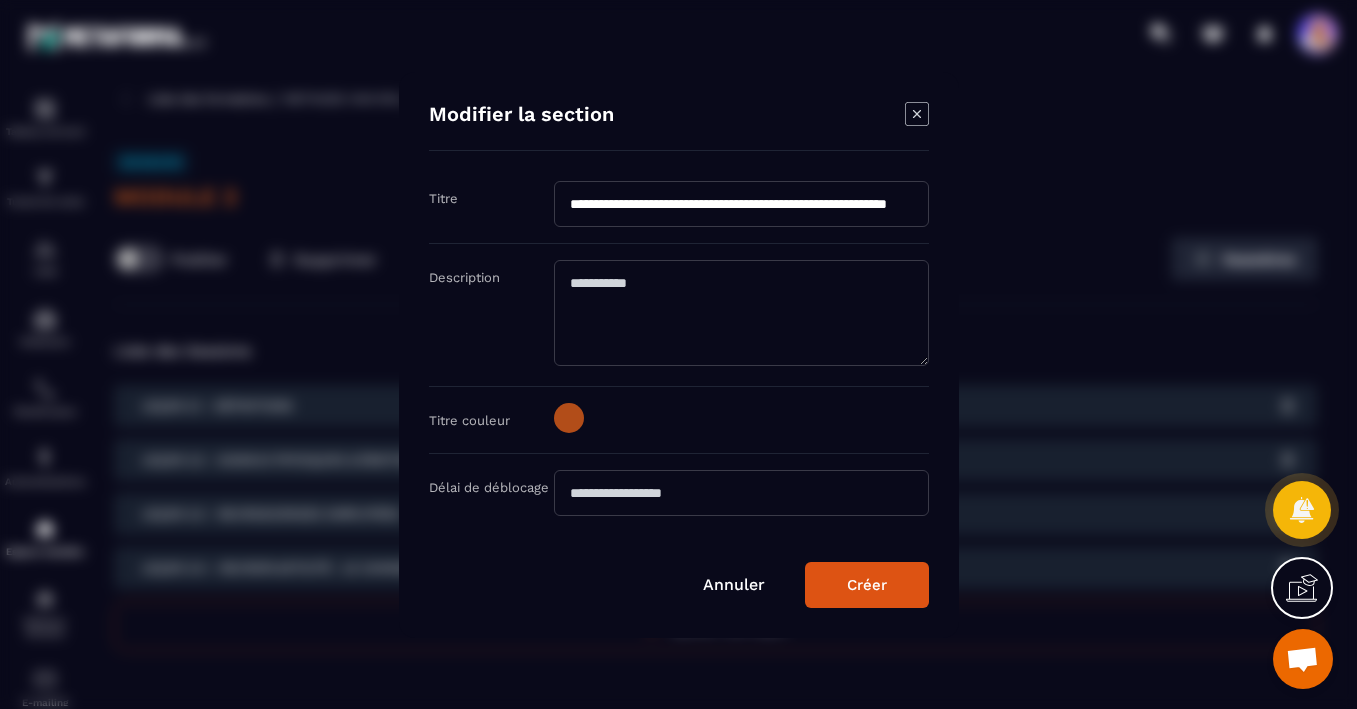 scroll, scrollTop: 0, scrollLeft: 0, axis: both 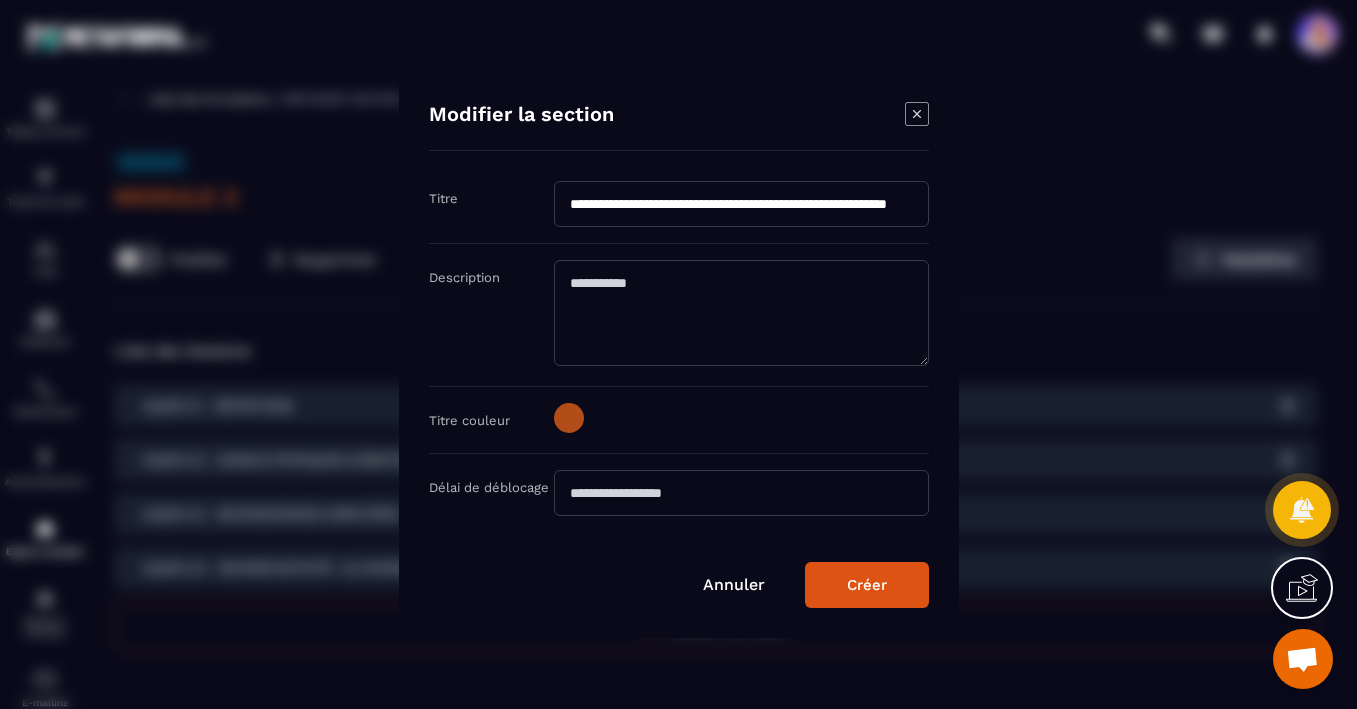 click on "**********" at bounding box center [741, 204] 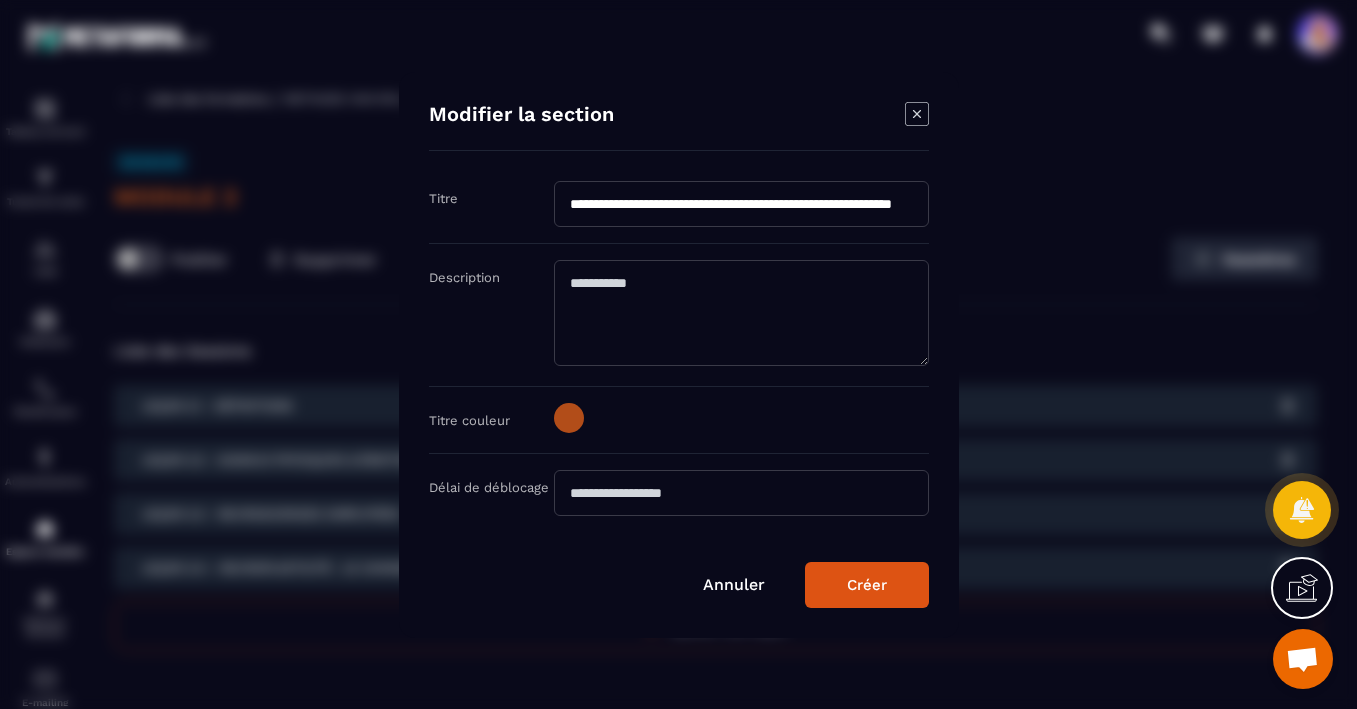 type on "**********" 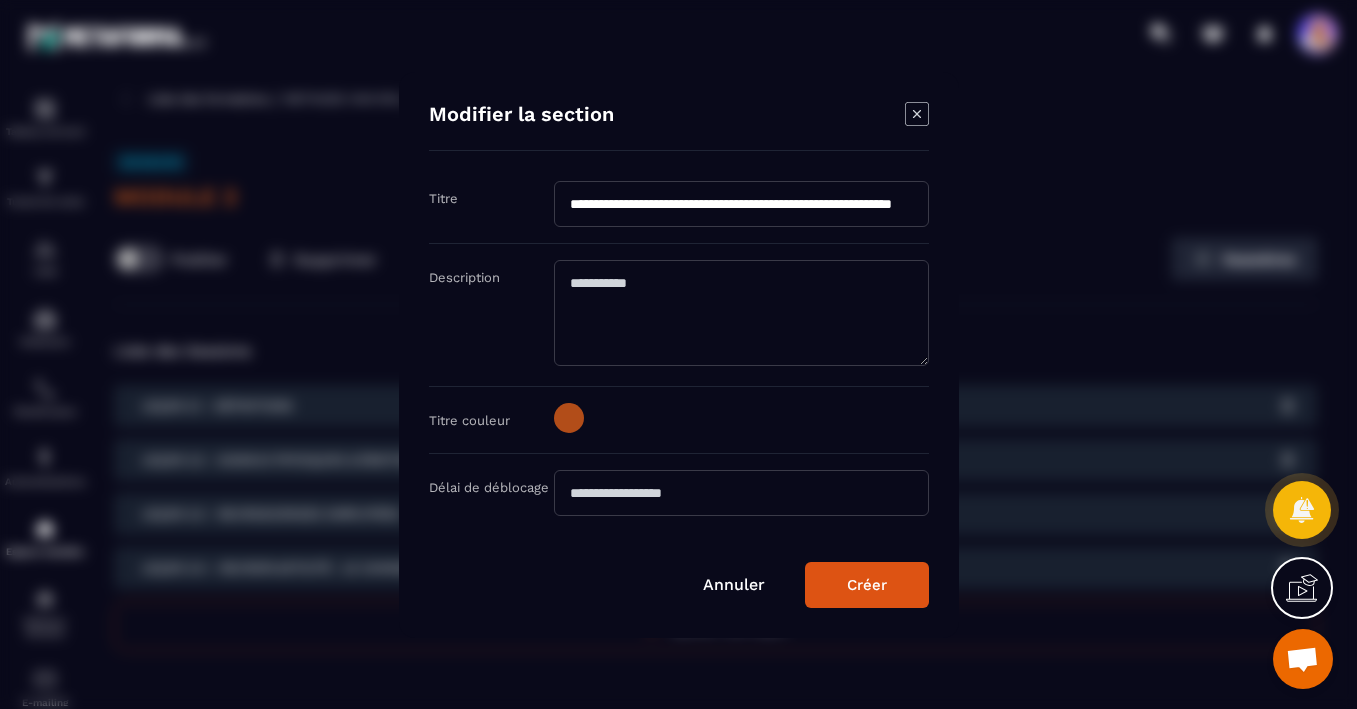 click 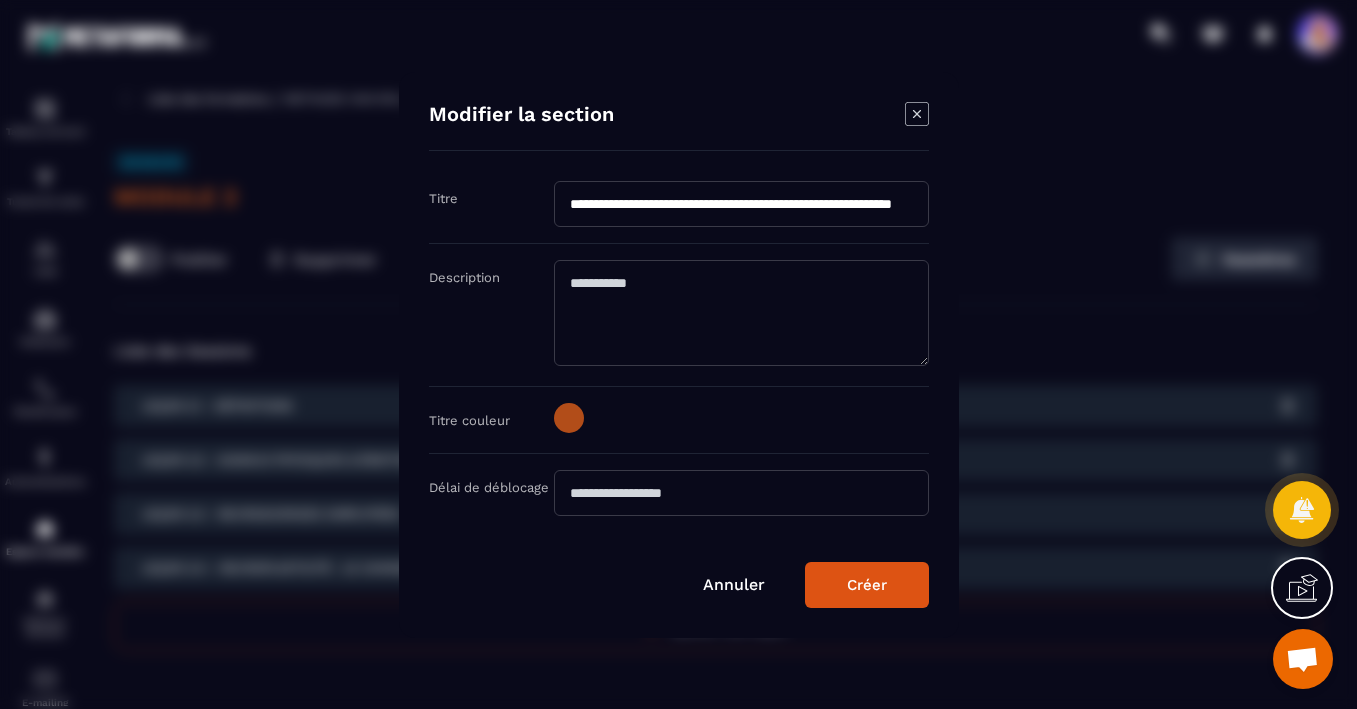 paste on "**********" 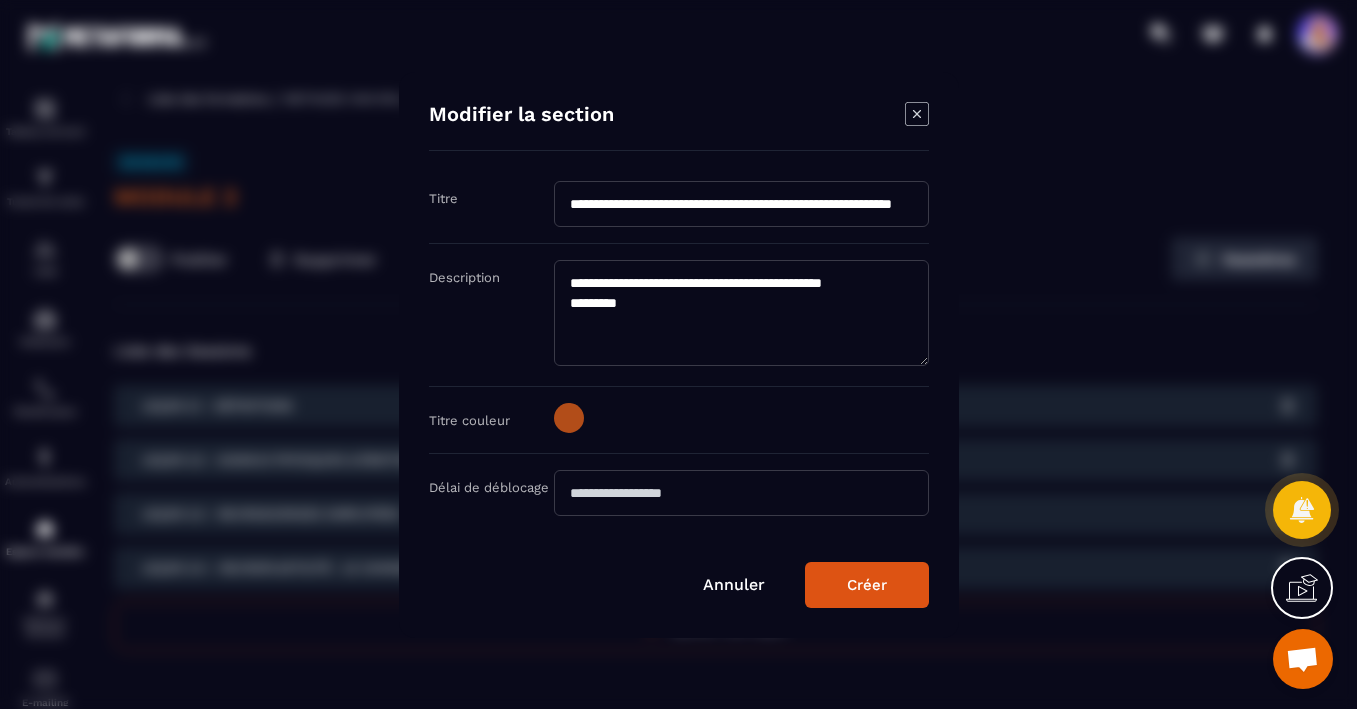 click on "**********" 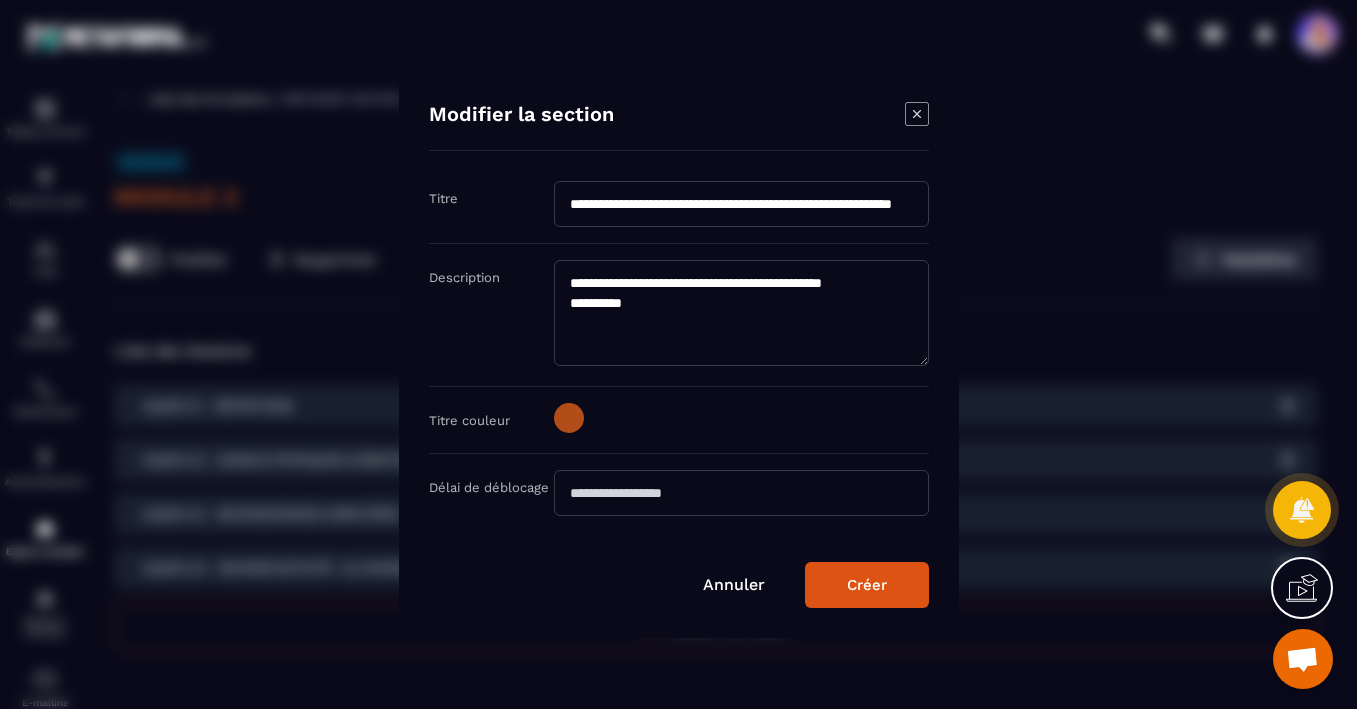 click on "**********" 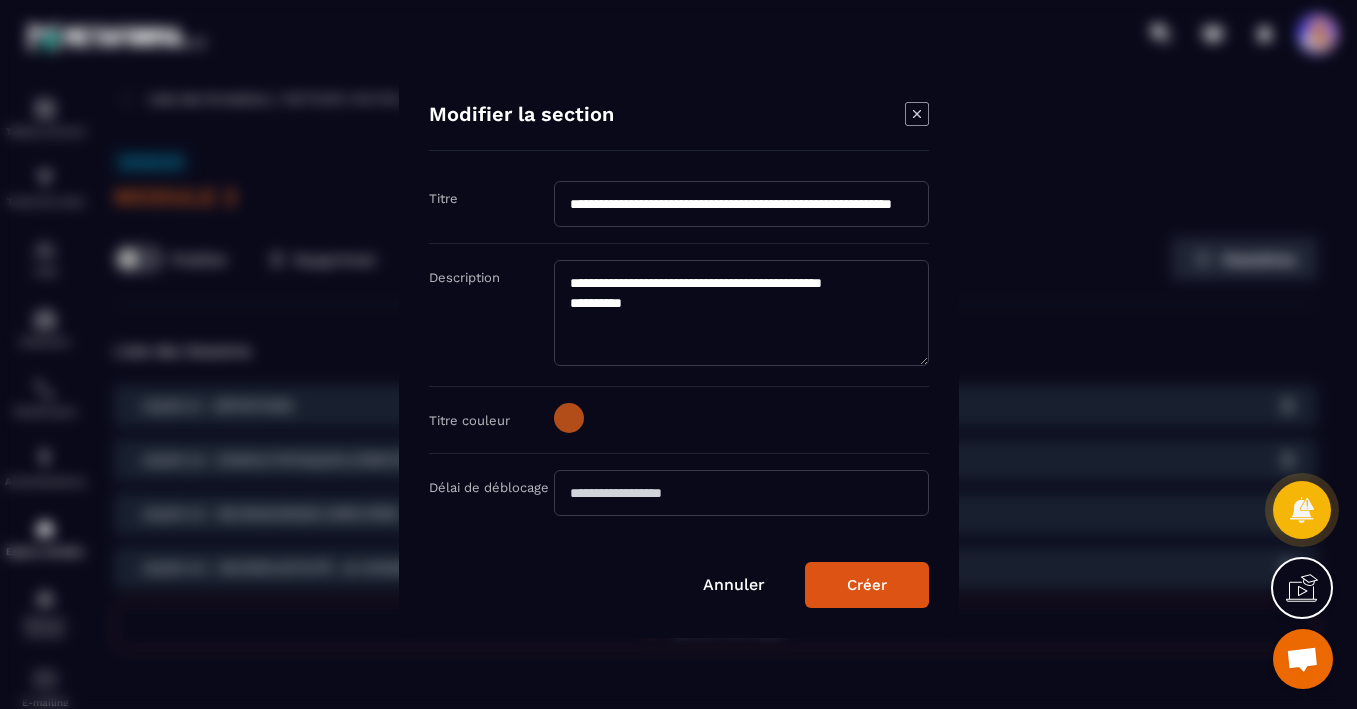 paste on "**********" 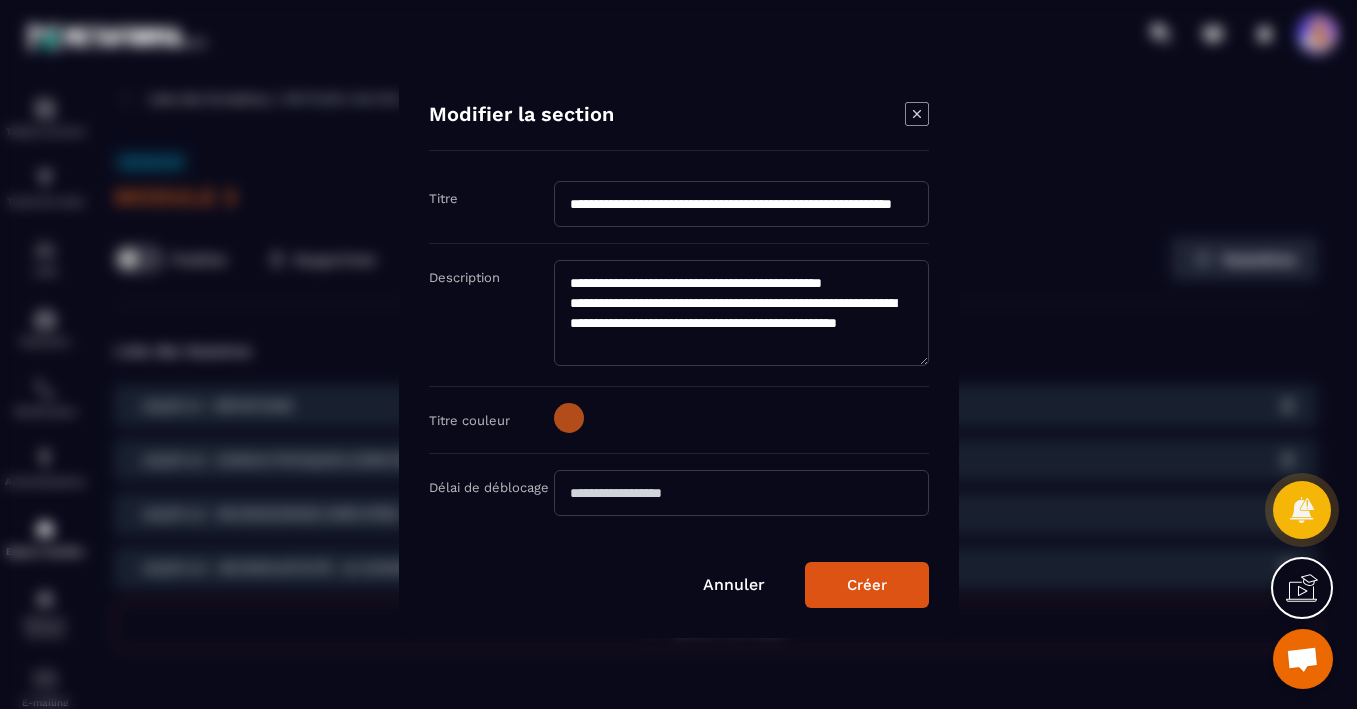 click on "**********" 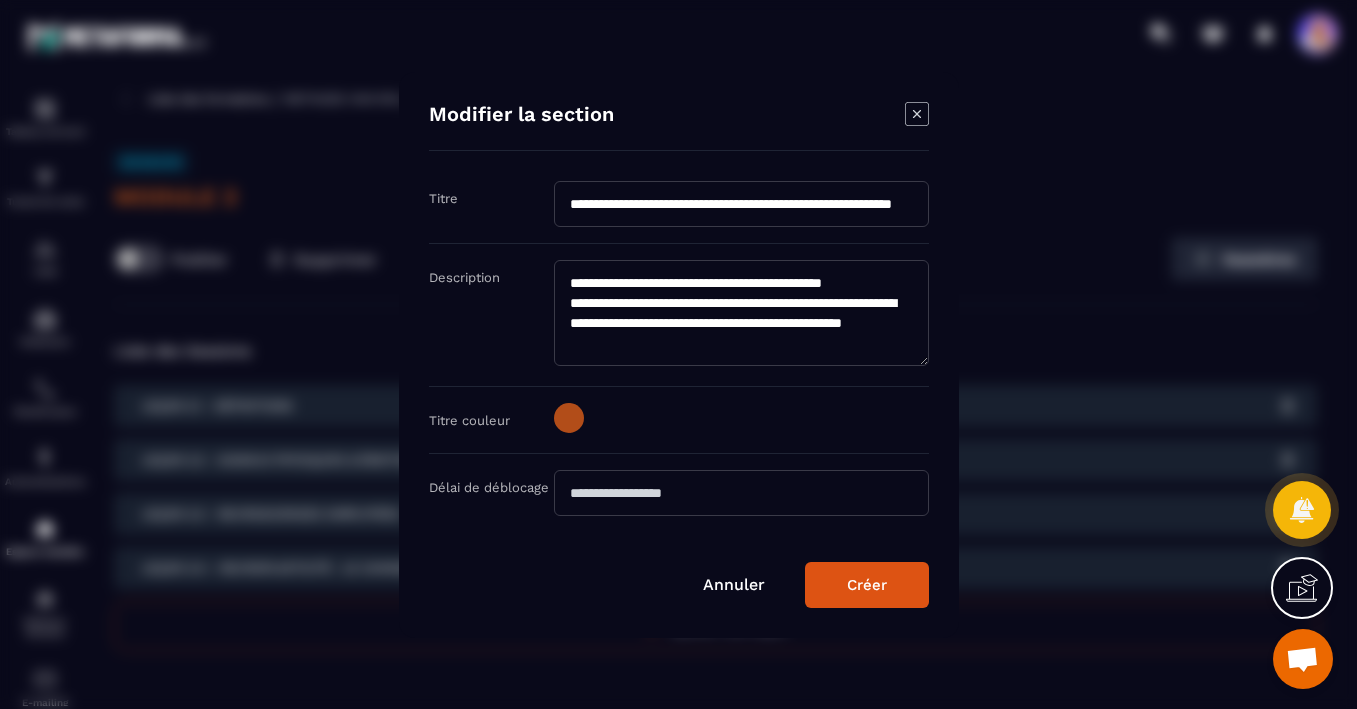type on "**********" 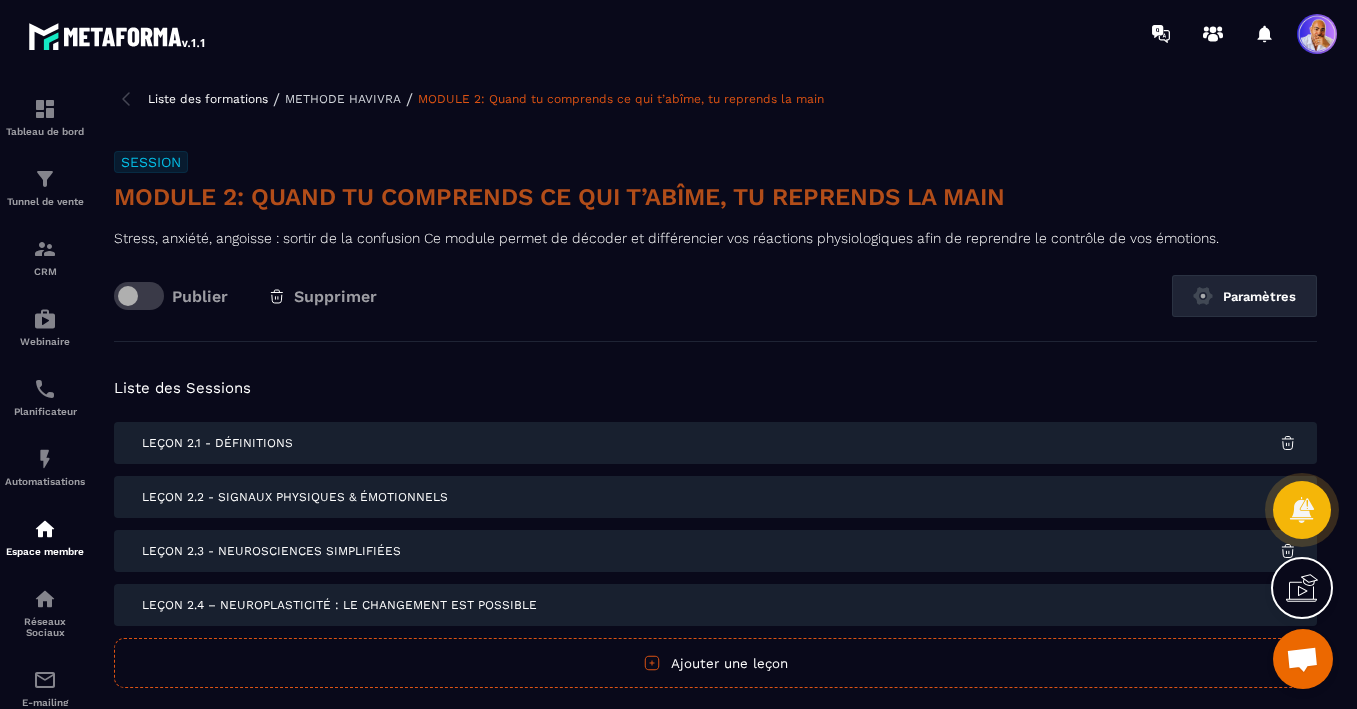 click on "Liste des formations" at bounding box center [208, 99] 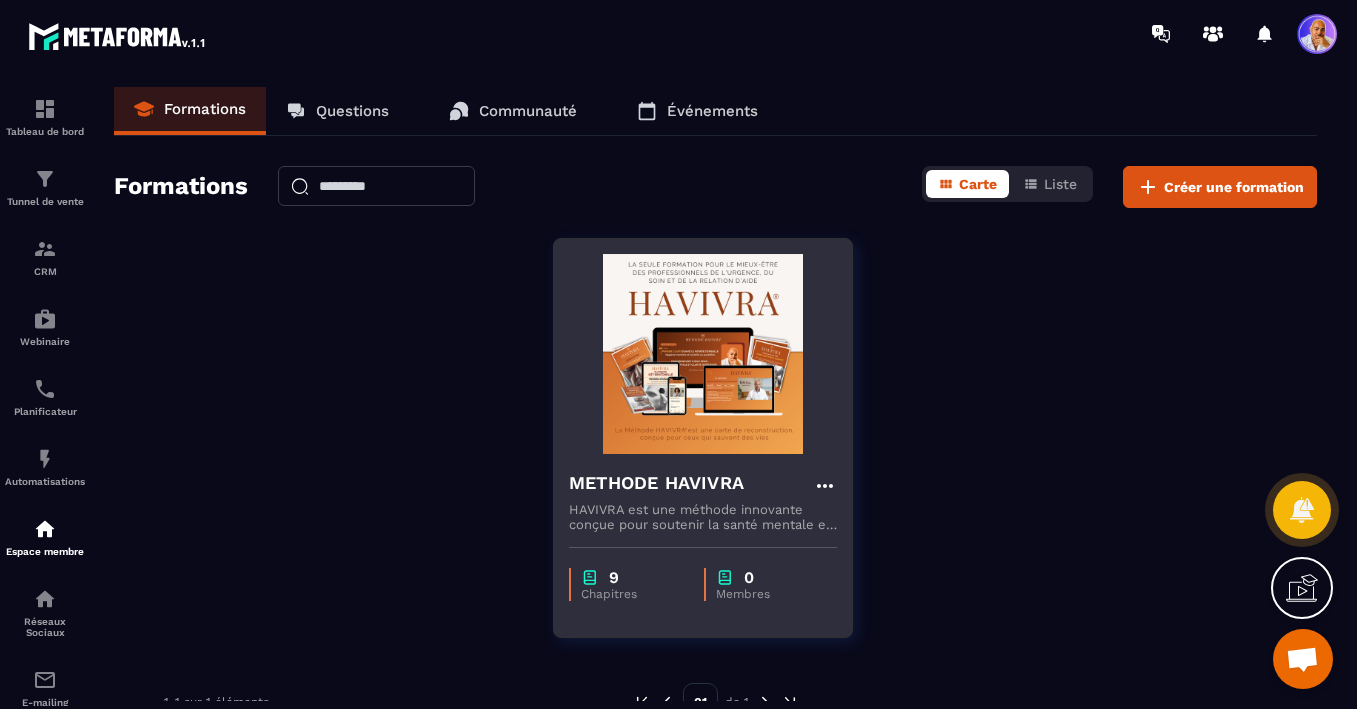 click at bounding box center [703, 354] 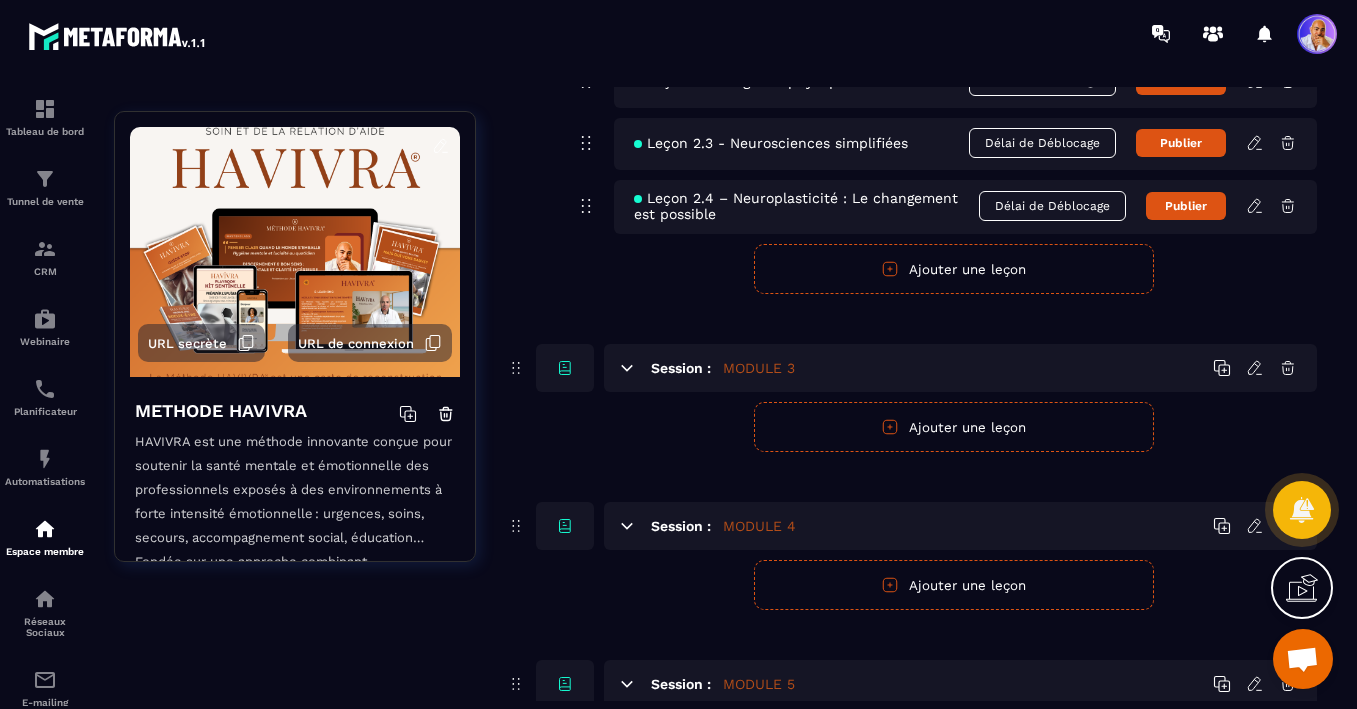 scroll, scrollTop: 1144, scrollLeft: 0, axis: vertical 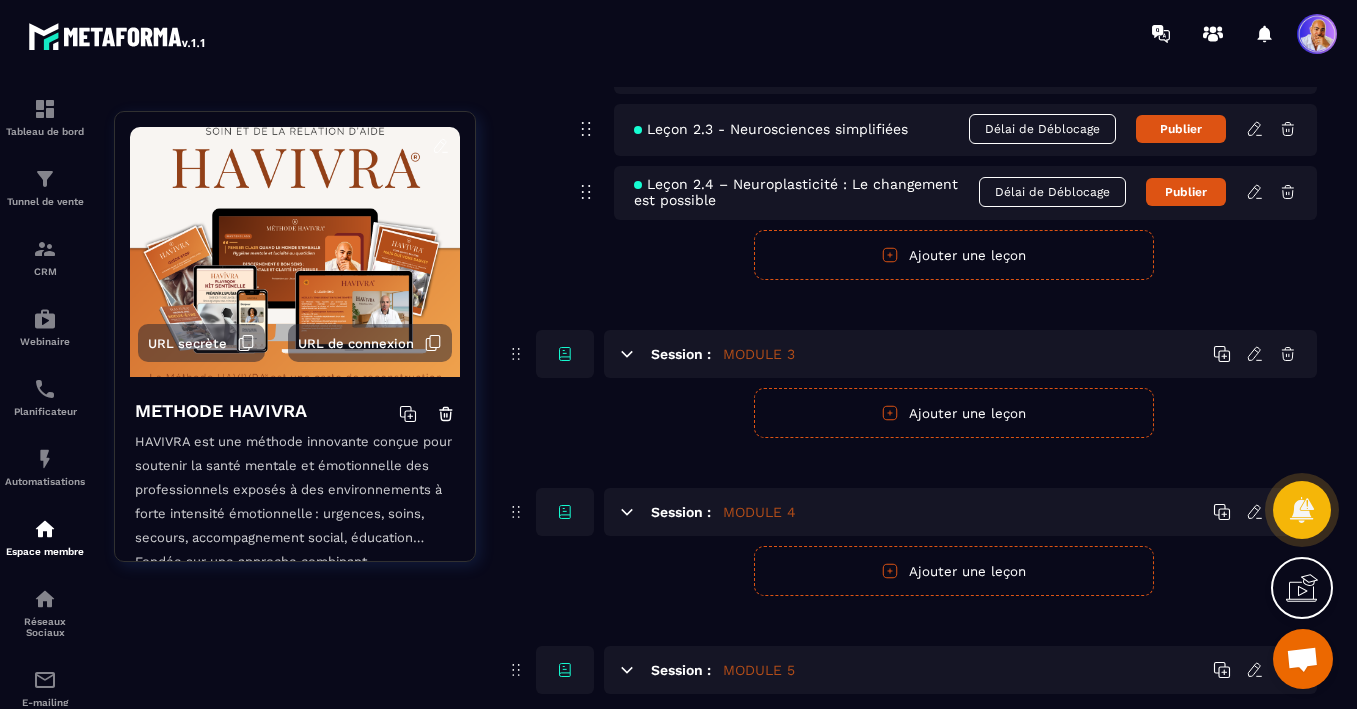 click on "Session : MODULE 3" at bounding box center (960, 354) 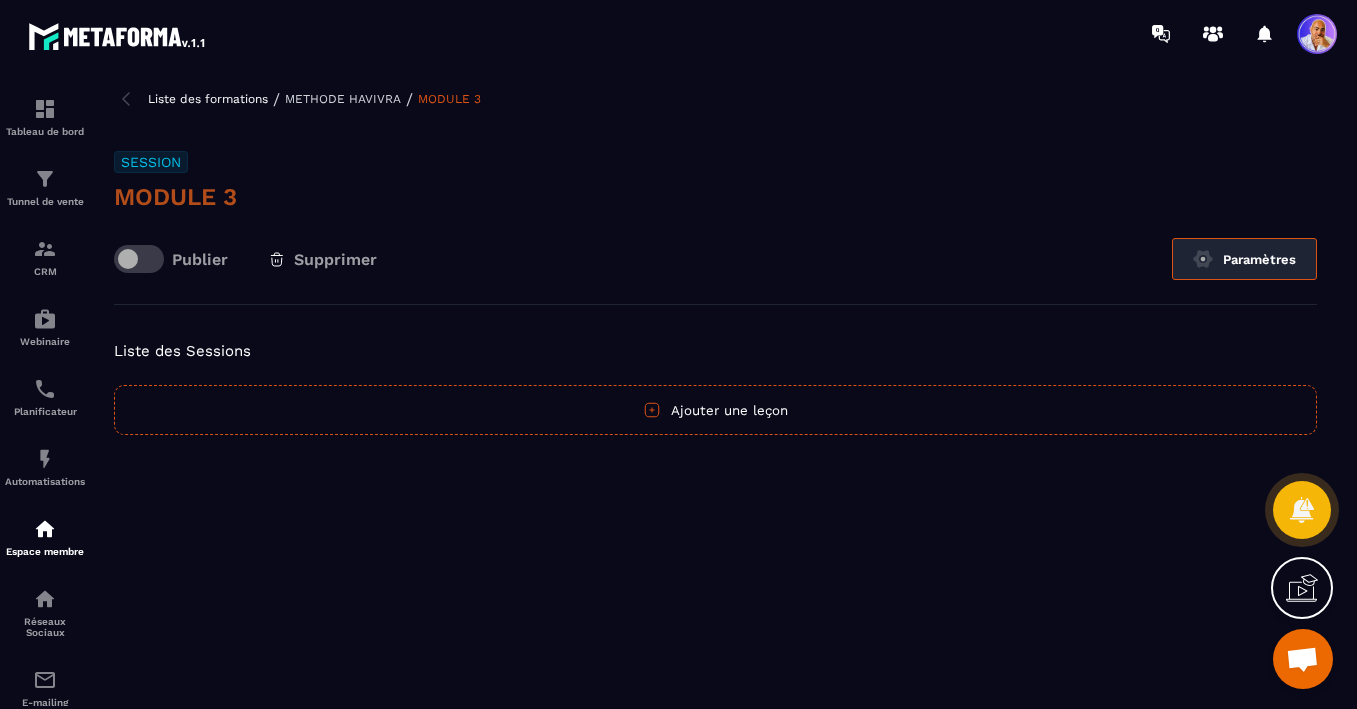 click on "Paramètres" 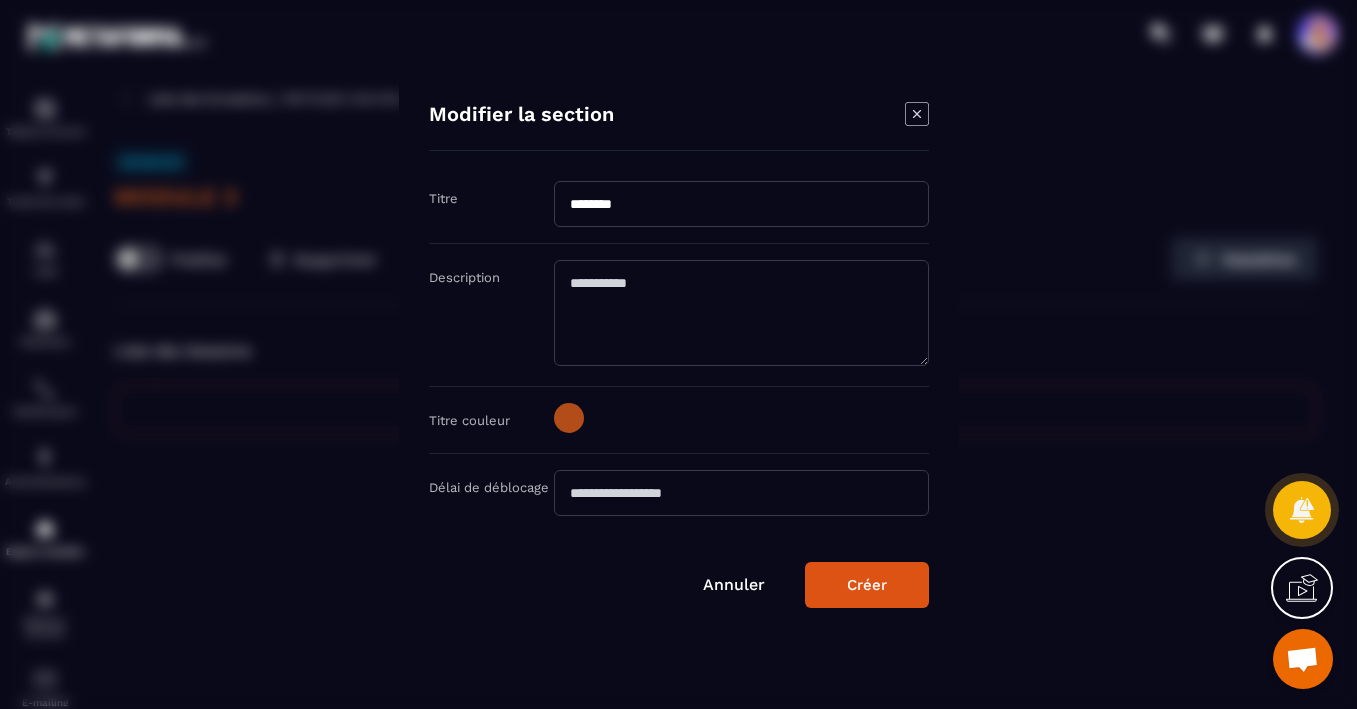 click on "********" at bounding box center (741, 204) 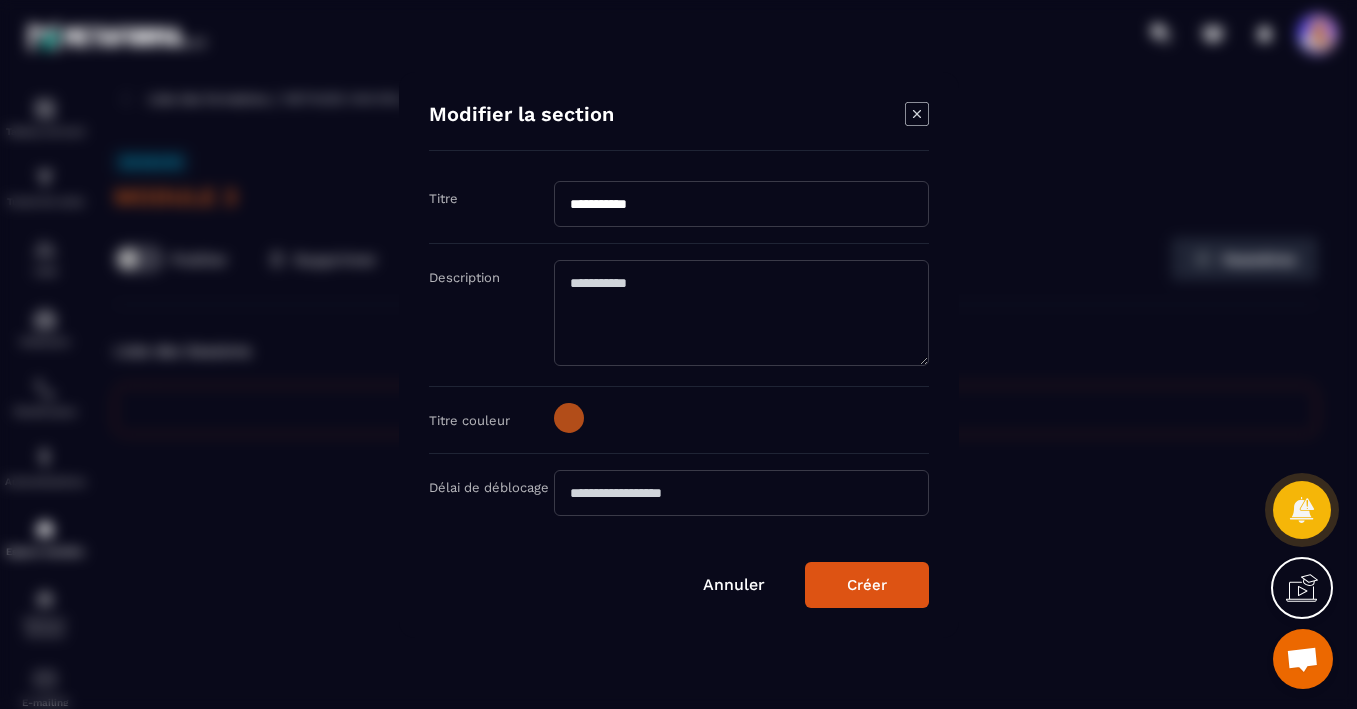 click on "*********" at bounding box center (741, 204) 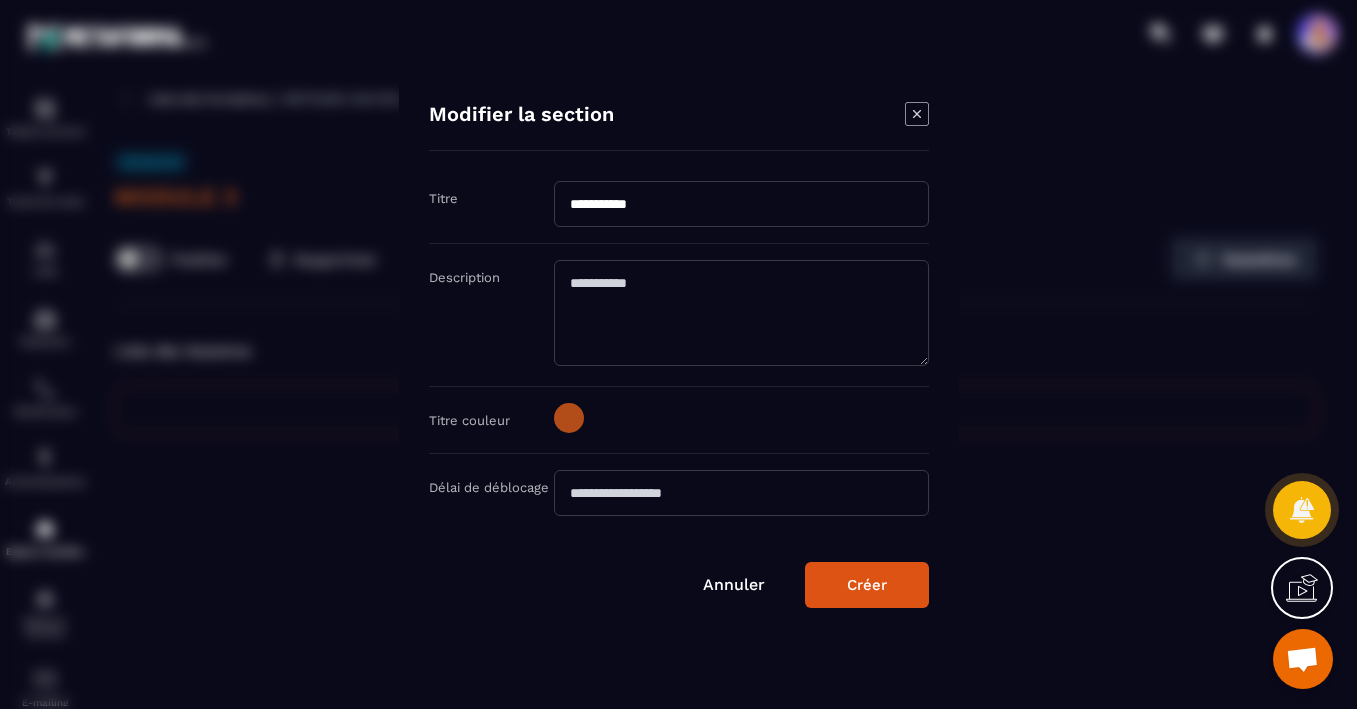 paste on "**********" 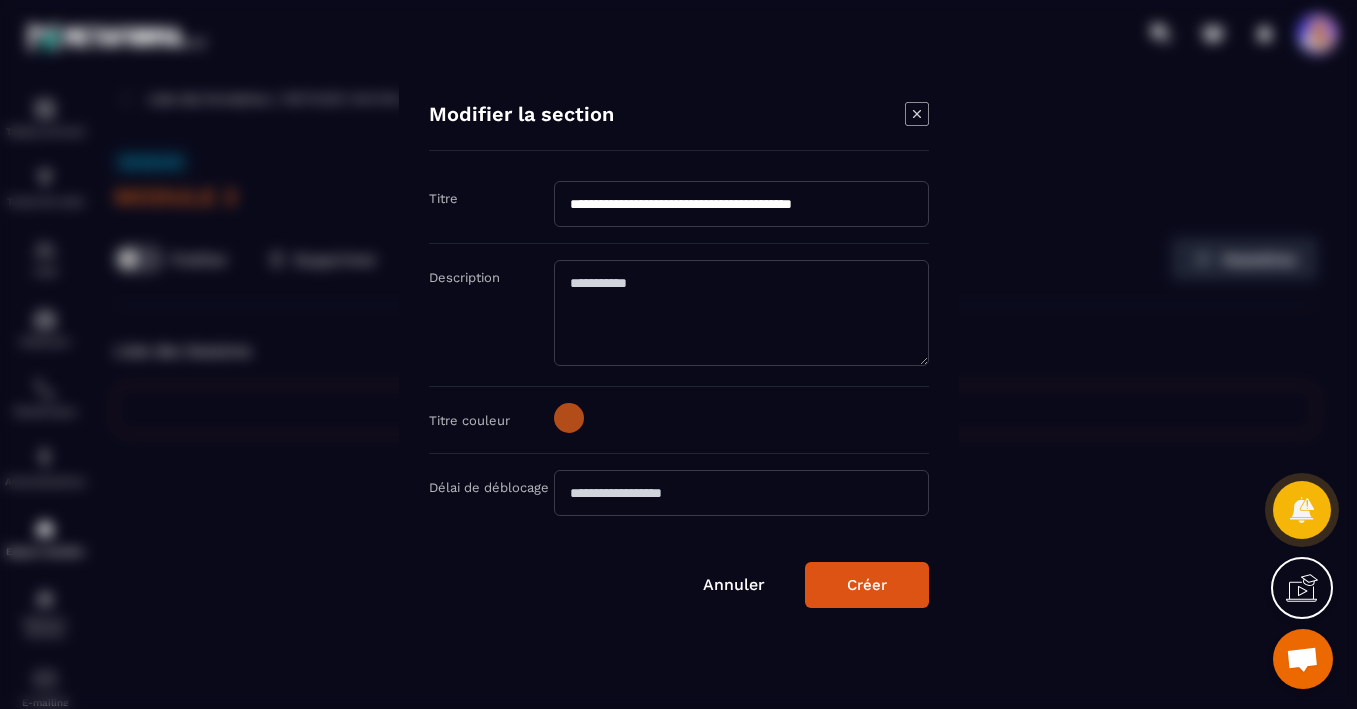 click on "**********" at bounding box center [741, 204] 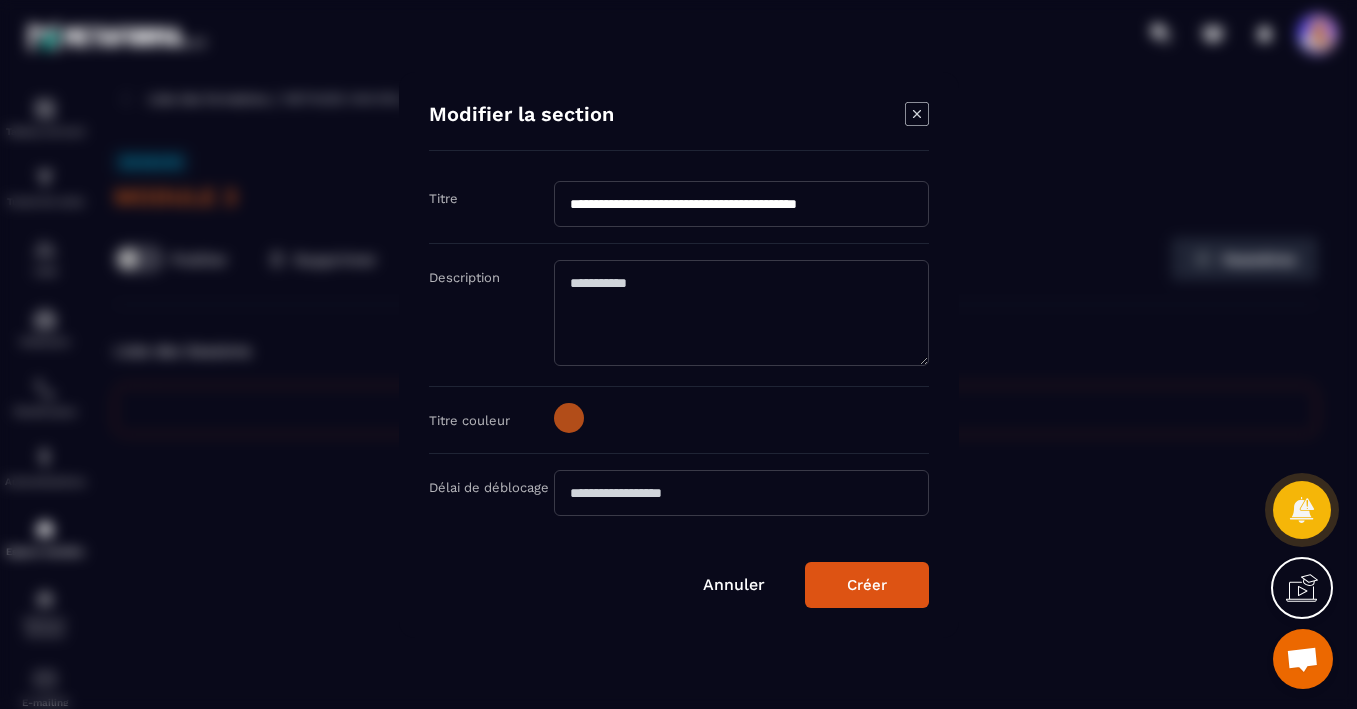 type on "**********" 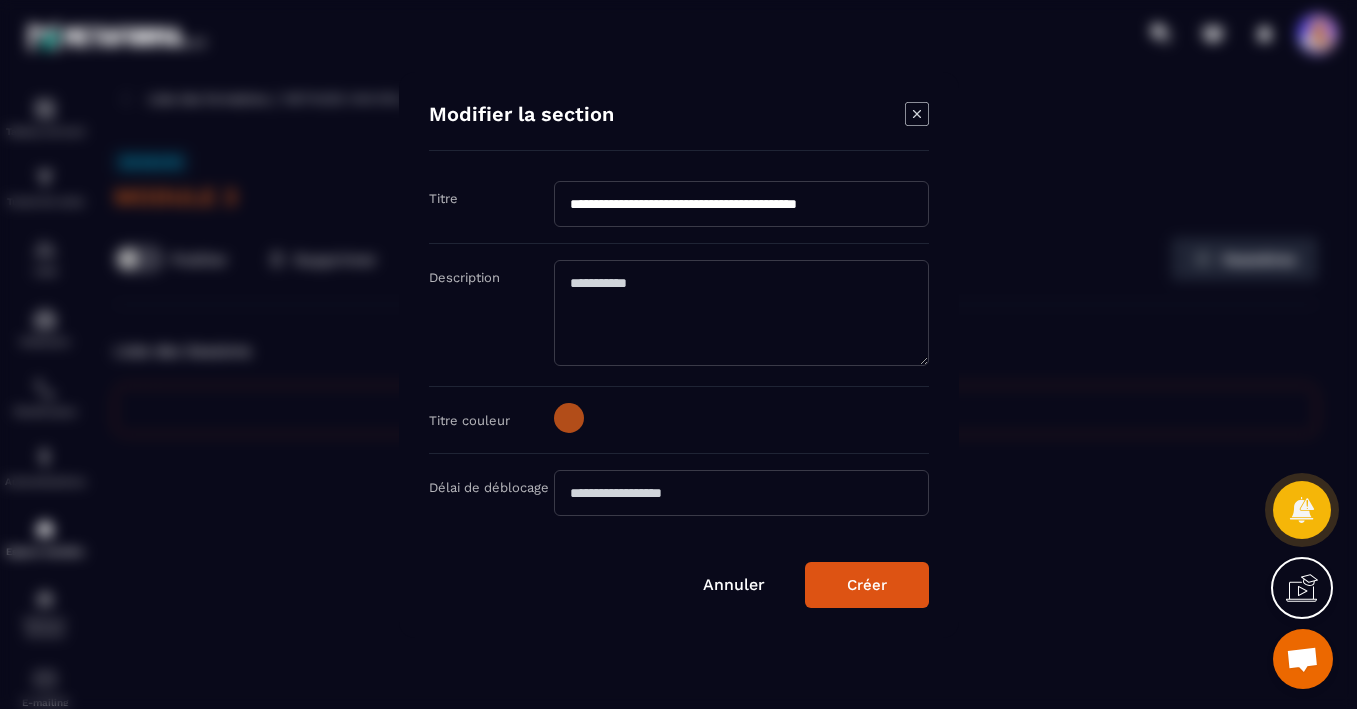 click 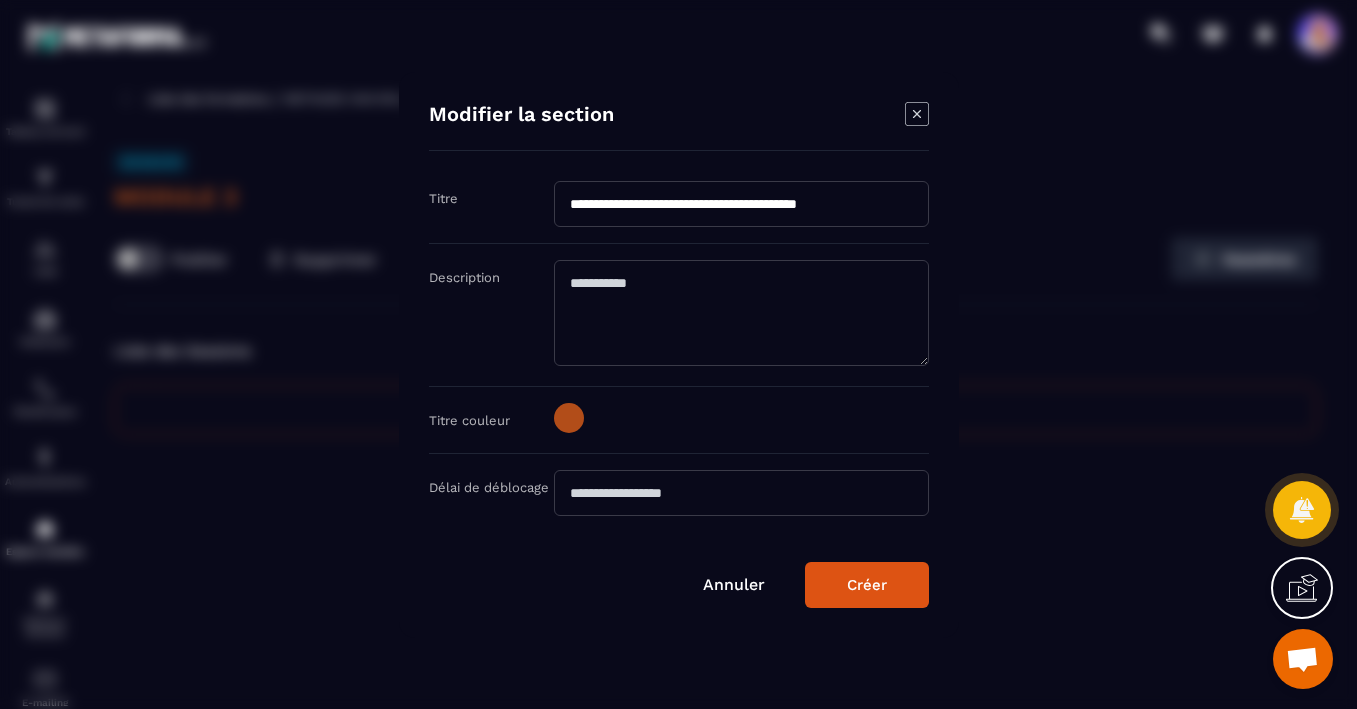 paste on "**********" 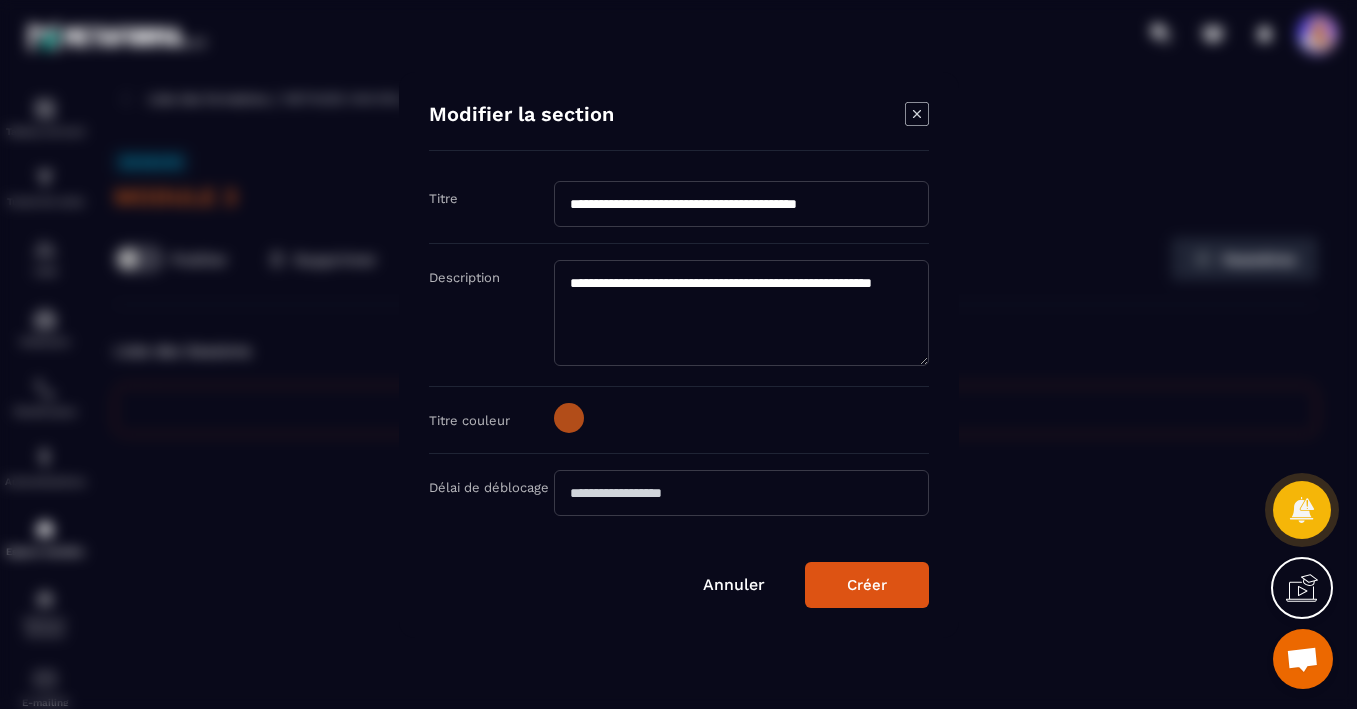 paste on "**********" 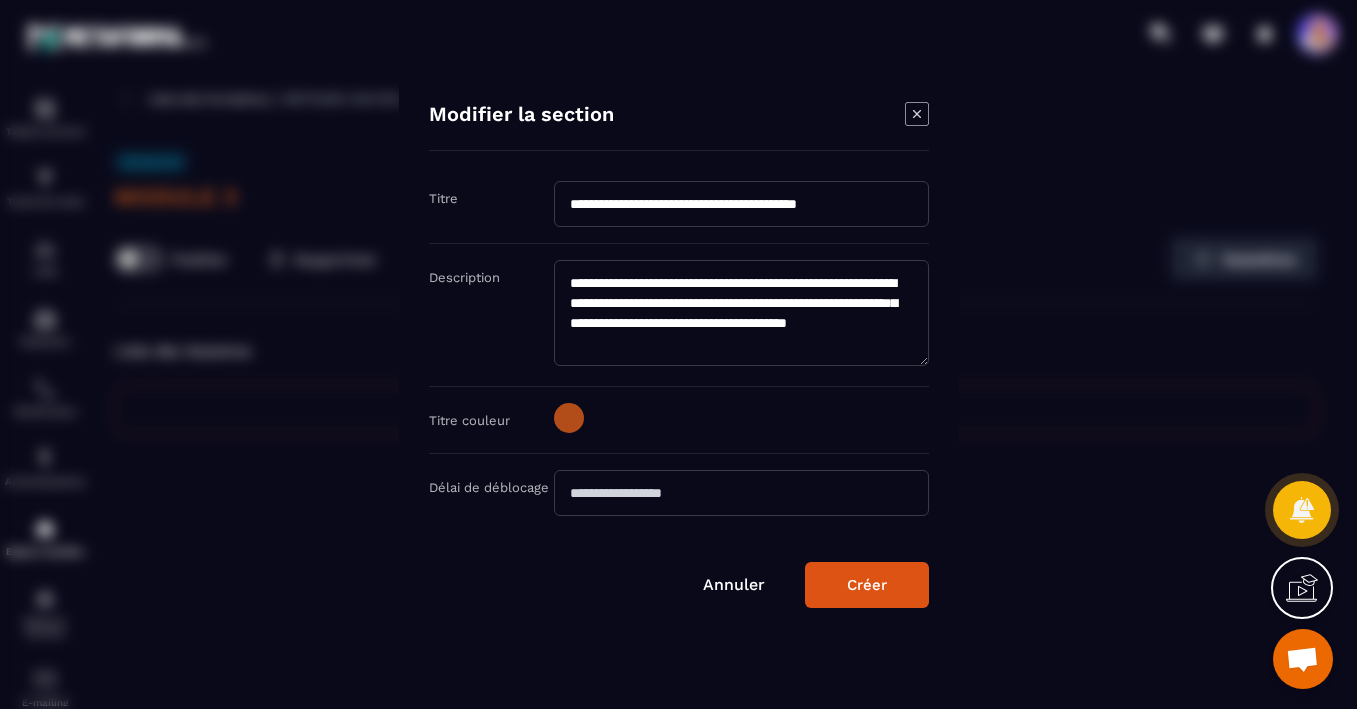 click on "**********" 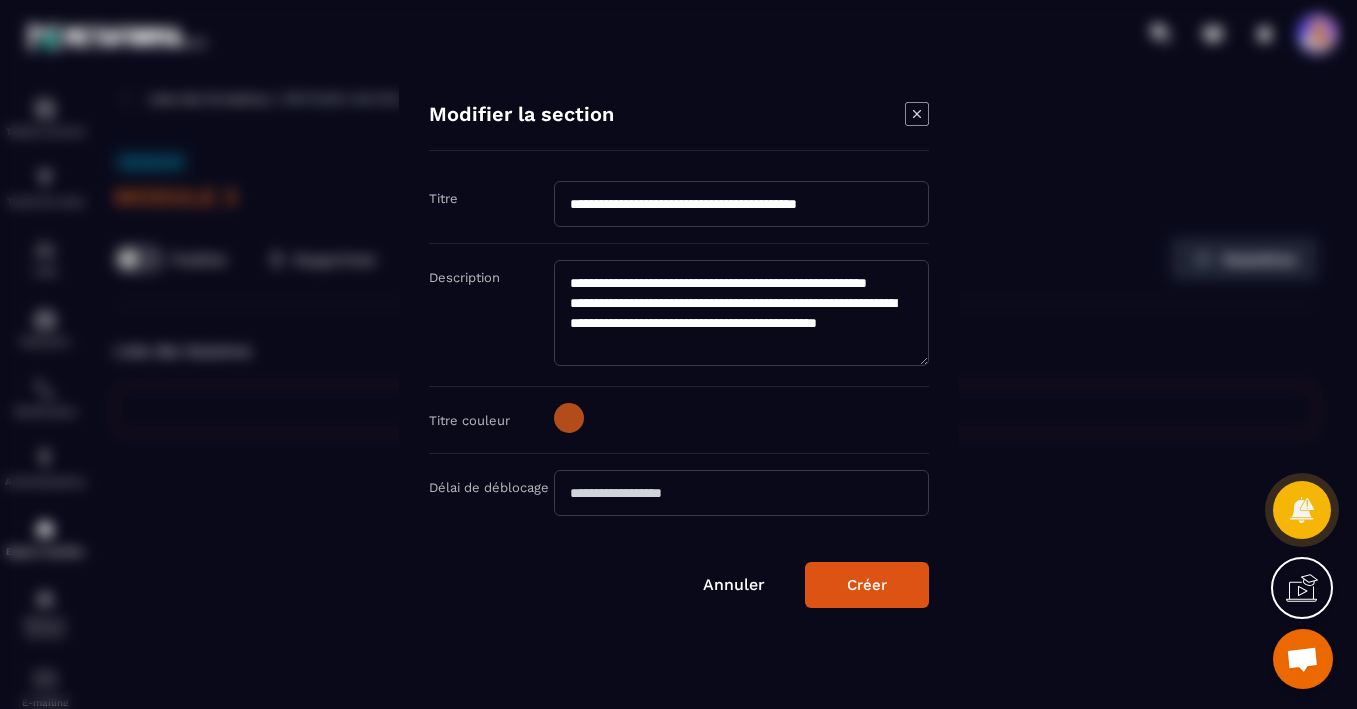 type on "**********" 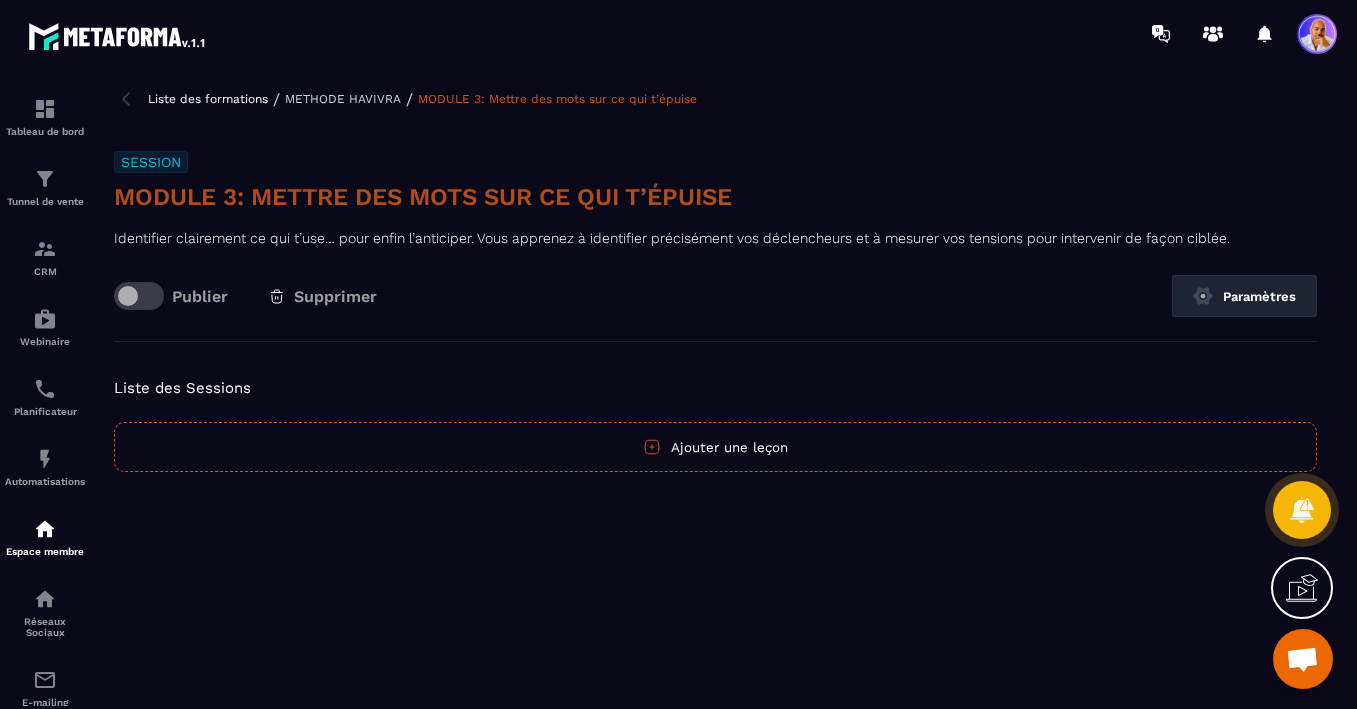 click on "Liste des formations" at bounding box center (208, 99) 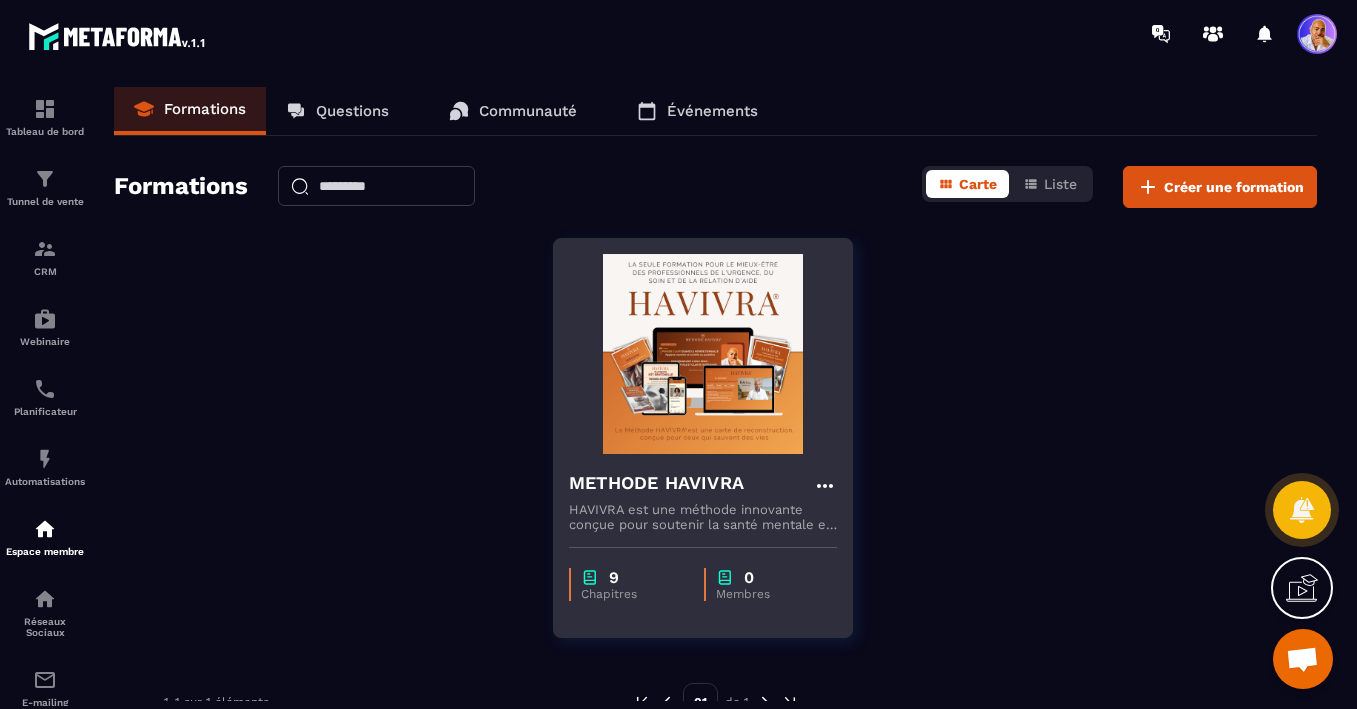 click at bounding box center [703, 354] 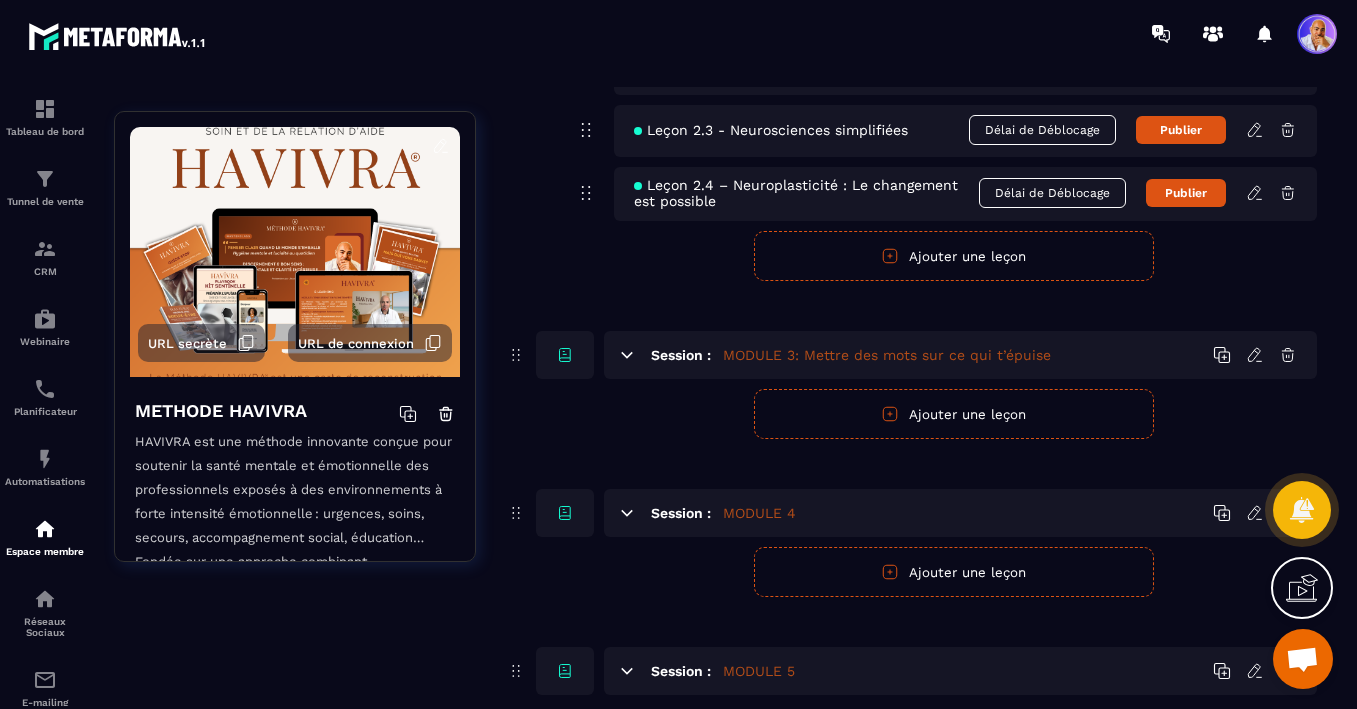 scroll, scrollTop: 1149, scrollLeft: 0, axis: vertical 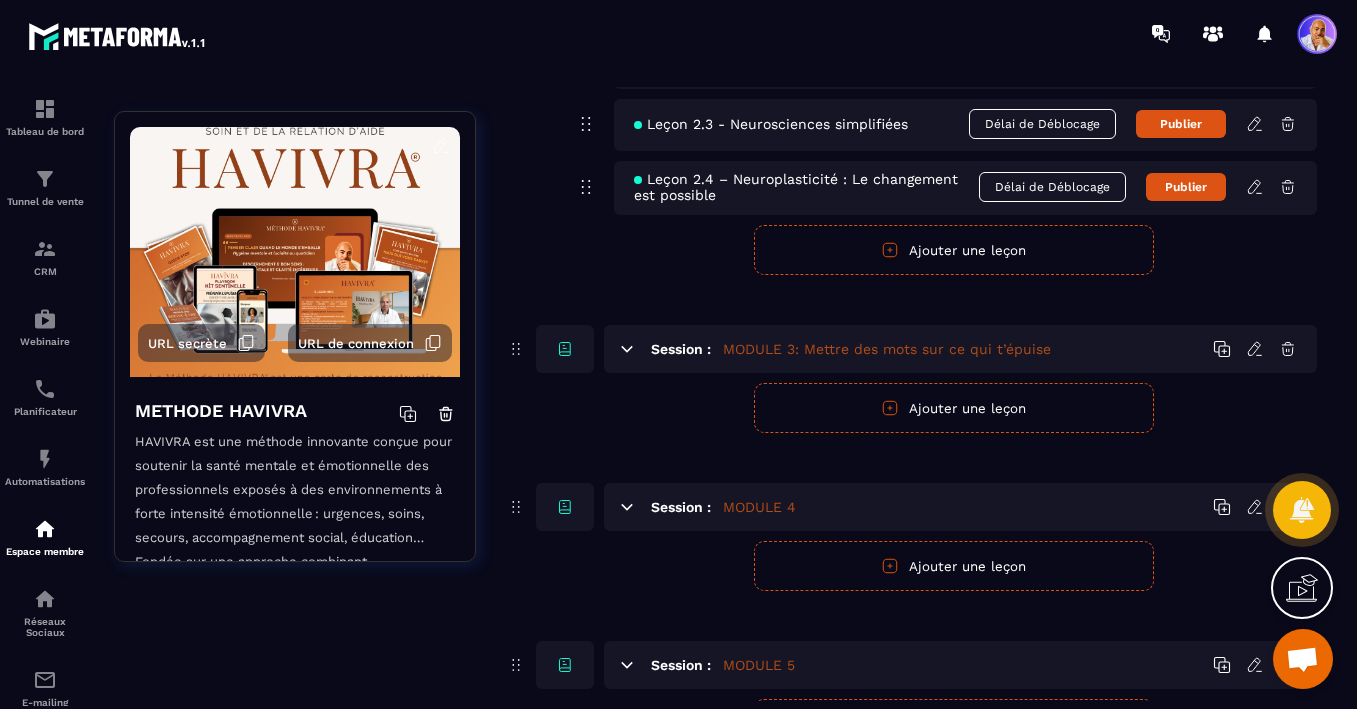 click on "Ajouter une leçon" at bounding box center (954, 408) 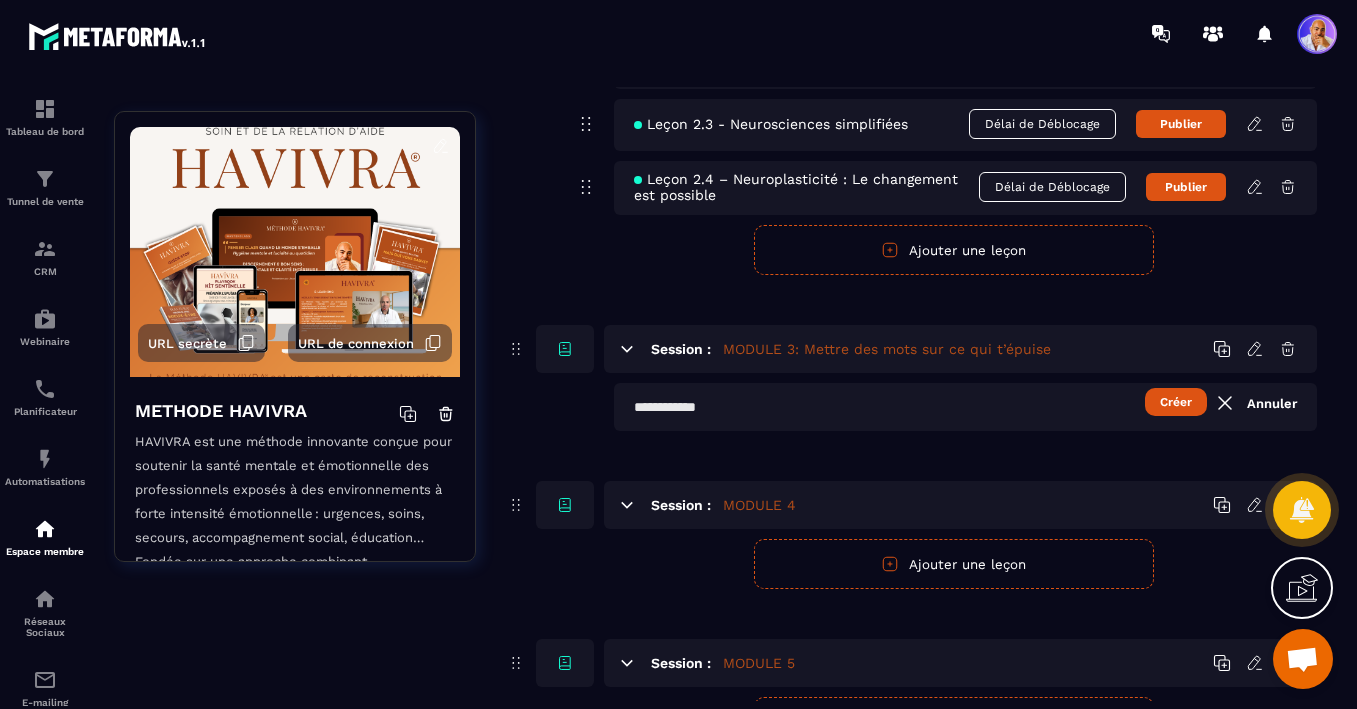 click at bounding box center [965, 407] 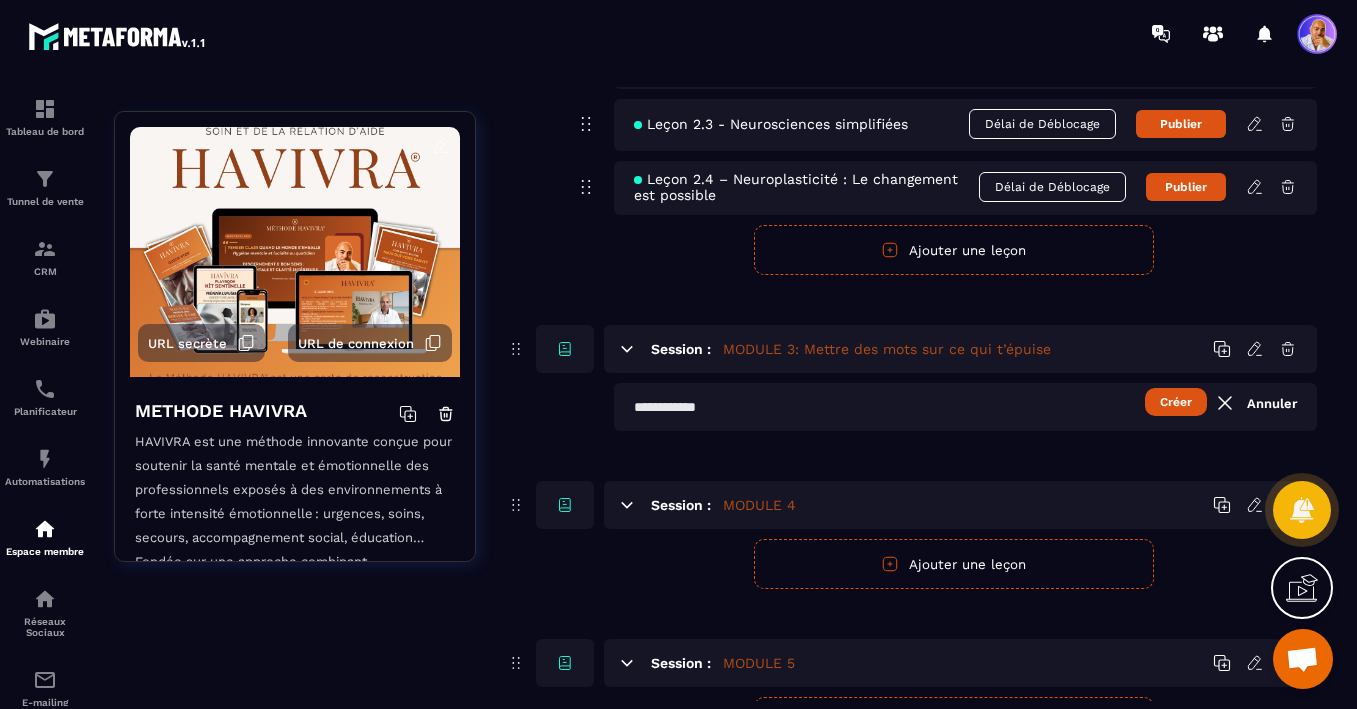 paste on "**********" 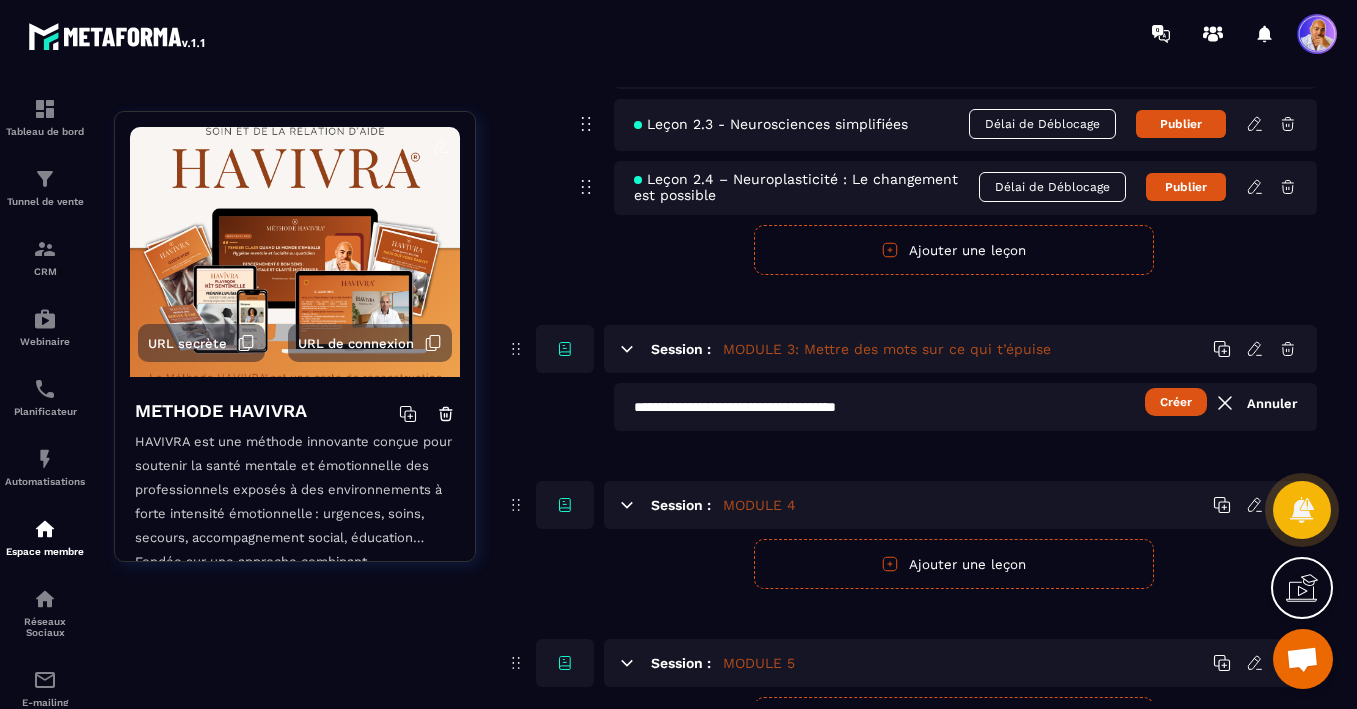 click on "Créer" at bounding box center [1176, 402] 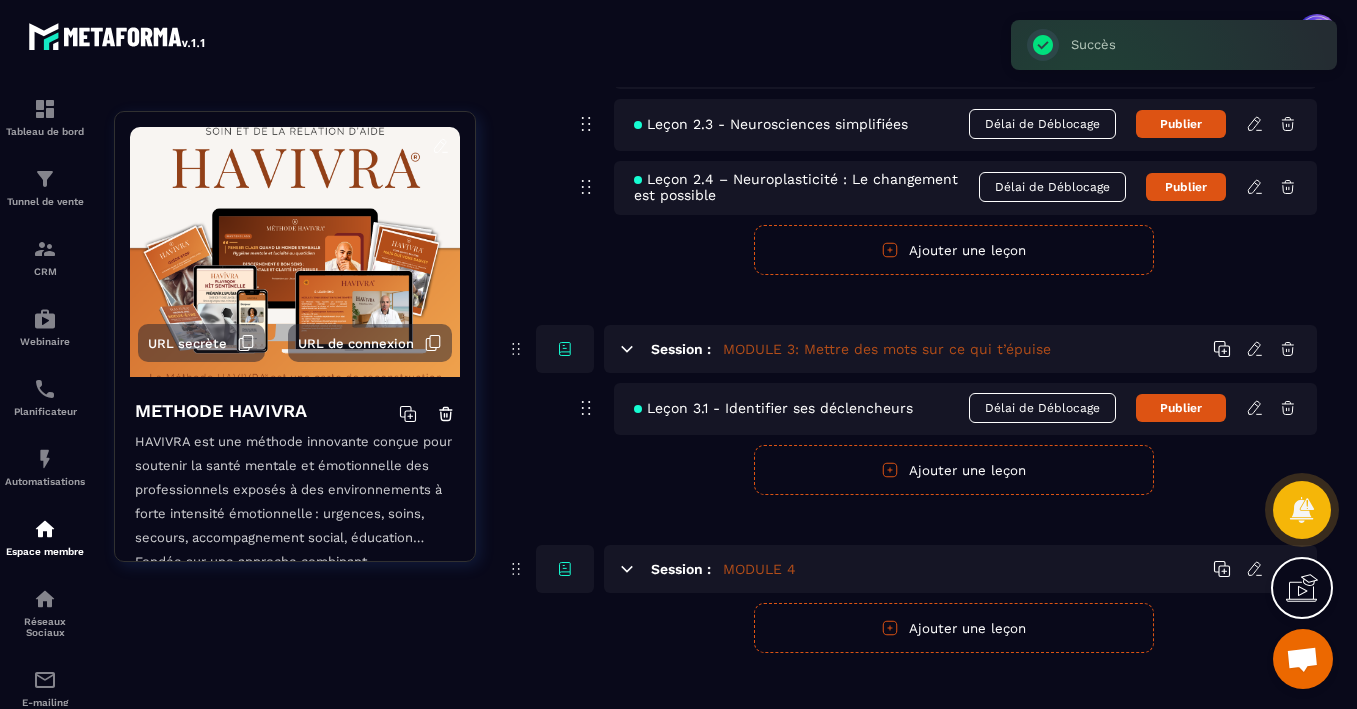 click on "Ajouter une leçon" at bounding box center (954, 470) 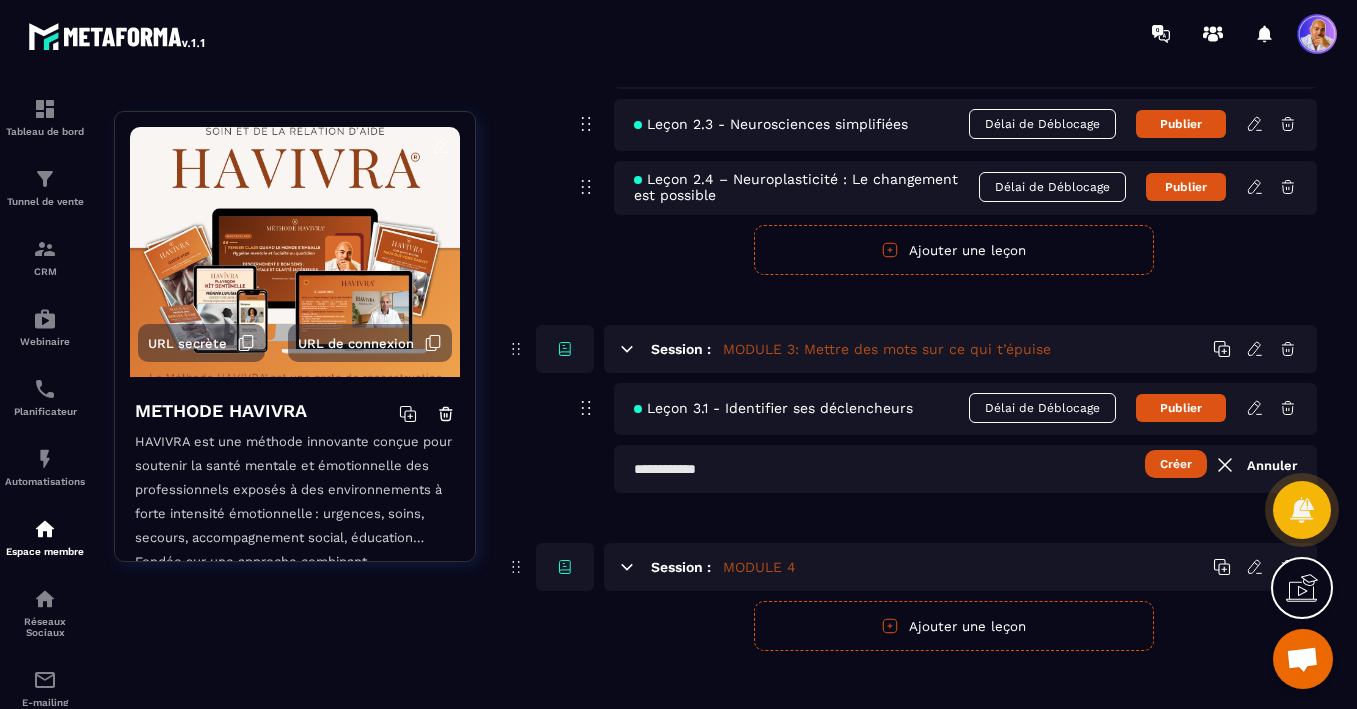 click at bounding box center (965, 469) 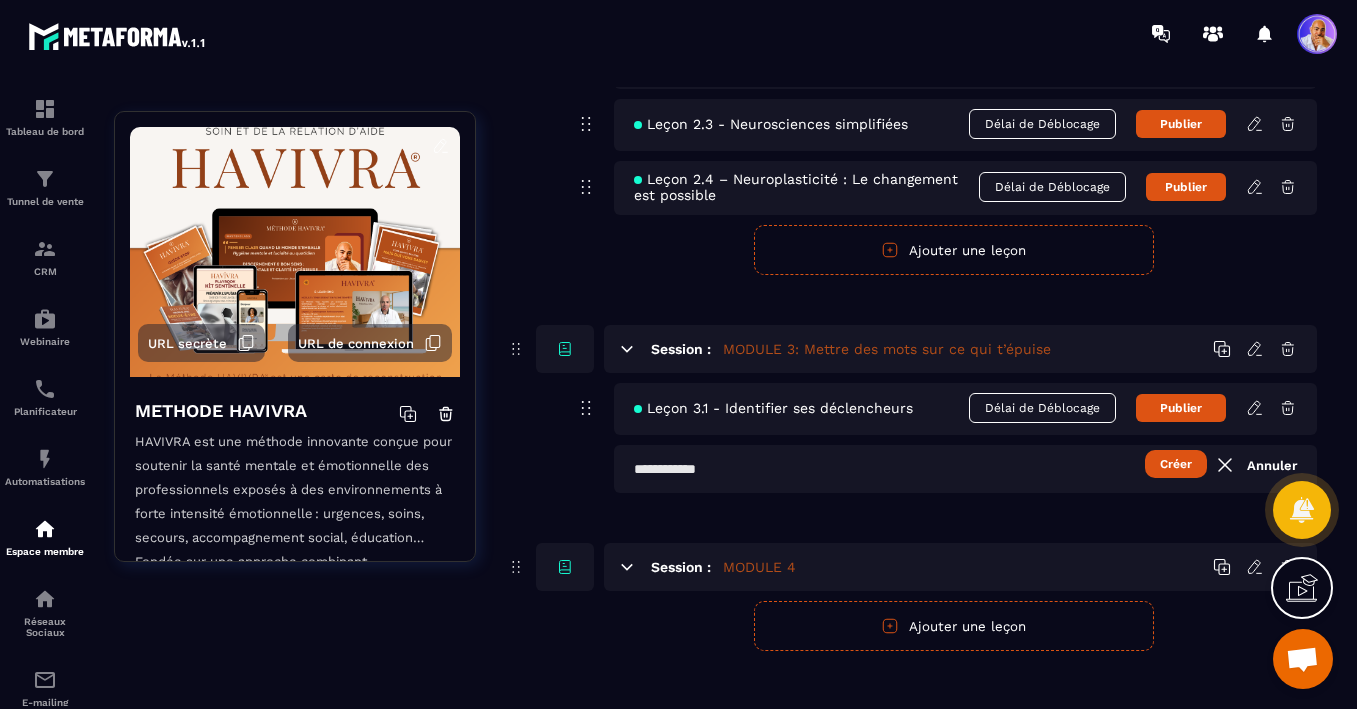 paste on "**********" 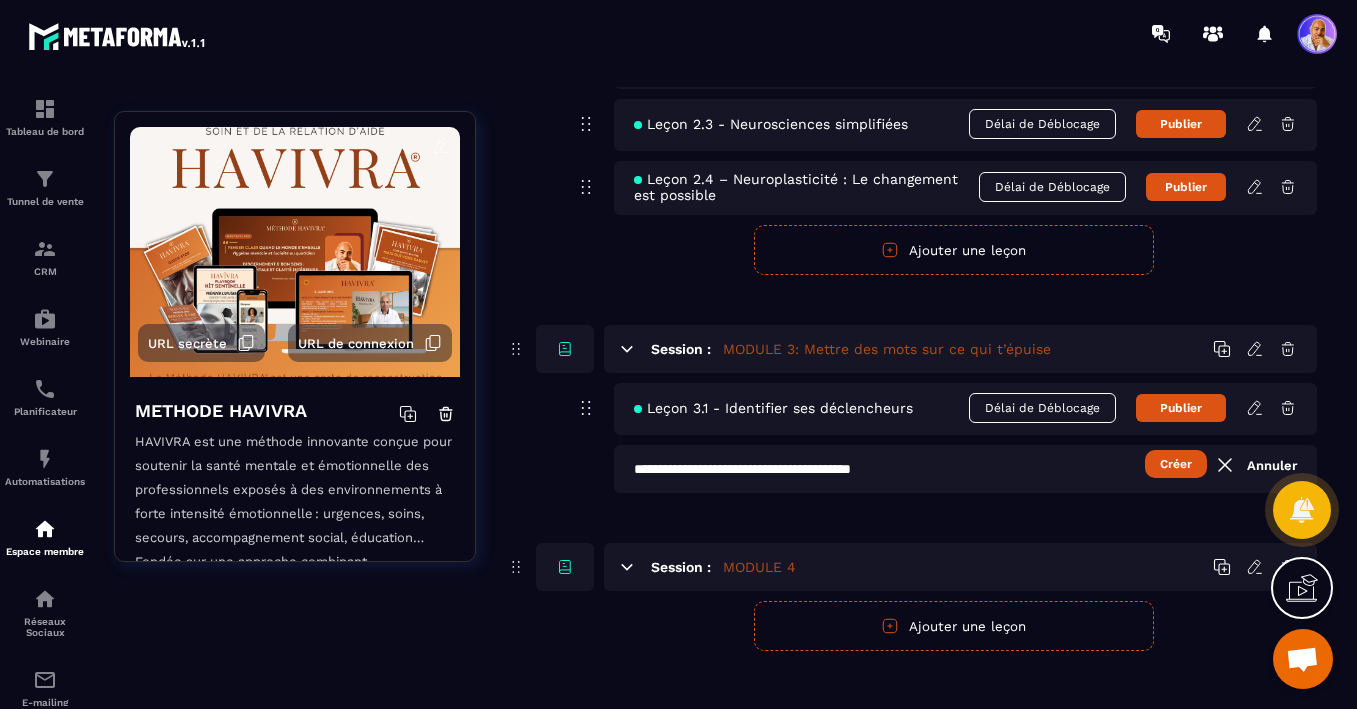 type on "**********" 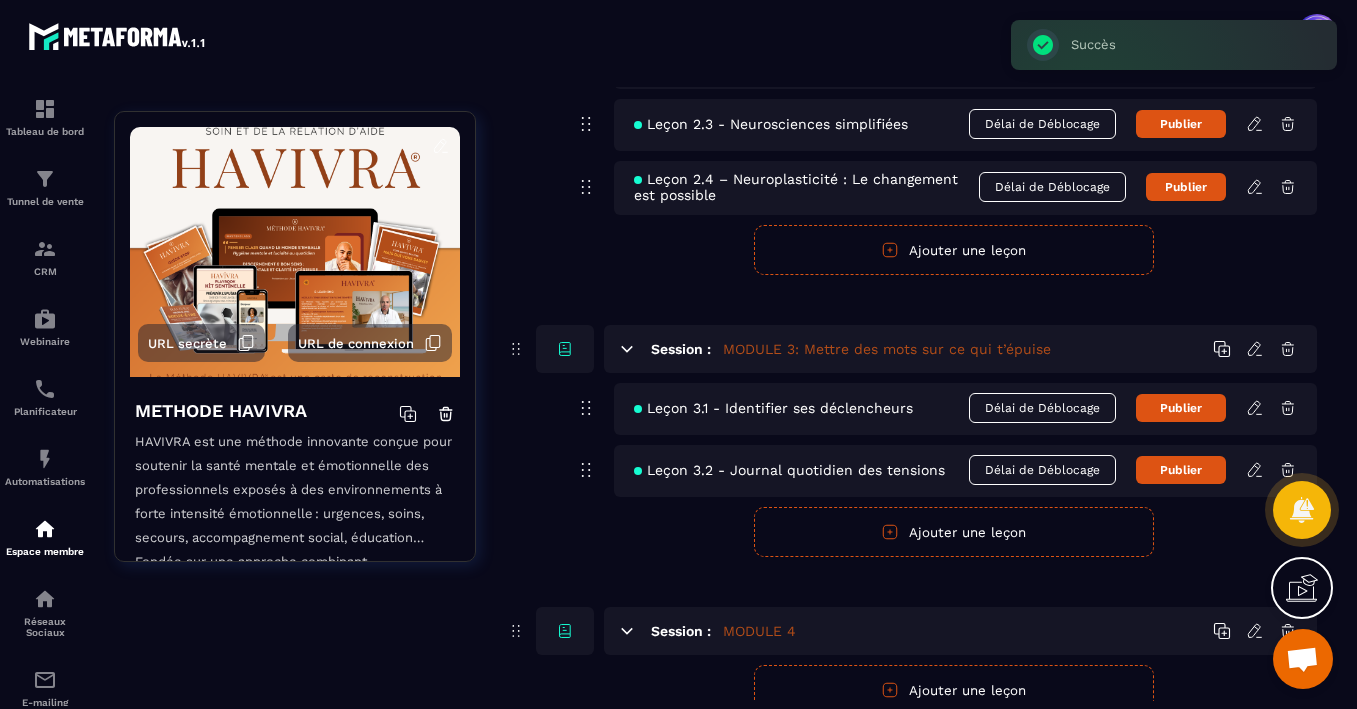 click on "Ajouter une leçon" at bounding box center [954, 532] 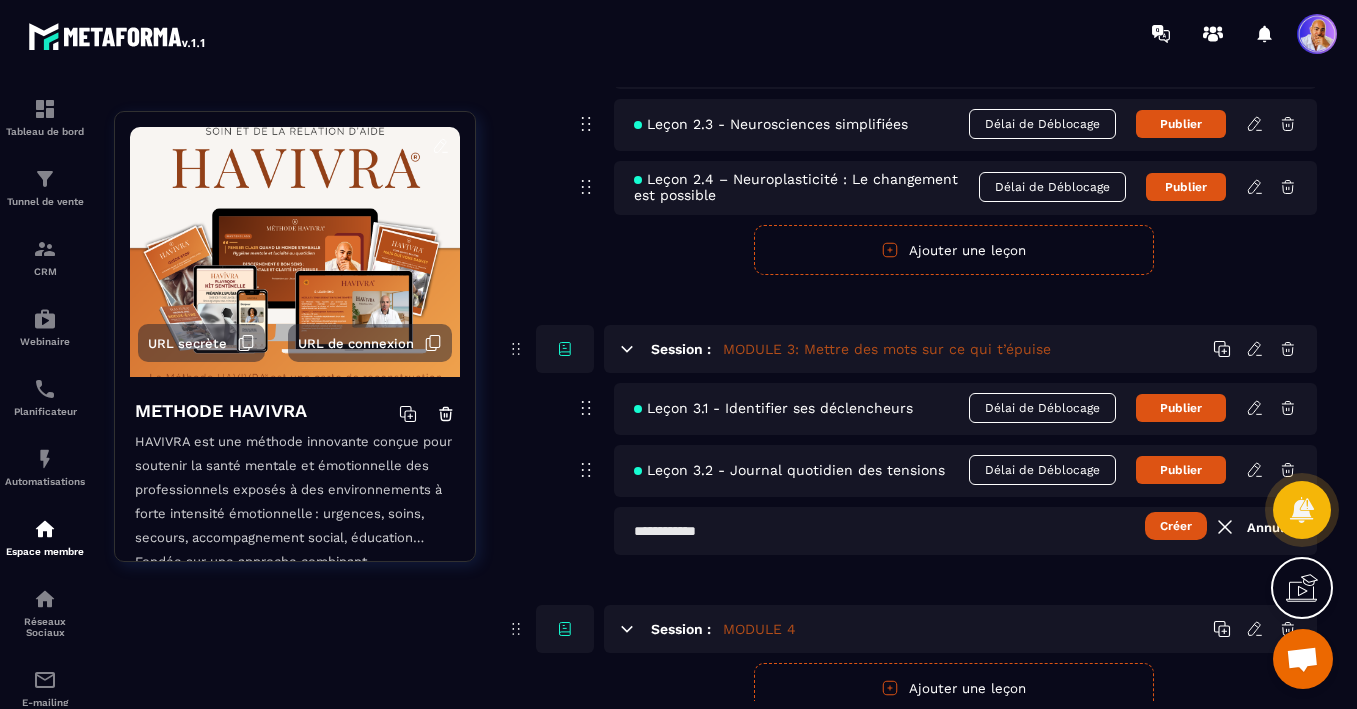 click at bounding box center [965, 531] 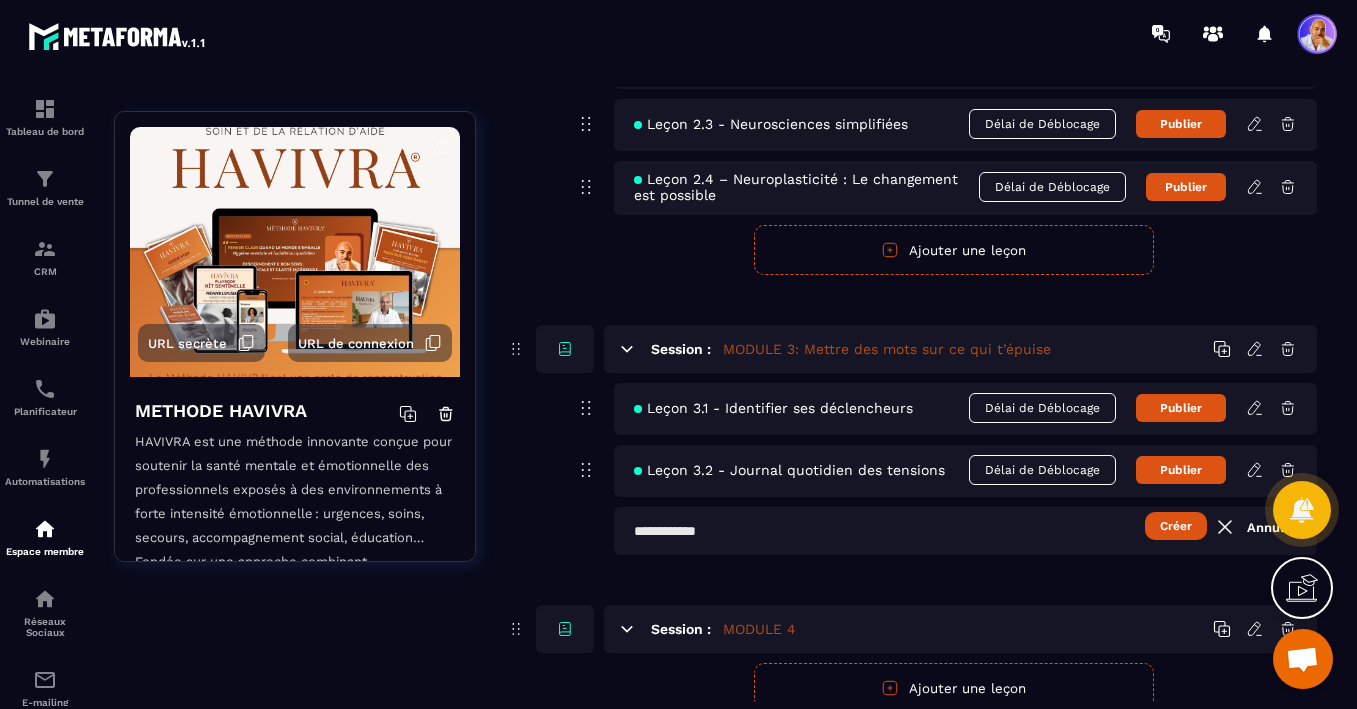 paste on "**********" 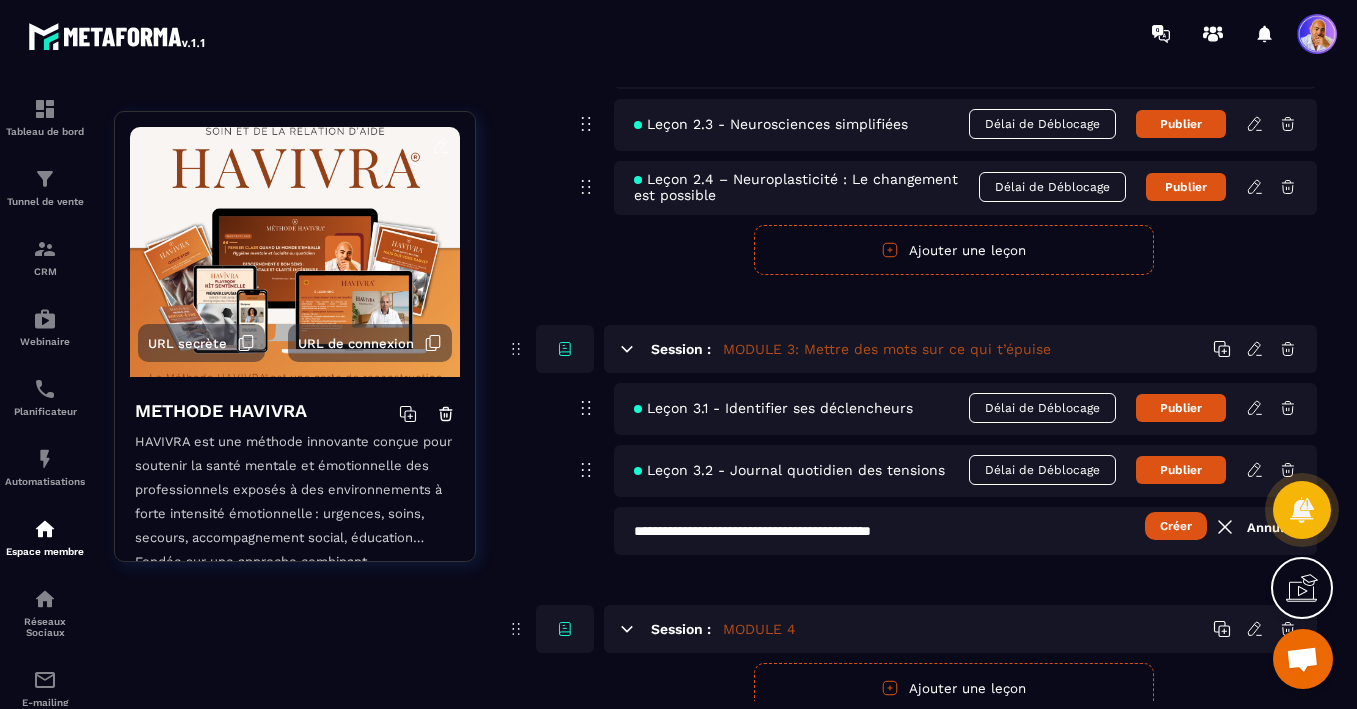 type on "**********" 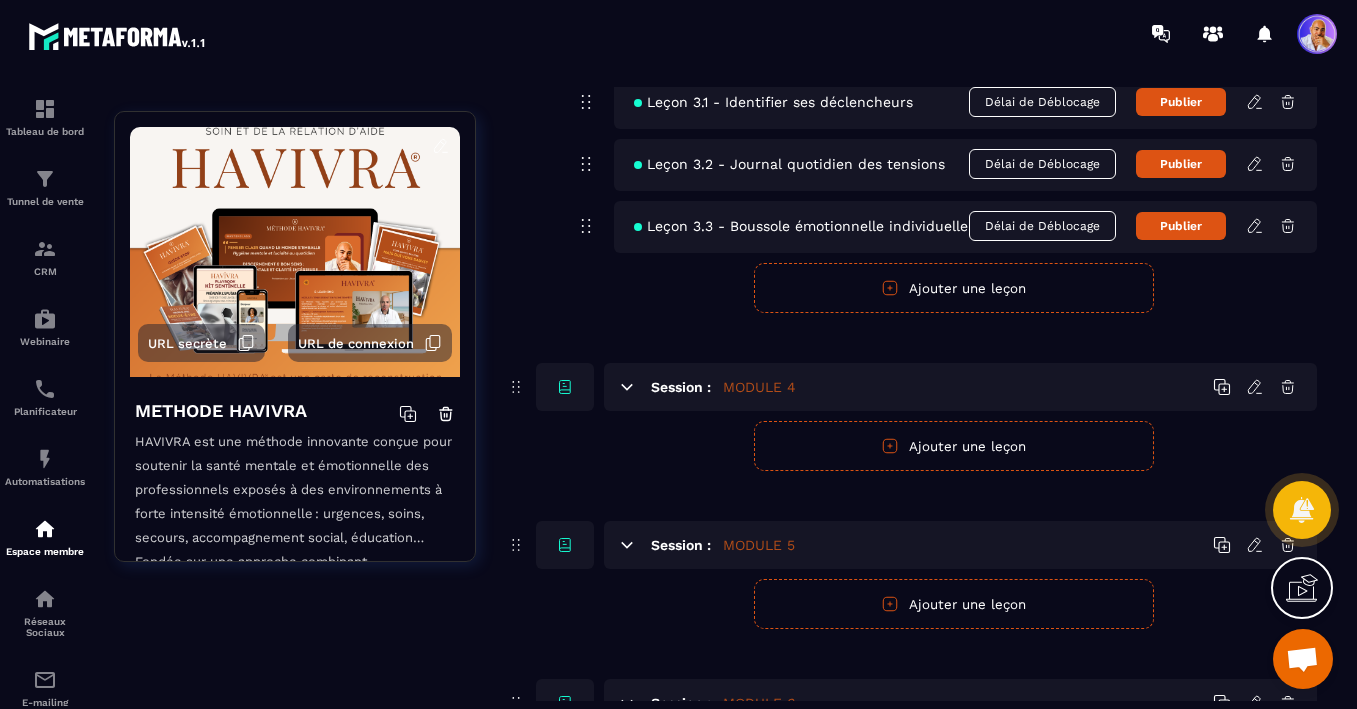 scroll, scrollTop: 1463, scrollLeft: 0, axis: vertical 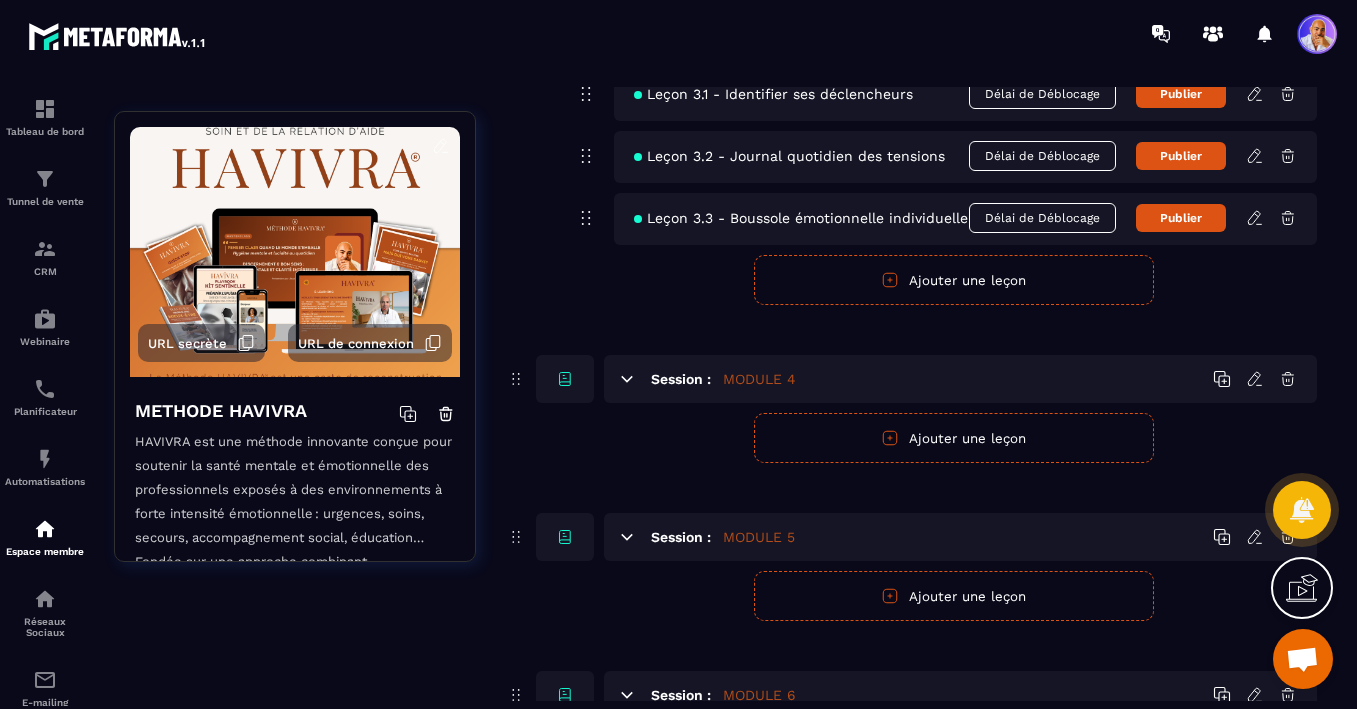 click 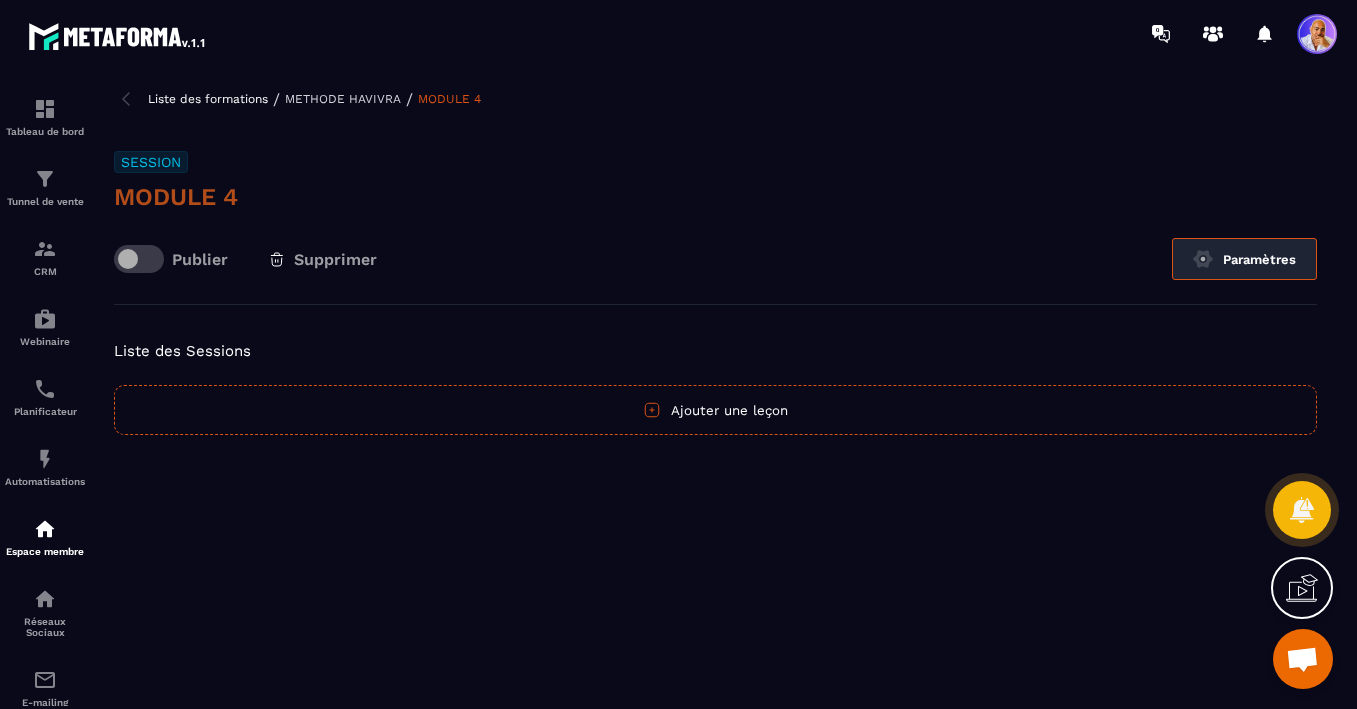 click on "Paramètres" 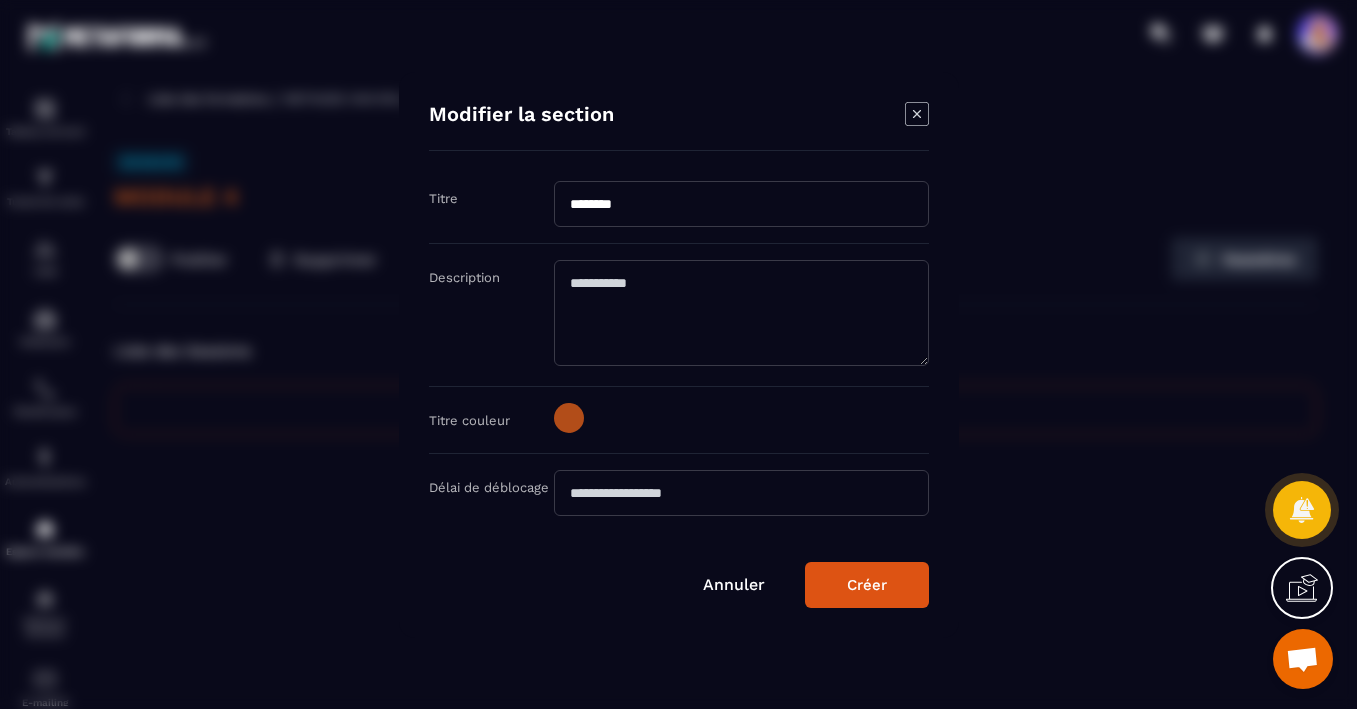 click on "********" at bounding box center (741, 204) 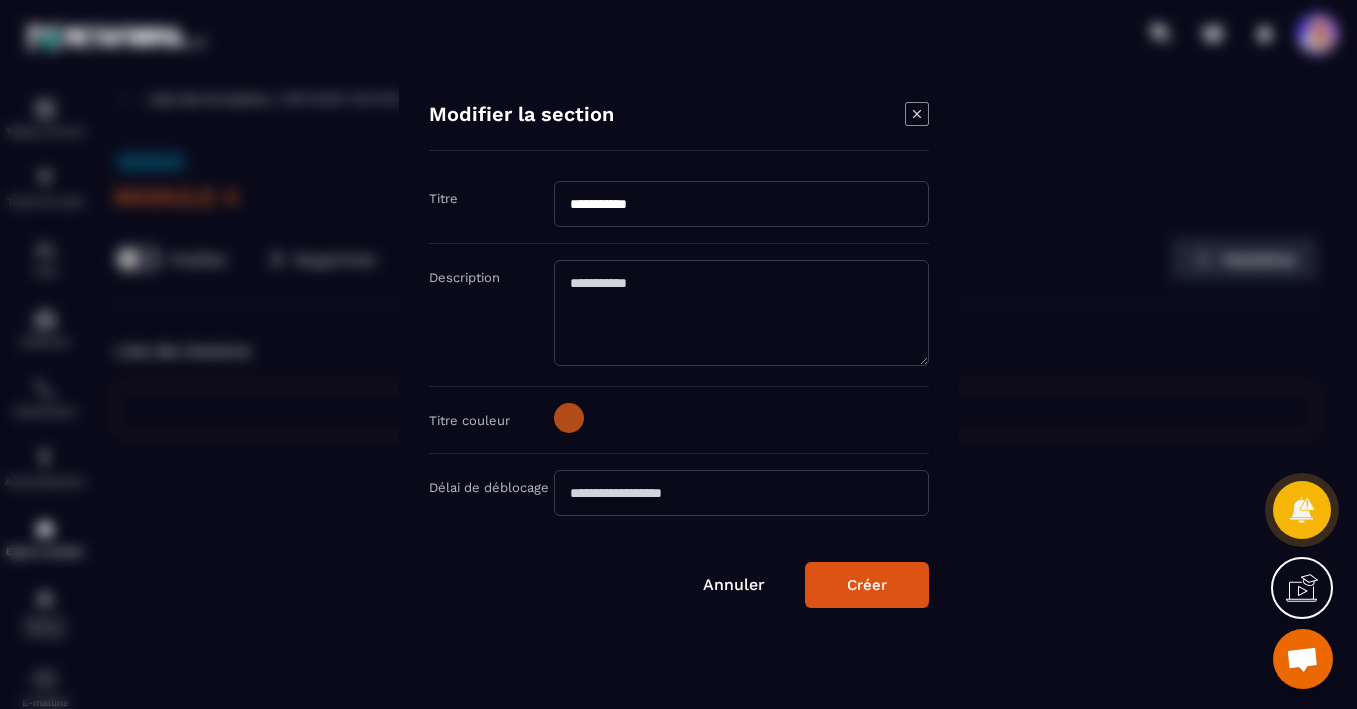 paste on "**********" 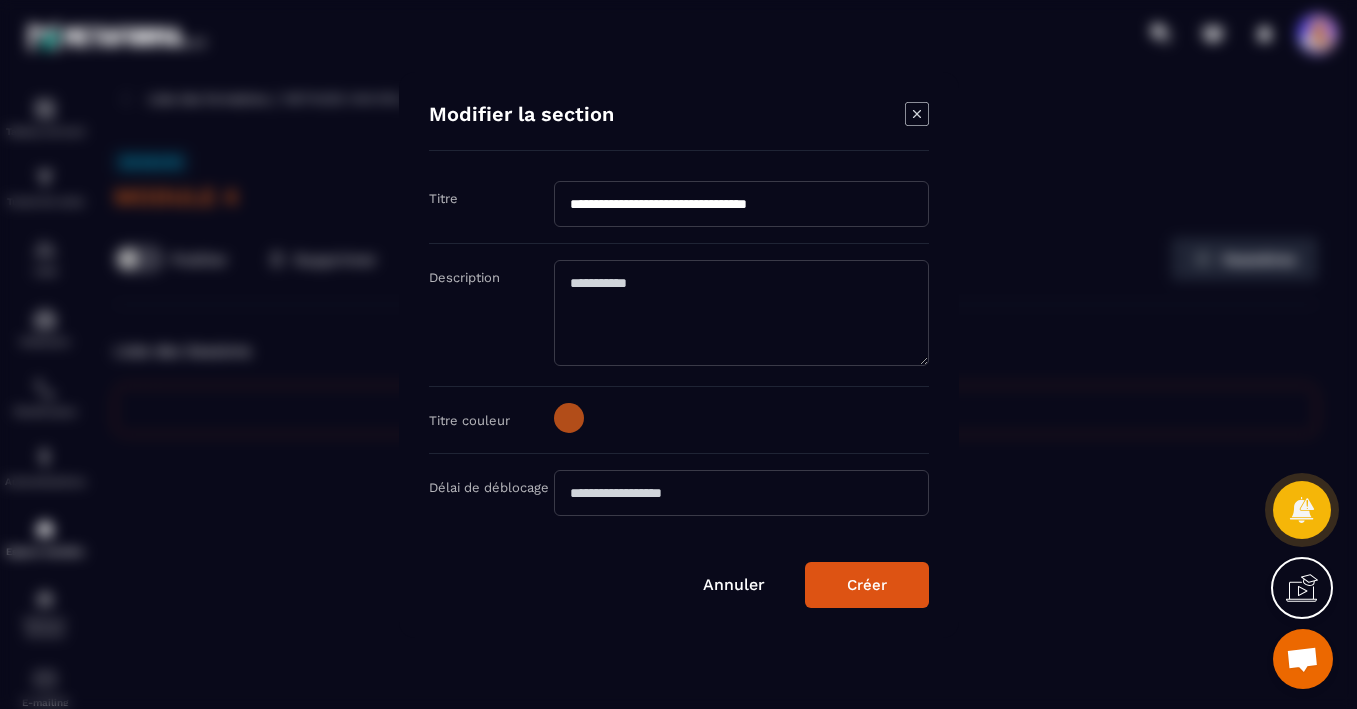 click on "**********" at bounding box center (741, 204) 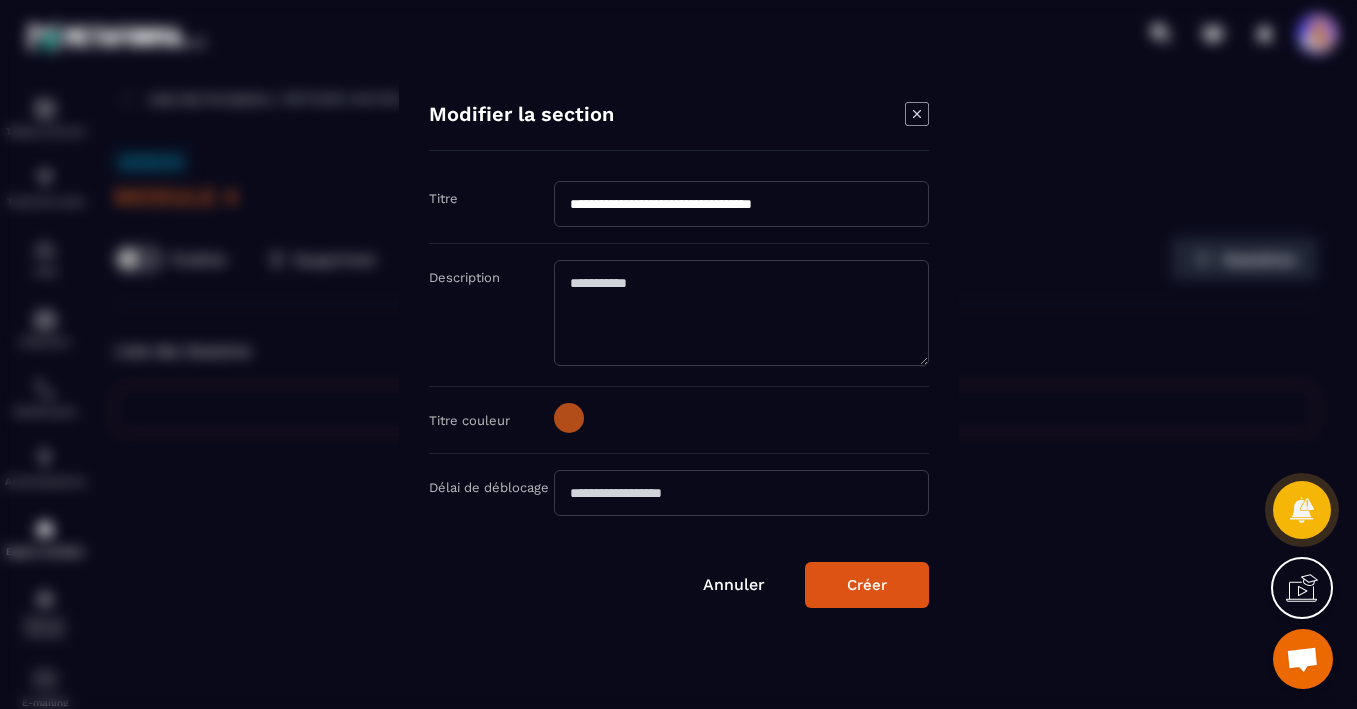 type on "**********" 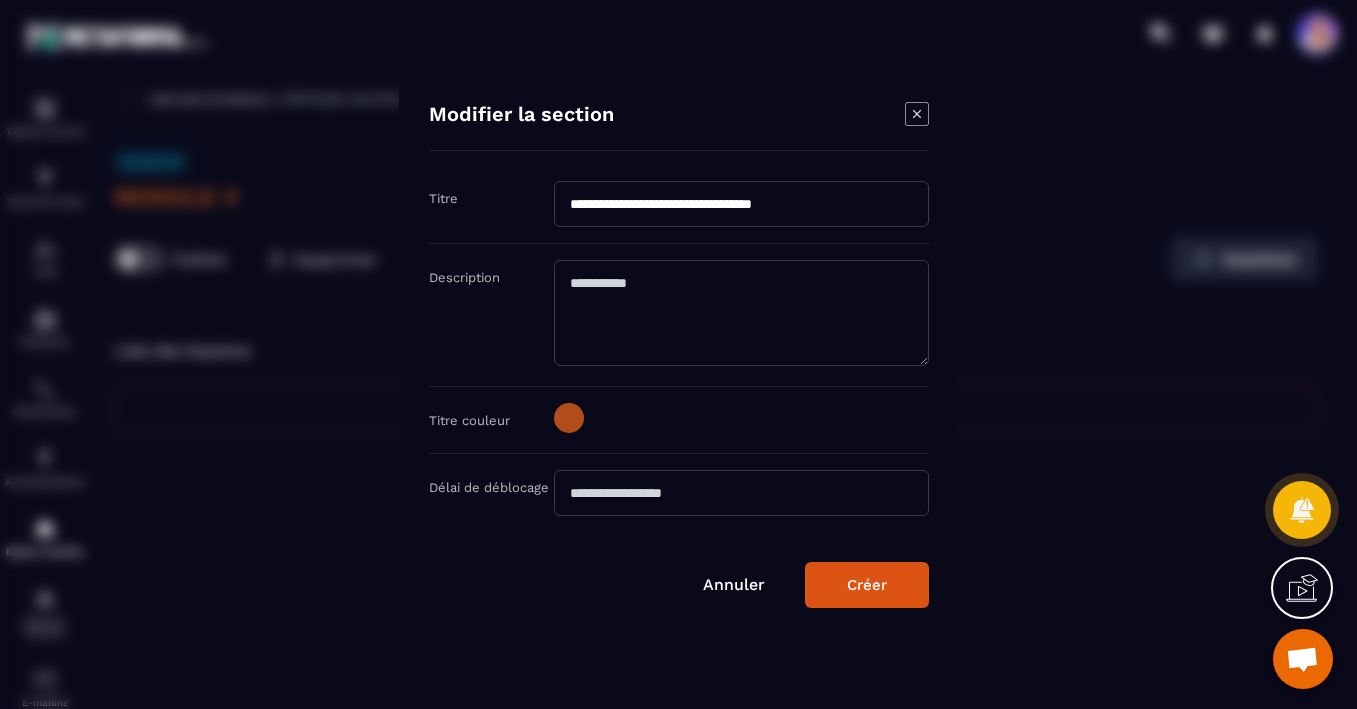 click 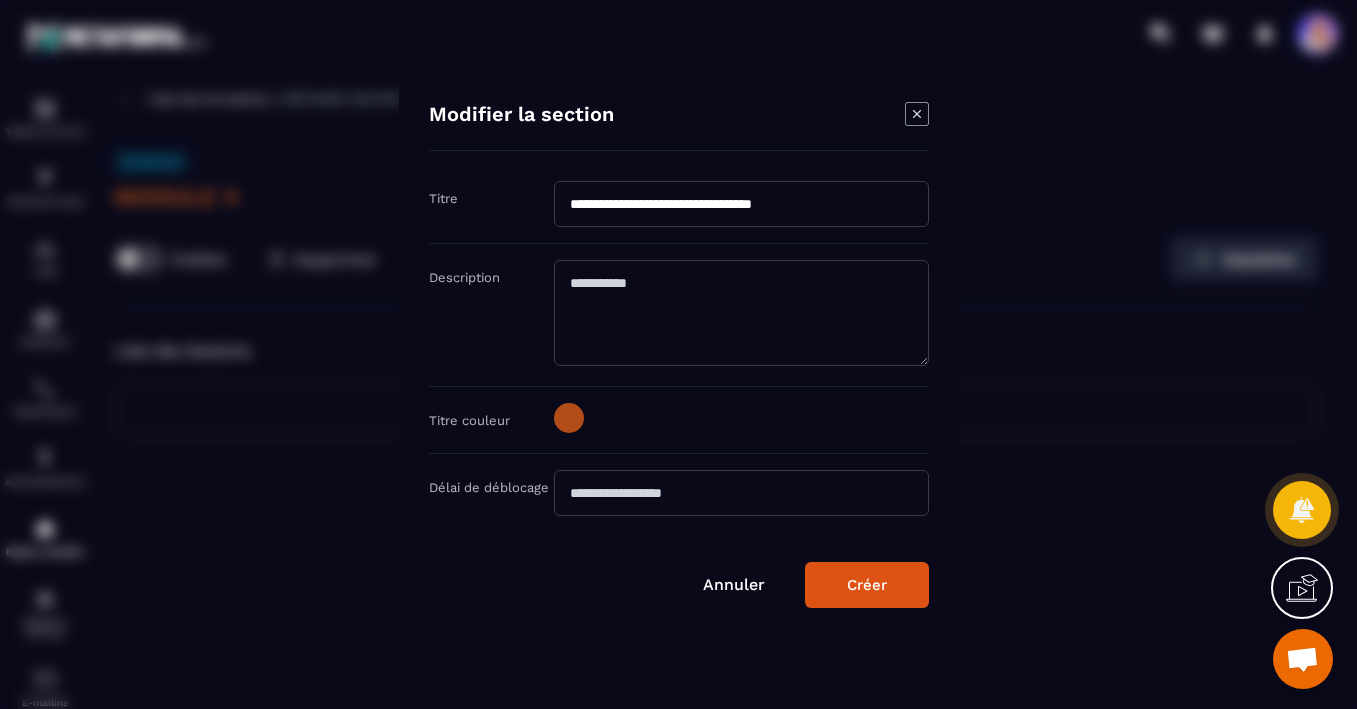 paste on "**********" 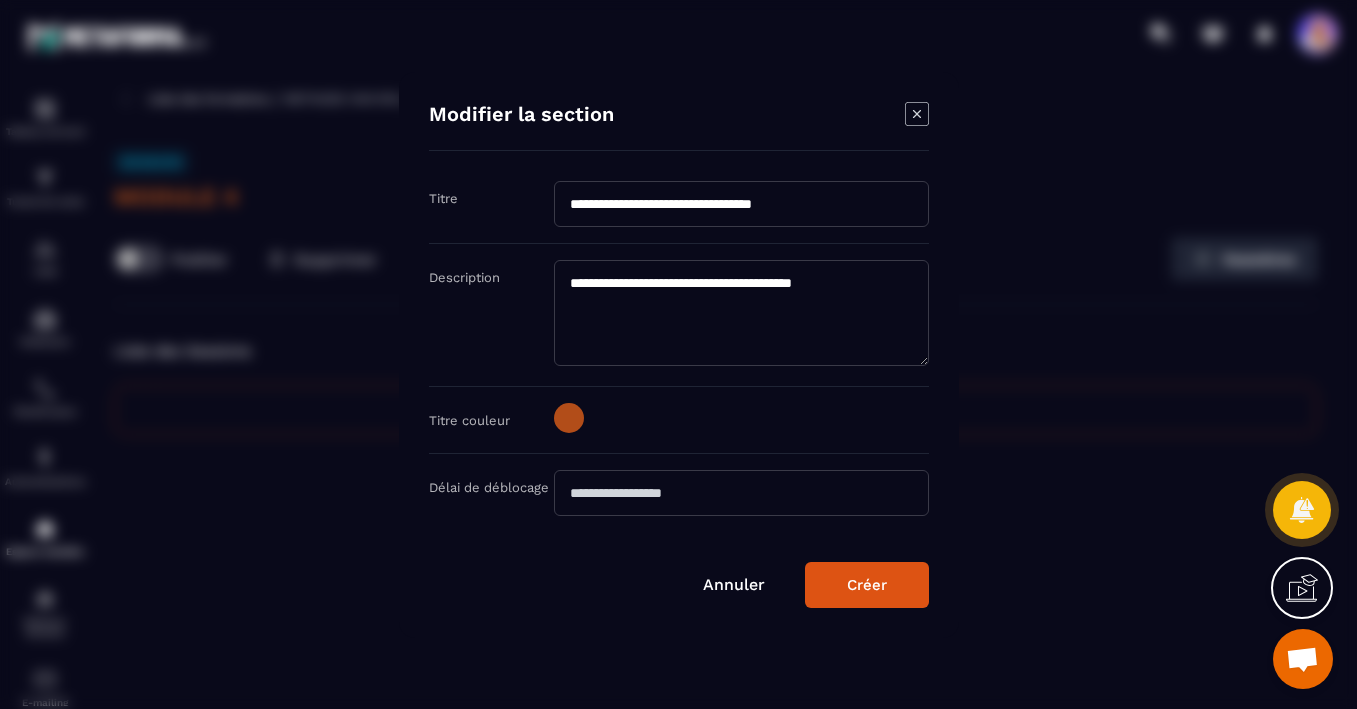 paste on "**********" 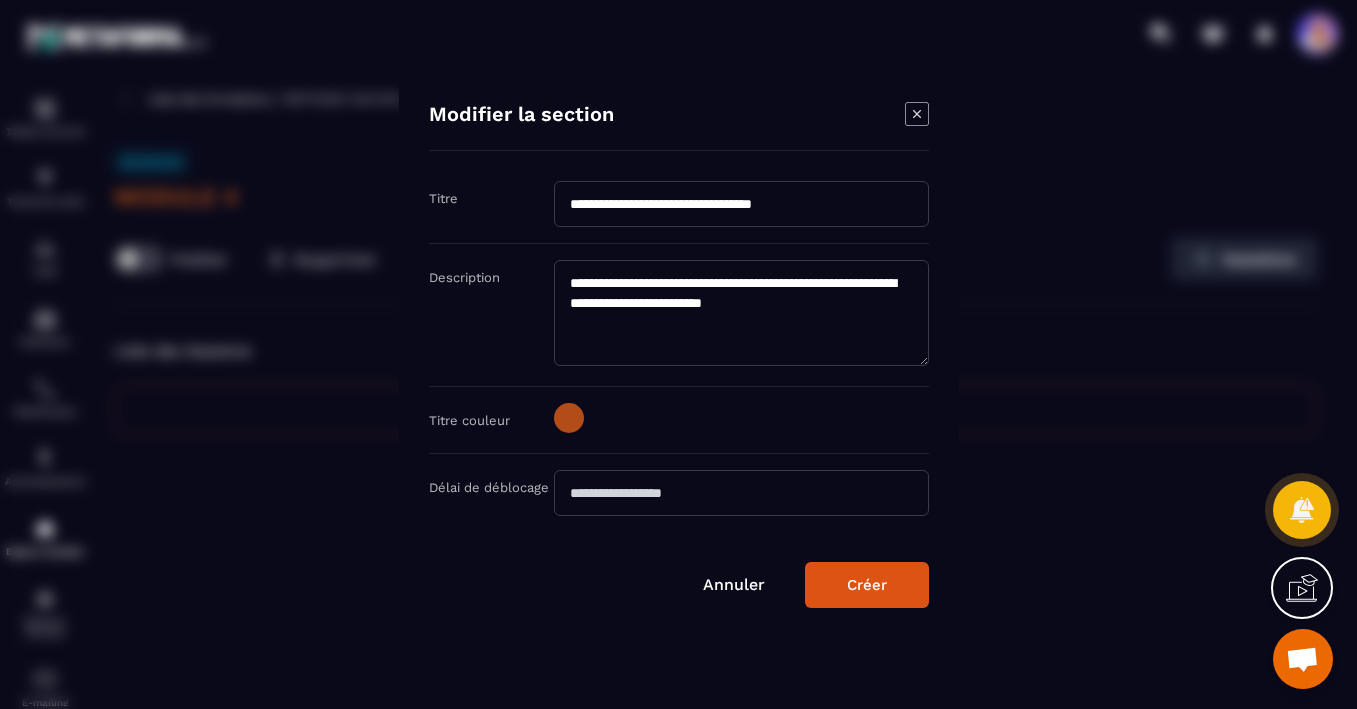 paste on "**********" 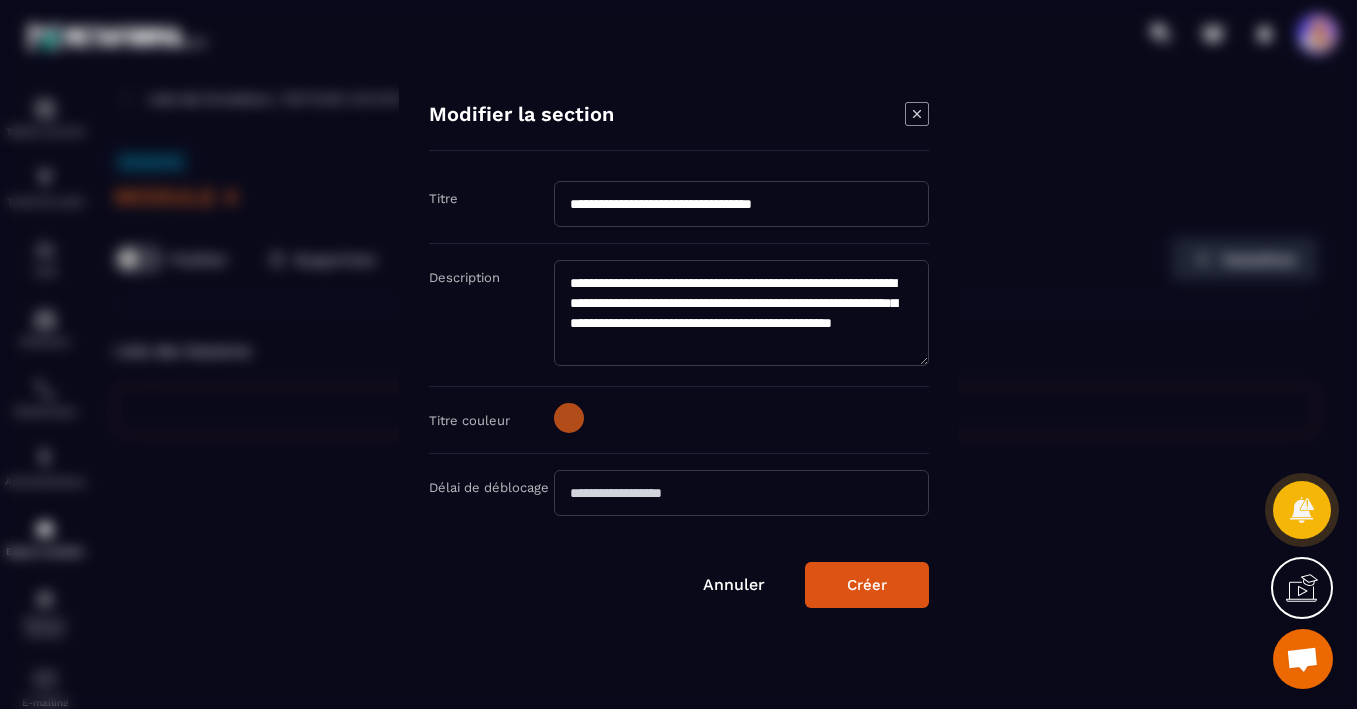scroll, scrollTop: 6, scrollLeft: 0, axis: vertical 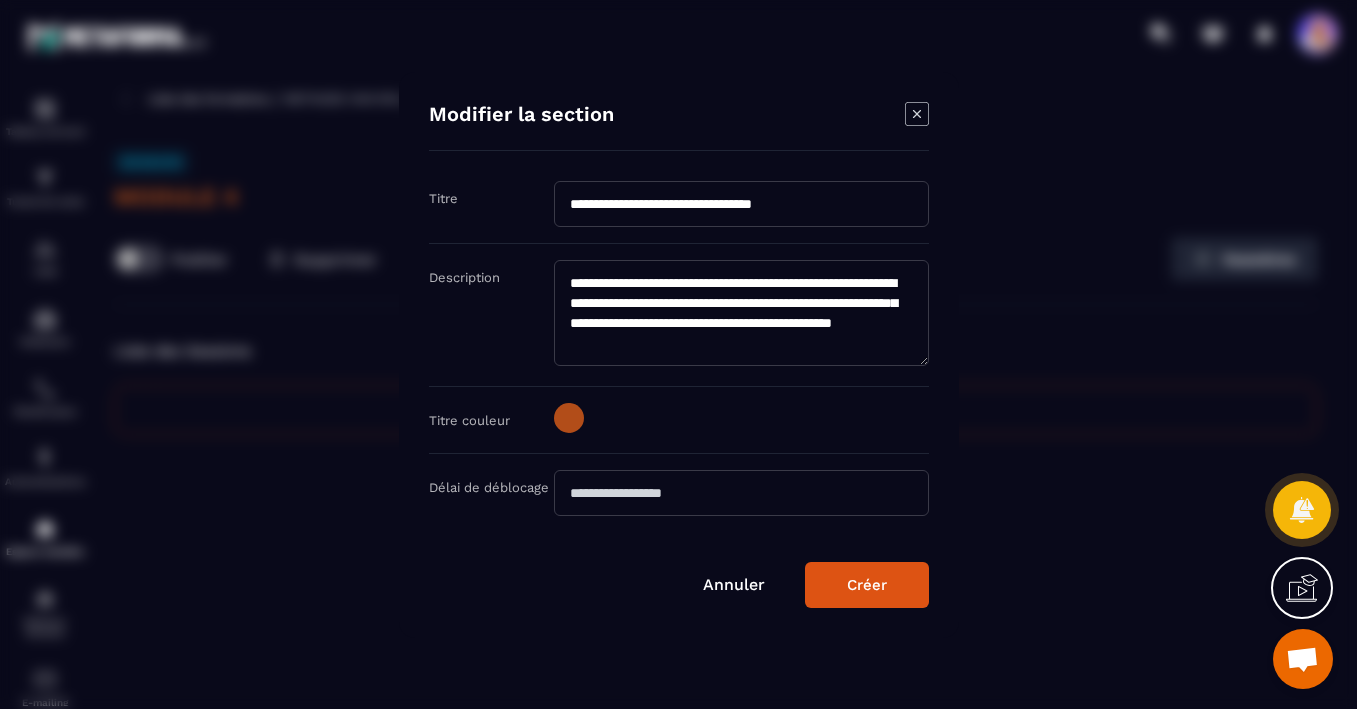 click on "**********" 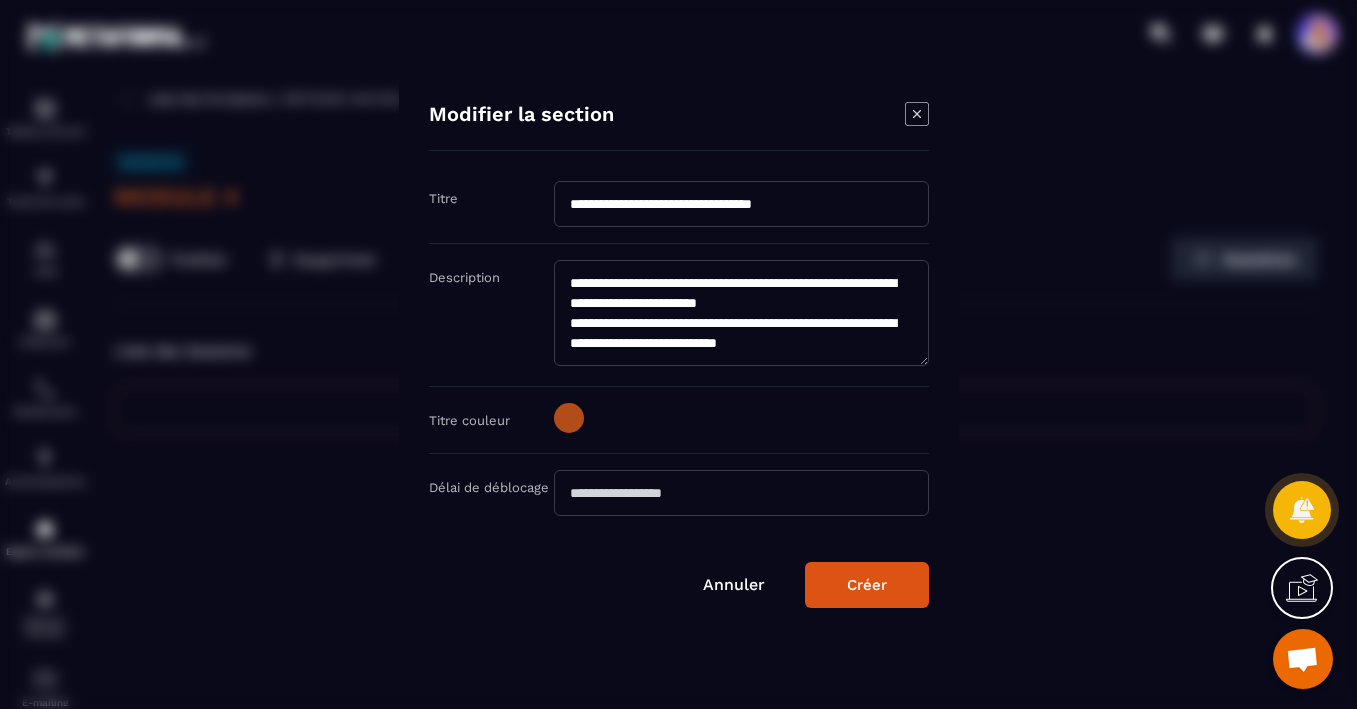 scroll, scrollTop: 40, scrollLeft: 0, axis: vertical 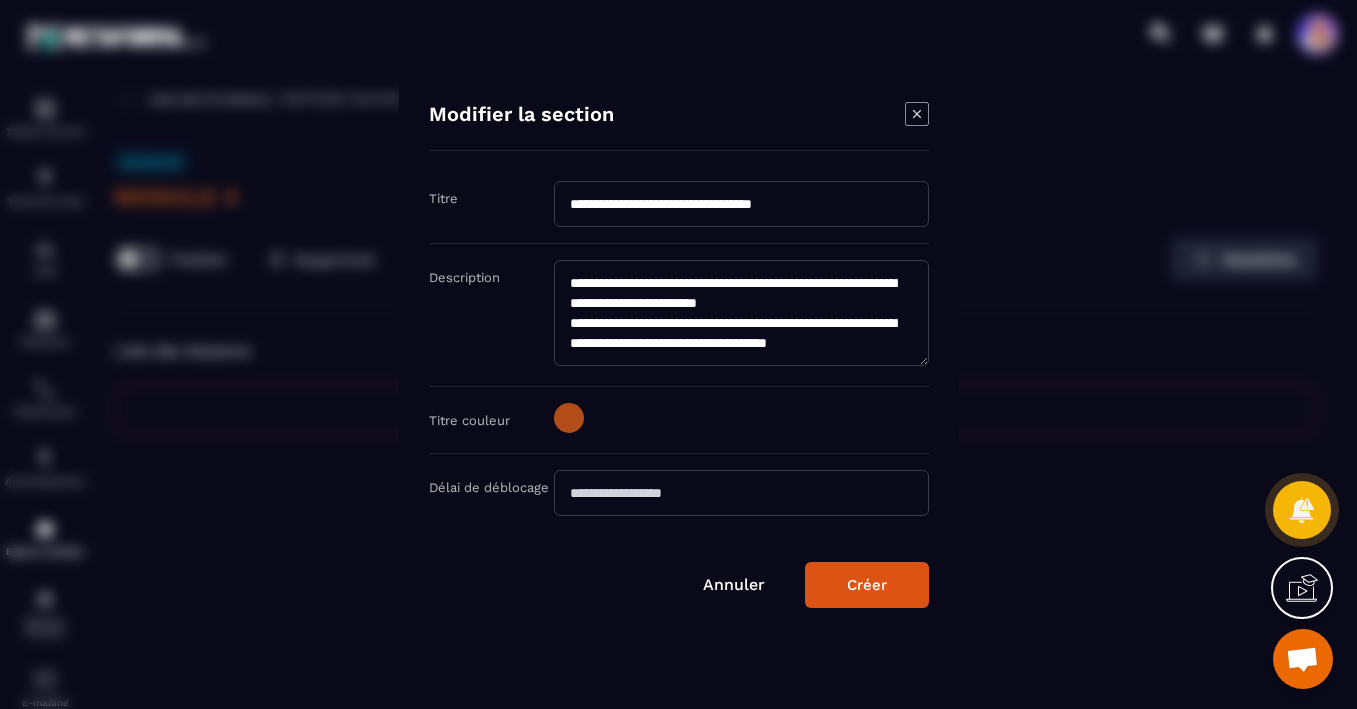 type on "**********" 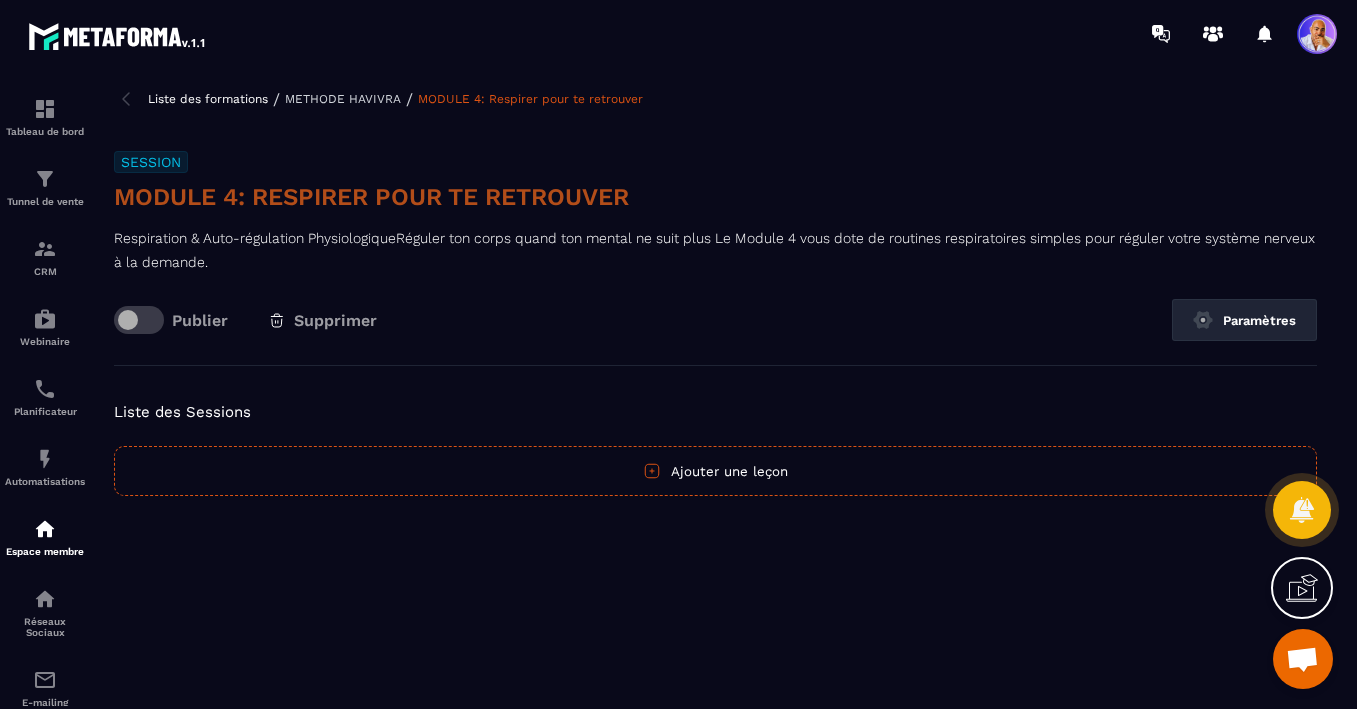 click on "Liste des formations" at bounding box center [208, 99] 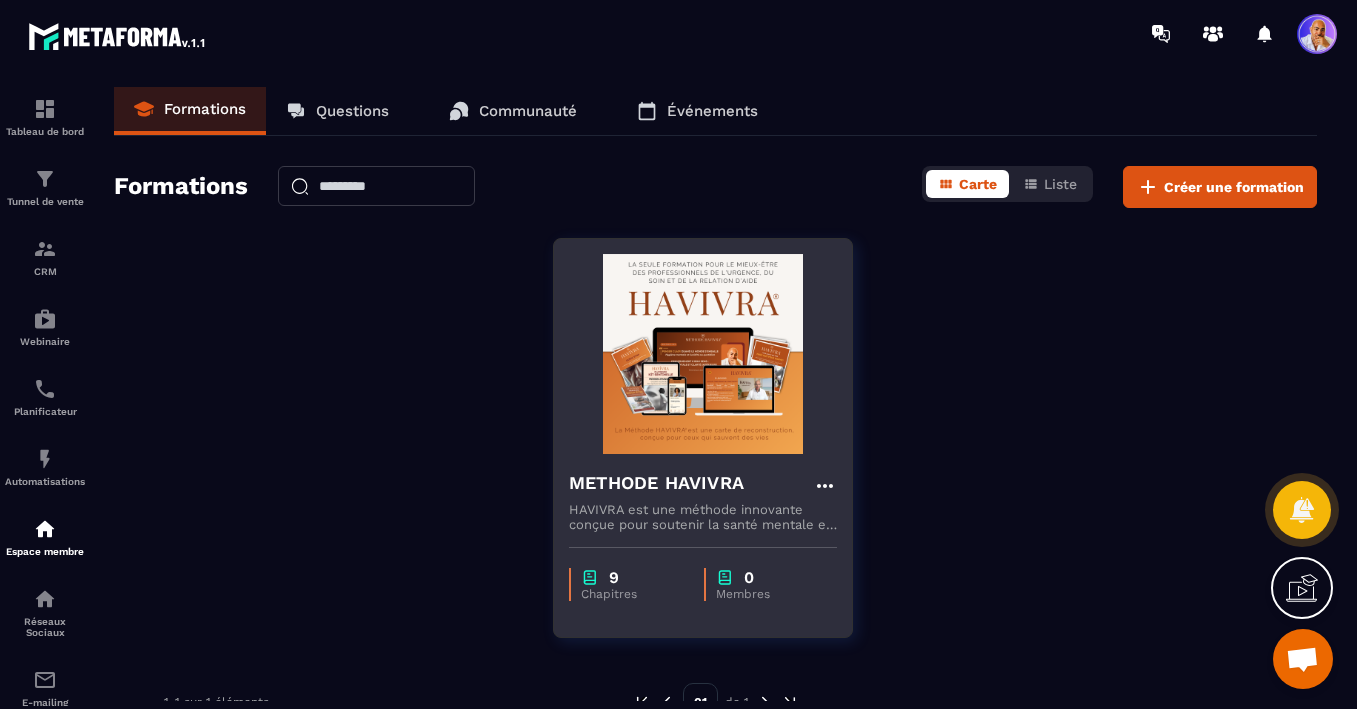 click at bounding box center (703, 354) 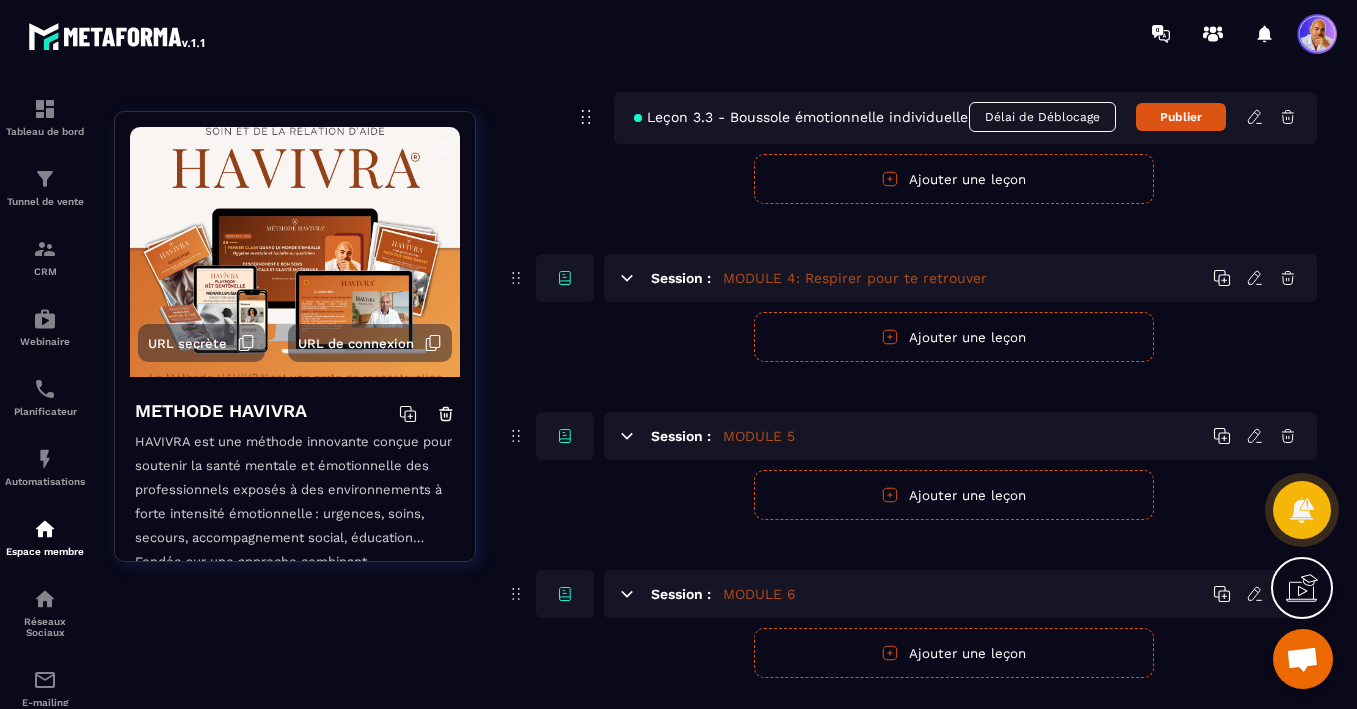 scroll, scrollTop: 1566, scrollLeft: 0, axis: vertical 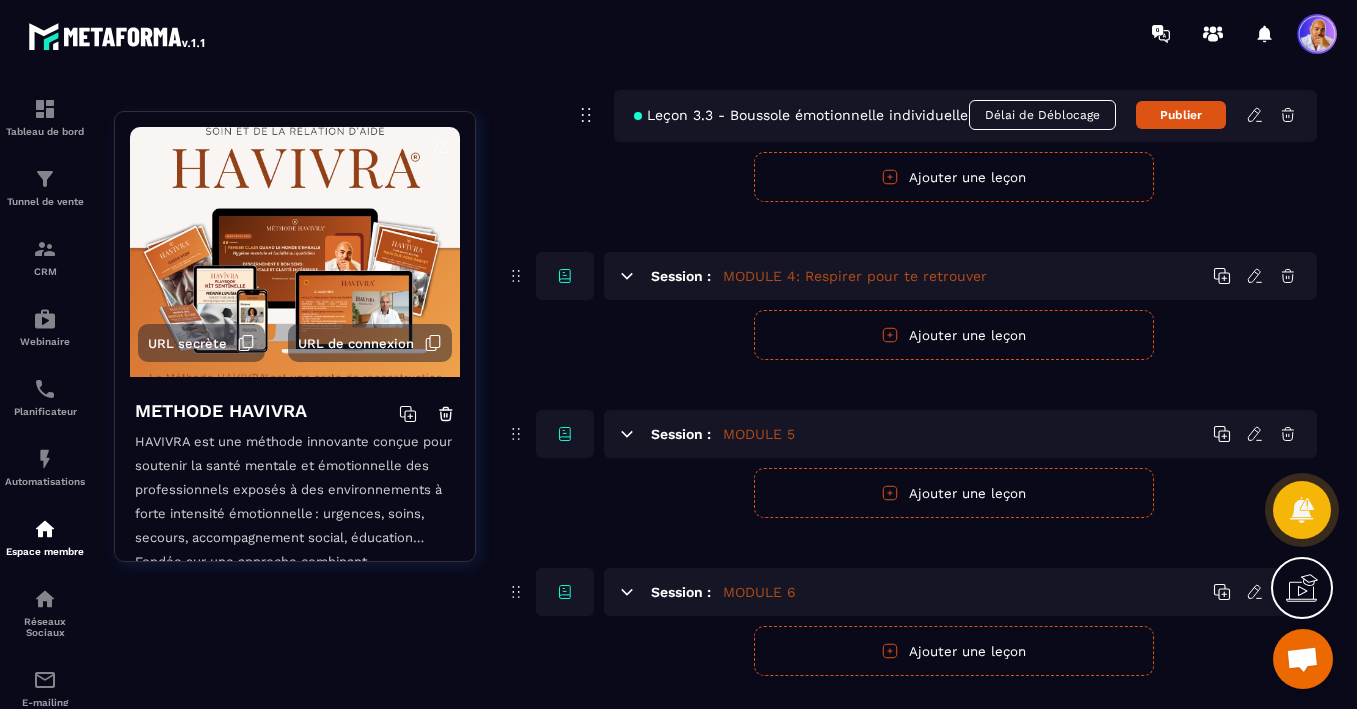 click on "Ajouter une leçon" at bounding box center (954, 335) 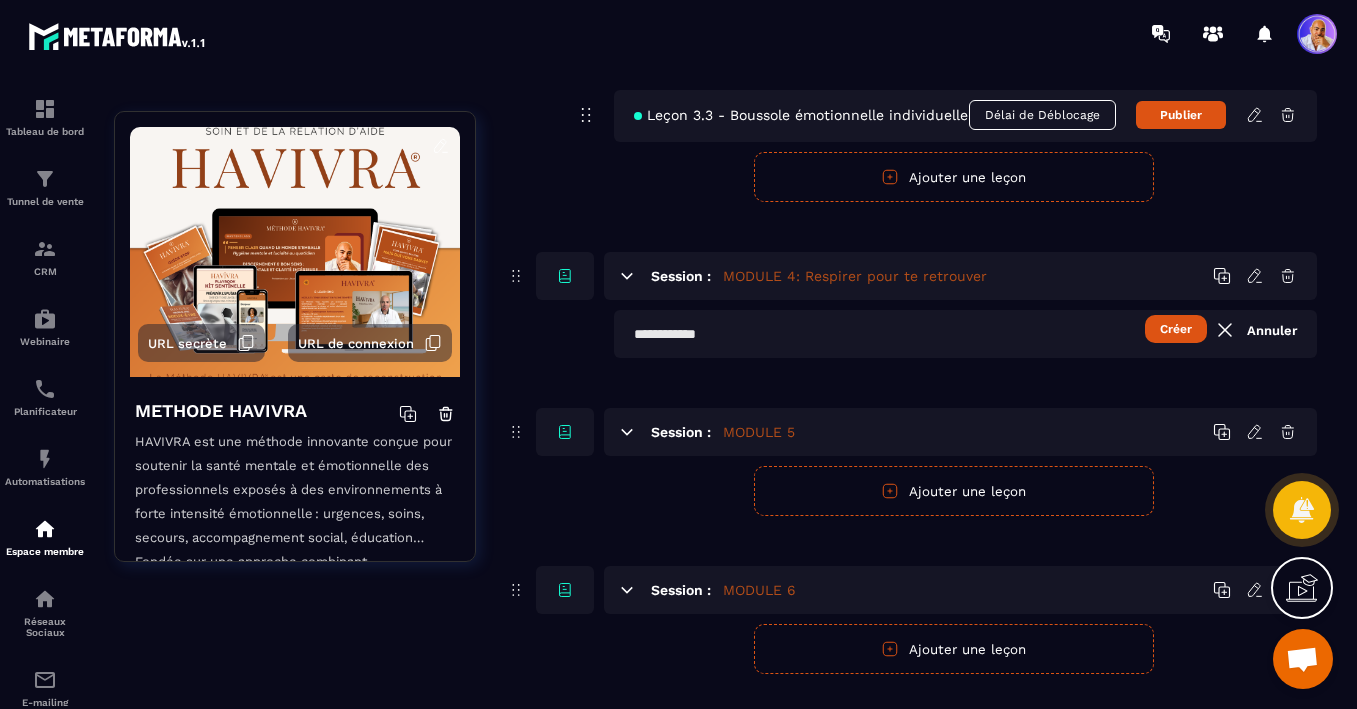 click at bounding box center [965, 334] 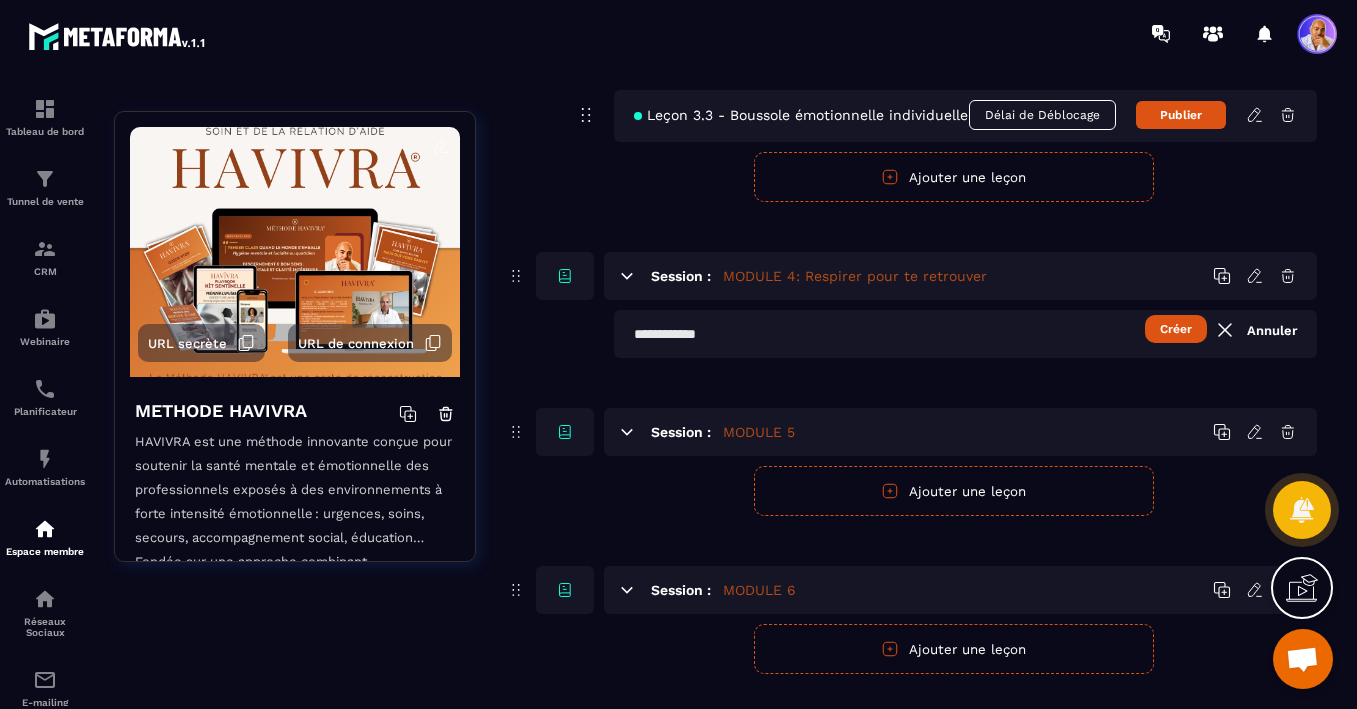 paste on "**********" 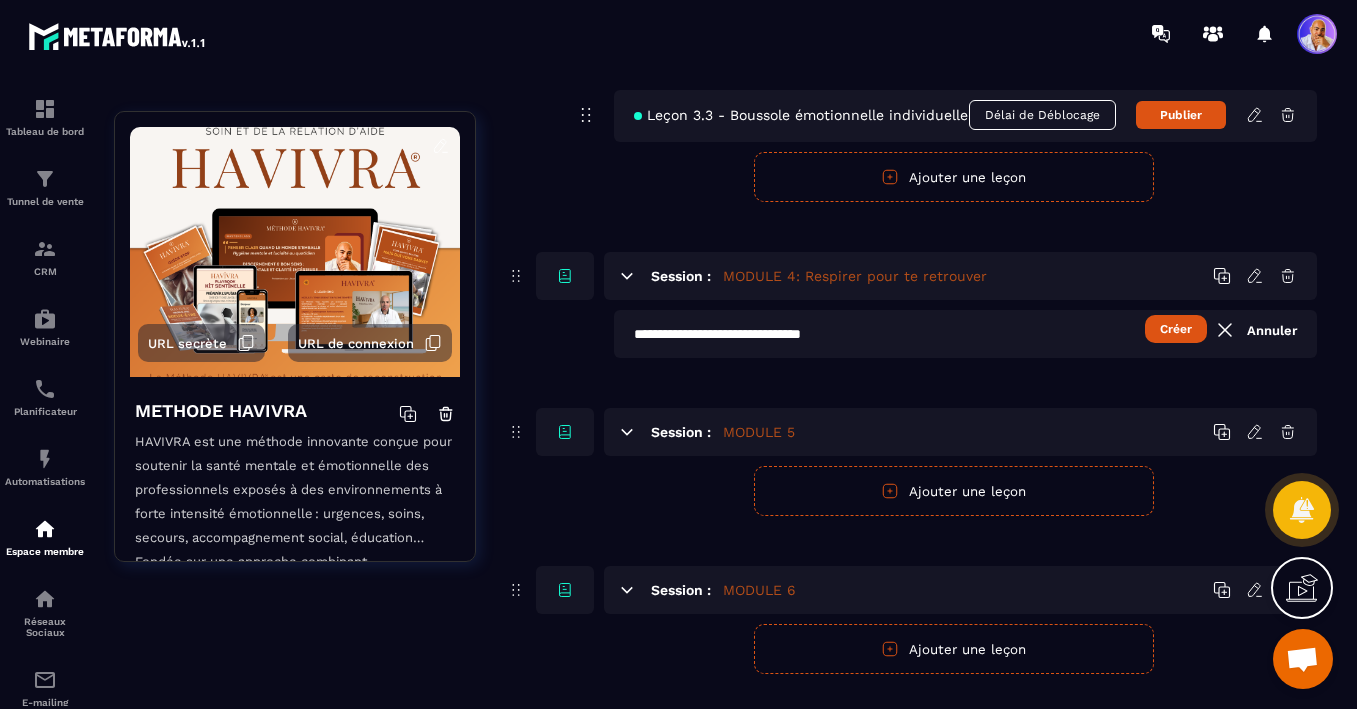 click on "Créer" at bounding box center [1176, 329] 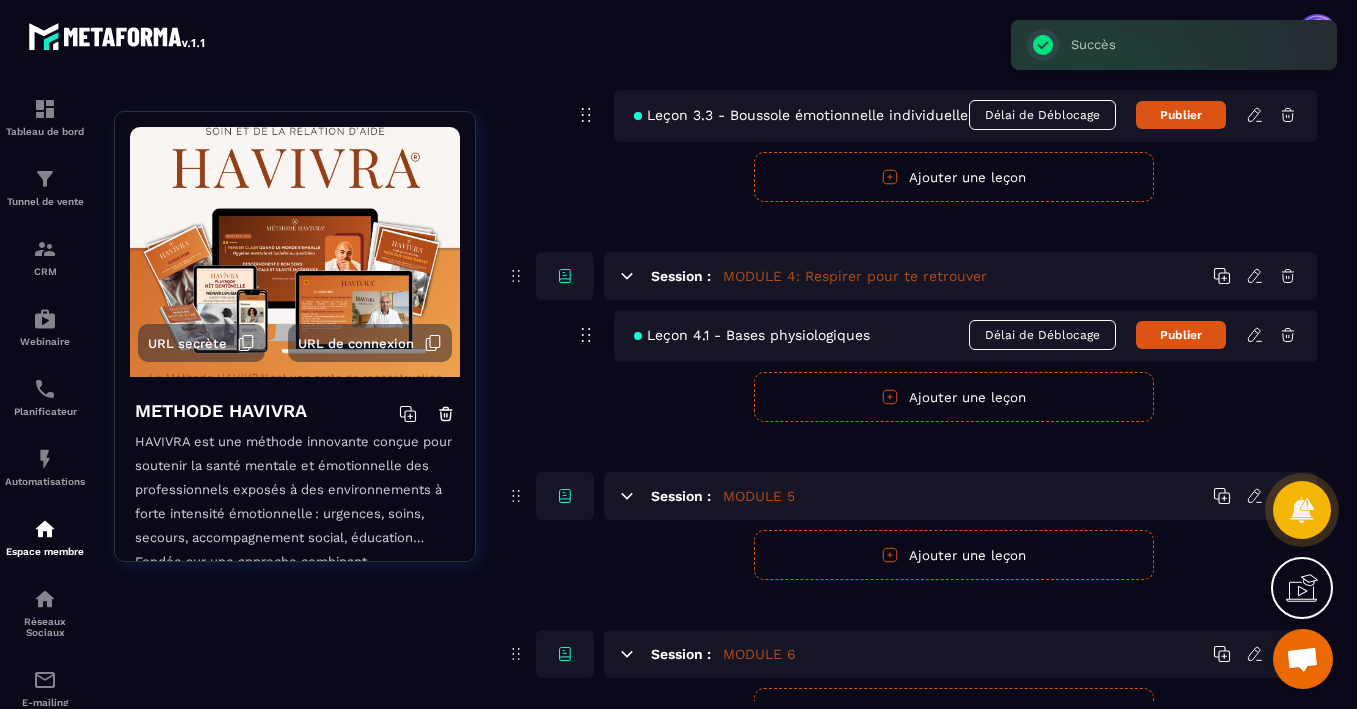 click on "Ajouter une leçon" at bounding box center [954, 397] 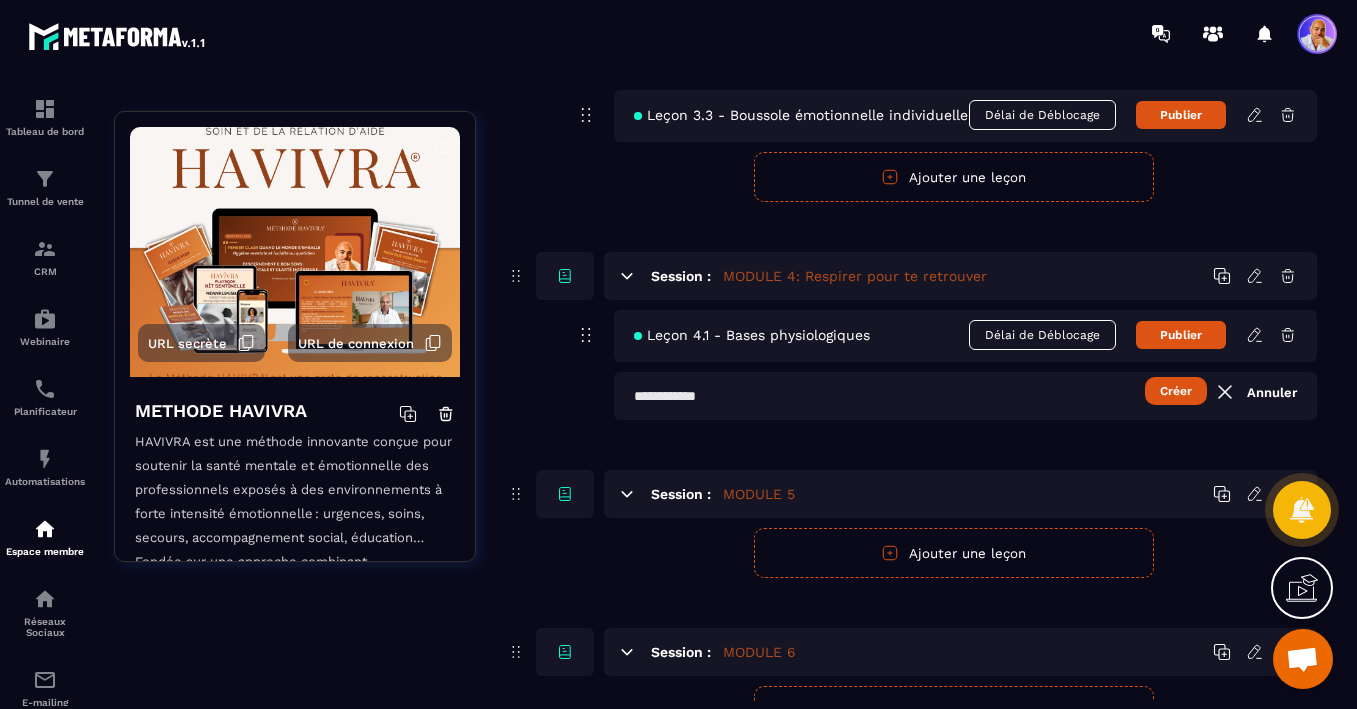 click at bounding box center (965, 396) 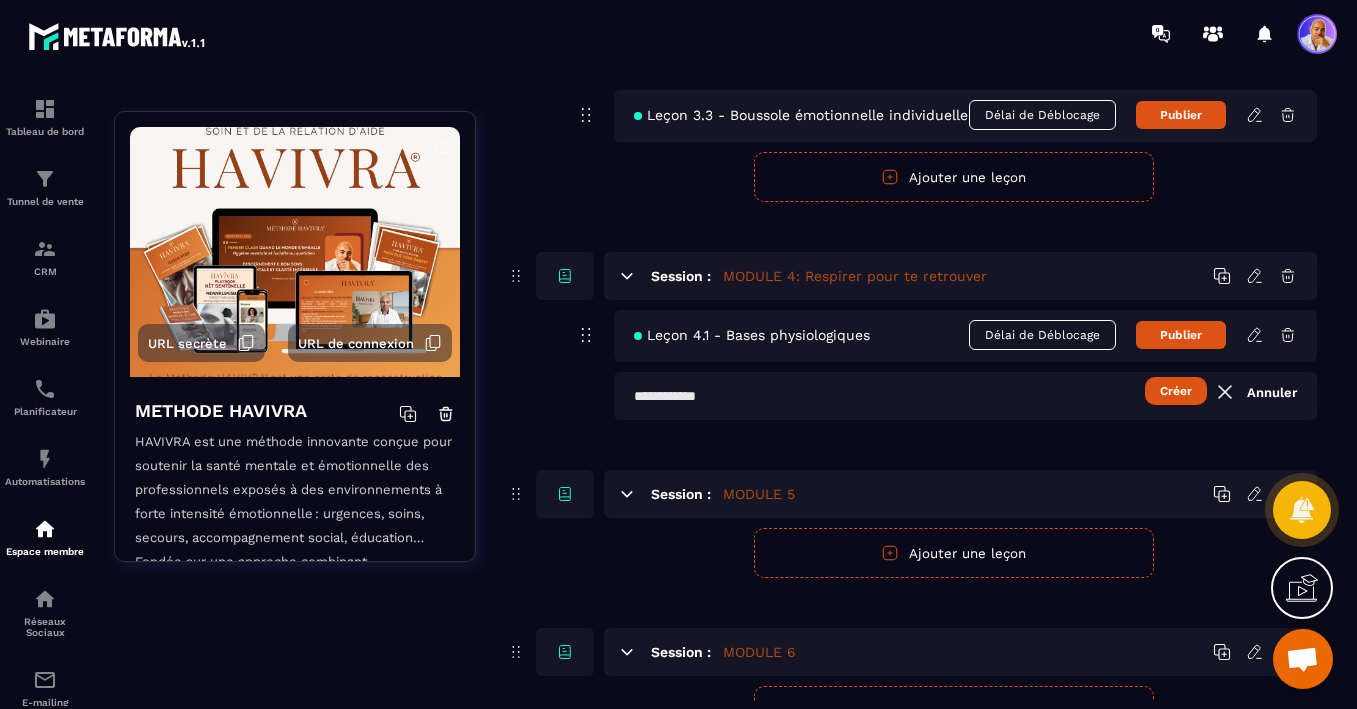 paste on "**********" 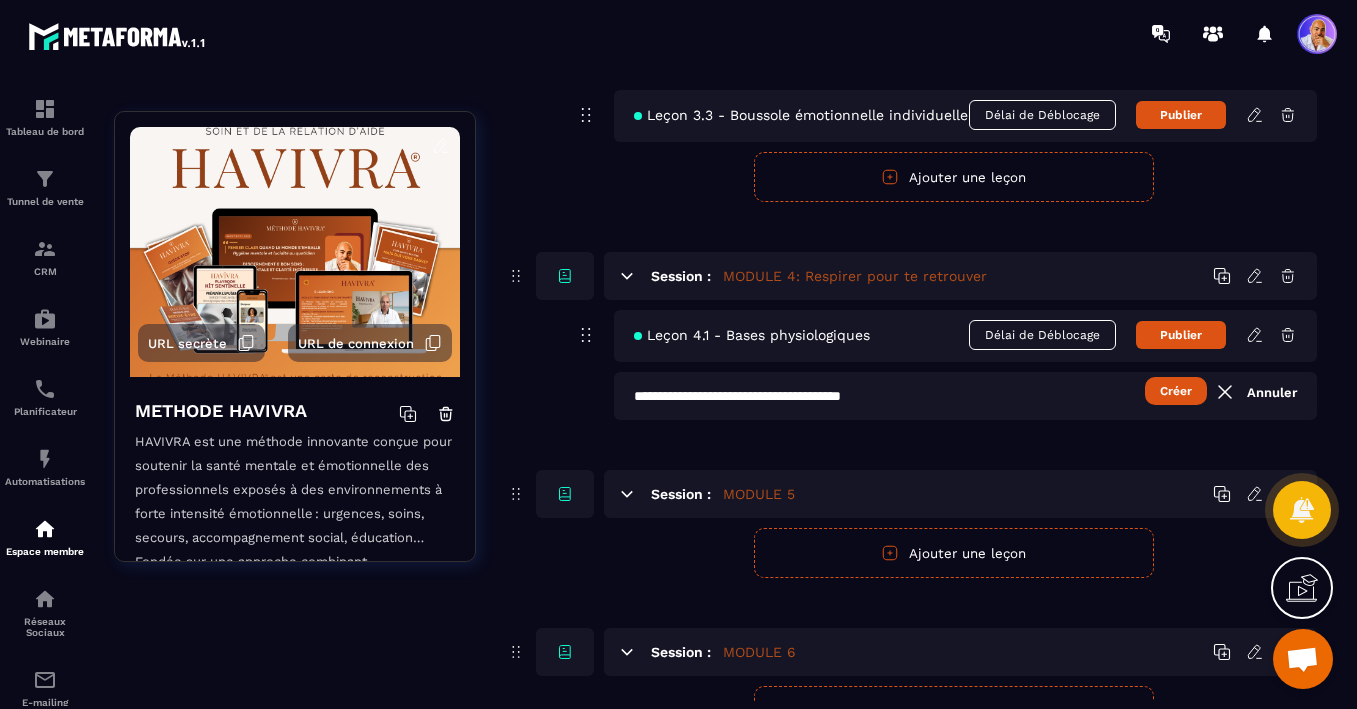 click on "Créer" at bounding box center [1176, 391] 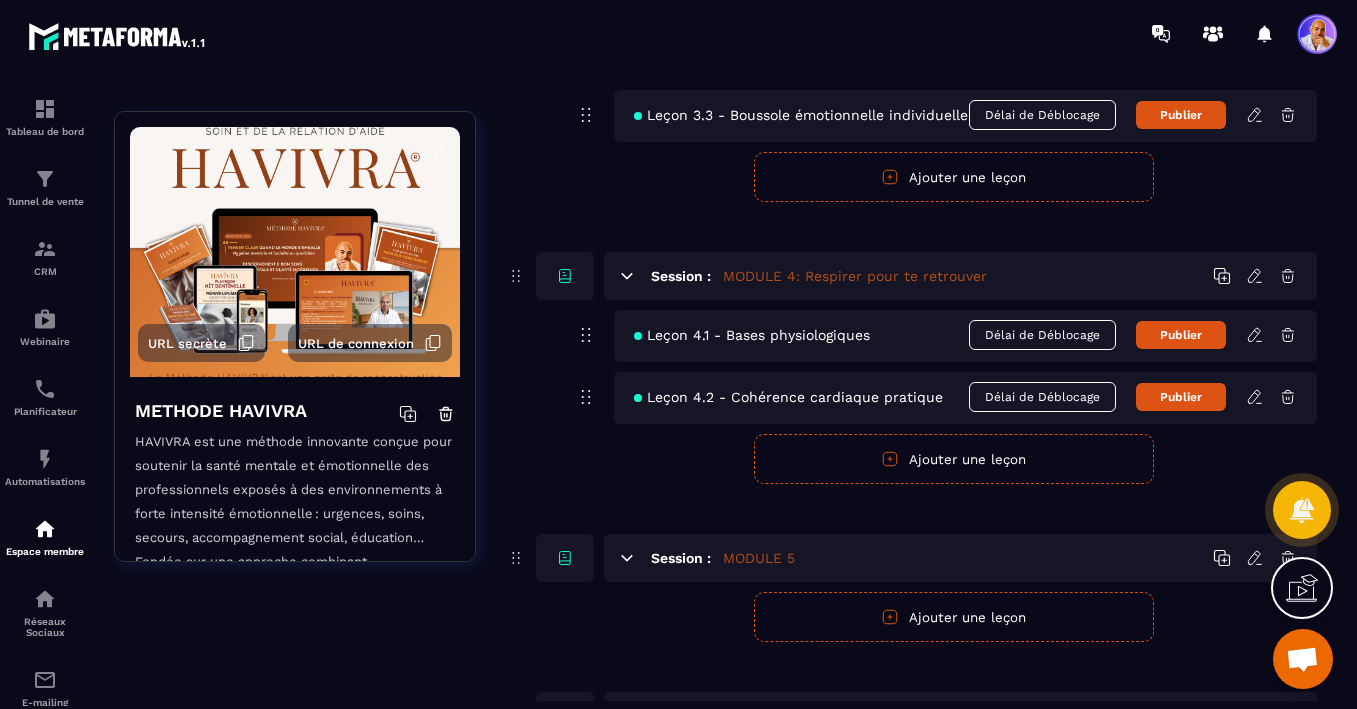 click on "Ajouter une leçon" at bounding box center [954, 459] 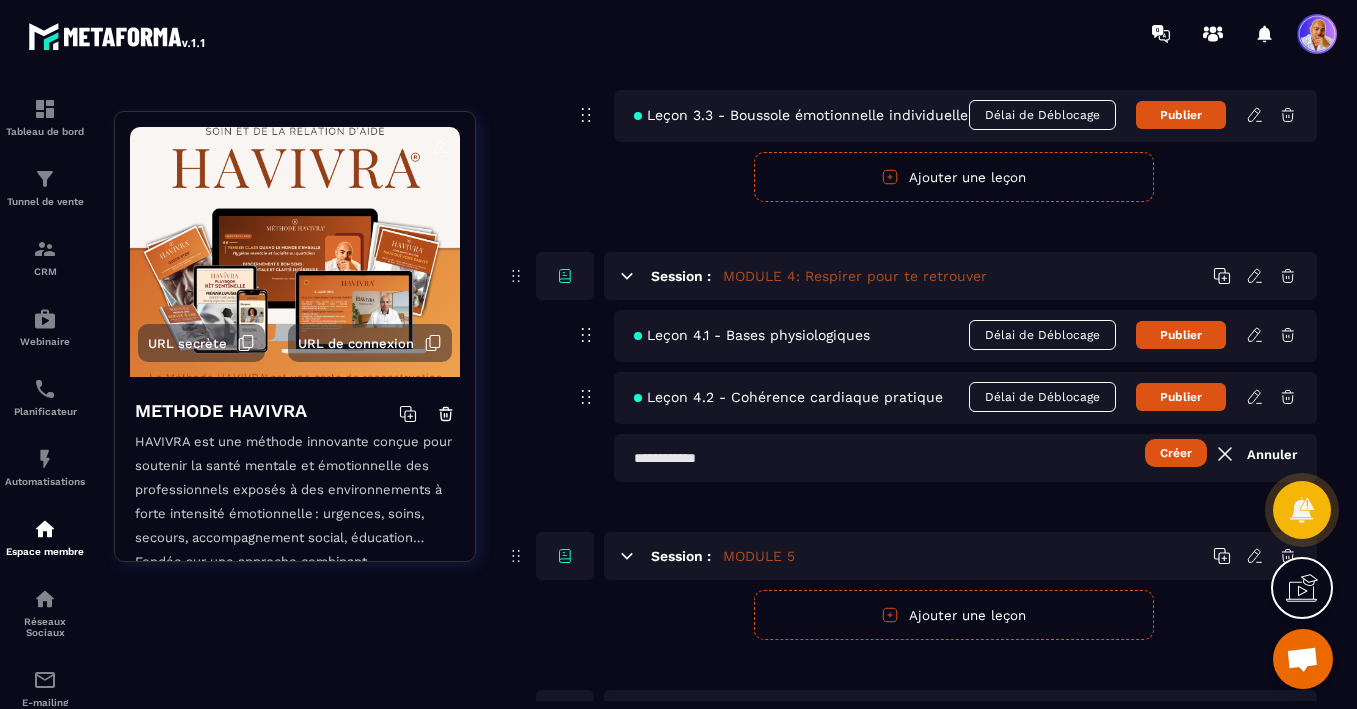 paste on "**********" 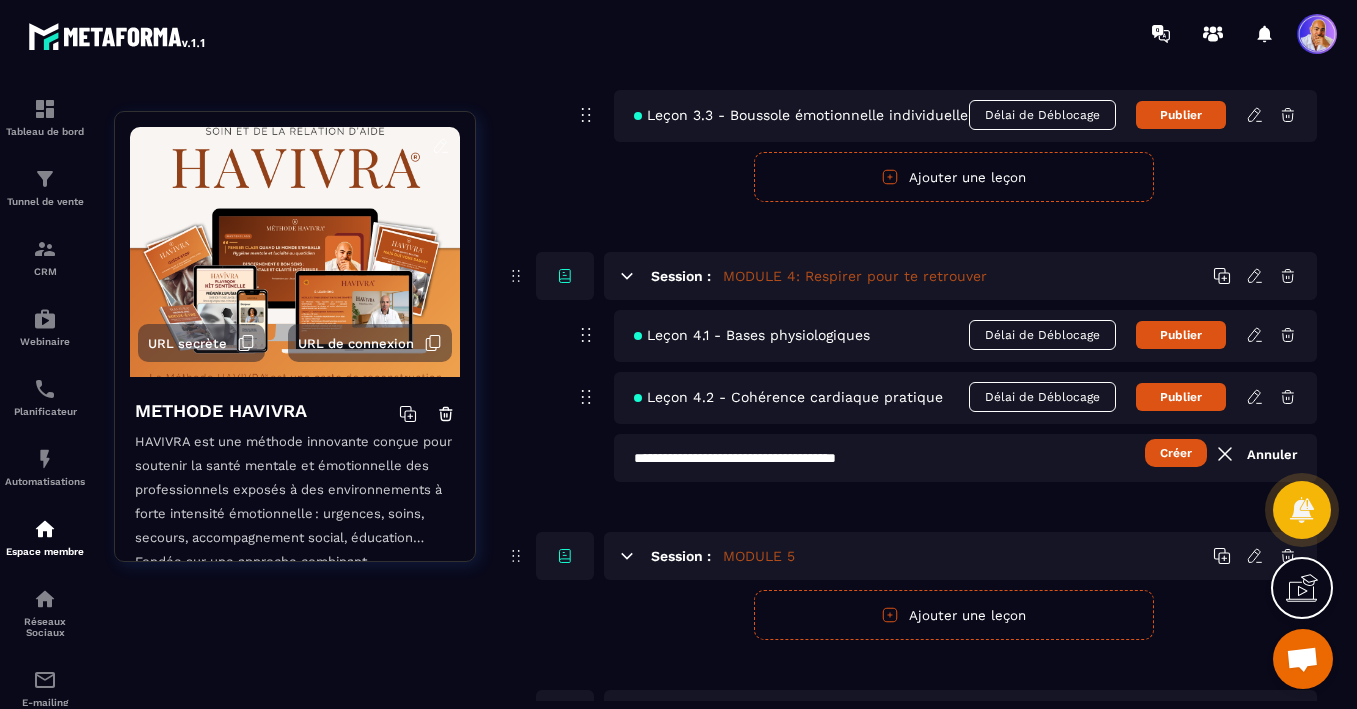type on "**********" 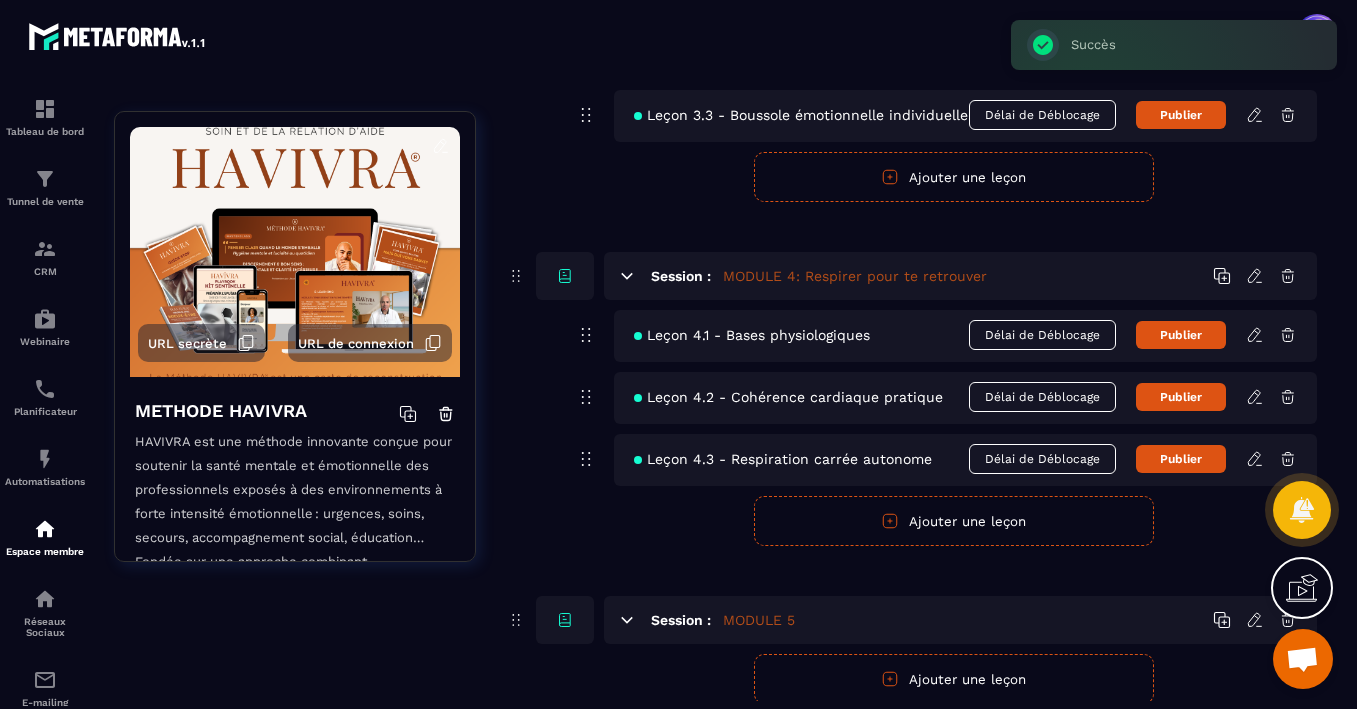 click 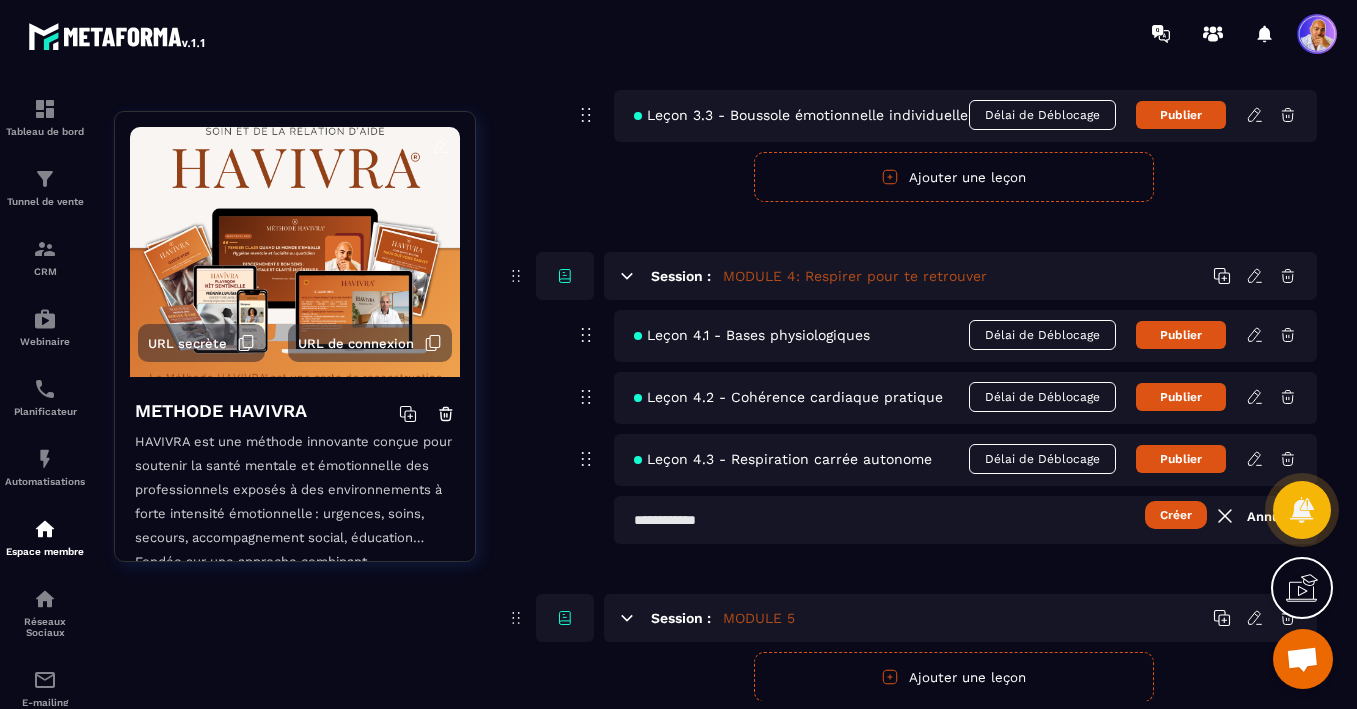 click at bounding box center (965, 520) 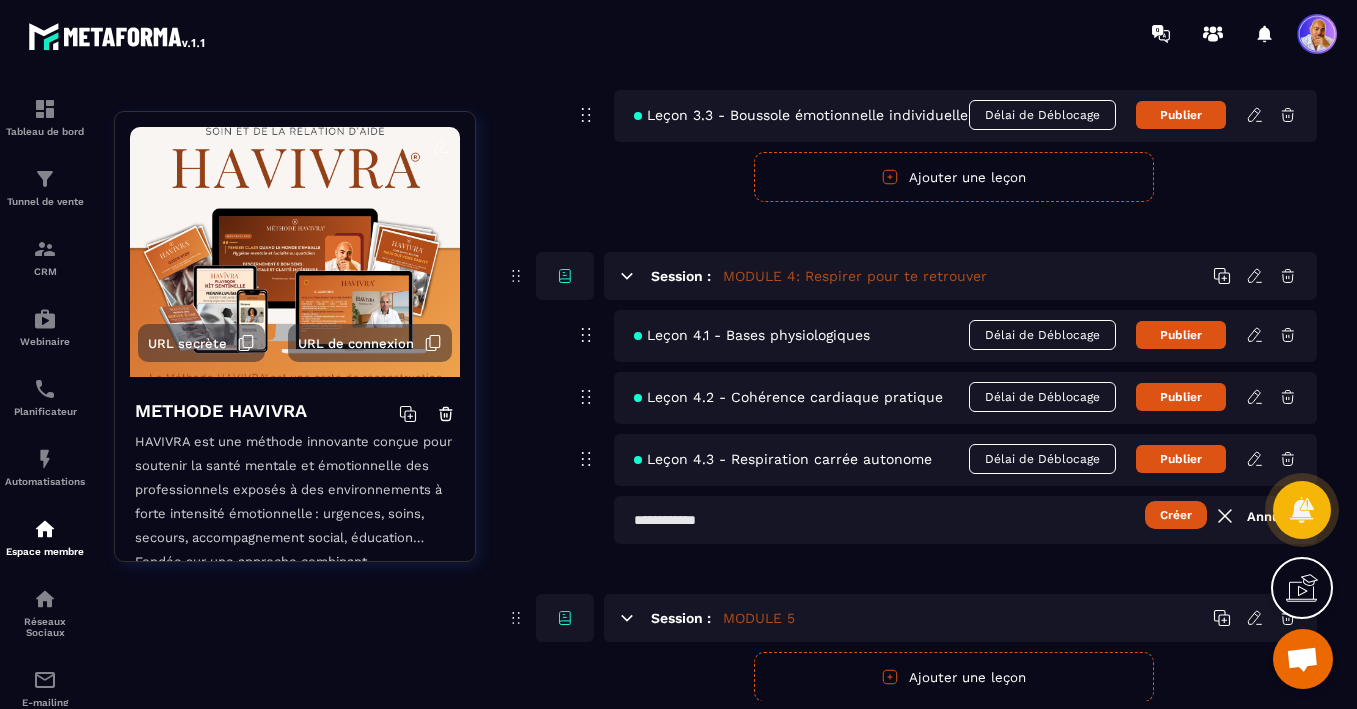 paste on "**********" 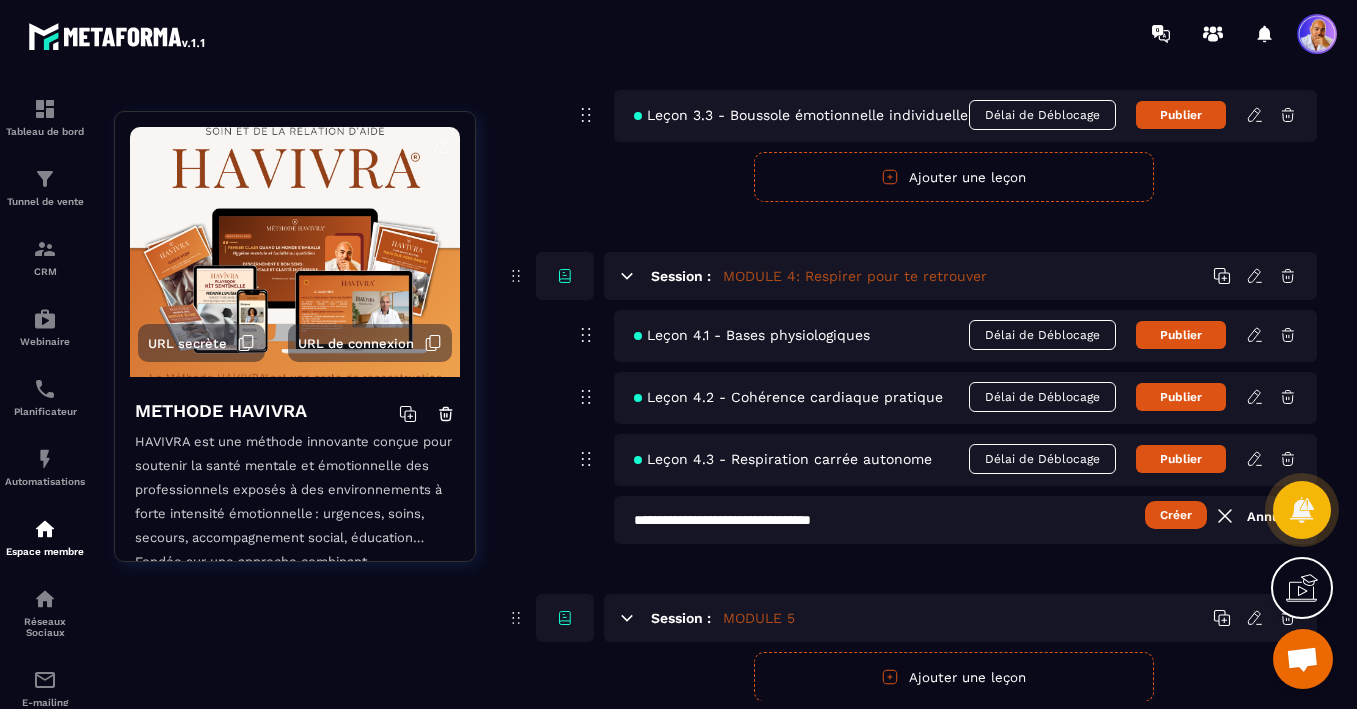 click on "Créer" at bounding box center (1176, 515) 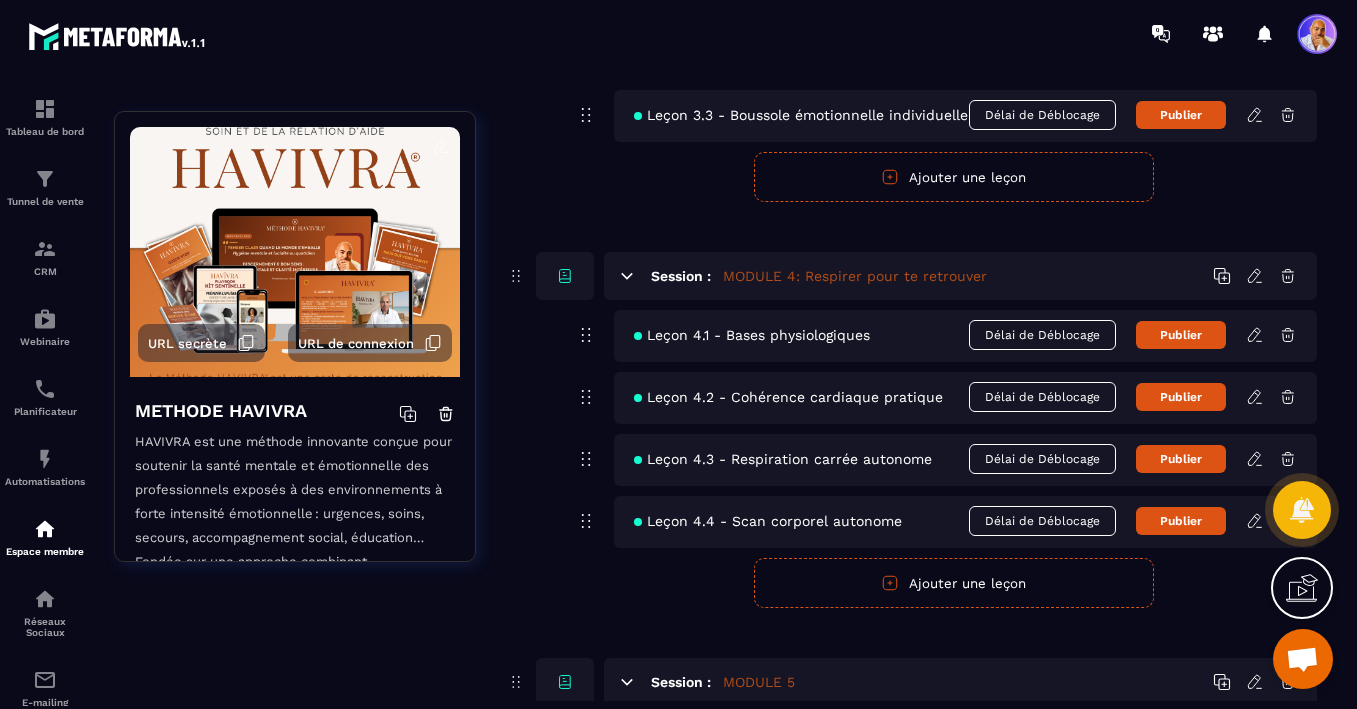 click on "Ajouter une leçon" at bounding box center (954, 583) 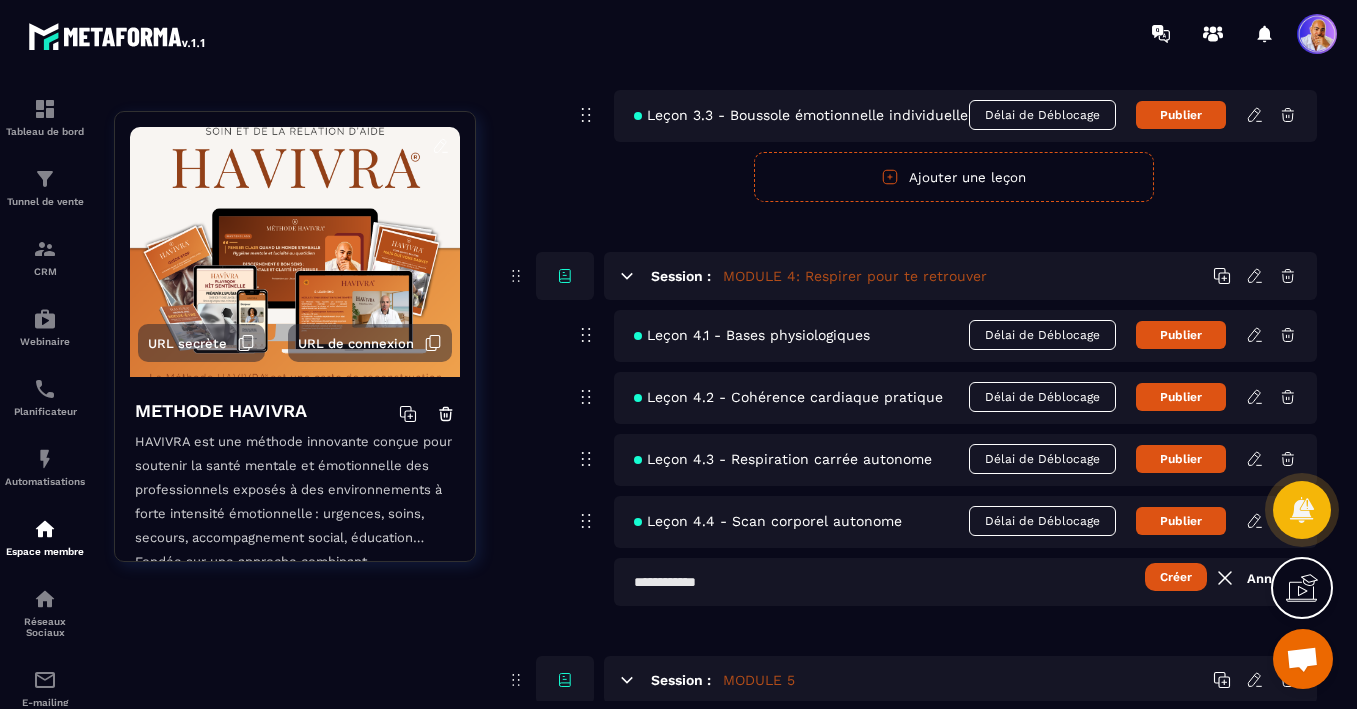 paste on "**********" 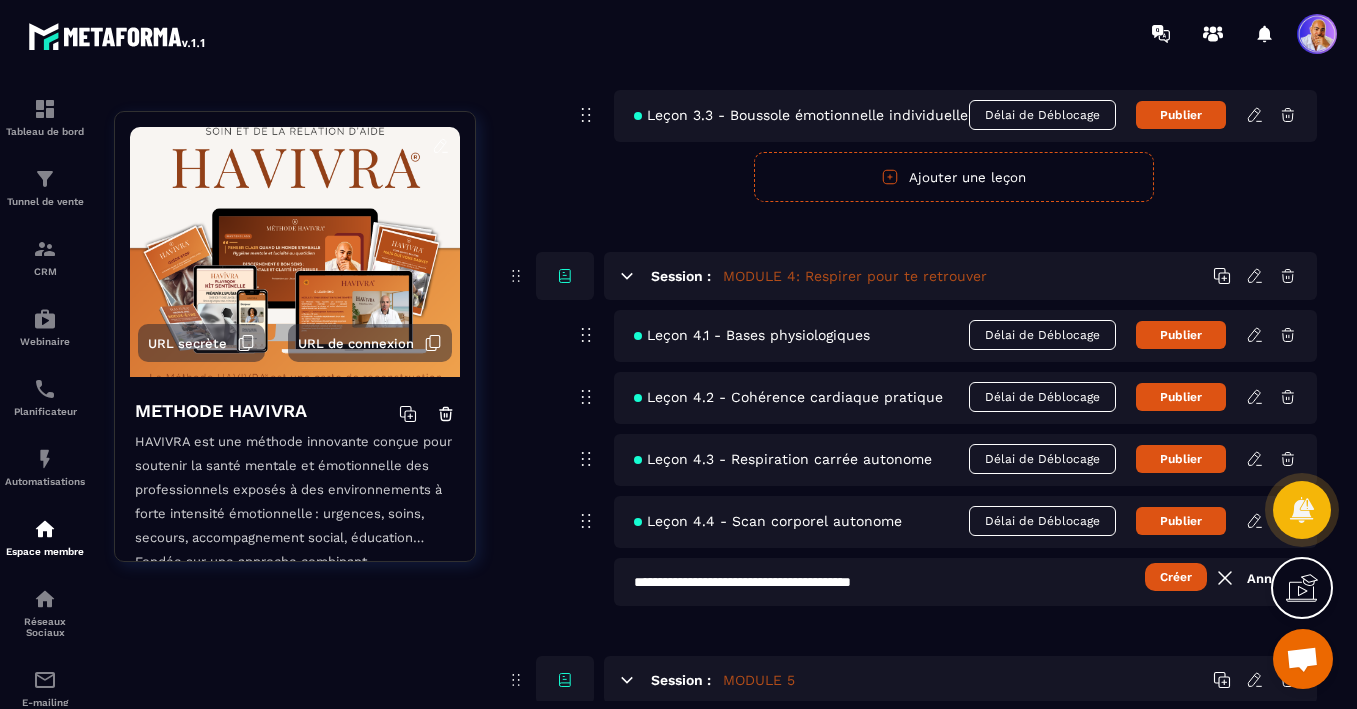 type on "**********" 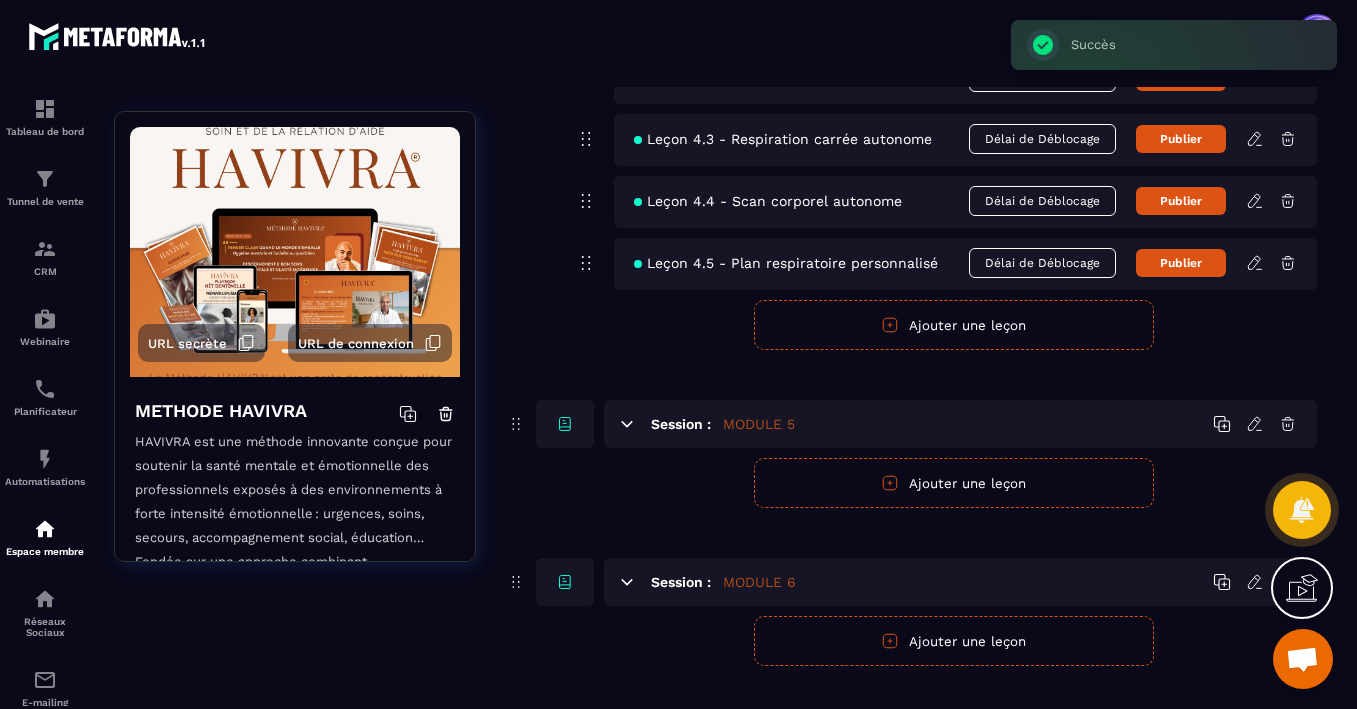 scroll, scrollTop: 1889, scrollLeft: 0, axis: vertical 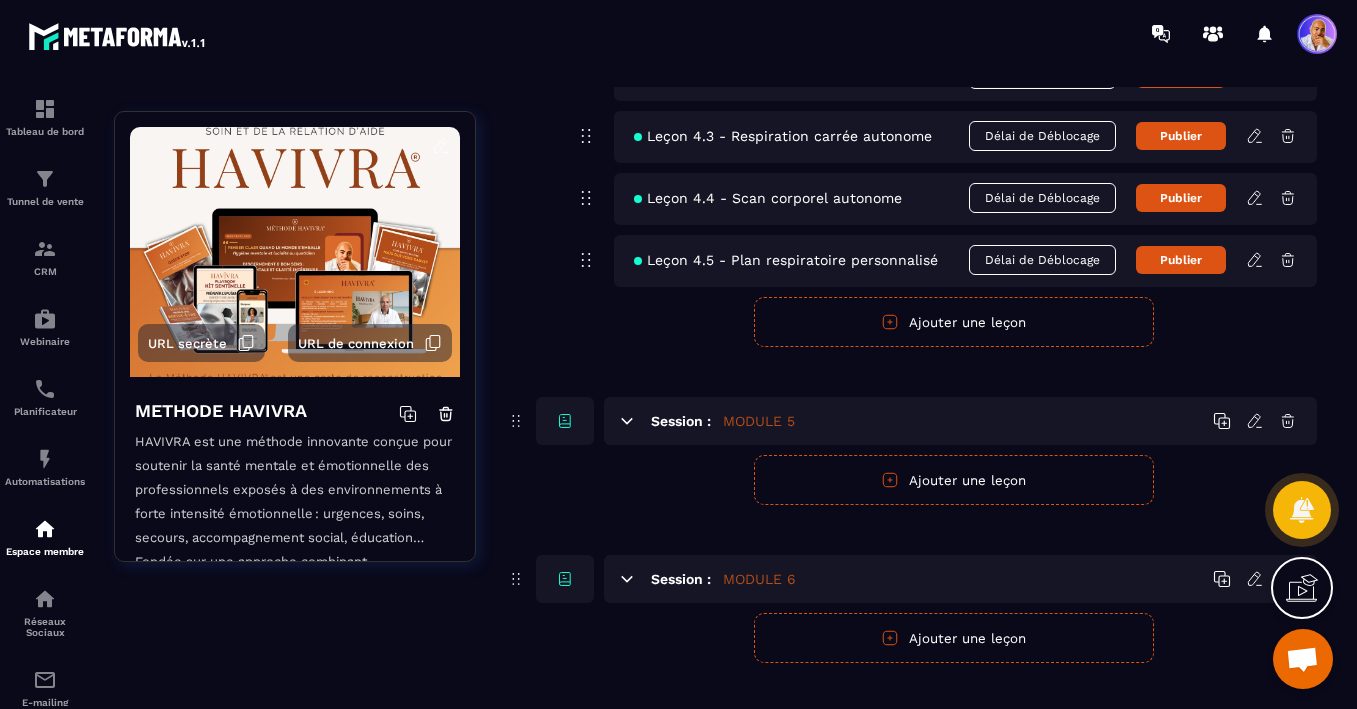 click 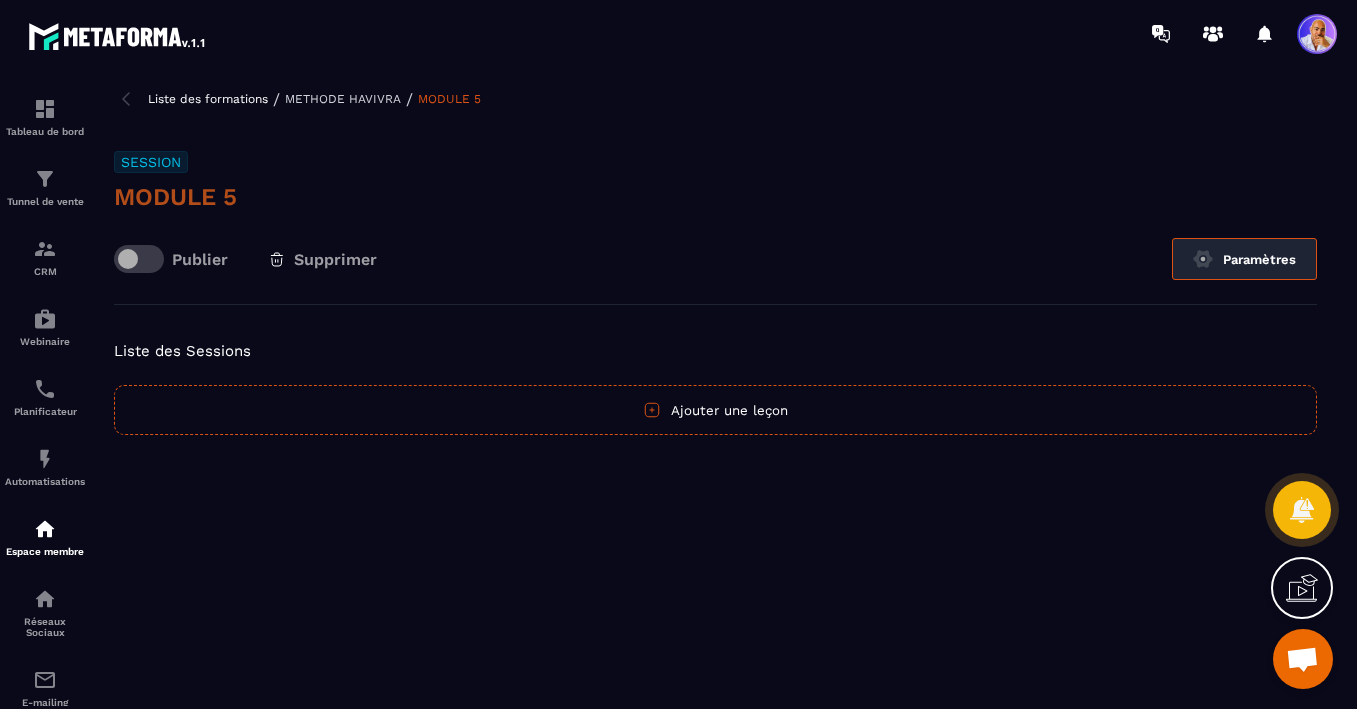 click at bounding box center [1203, 259] 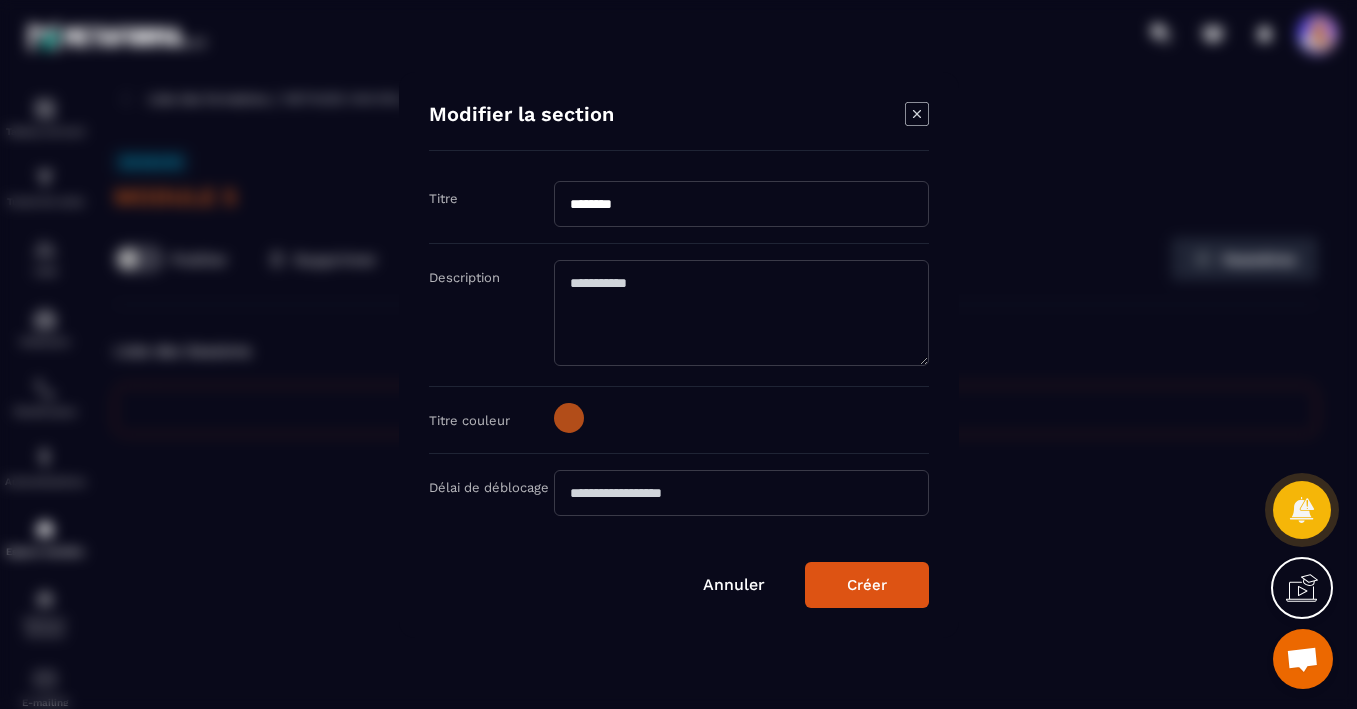click on "********" at bounding box center [741, 204] 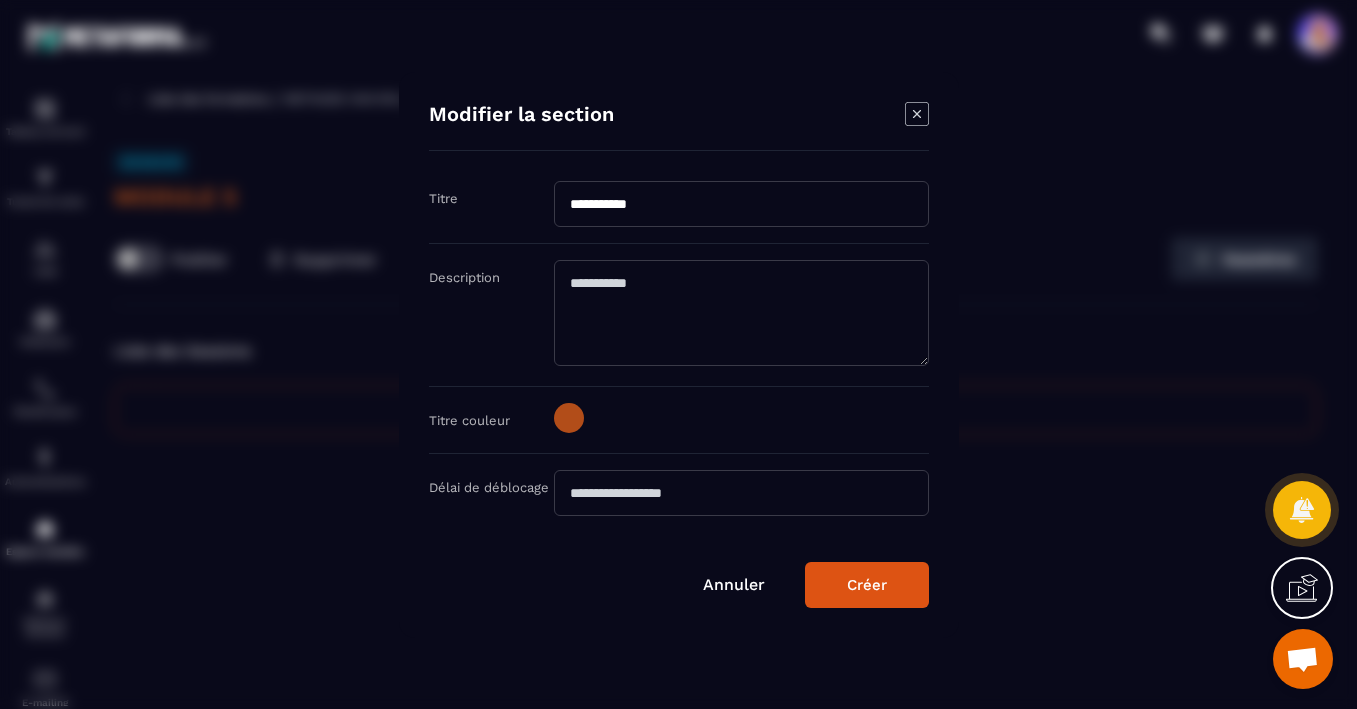 paste on "**********" 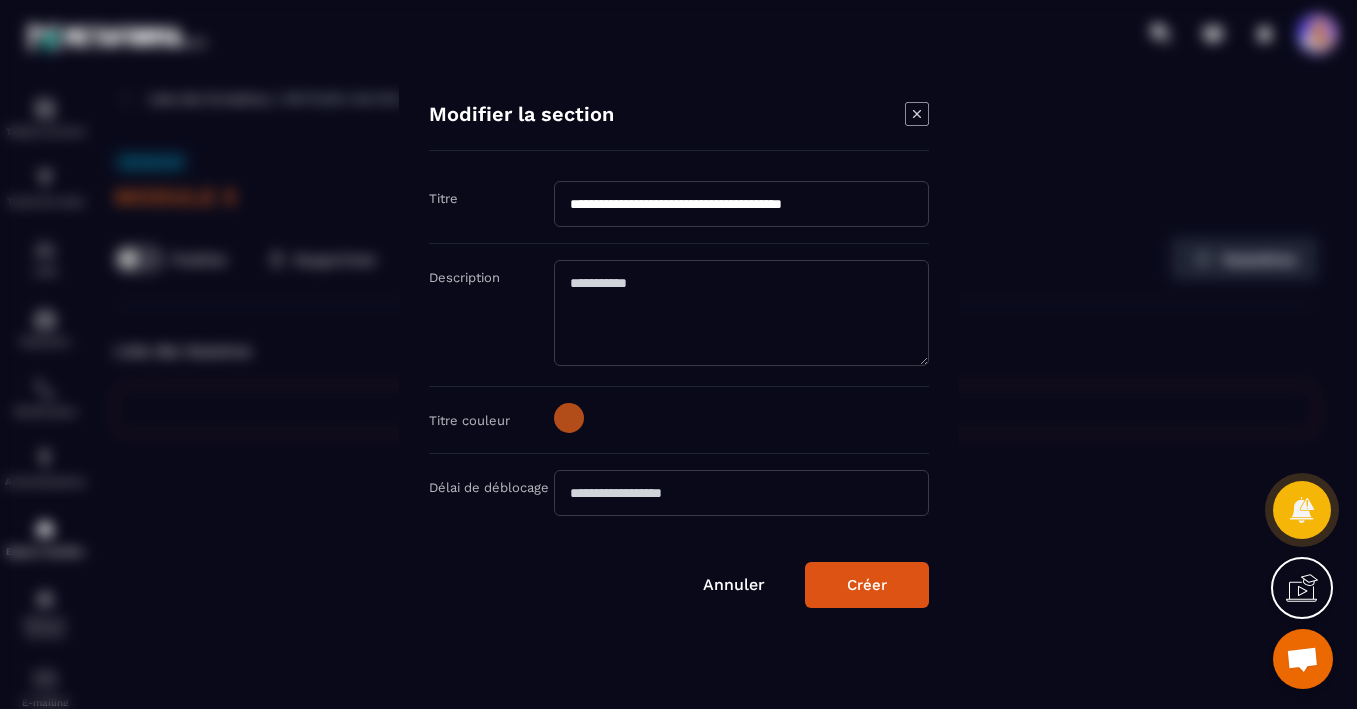 click on "**********" at bounding box center [741, 204] 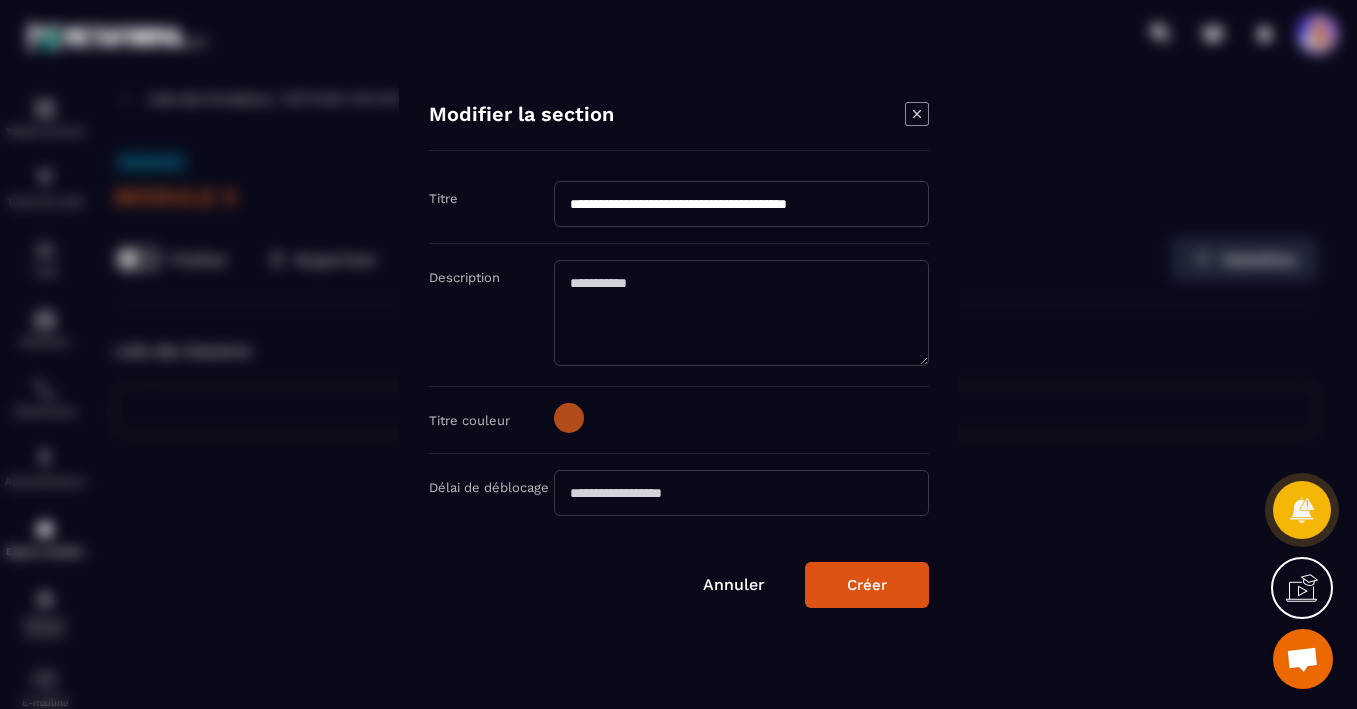type on "**********" 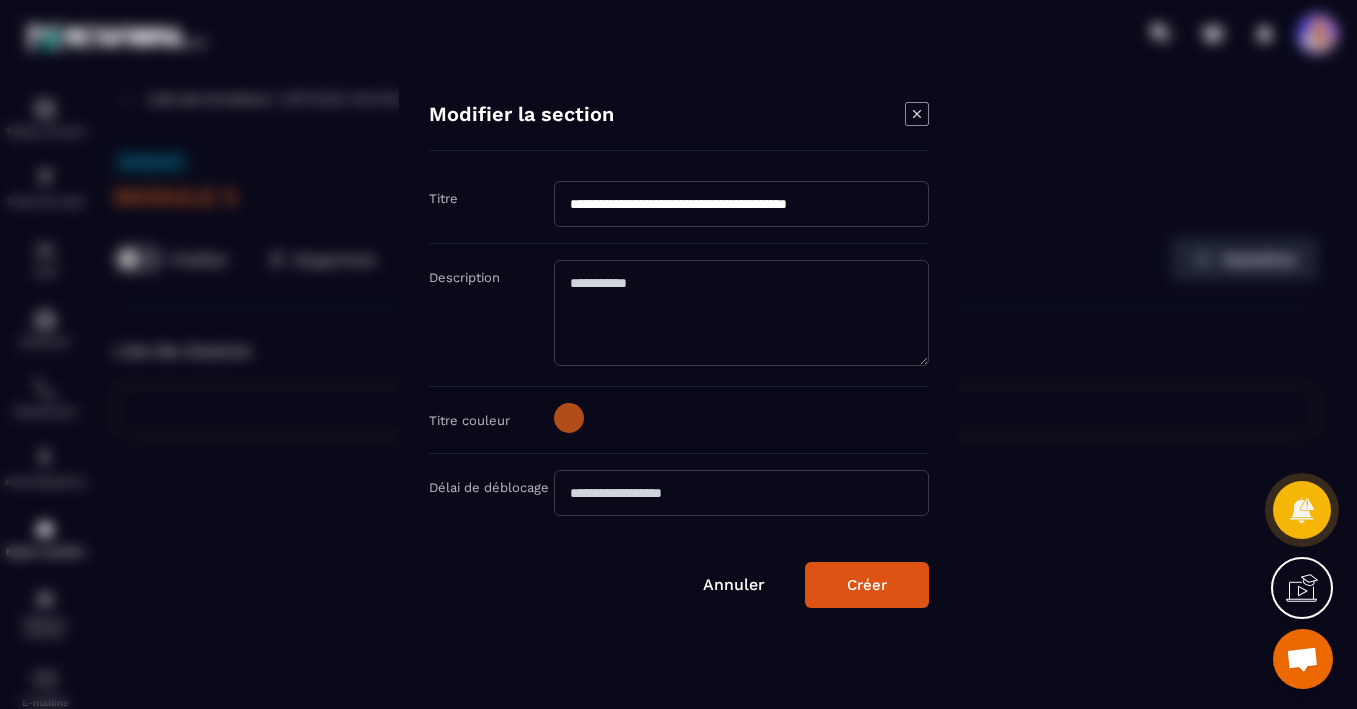 click 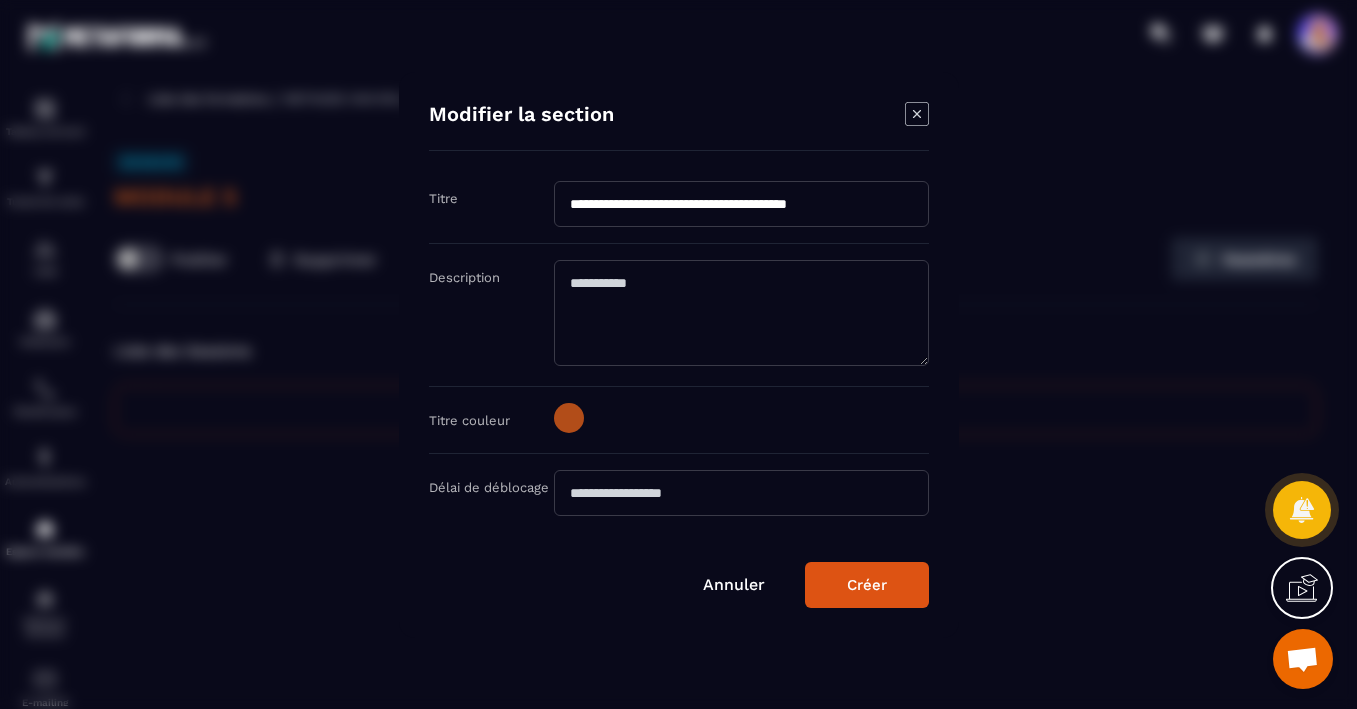 paste on "**********" 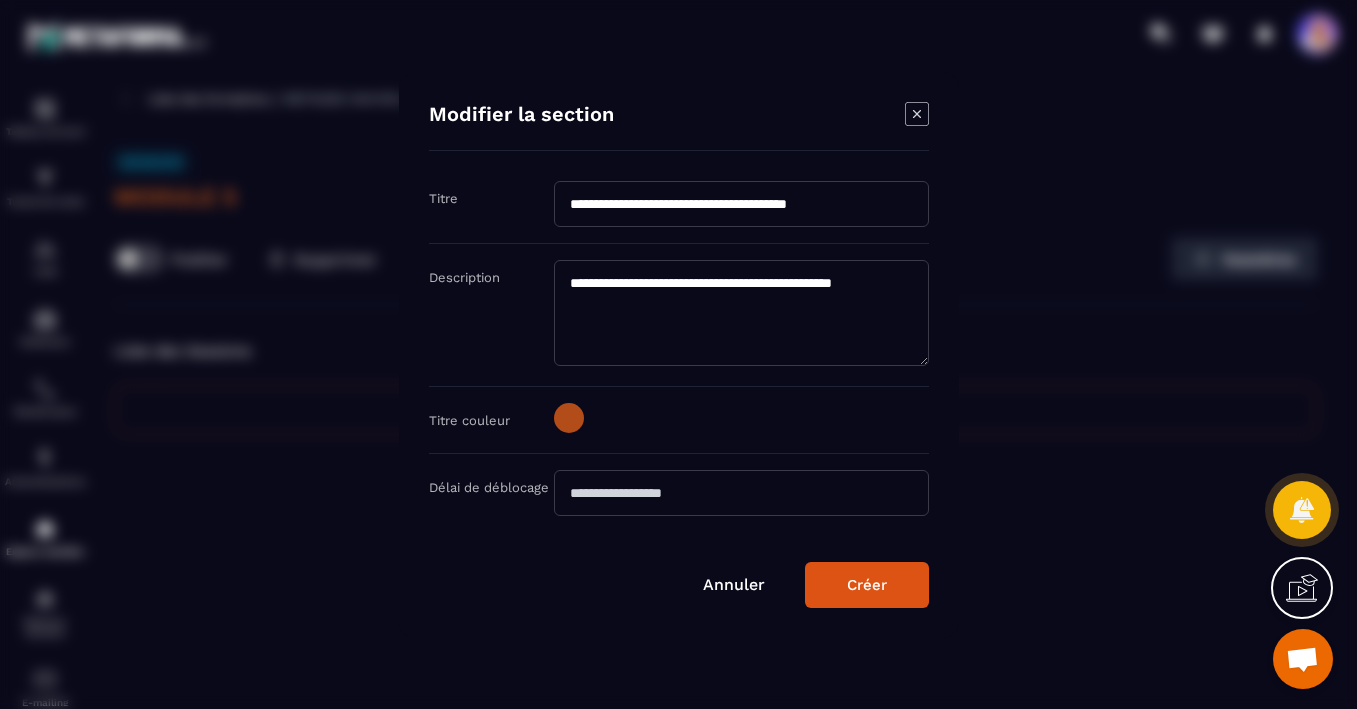 paste on "**********" 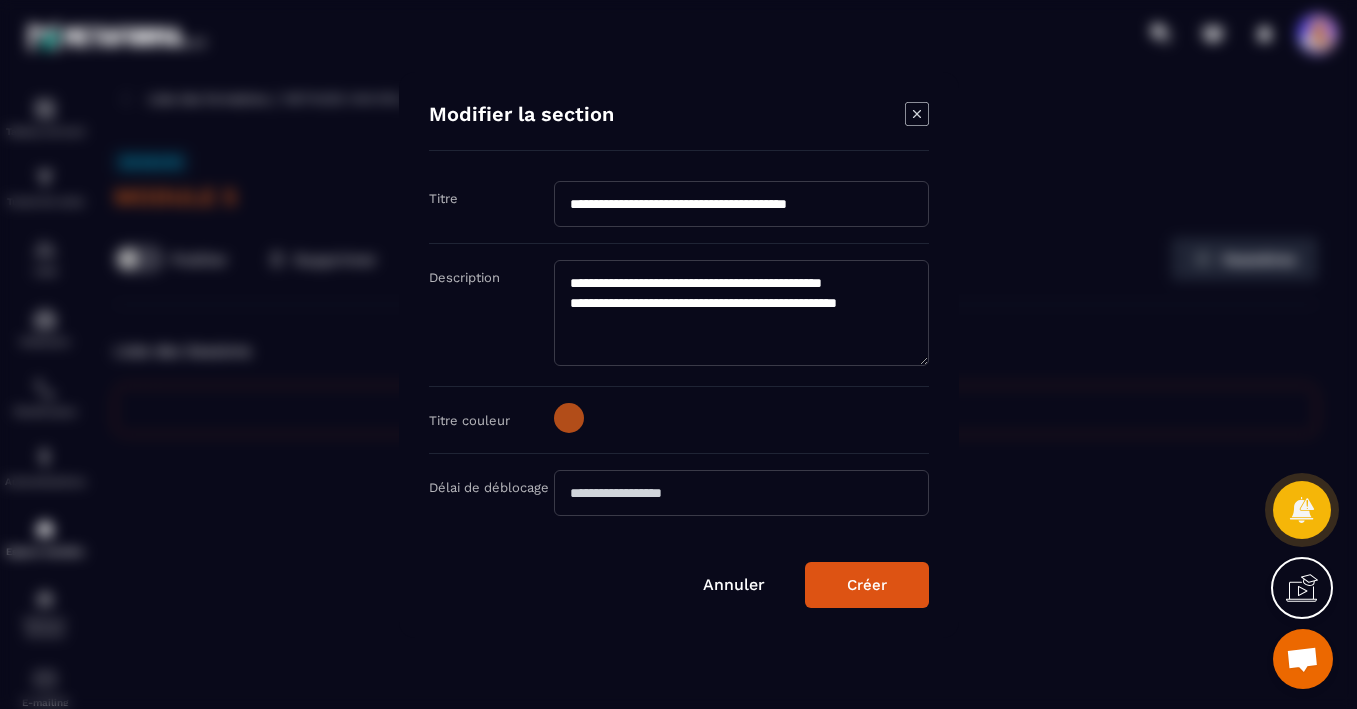 scroll, scrollTop: 6, scrollLeft: 0, axis: vertical 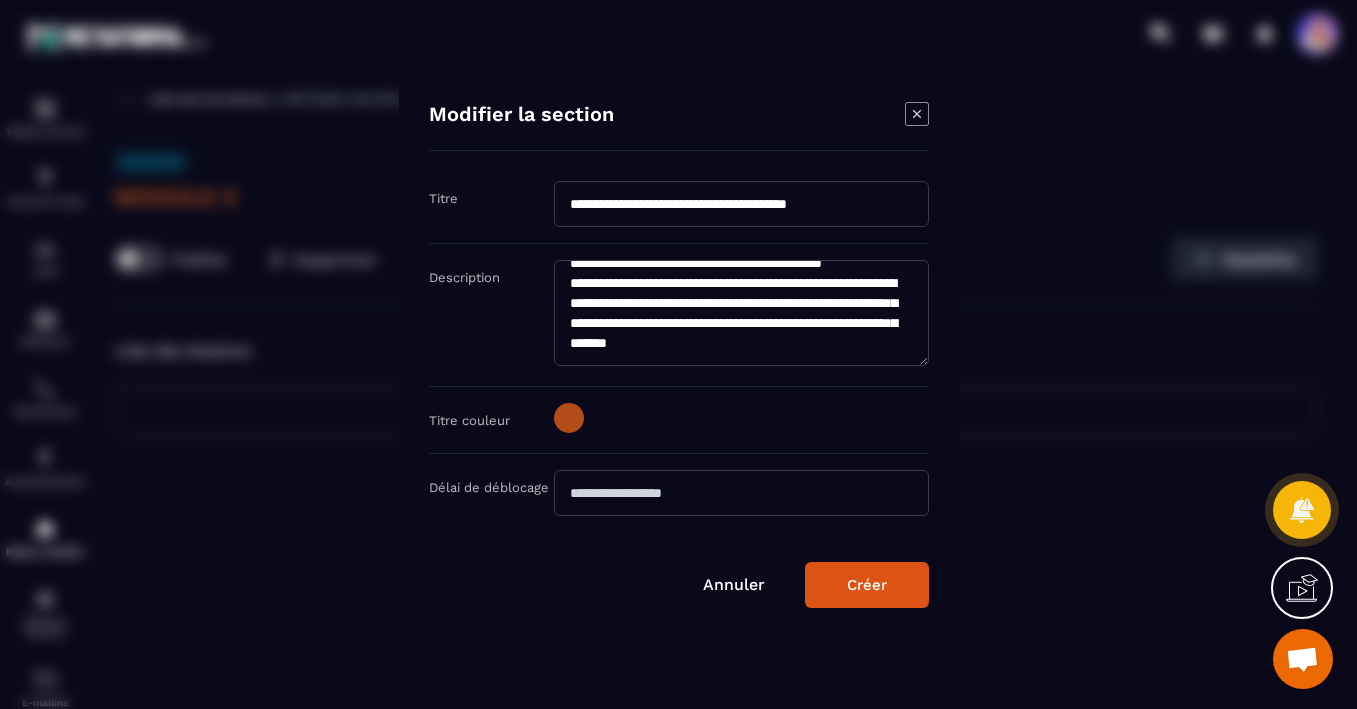 click on "**********" 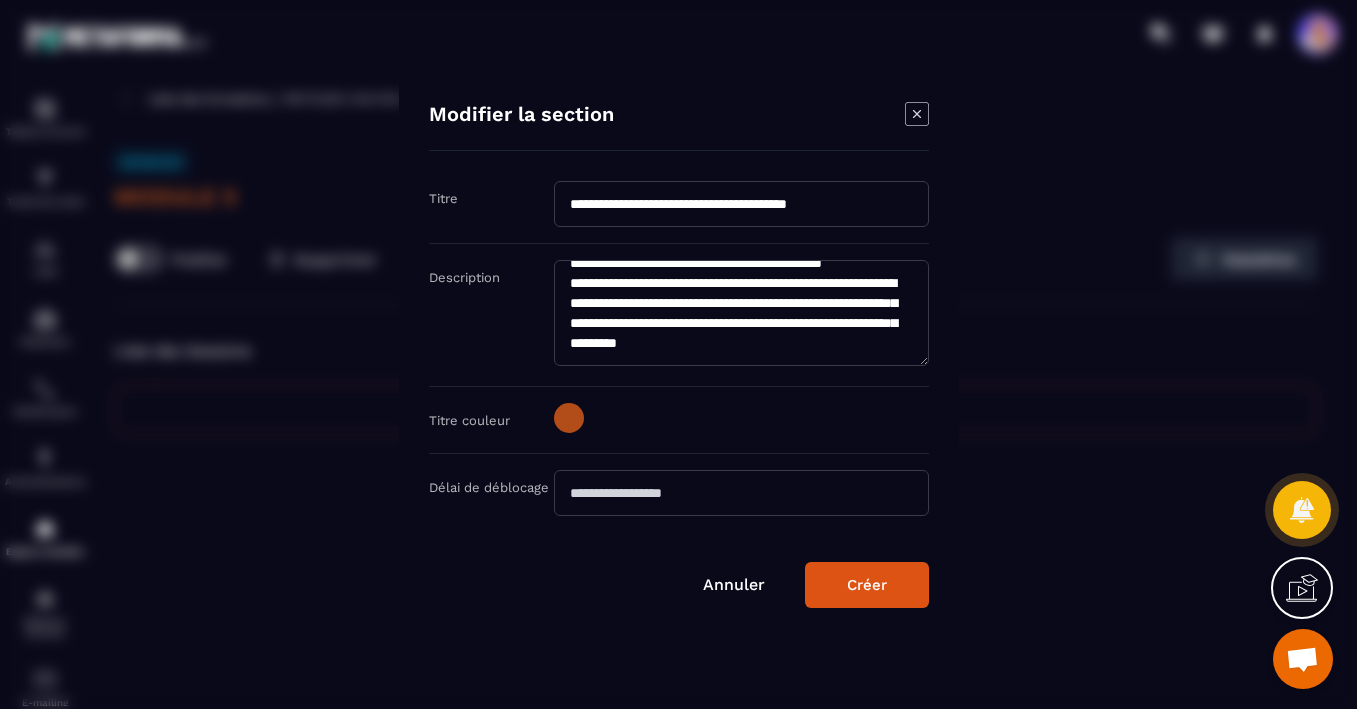 click on "**********" 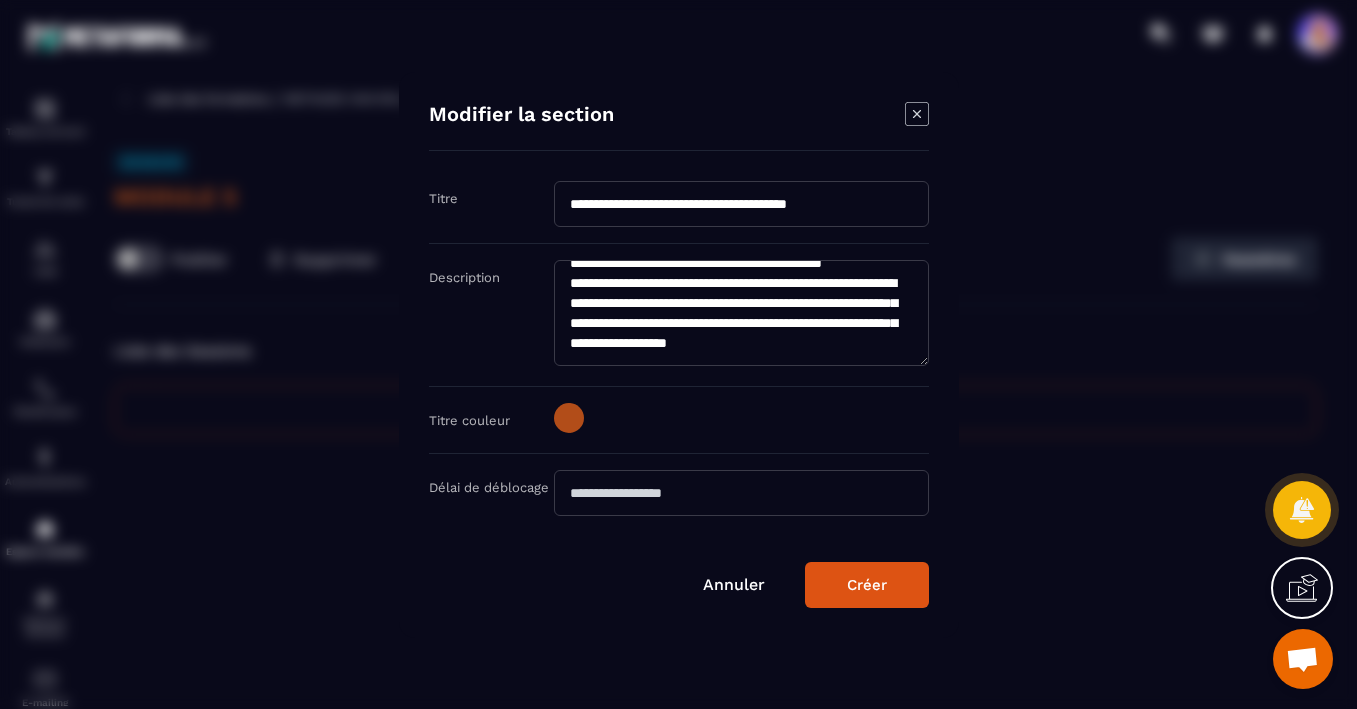 type on "**********" 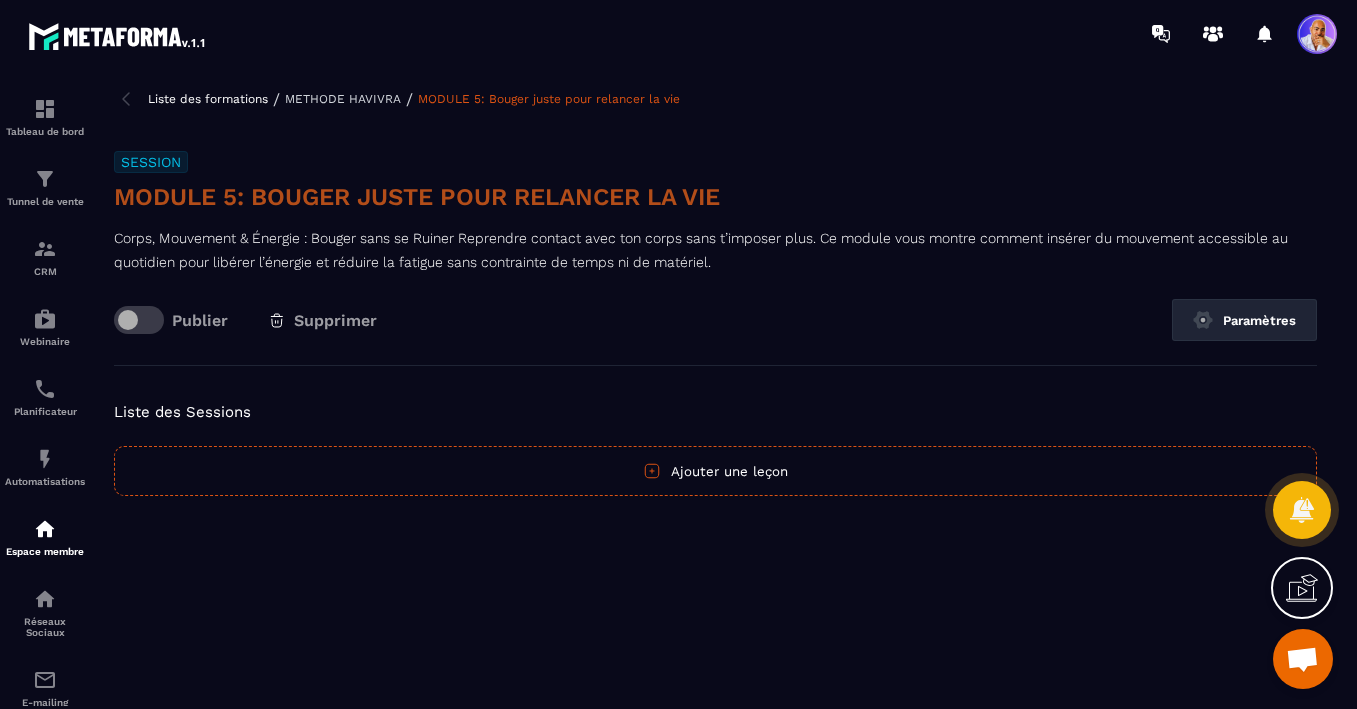 click on "METHODE HAVIVRA" at bounding box center (343, 99) 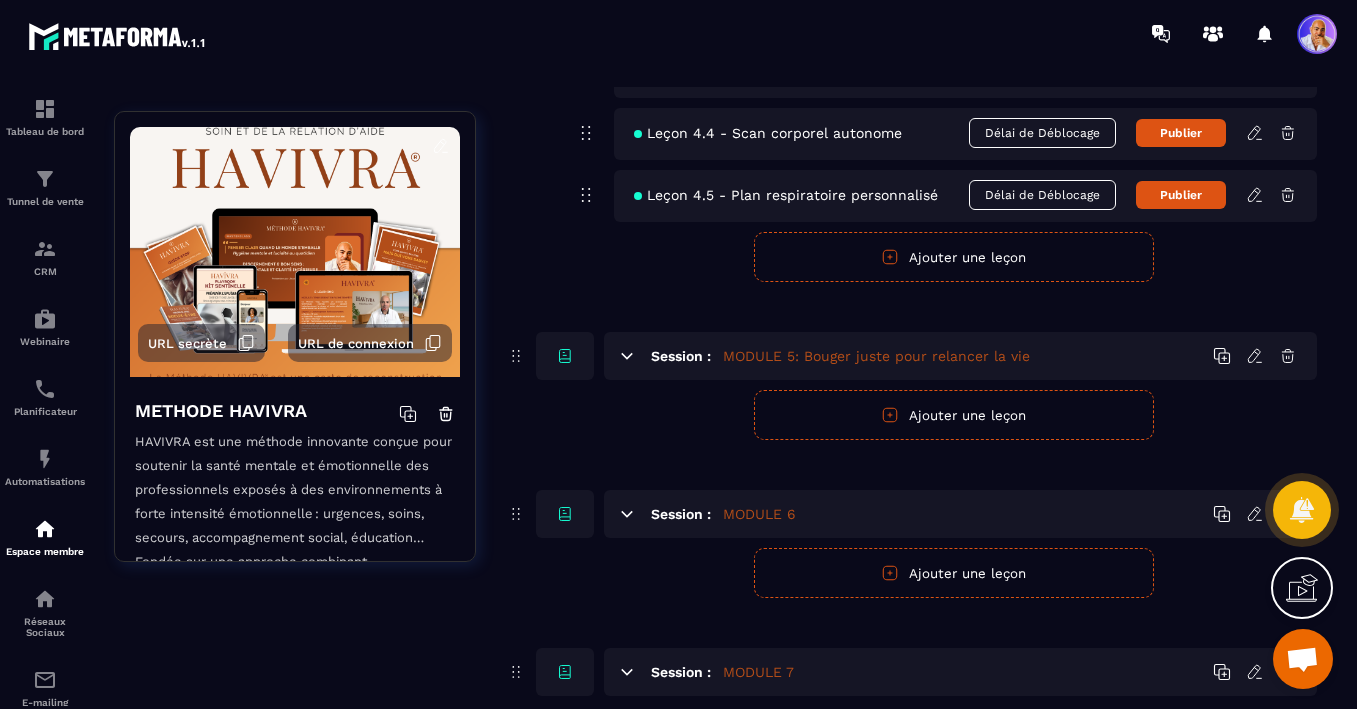 scroll, scrollTop: 1956, scrollLeft: 0, axis: vertical 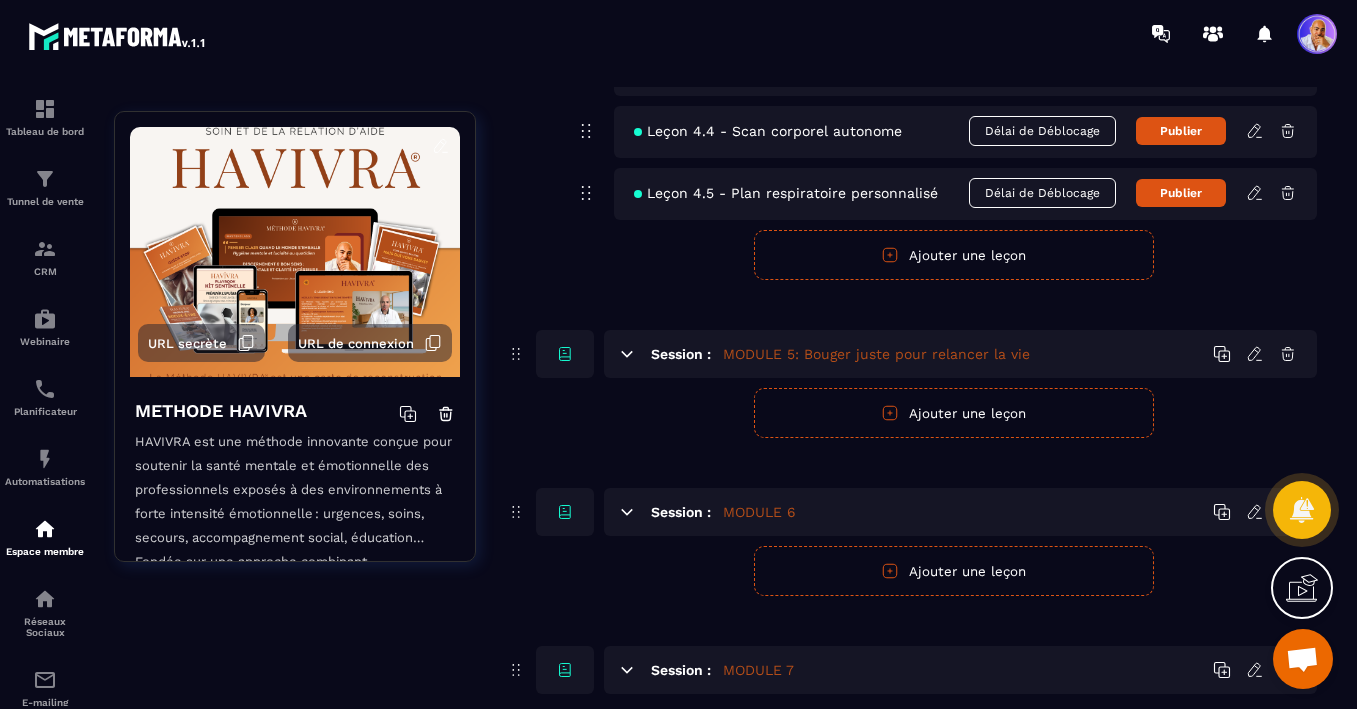 click on "Ajouter une leçon" at bounding box center (954, 413) 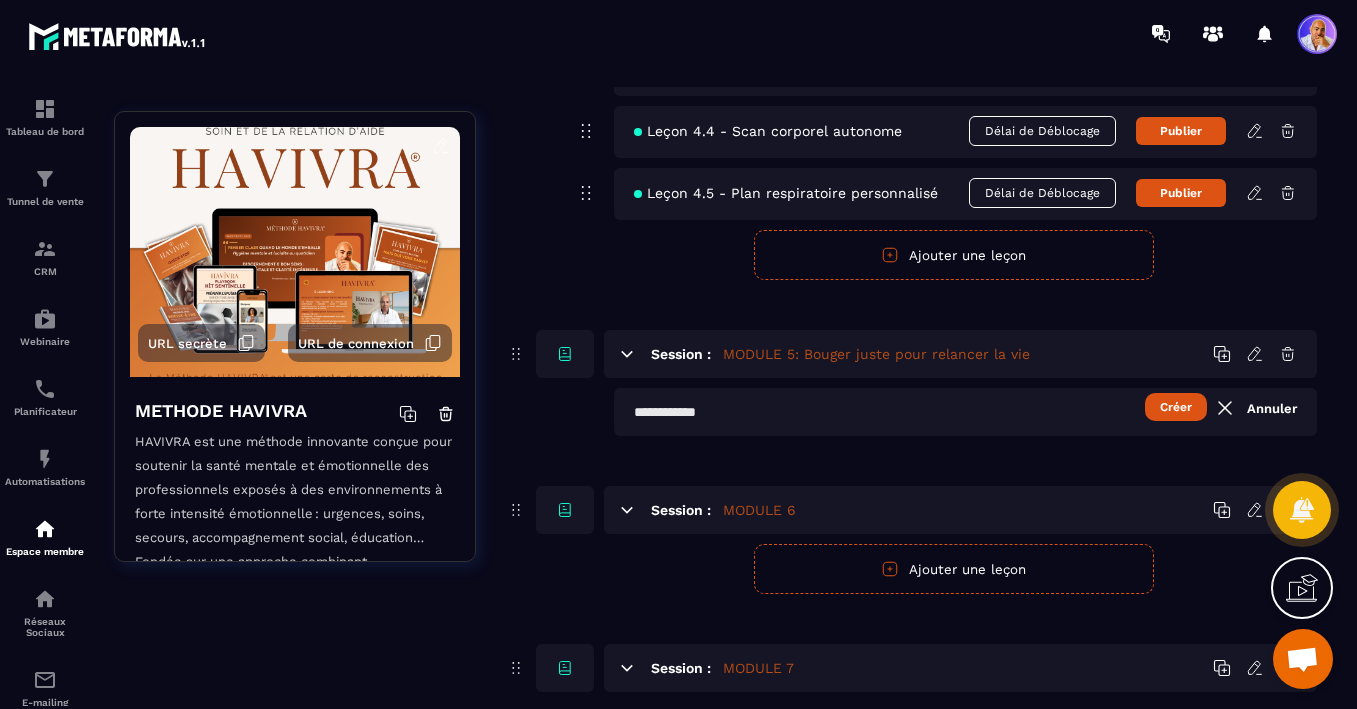 click at bounding box center [965, 412] 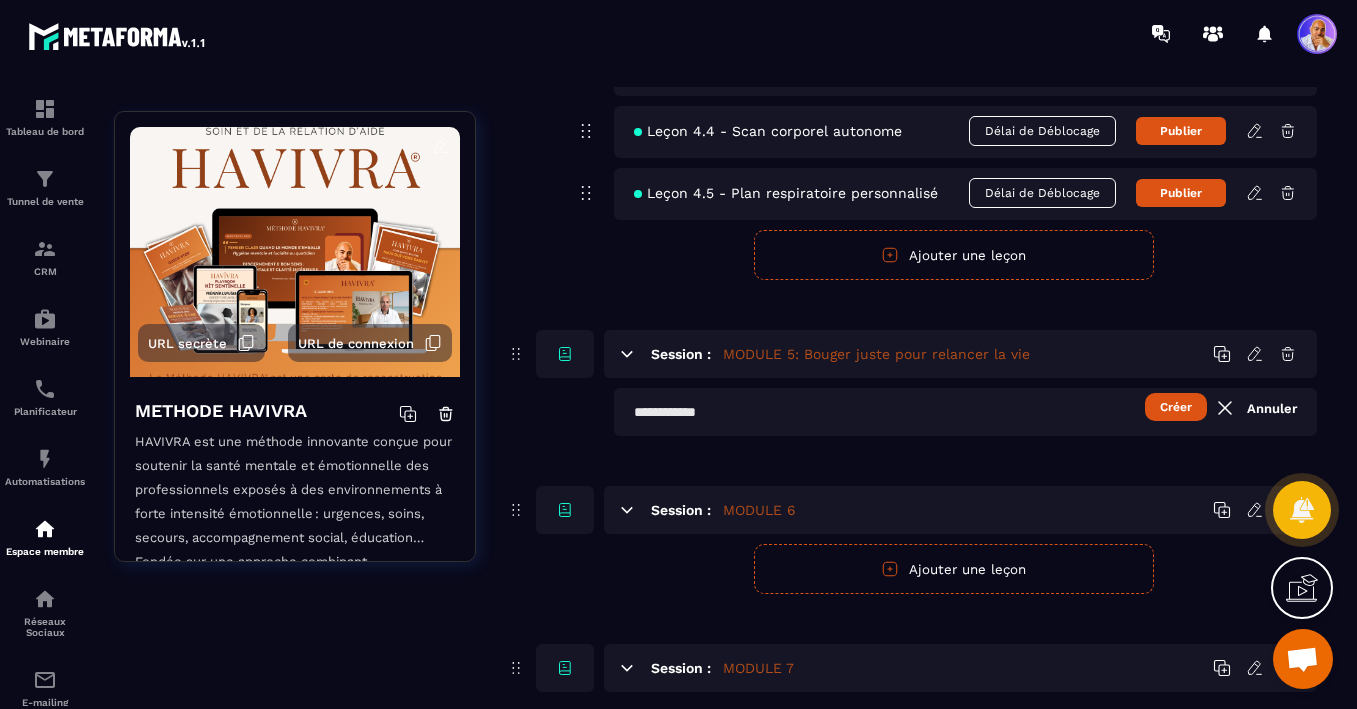 paste on "**********" 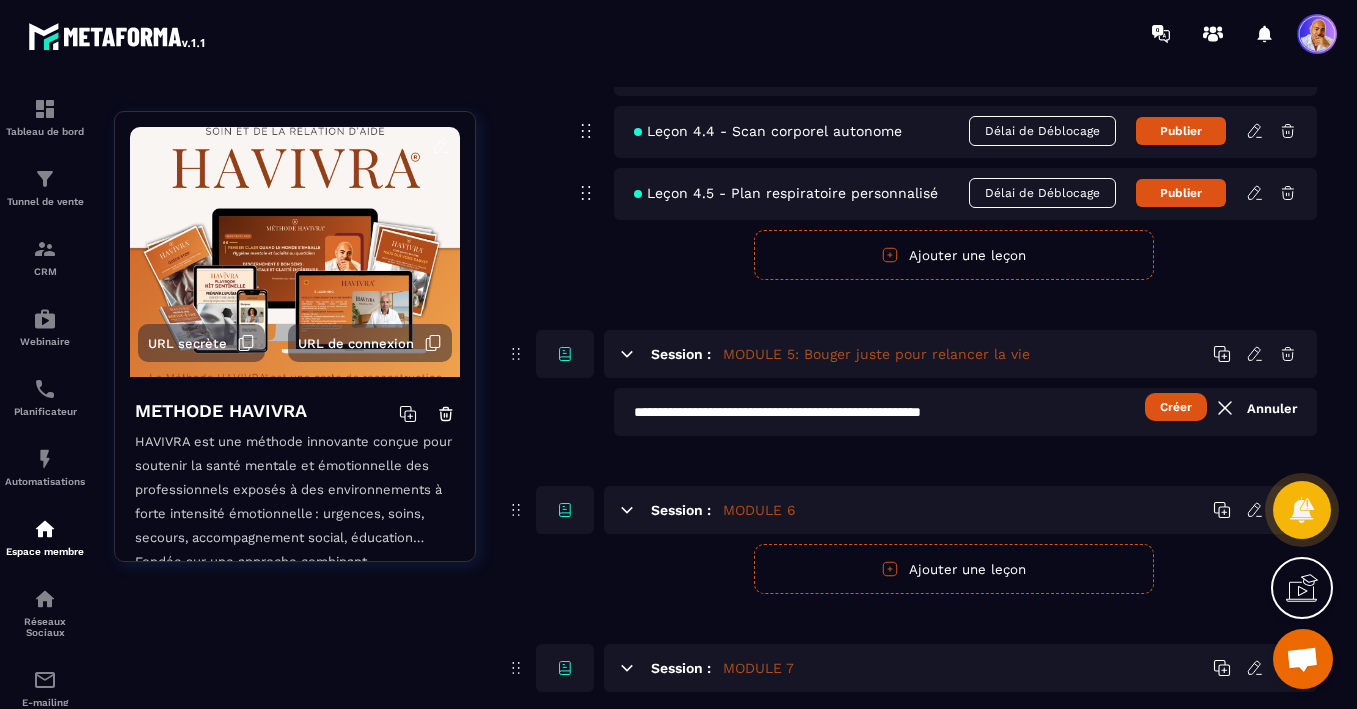 type on "**********" 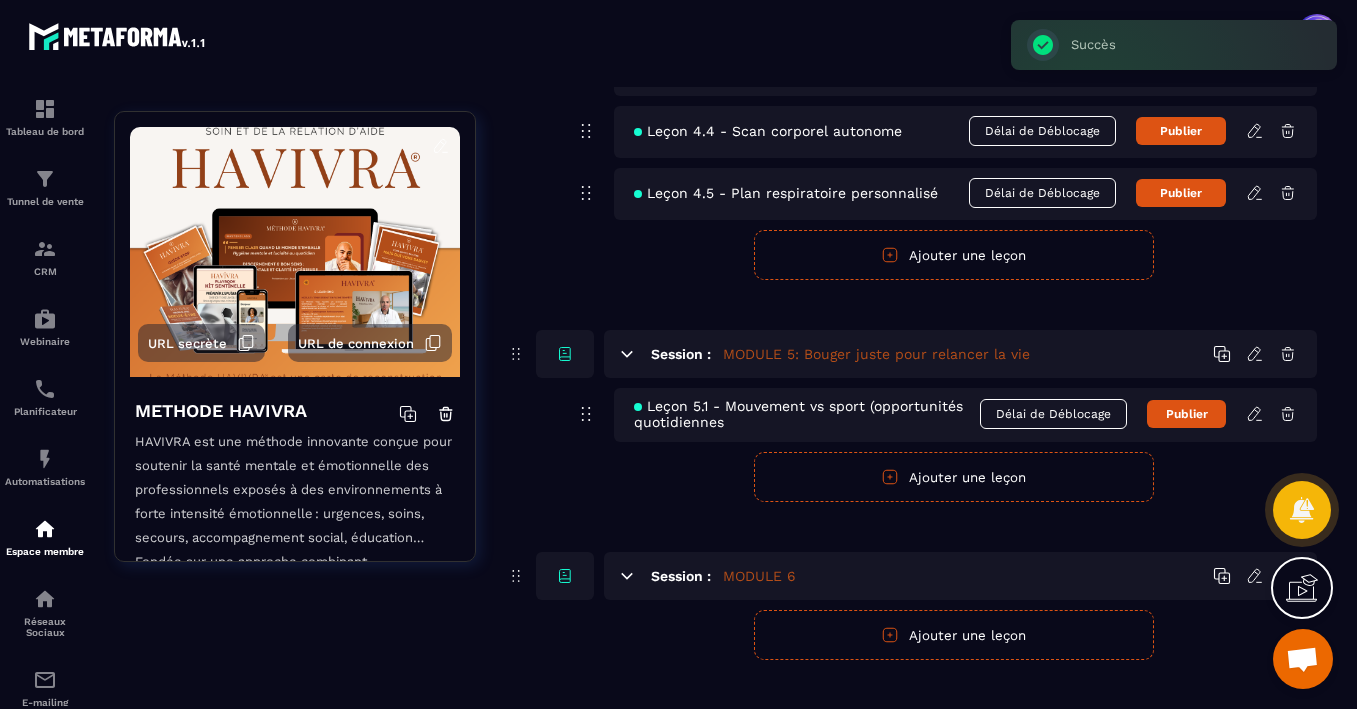 click on "Ajouter une leçon" at bounding box center [954, 477] 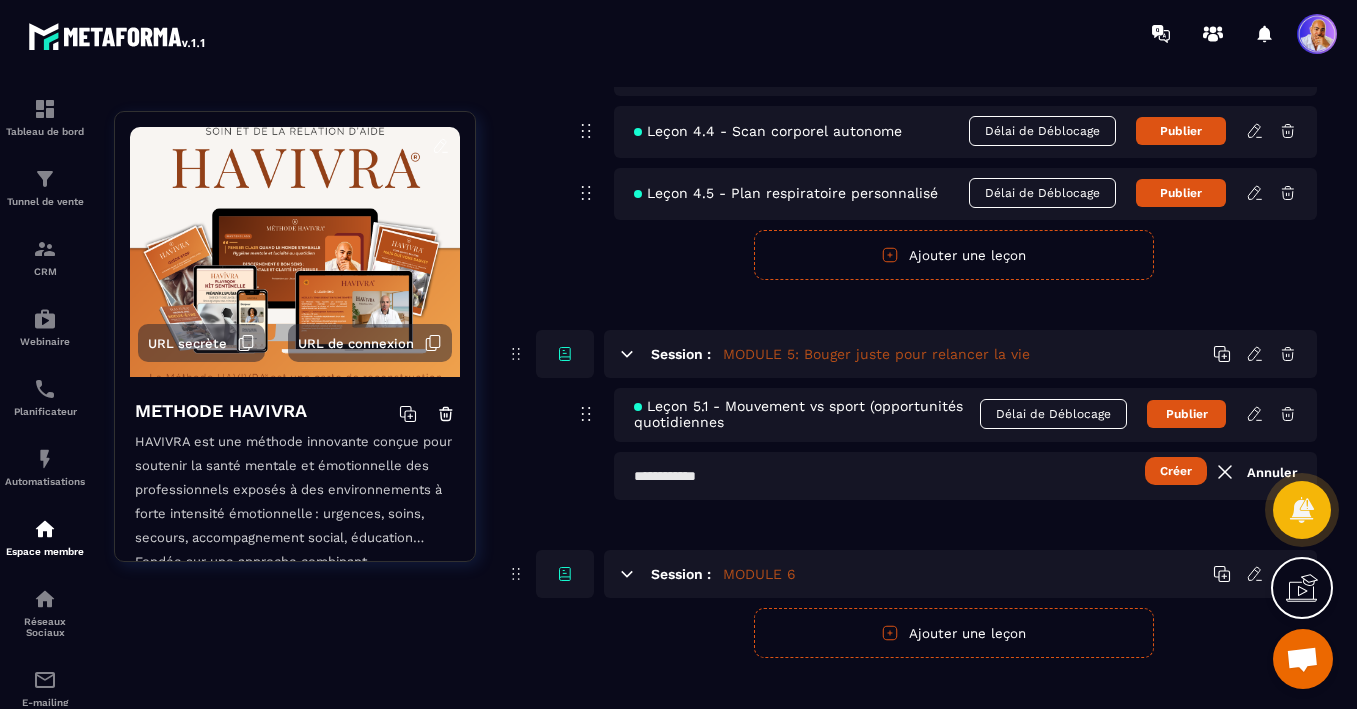 click at bounding box center [965, 476] 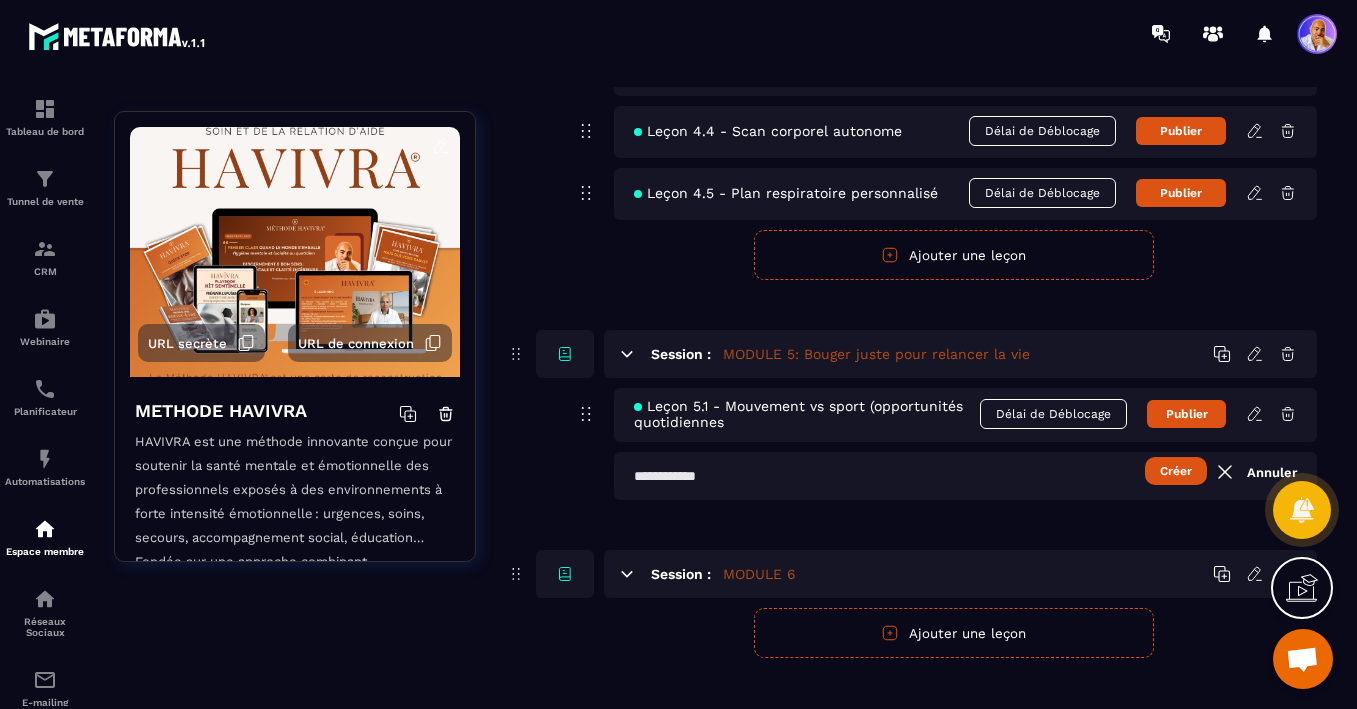 paste on "**********" 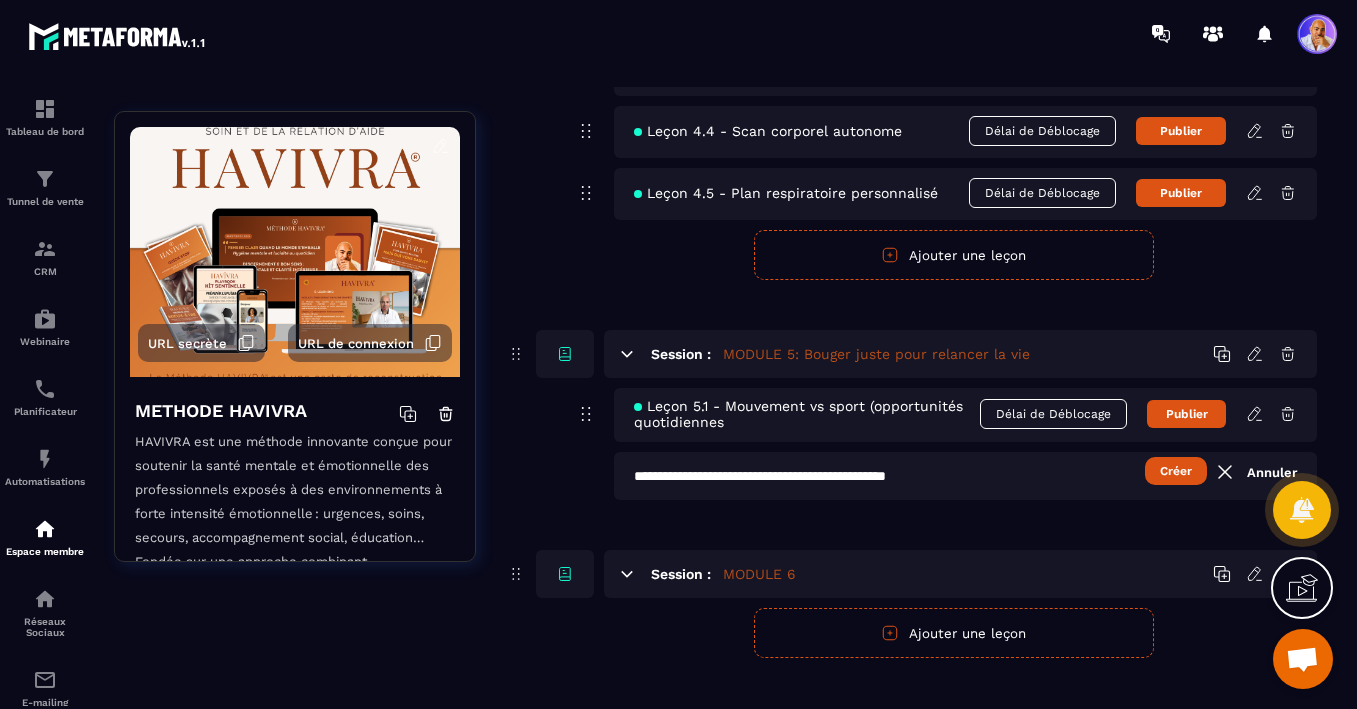 click on "Créer" at bounding box center (1176, 471) 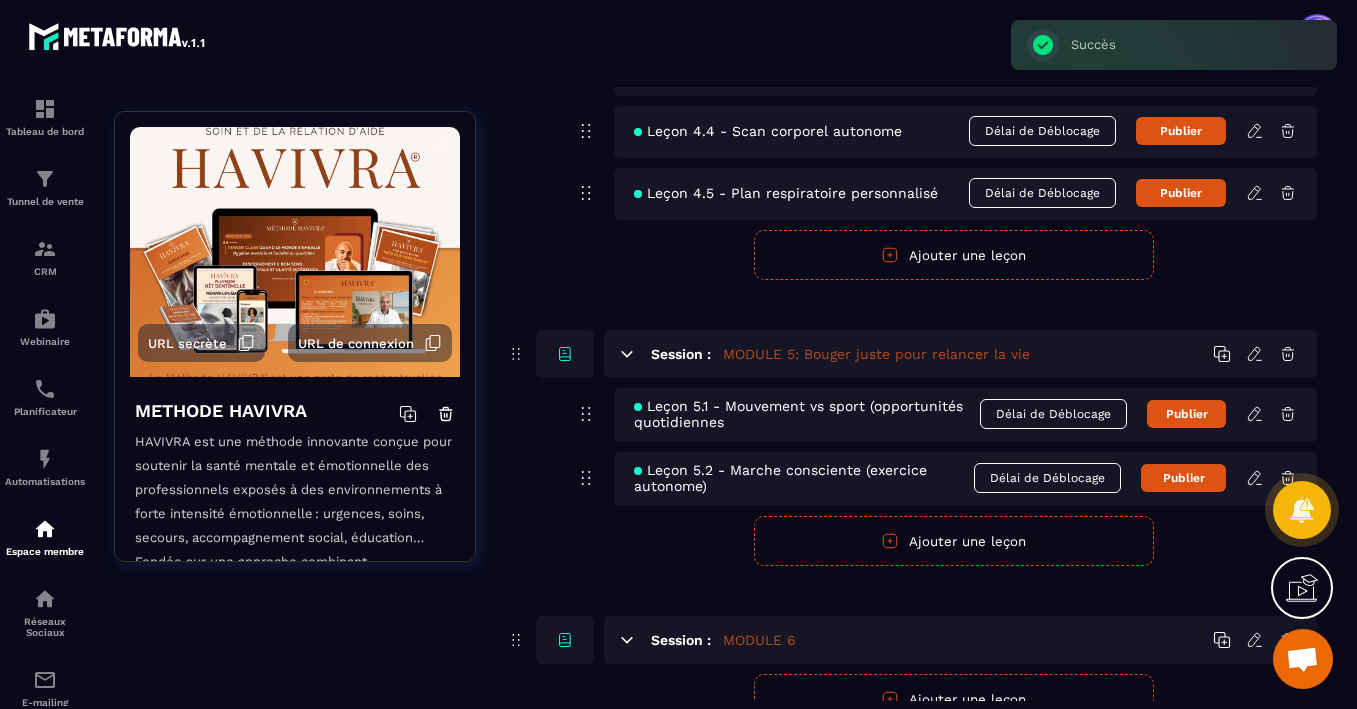 click on "Ajouter une leçon" at bounding box center [954, 541] 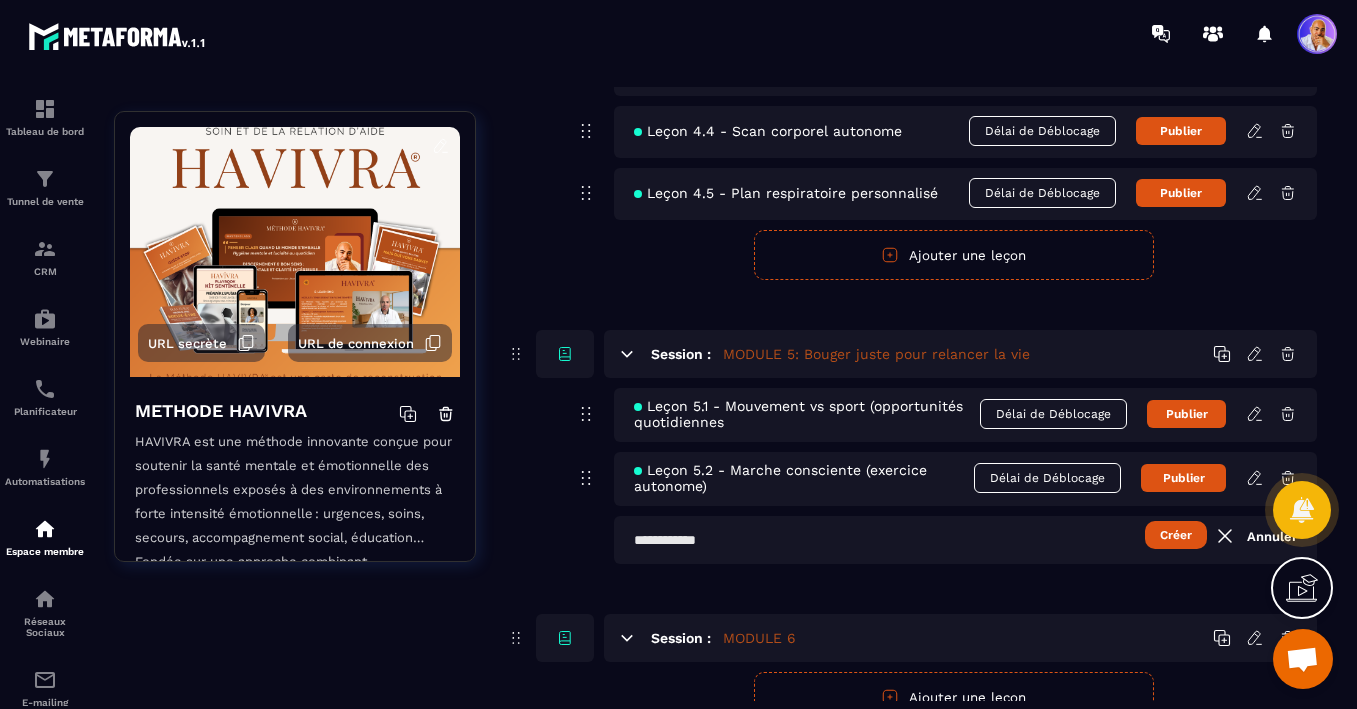 click at bounding box center (965, 540) 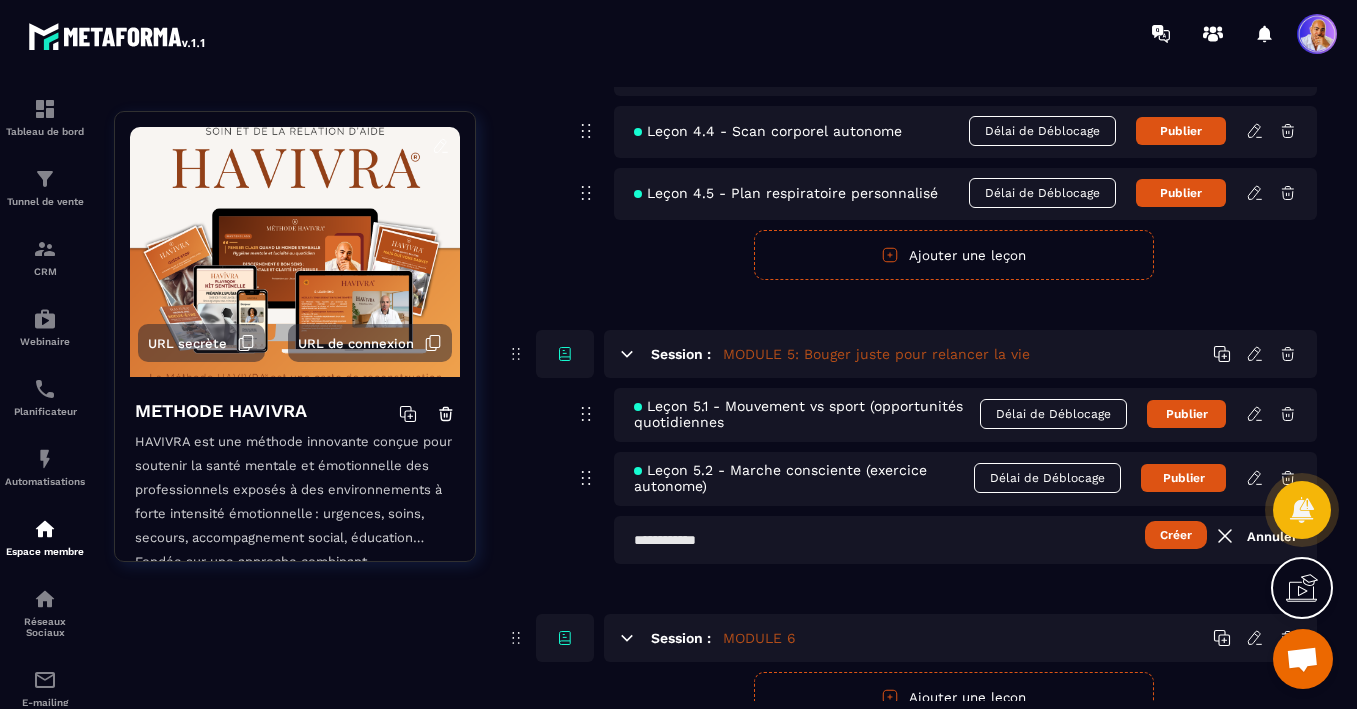 paste on "**********" 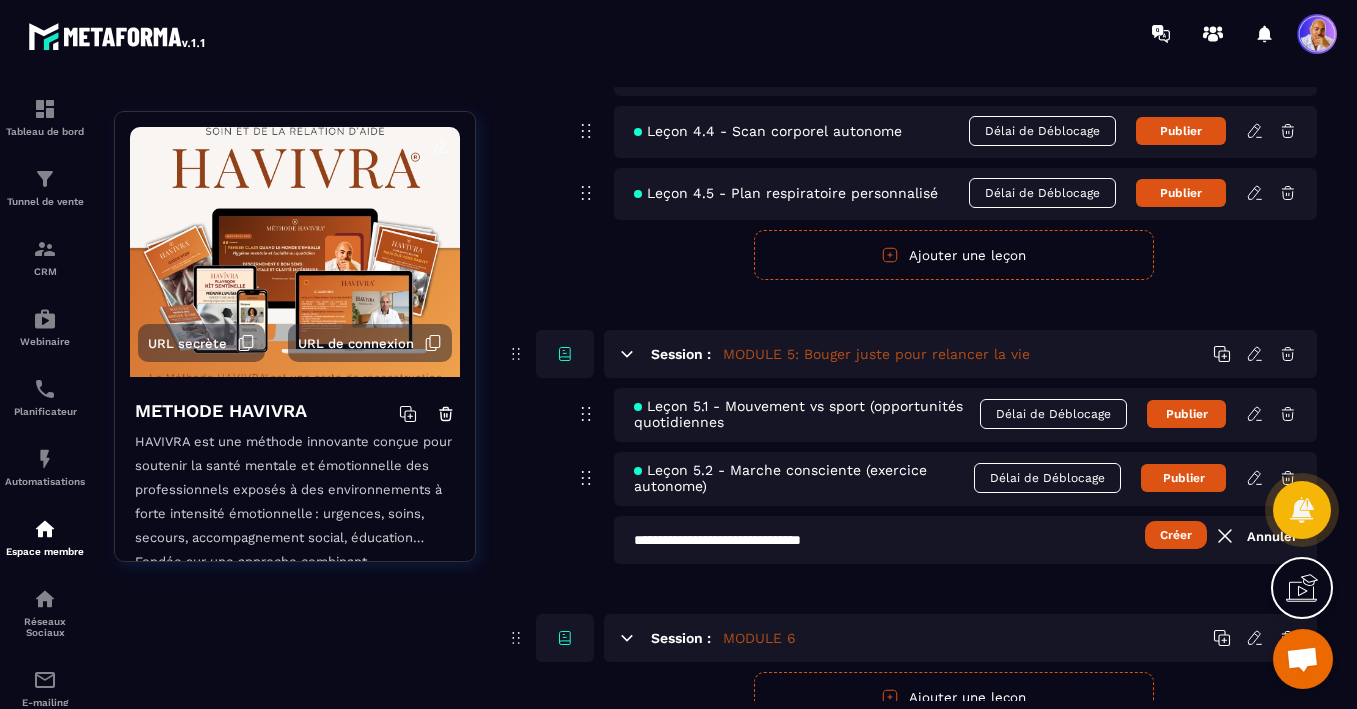 click on "Créer" at bounding box center [1176, 535] 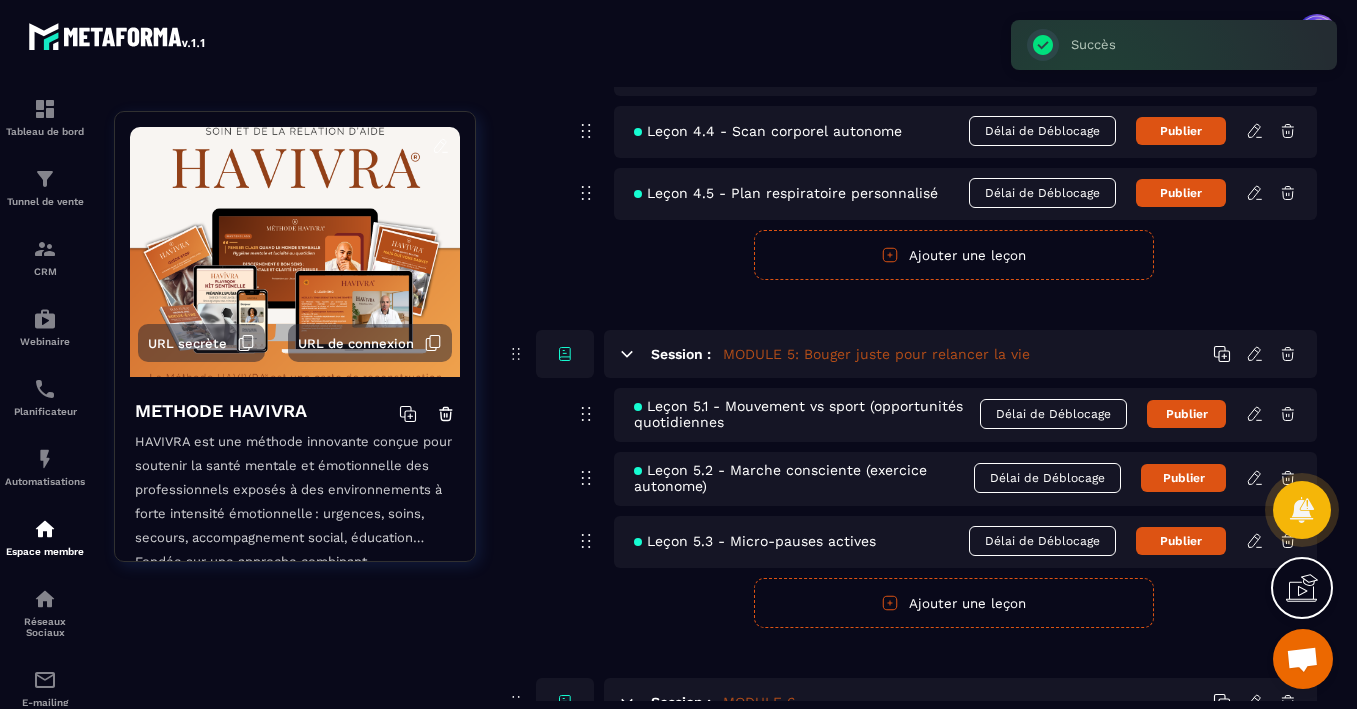 click on "Ajouter une leçon" at bounding box center [954, 603] 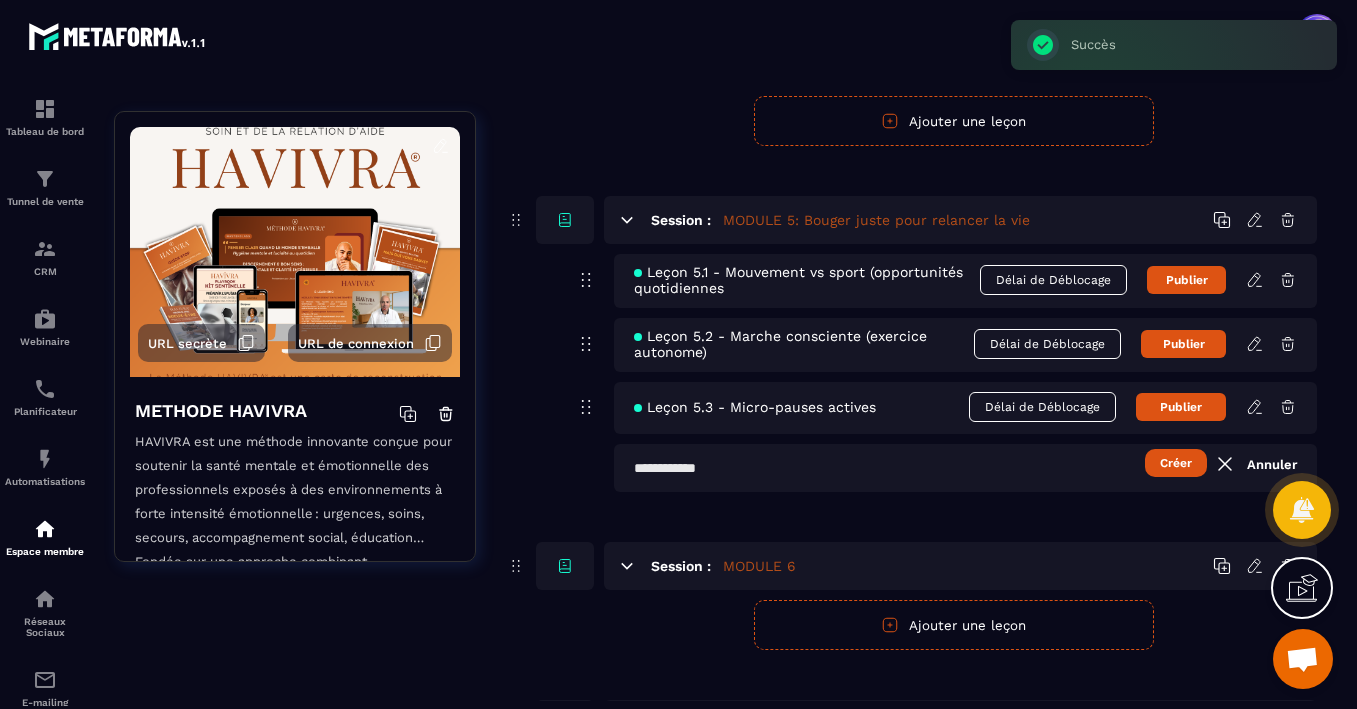 scroll, scrollTop: 2110, scrollLeft: 0, axis: vertical 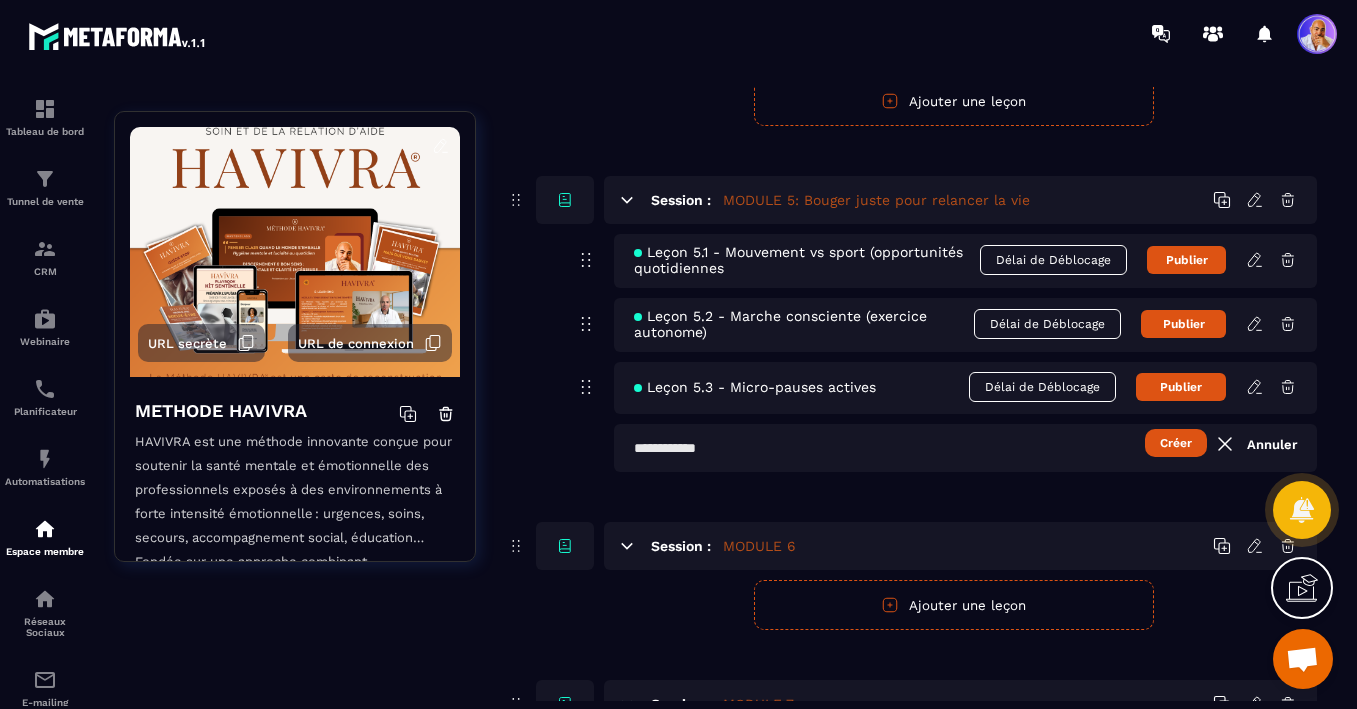 click at bounding box center (965, 448) 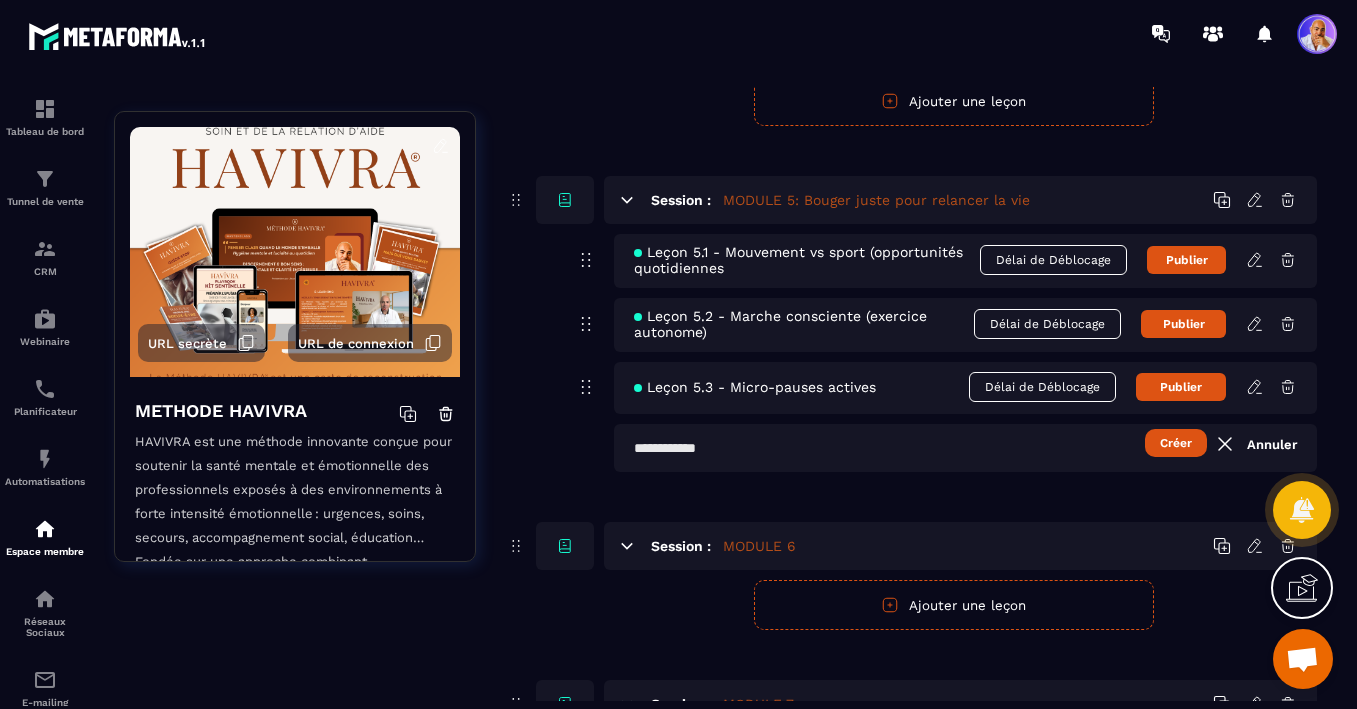 paste on "**********" 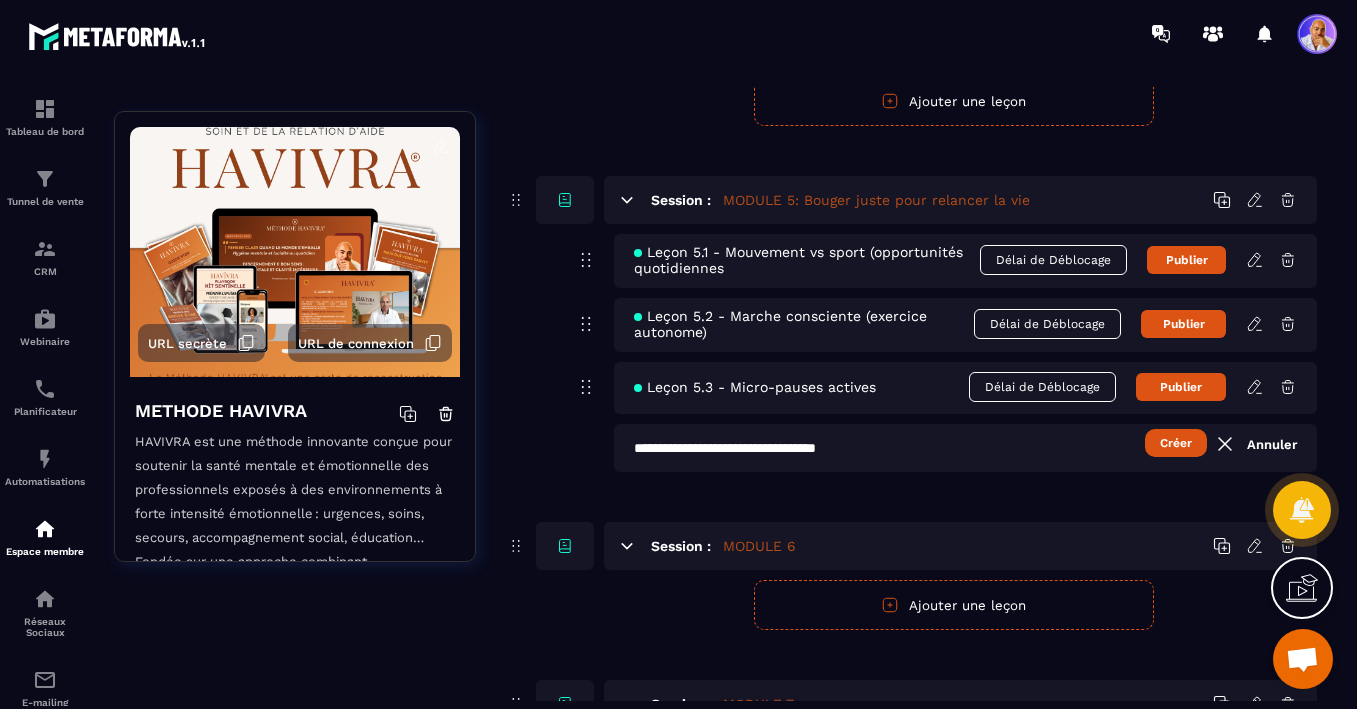 type on "**********" 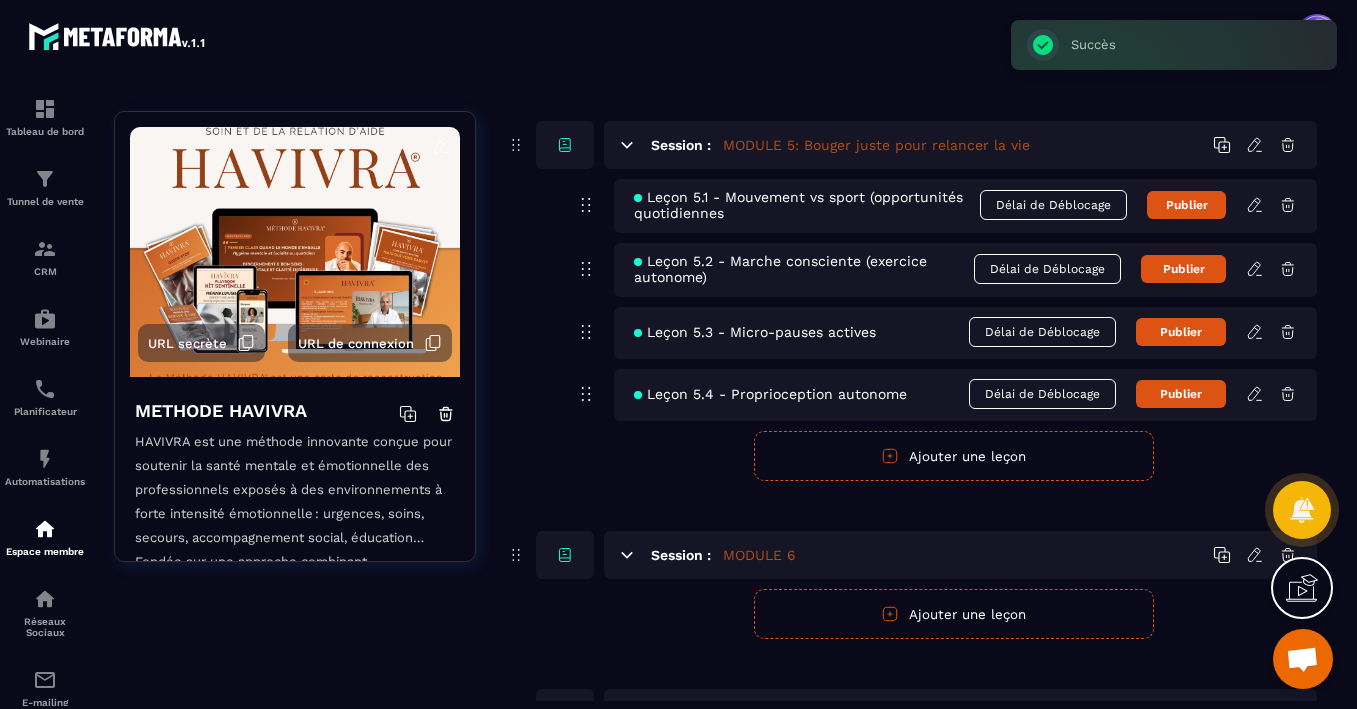 scroll, scrollTop: 2193, scrollLeft: 0, axis: vertical 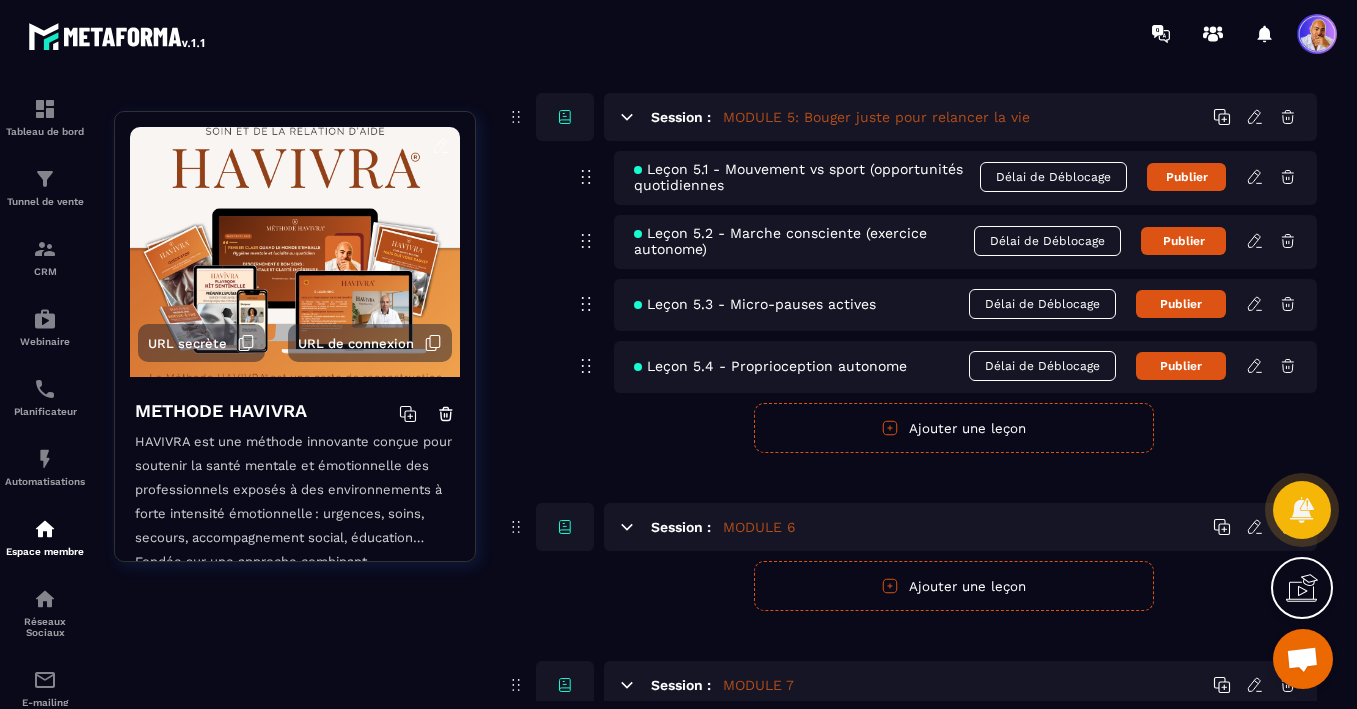 click on "MODULE 6" at bounding box center [759, 527] 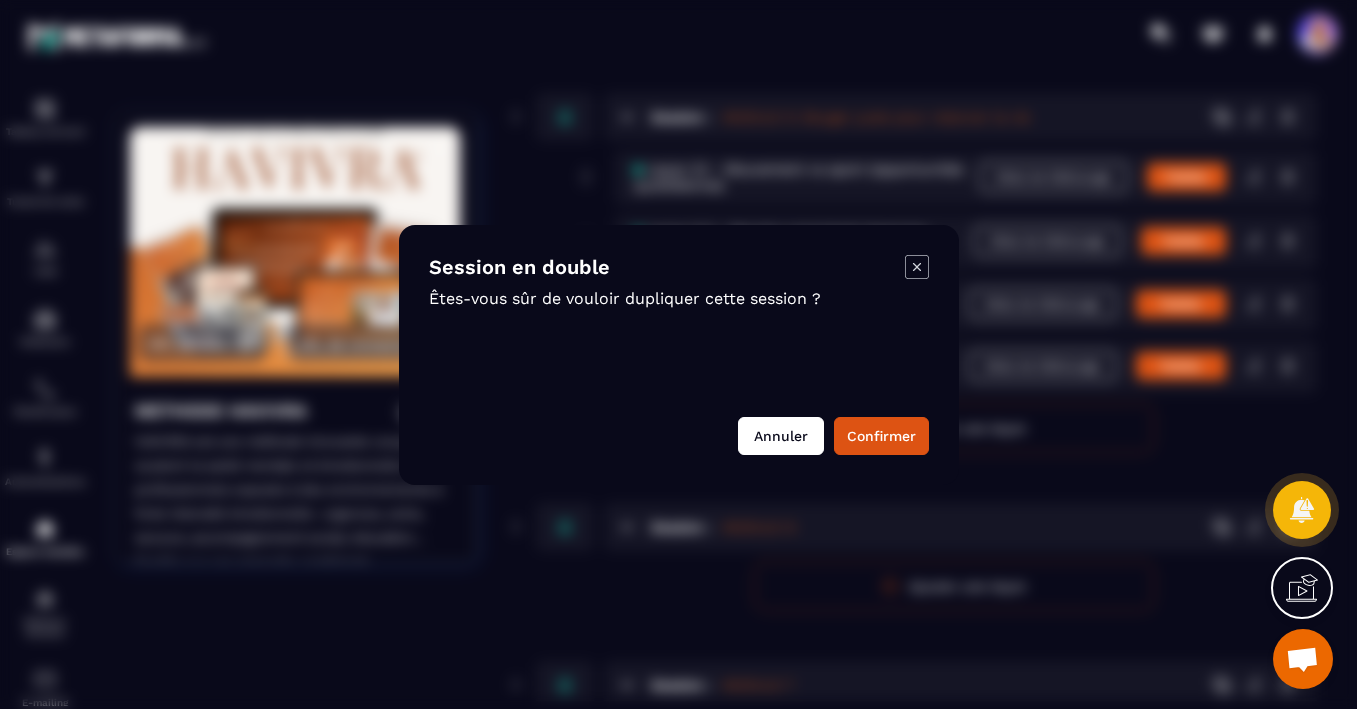 click on "Annuler" at bounding box center (781, 436) 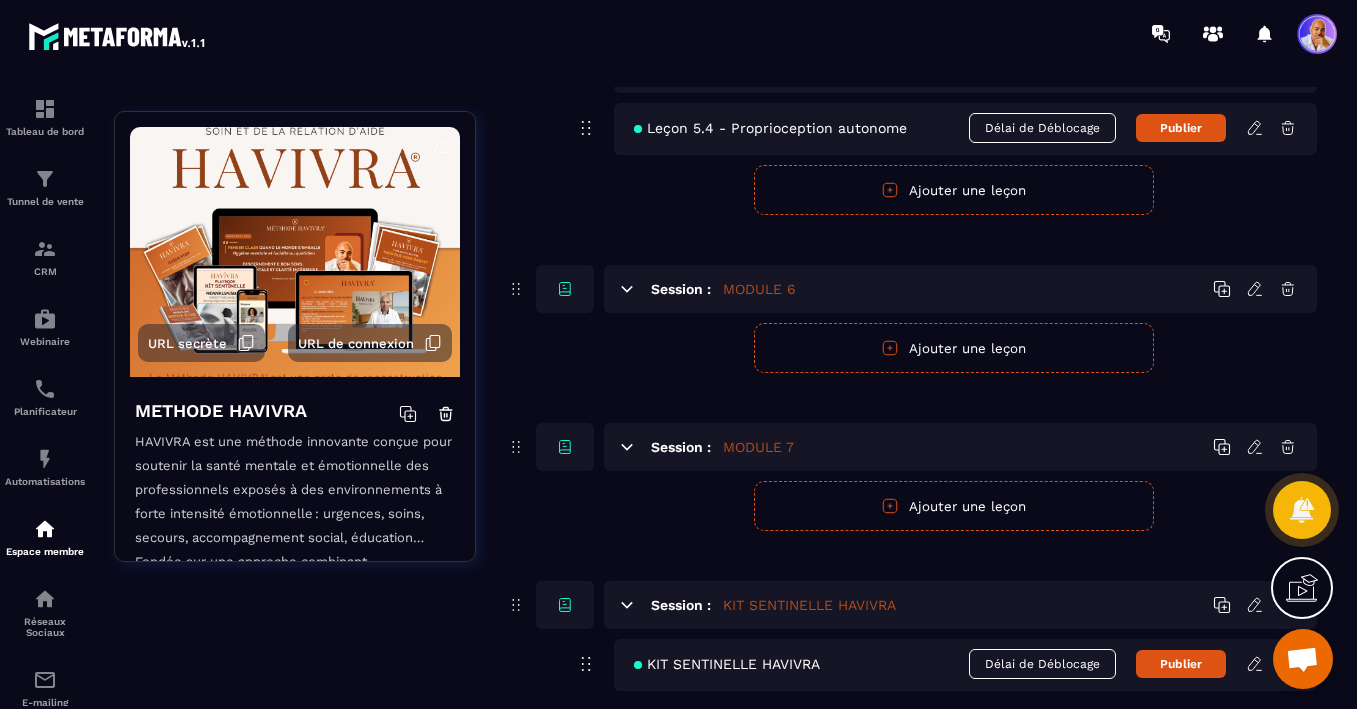 scroll, scrollTop: 2453, scrollLeft: 0, axis: vertical 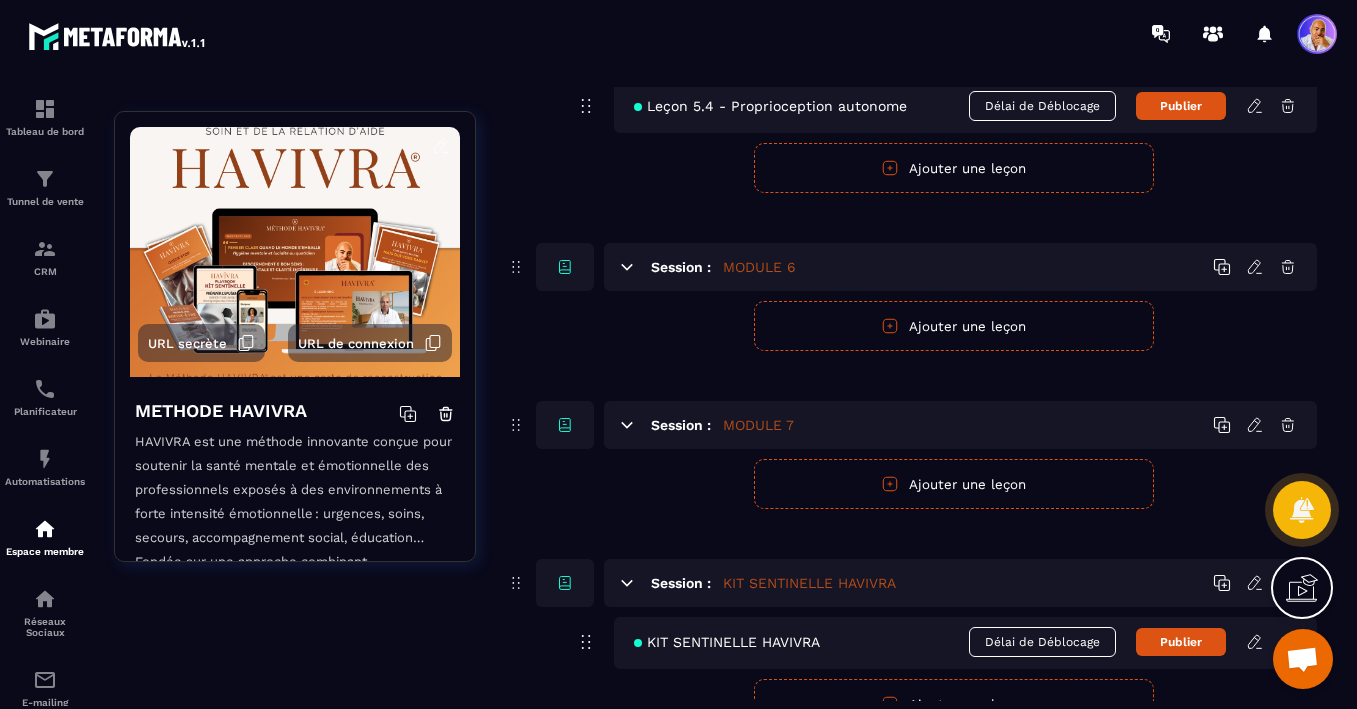 click 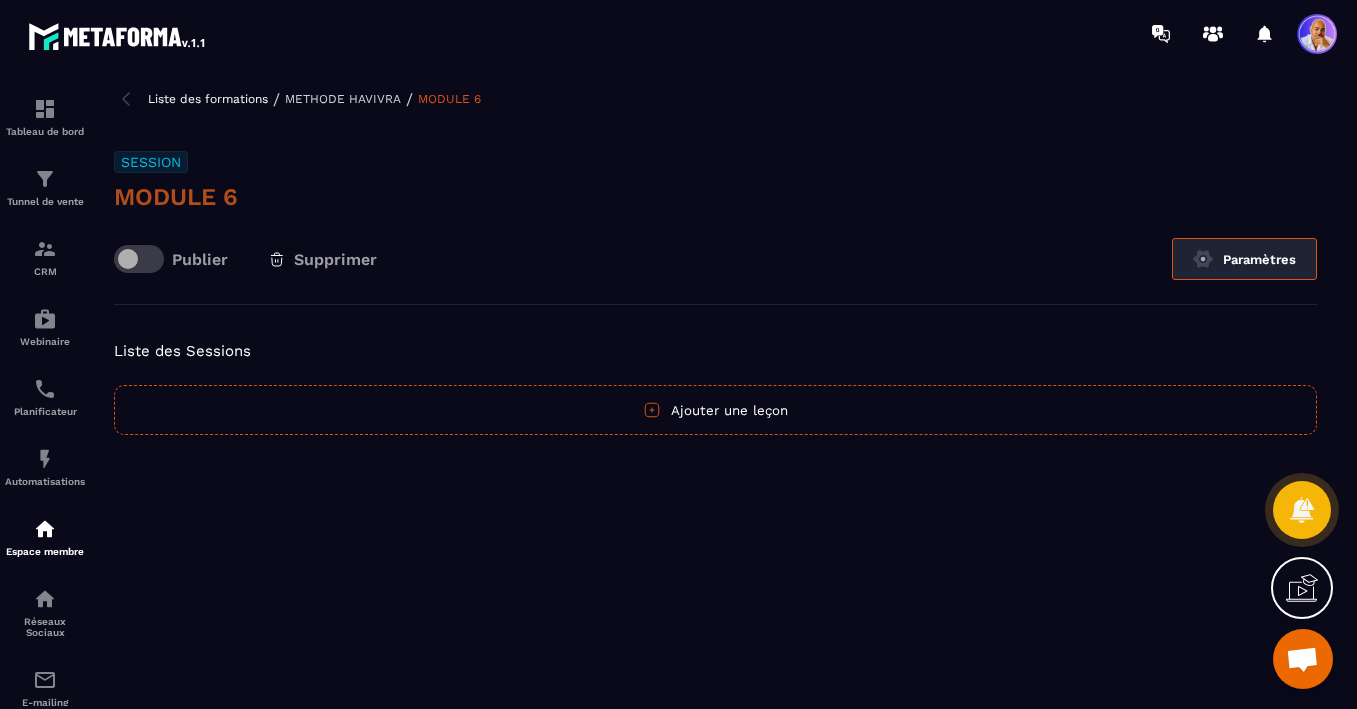 click on "Paramètres" 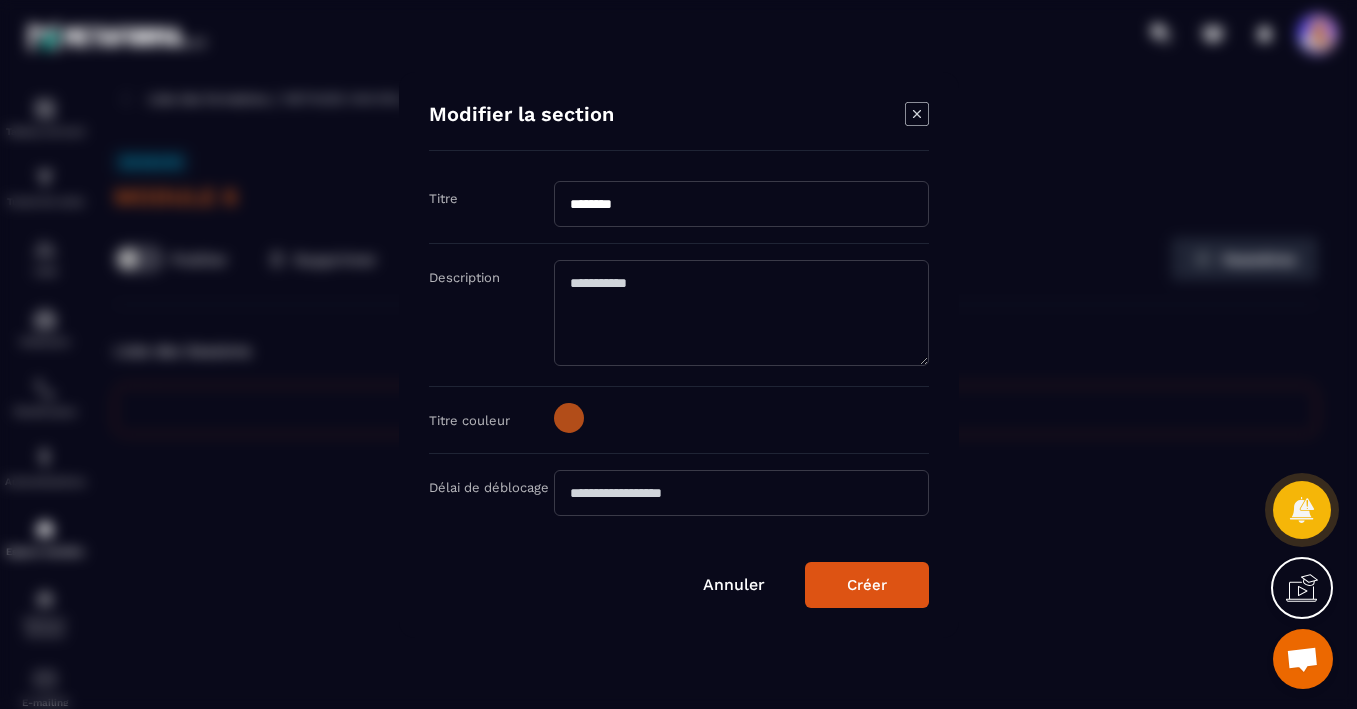 click on "********" at bounding box center [741, 204] 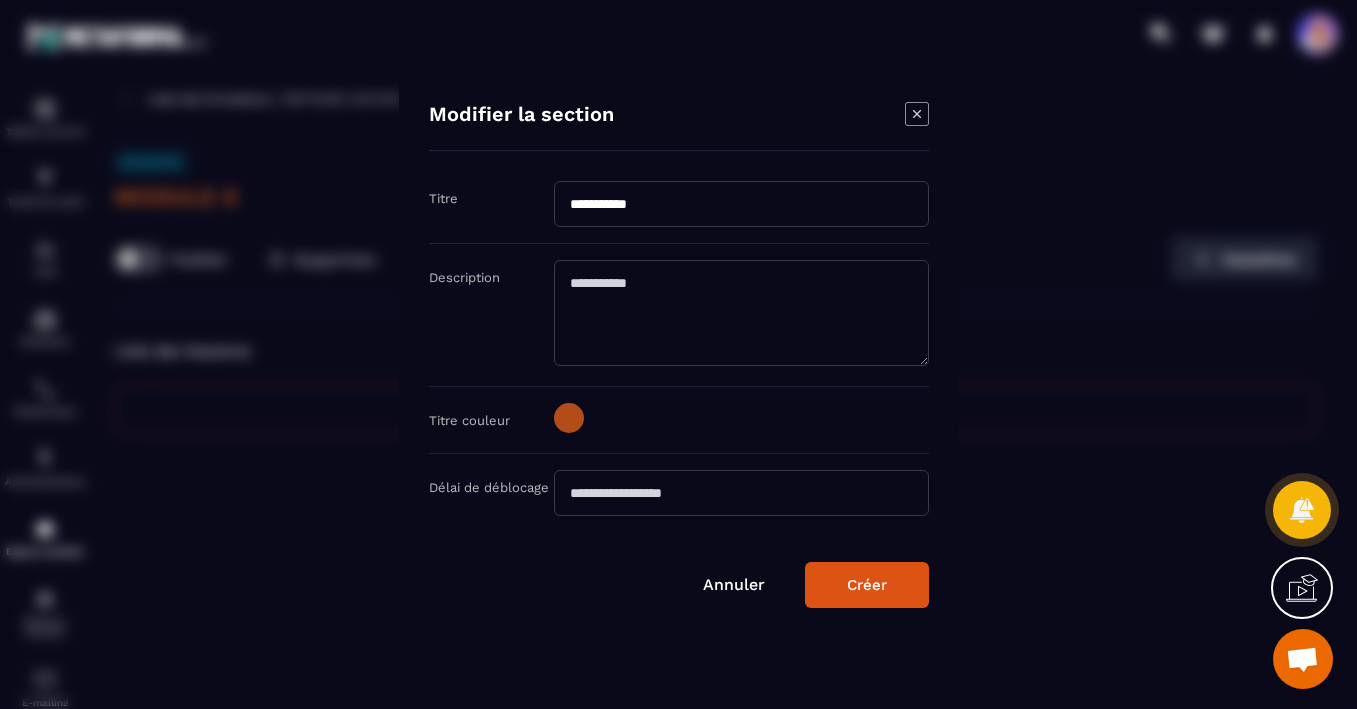 paste on "**********" 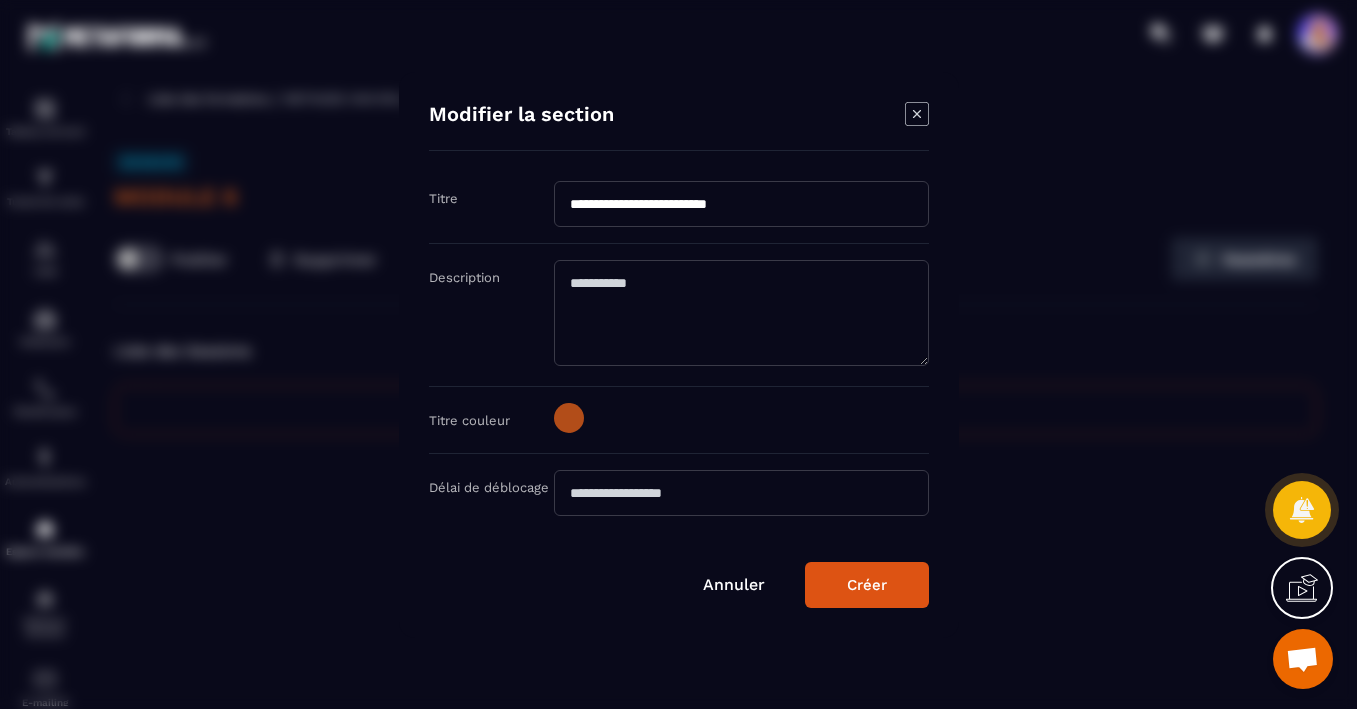 click on "**********" at bounding box center [741, 204] 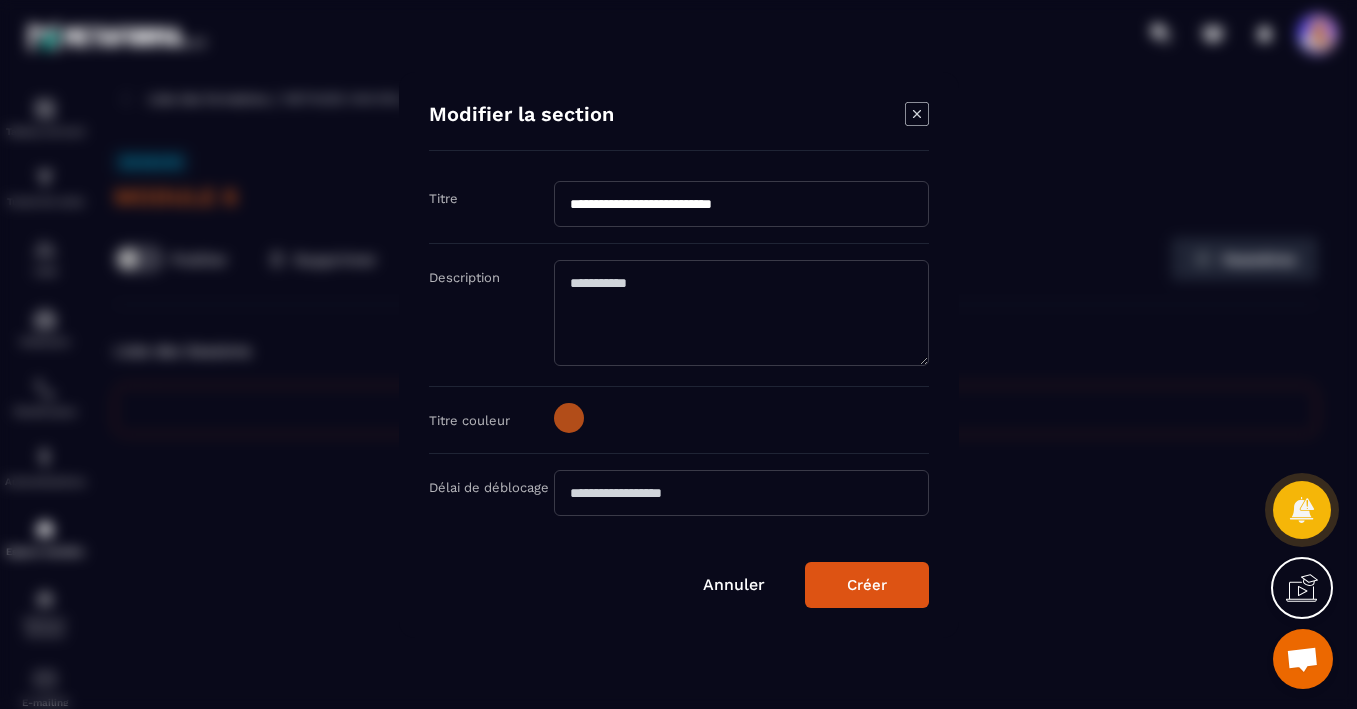 type on "**********" 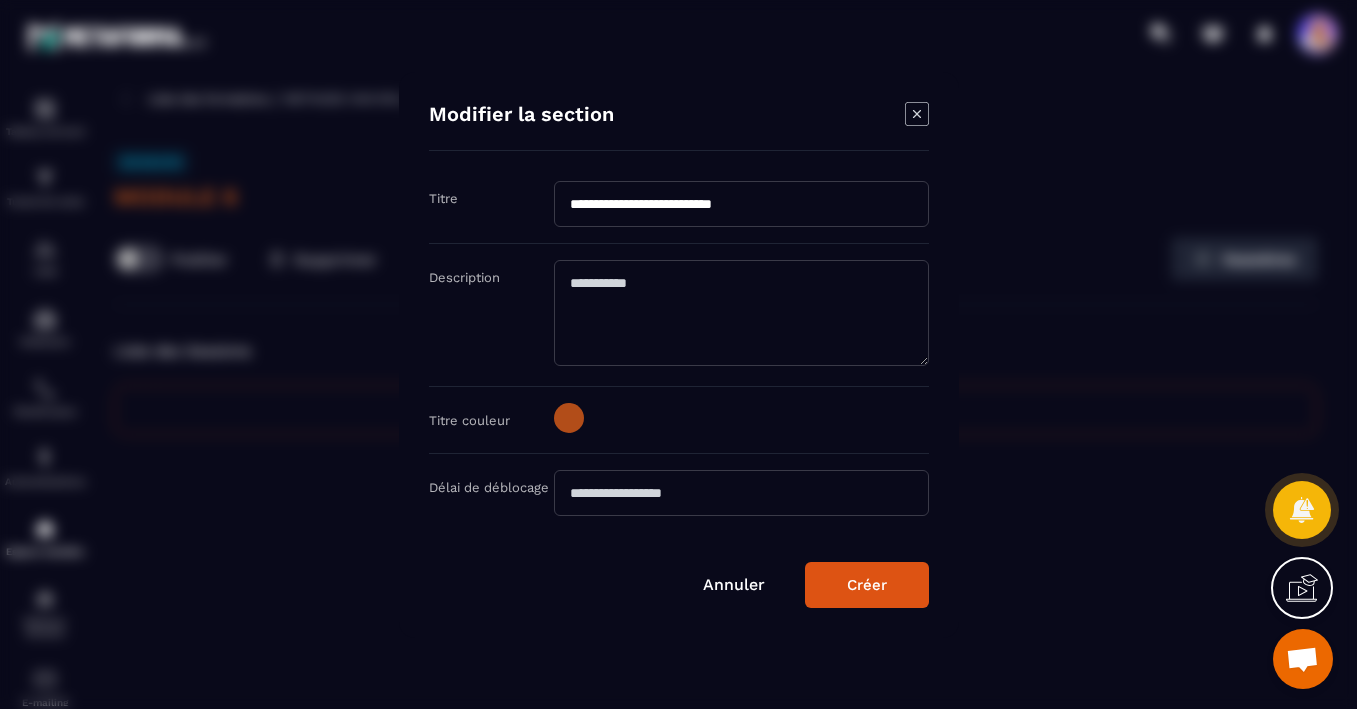 click 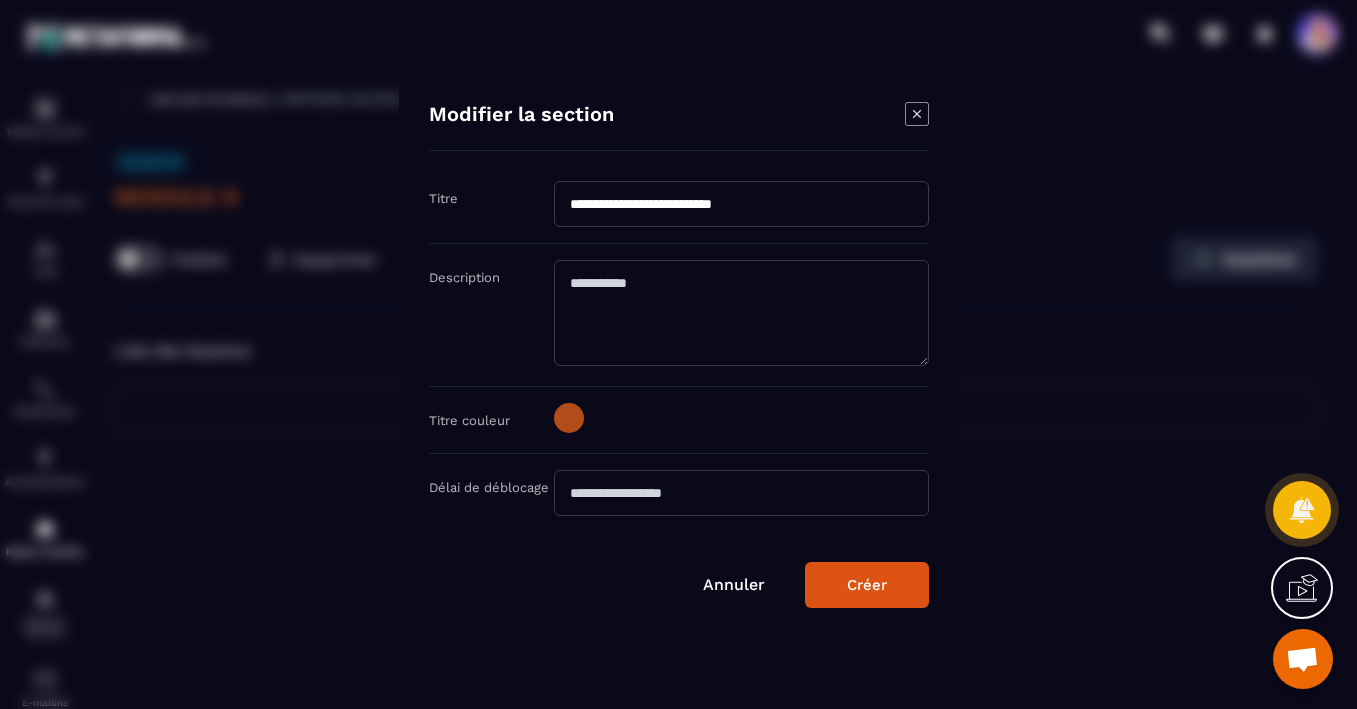 paste on "**********" 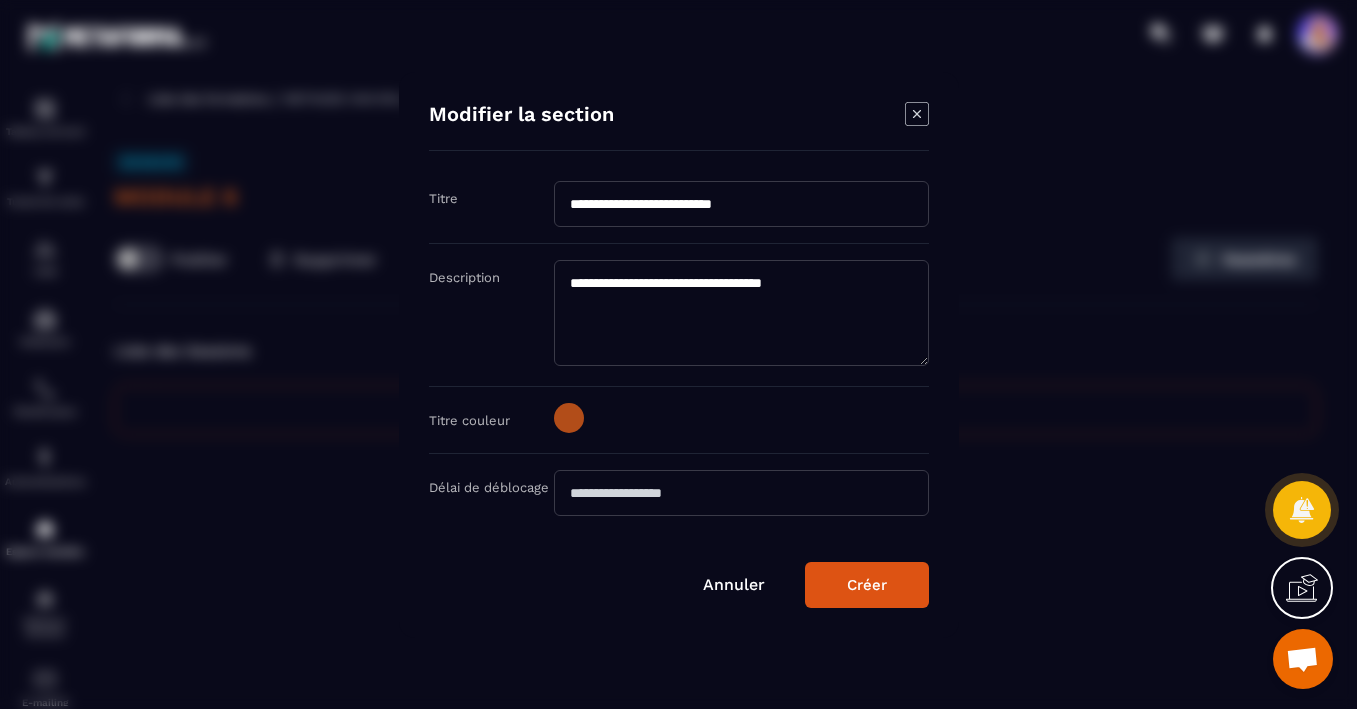 paste on "**********" 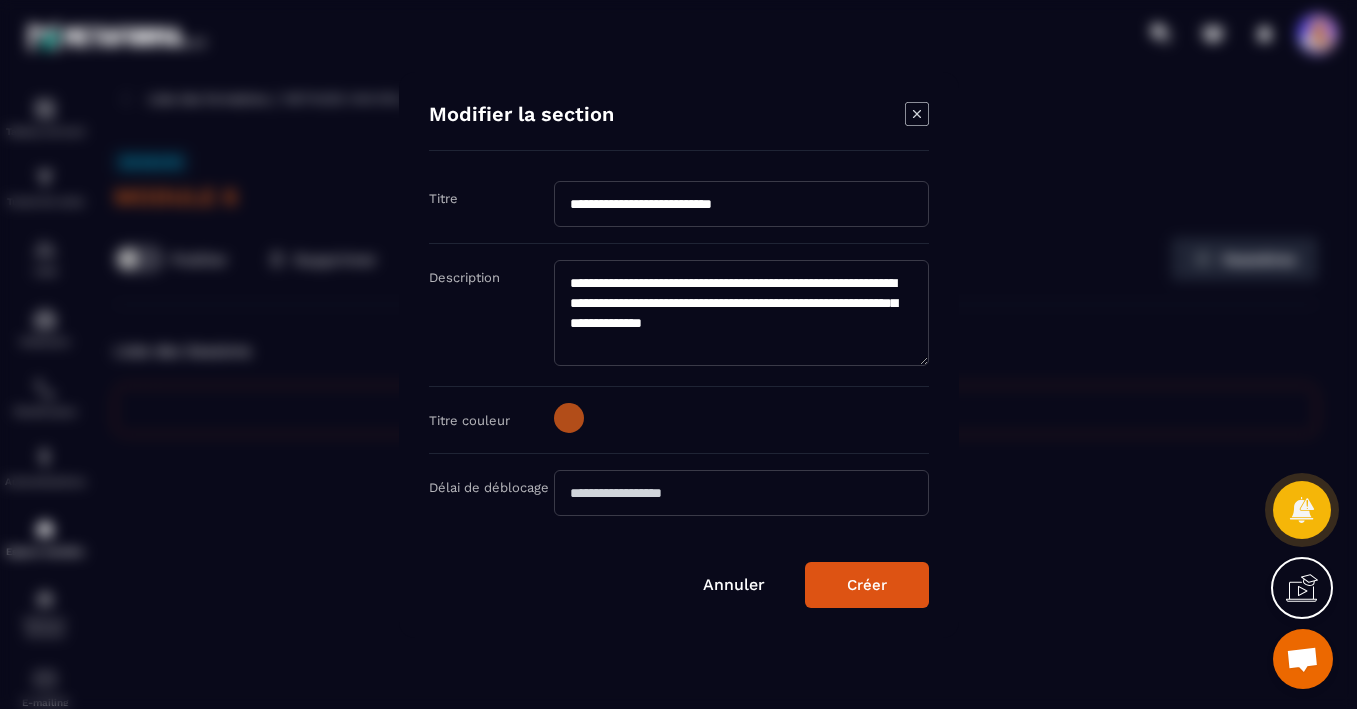 click on "**********" 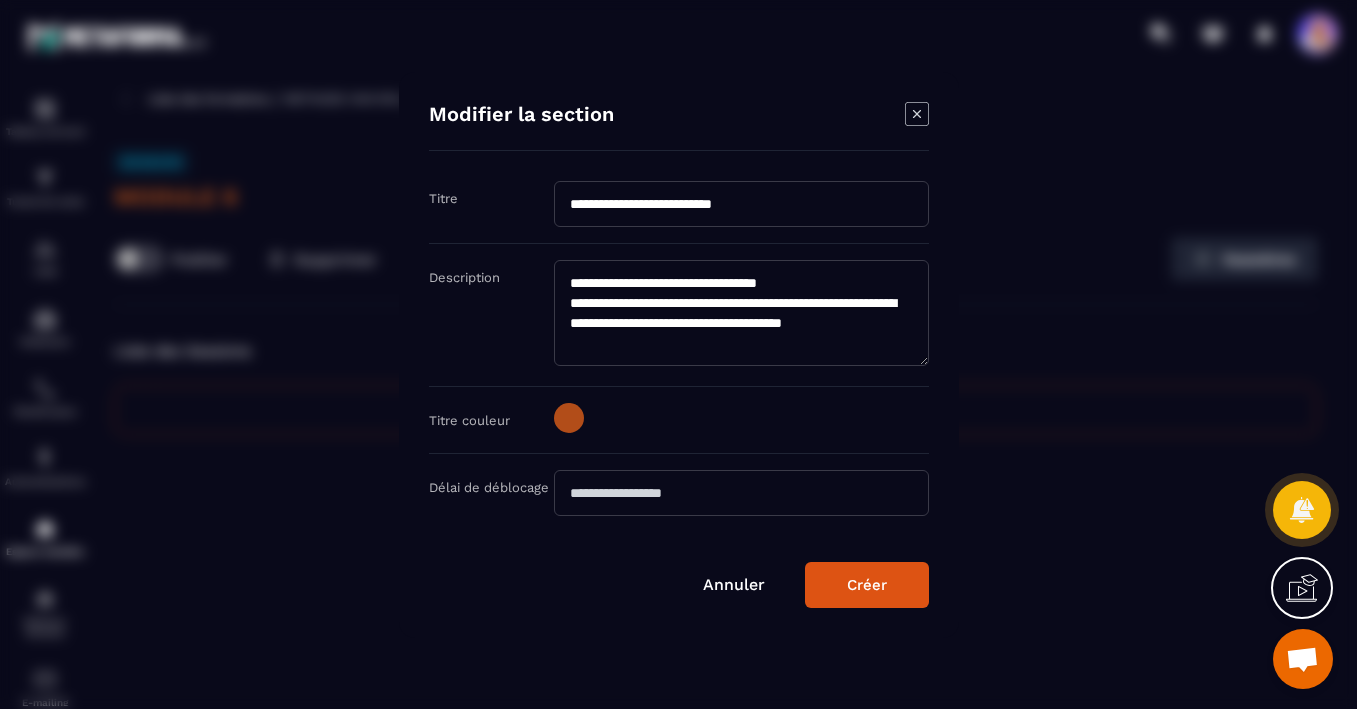 type on "**********" 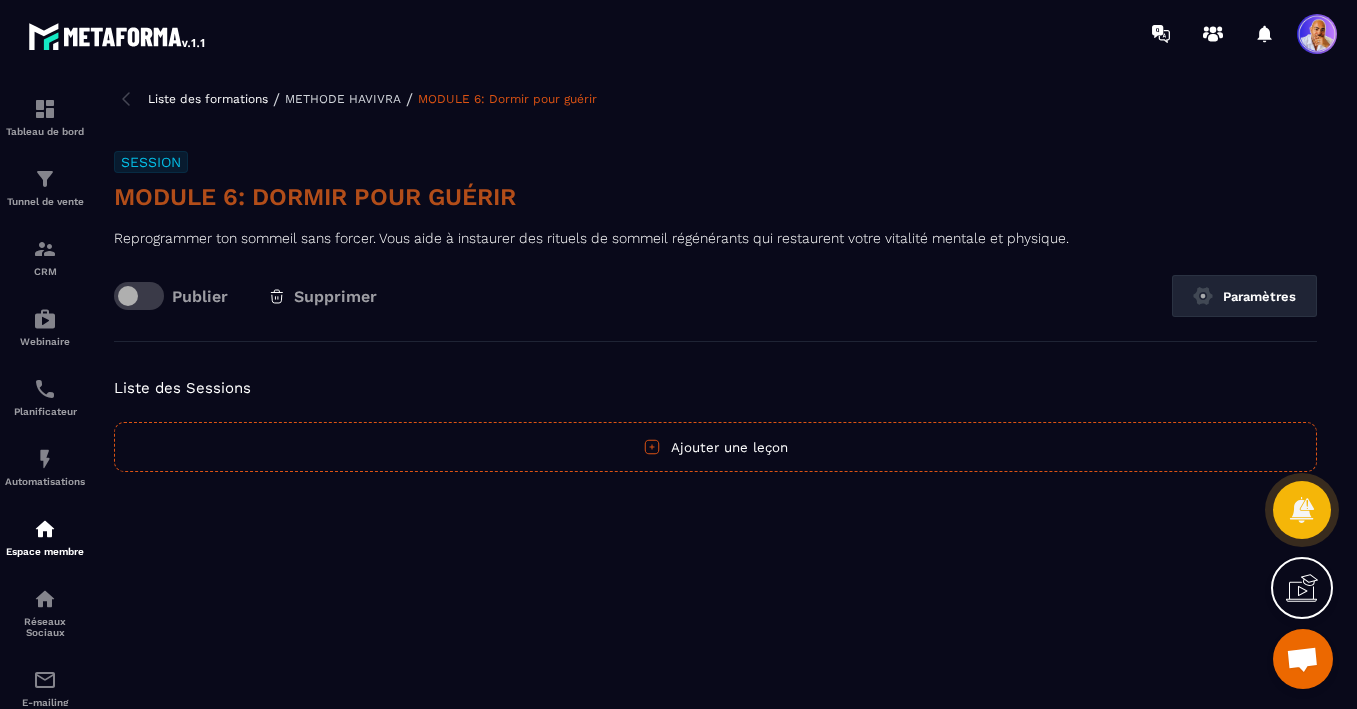 click on "Liste des formations / METHODE HAVIVRA / MODULE 6: Dormir pour guérir" at bounding box center [715, 99] 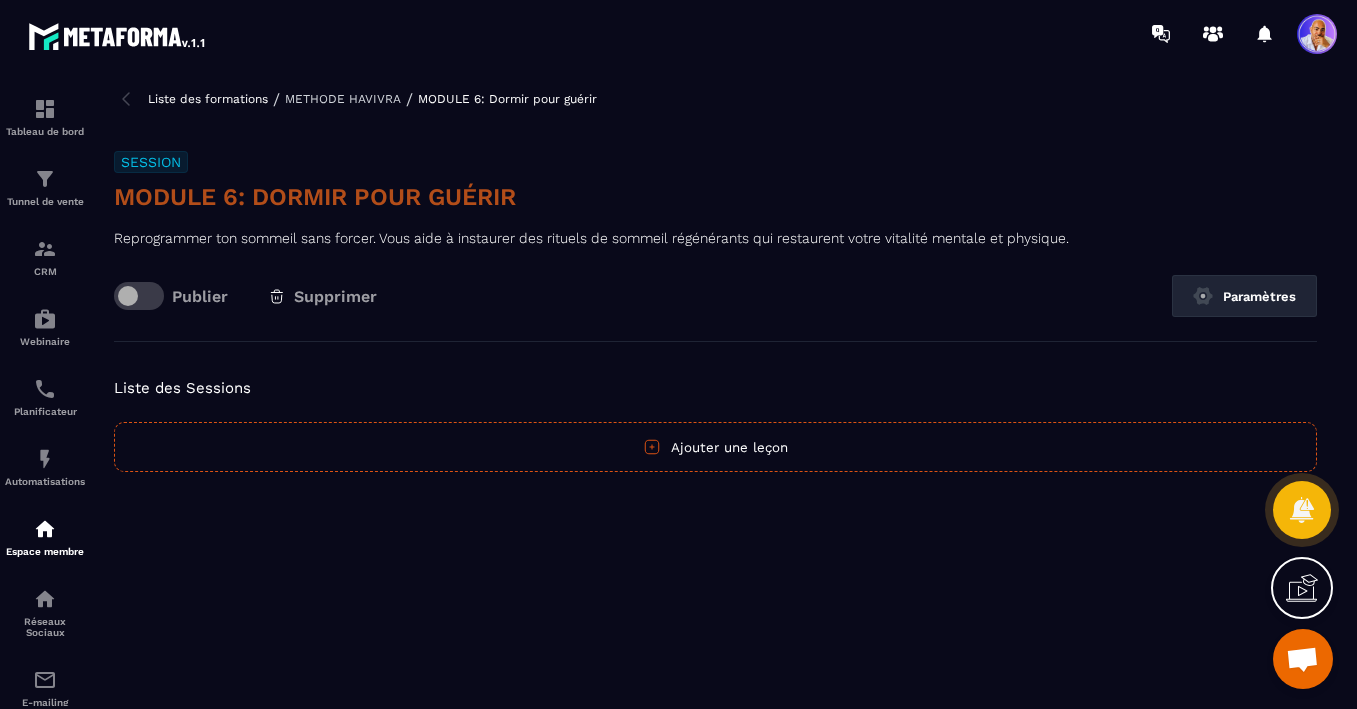 click on "MODULE 6: Dormir pour guérir" at bounding box center (507, 99) 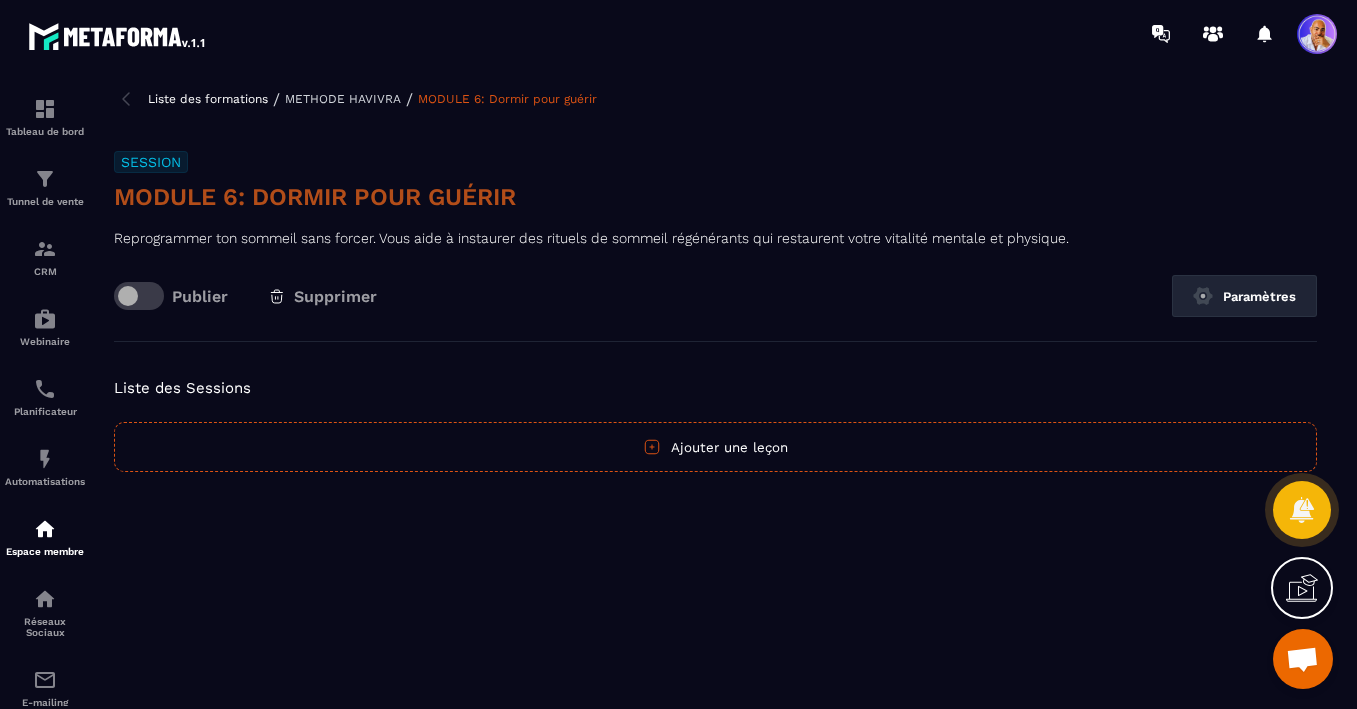 click at bounding box center (126, 99) 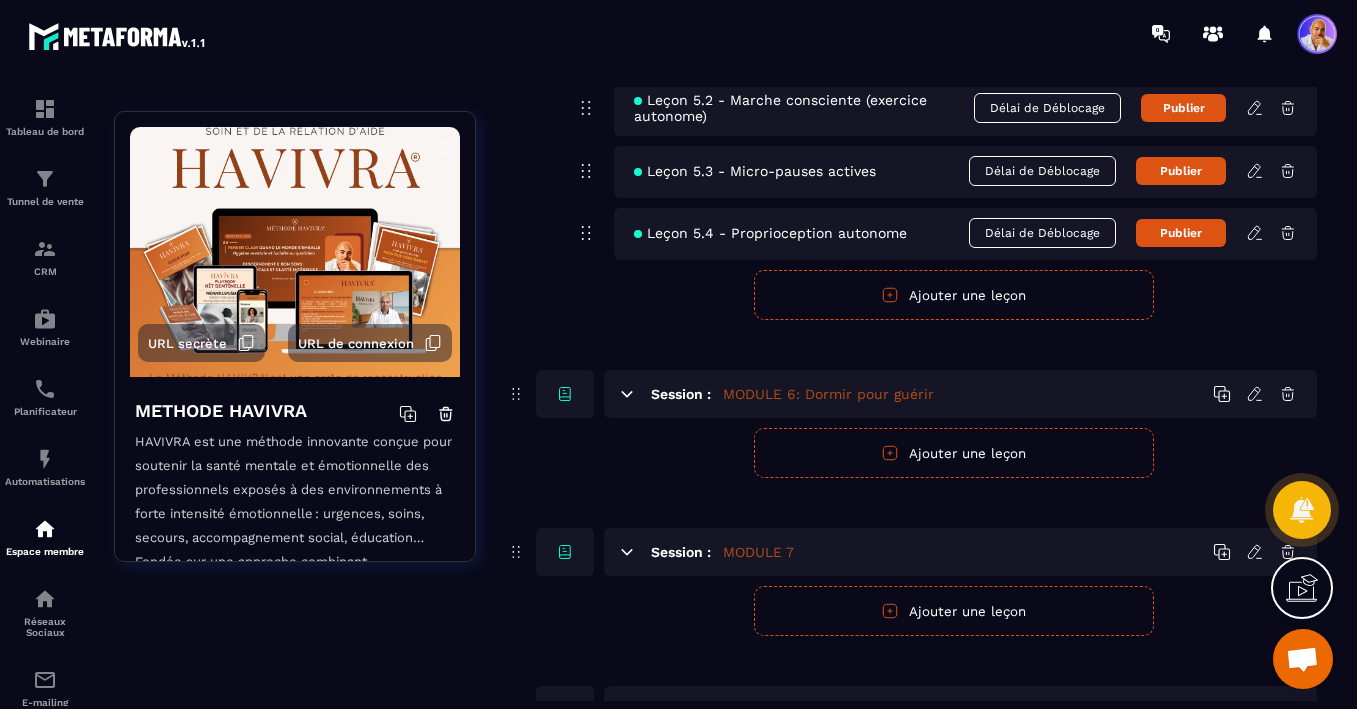 scroll, scrollTop: 2340, scrollLeft: 0, axis: vertical 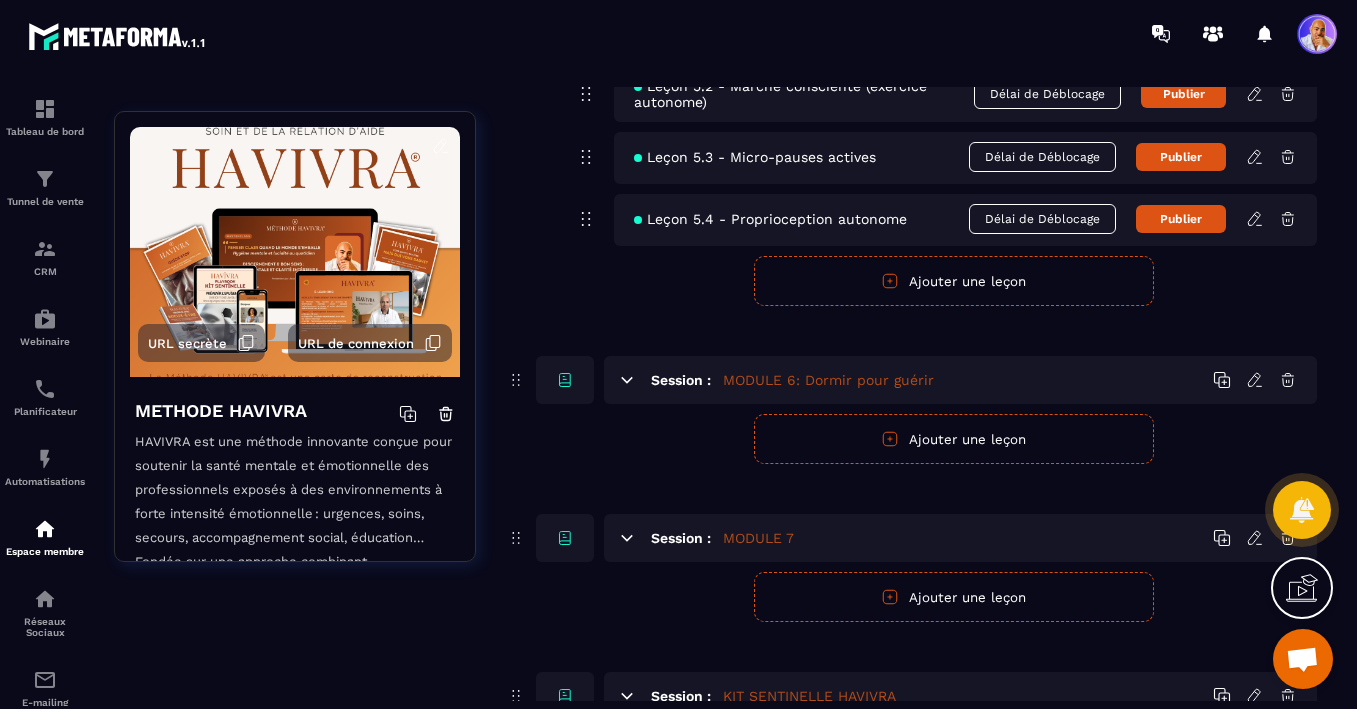 click on "Ajouter une leçon" at bounding box center [954, 439] 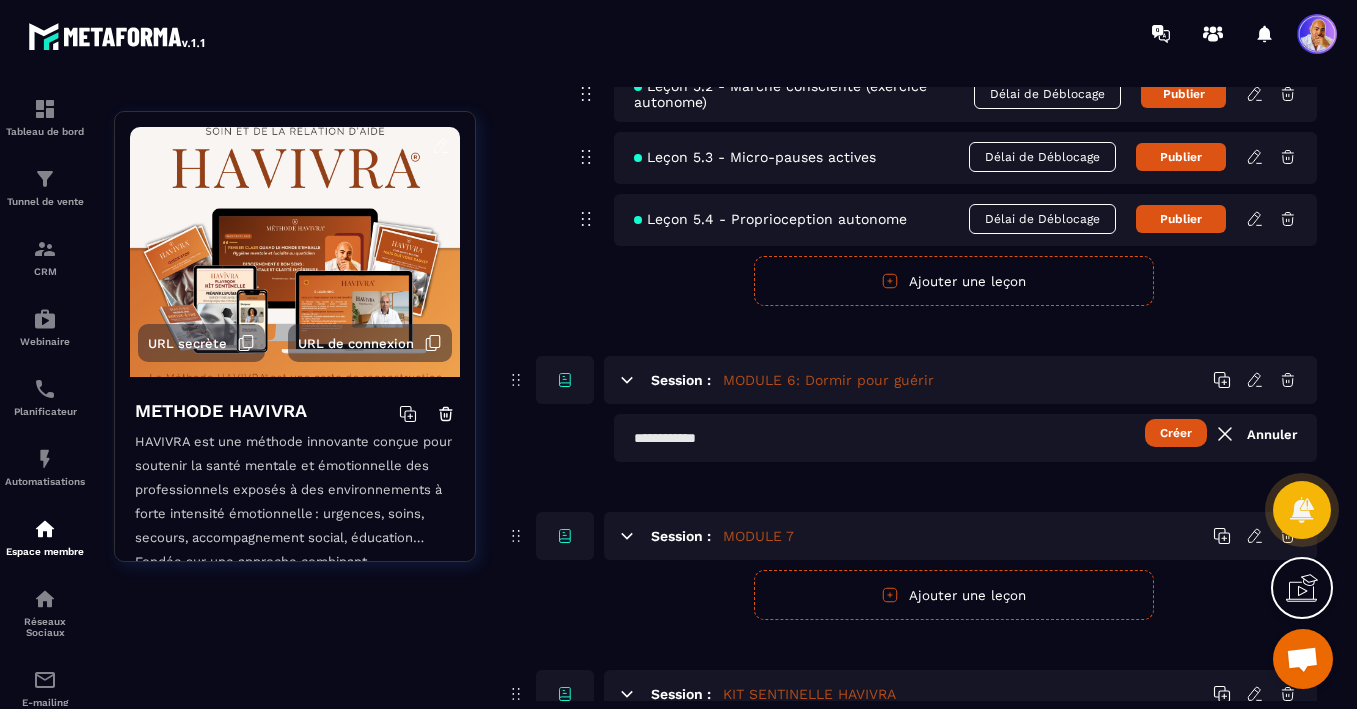 click at bounding box center [965, 438] 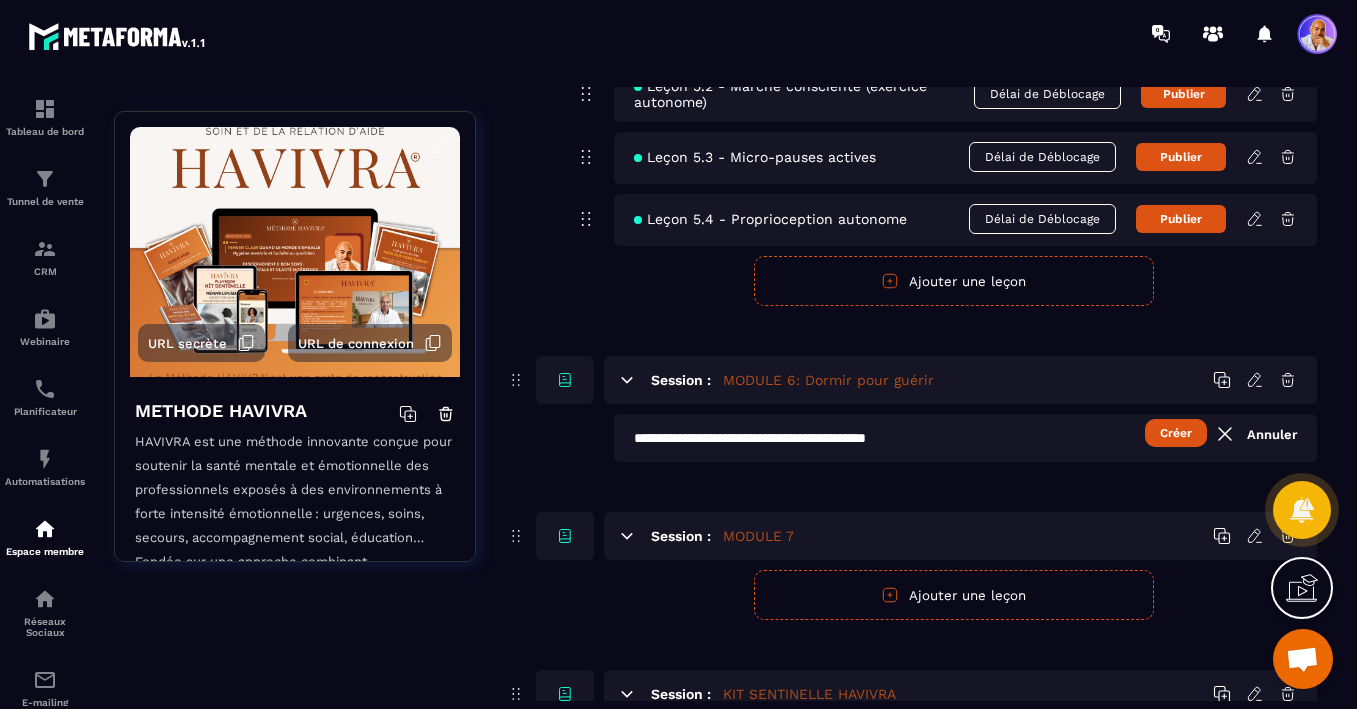 click on "Créer" at bounding box center [1176, 433] 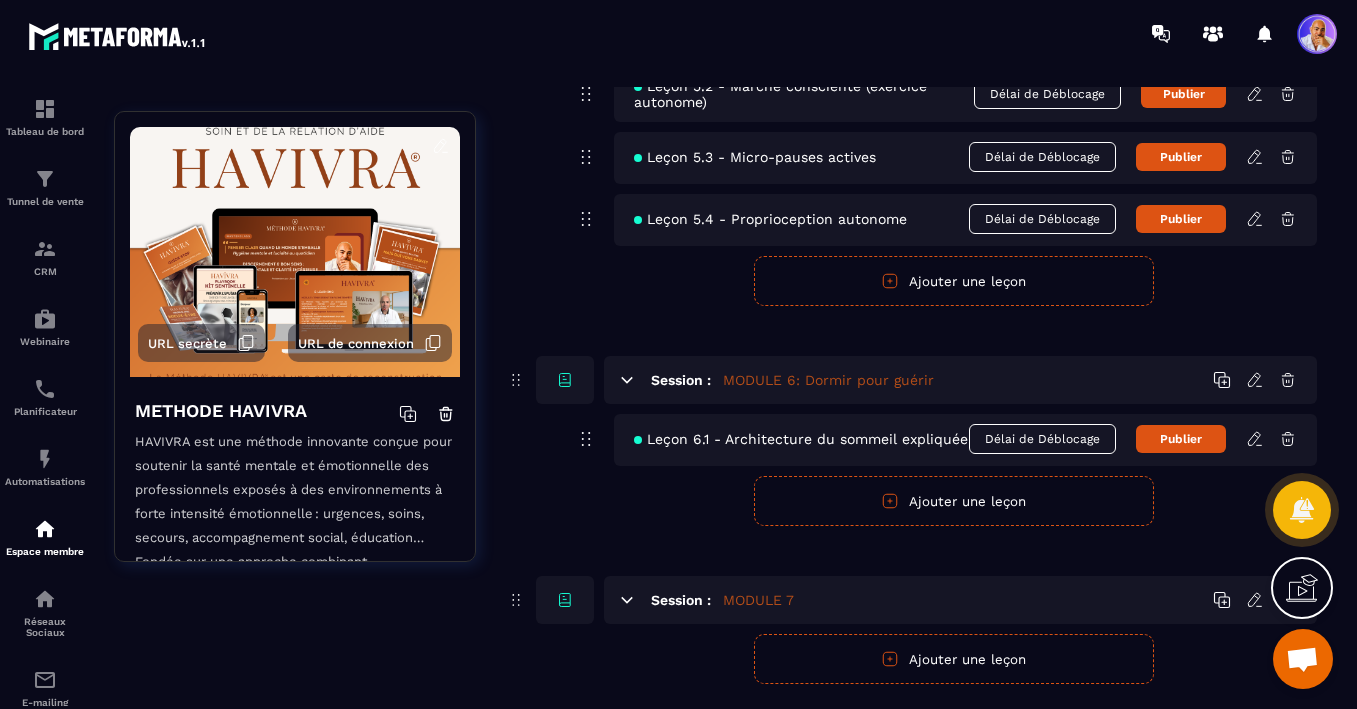 click on "Ajouter une leçon" at bounding box center (954, 501) 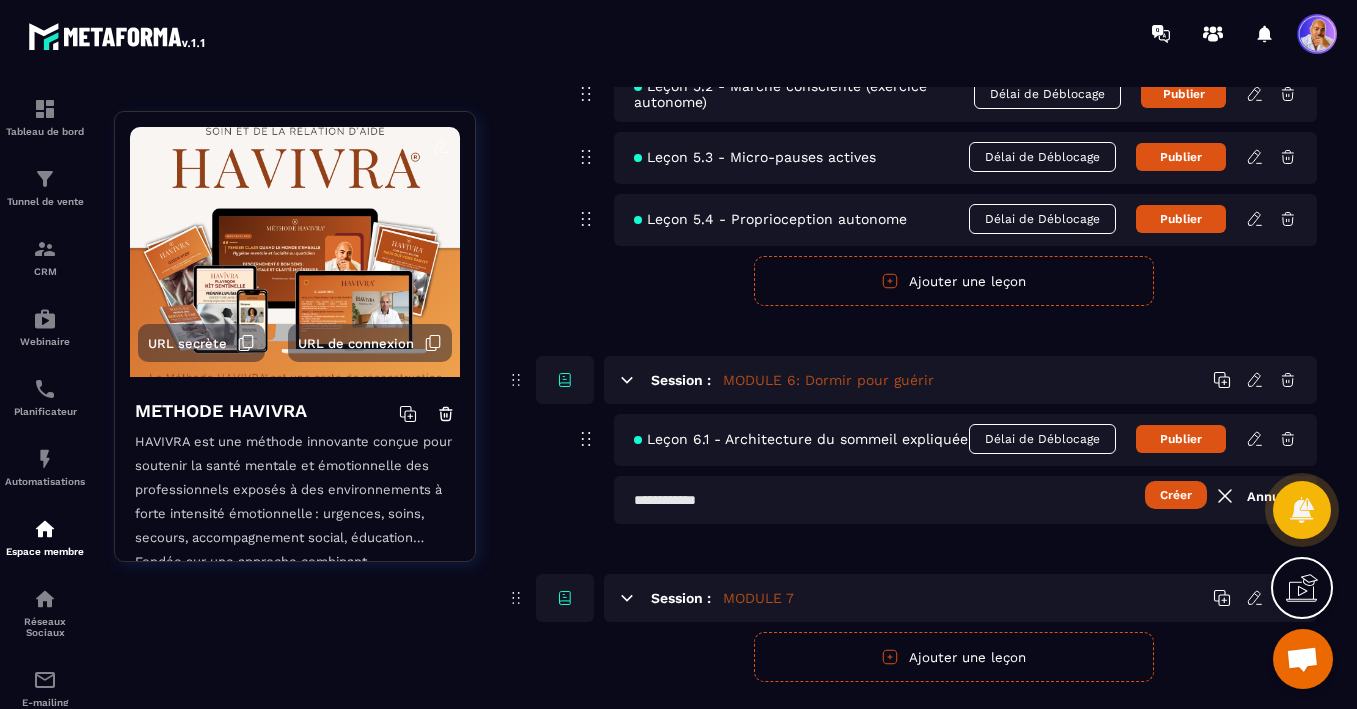 paste on "**********" 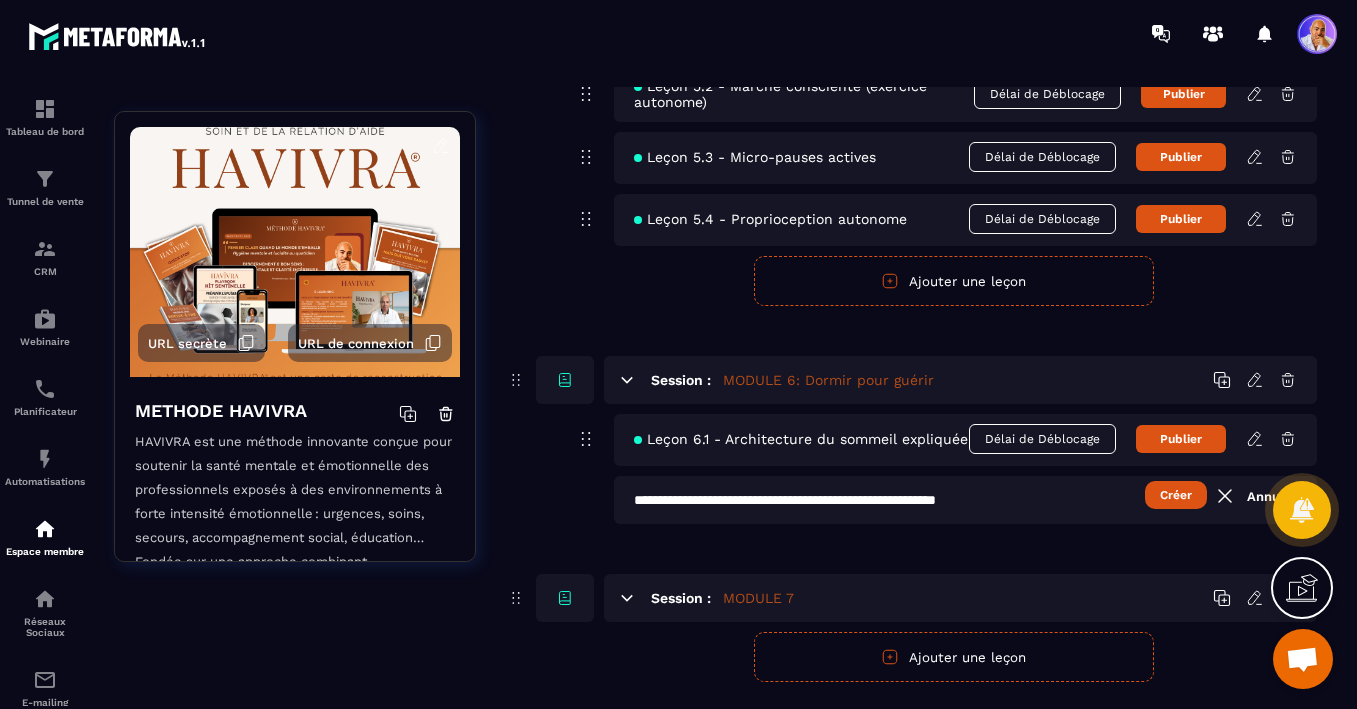 type on "**********" 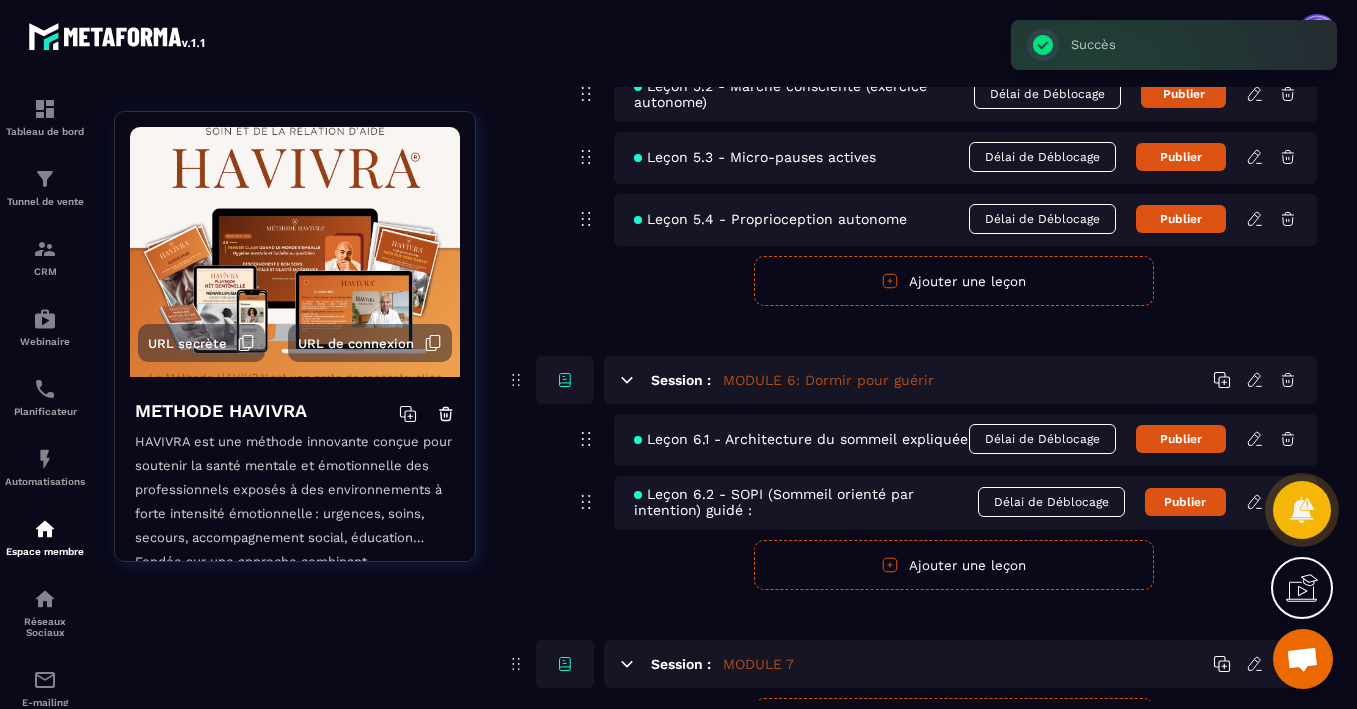 click on "Ajouter une leçon" at bounding box center [954, 565] 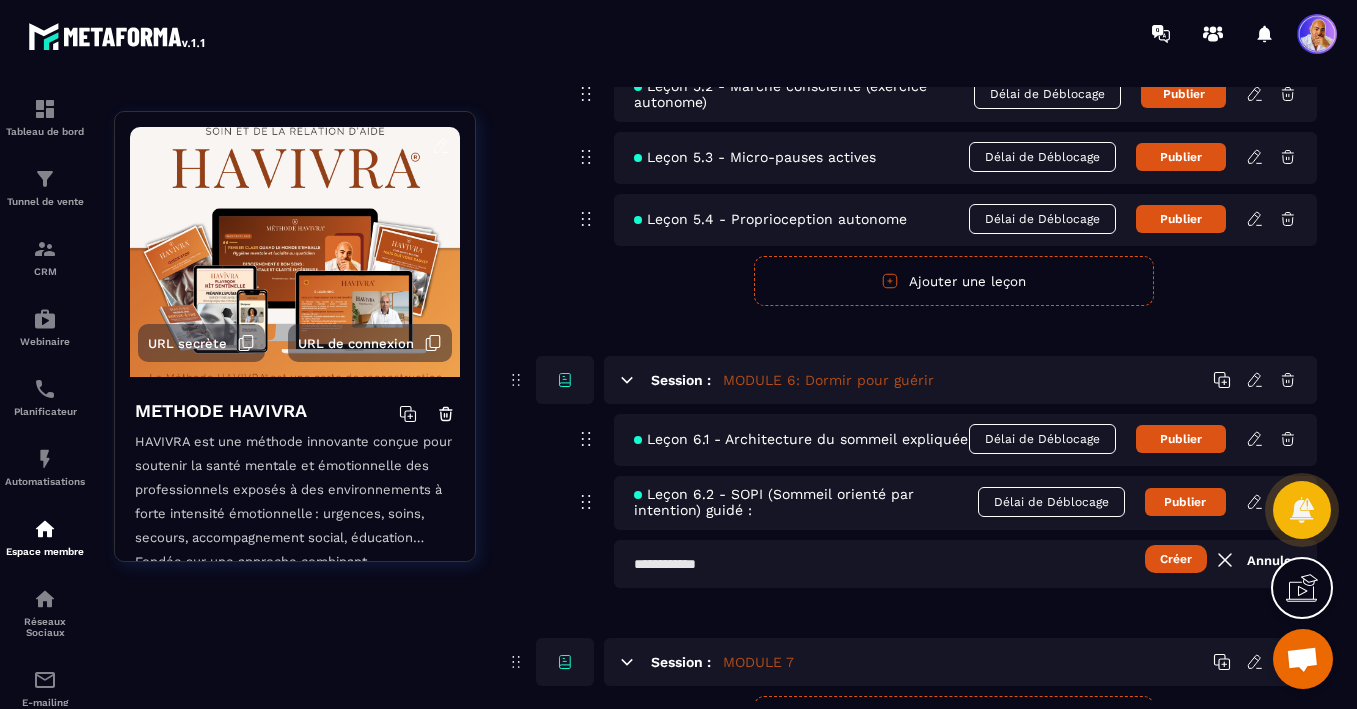 click at bounding box center (965, 564) 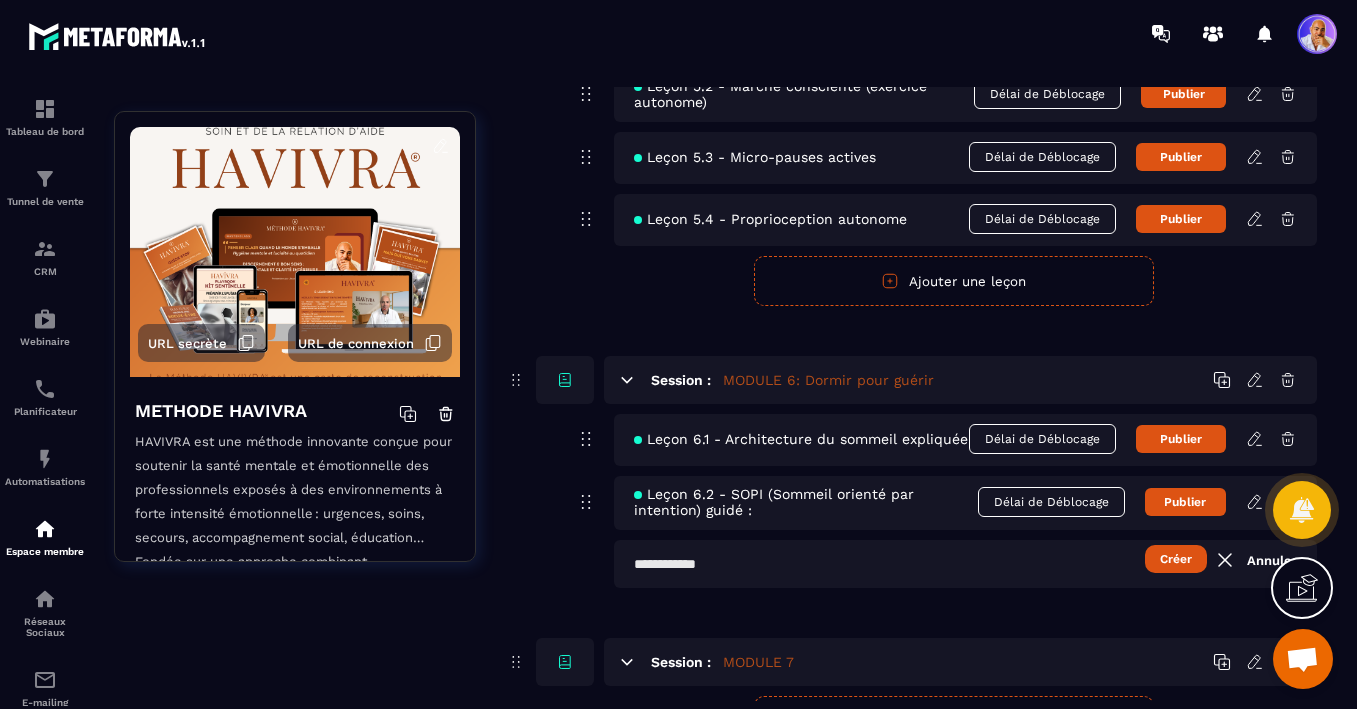 paste on "**********" 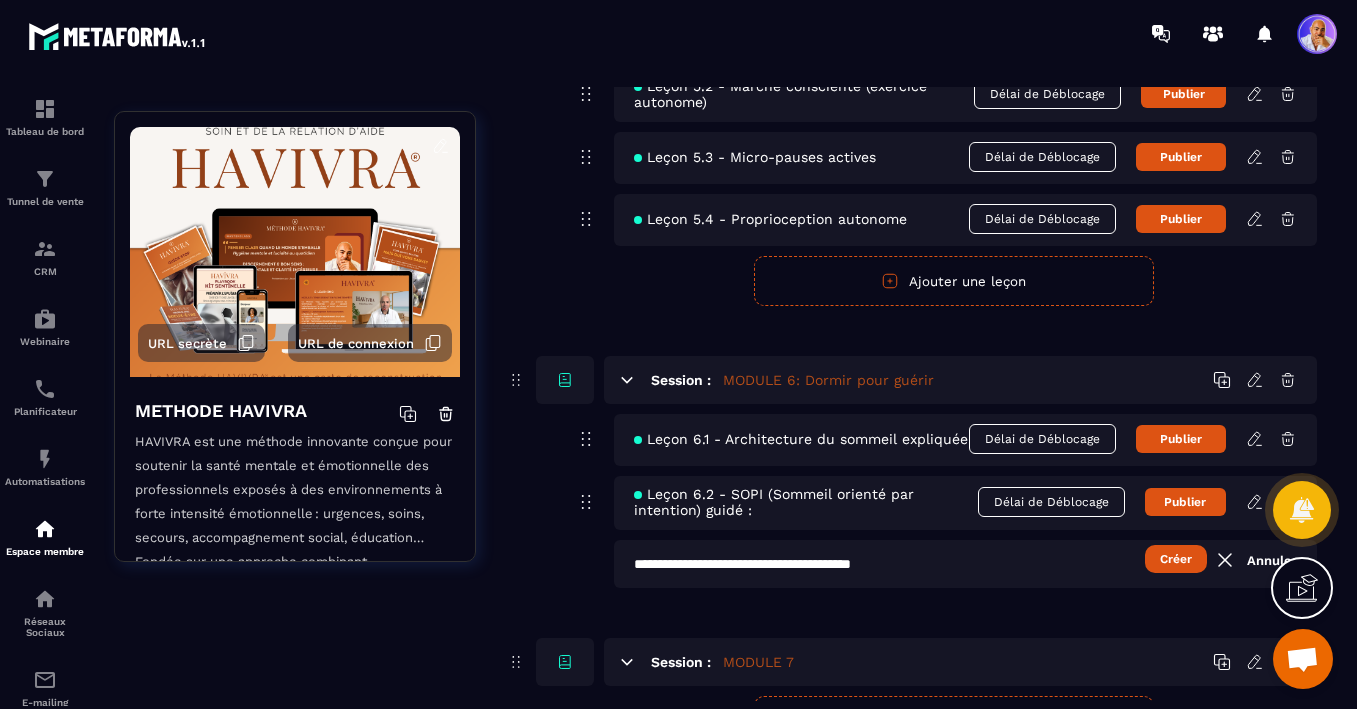 click on "Créer" at bounding box center [1176, 559] 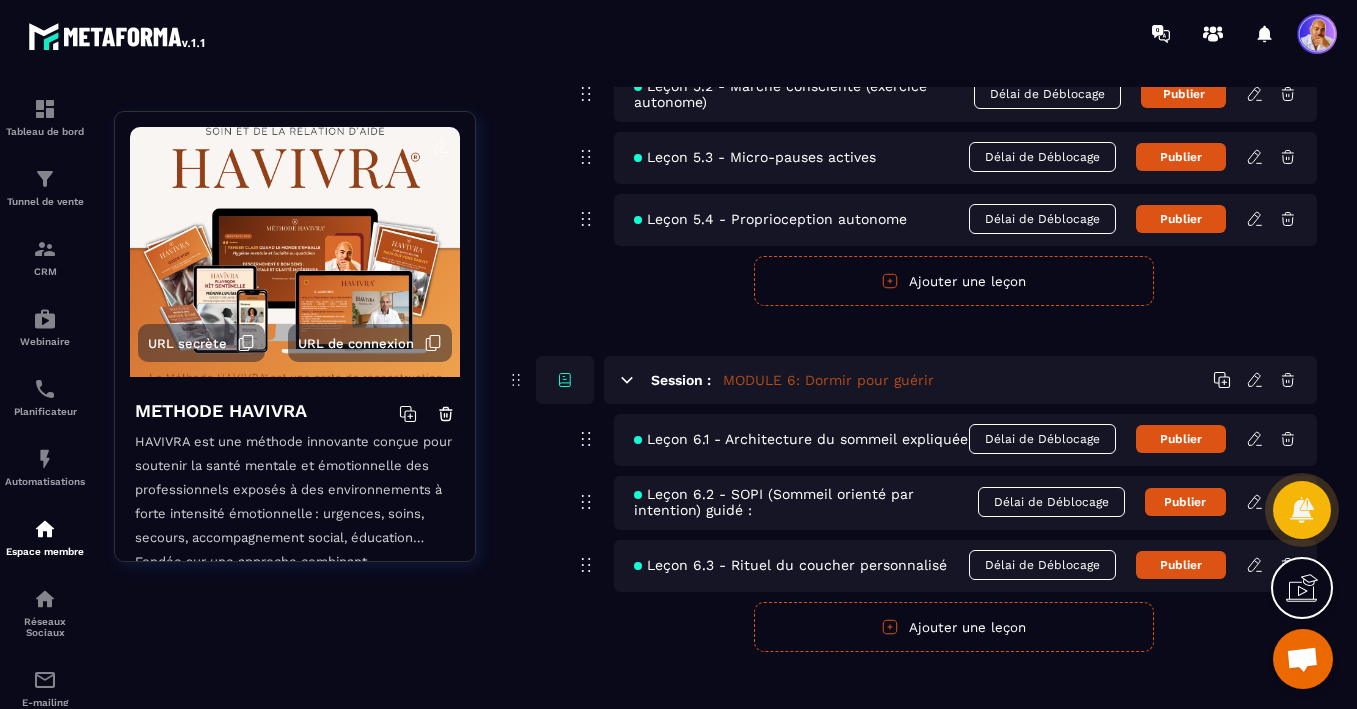 click 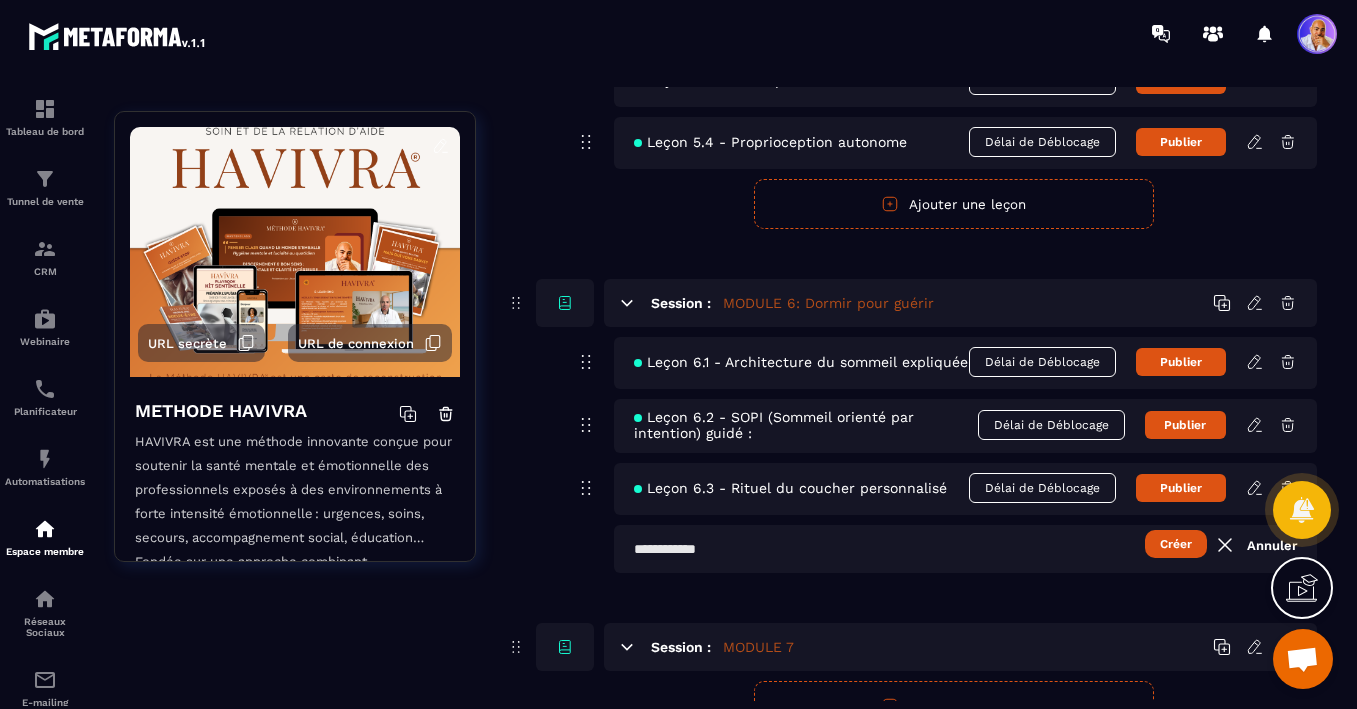 scroll, scrollTop: 2435, scrollLeft: 0, axis: vertical 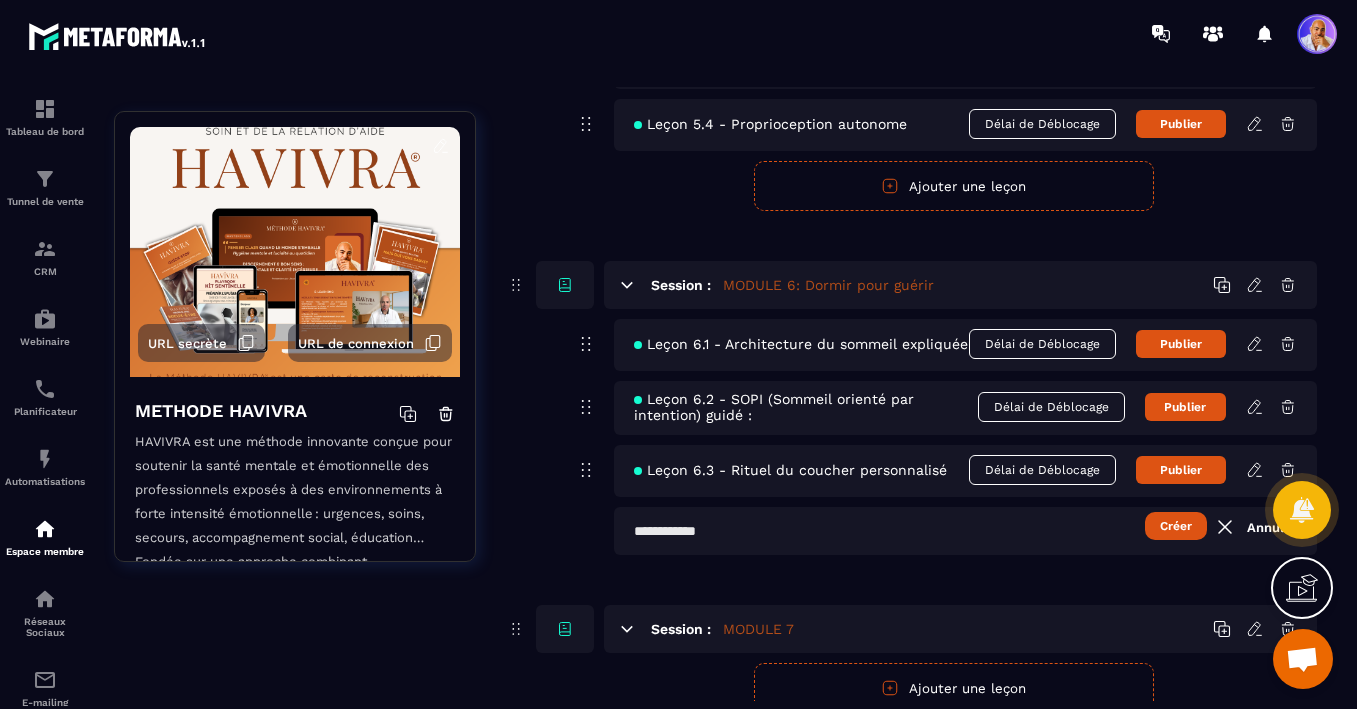 click at bounding box center [965, 531] 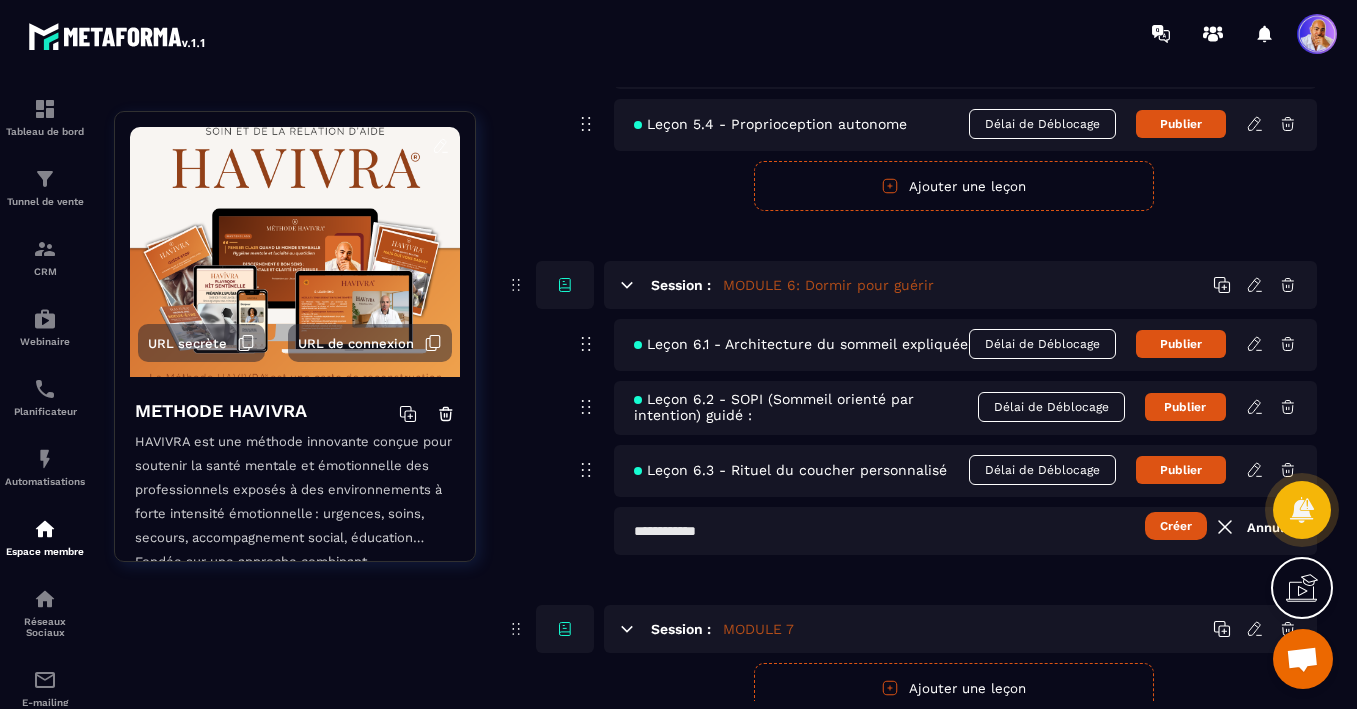 paste on "**********" 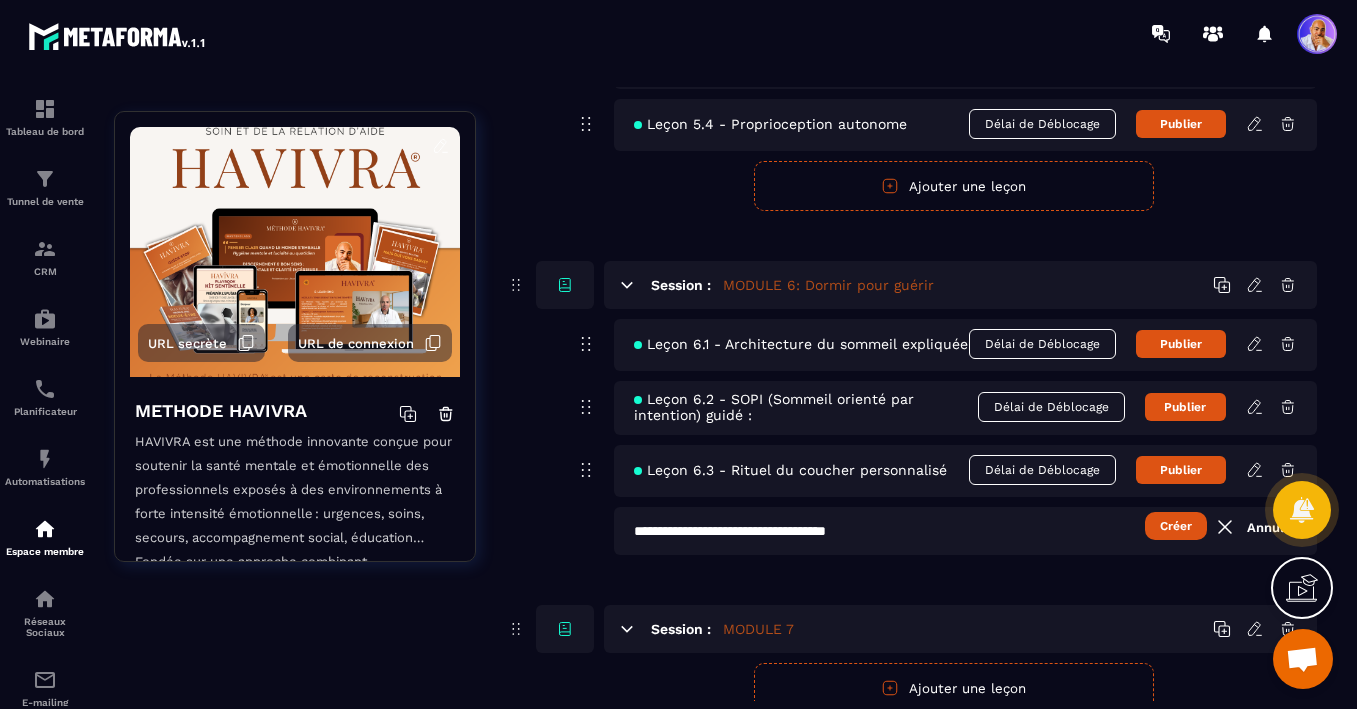 click on "Créer" at bounding box center (1176, 526) 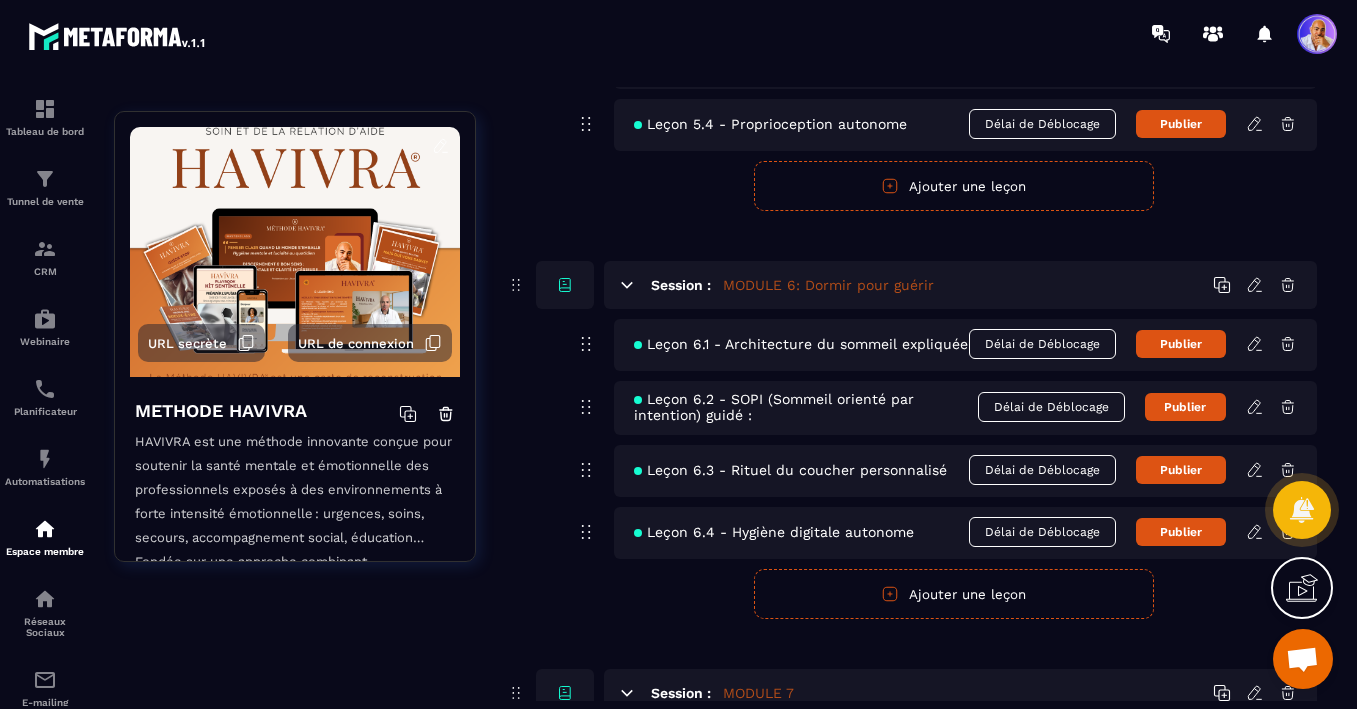 click on "Ajouter une leçon" at bounding box center [954, 594] 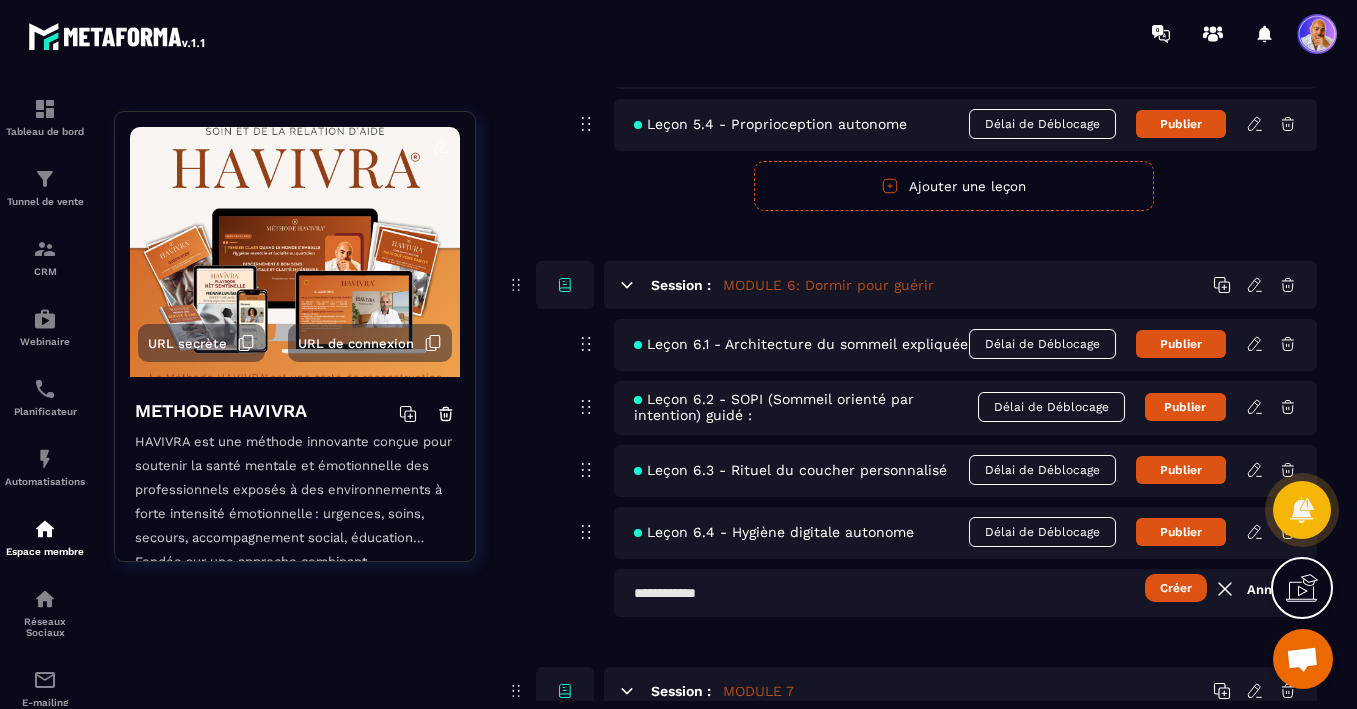 paste on "**********" 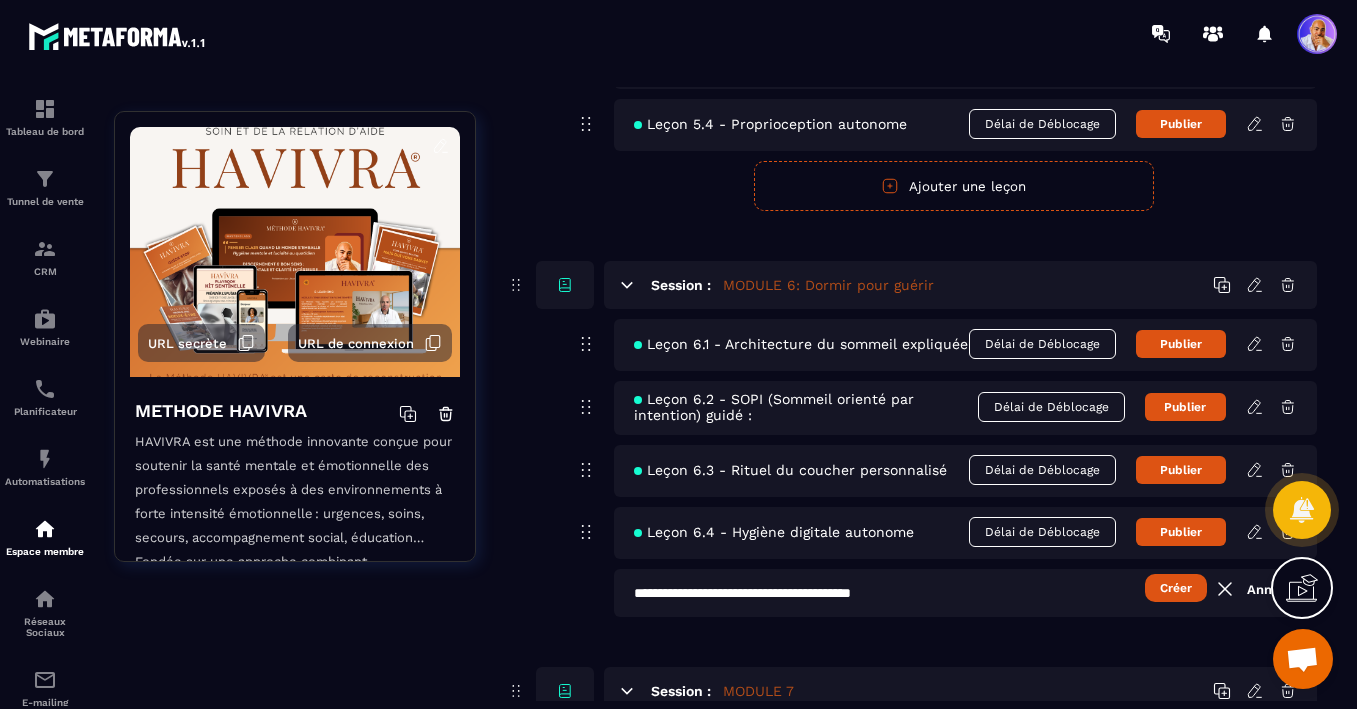 type on "**********" 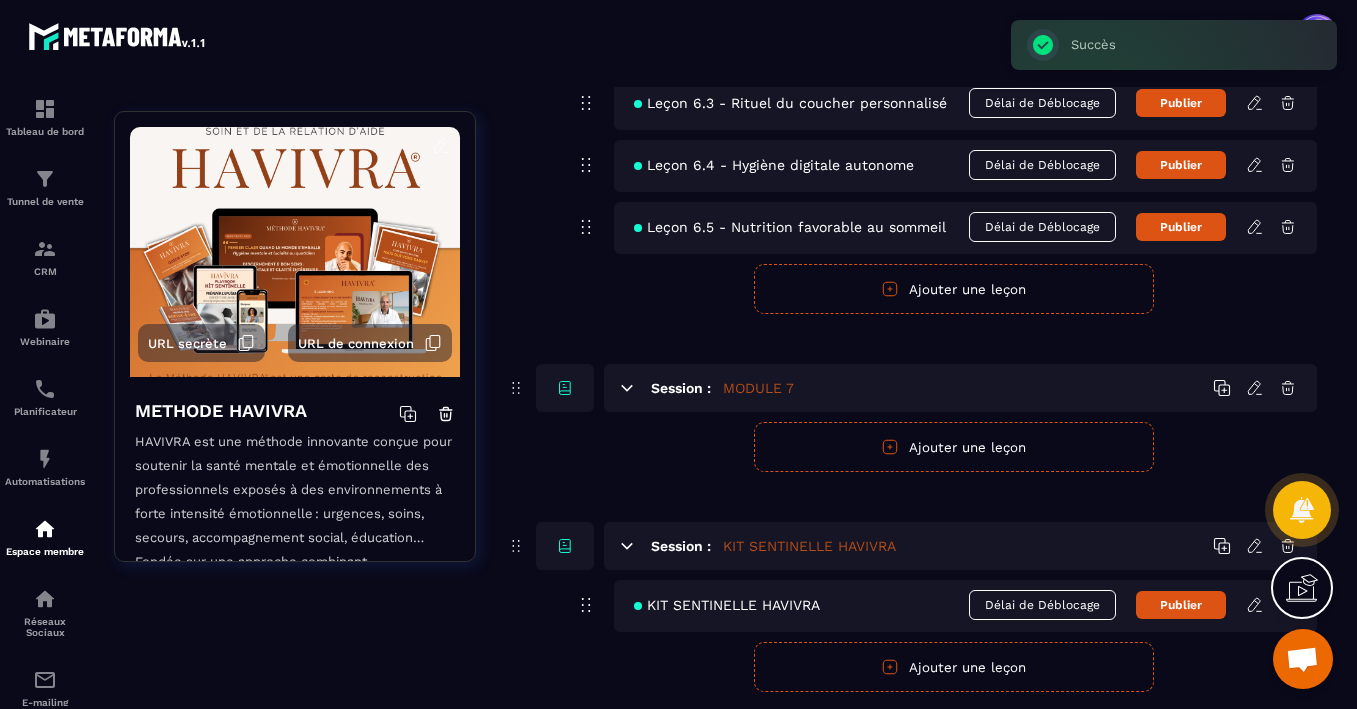 scroll, scrollTop: 2813, scrollLeft: 0, axis: vertical 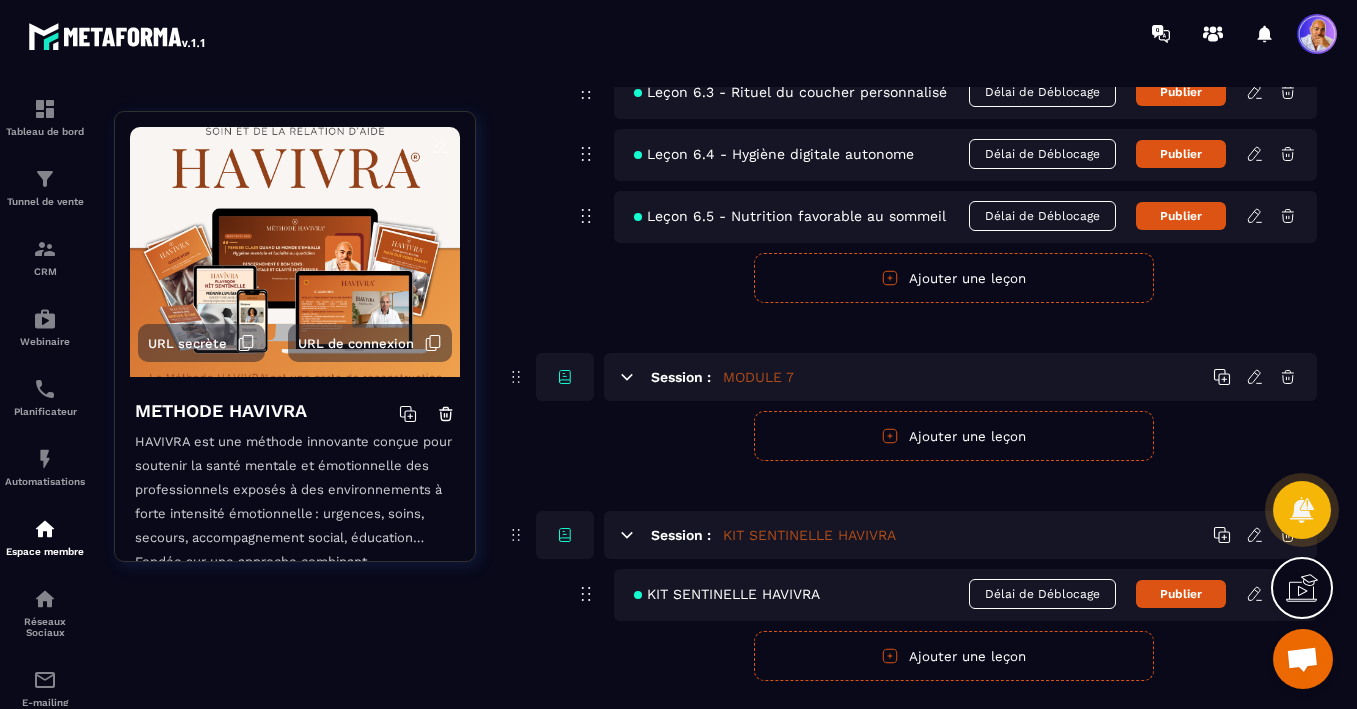click 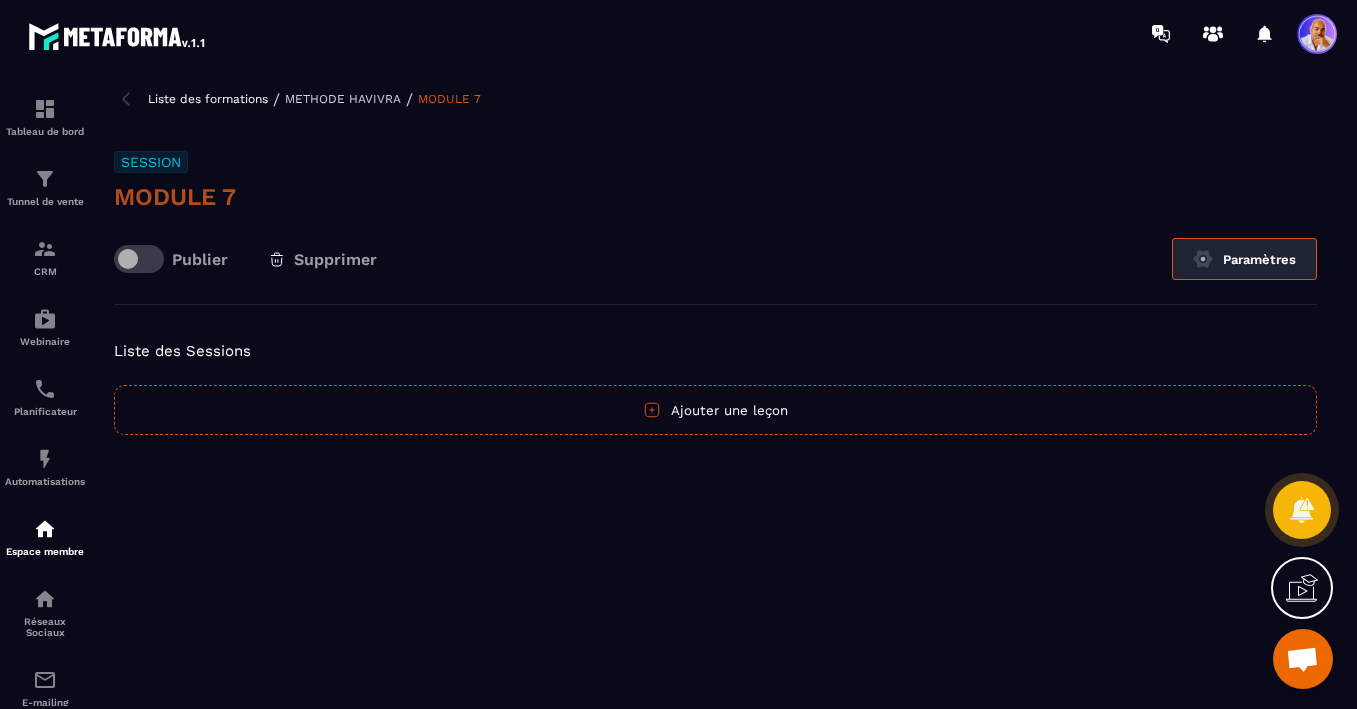 click on "Paramètres" 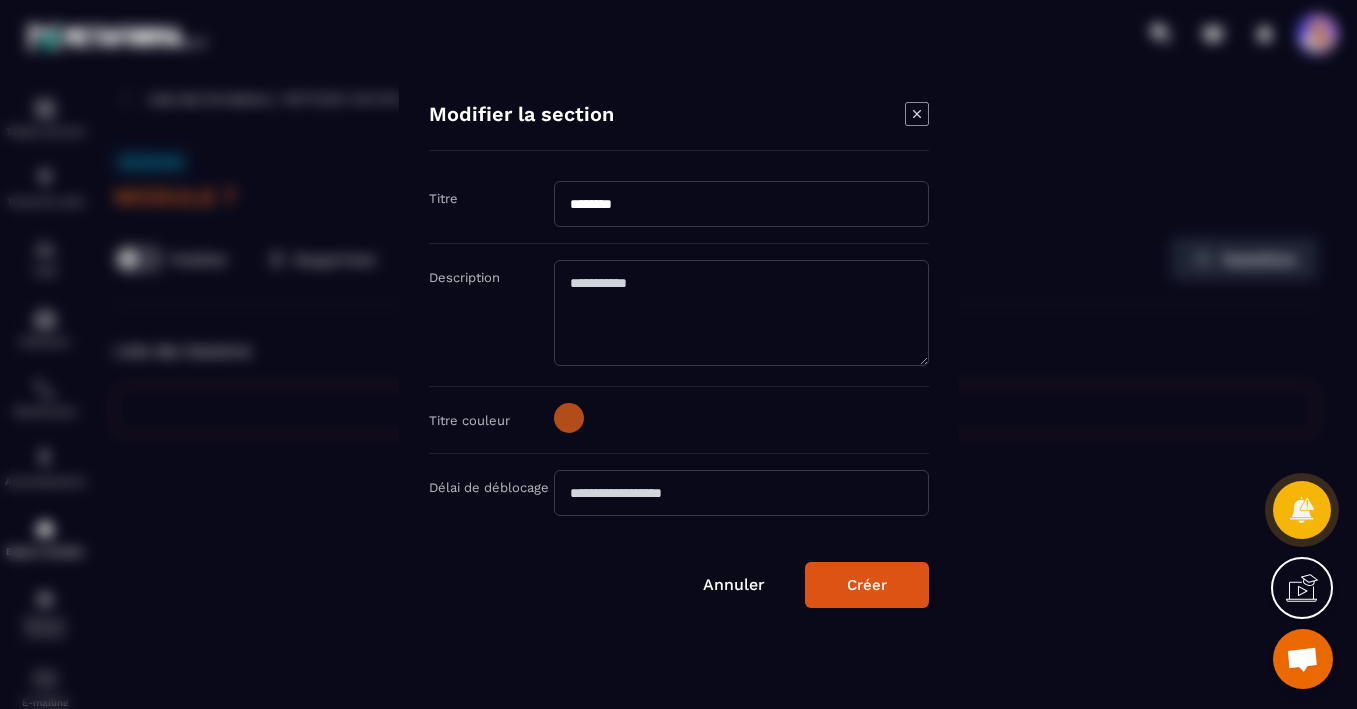 click on "********" at bounding box center [741, 204] 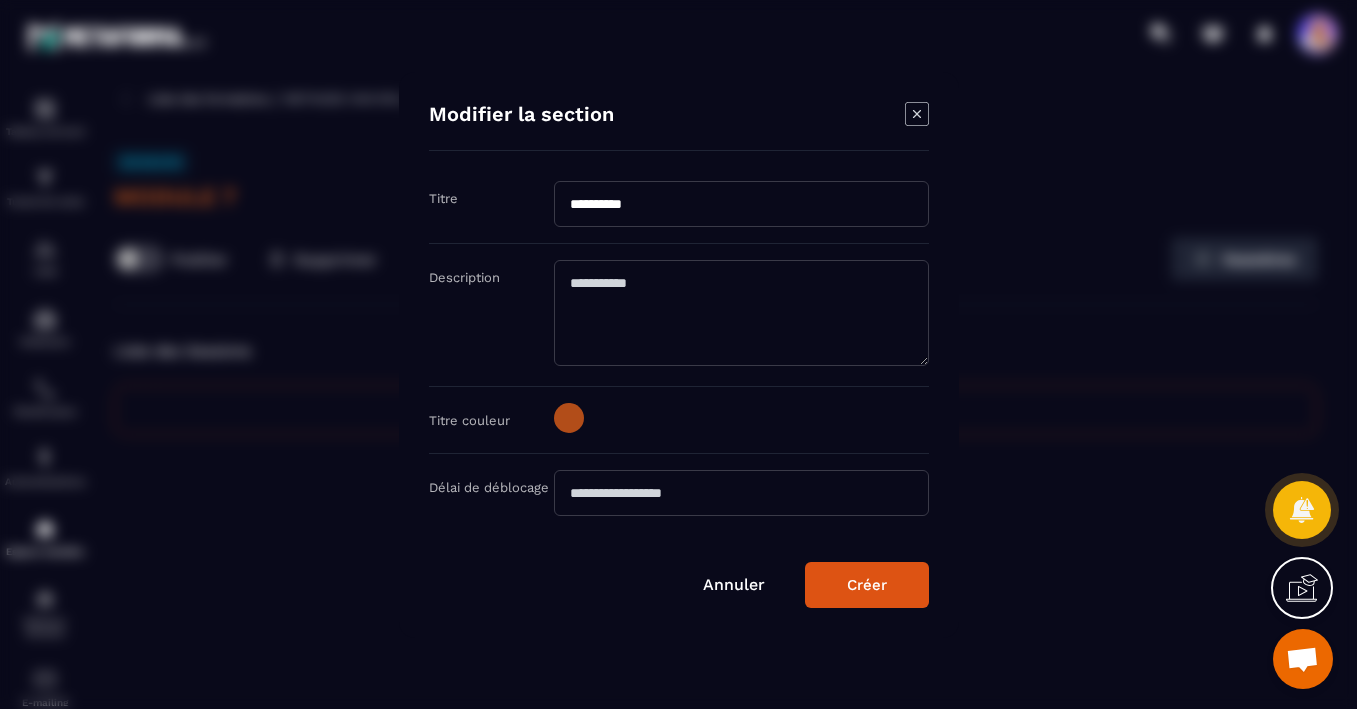 click on "*********" at bounding box center [741, 204] 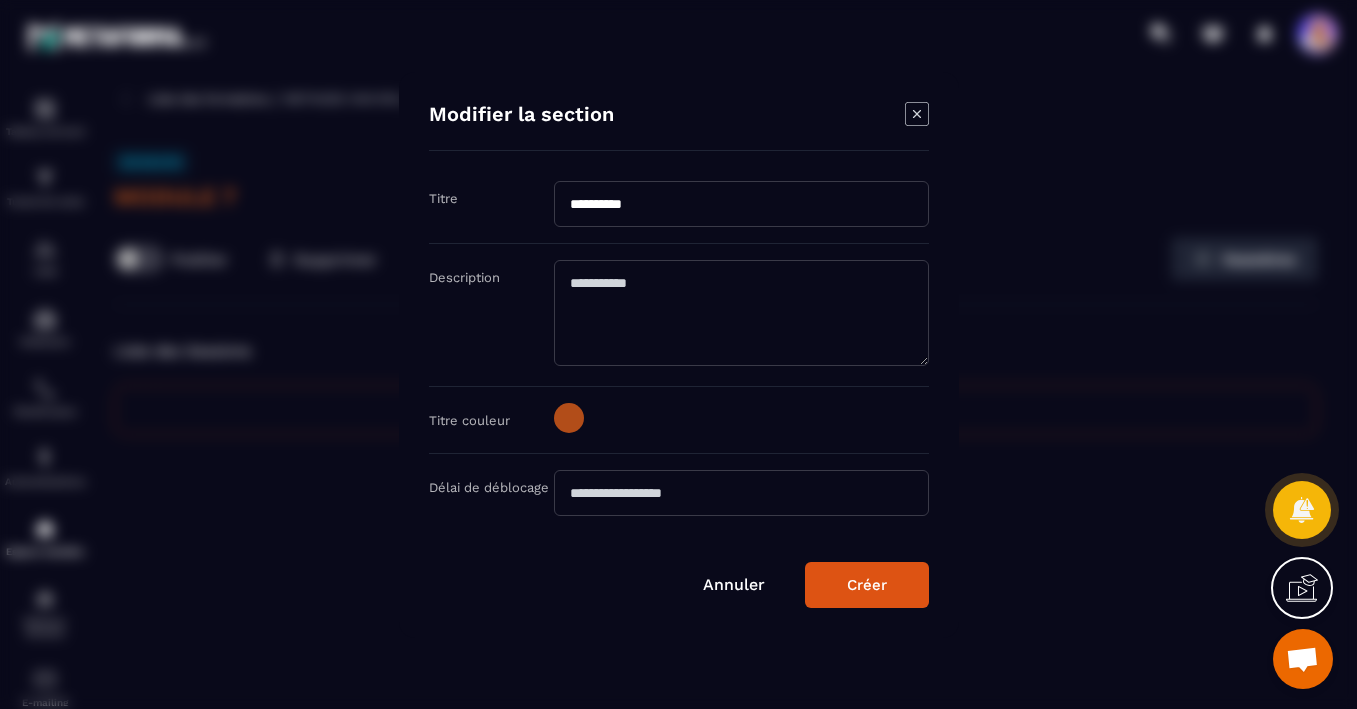 paste on "**********" 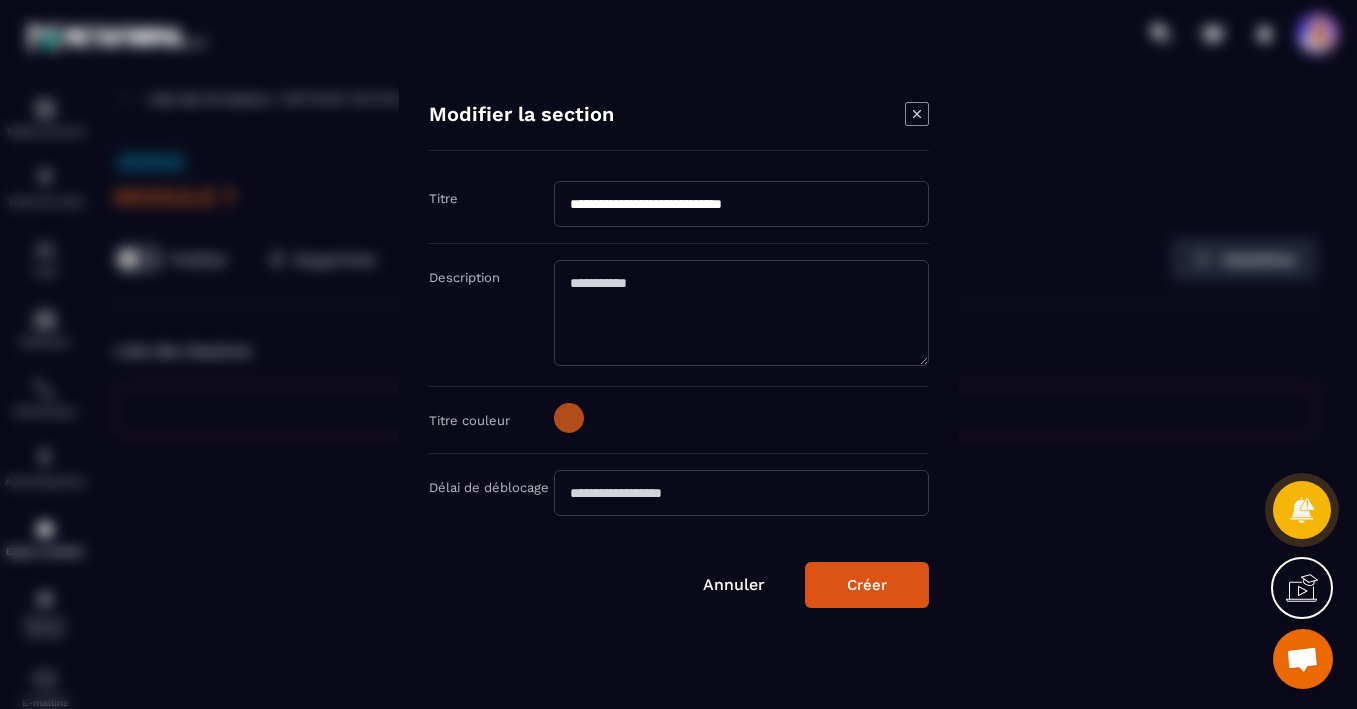 click on "**********" at bounding box center [741, 204] 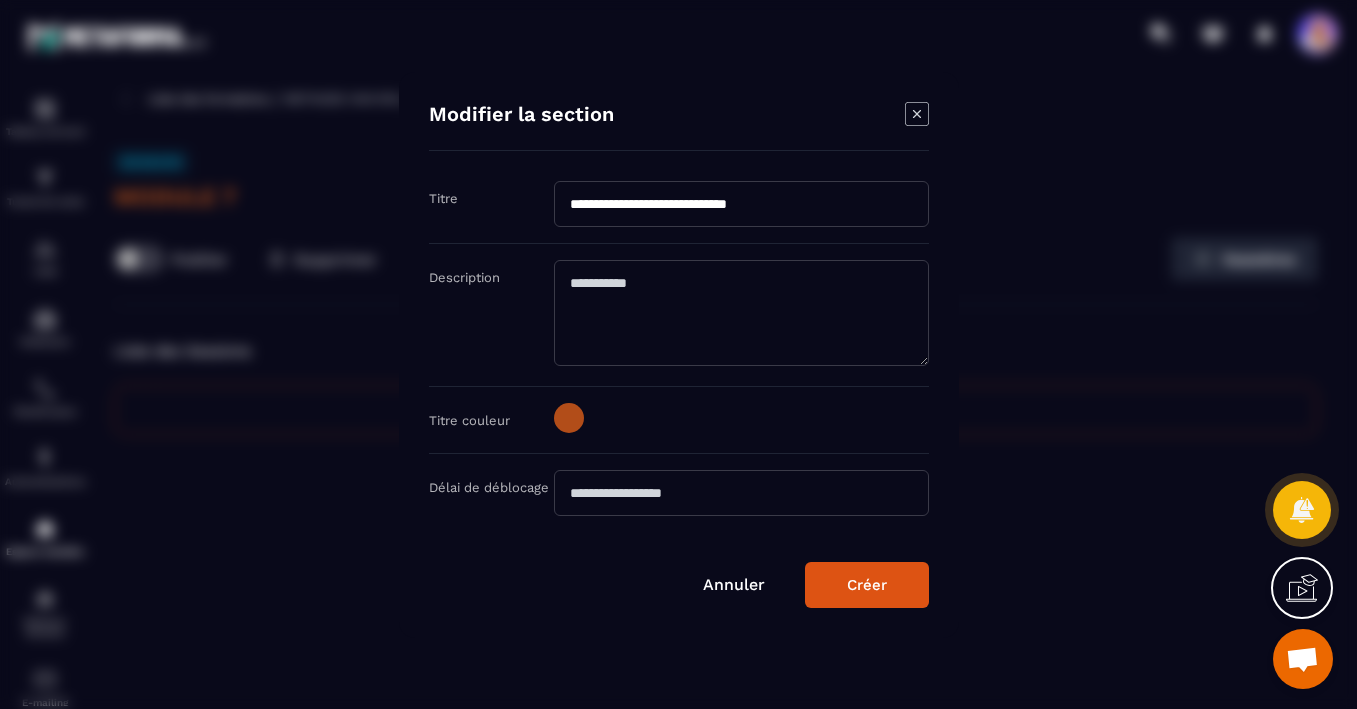 type on "**********" 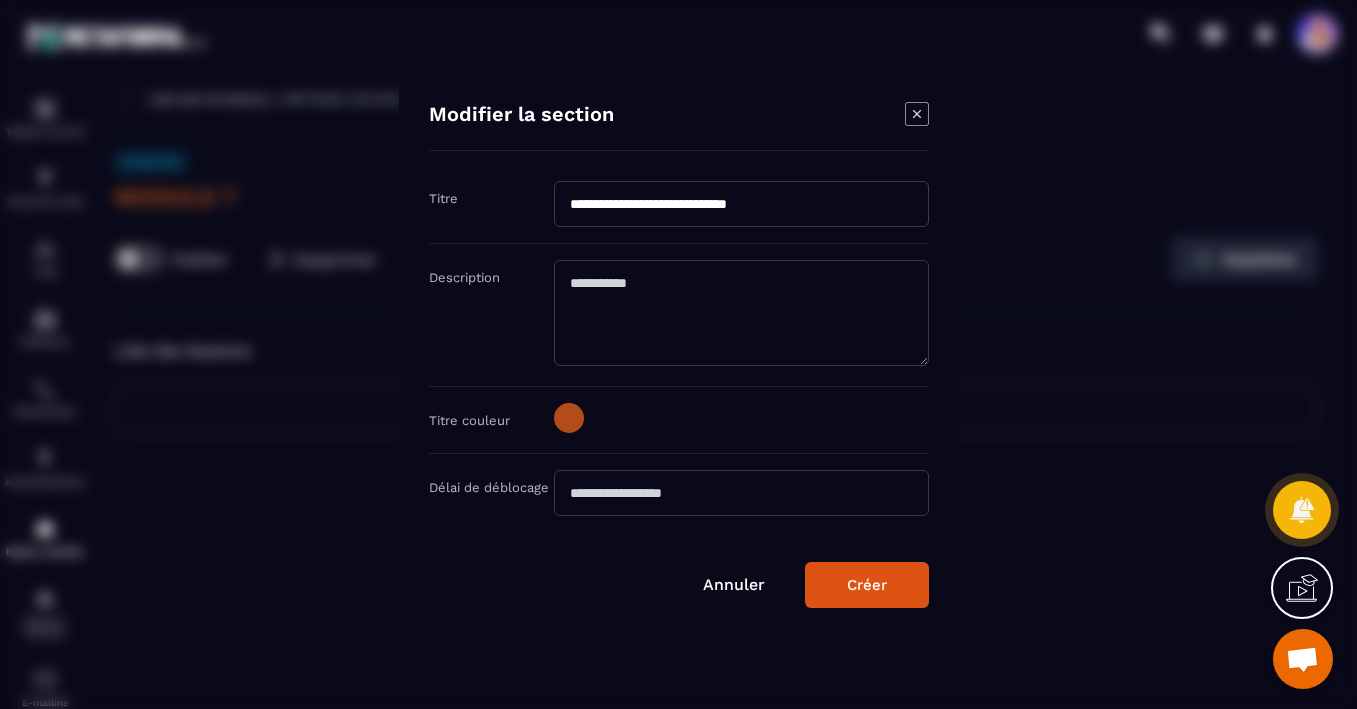 click 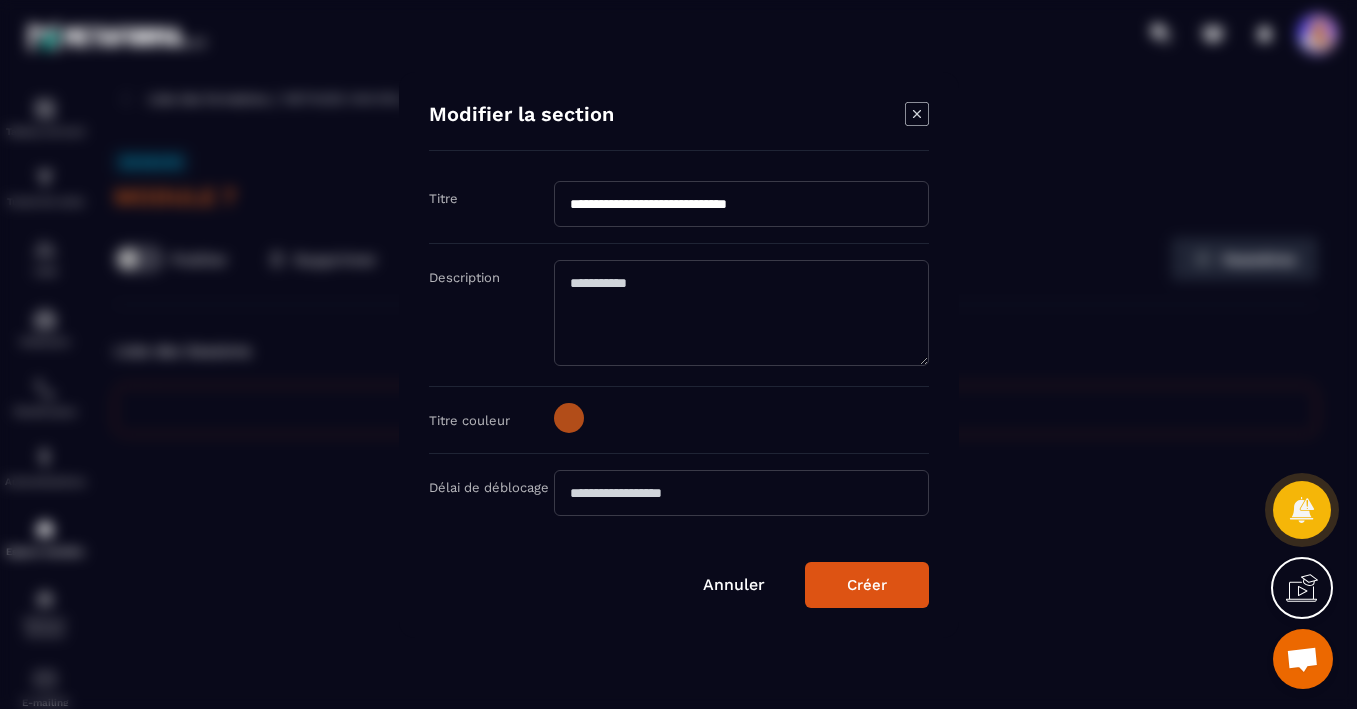 paste on "**********" 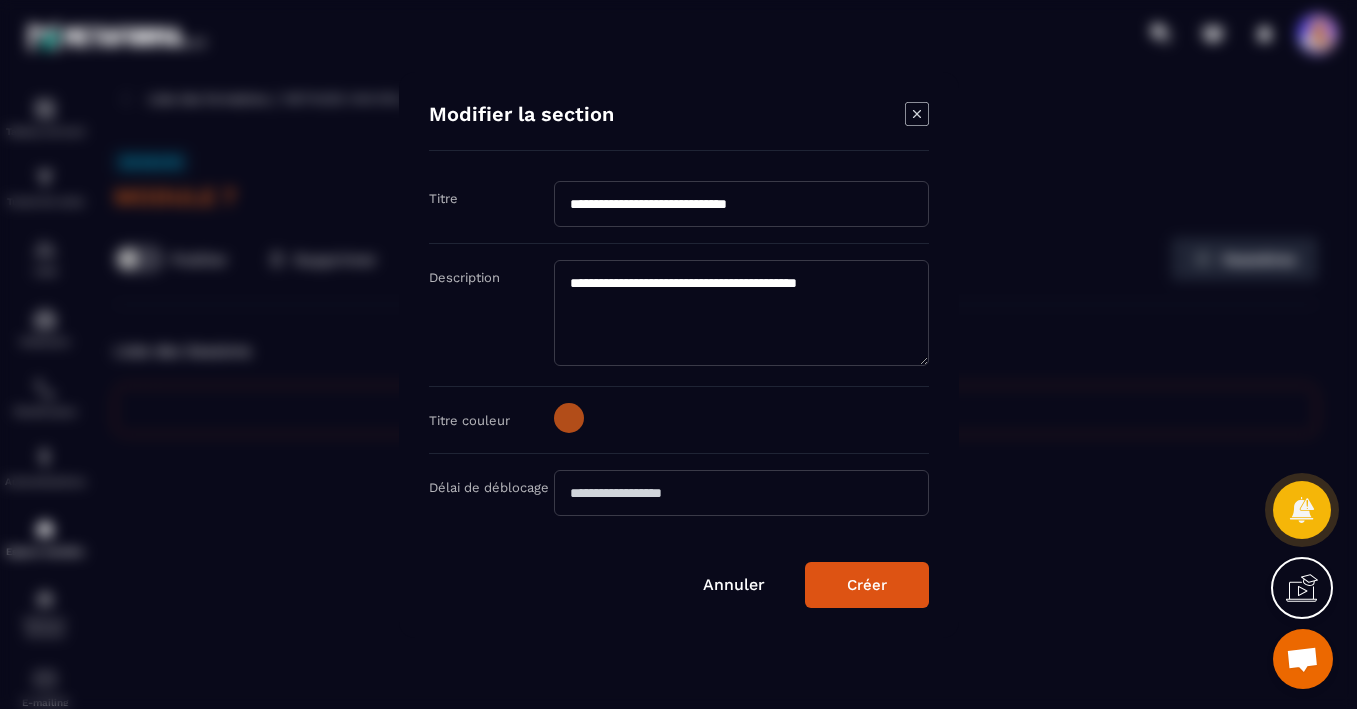paste on "**********" 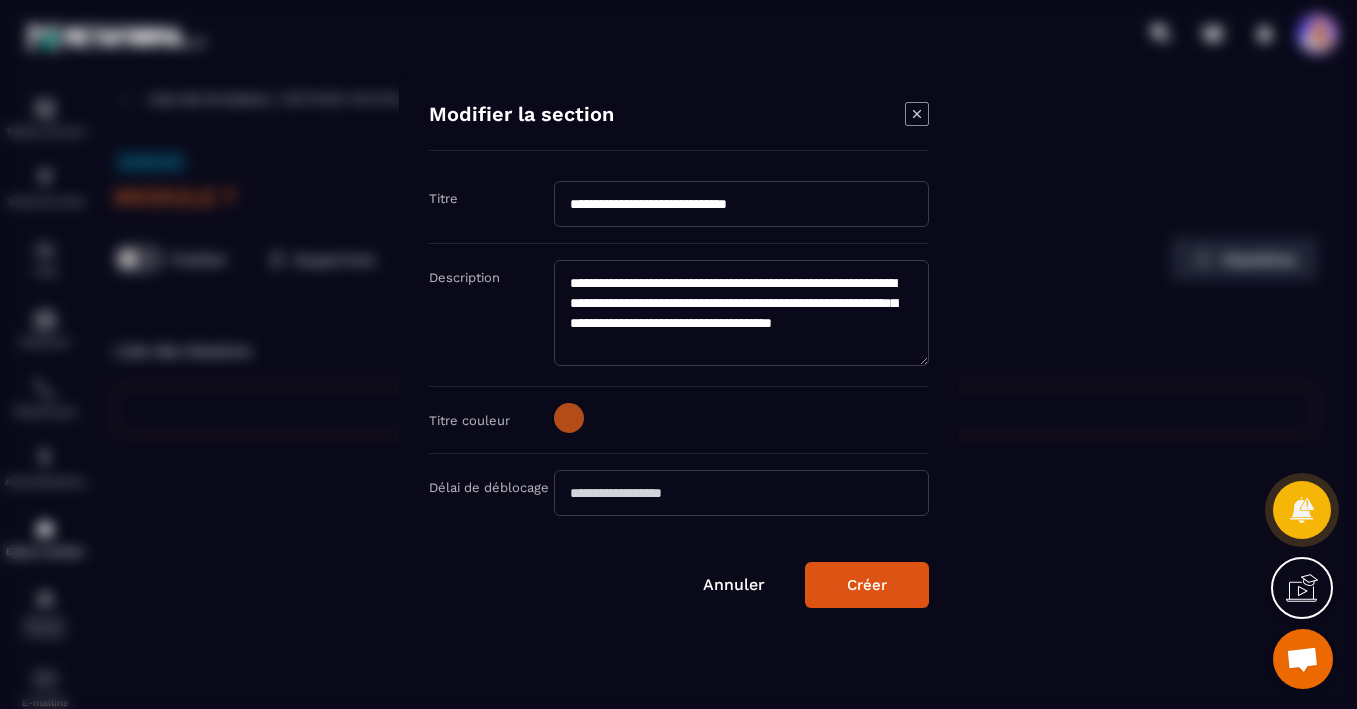 click on "**********" 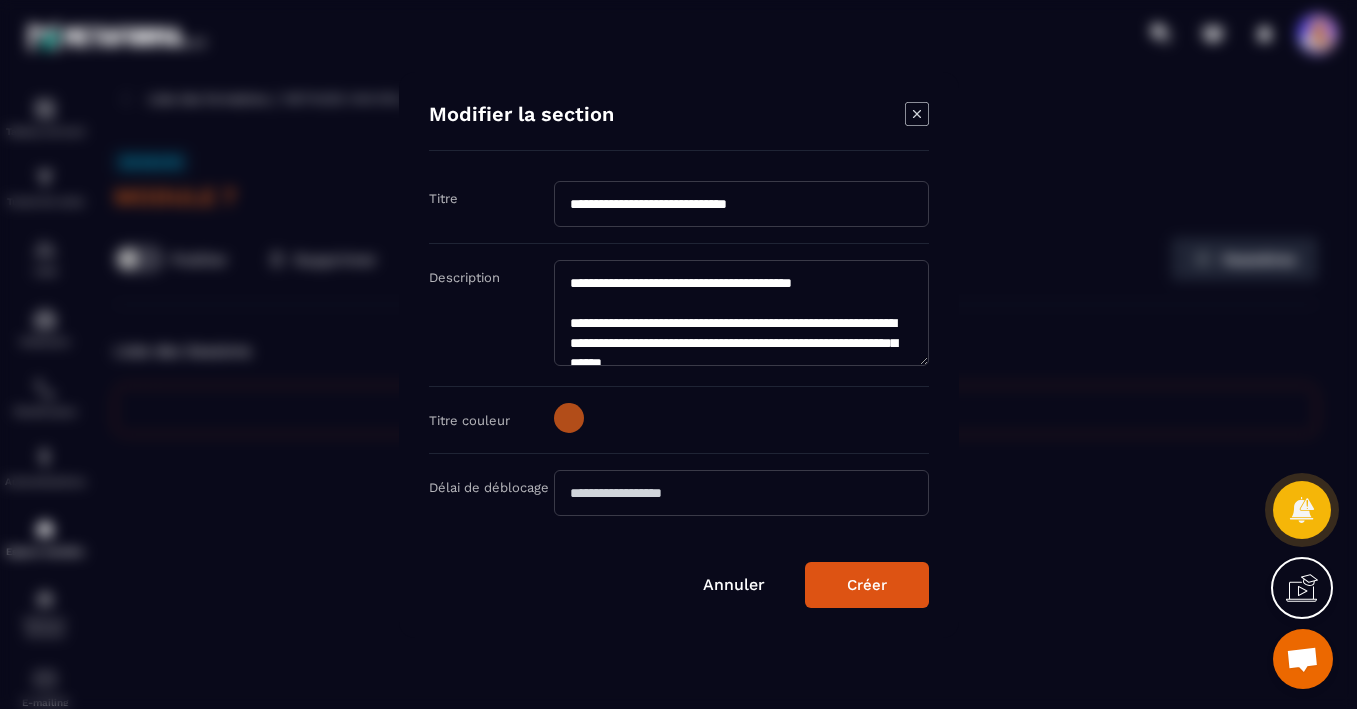 click on "**********" 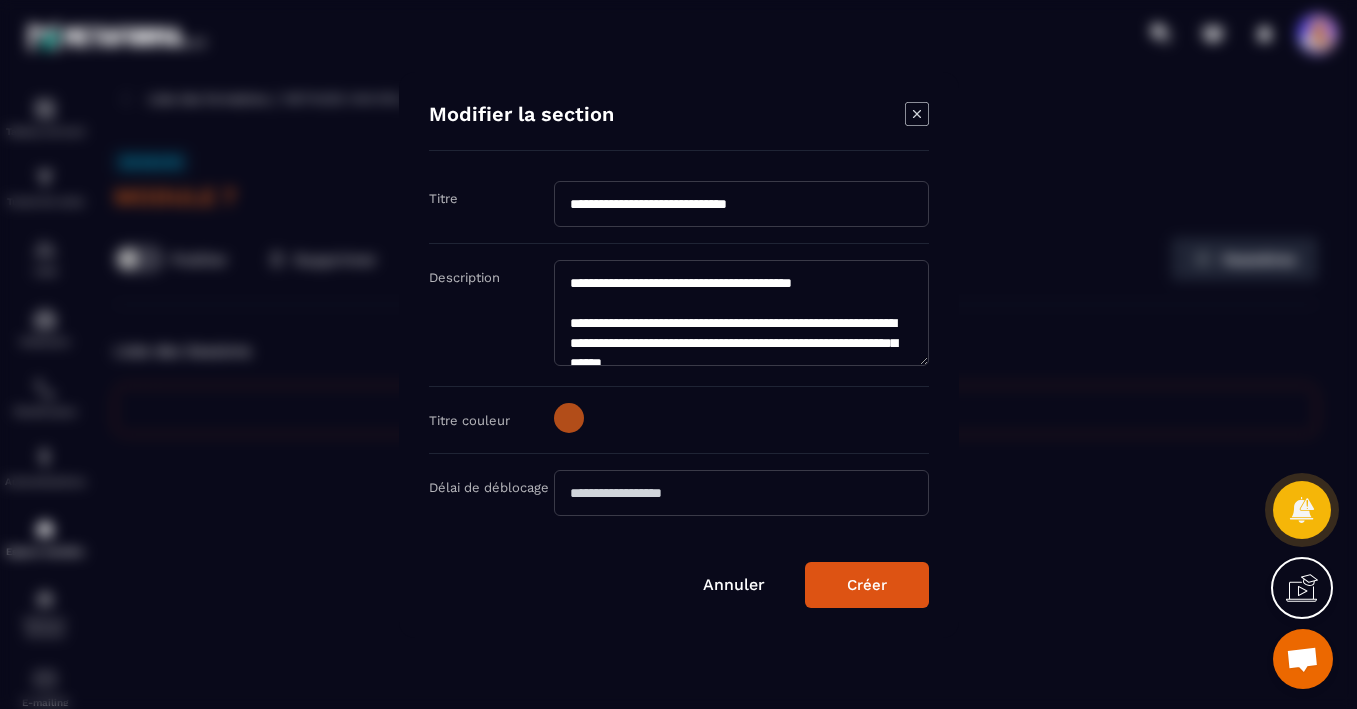 paste on "**********" 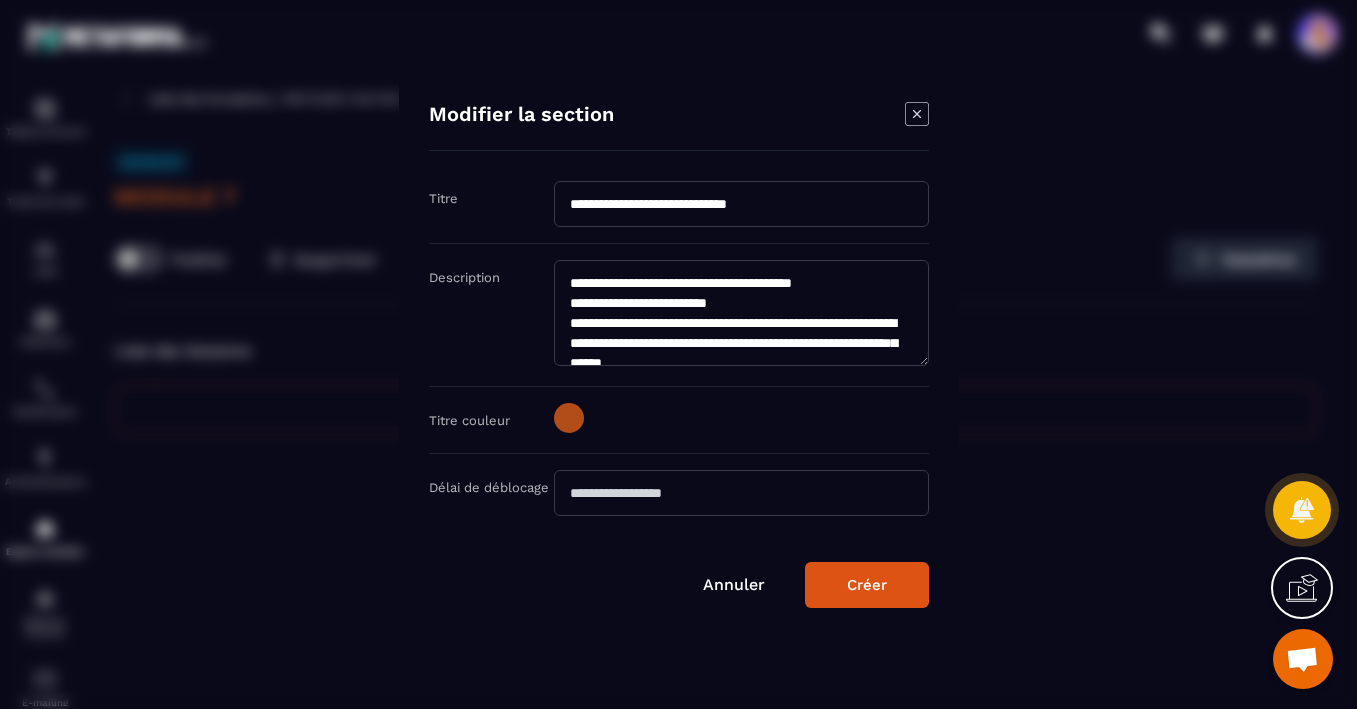 type on "**********" 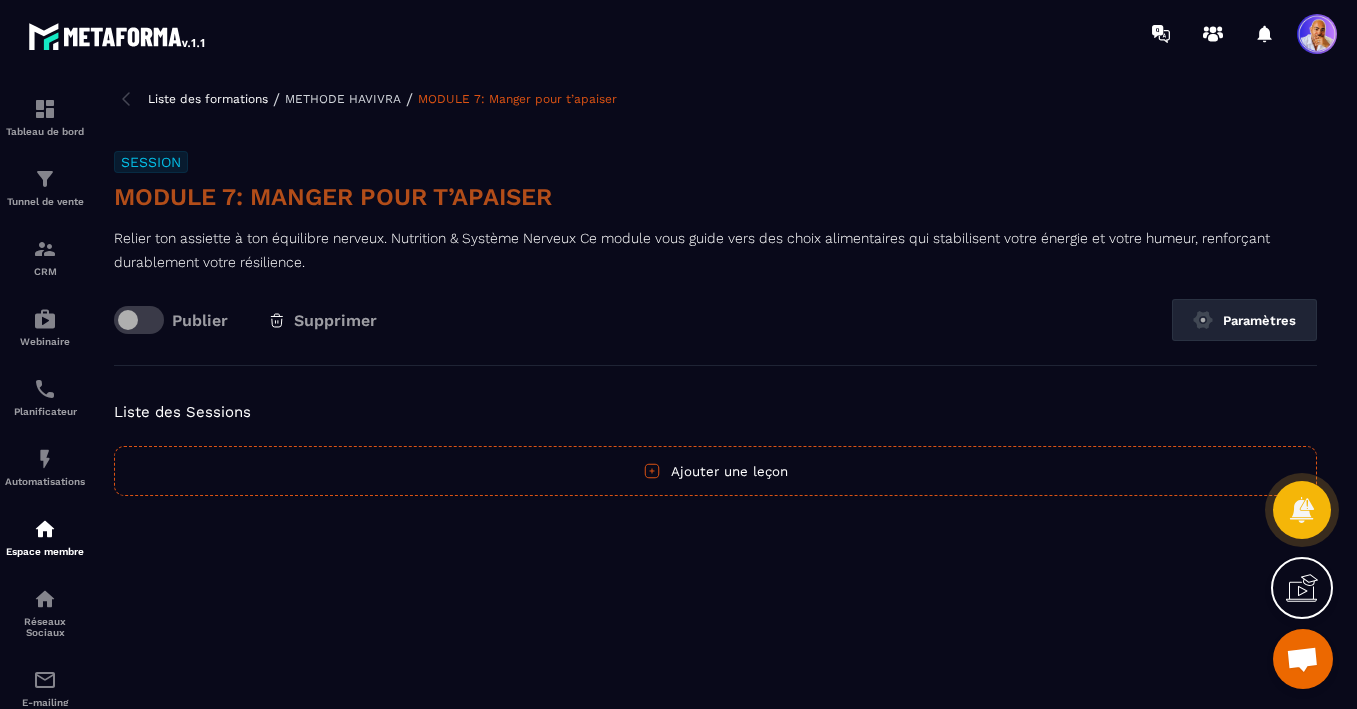click at bounding box center [126, 99] 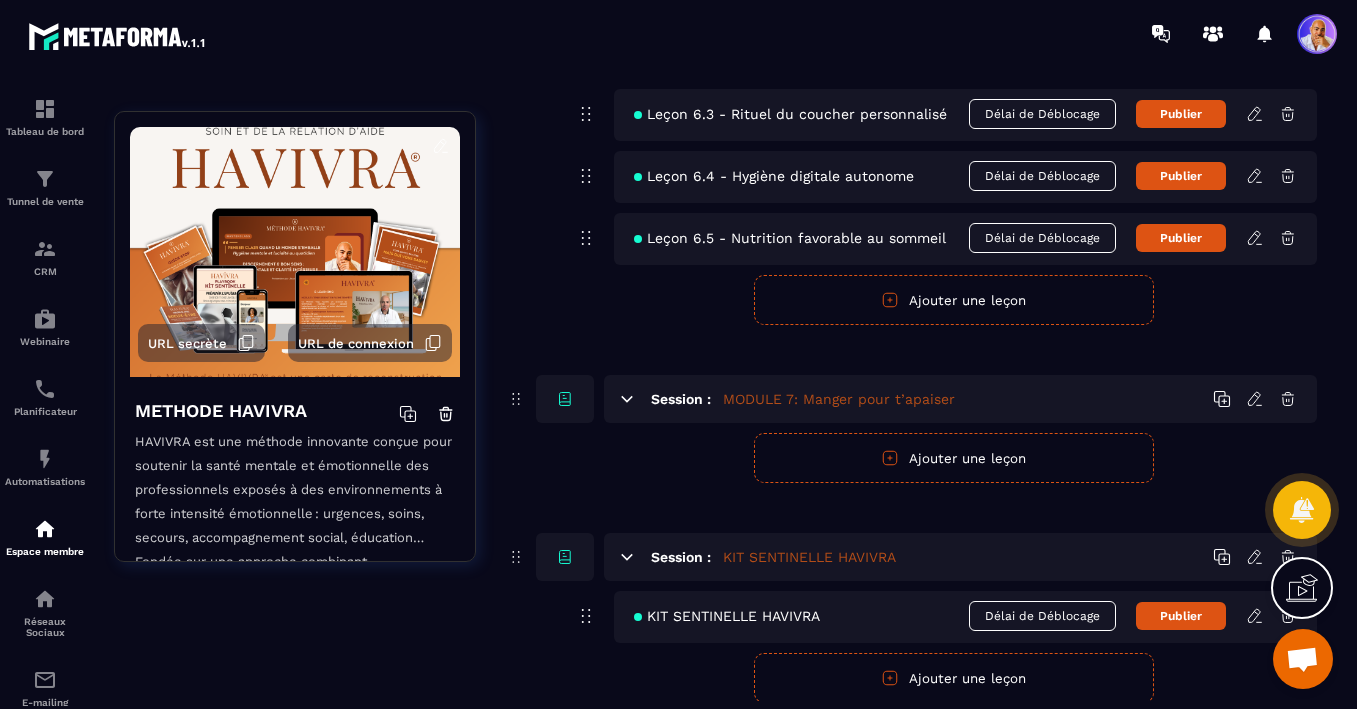 scroll, scrollTop: 2871, scrollLeft: 0, axis: vertical 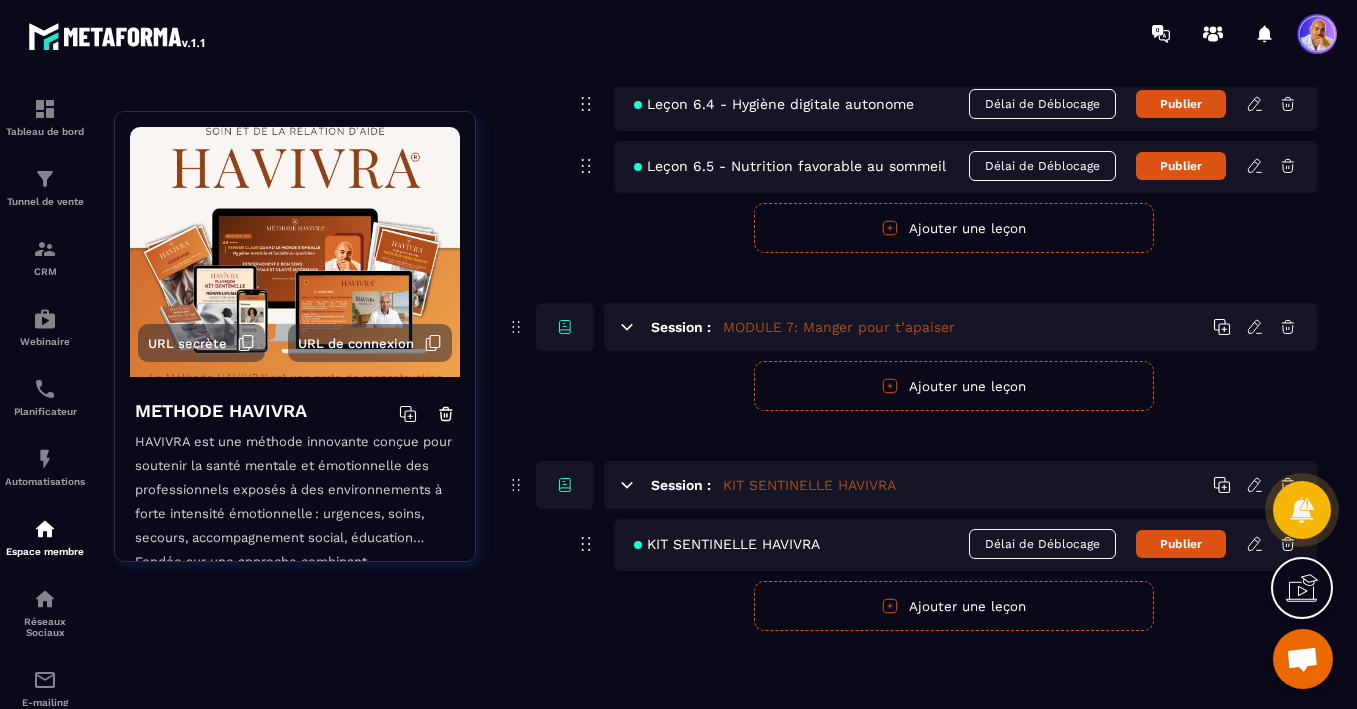 click on "Ajouter une leçon" at bounding box center (954, 386) 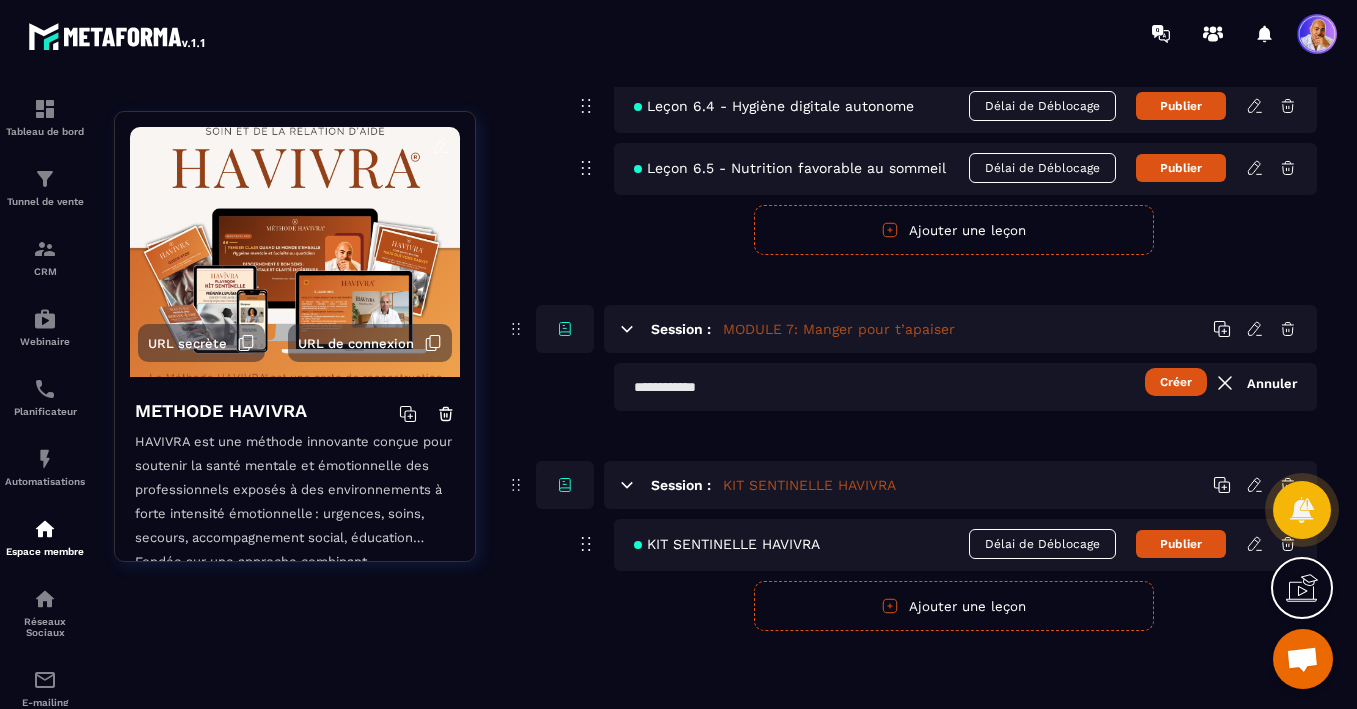 scroll, scrollTop: 2869, scrollLeft: 0, axis: vertical 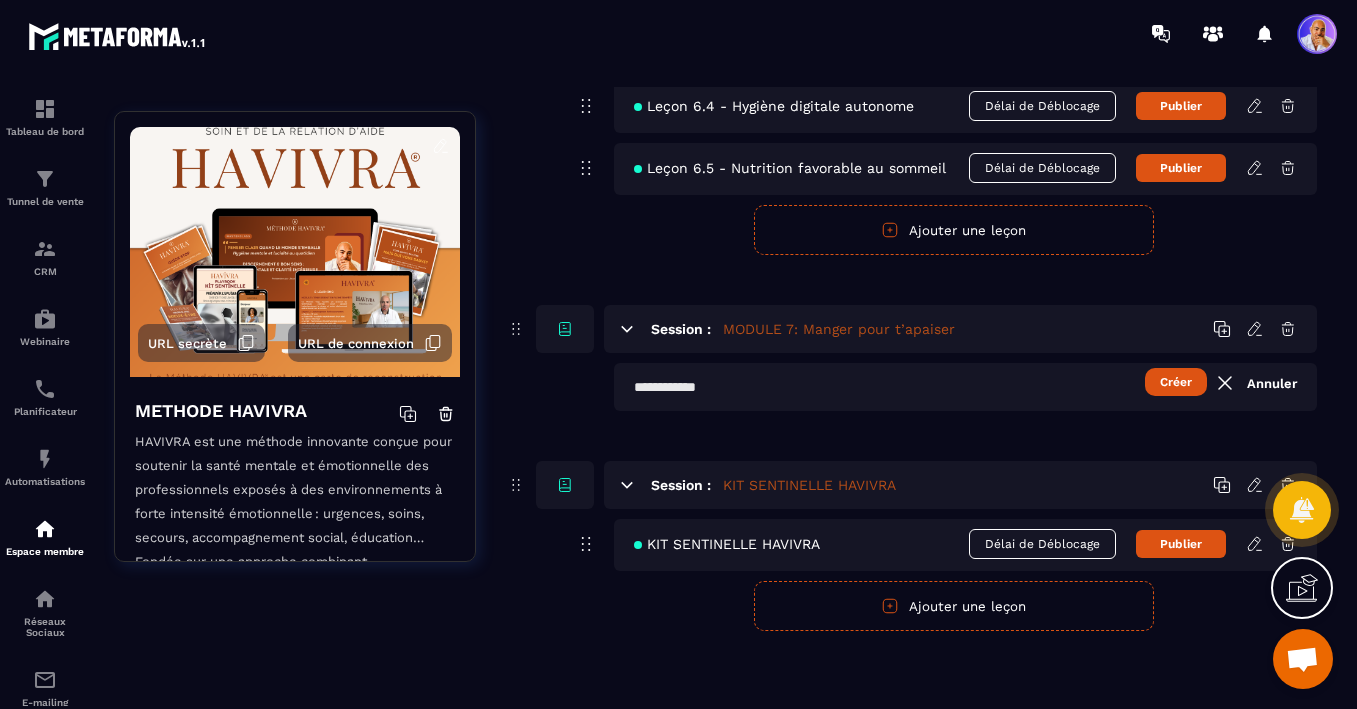 click at bounding box center (965, 387) 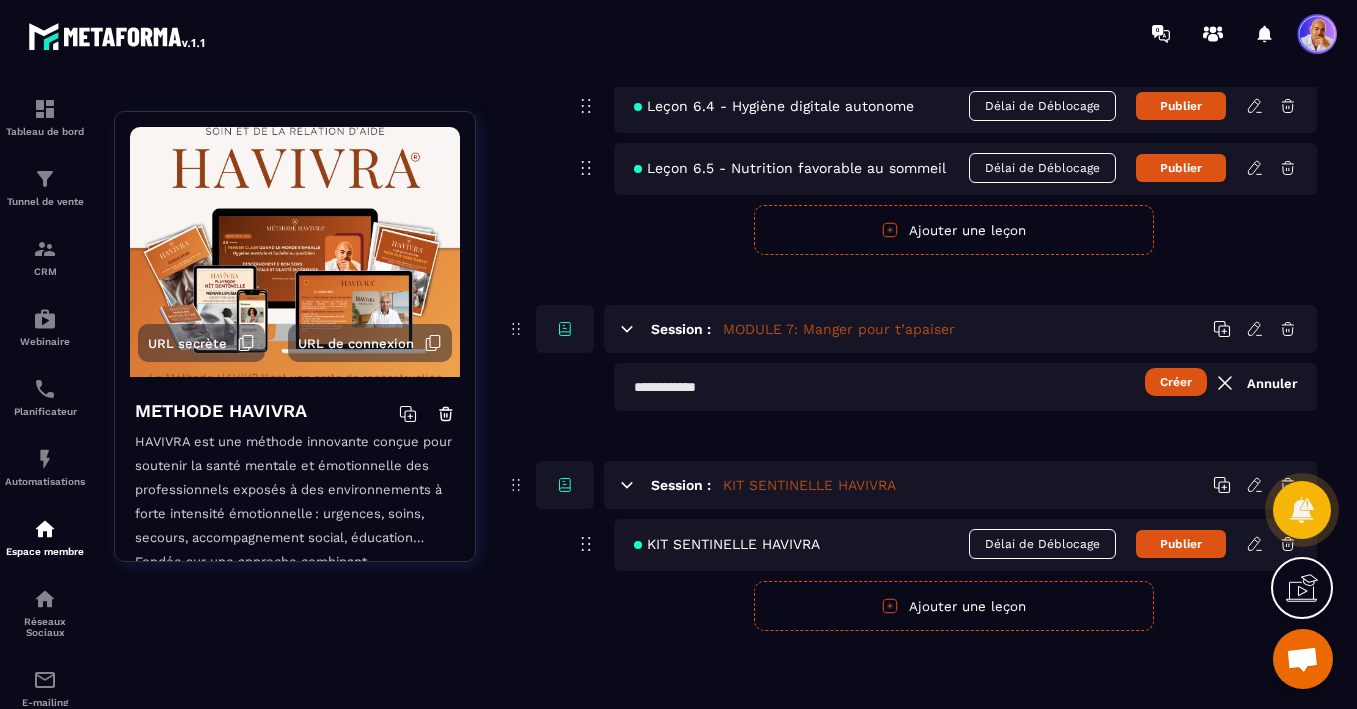 paste on "**********" 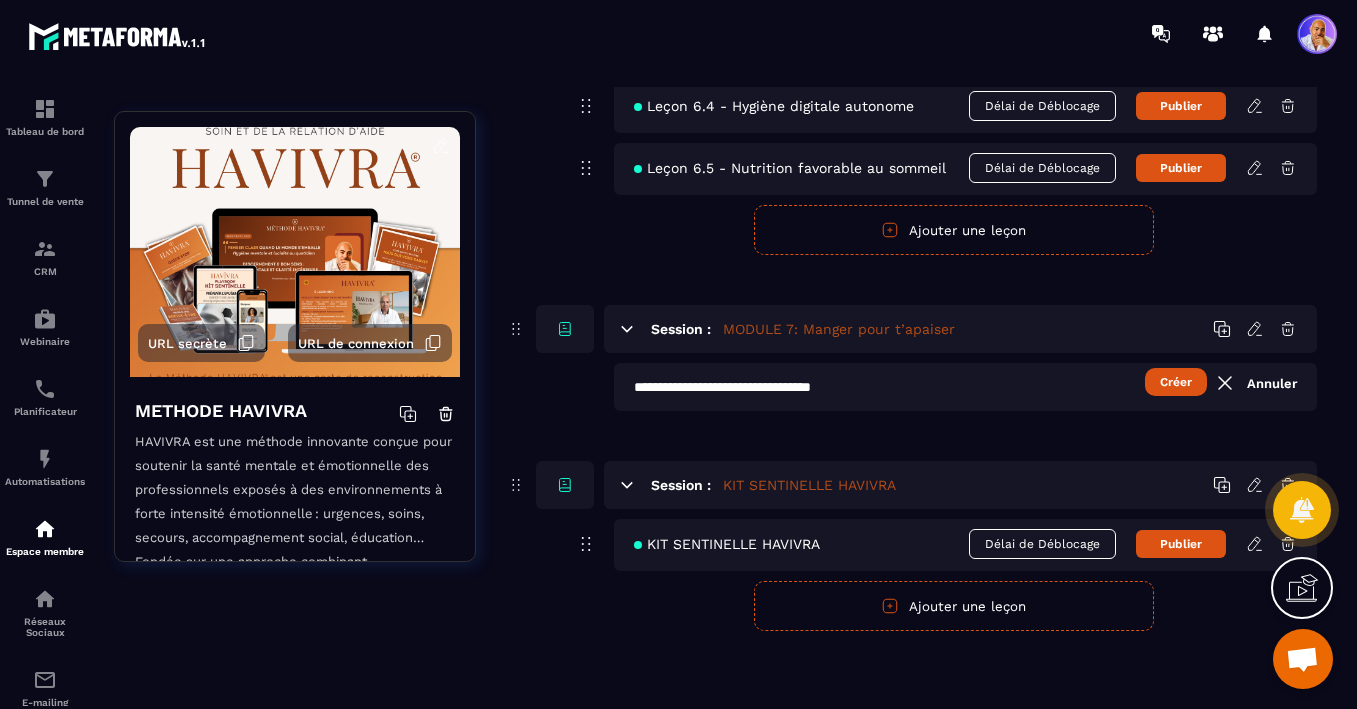 type on "**********" 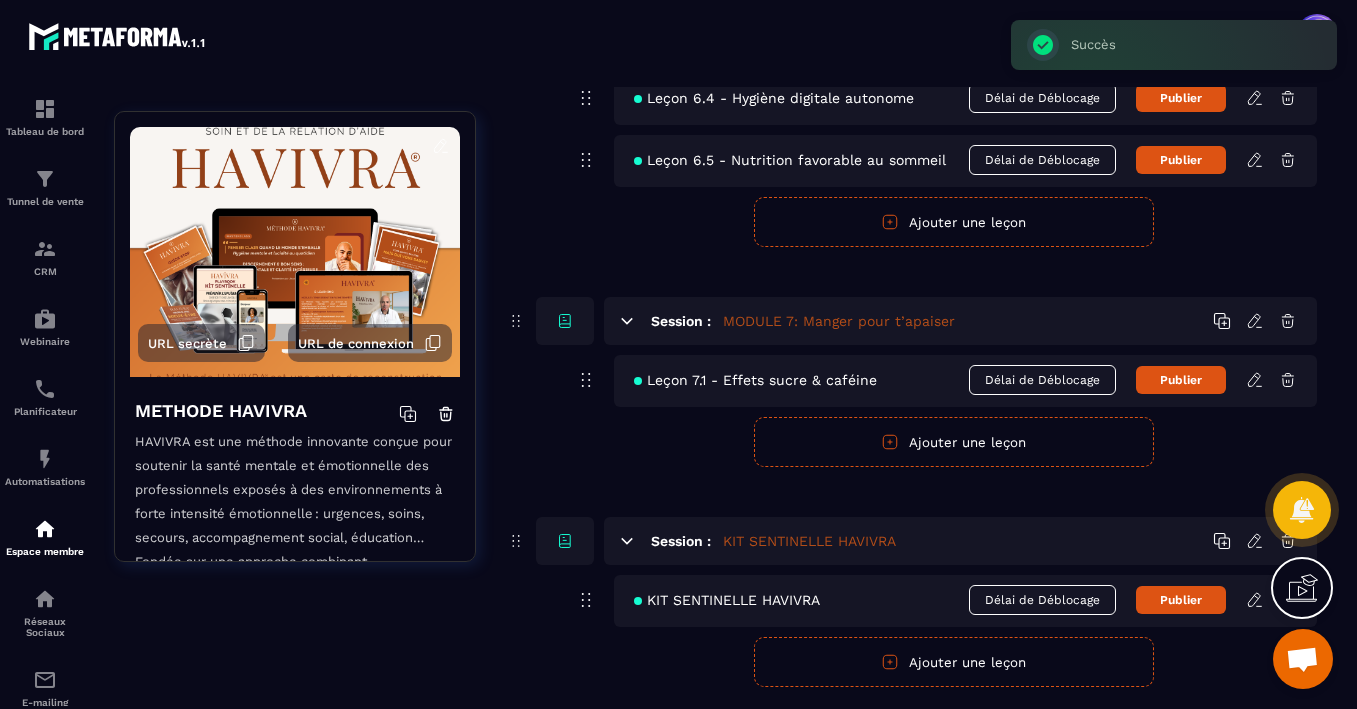 click on "Ajouter une leçon" at bounding box center (954, 442) 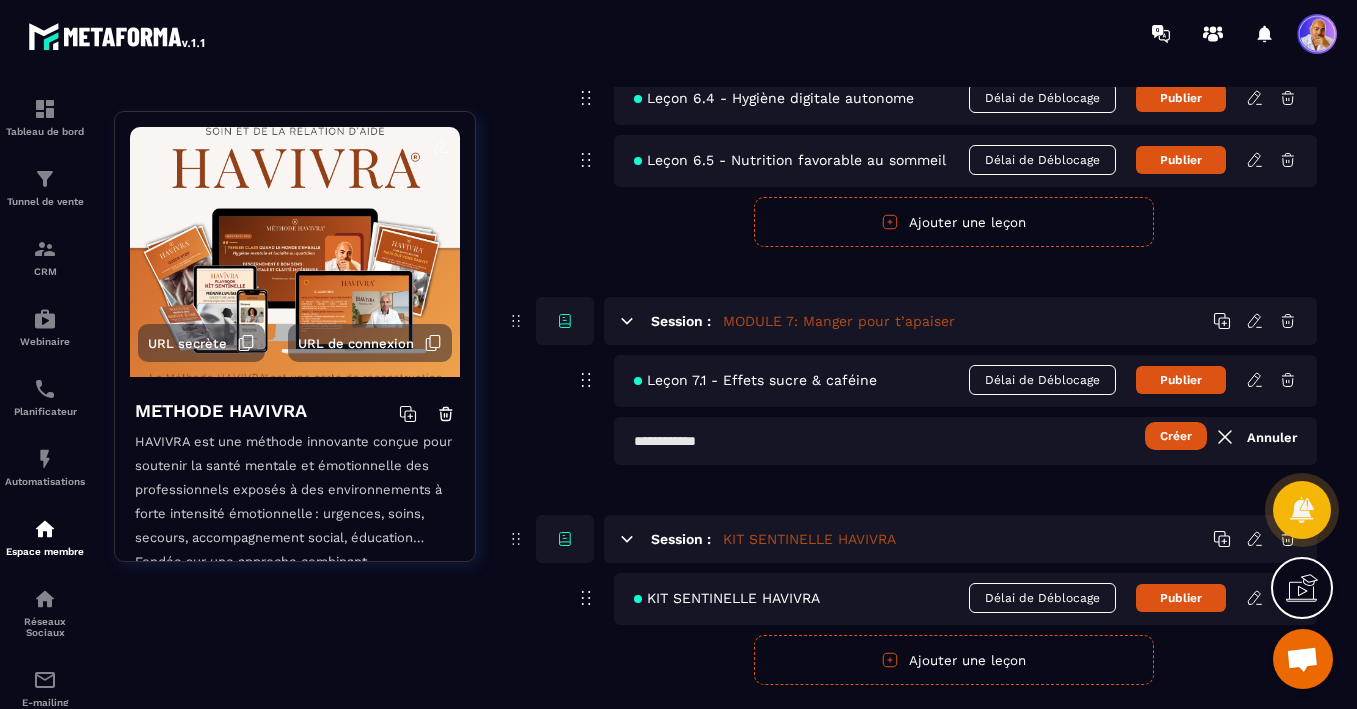 click at bounding box center [965, 441] 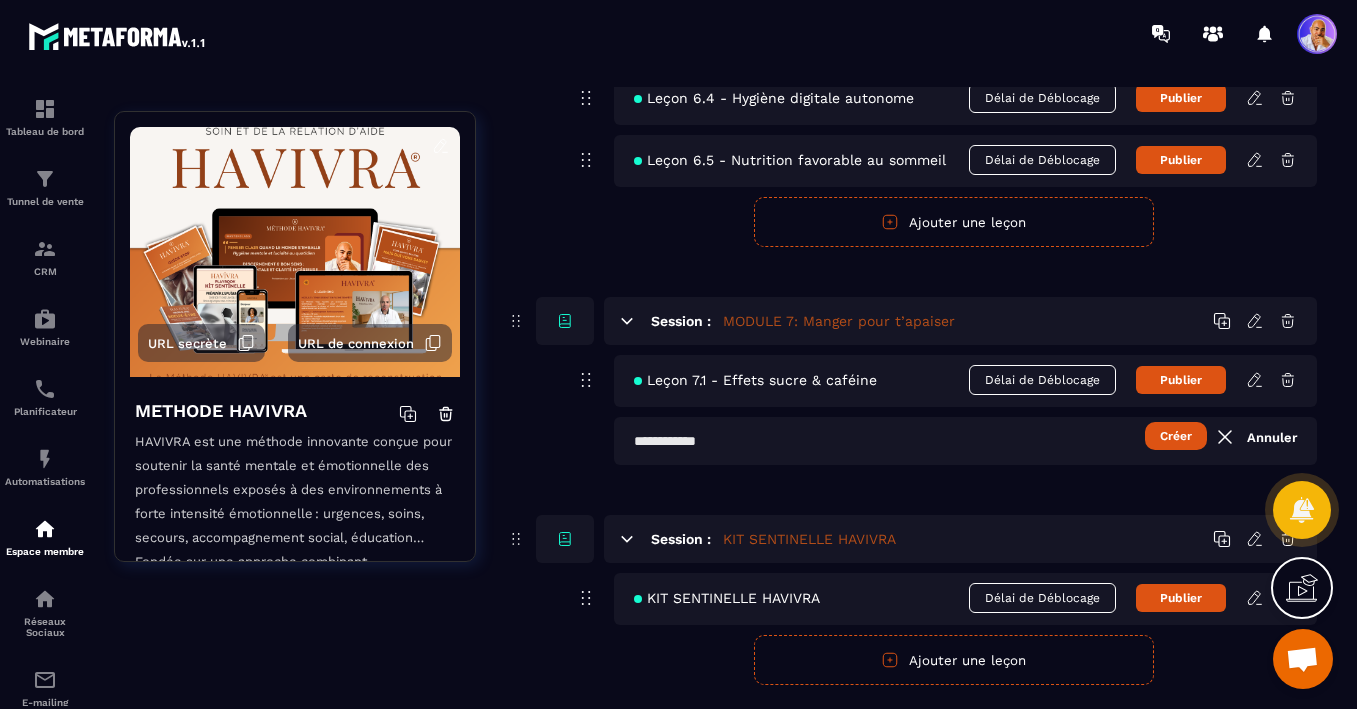 paste on "**********" 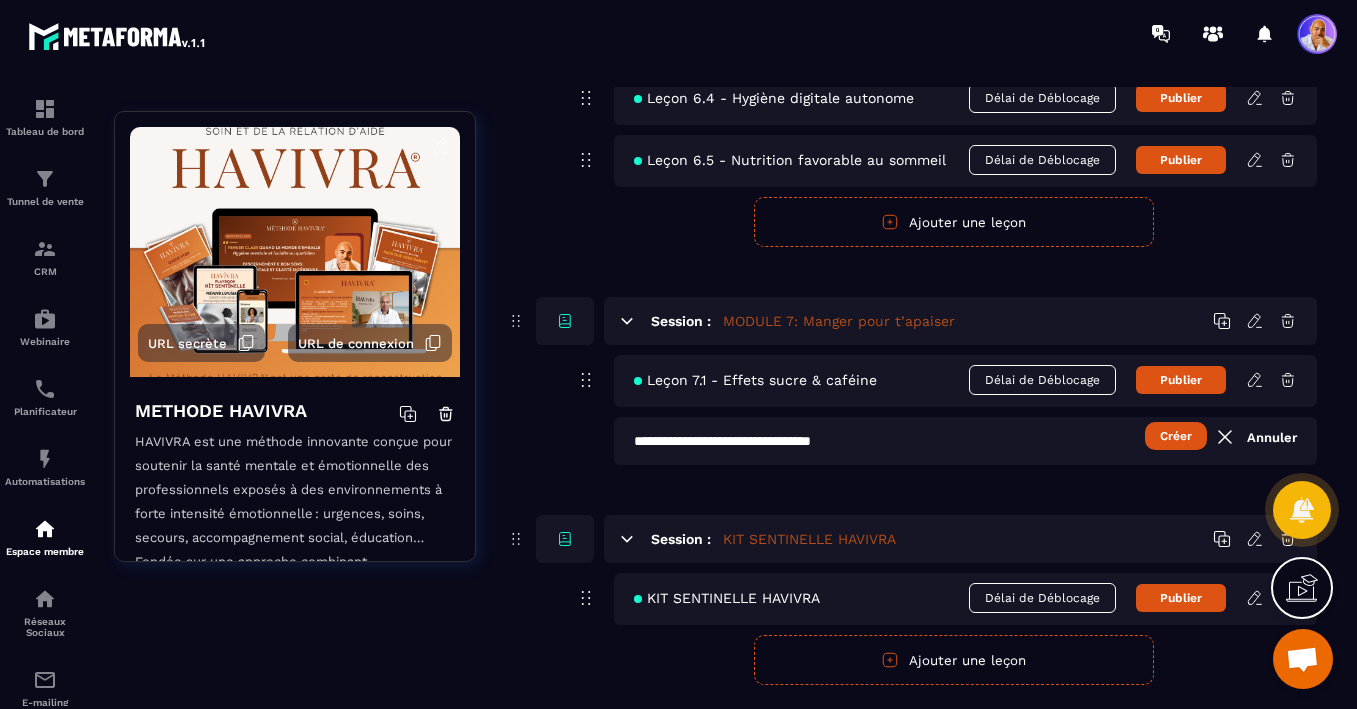 click on "Créer" at bounding box center [1176, 436] 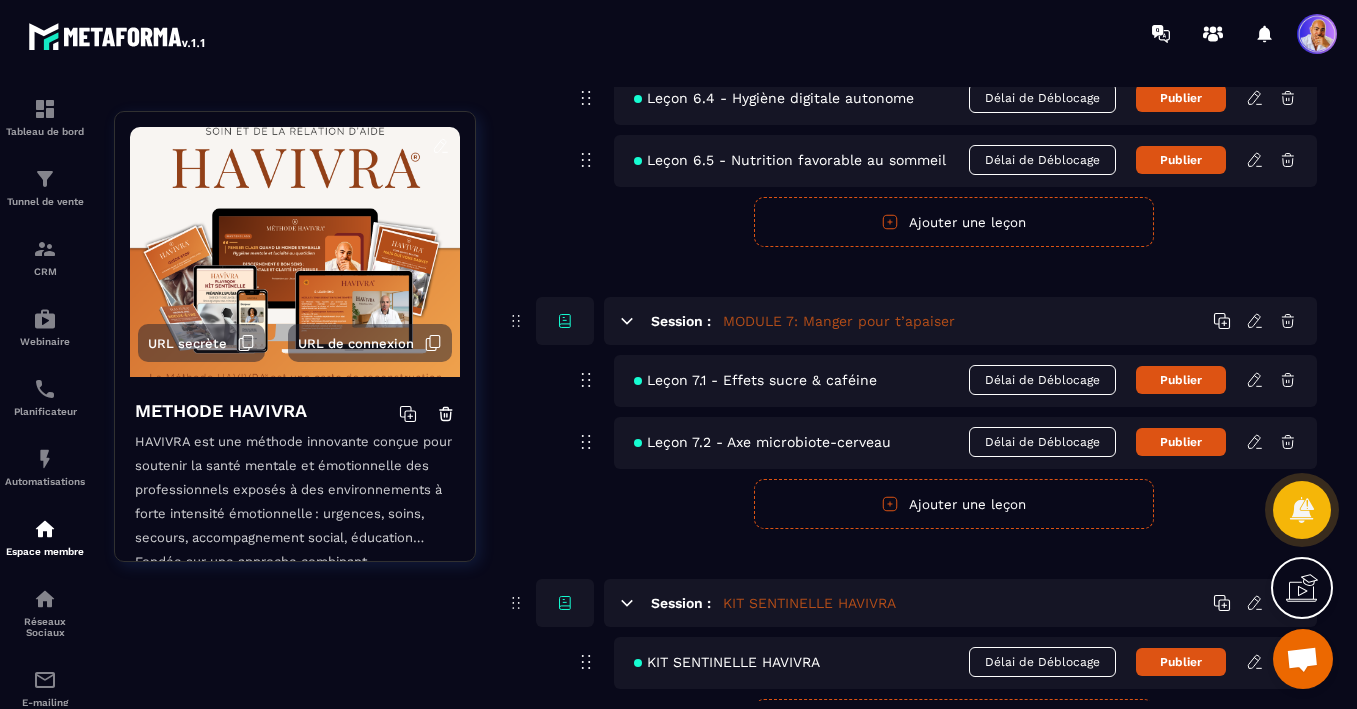click on "Ajouter une leçon" at bounding box center [954, 504] 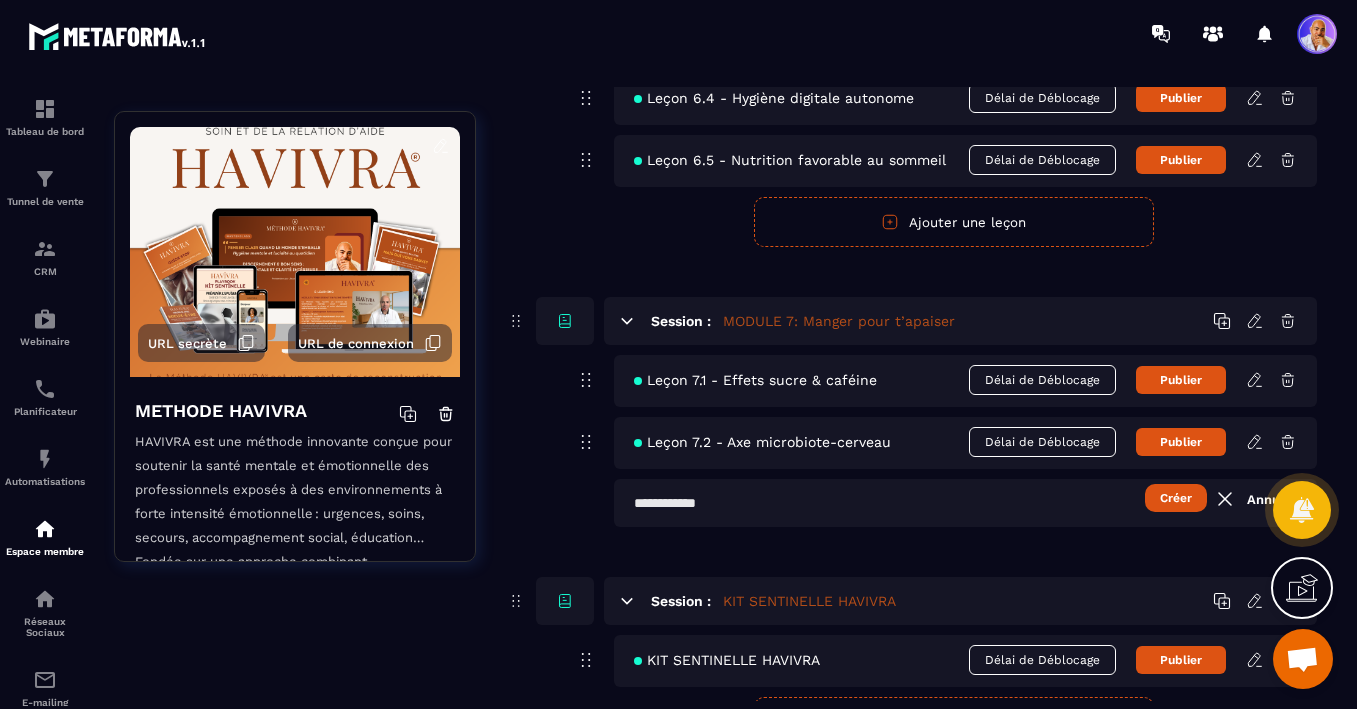 paste on "**********" 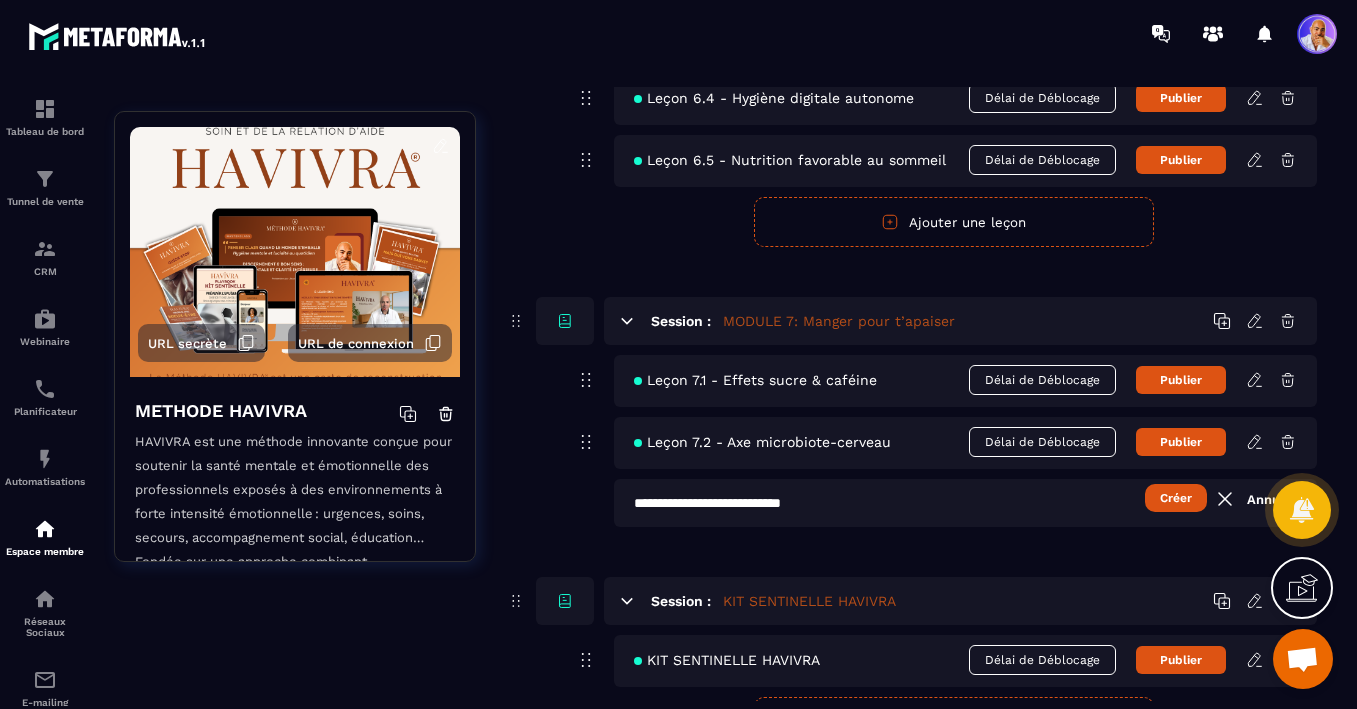 type on "**********" 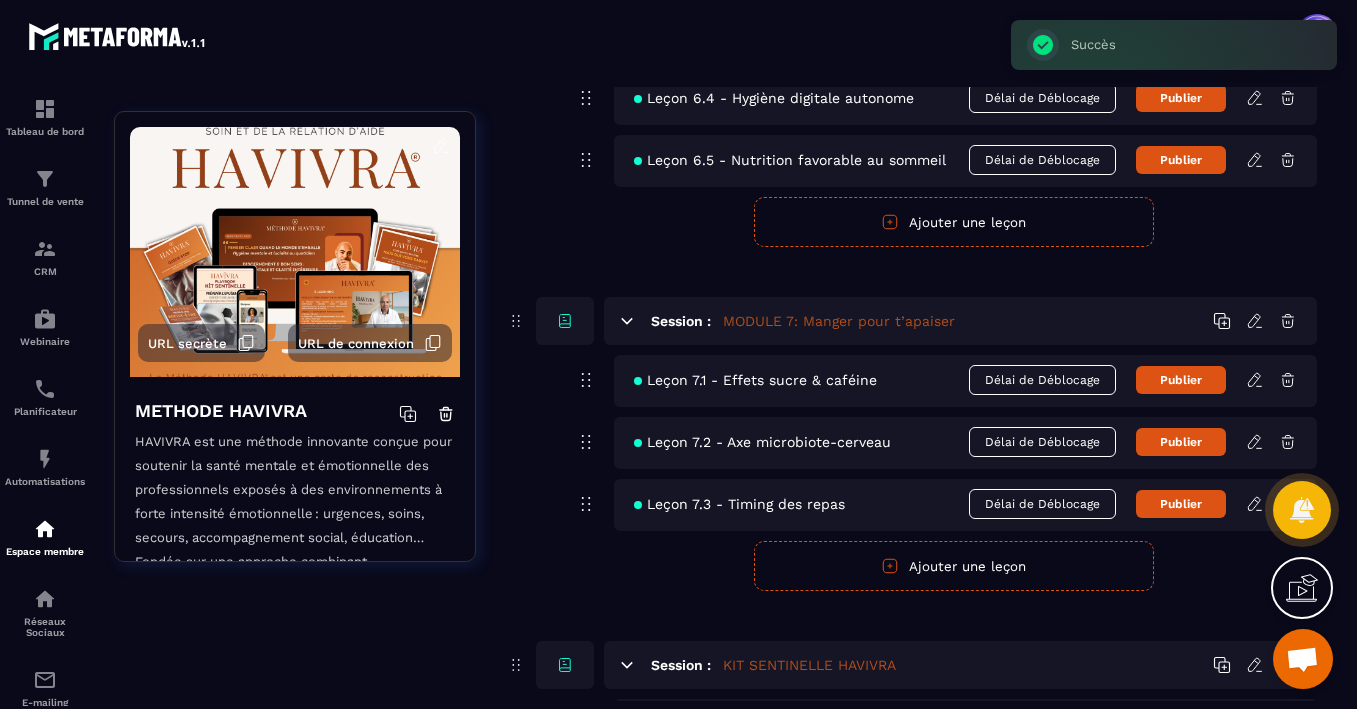 click on "Ajouter une leçon" at bounding box center (954, 566) 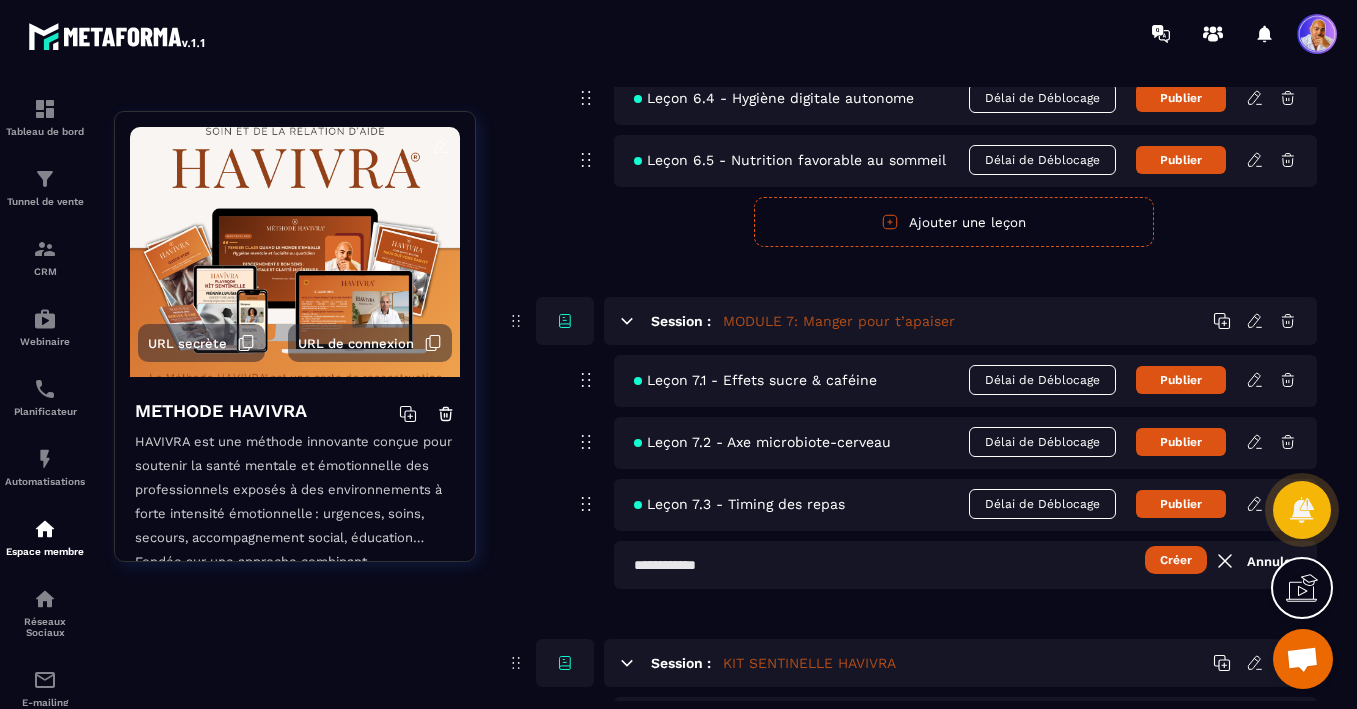 click at bounding box center [965, 565] 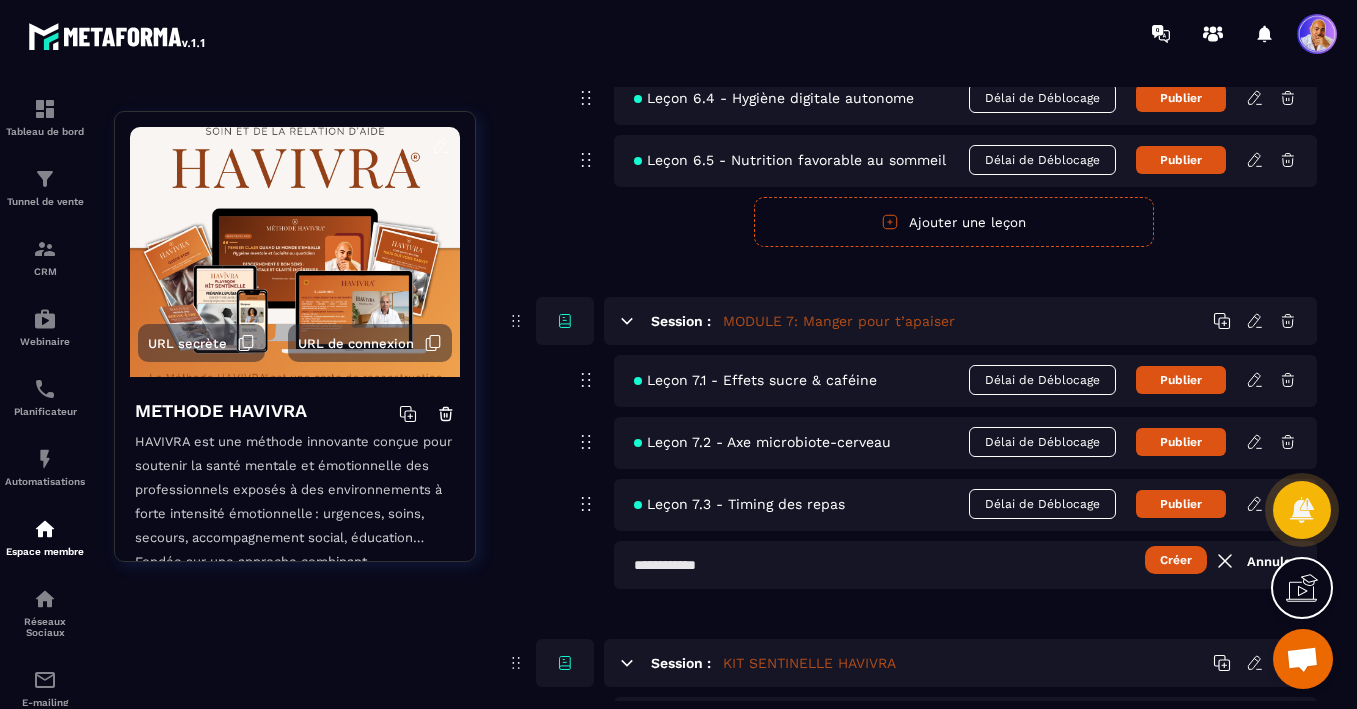 paste on "**********" 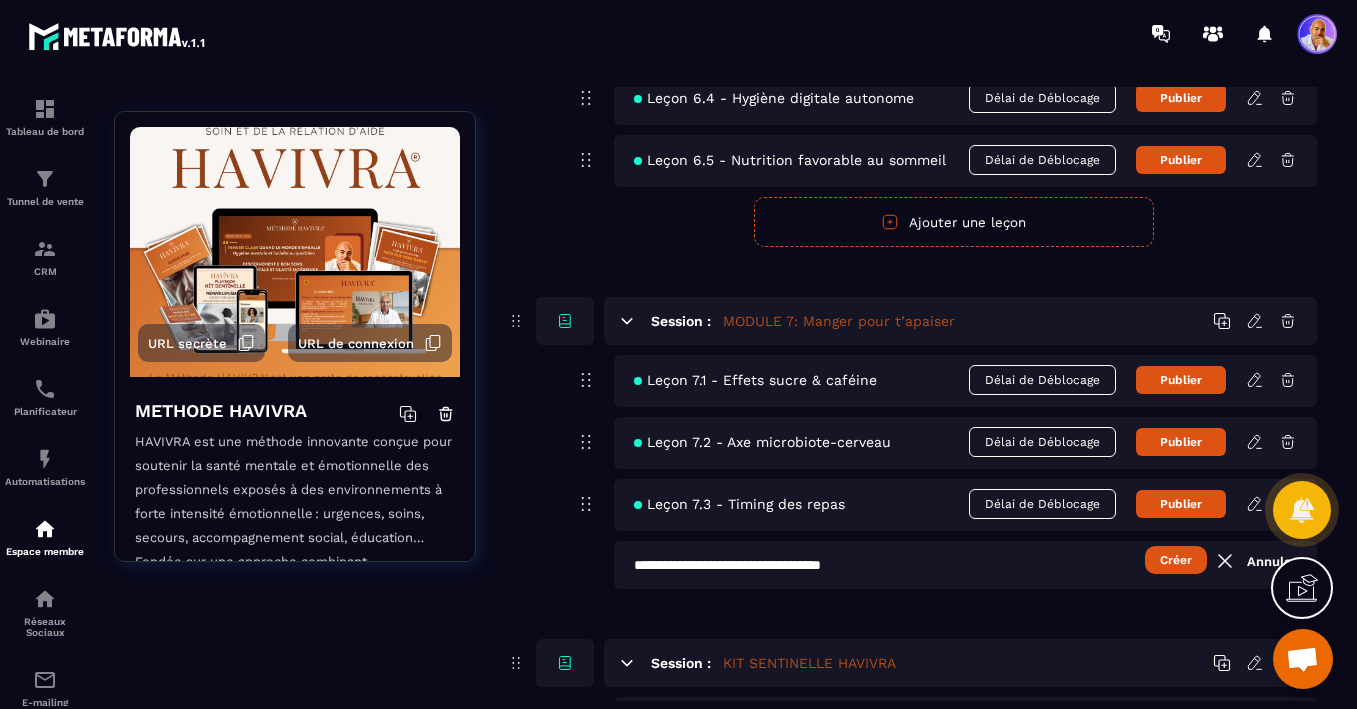 click on "Créer" at bounding box center [1176, 560] 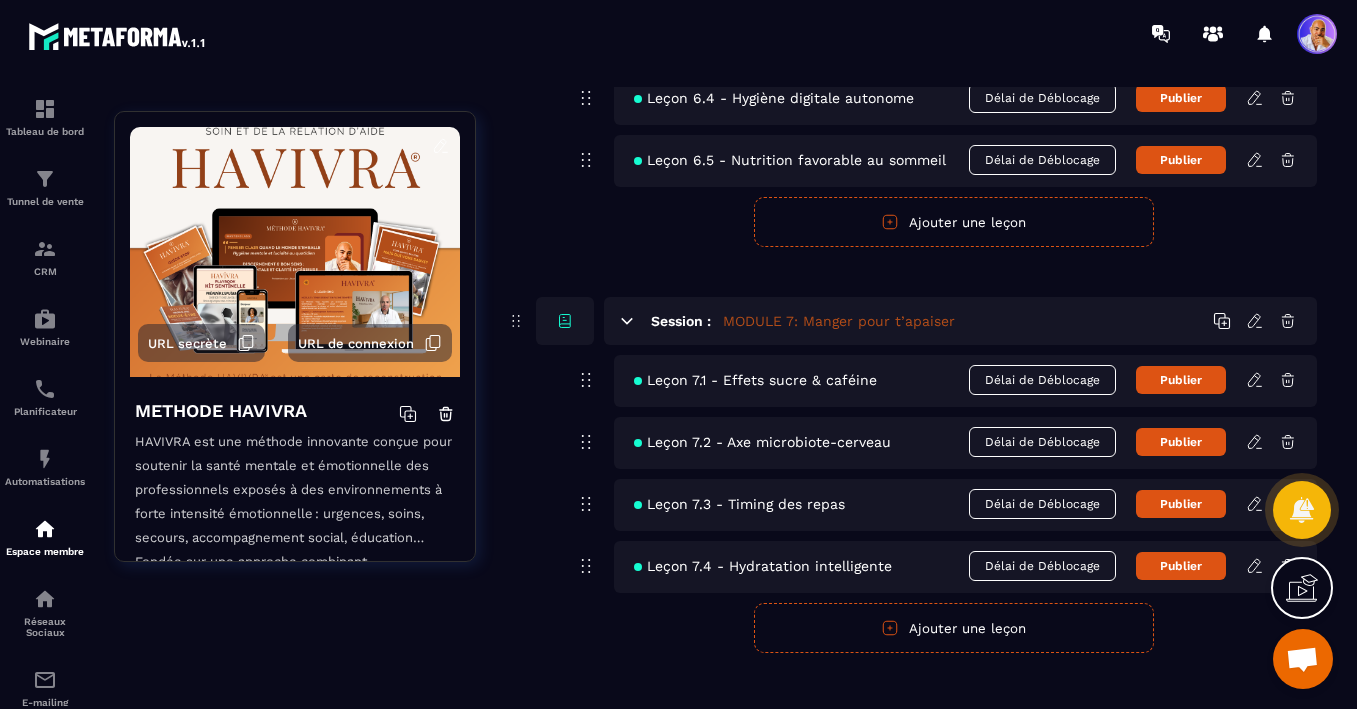 click 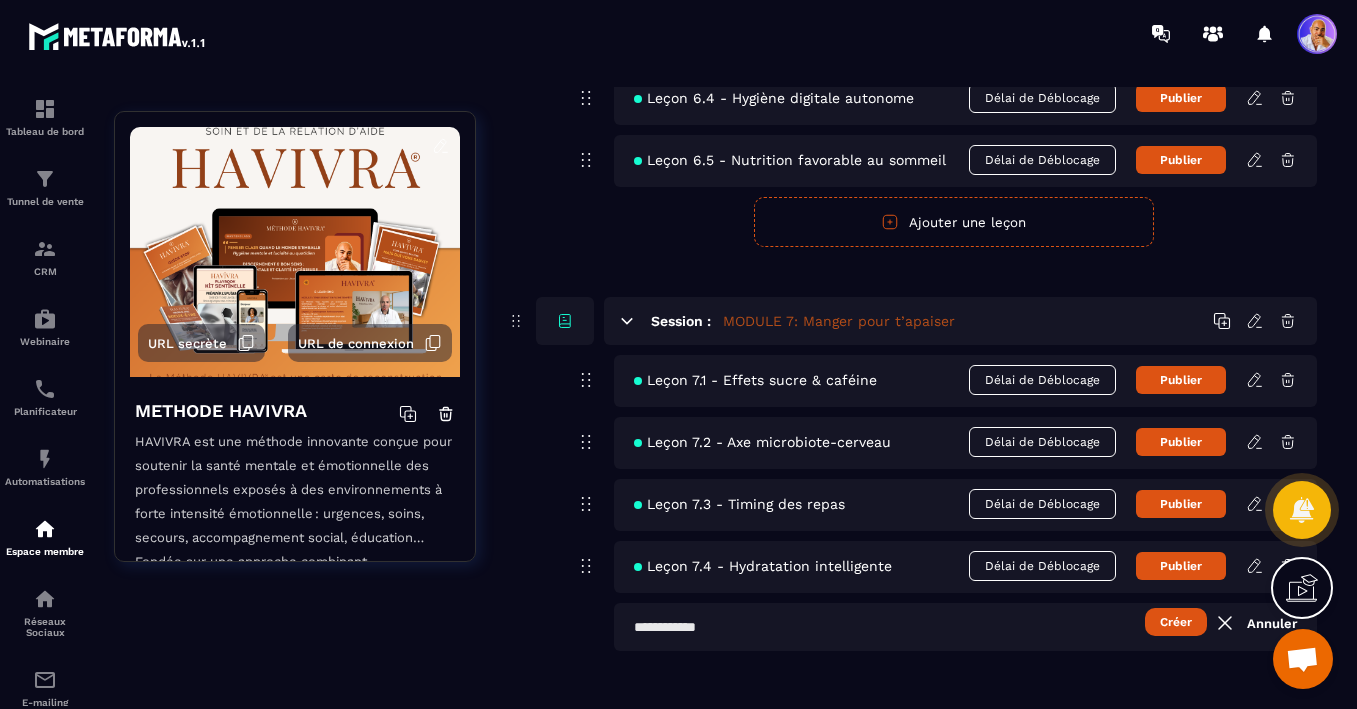 paste on "**********" 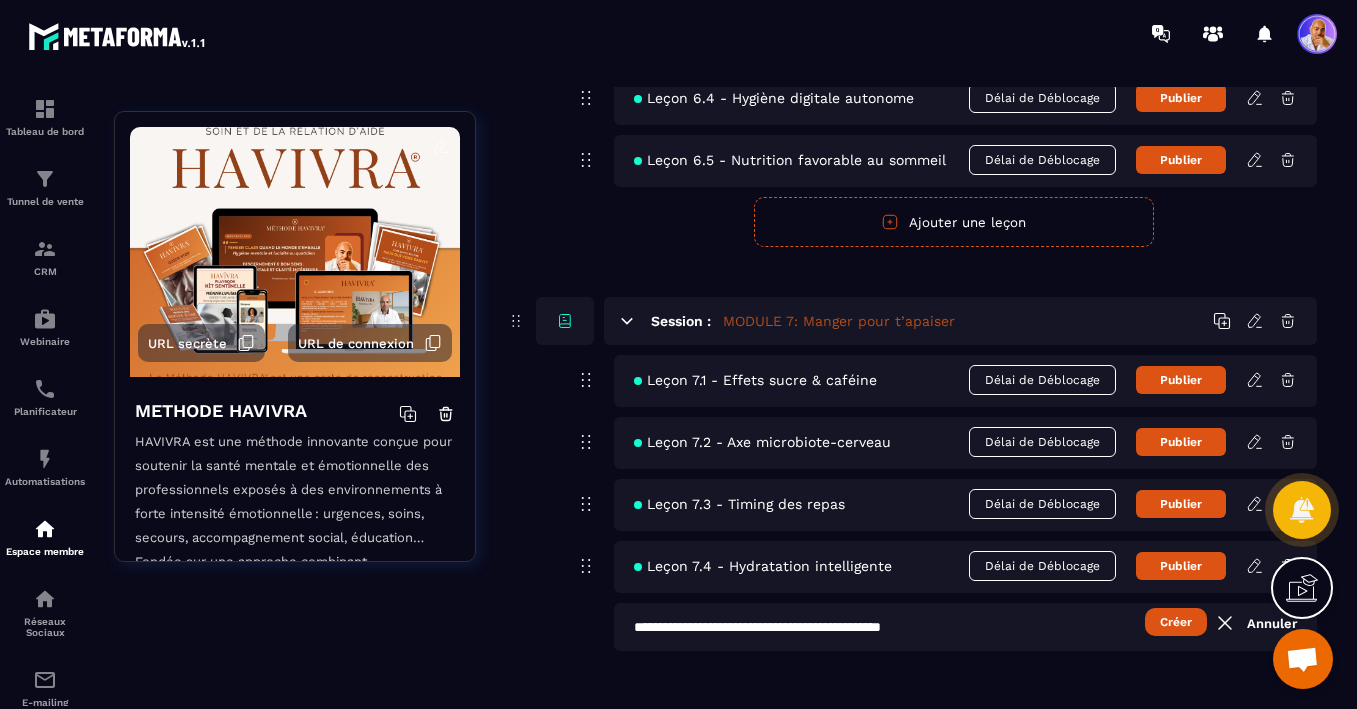 type on "**********" 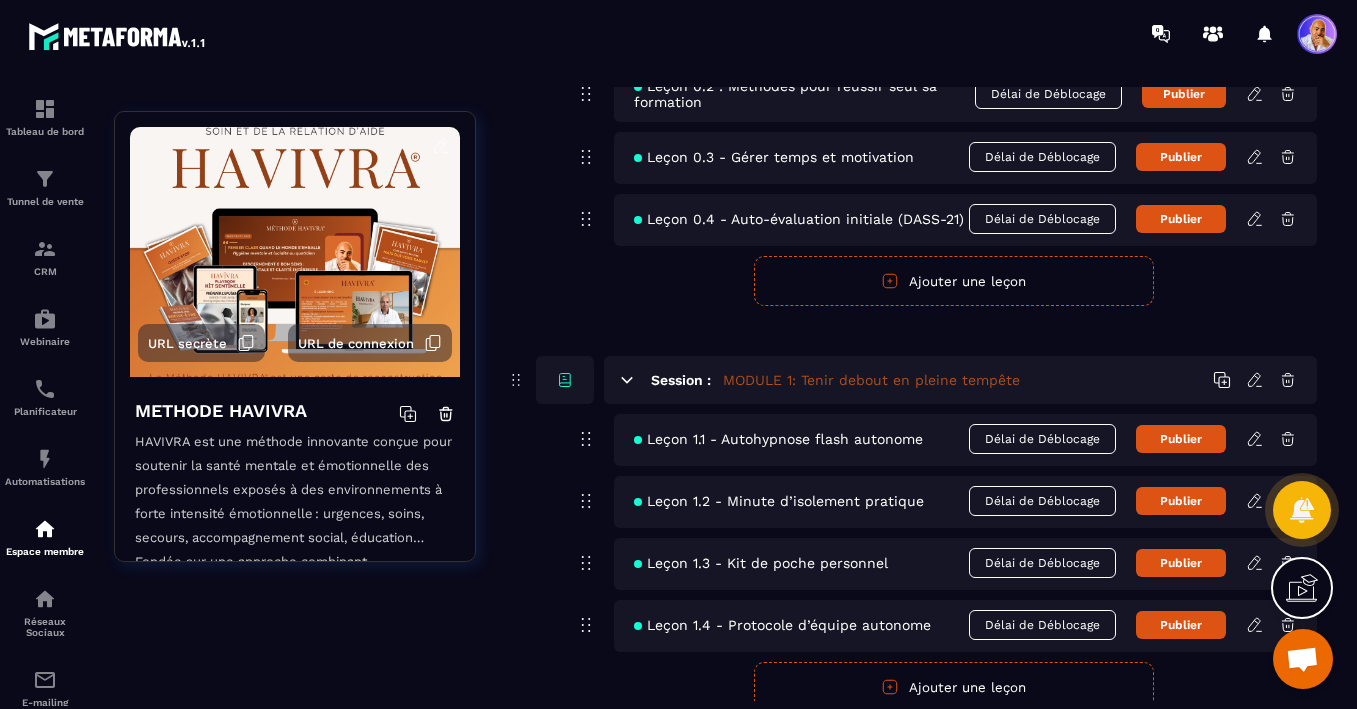 scroll, scrollTop: 0, scrollLeft: 0, axis: both 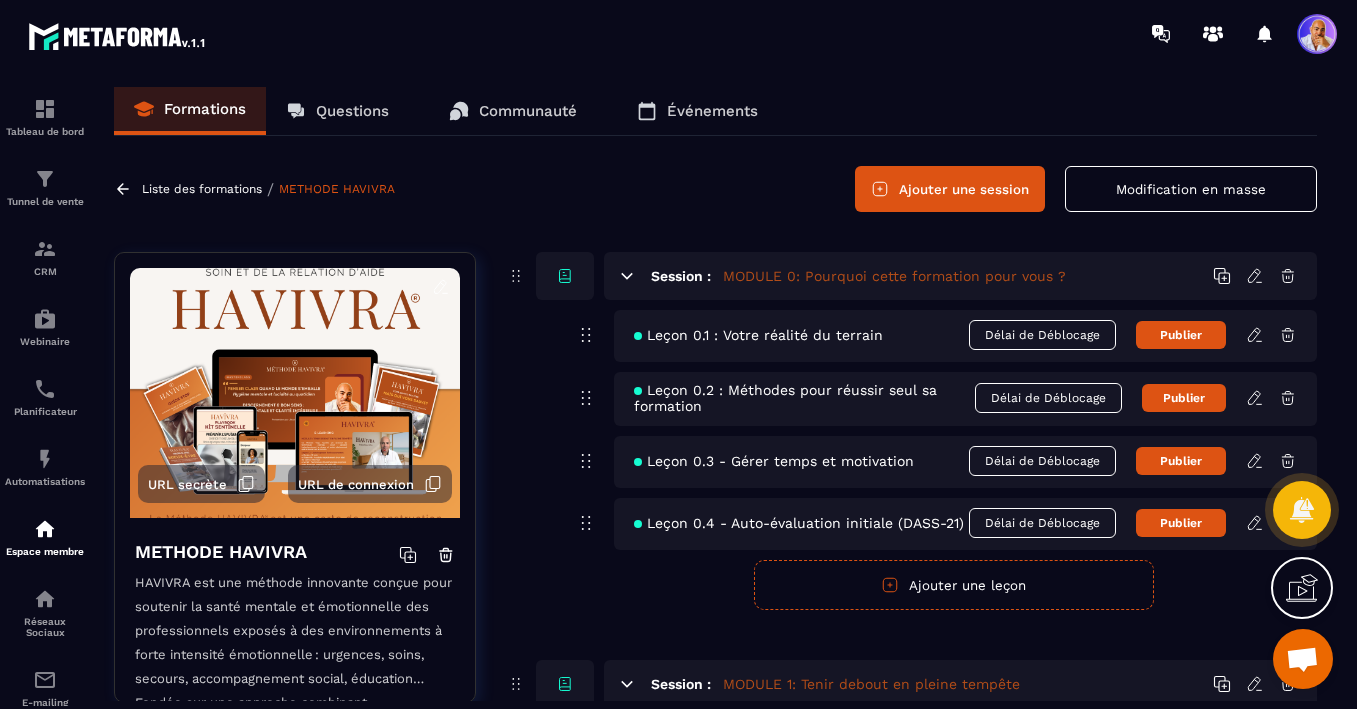click on "Ajouter une session" at bounding box center [950, 189] 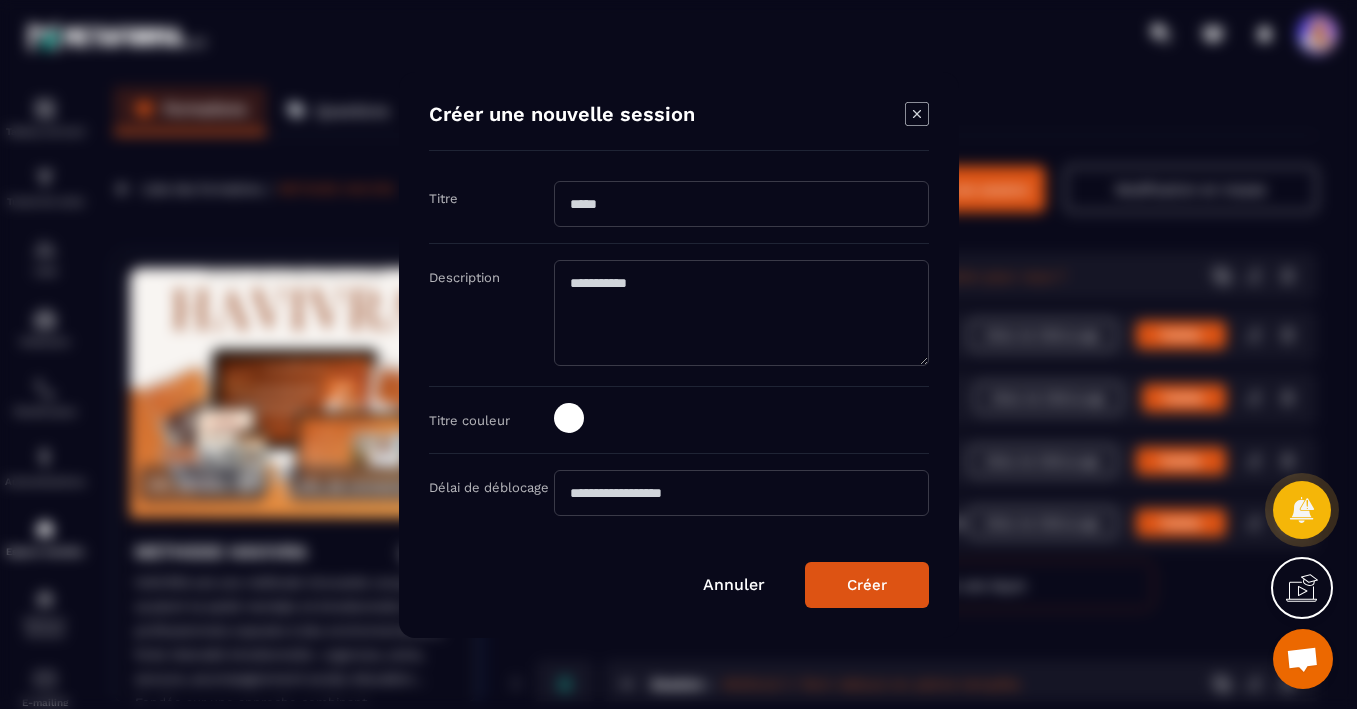 click at bounding box center [741, 204] 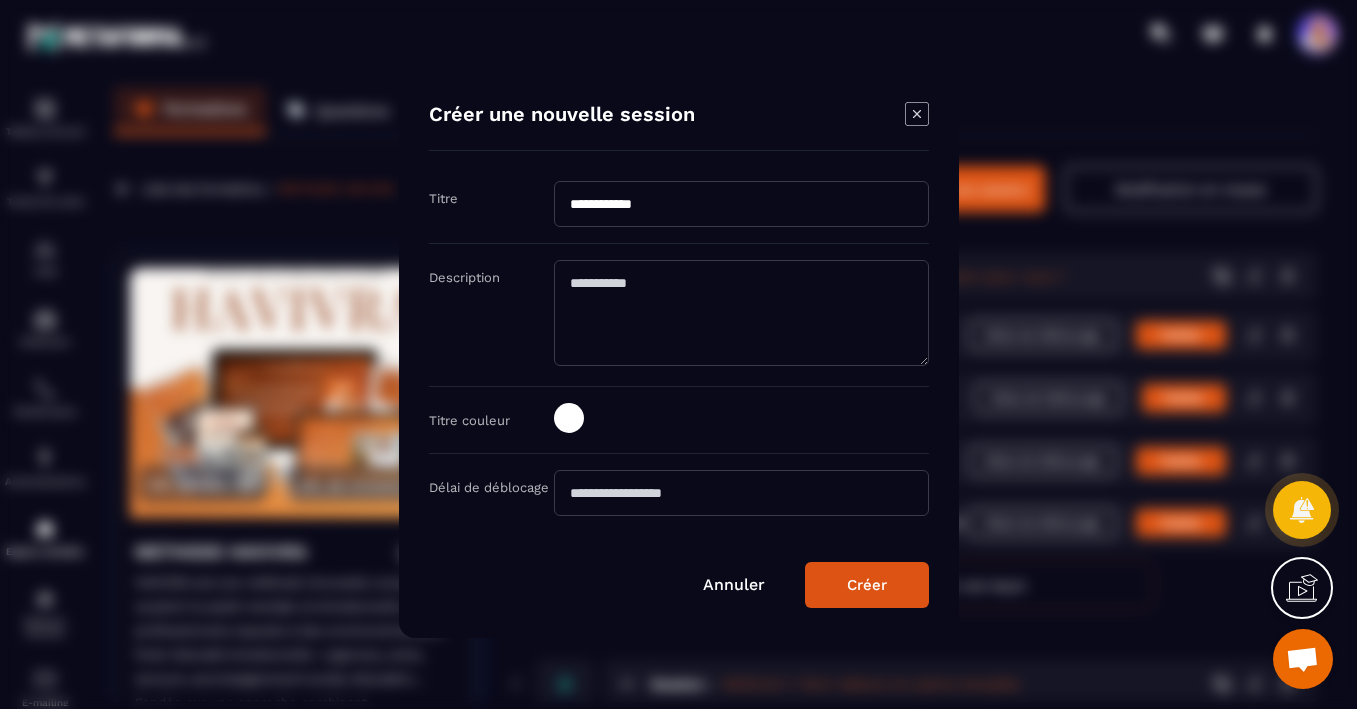 type on "**********" 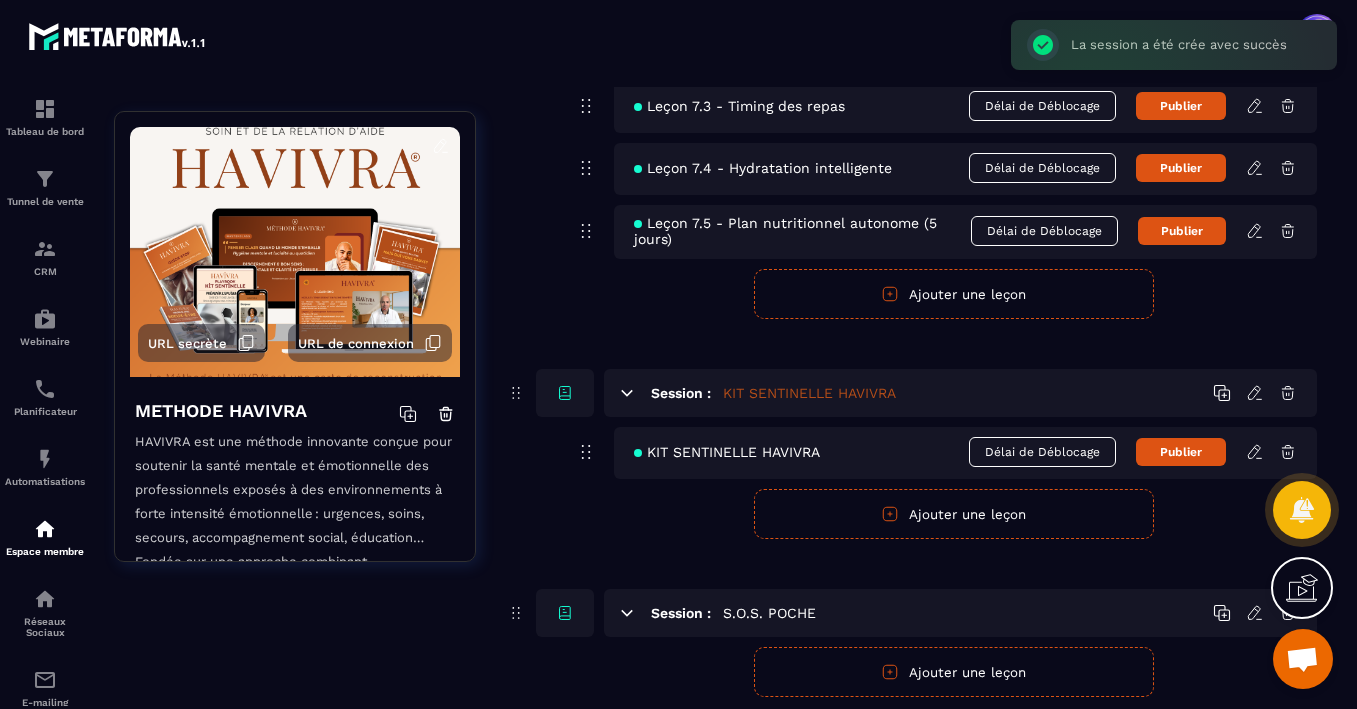 scroll, scrollTop: 3342, scrollLeft: 0, axis: vertical 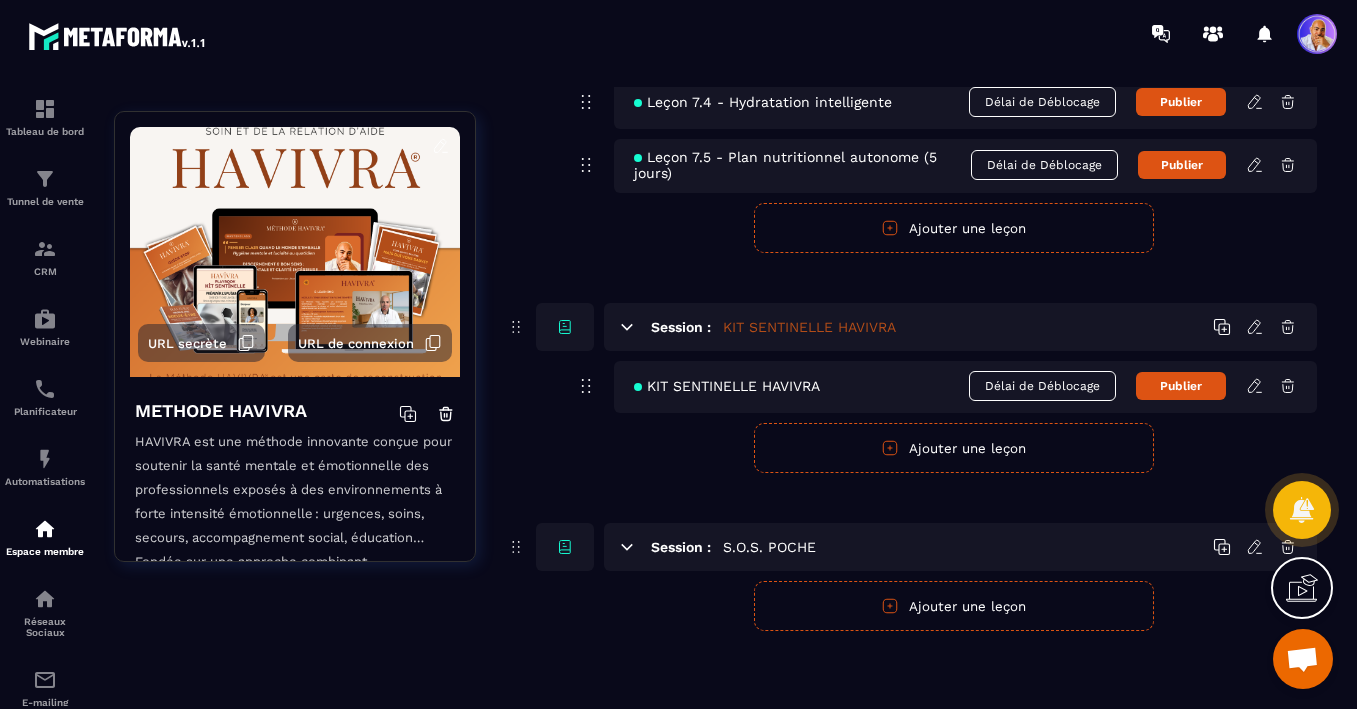 click on "Ajouter une leçon" at bounding box center [954, 606] 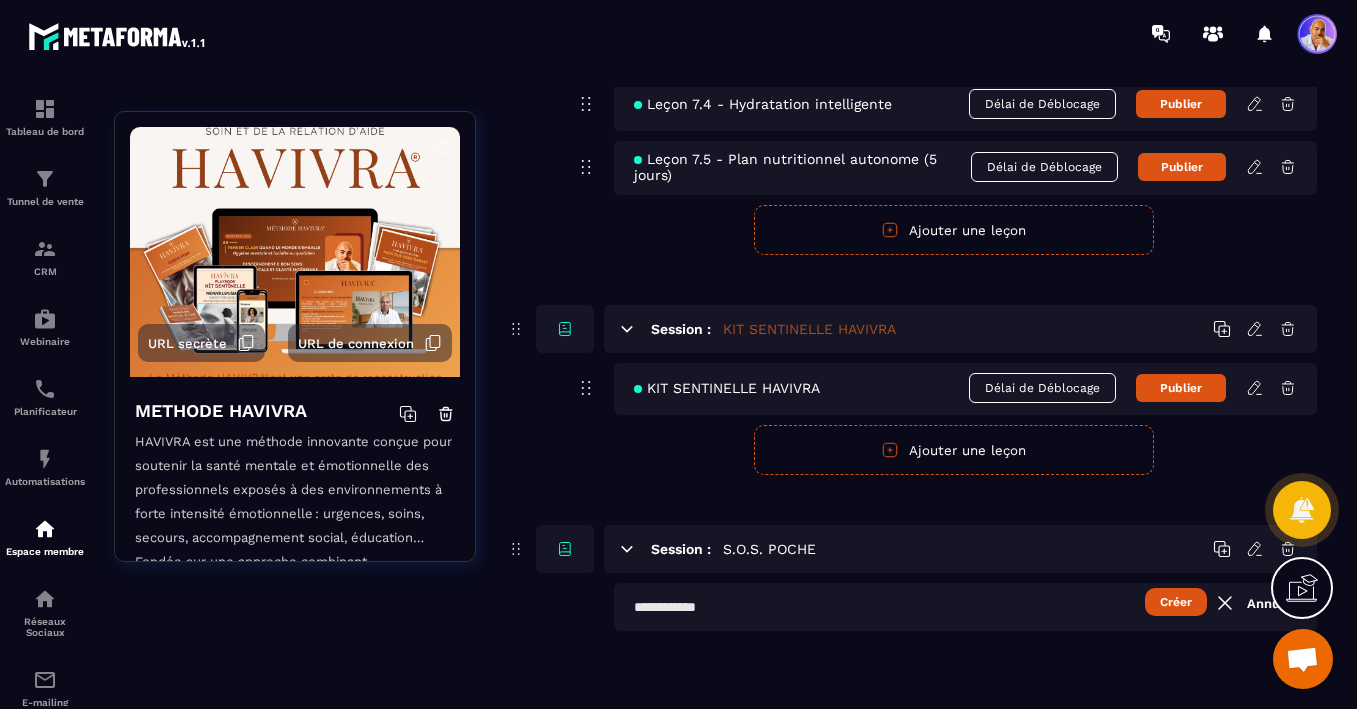 scroll, scrollTop: 3340, scrollLeft: 0, axis: vertical 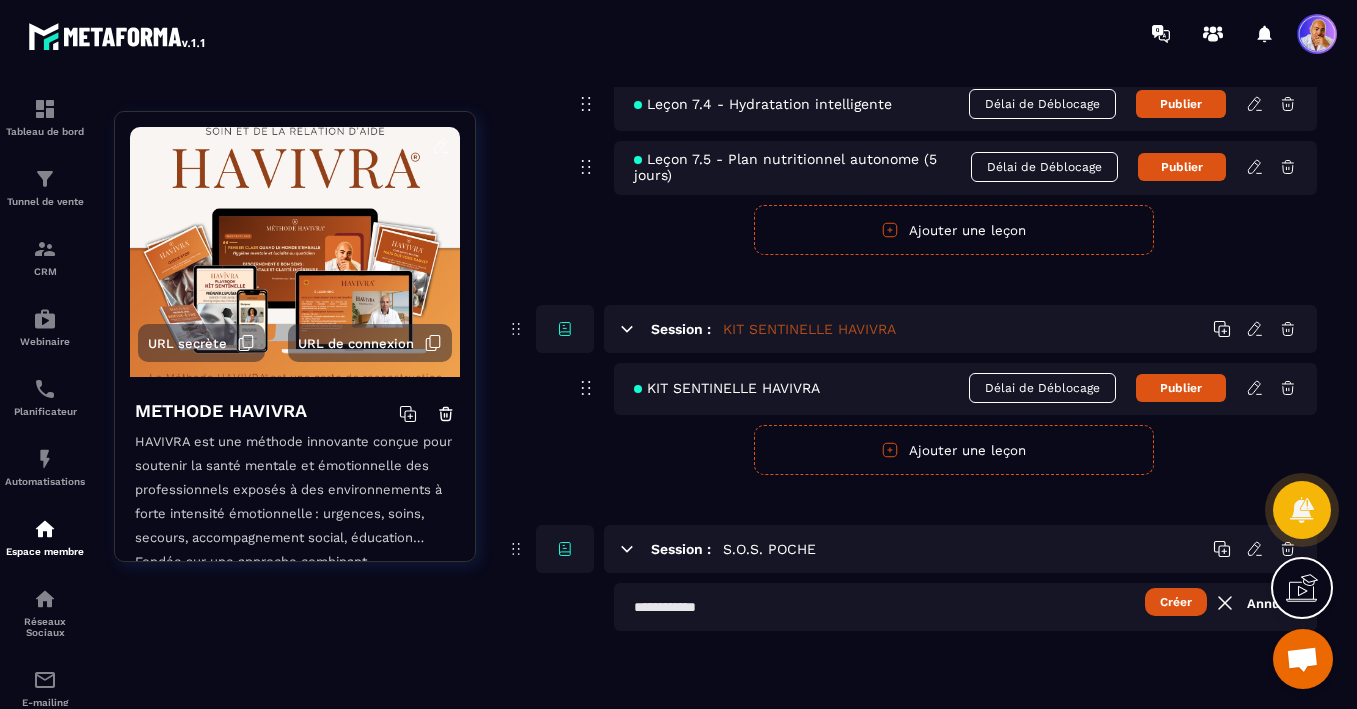 click at bounding box center [965, 607] 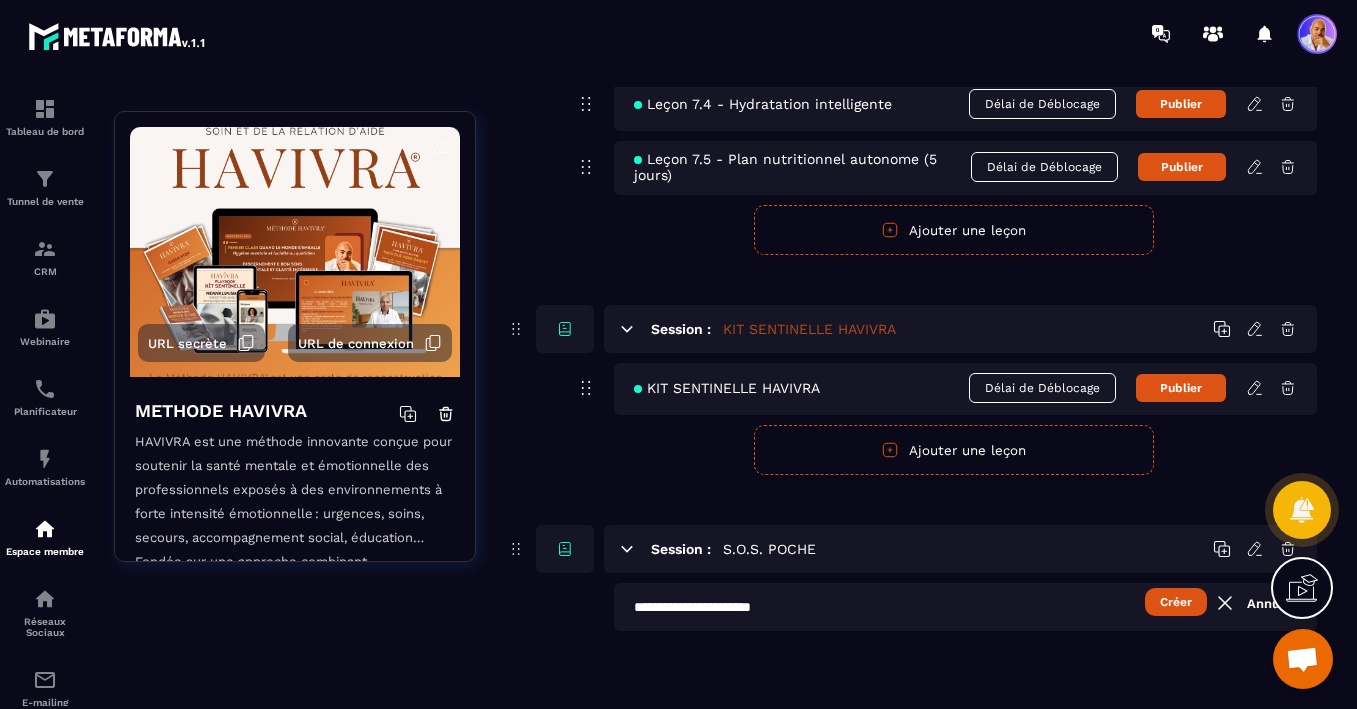 type on "**********" 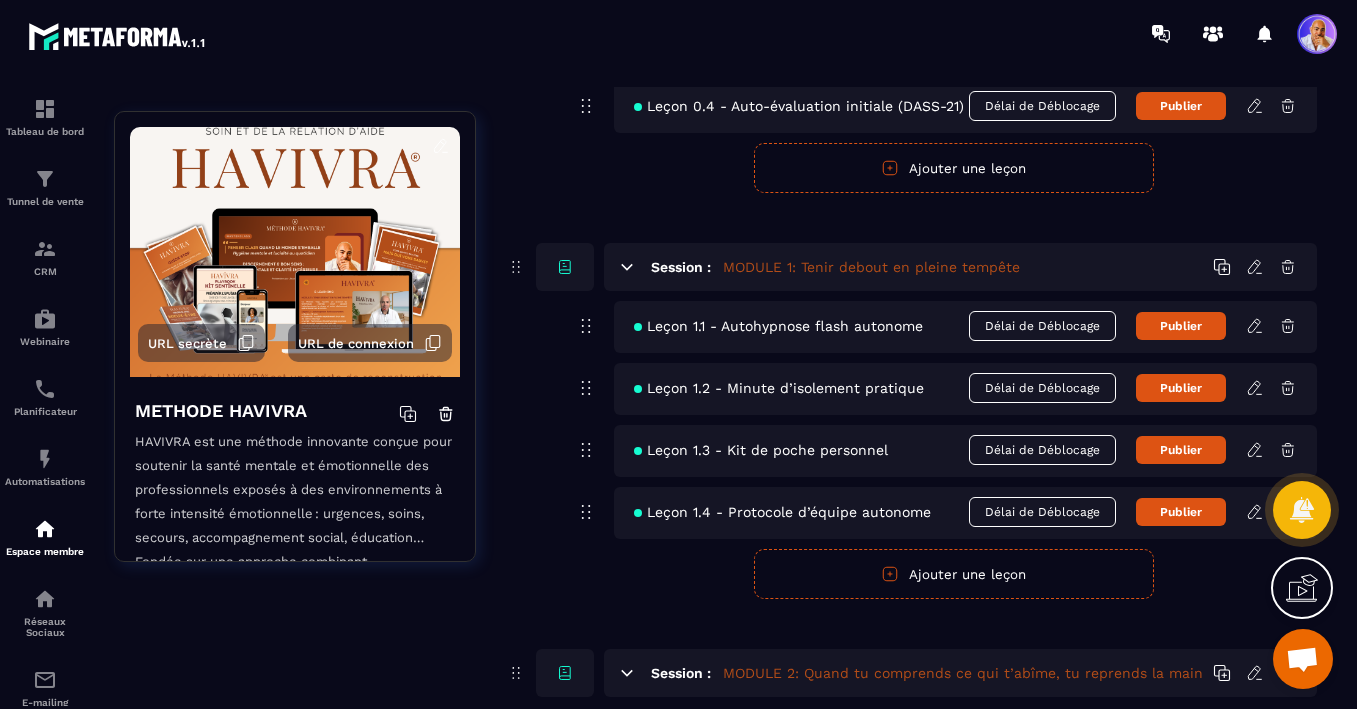 scroll, scrollTop: 0, scrollLeft: 0, axis: both 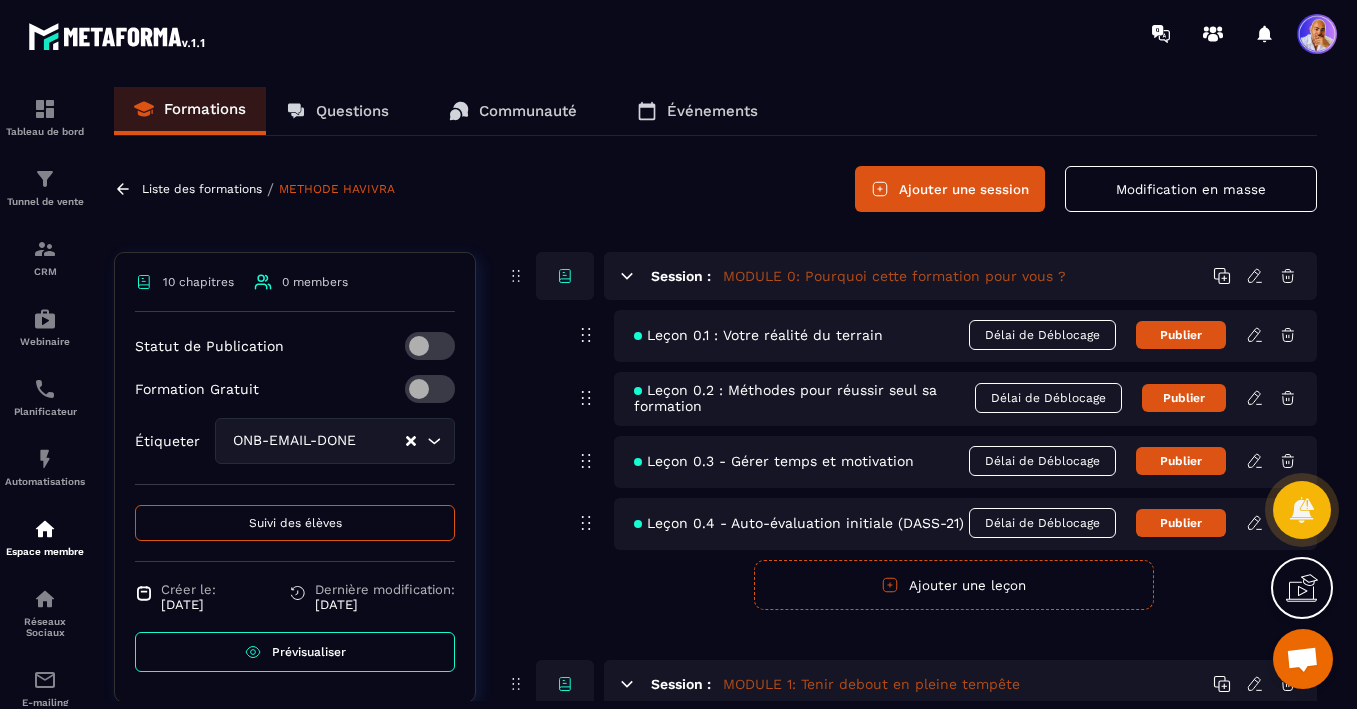 click on "Prévisualiser" at bounding box center [309, 652] 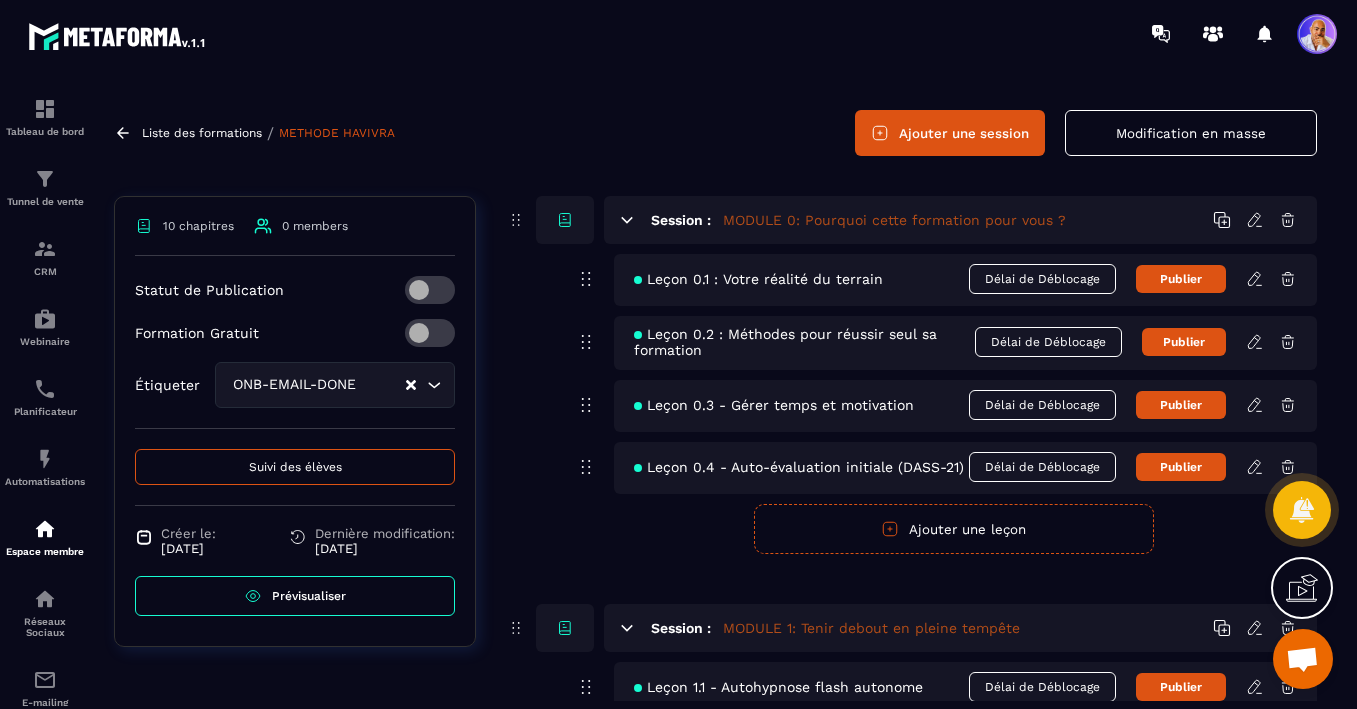 scroll, scrollTop: 66, scrollLeft: 0, axis: vertical 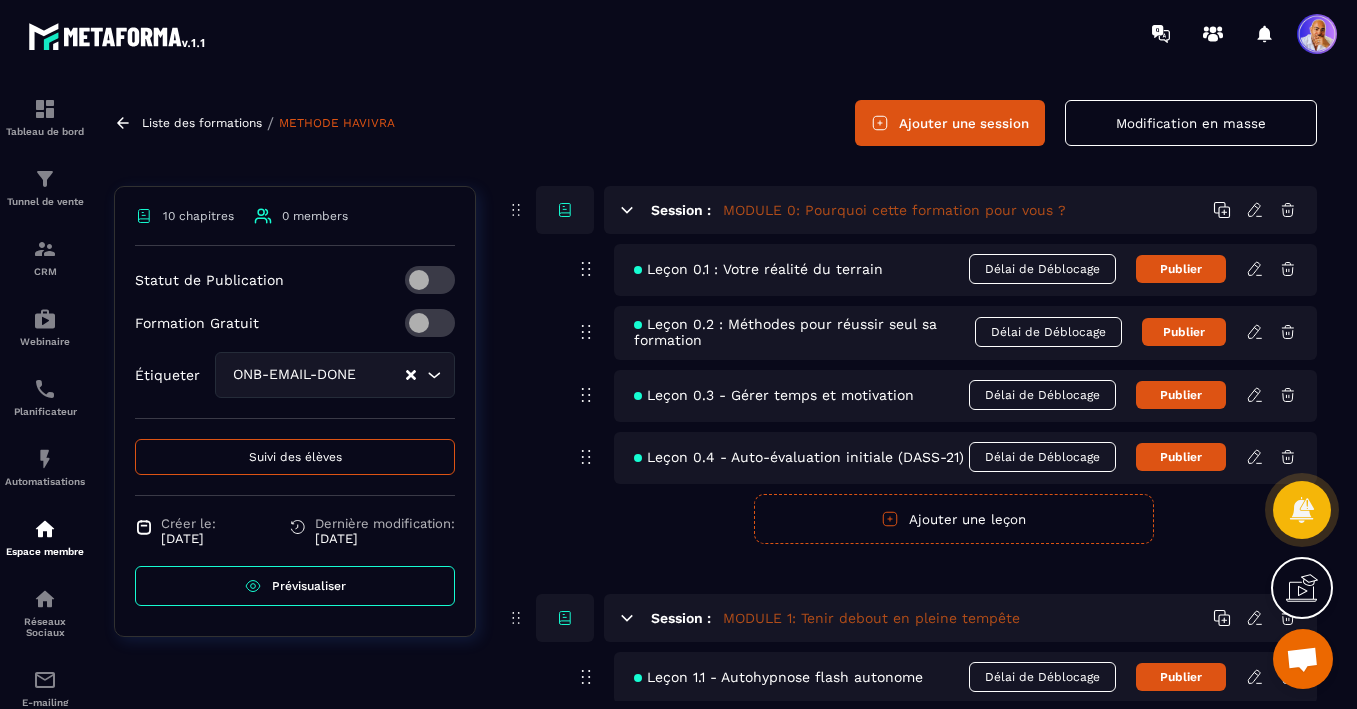 click on "Suivi des élèves" at bounding box center (295, 457) 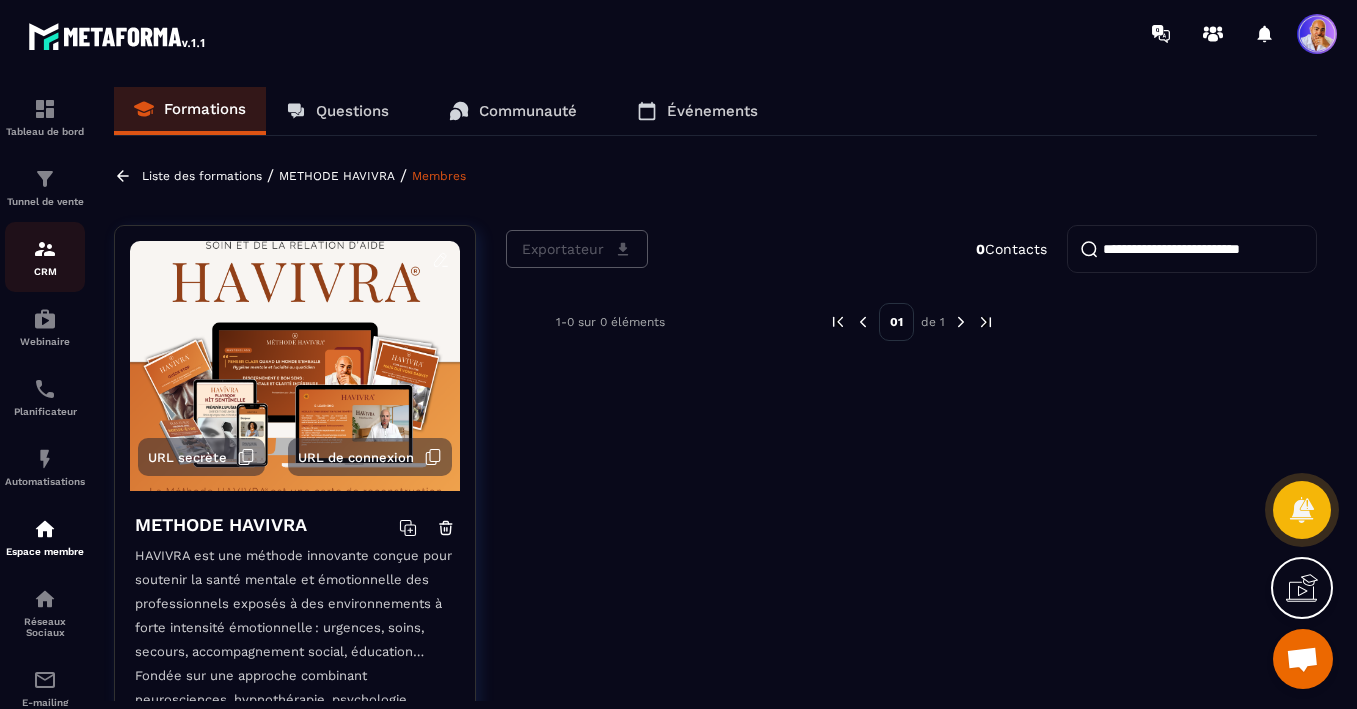 click on "CRM" at bounding box center (45, 271) 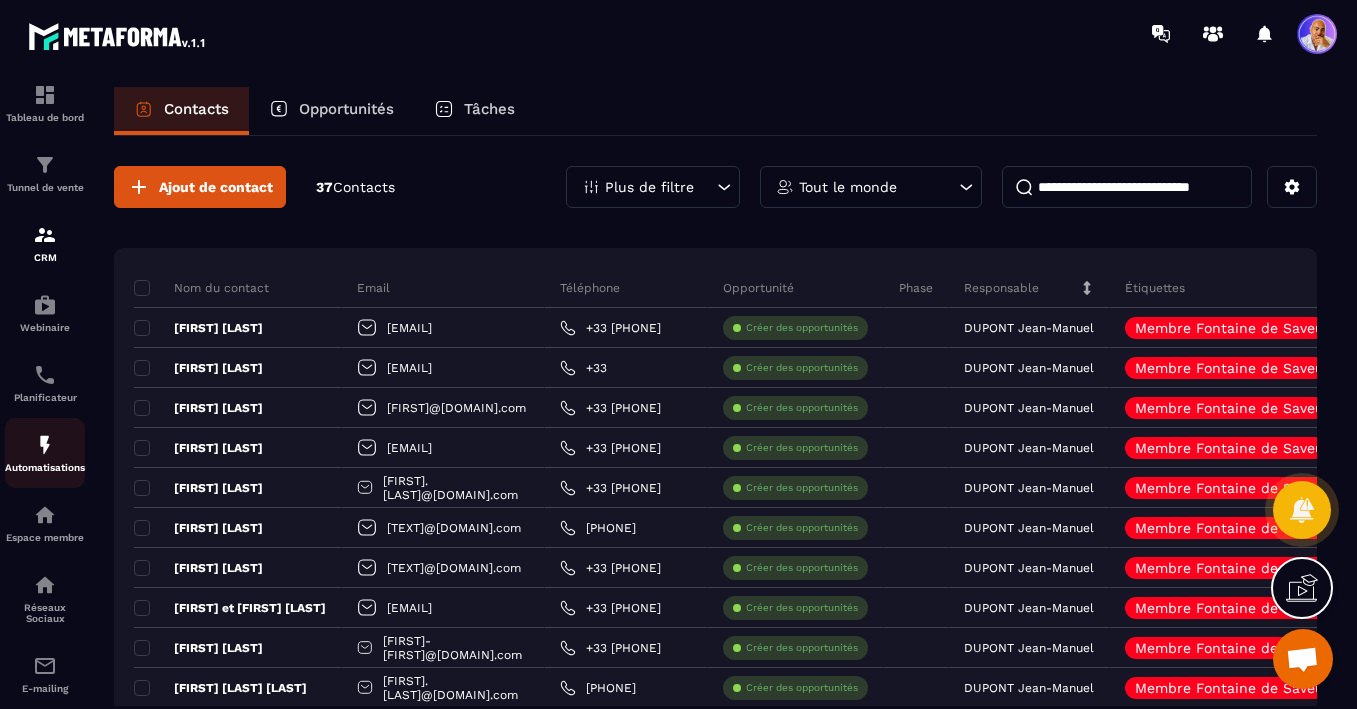 scroll, scrollTop: 12, scrollLeft: 0, axis: vertical 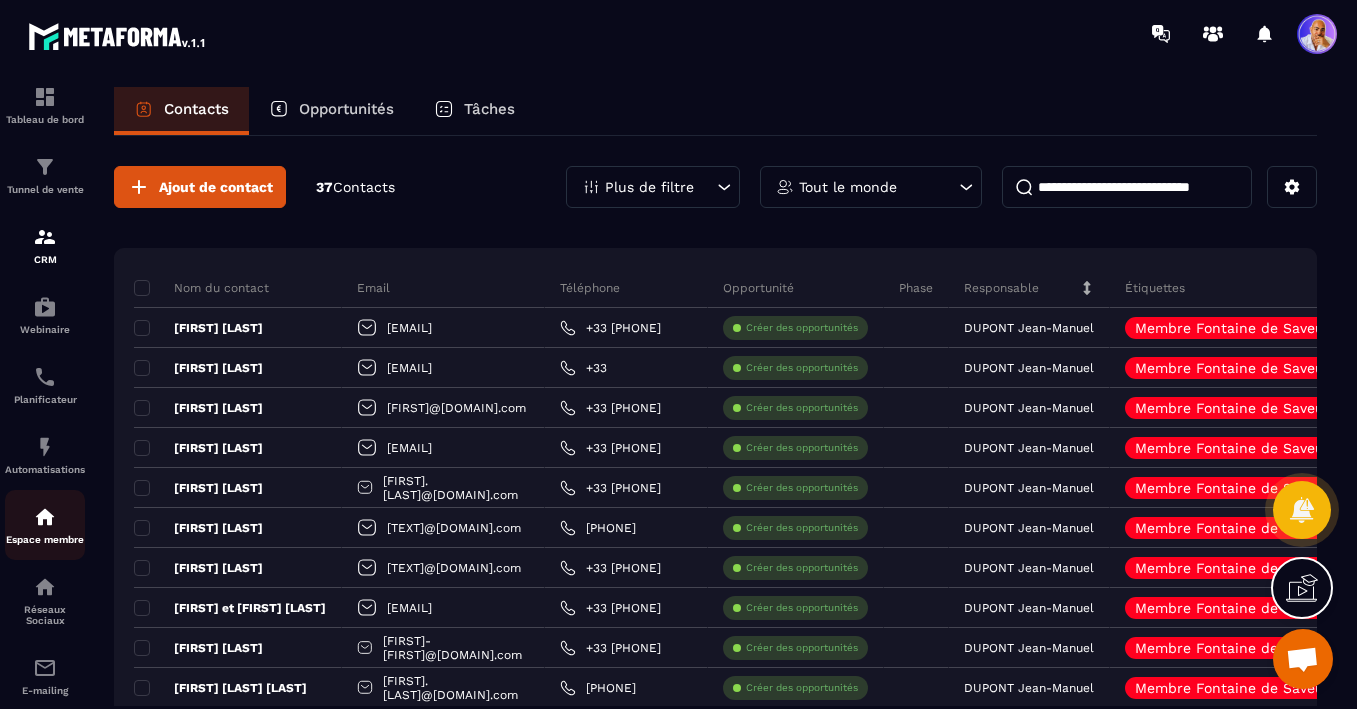 click at bounding box center (45, 517) 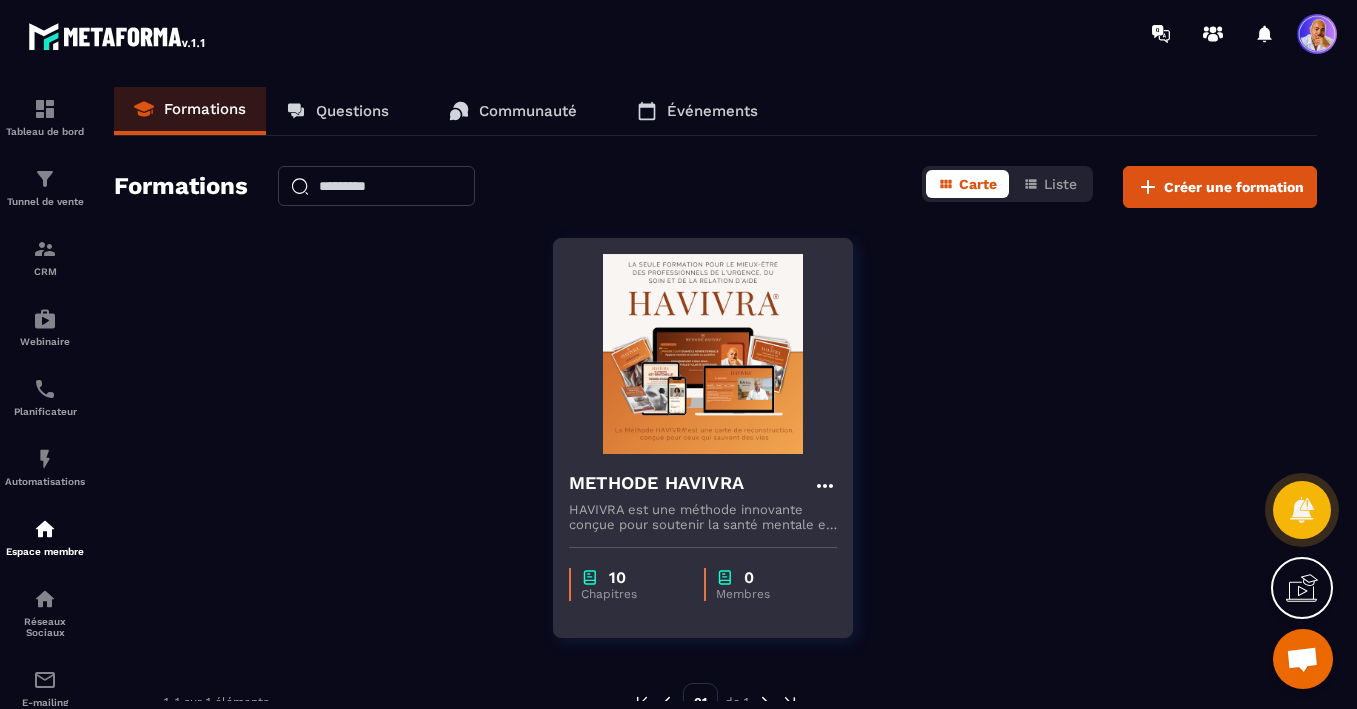 click 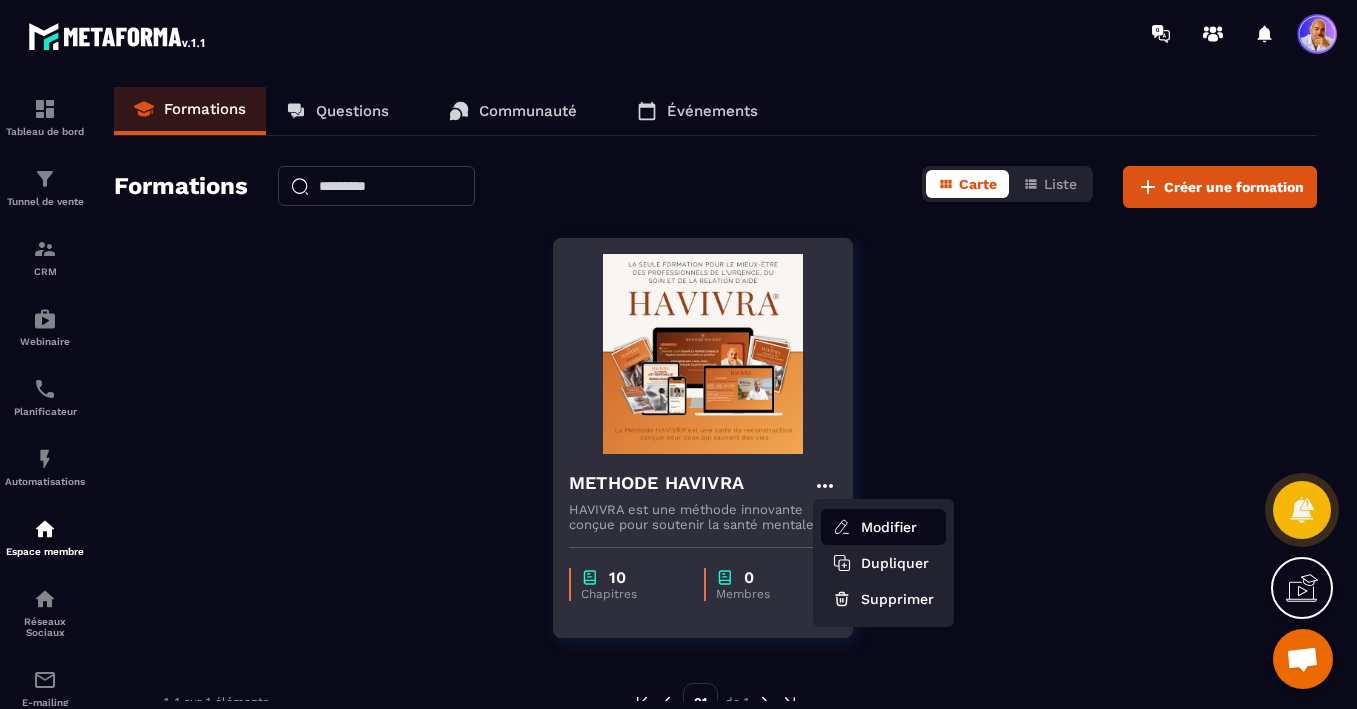 click on "Modifier" at bounding box center [883, 527] 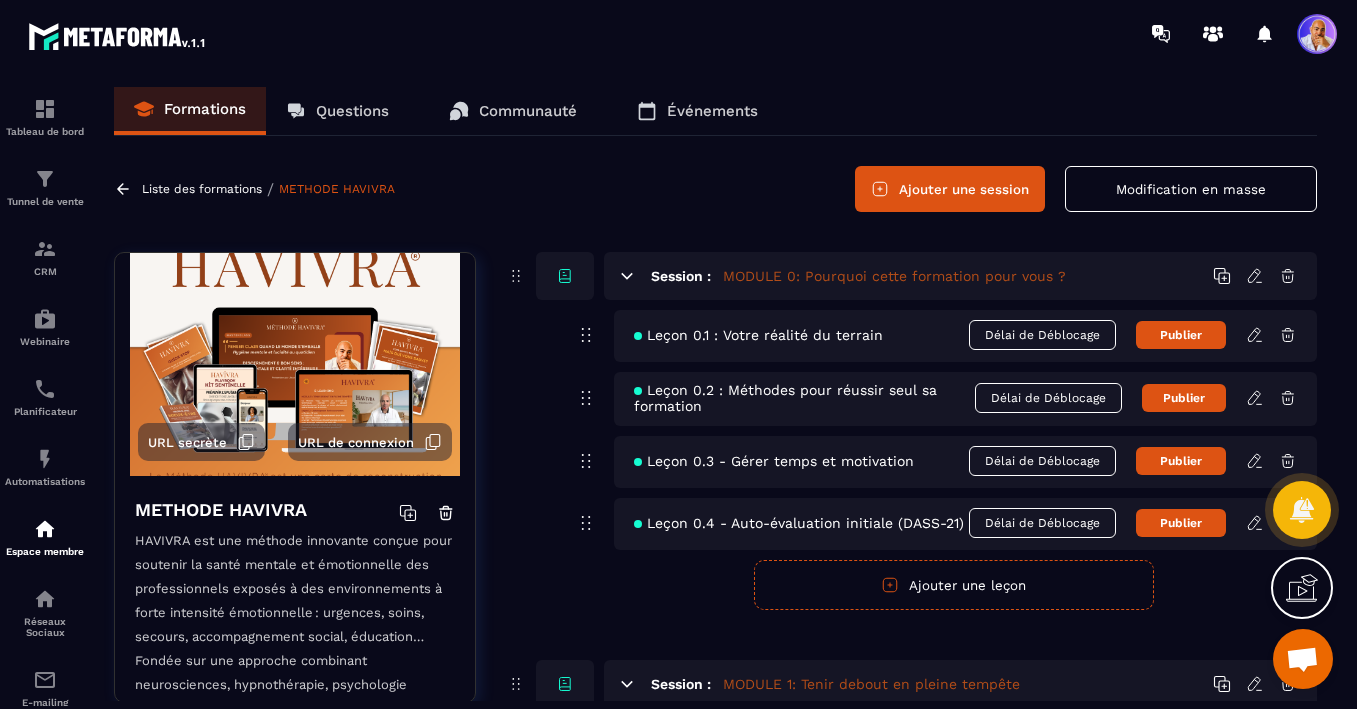 scroll, scrollTop: 0, scrollLeft: 0, axis: both 